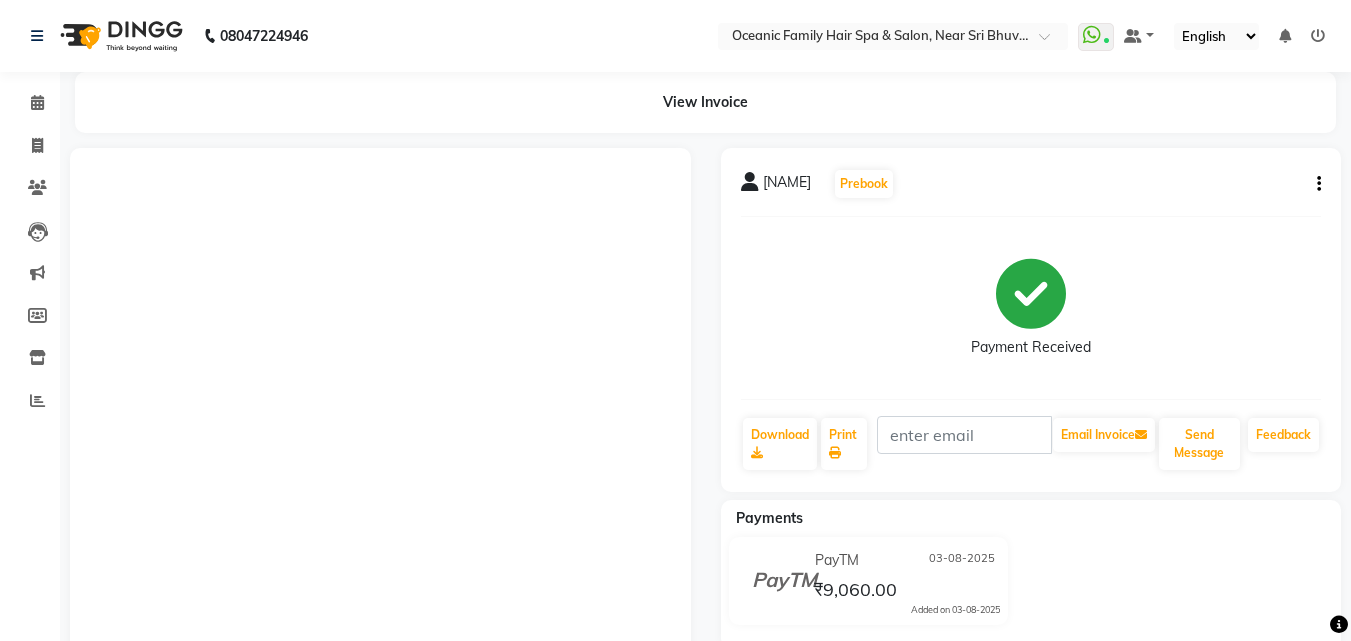 scroll, scrollTop: 0, scrollLeft: 0, axis: both 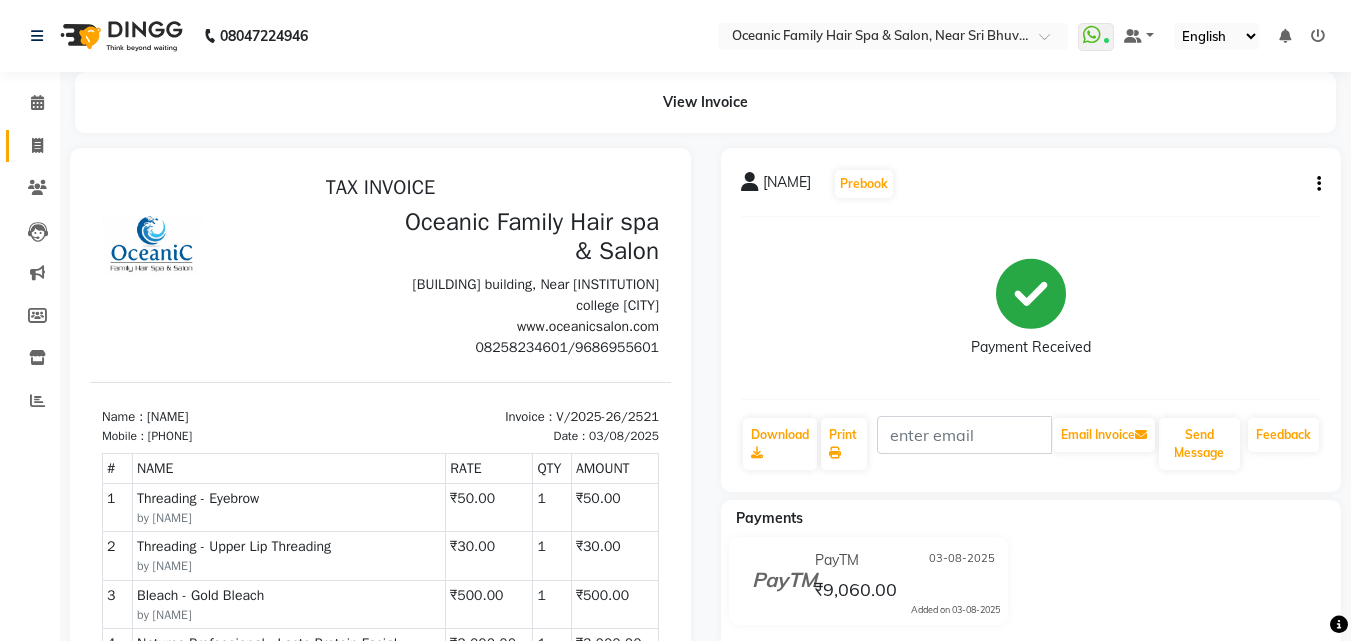 click on "Invoice" 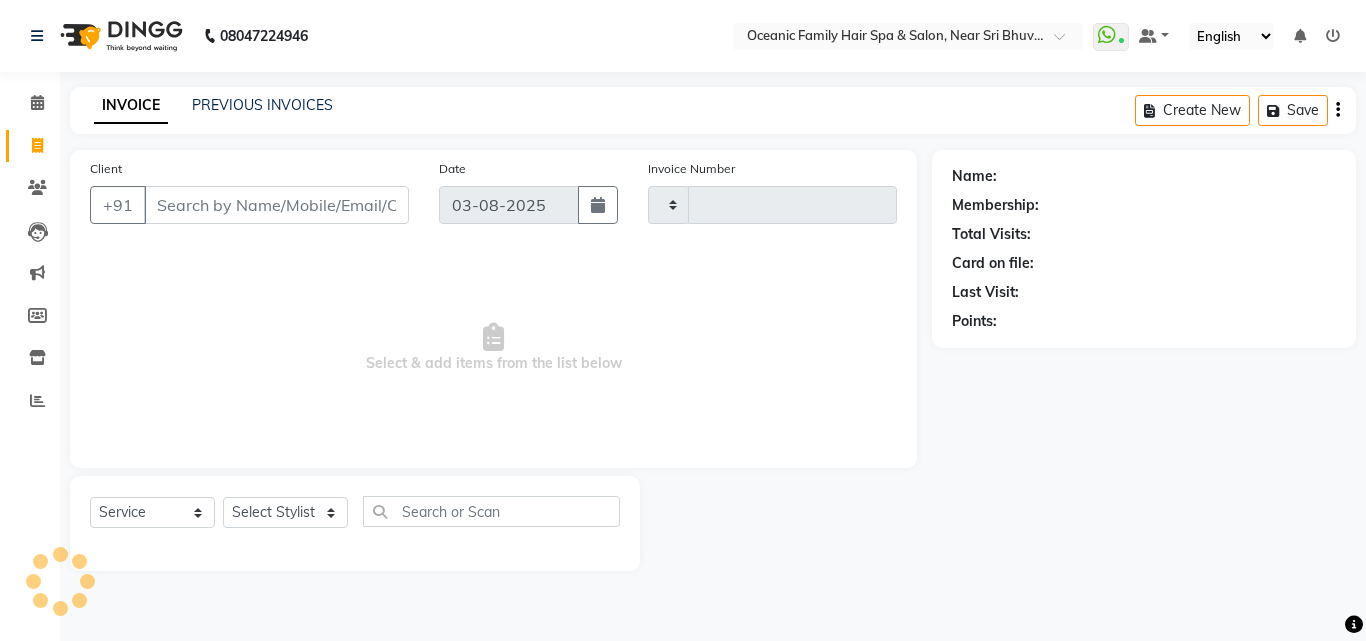 type on "2522" 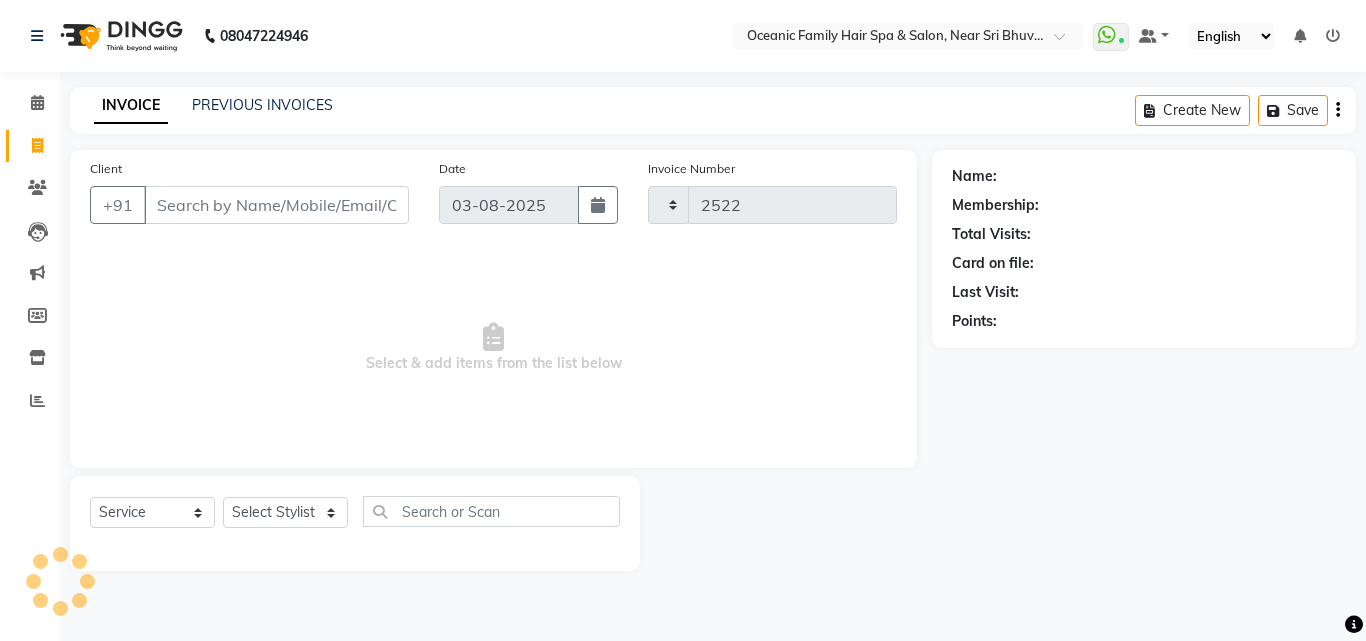select on "4366" 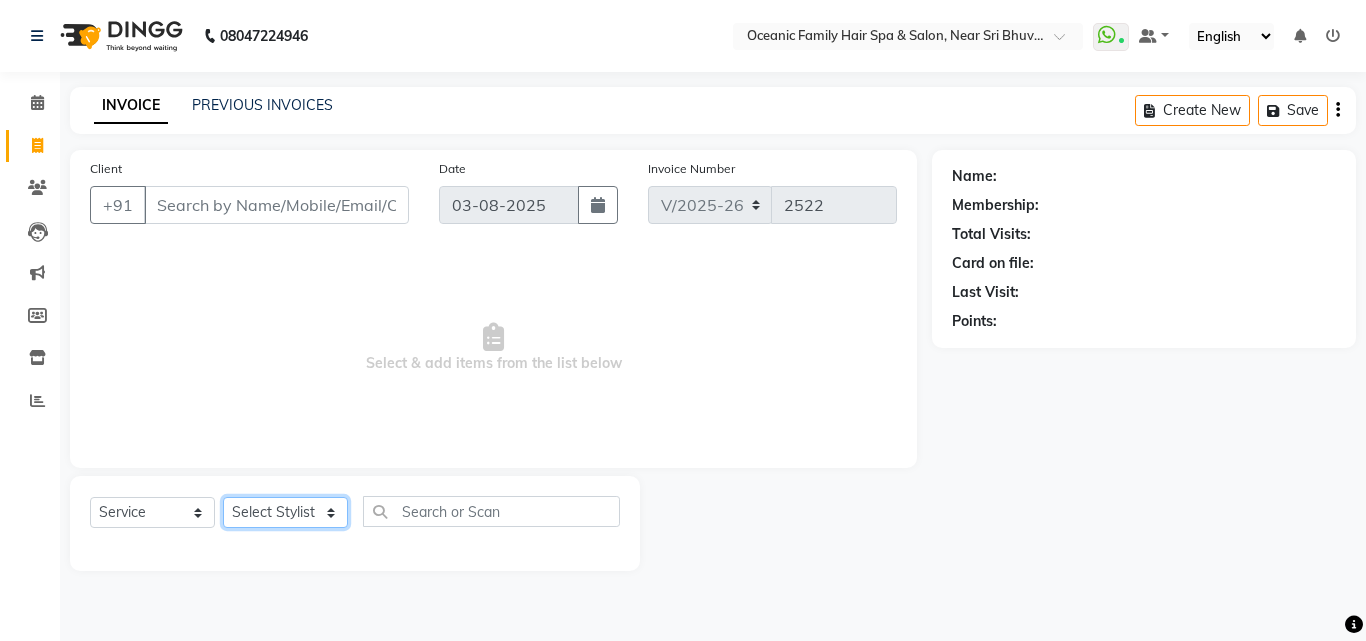 click on "Select Stylist Afsar Ali Arun Thakur Pavithra Rajani Shwetha S Jain Siraj Sulochana Tasmiya" 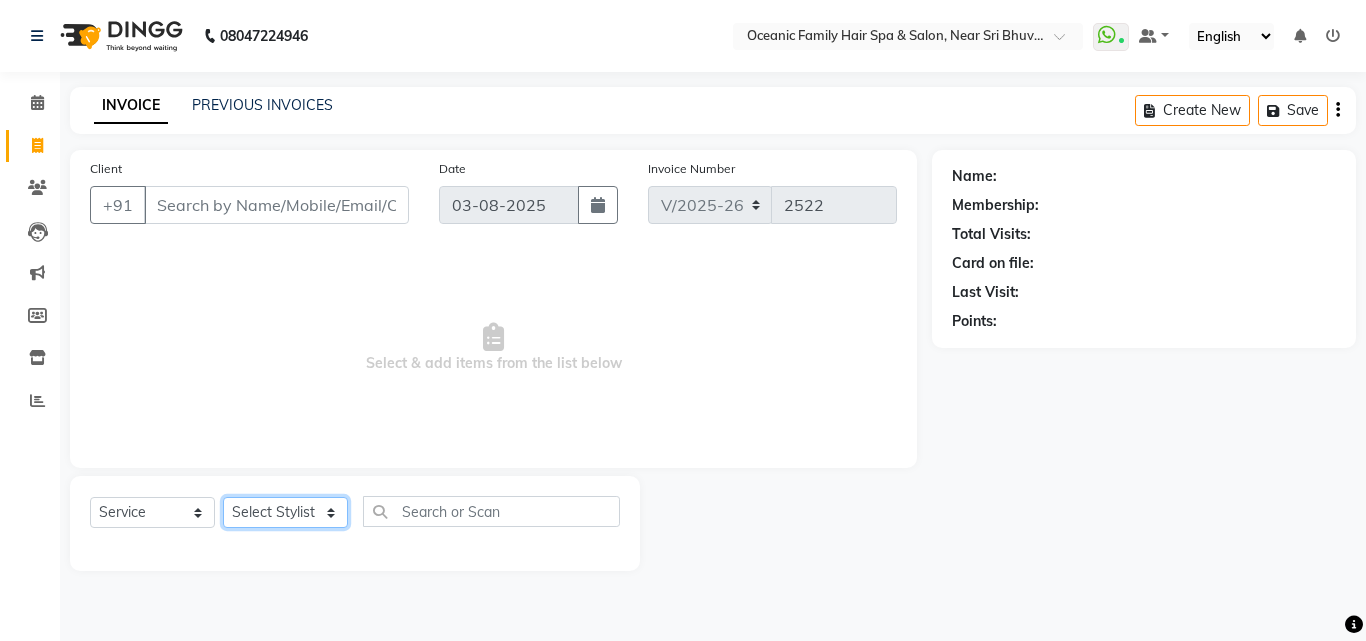 select on "23946" 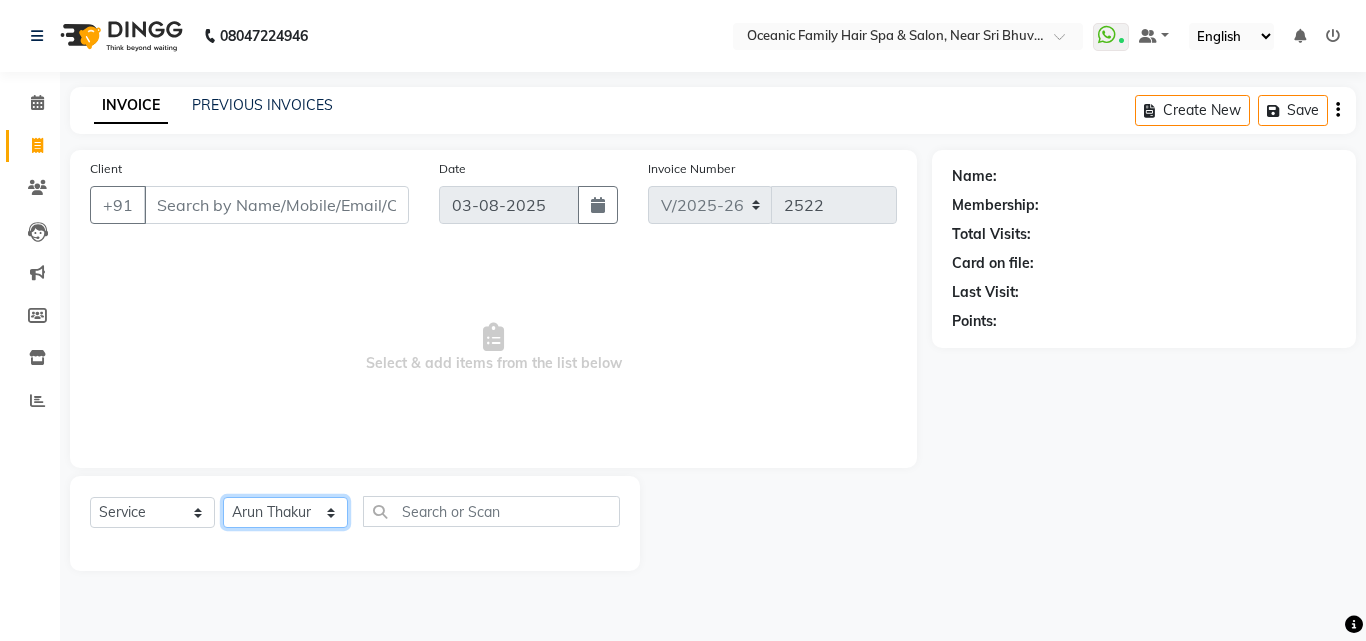 click on "Select Stylist Afsar Ali Arun Thakur Pavithra Rajani Shwetha S Jain Siraj Sulochana Tasmiya" 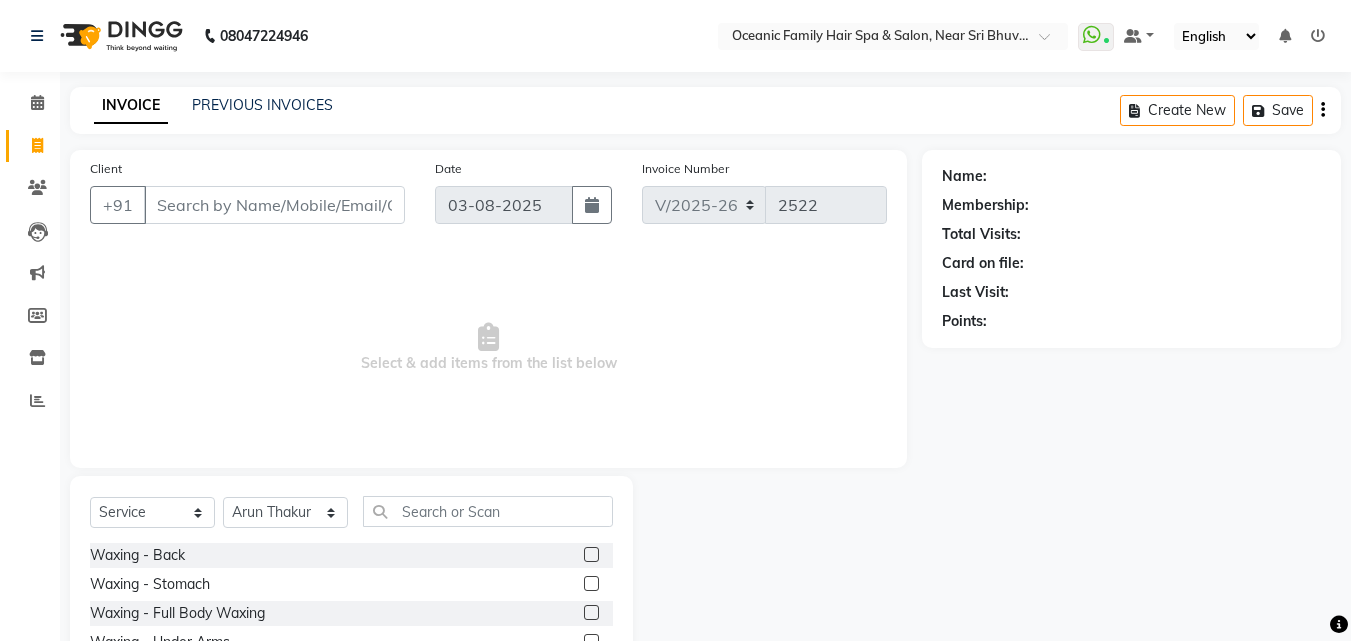 click on "Select  Service  Product  Membership  Package Voucher Prepaid Gift Card  Select Stylist Afsar Ali Arun Thakur Pavithra Rajani Shwetha S Jain Siraj Sulochana Tasmiya" 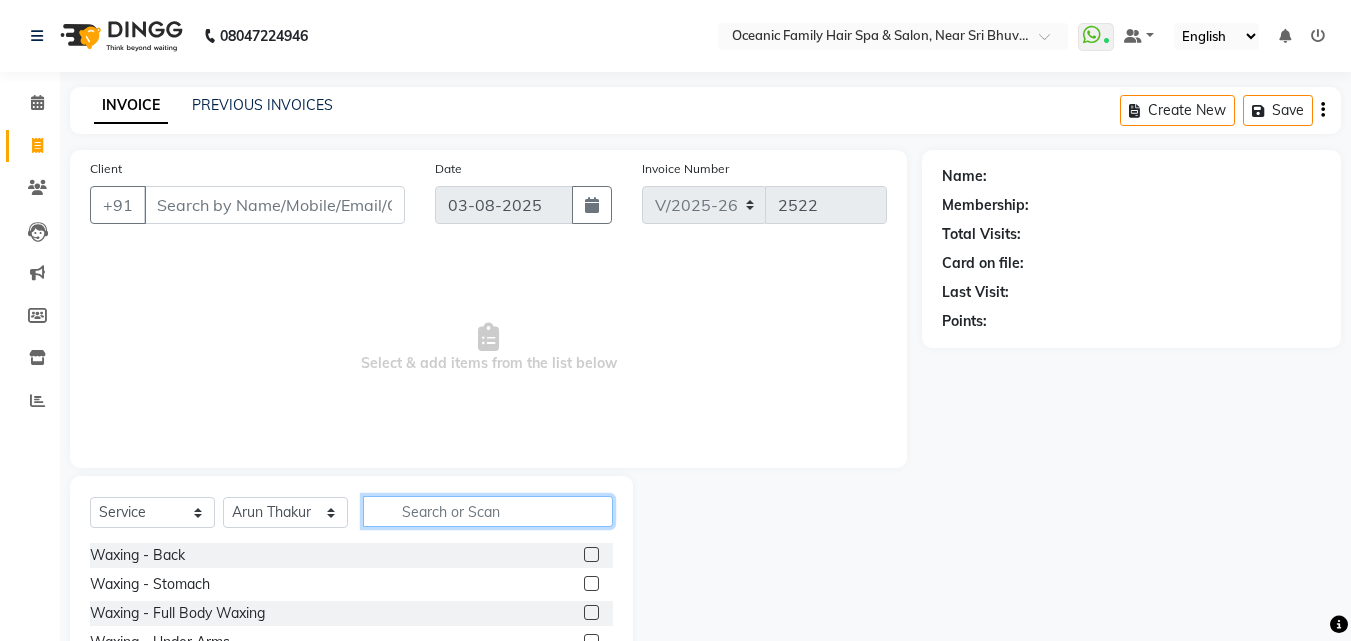 click 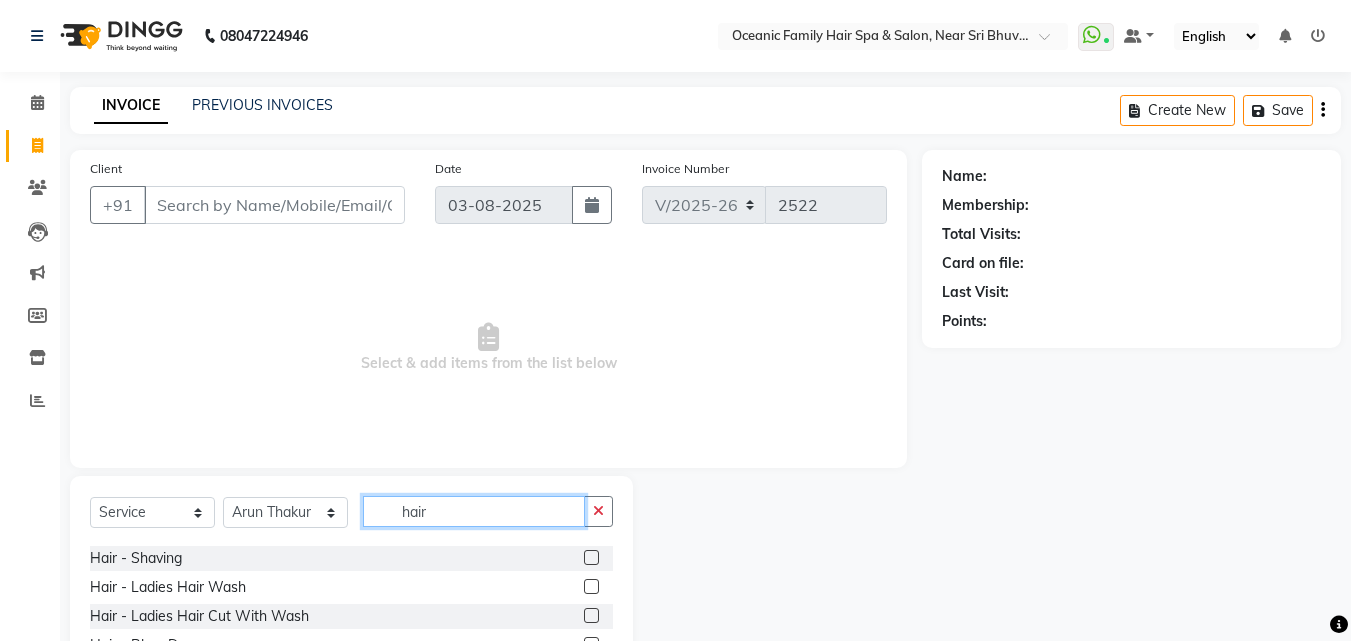 scroll, scrollTop: 100, scrollLeft: 0, axis: vertical 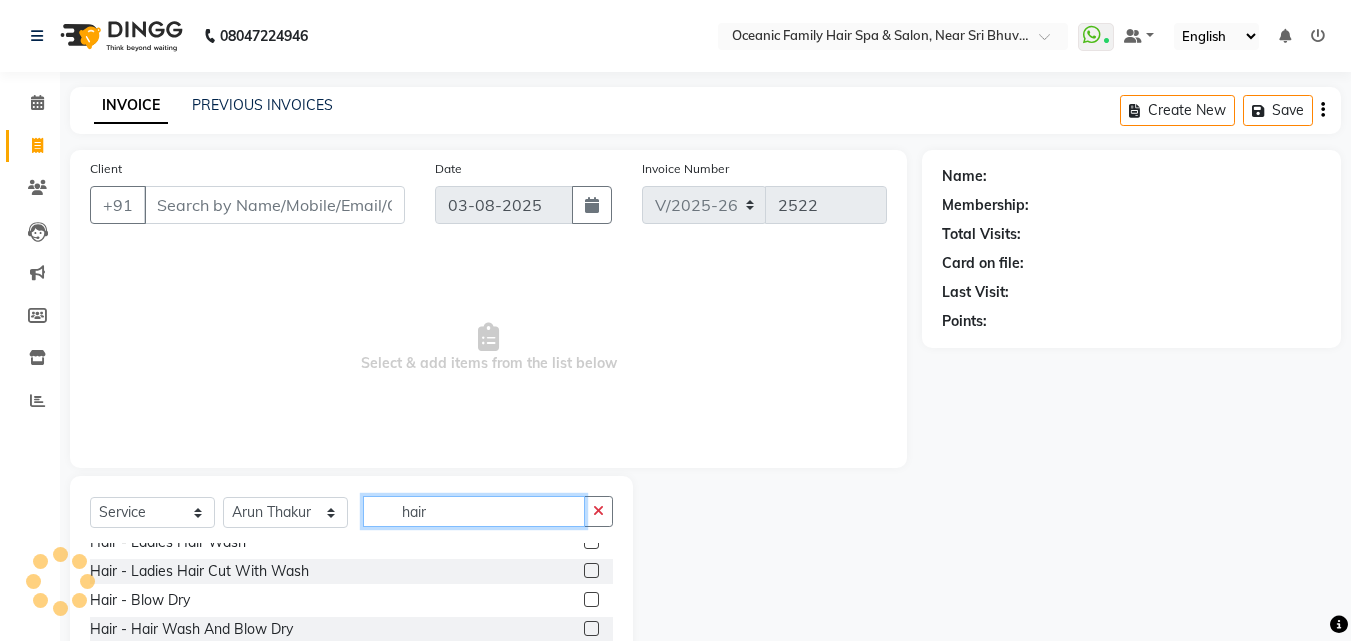 type on "hair" 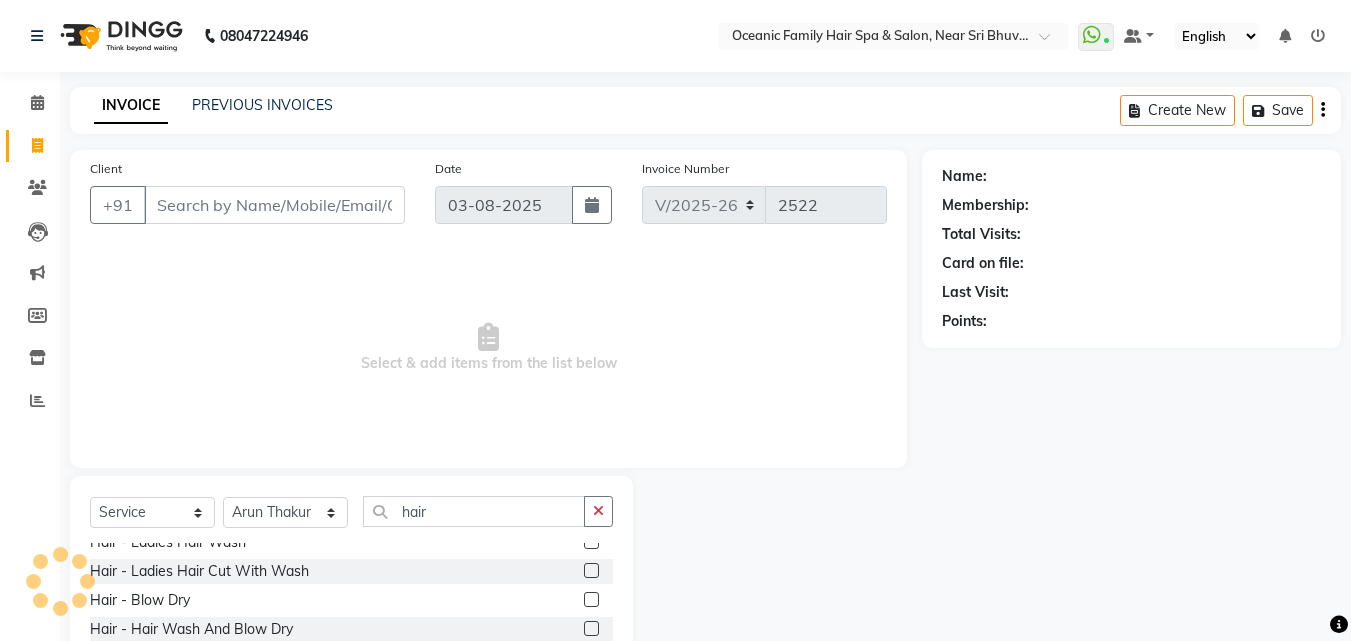 click 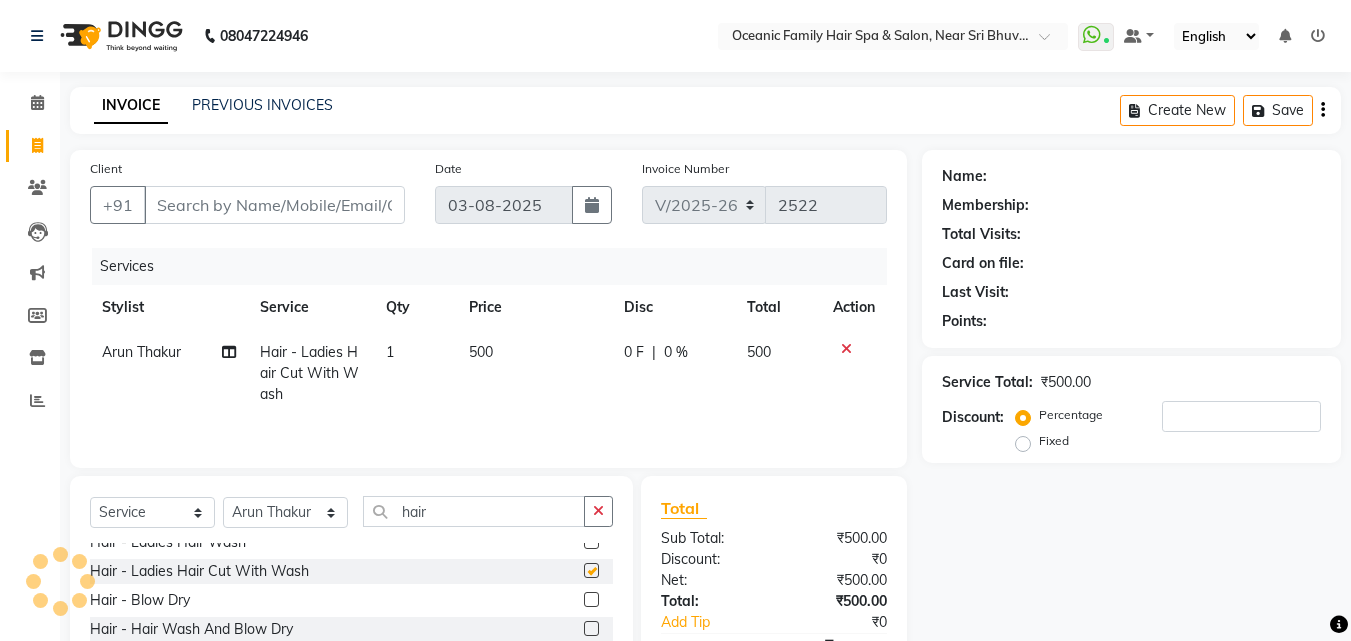 checkbox on "false" 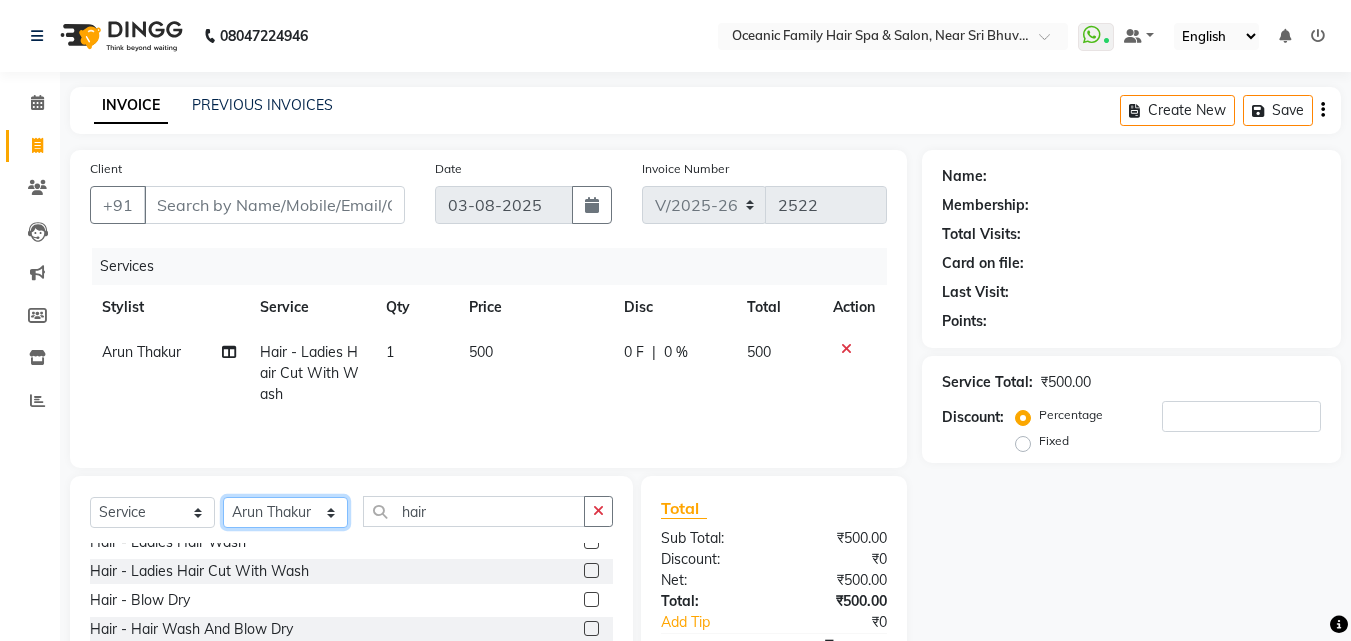 click on "Select Stylist Afsar Ali Arun Thakur Pavithra Rajani Shwetha S Jain Siraj Sulochana Tasmiya" 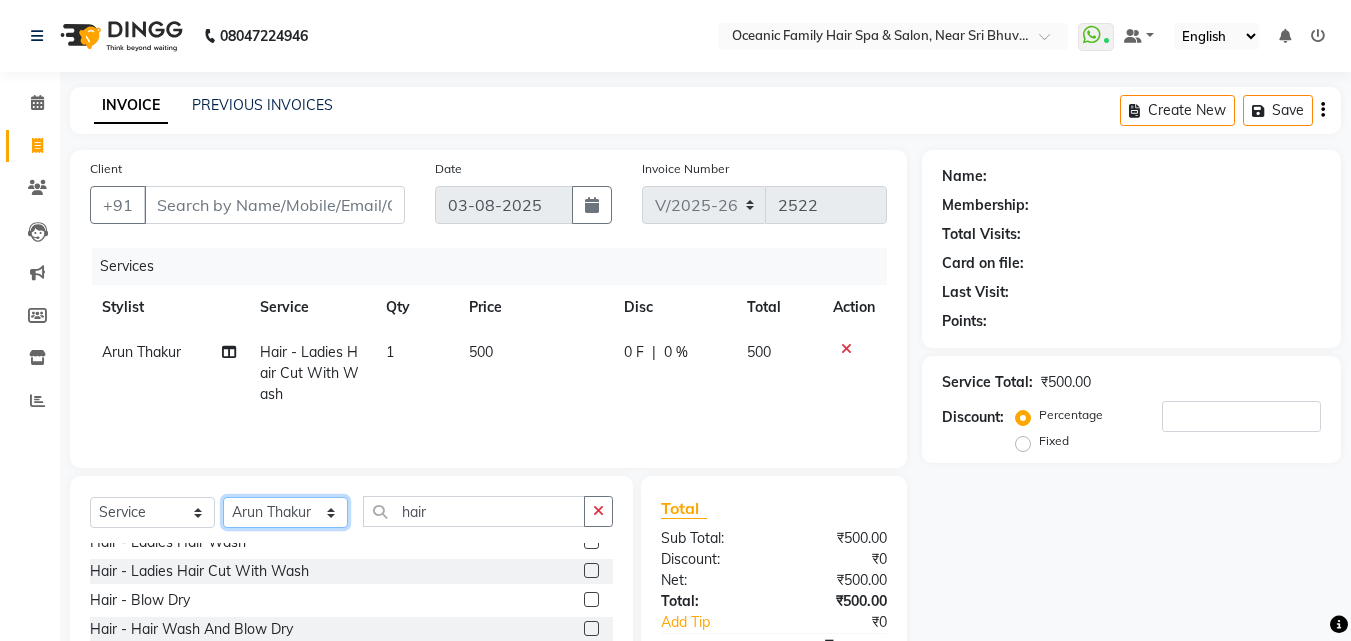 select on "23948" 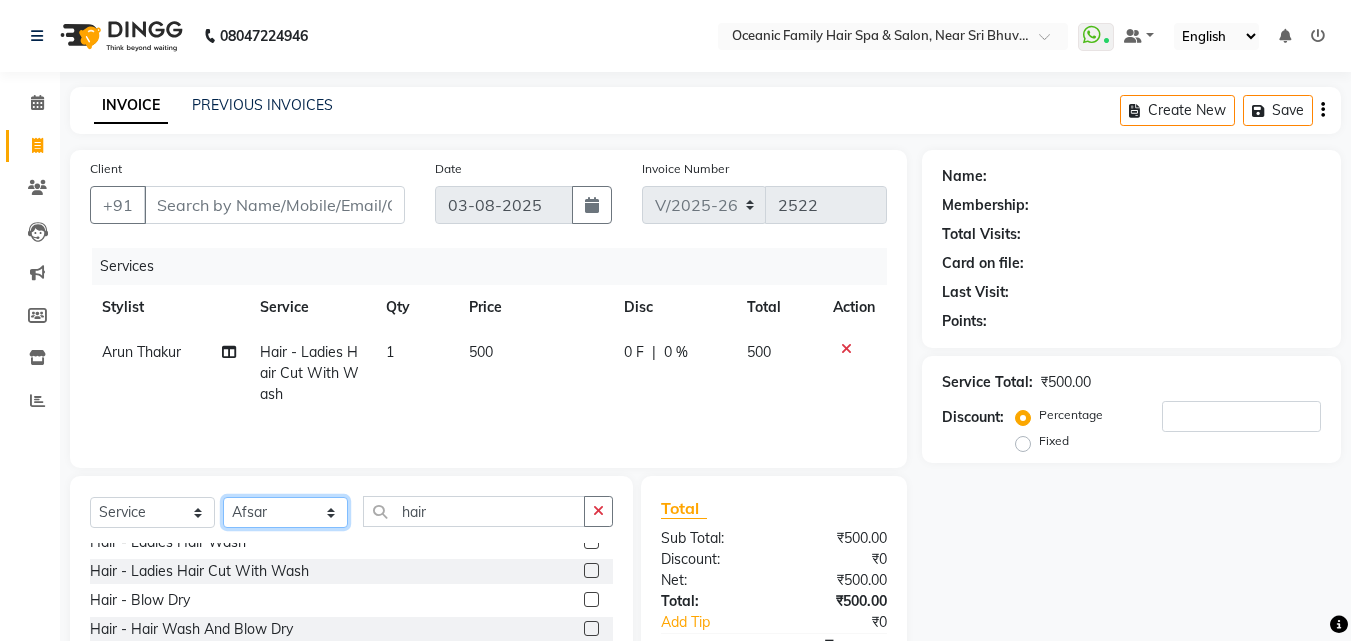 click on "Select Stylist Afsar Ali Arun Thakur Pavithra Rajani Shwetha S Jain Siraj Sulochana Tasmiya" 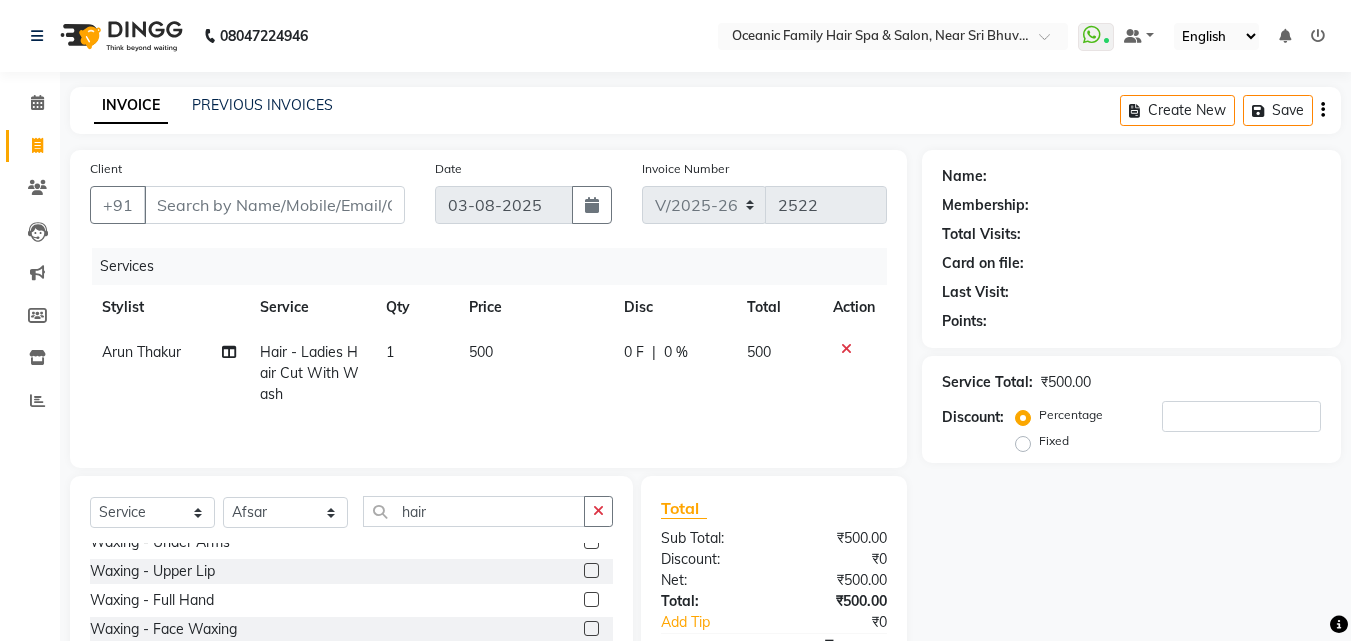 drag, startPoint x: 608, startPoint y: 506, endPoint x: 578, endPoint y: 506, distance: 30 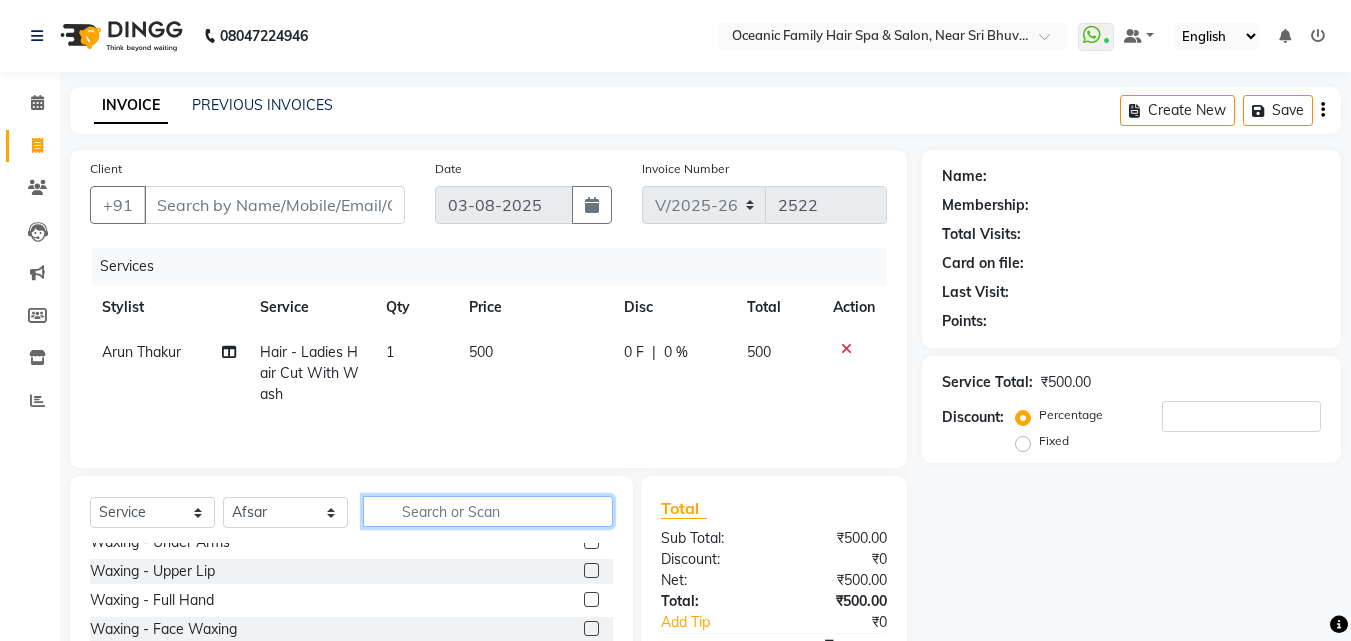 click 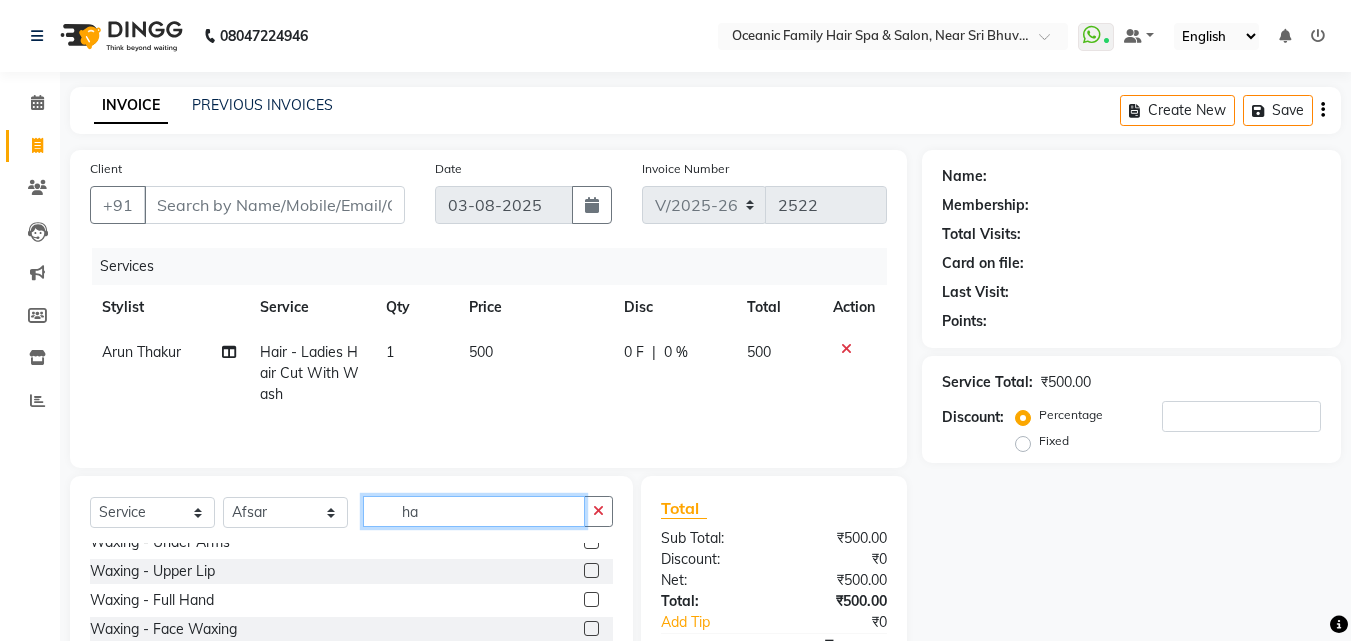 scroll, scrollTop: 0, scrollLeft: 0, axis: both 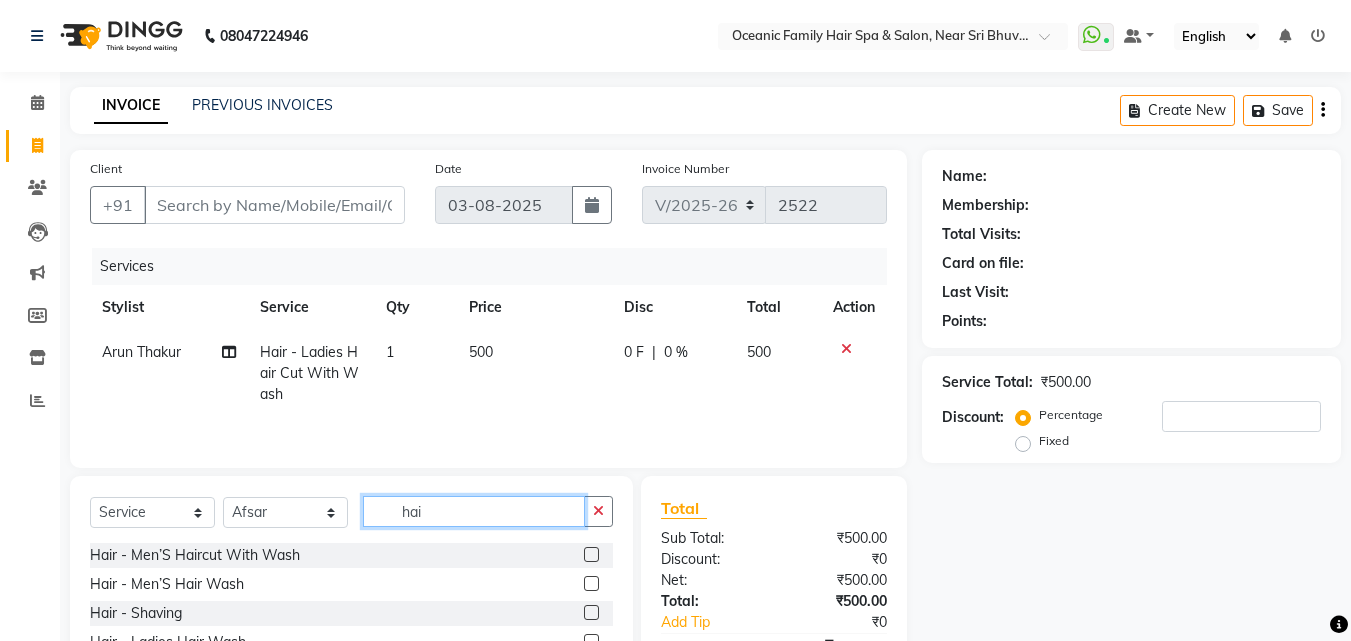 type on "hai" 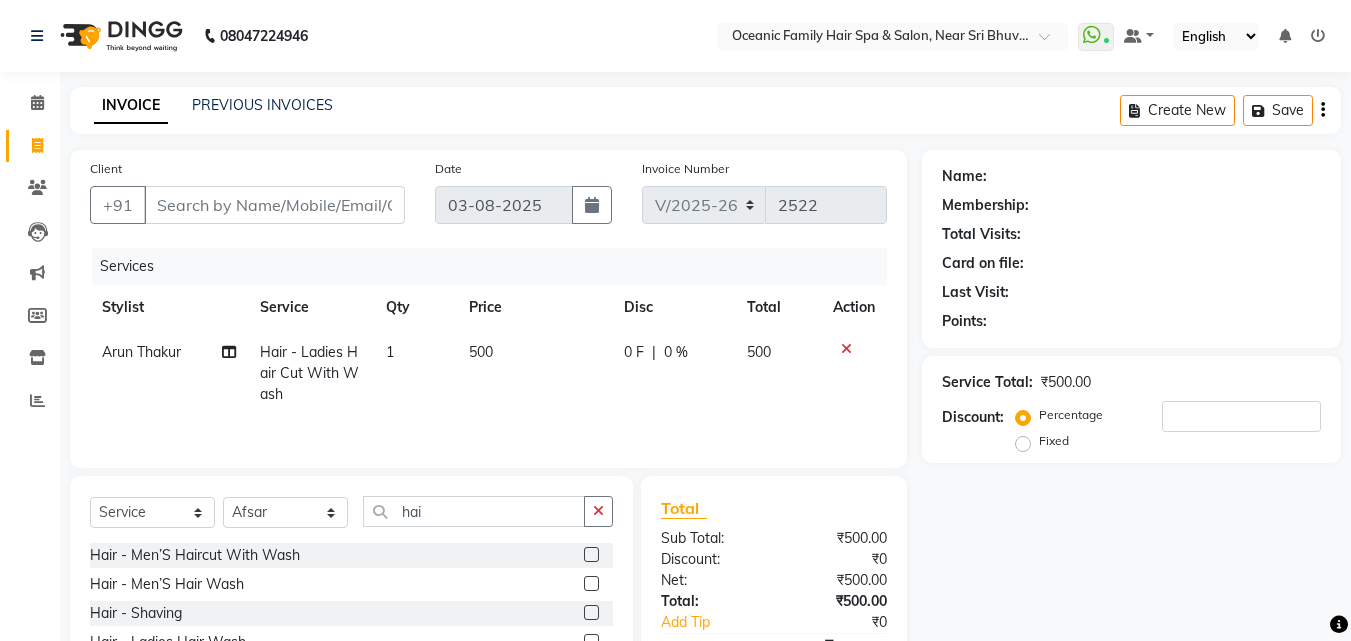 click 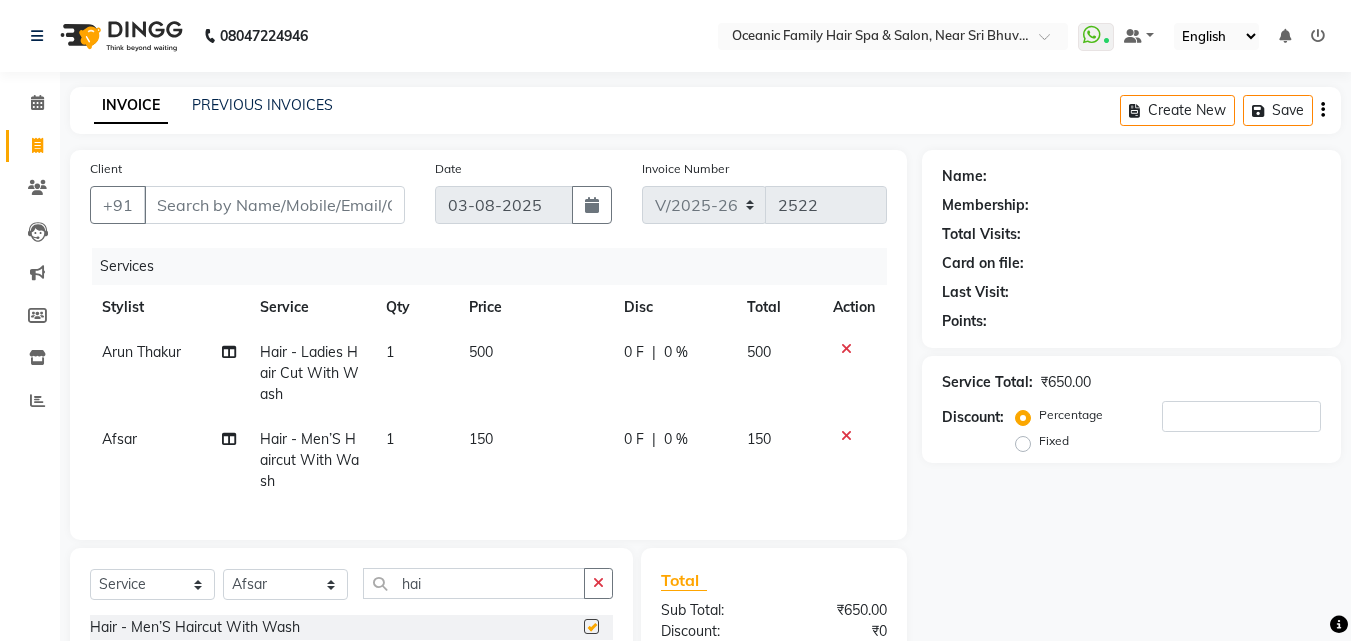 checkbox on "false" 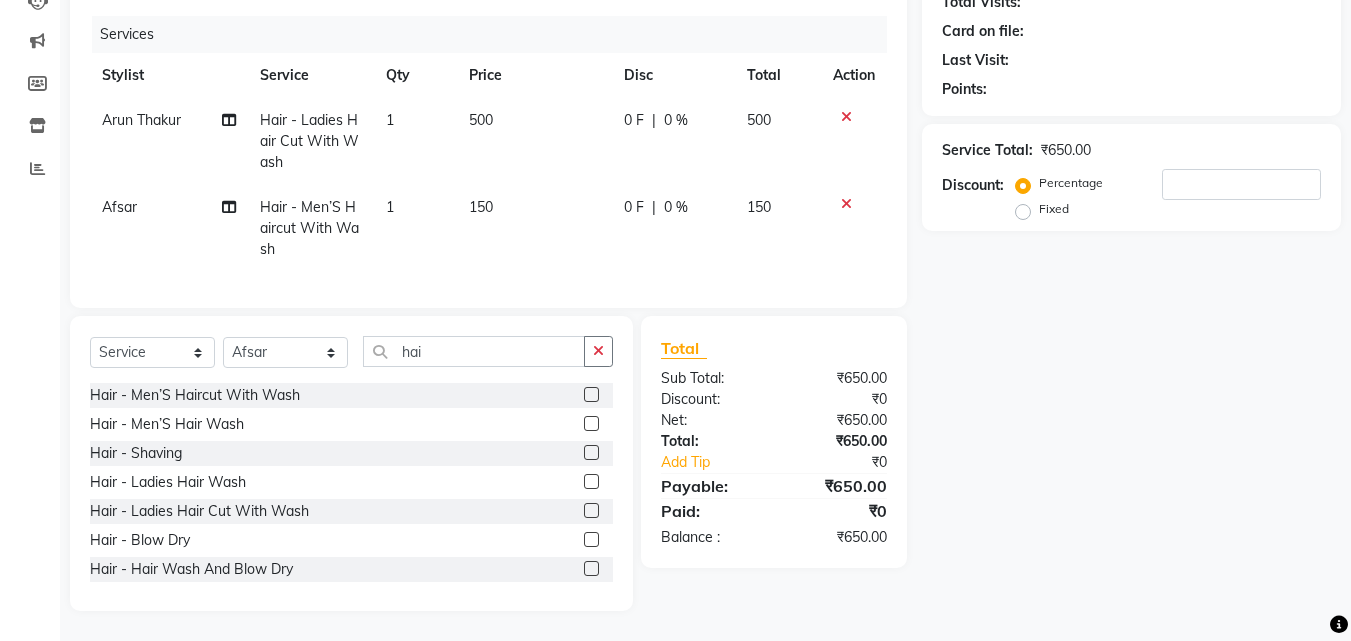 scroll, scrollTop: 247, scrollLeft: 0, axis: vertical 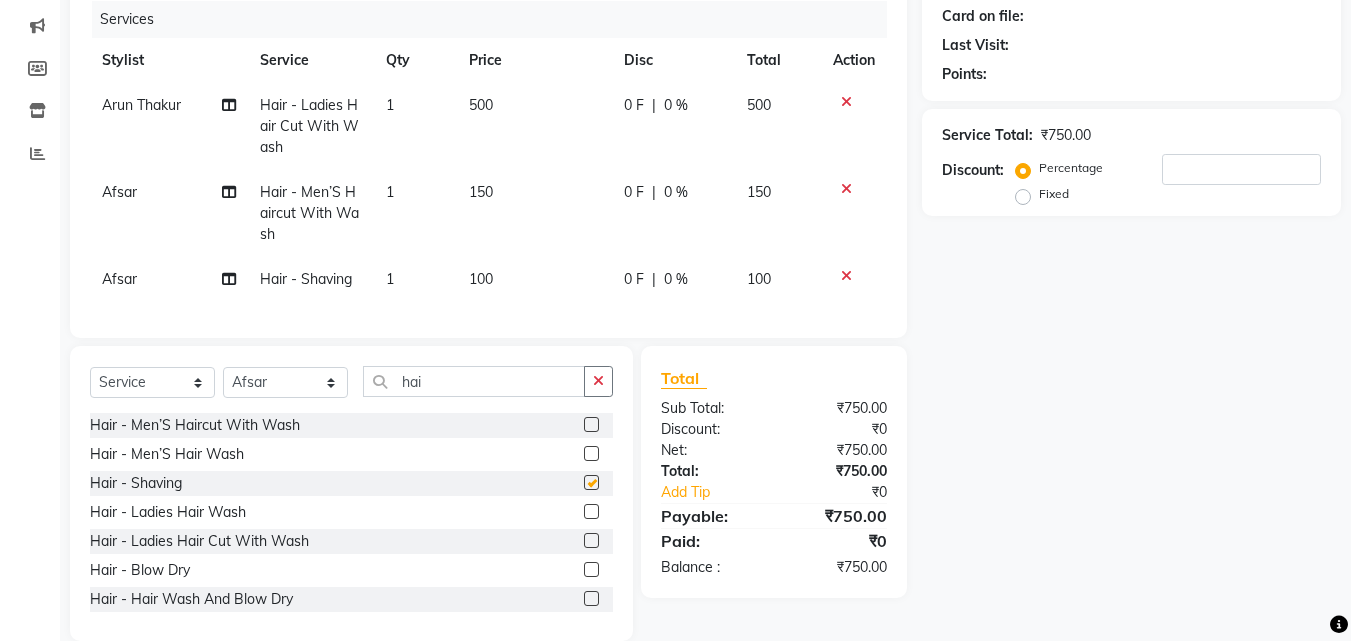 checkbox on "false" 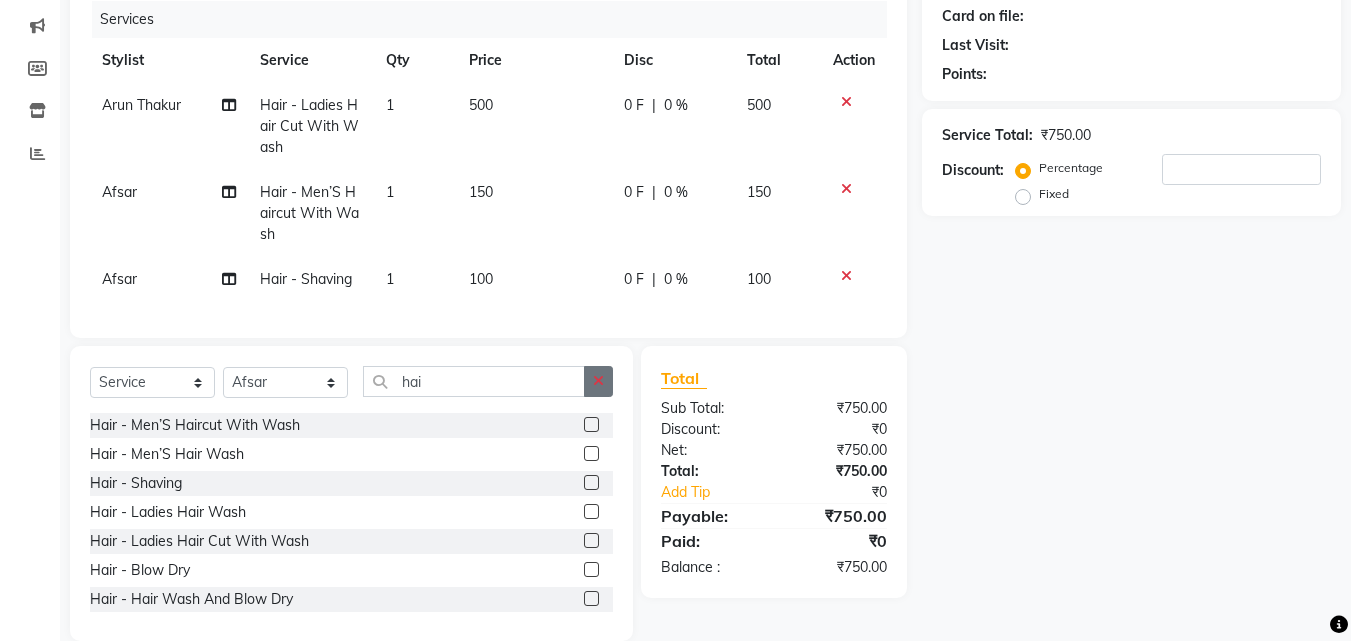 click 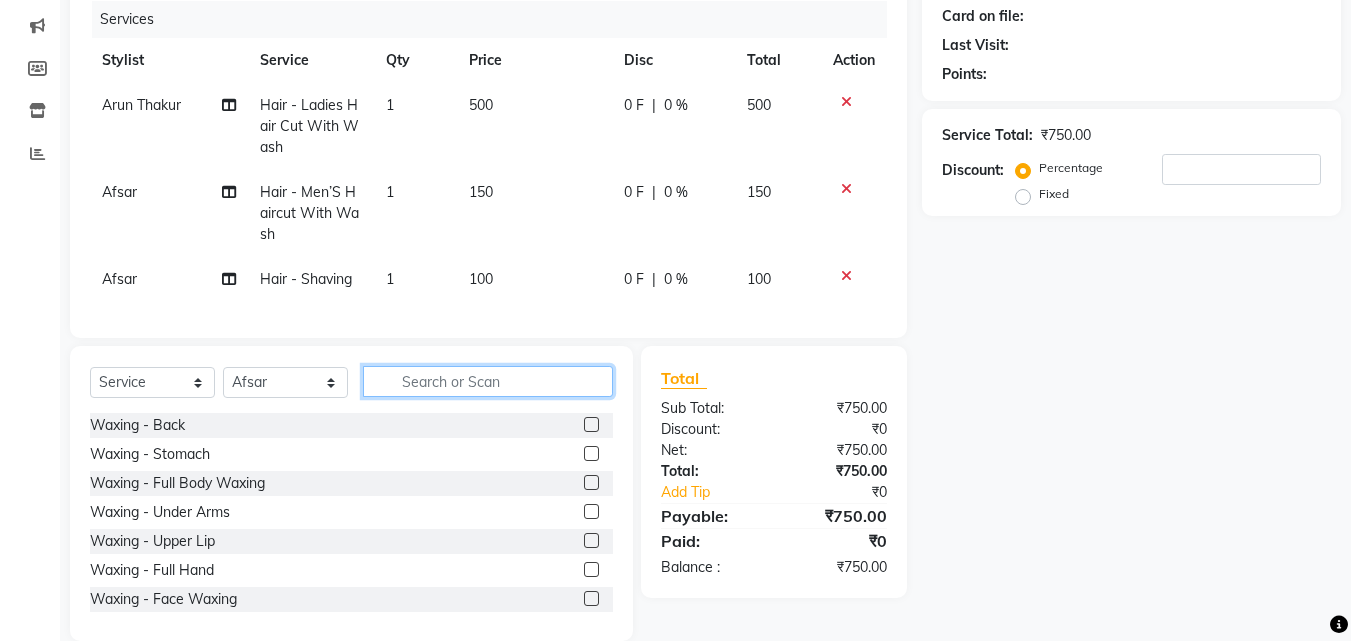 click 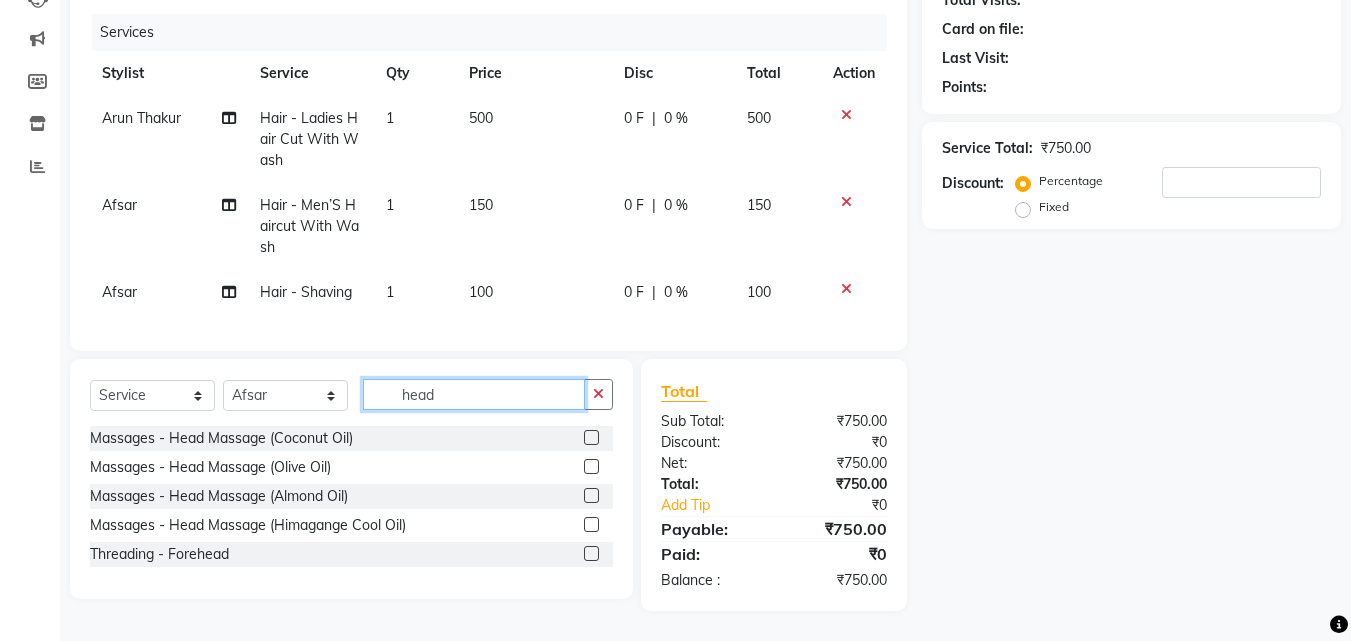 type on "head" 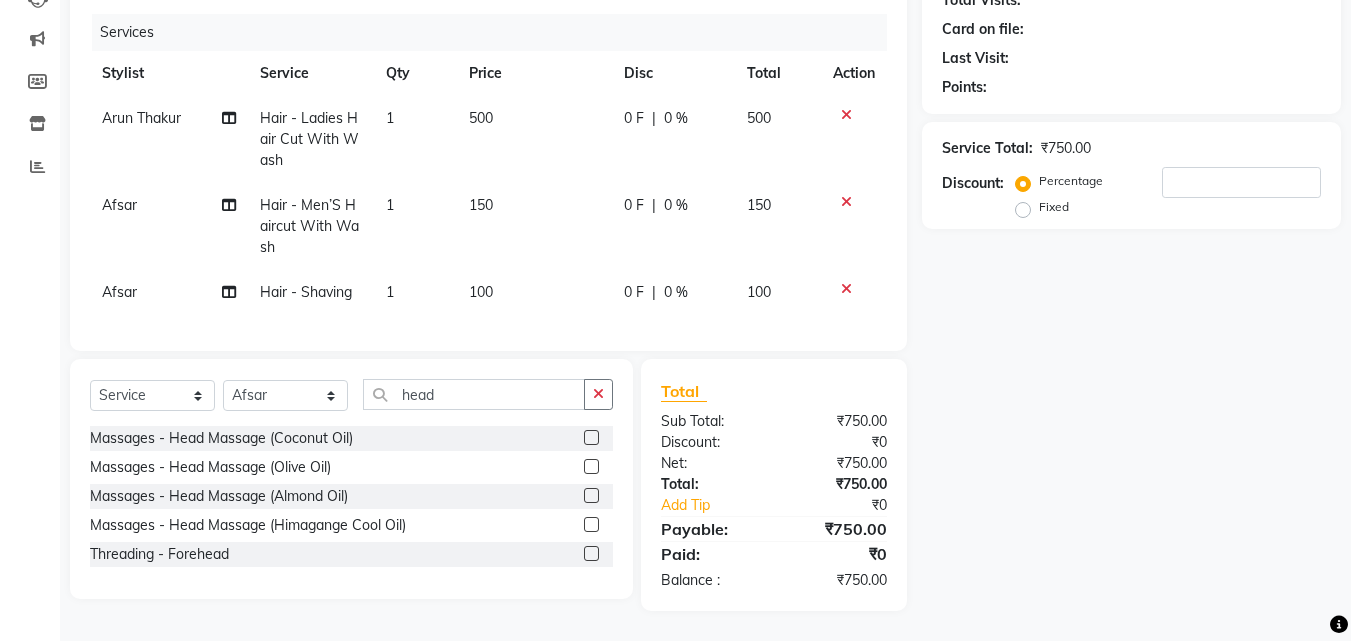 click 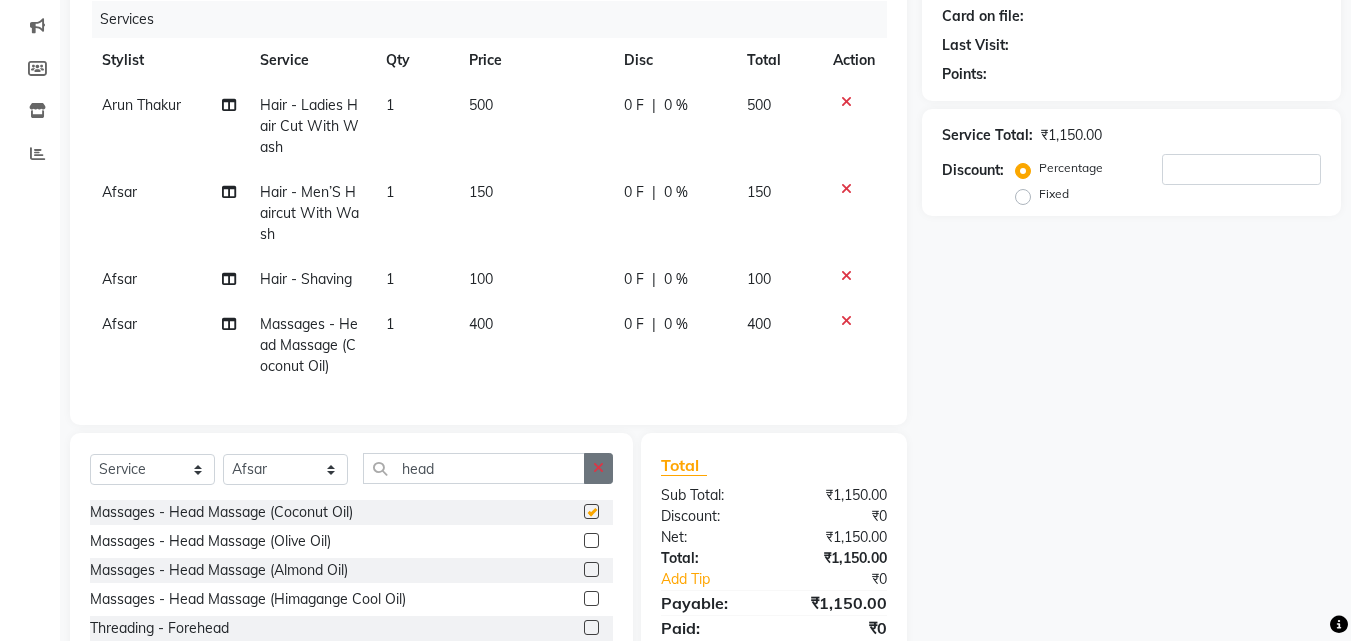 checkbox on "false" 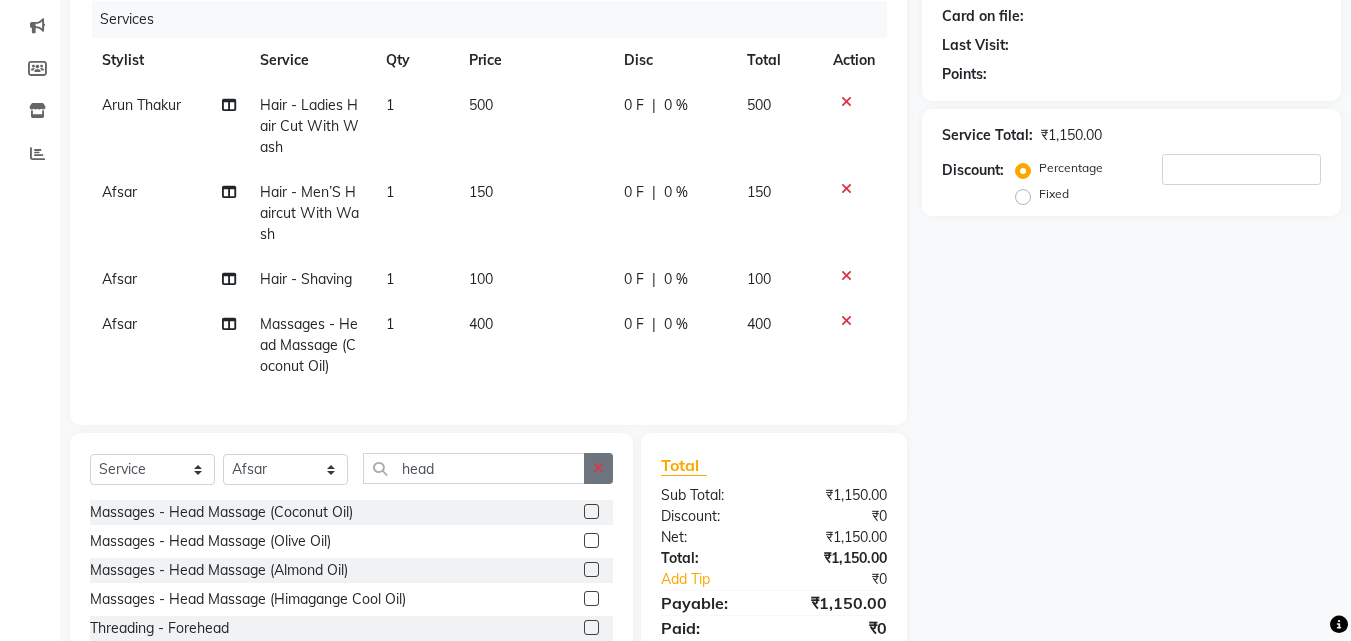 drag, startPoint x: 600, startPoint y: 478, endPoint x: 565, endPoint y: 476, distance: 35.057095 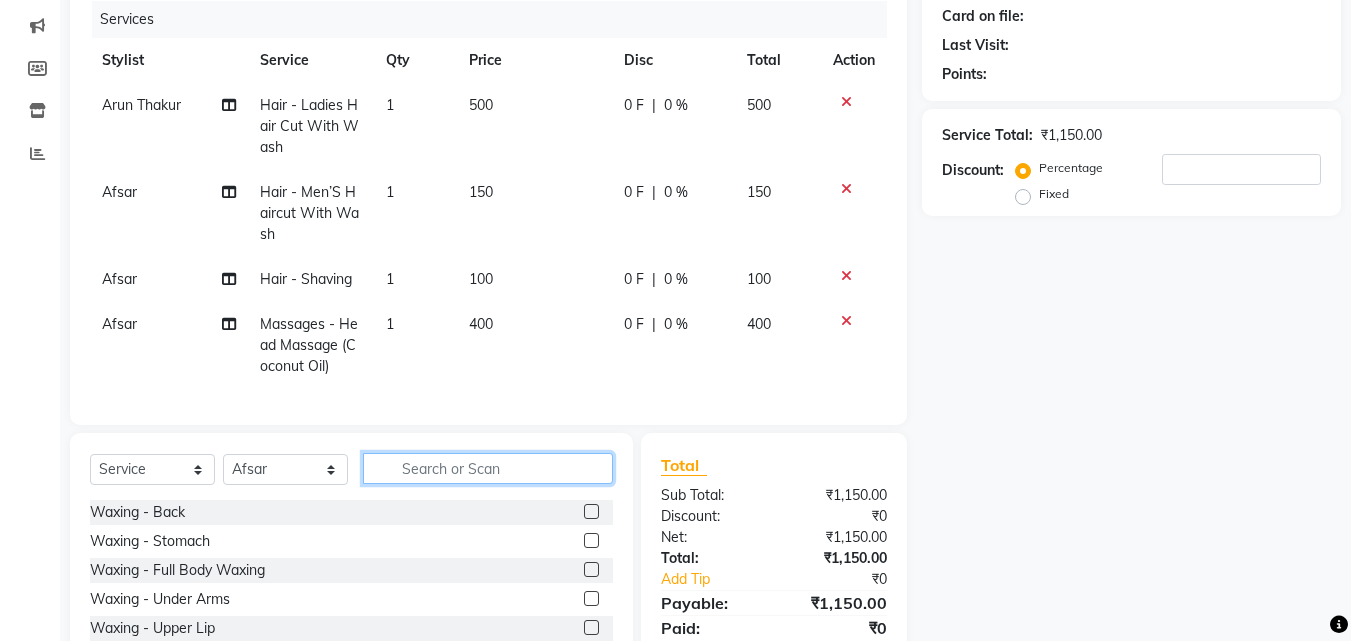click 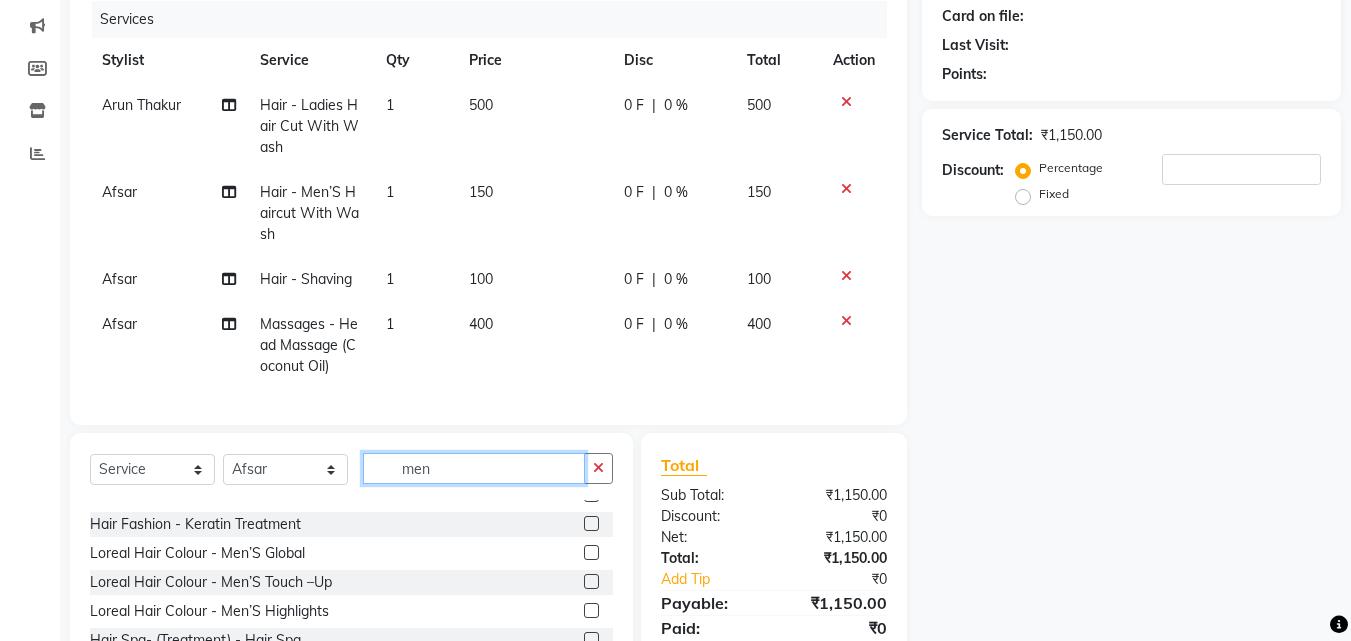 scroll, scrollTop: 0, scrollLeft: 0, axis: both 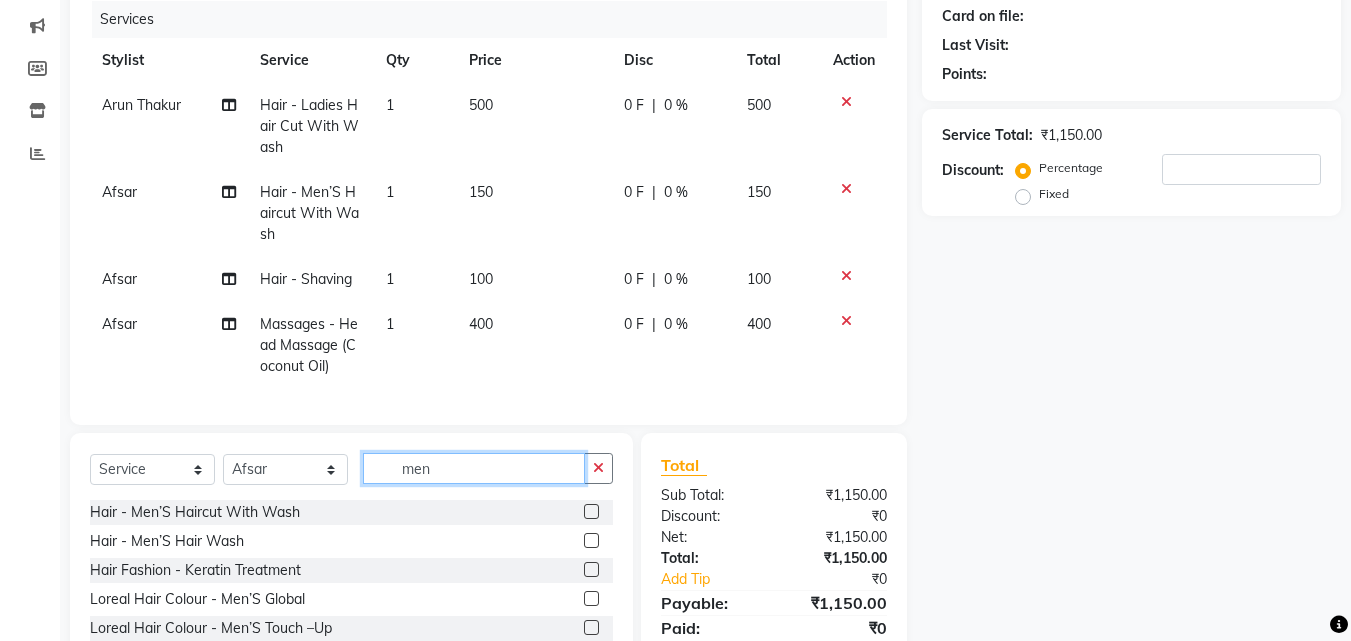 type on "men" 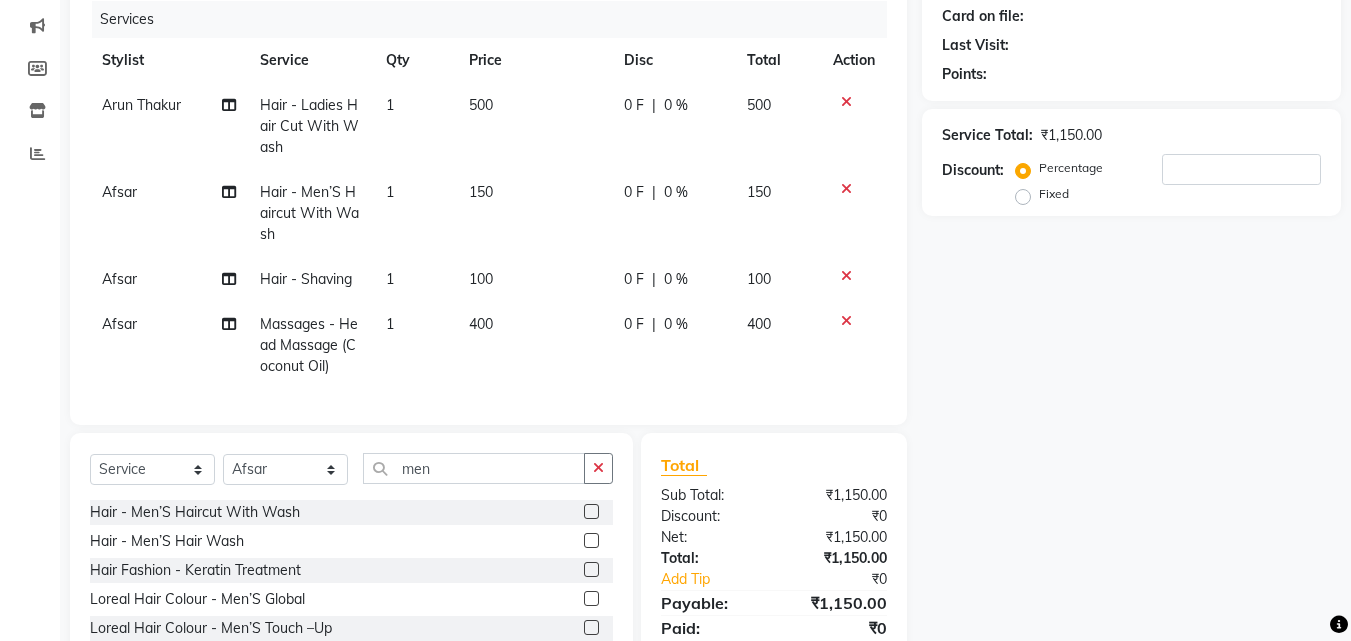 click 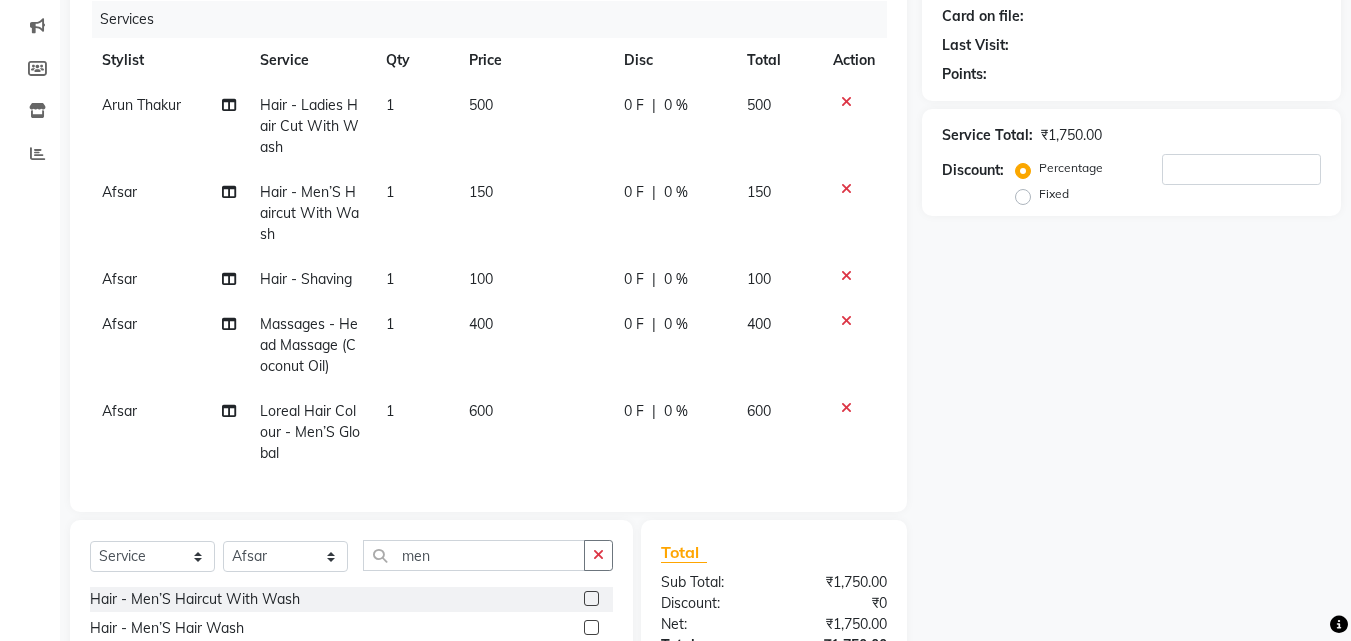 checkbox on "false" 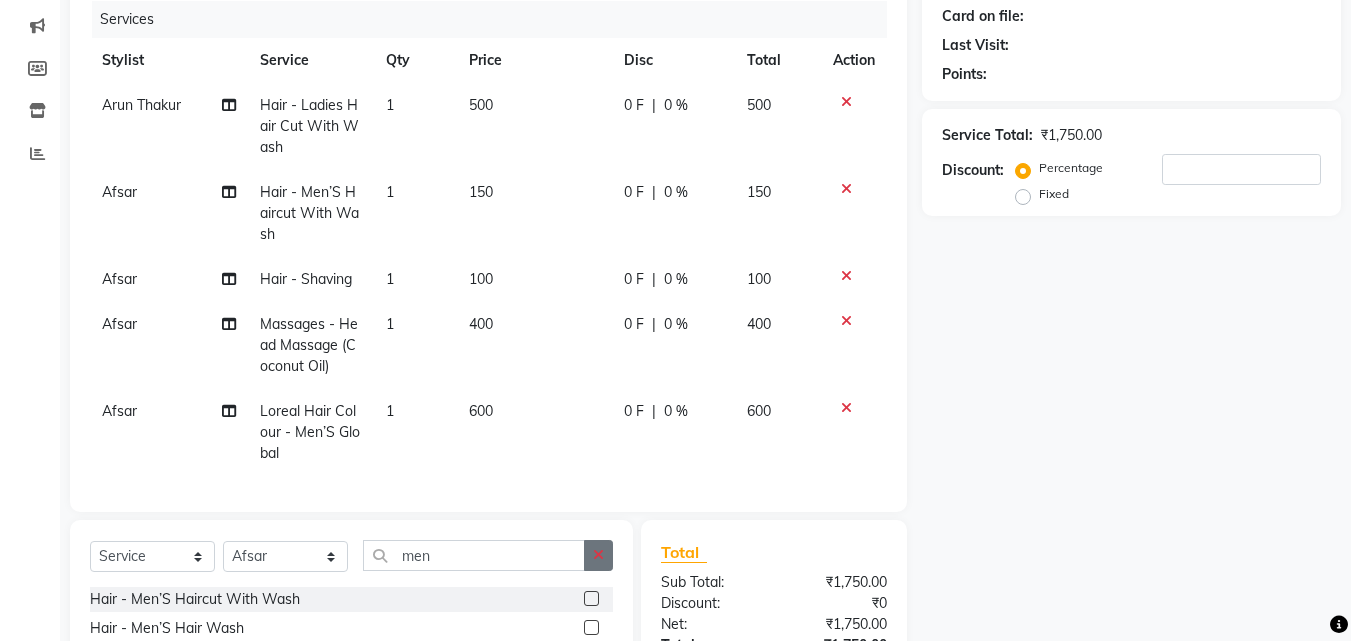 click 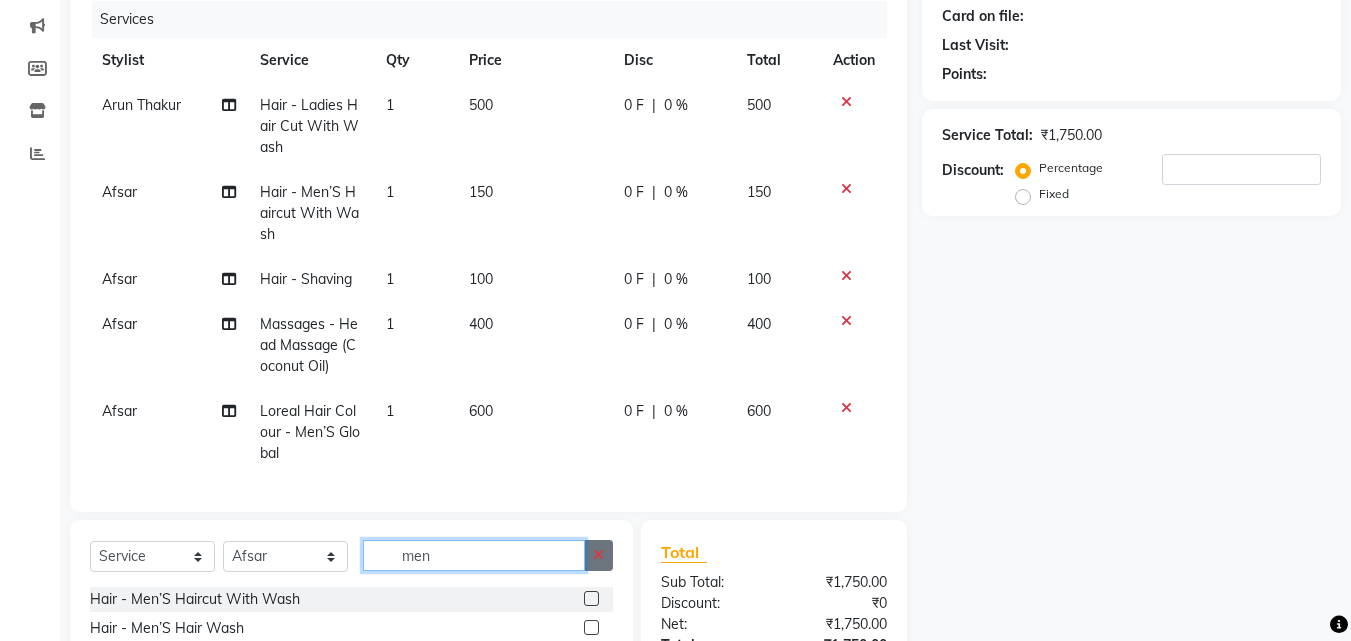 type 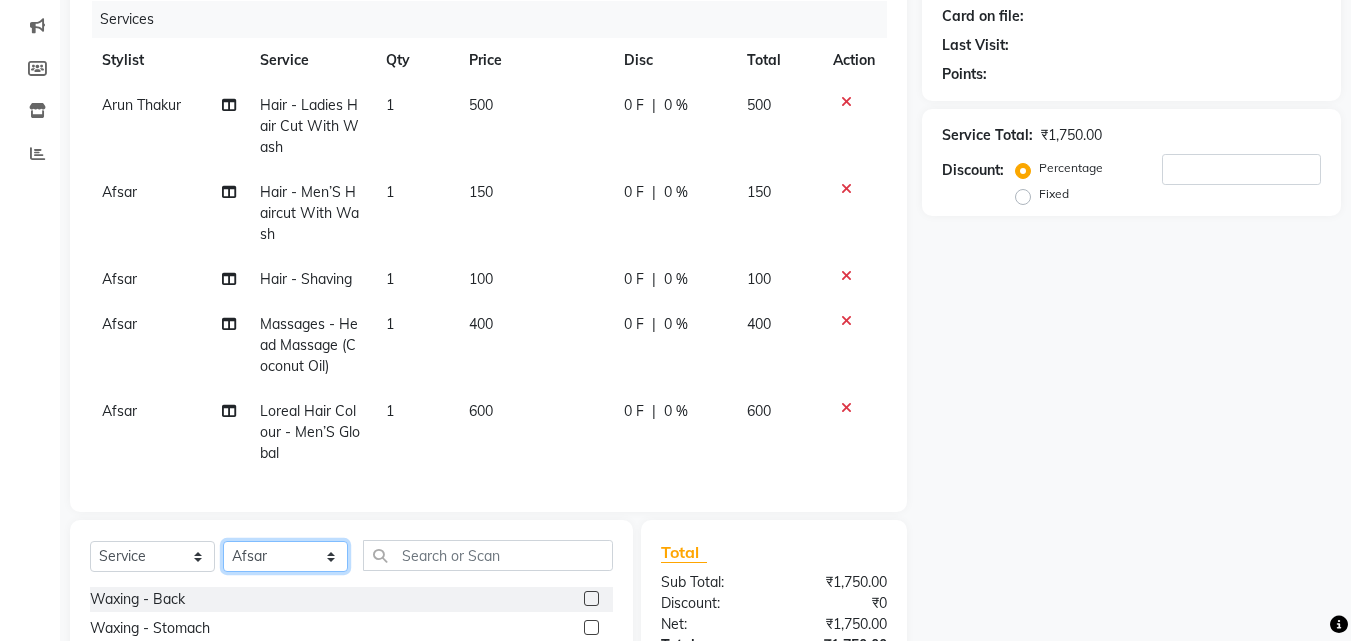 click on "Select Stylist Afsar Ali Arun Thakur Pavithra Rajani Shwetha S Jain Siraj Sulochana Tasmiya" 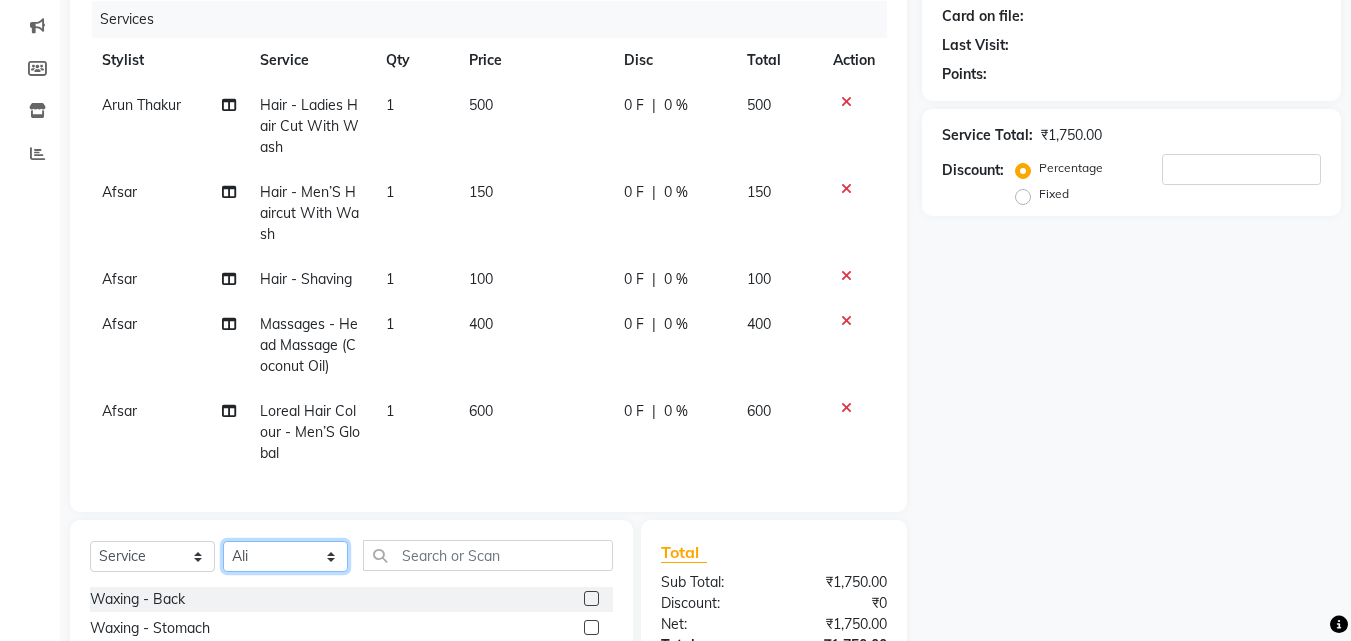 click on "Select Stylist Afsar Ali Arun Thakur Pavithra Rajani Shwetha S Jain Siraj Sulochana Tasmiya" 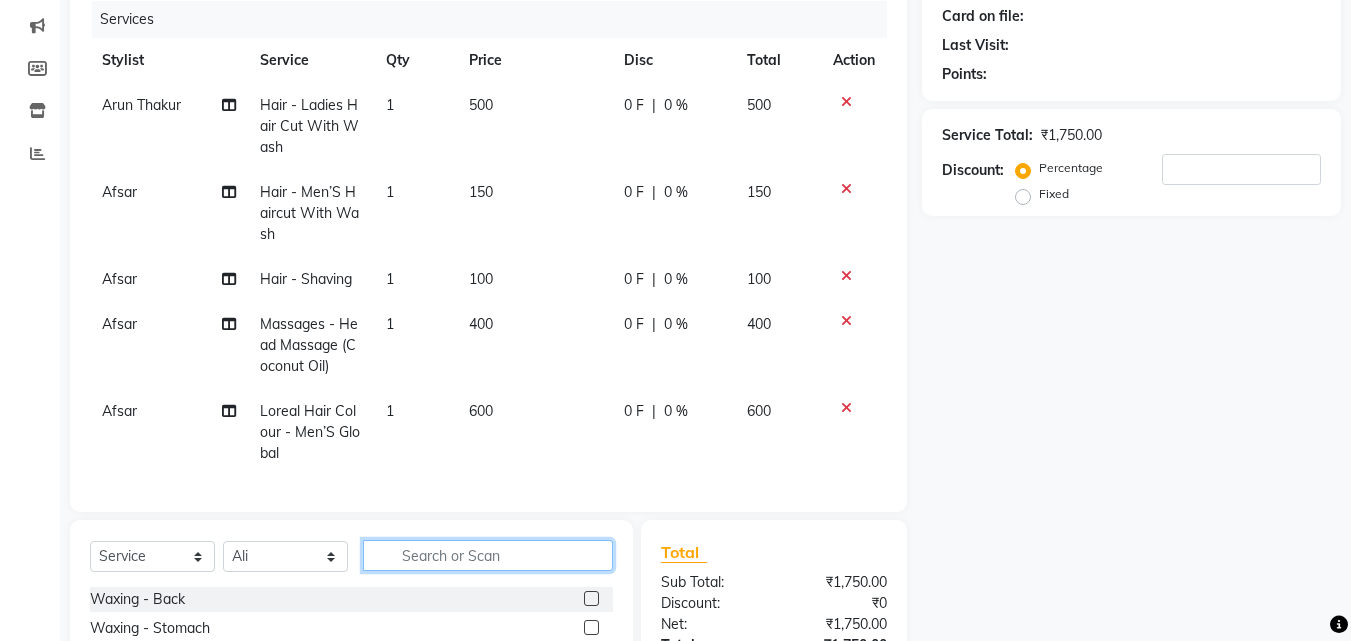 click 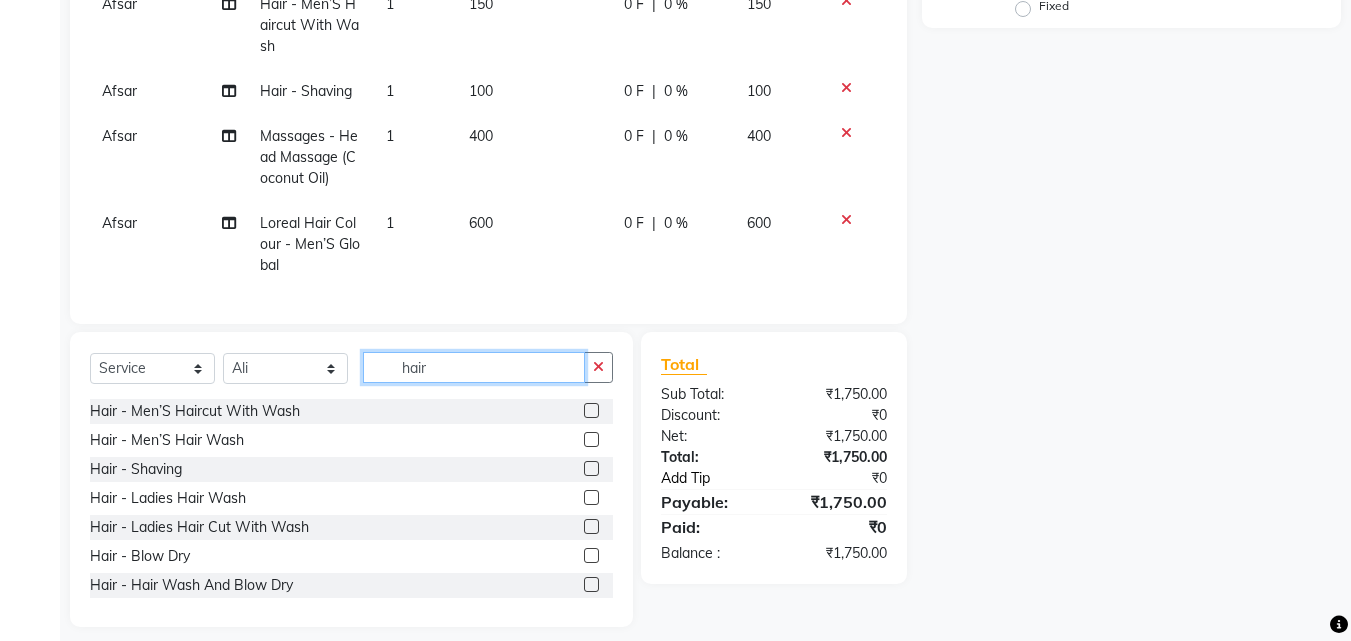 scroll, scrollTop: 447, scrollLeft: 0, axis: vertical 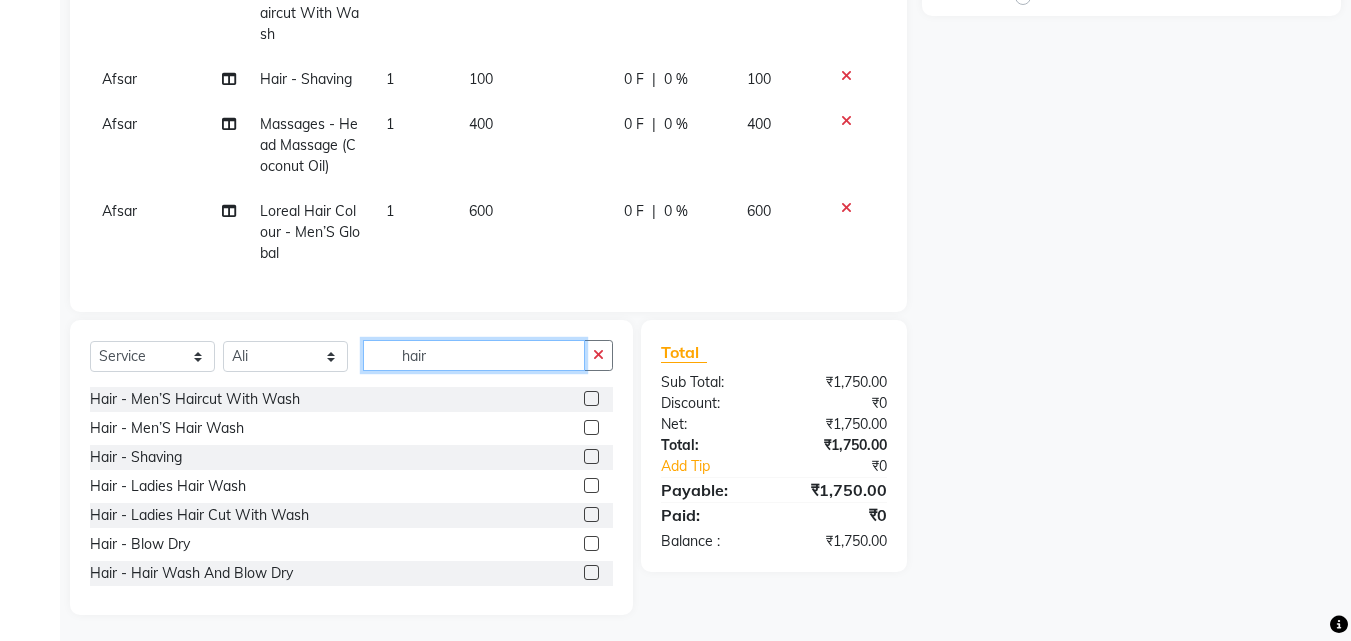 type on "hair" 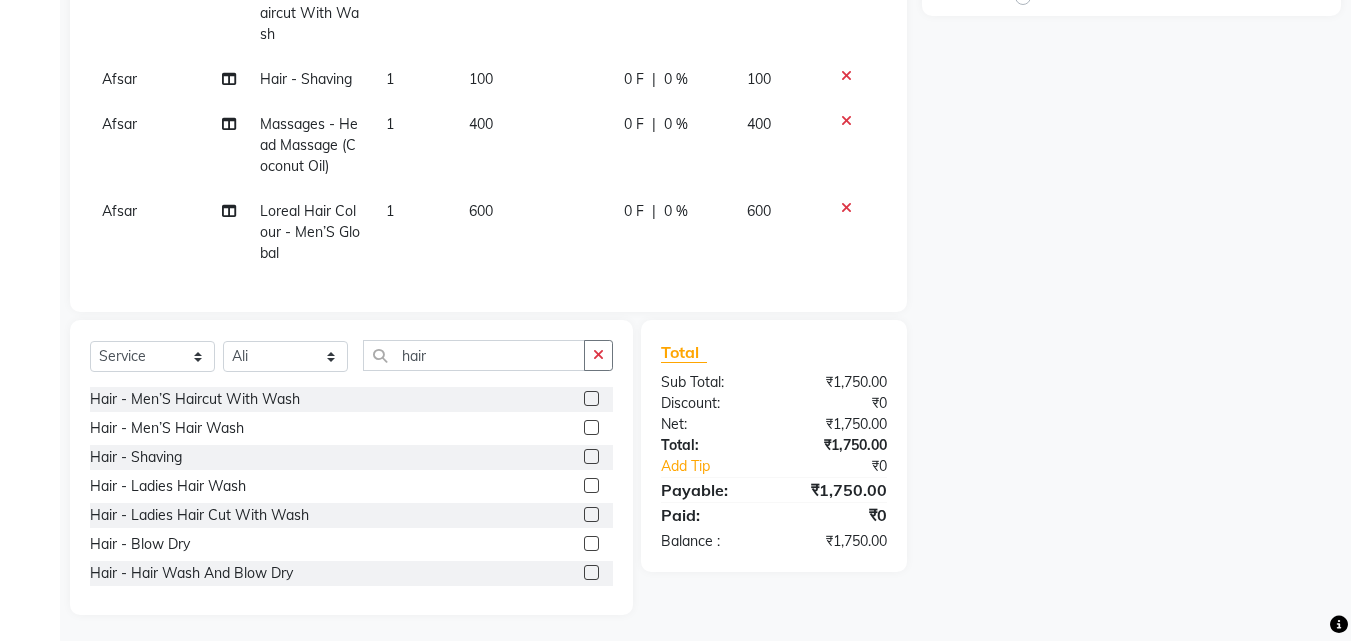 click 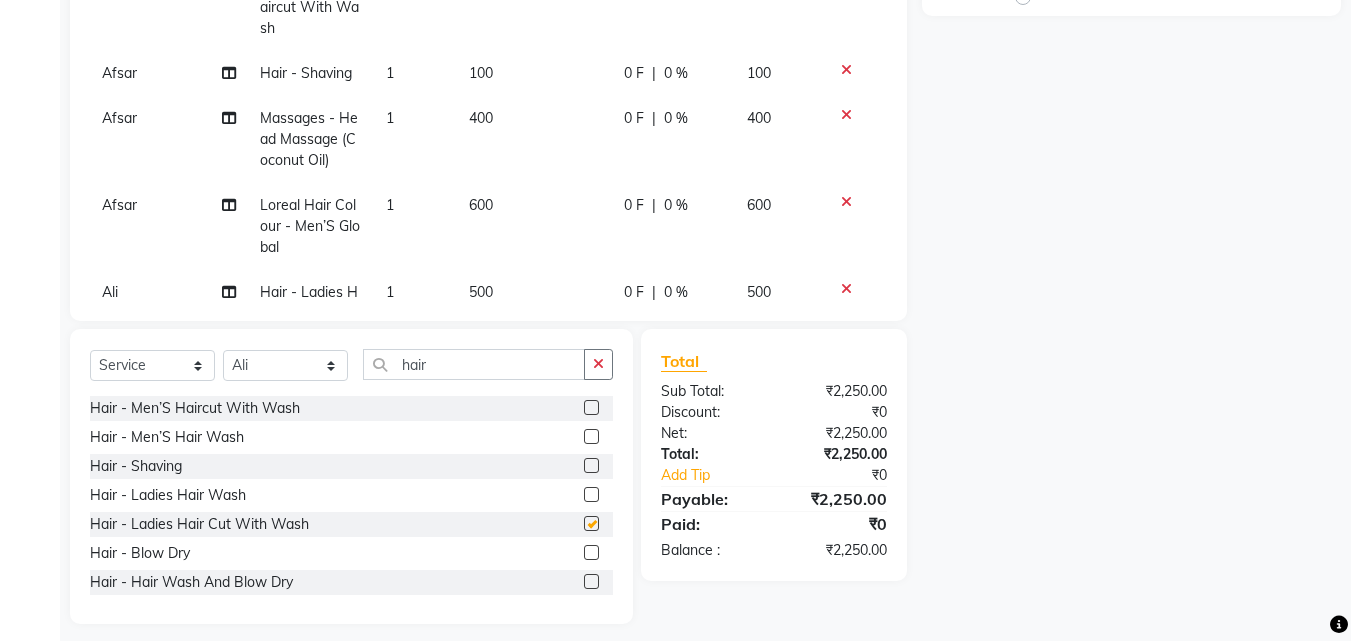 checkbox on "false" 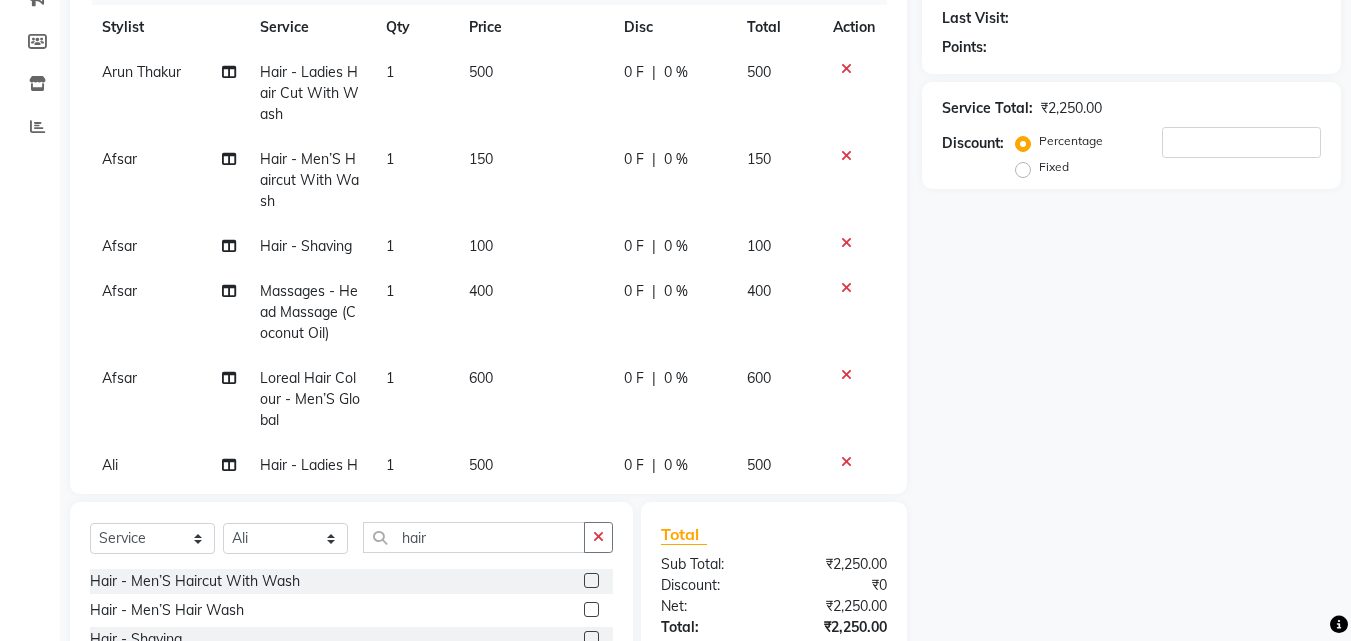 scroll, scrollTop: 300, scrollLeft: 0, axis: vertical 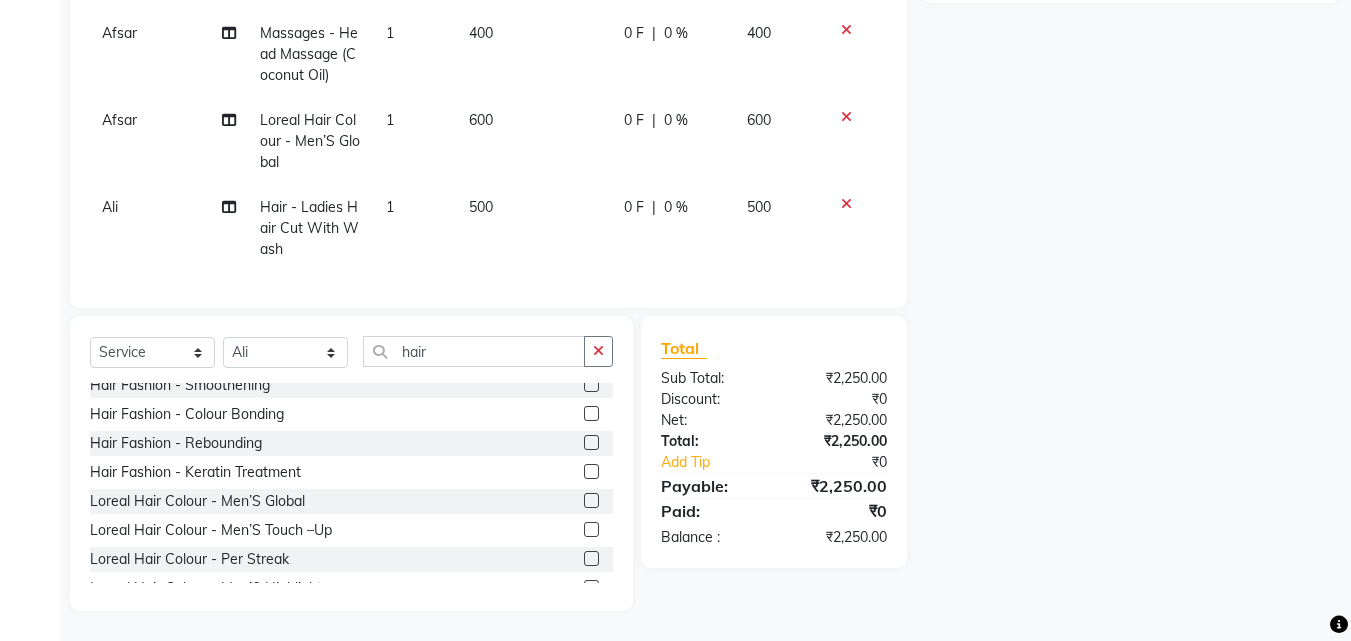 click on "1" 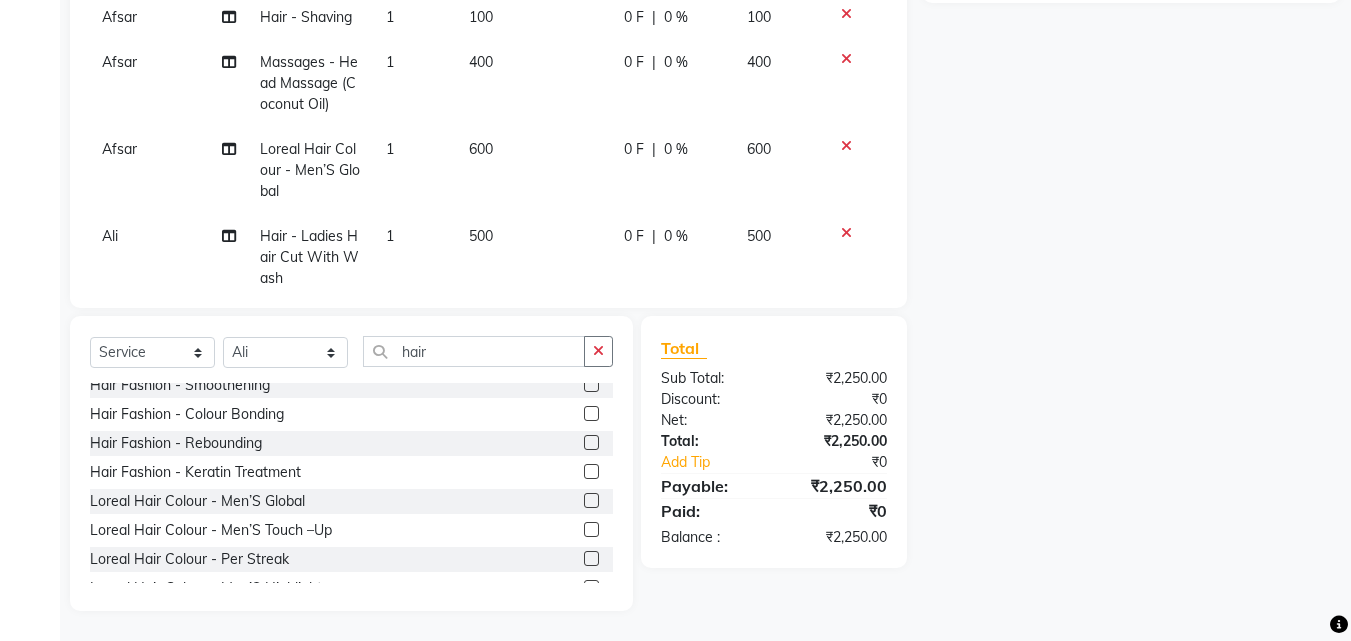 select on "23947" 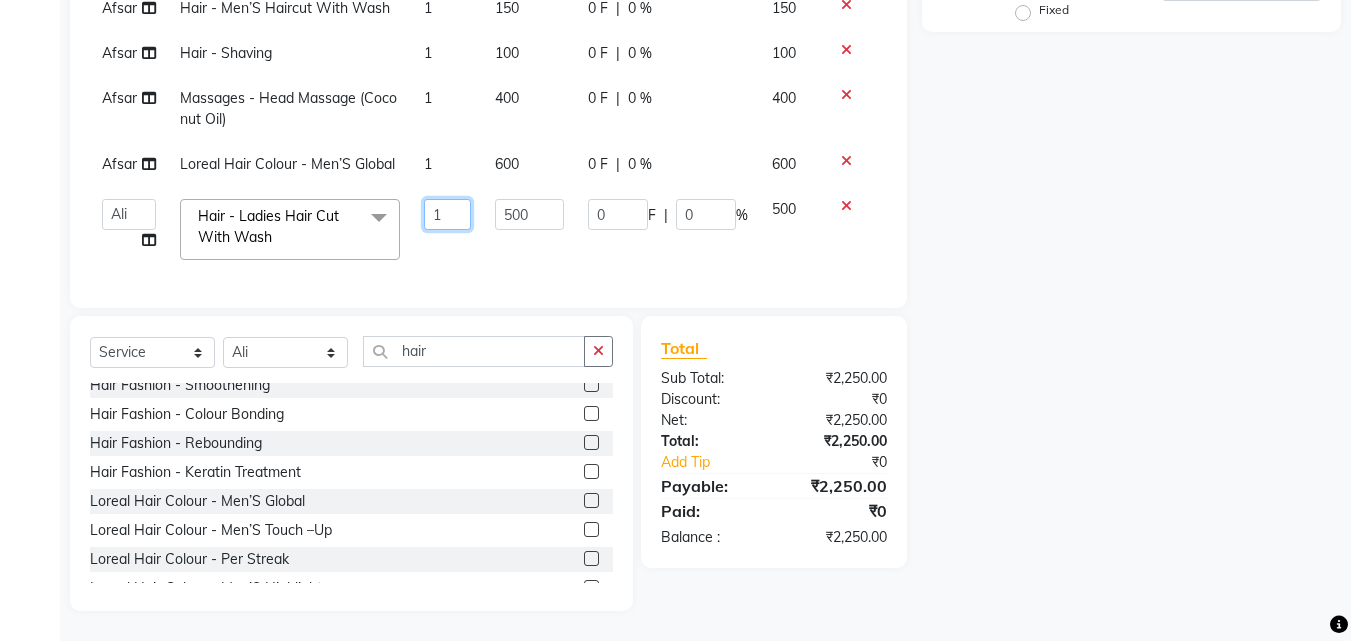 click on "1" 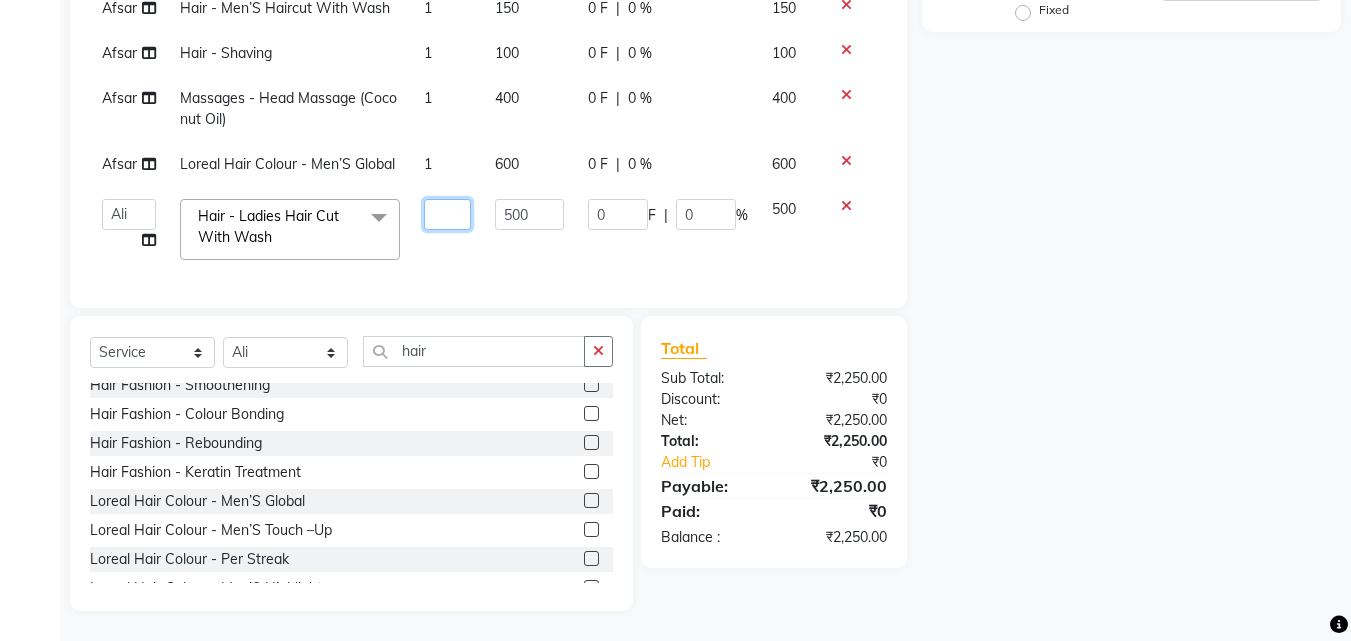 type on "2" 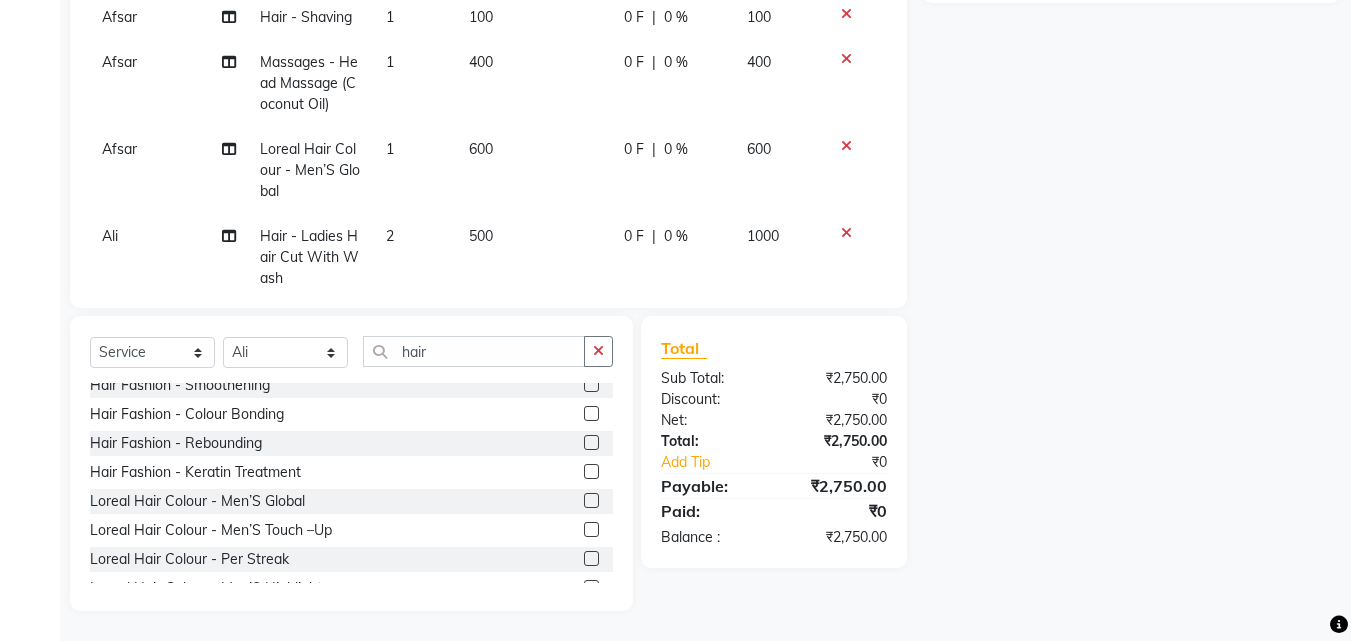 click on "Name: Membership: Total Visits: Card on file: Last Visit:  Points:  Service Total:  ₹2,750.00  Discount:  Percentage   Fixed" 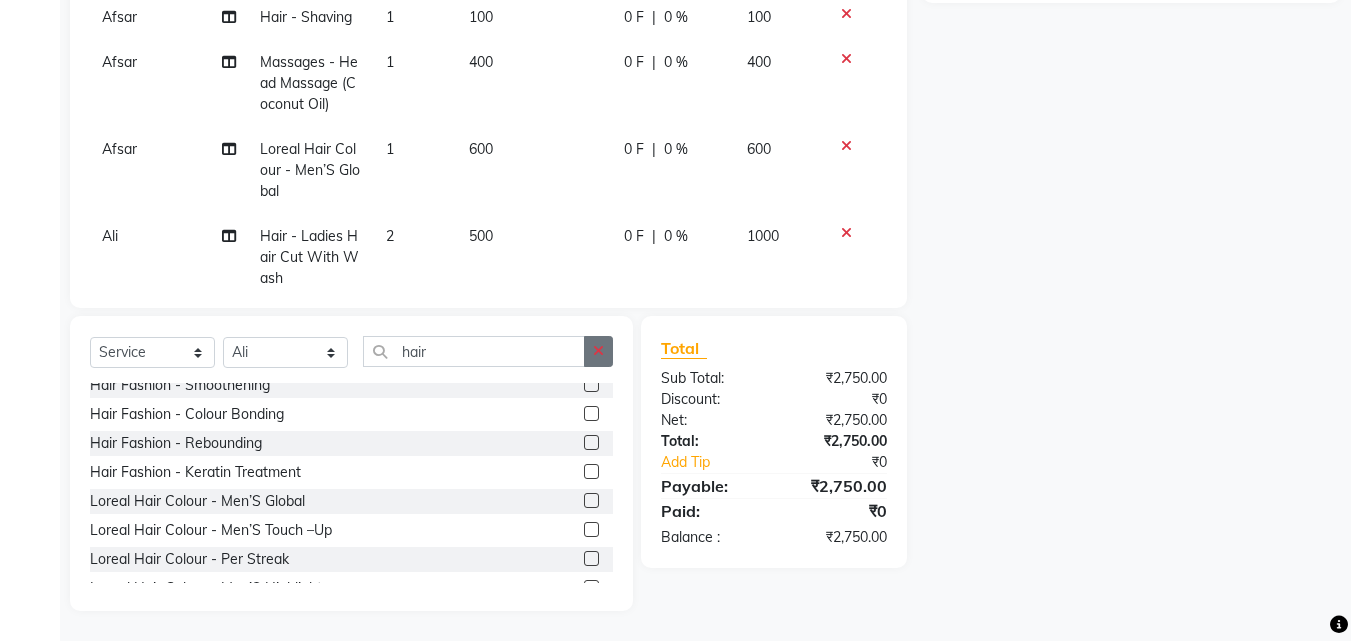 click 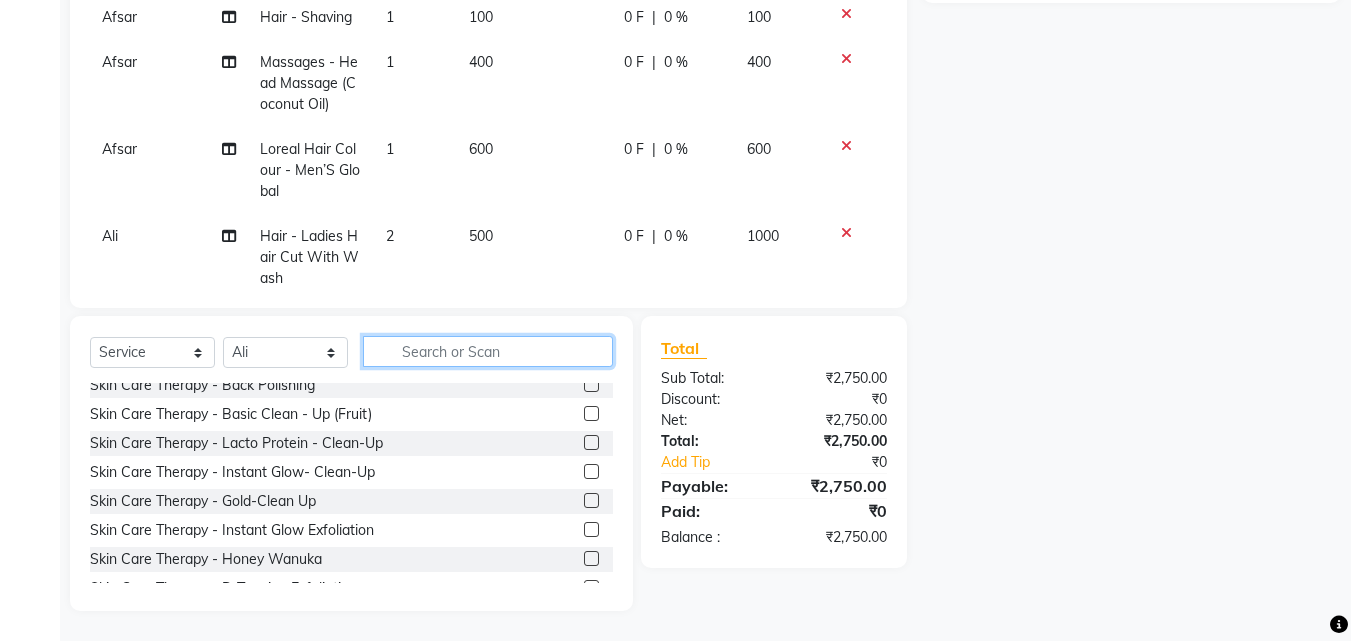 scroll, scrollTop: 1250, scrollLeft: 0, axis: vertical 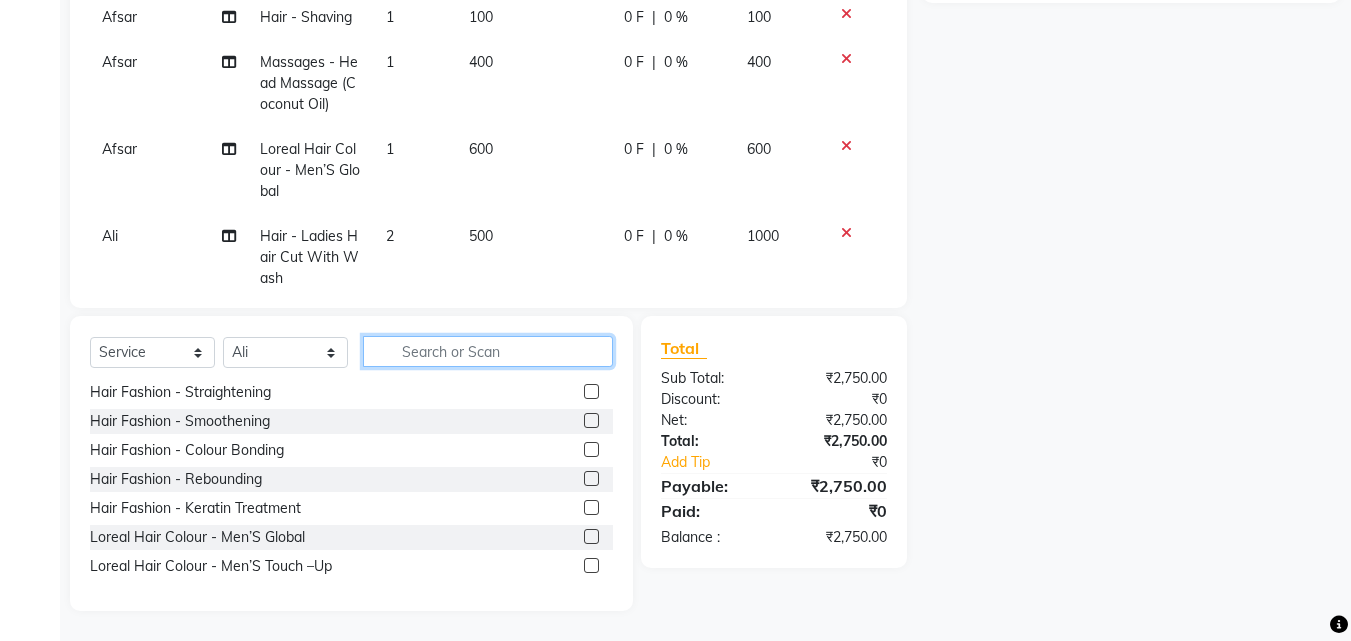 click 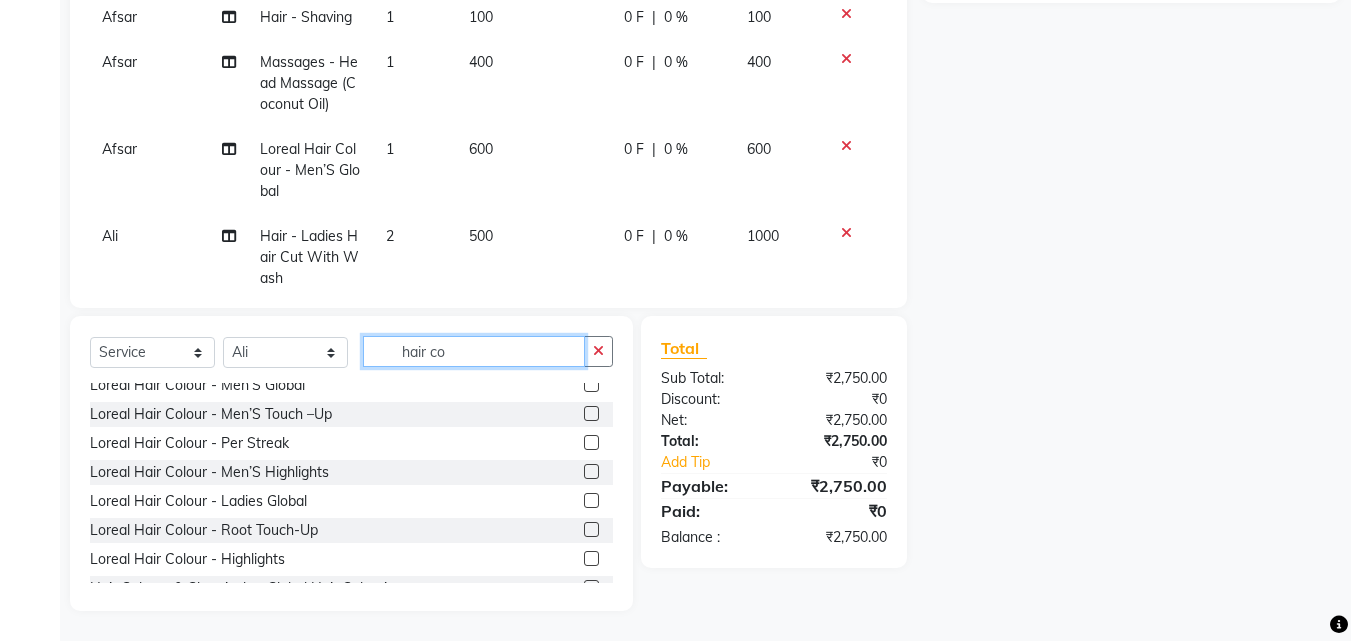 scroll, scrollTop: 0, scrollLeft: 0, axis: both 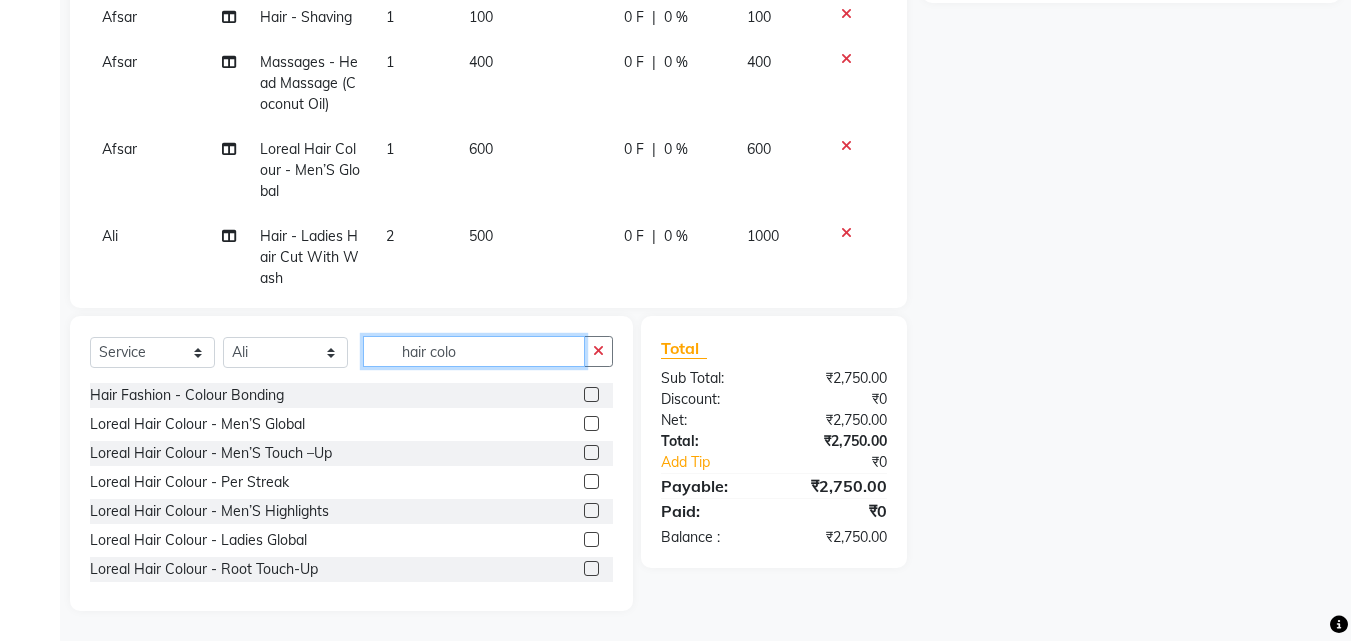 type on "hair colo" 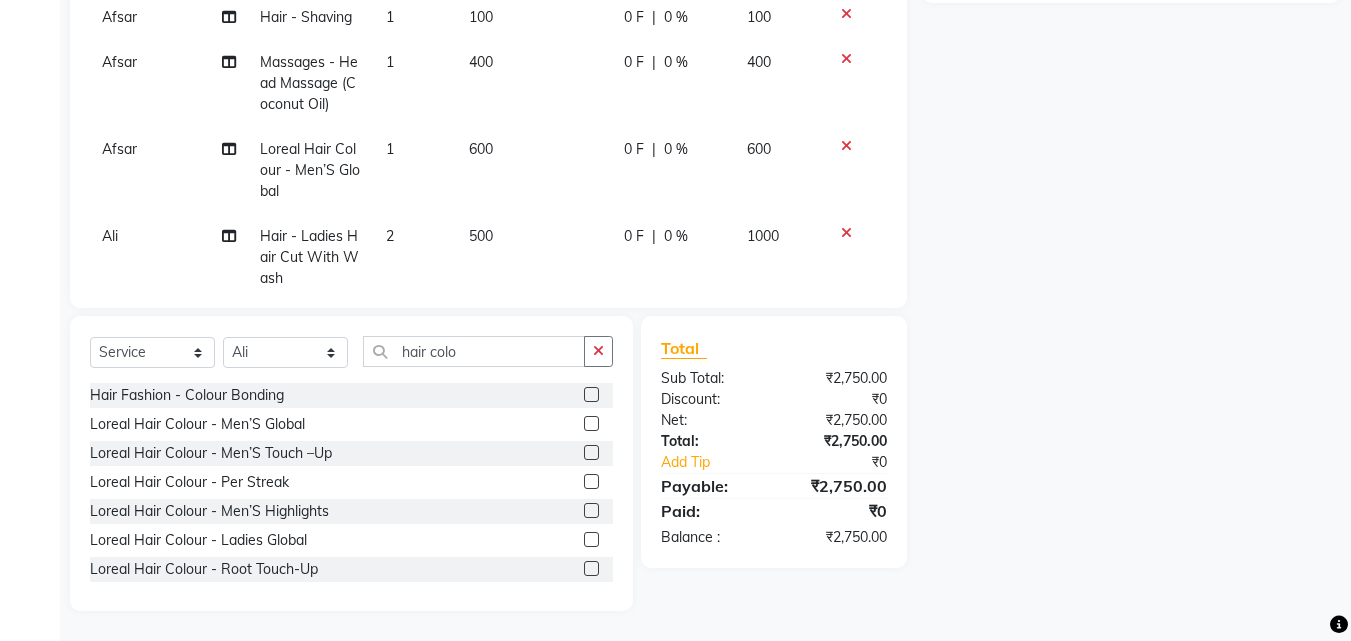 click 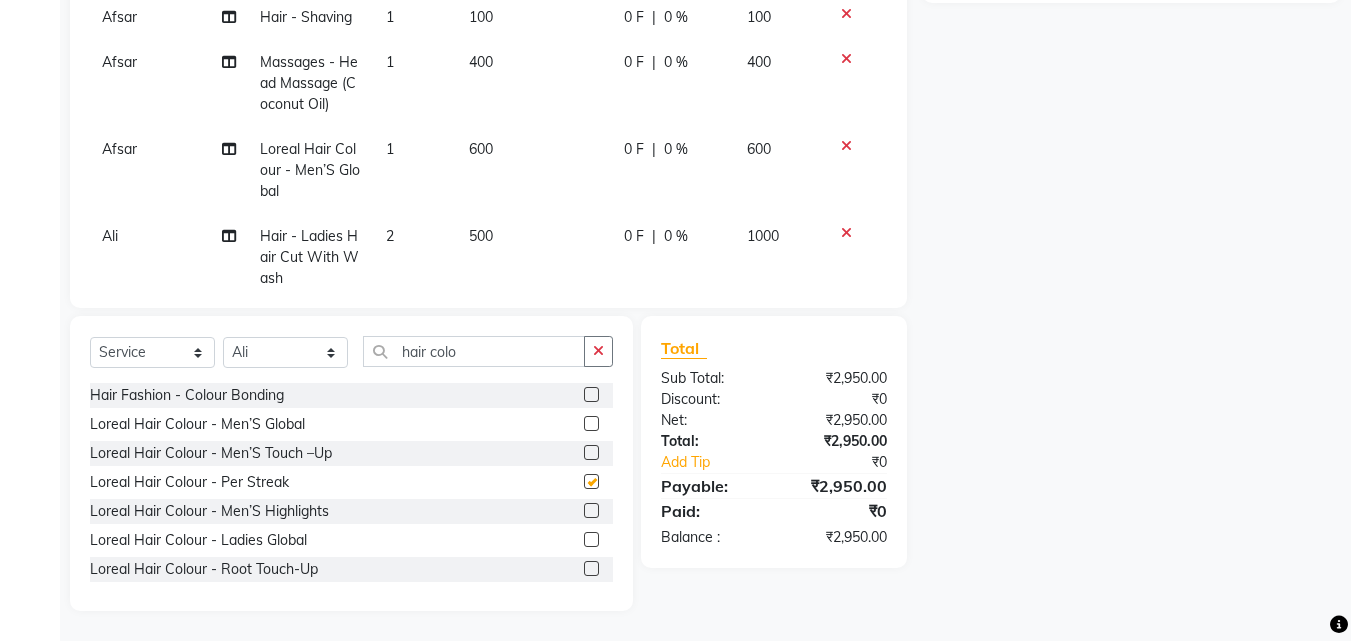 checkbox on "false" 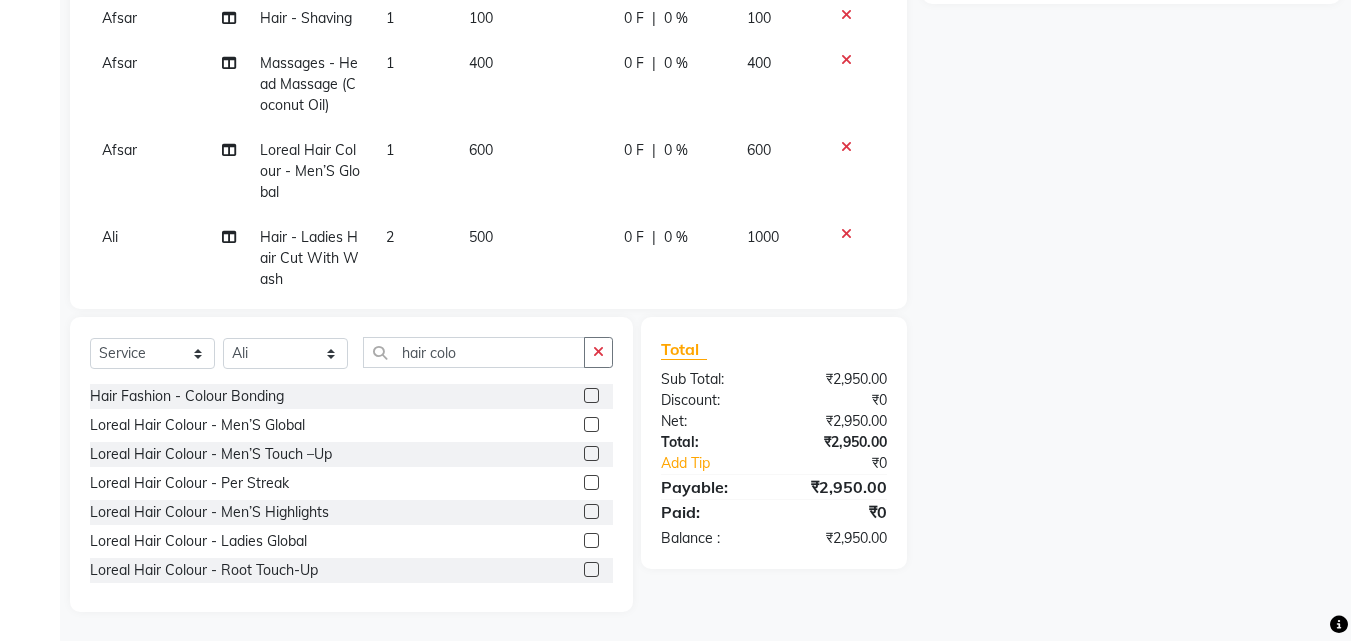 scroll, scrollTop: 460, scrollLeft: 0, axis: vertical 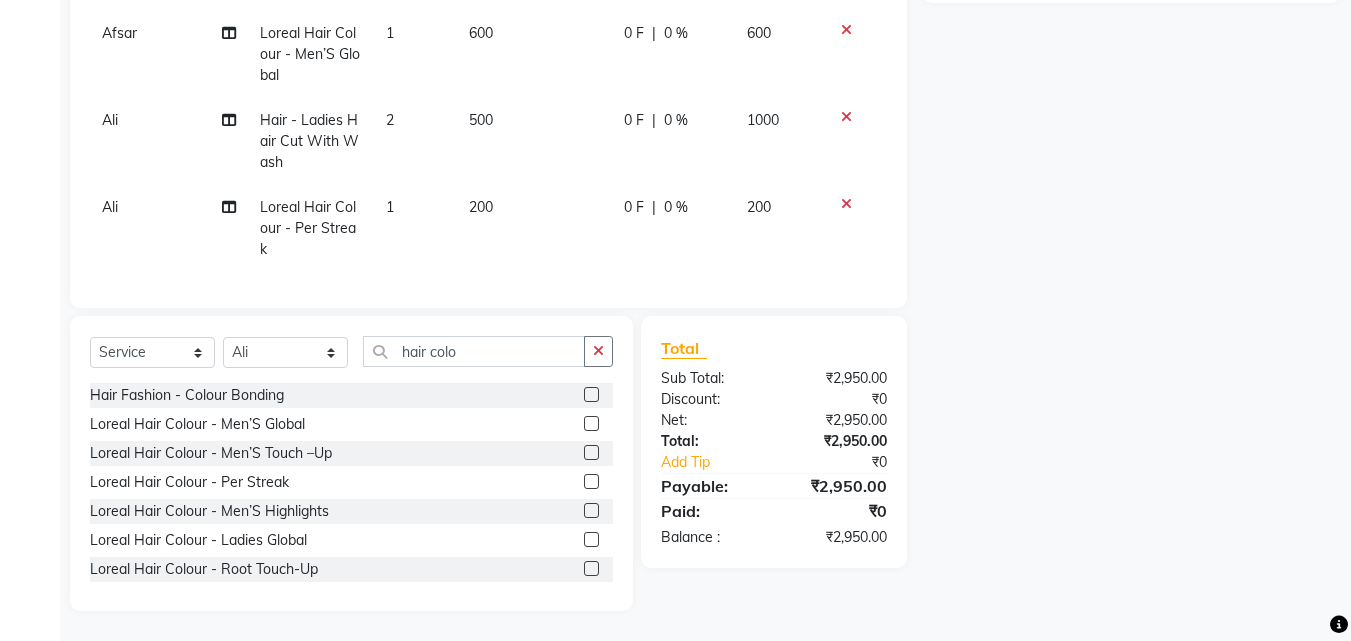 click on "1" 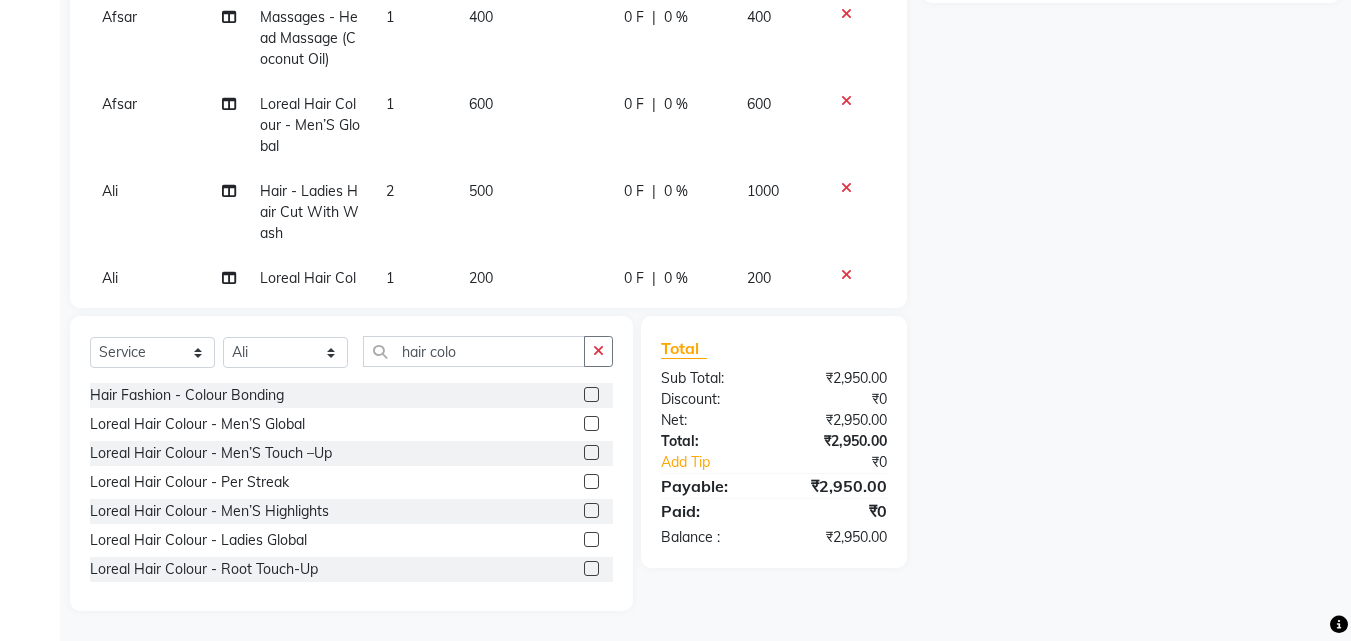 select on "23947" 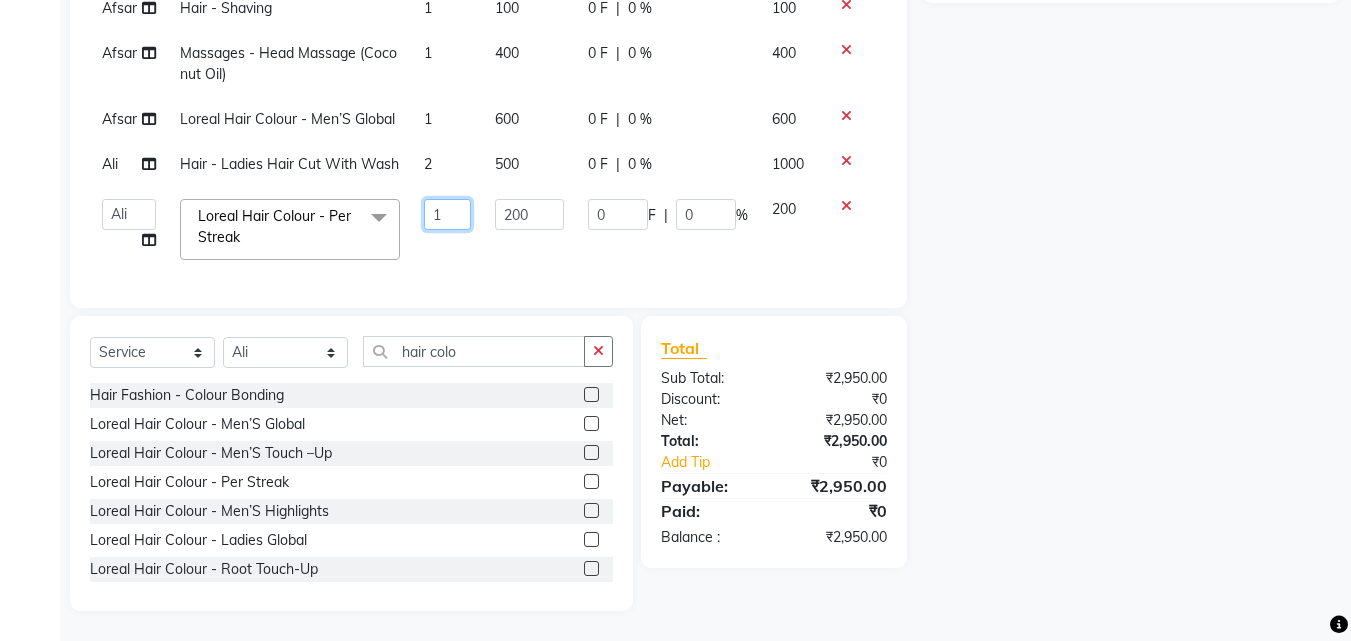 click on "1" 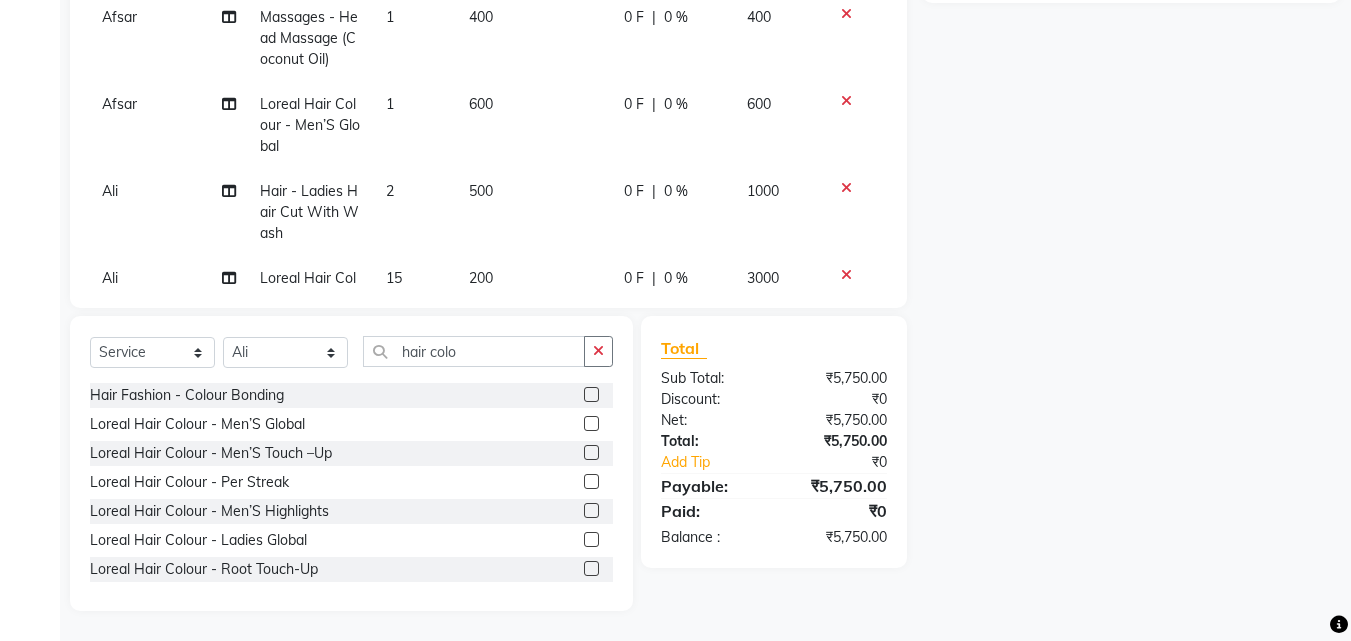 click on "Name: Membership: Total Visits: Card on file: Last Visit:  Points:  Service Total:  ₹5,750.00  Discount:  Percentage   Fixed" 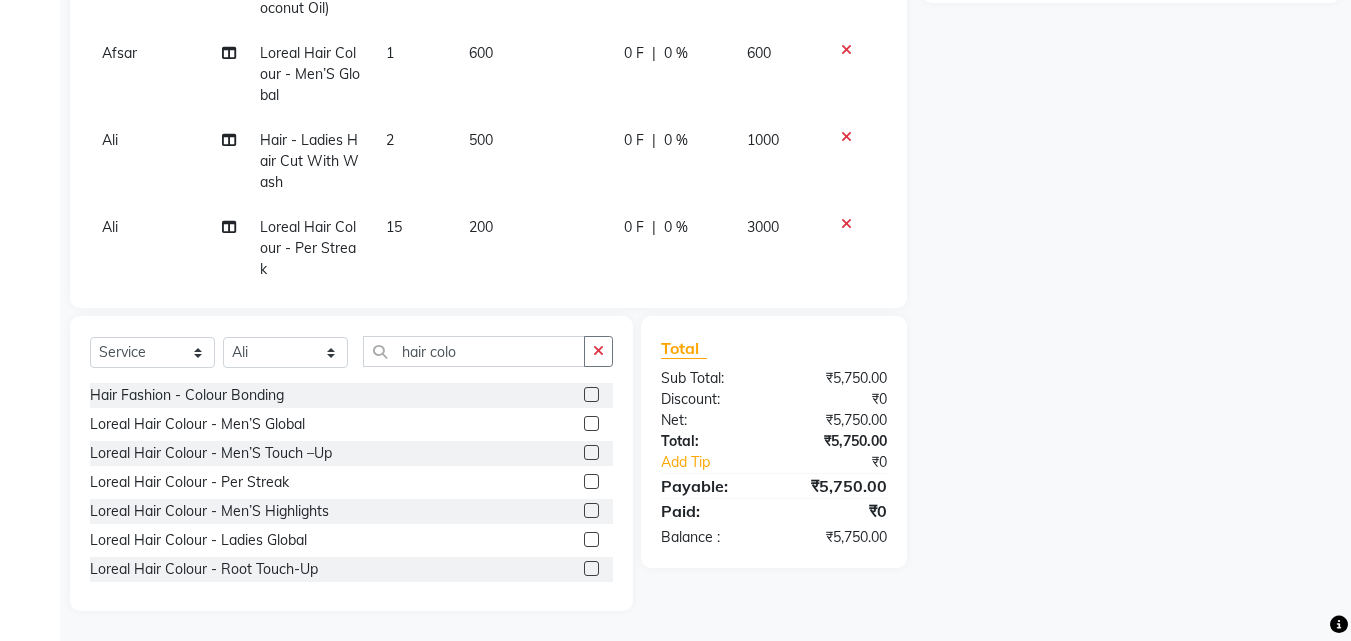 scroll, scrollTop: 180, scrollLeft: 0, axis: vertical 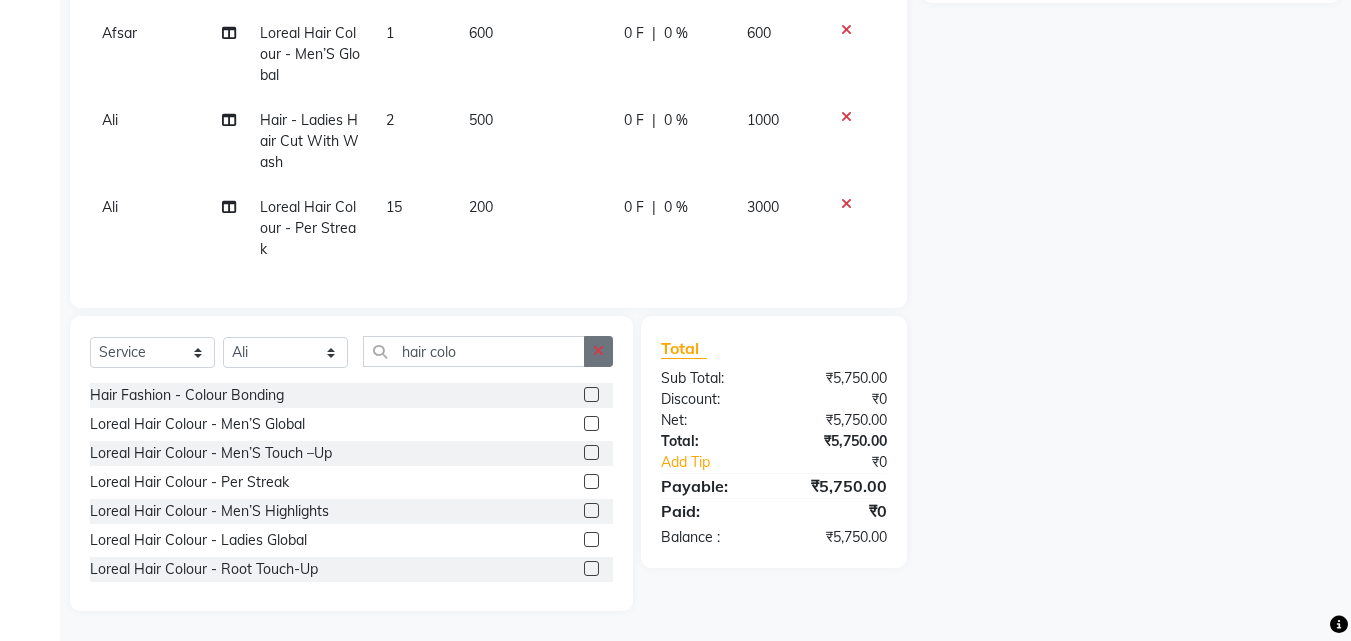 click 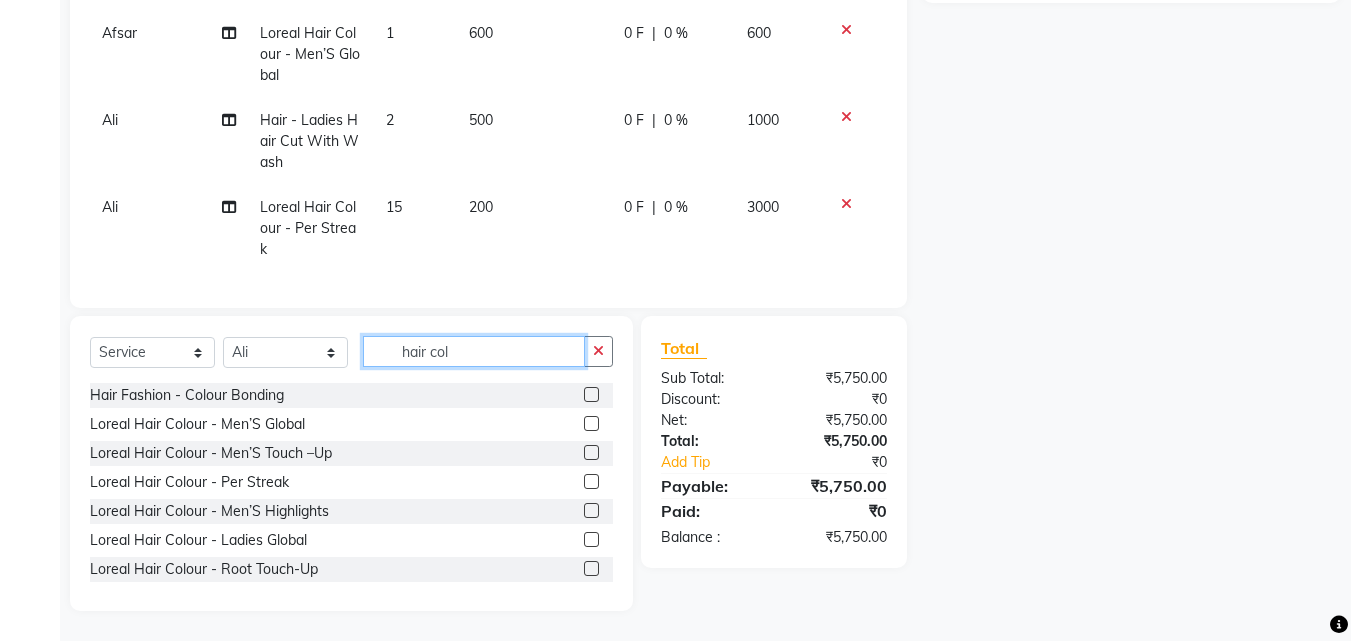 type on "hair col" 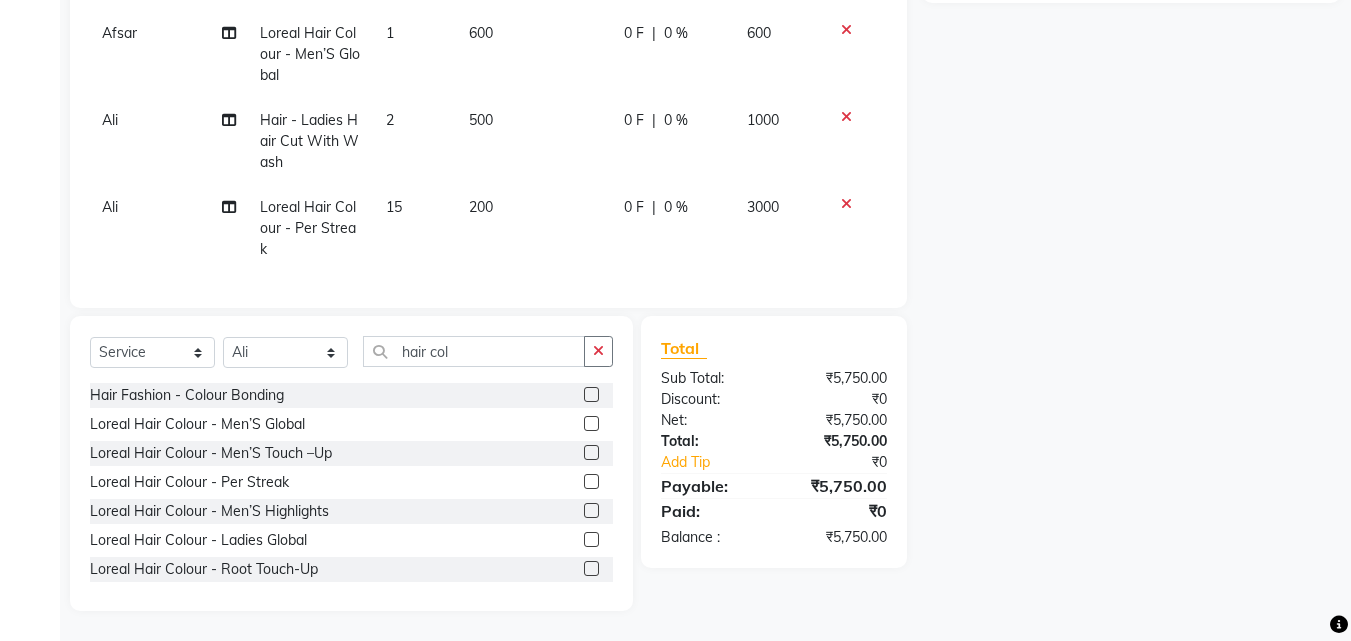 click 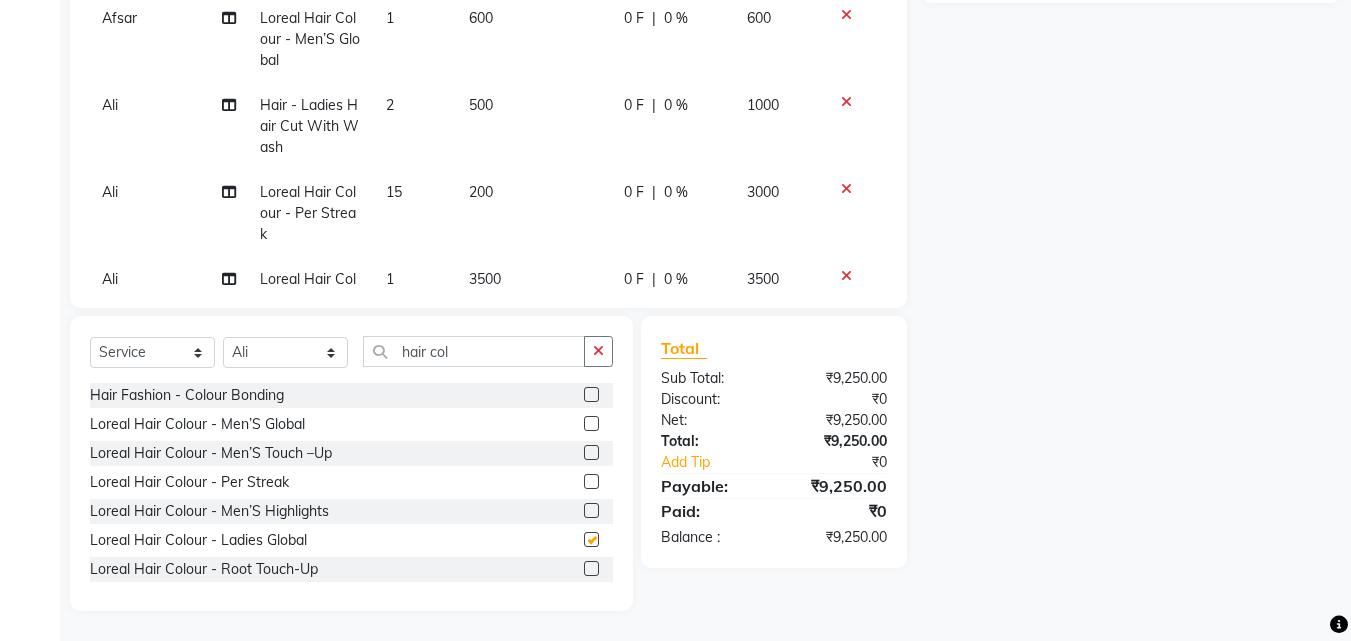 checkbox on "false" 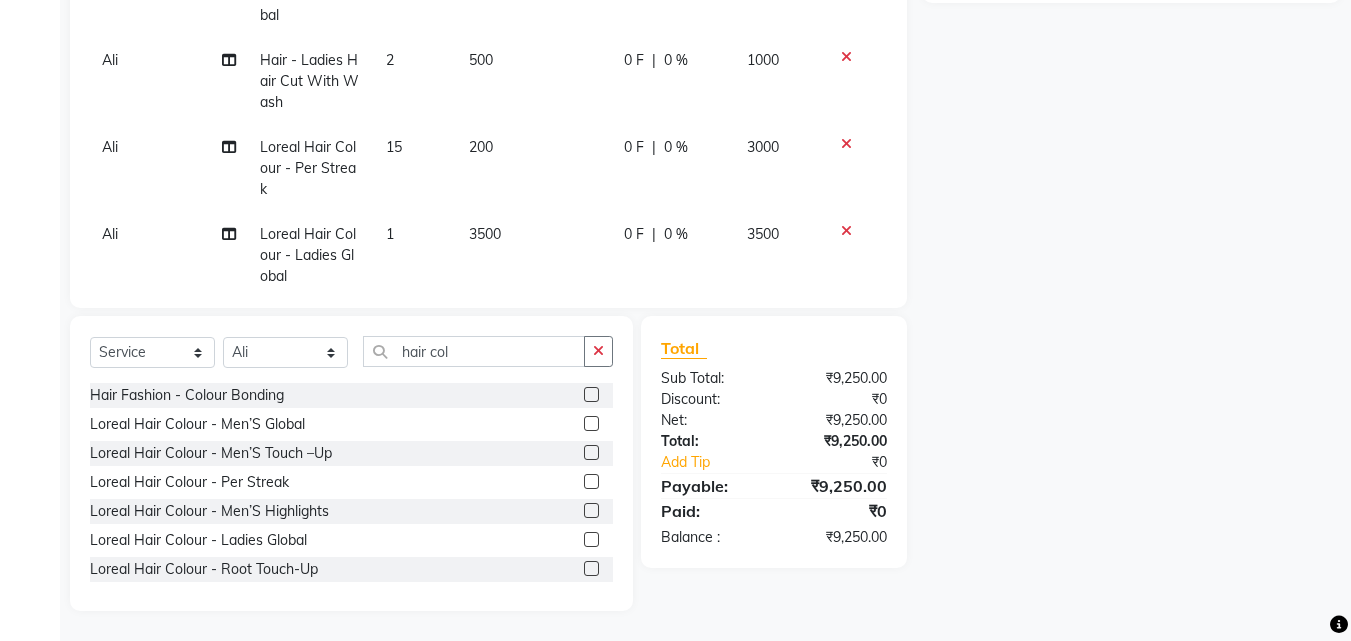 scroll, scrollTop: 267, scrollLeft: 0, axis: vertical 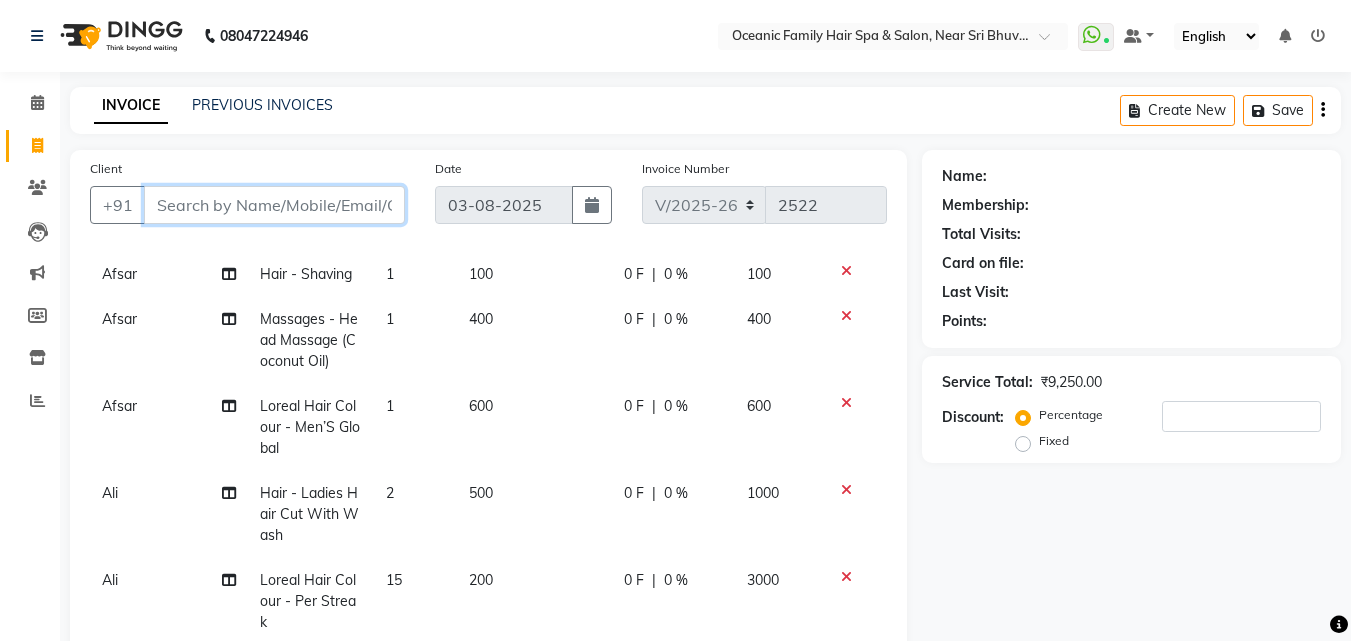click on "Client" at bounding box center [274, 205] 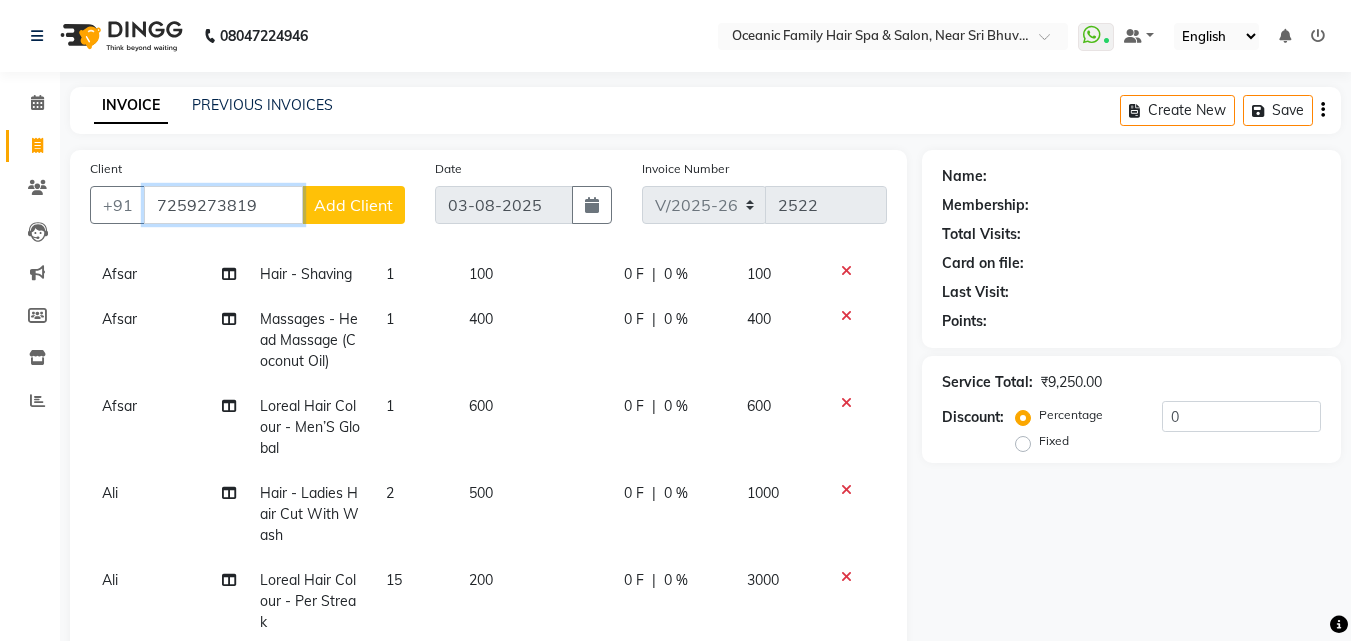 type on "7259273819" 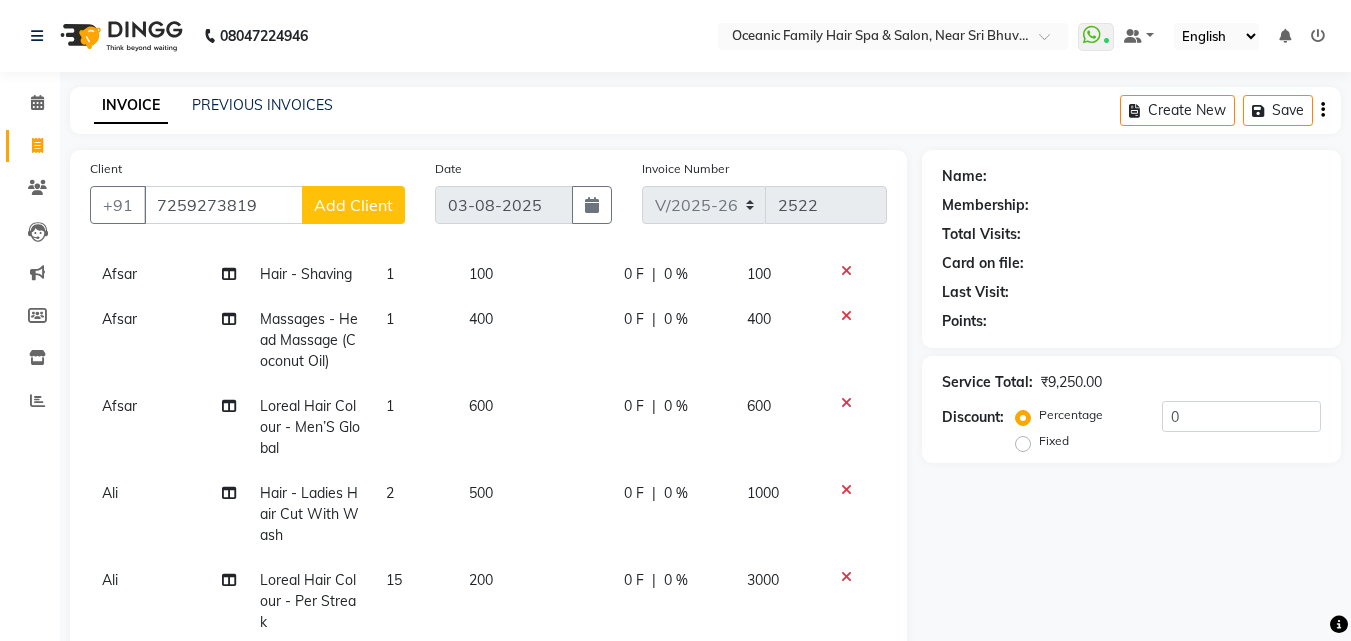 click on "Add Client" 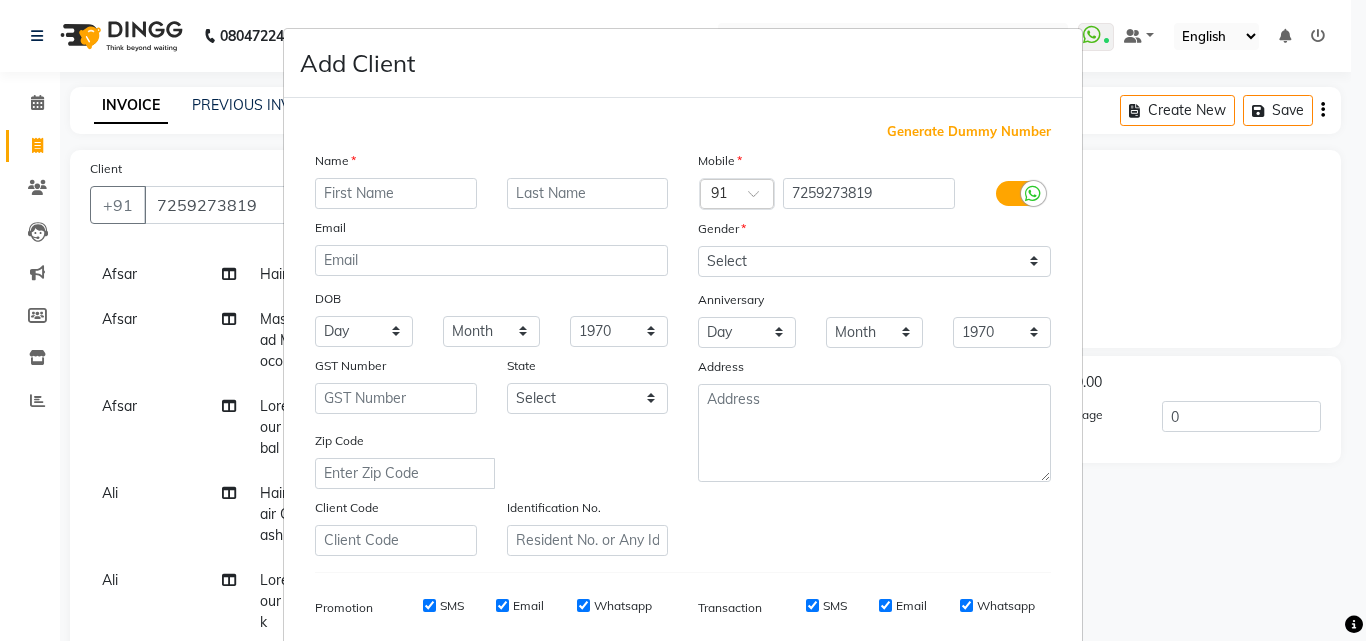 click at bounding box center [396, 193] 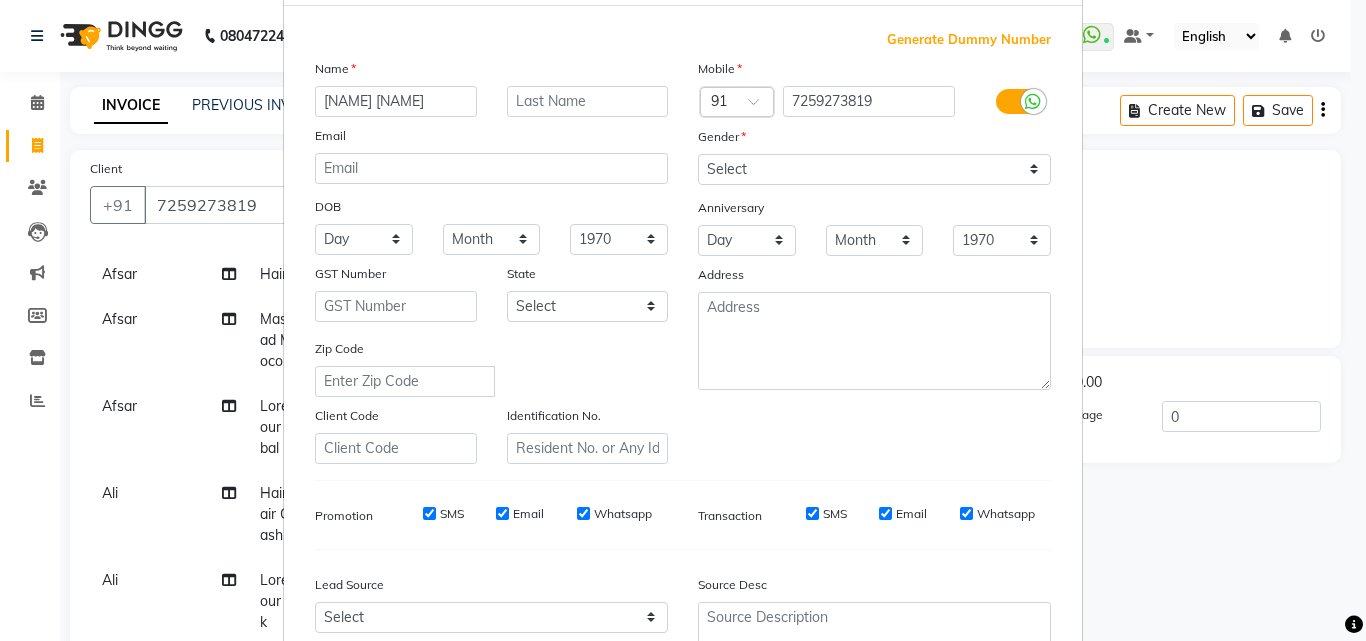 scroll, scrollTop: 282, scrollLeft: 0, axis: vertical 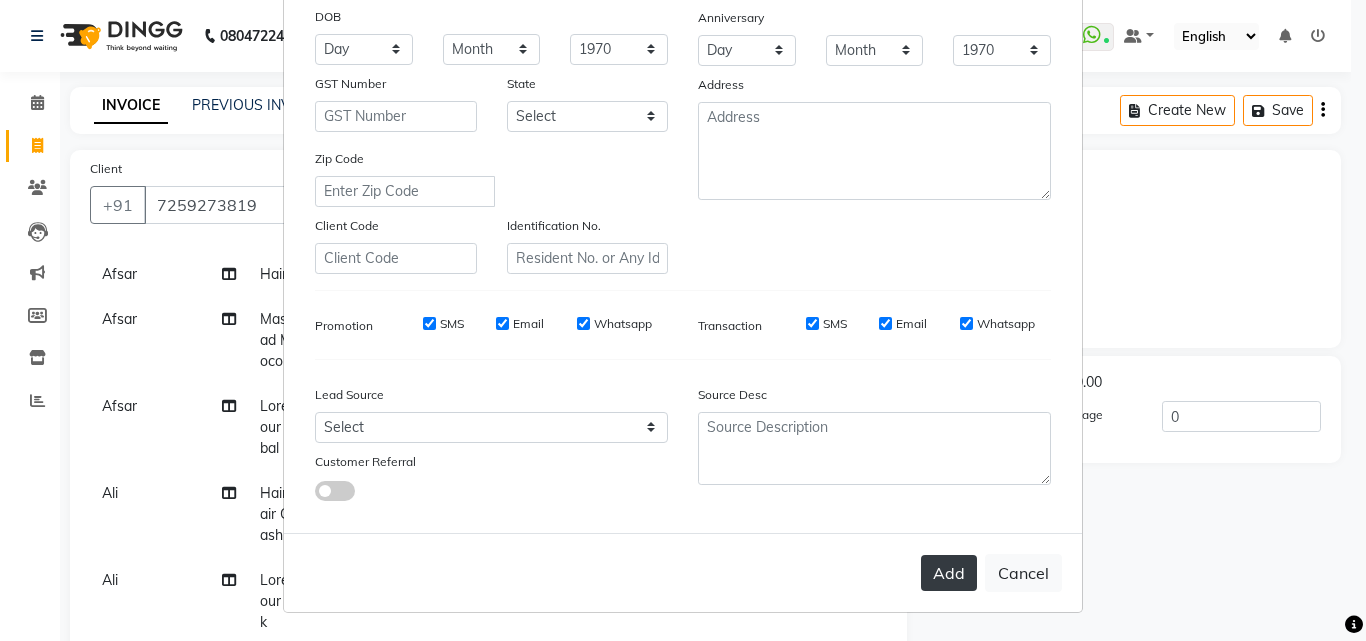 type on "Divya dsouza" 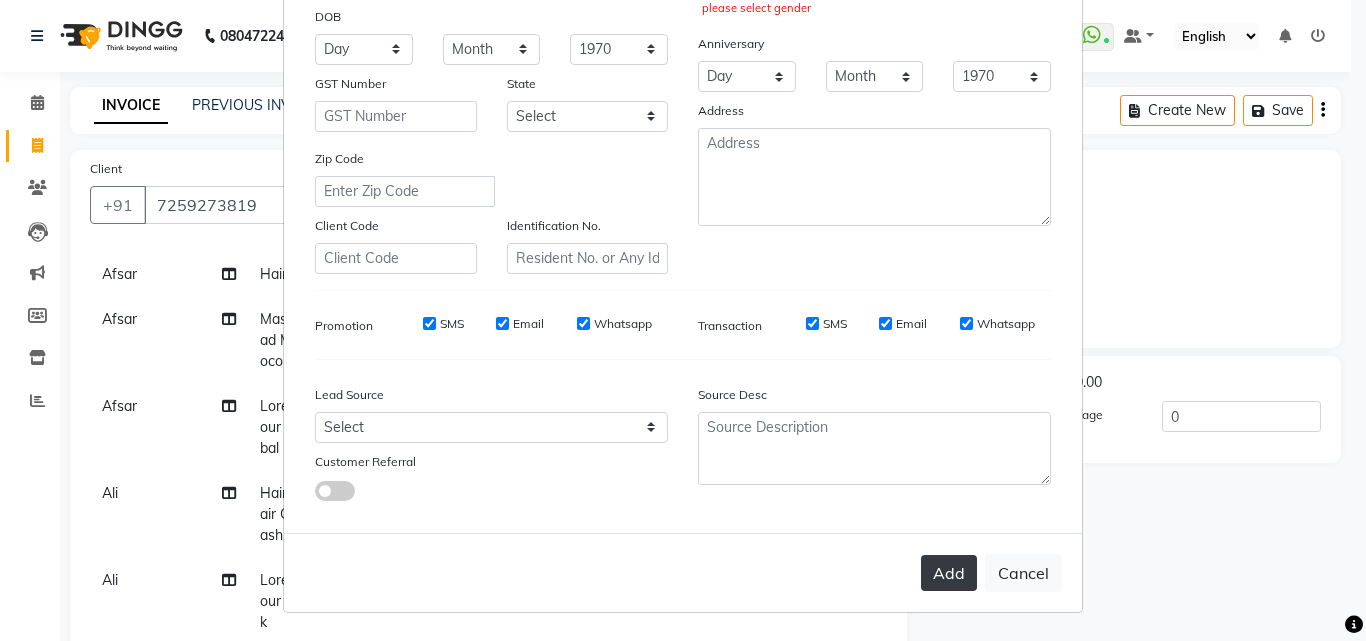 click on "Add" at bounding box center (949, 573) 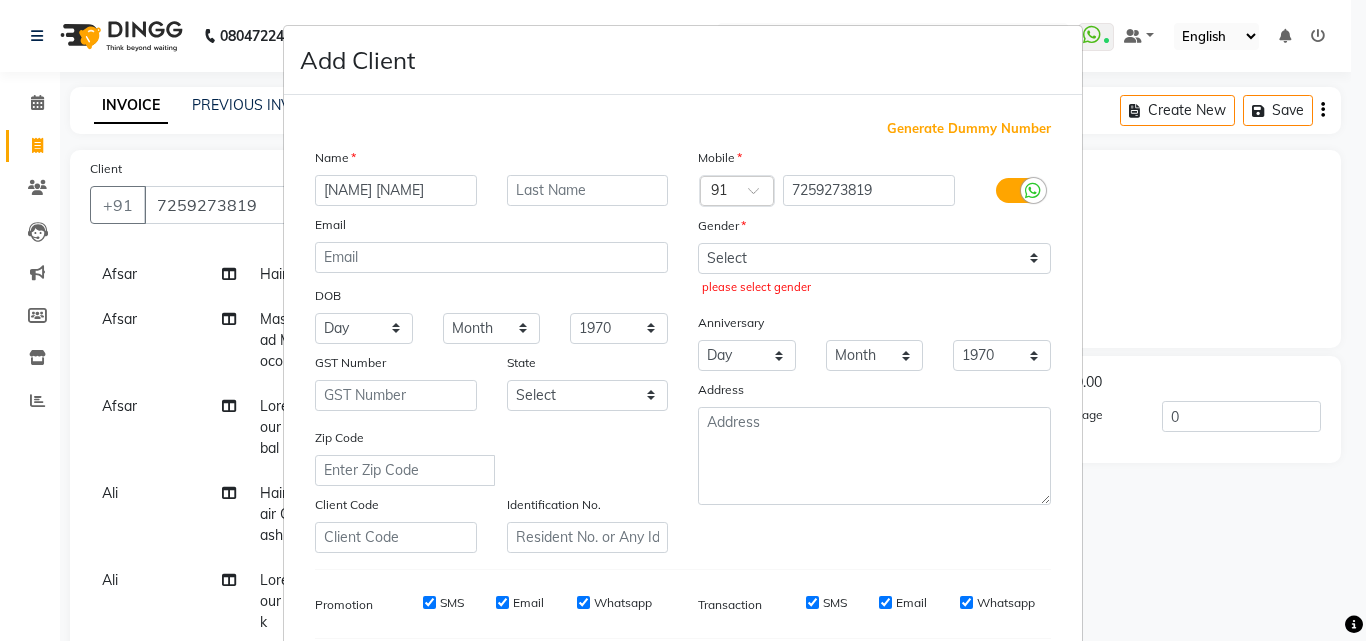 scroll, scrollTop: 0, scrollLeft: 0, axis: both 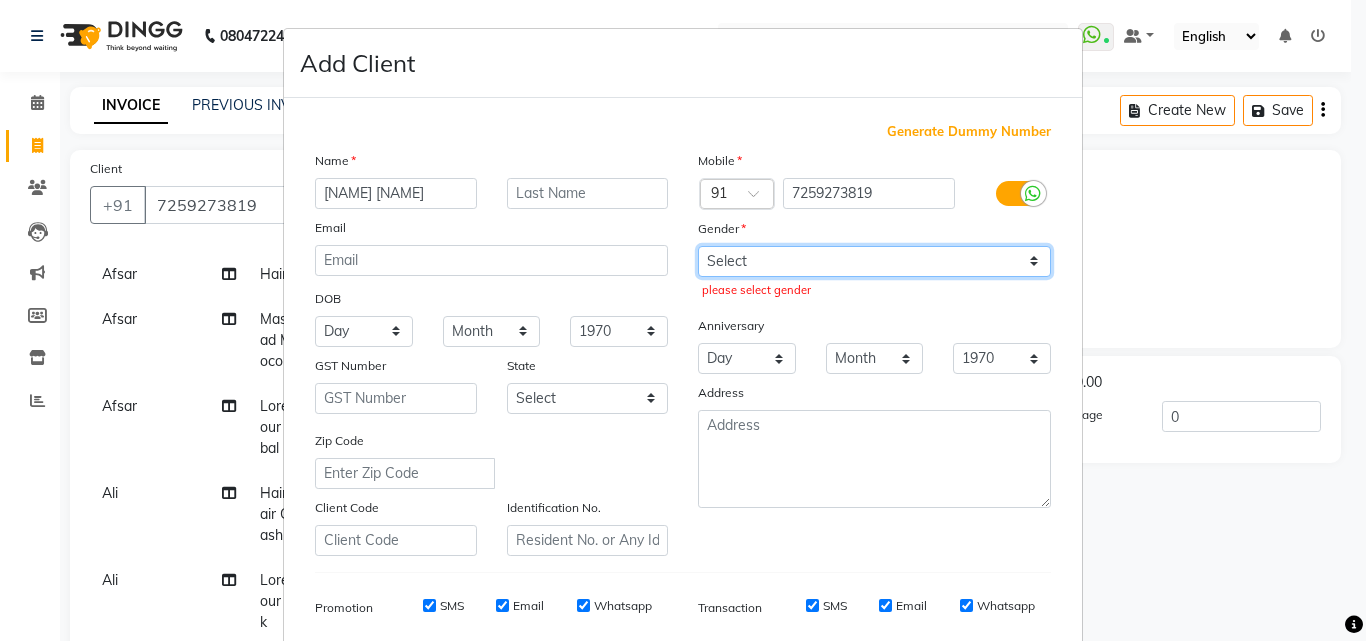click on "Select Male Female Other Prefer Not To Say" at bounding box center (874, 261) 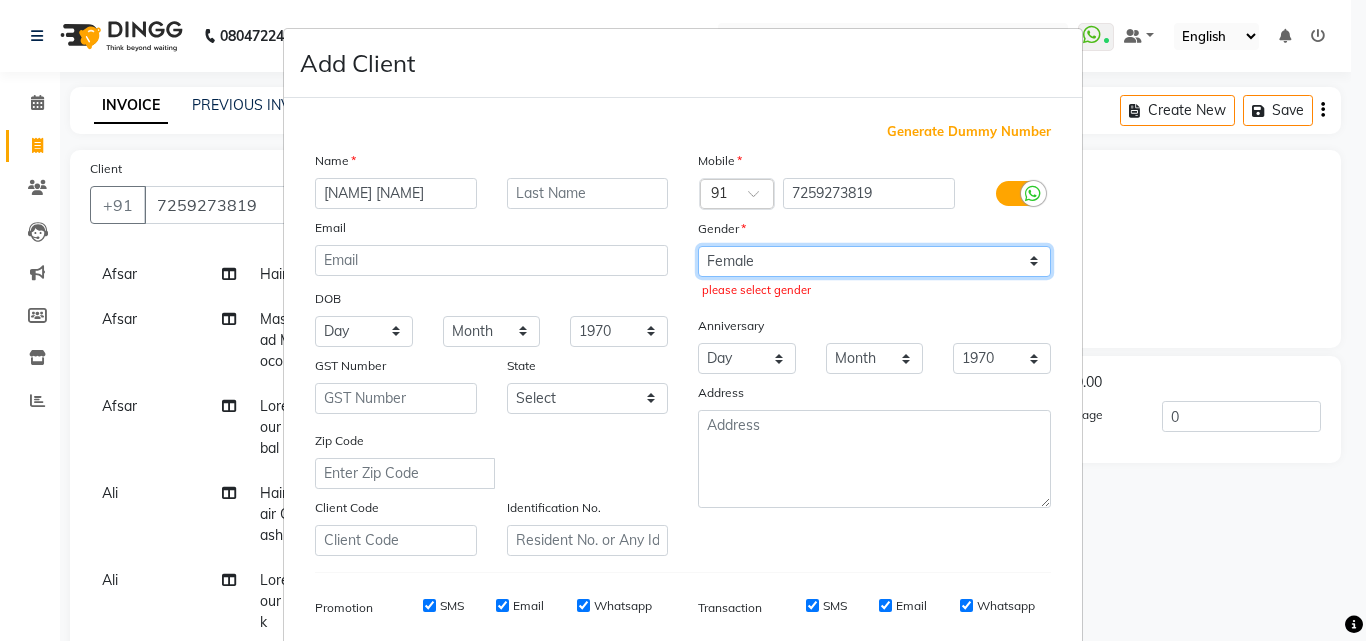 click on "Select Male Female Other Prefer Not To Say" at bounding box center [874, 261] 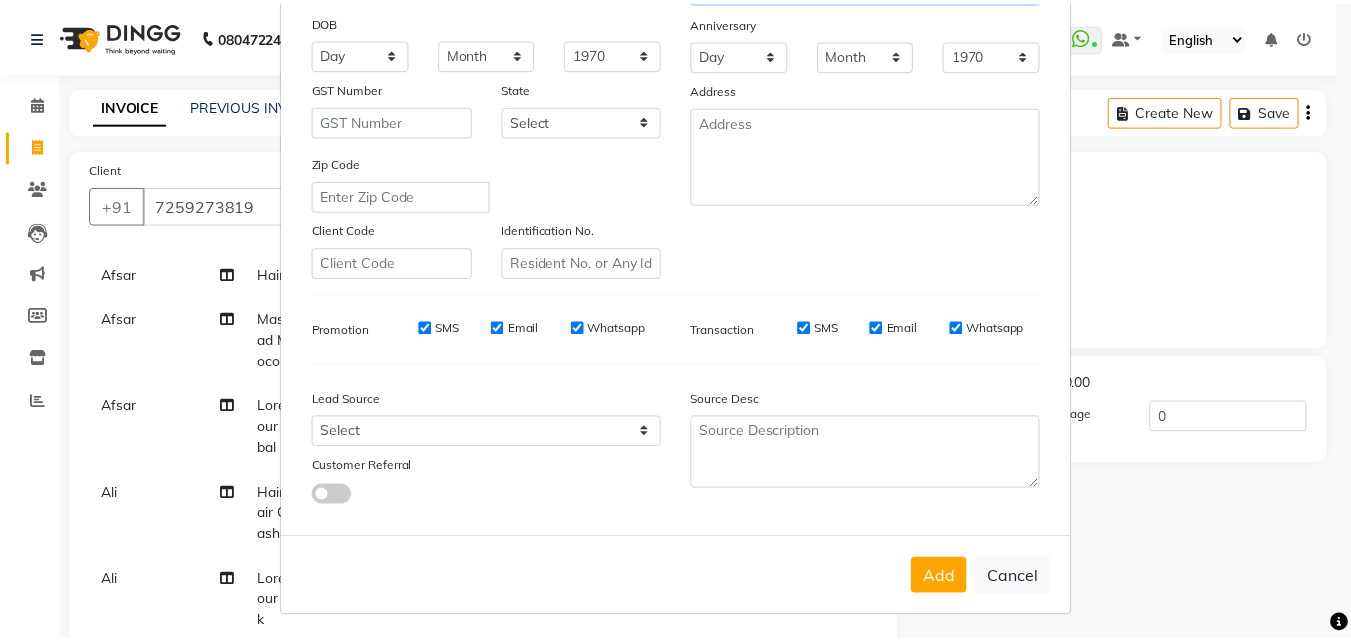 scroll, scrollTop: 282, scrollLeft: 0, axis: vertical 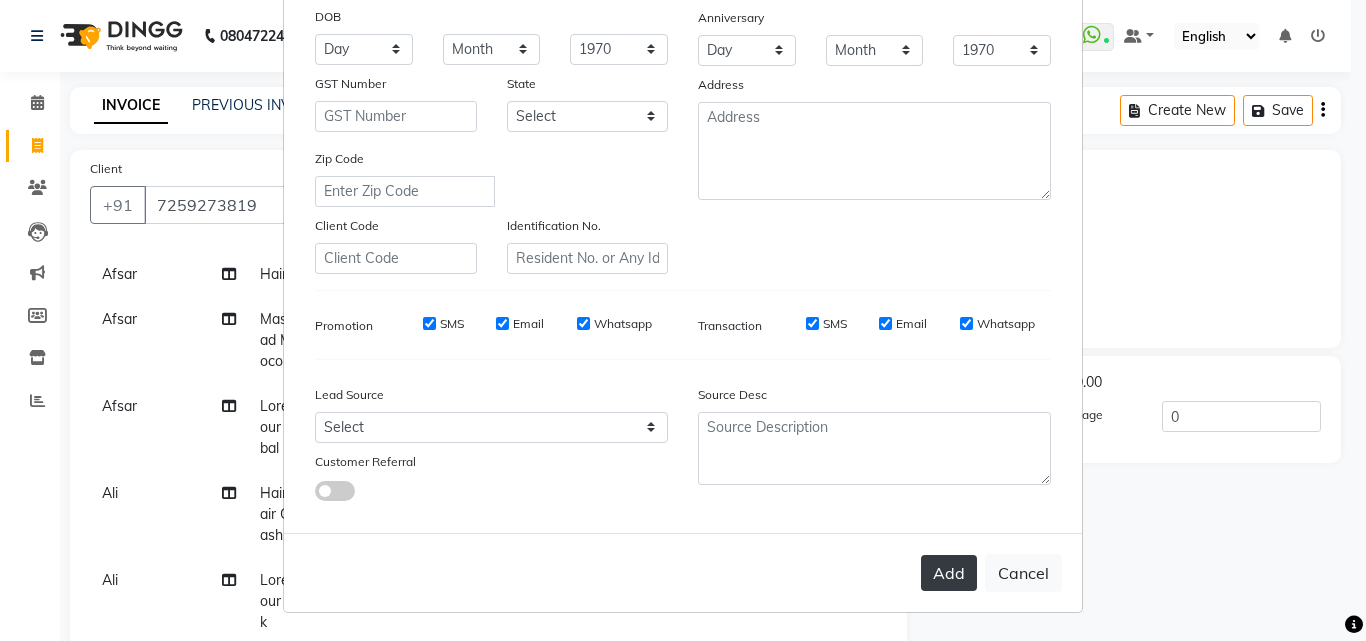 click on "Add" at bounding box center [949, 573] 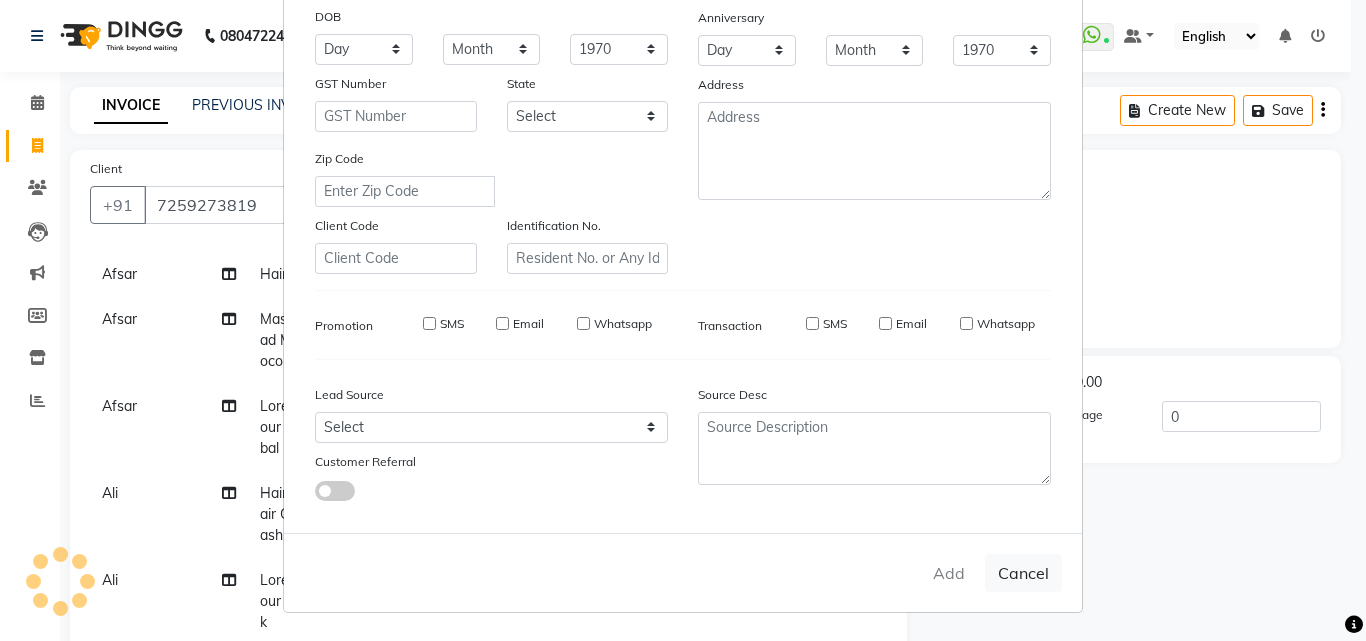 type 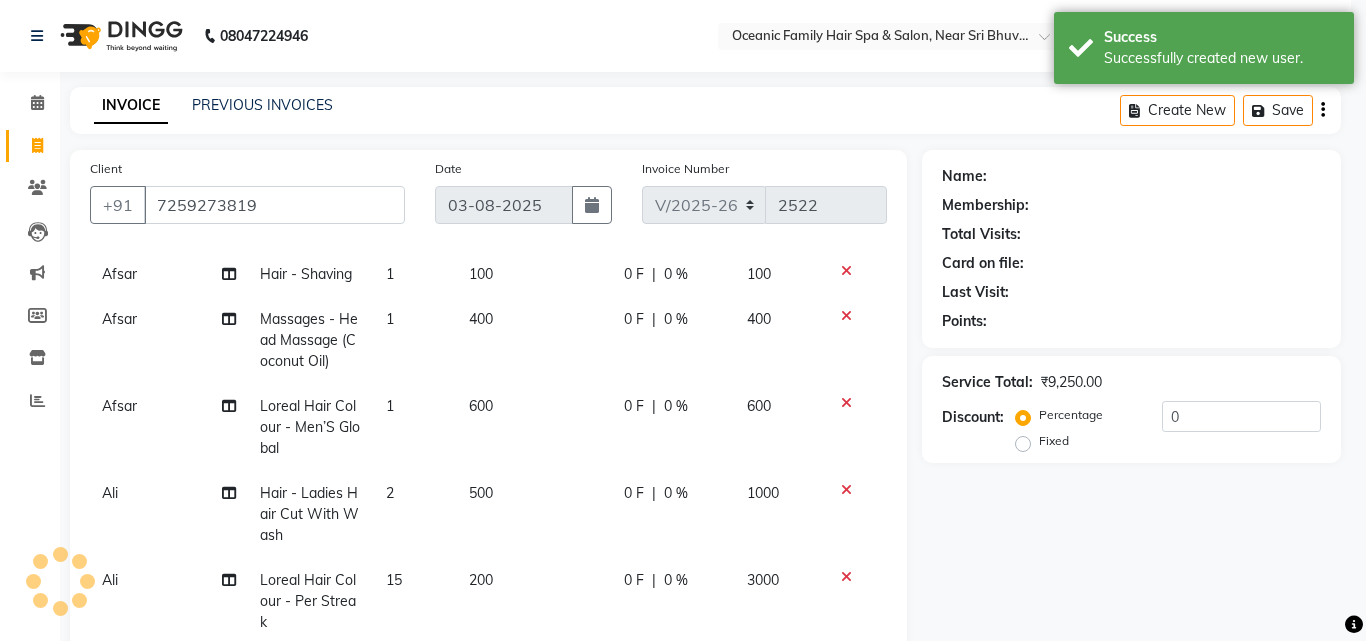 select on "1: Object" 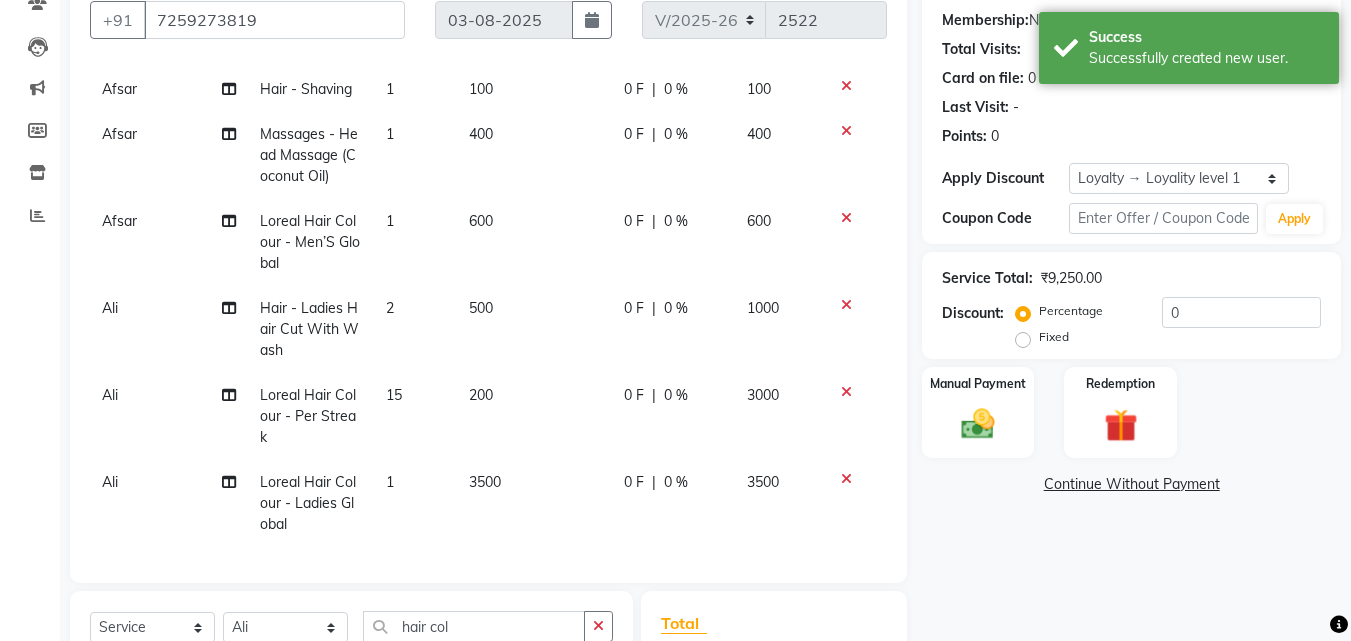 scroll, scrollTop: 460, scrollLeft: 0, axis: vertical 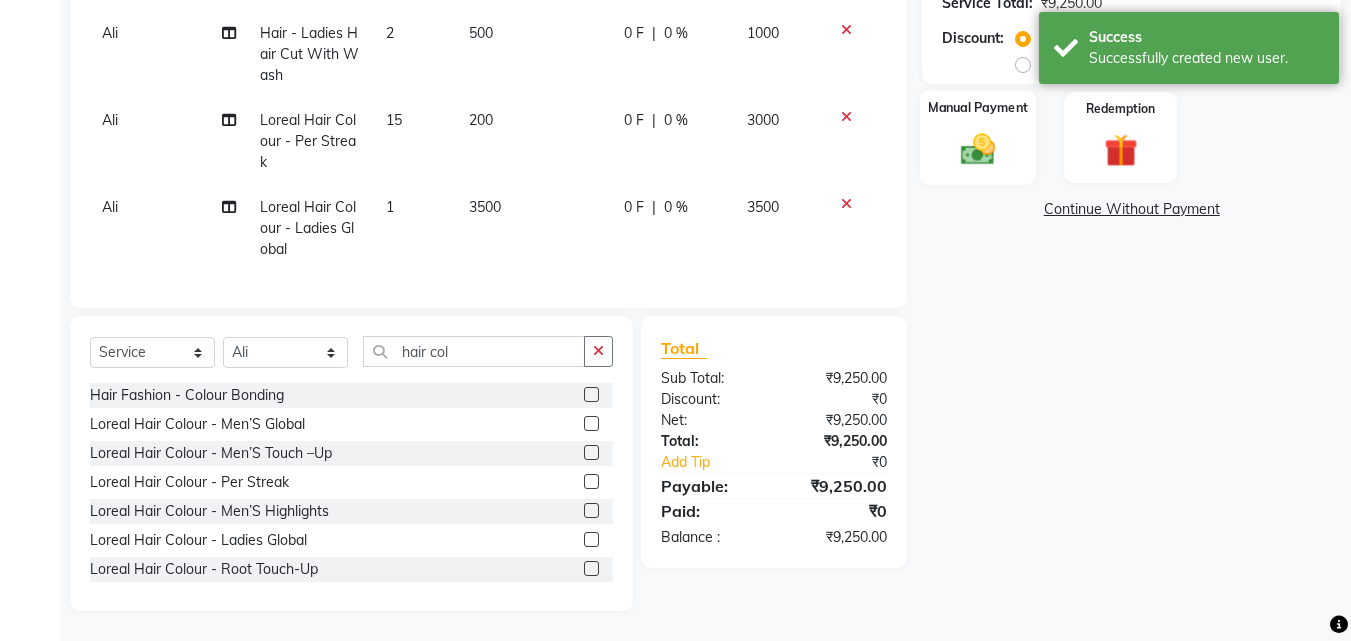 click on "Manual Payment" 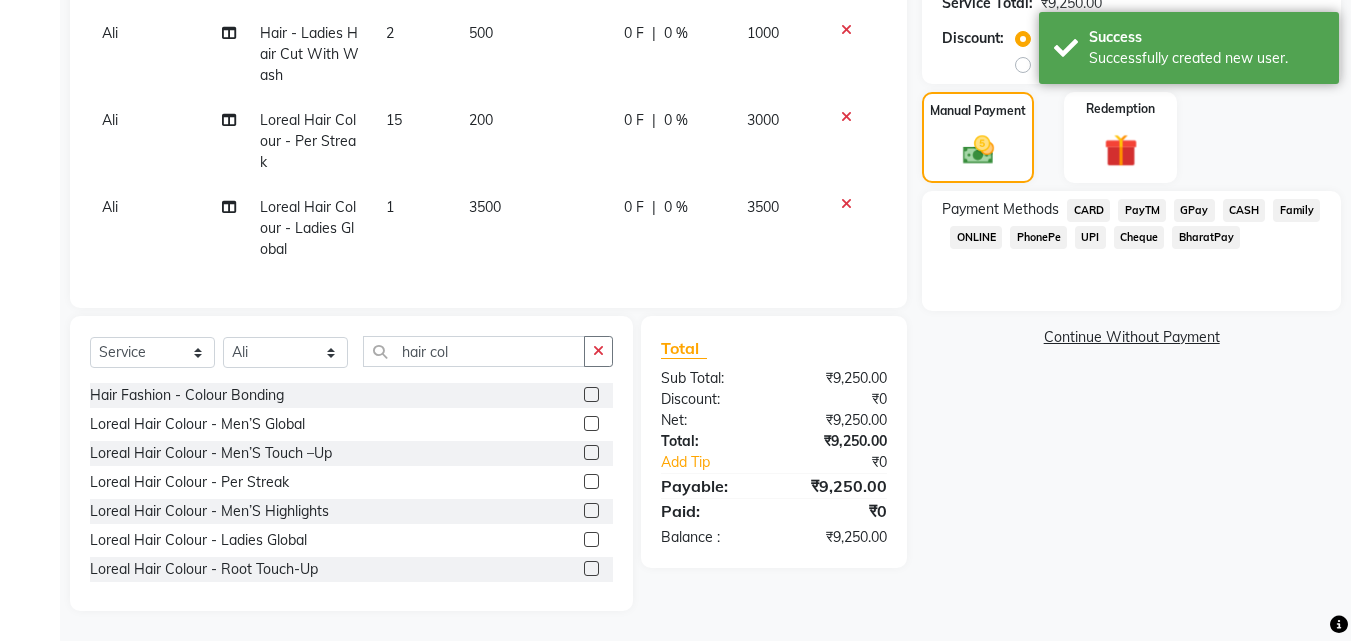 click on "CARD" 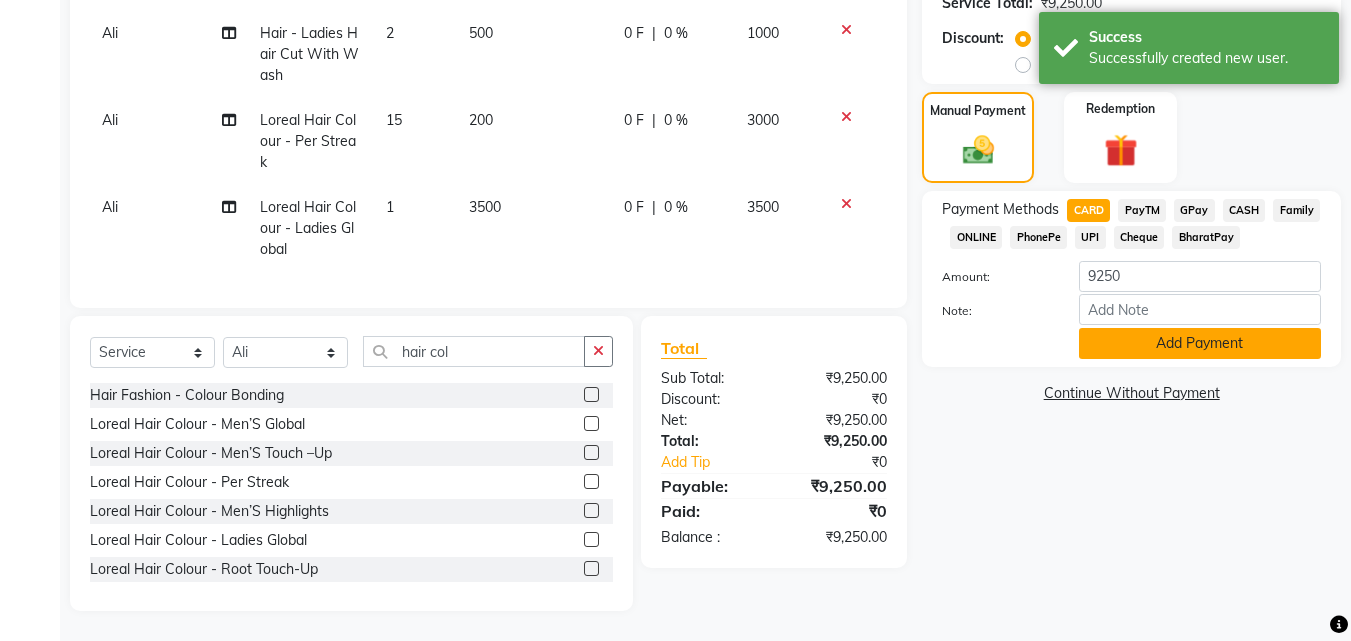 click on "Add Payment" 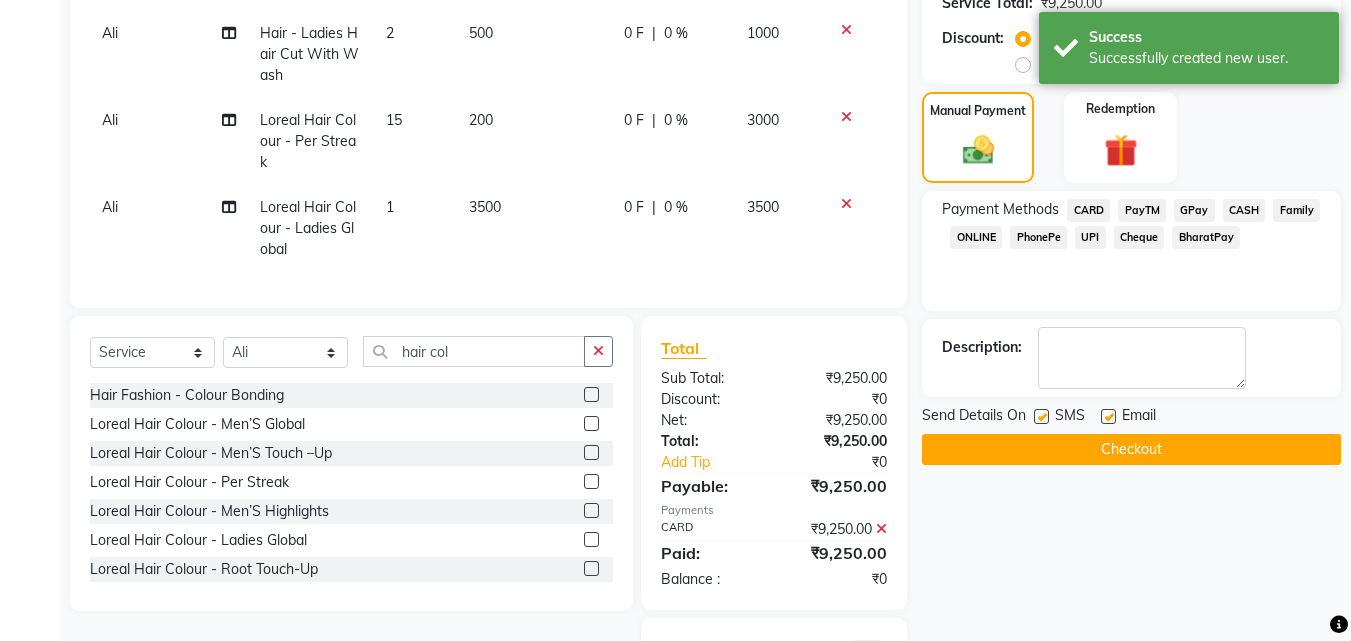 click on "Checkout" 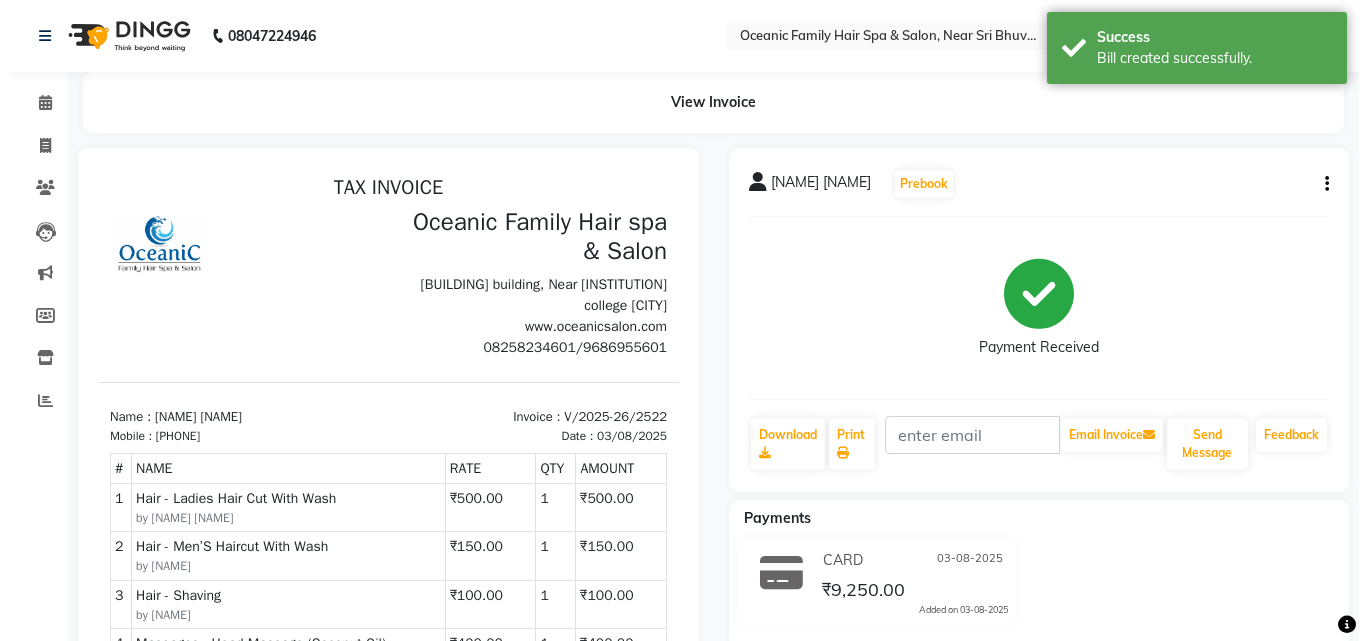 scroll, scrollTop: 0, scrollLeft: 0, axis: both 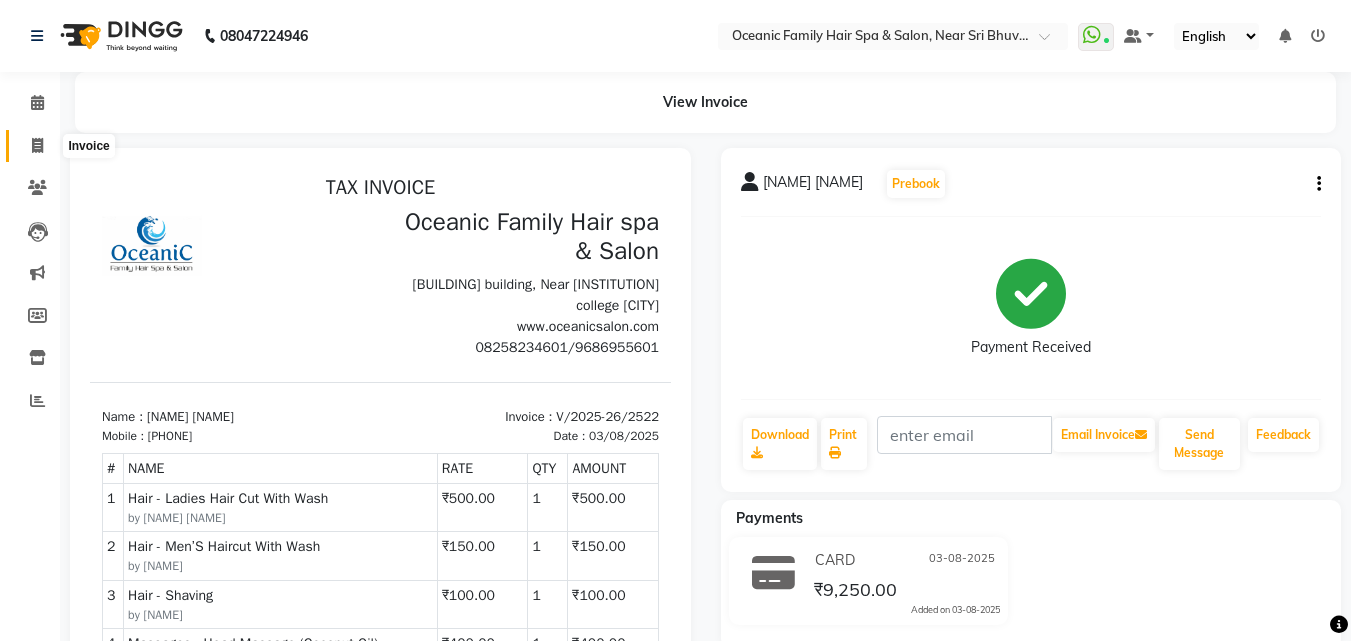 click 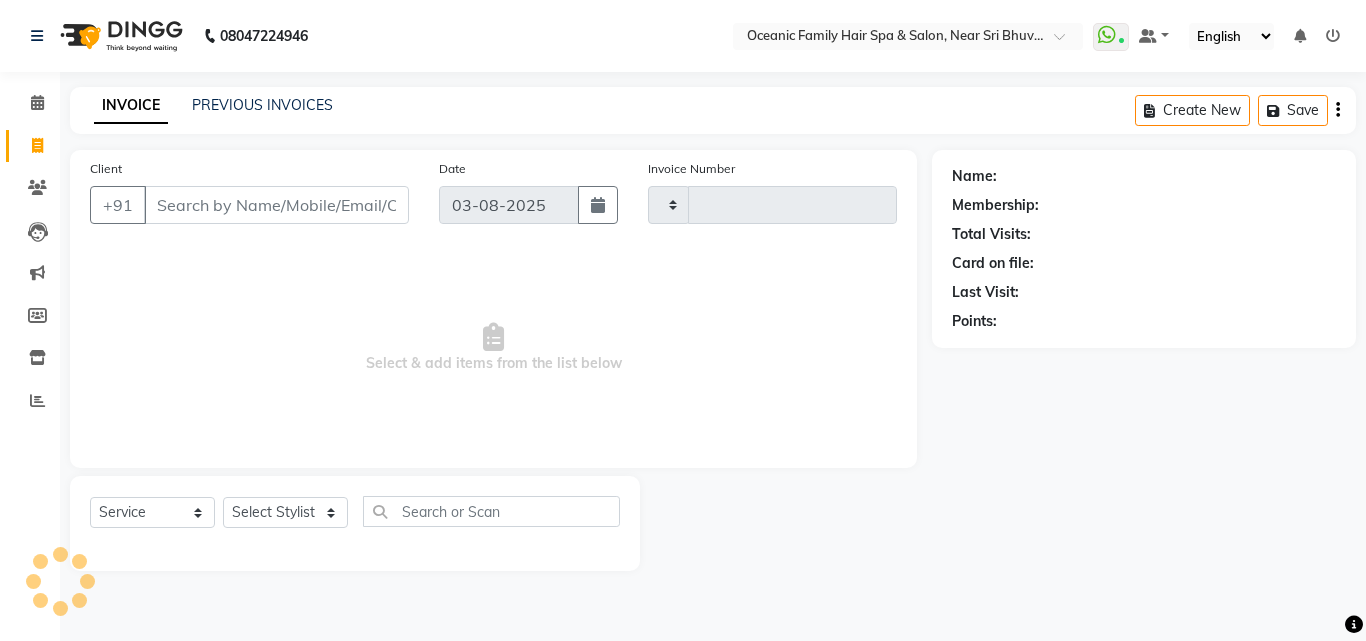 type on "2523" 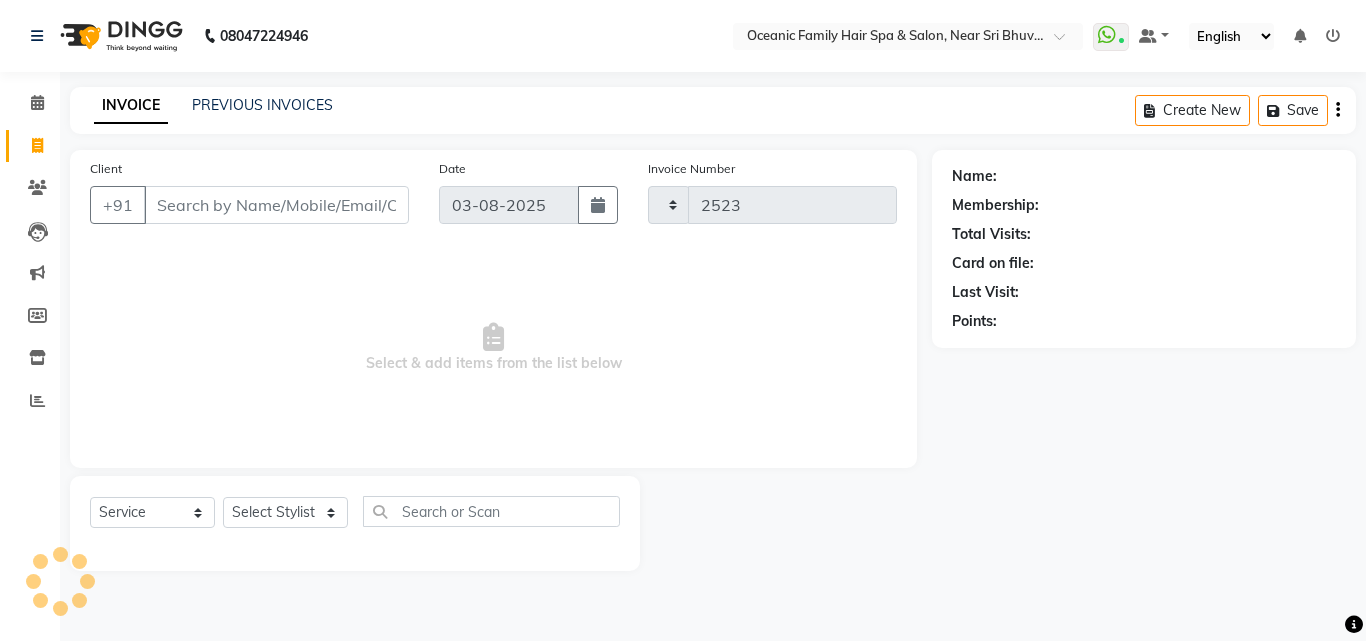 select on "4366" 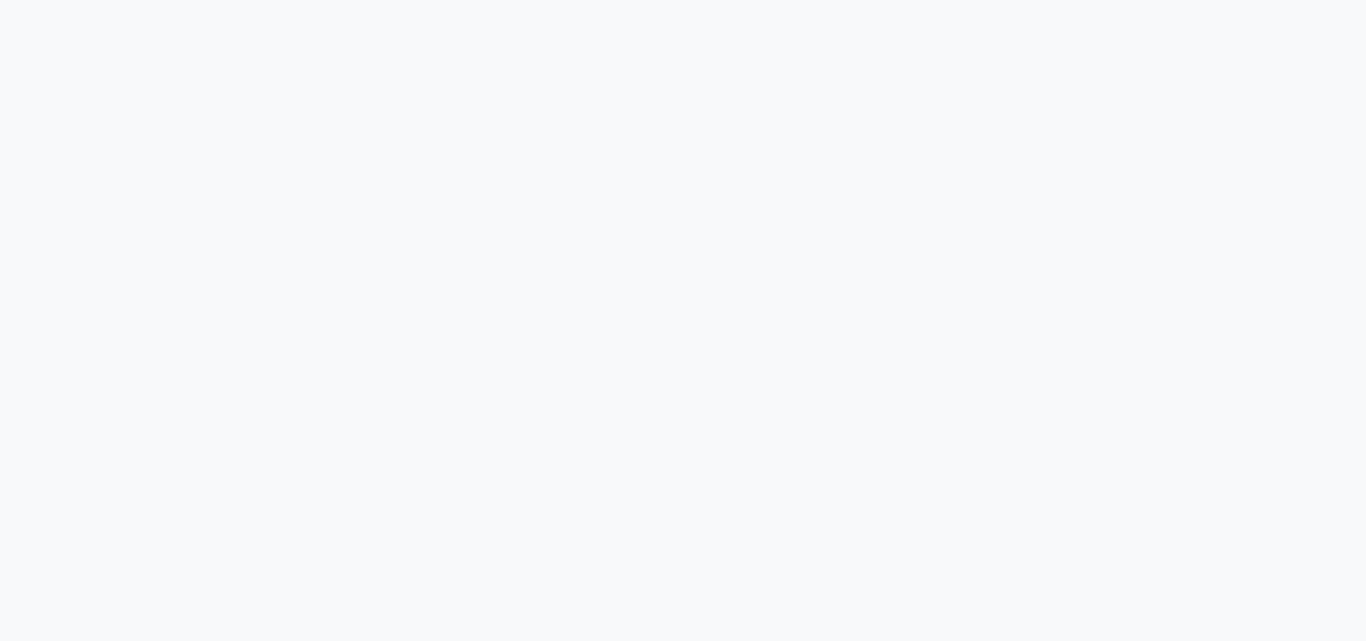 scroll, scrollTop: 0, scrollLeft: 0, axis: both 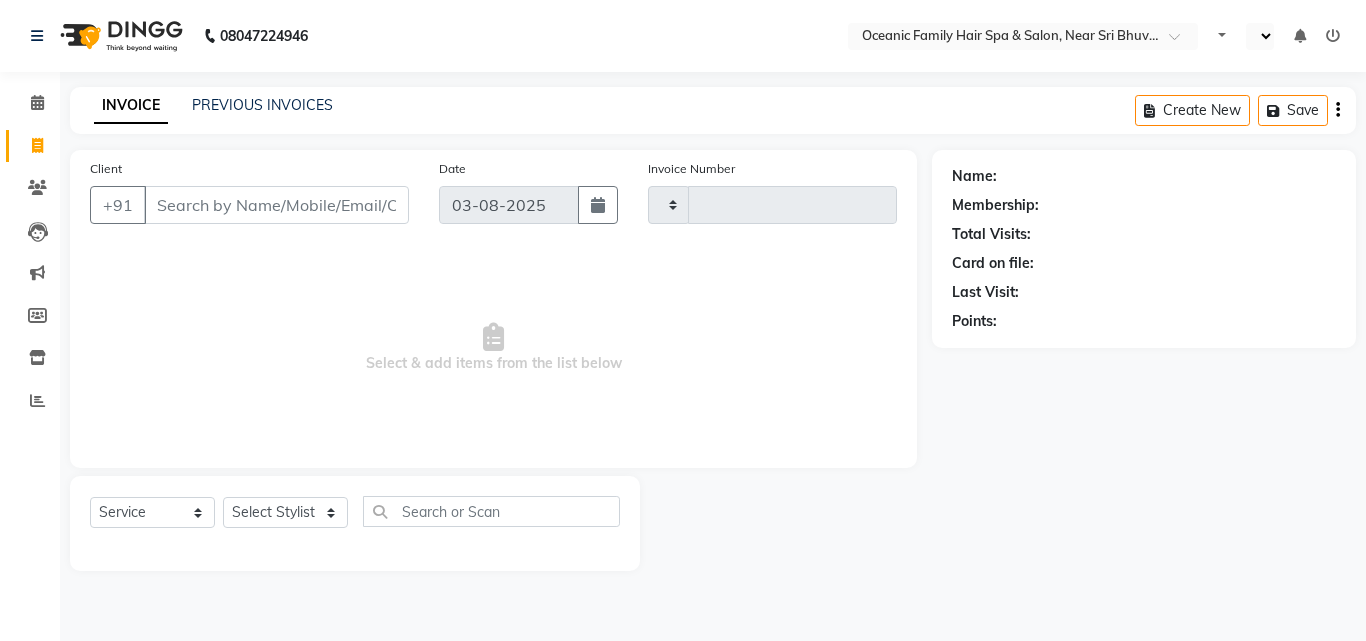 type on "2523" 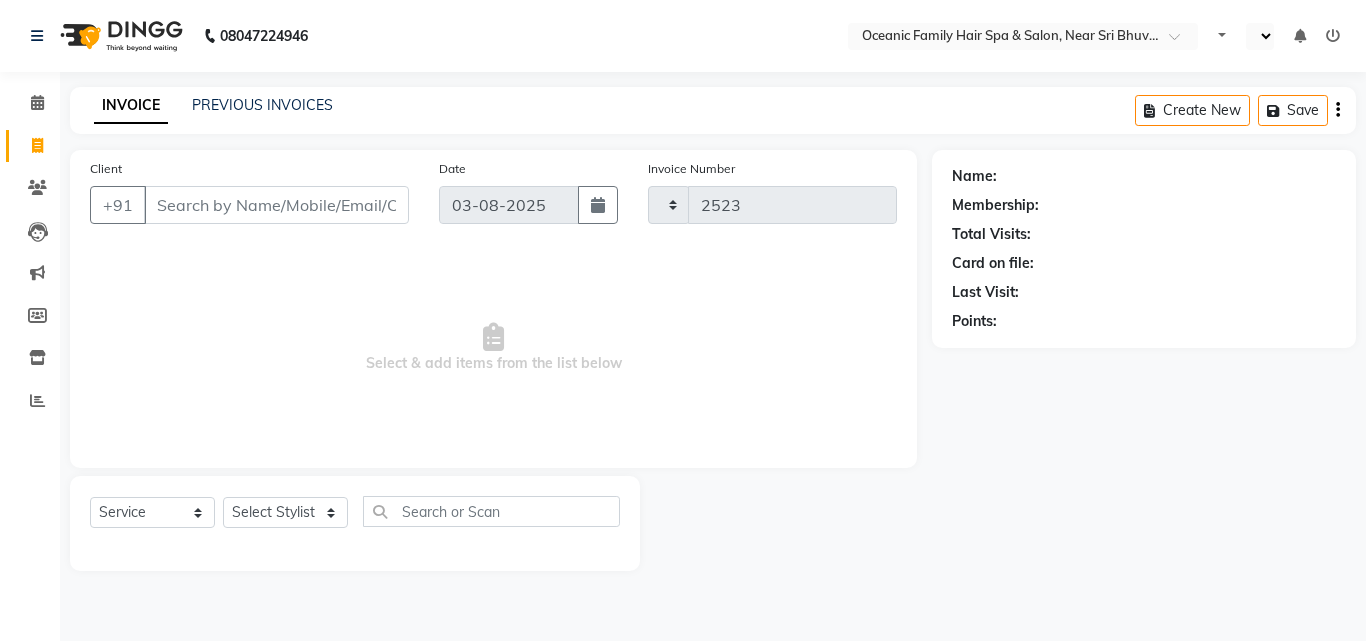 select on "en" 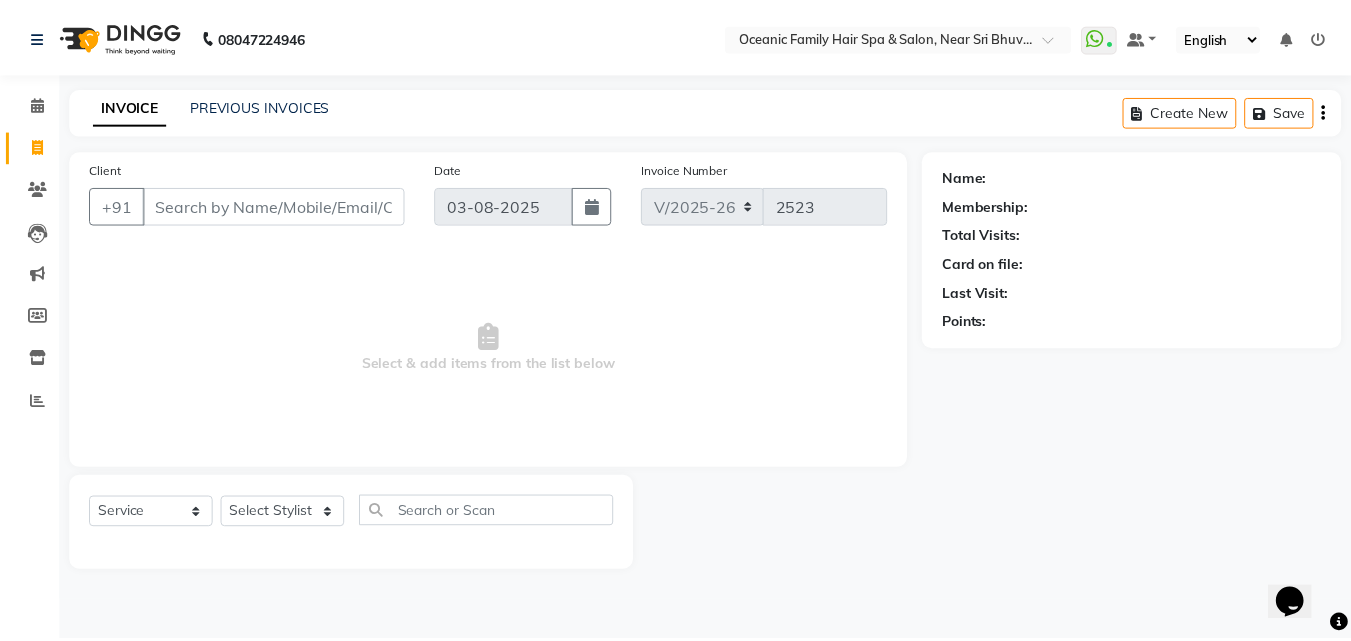 scroll, scrollTop: 0, scrollLeft: 0, axis: both 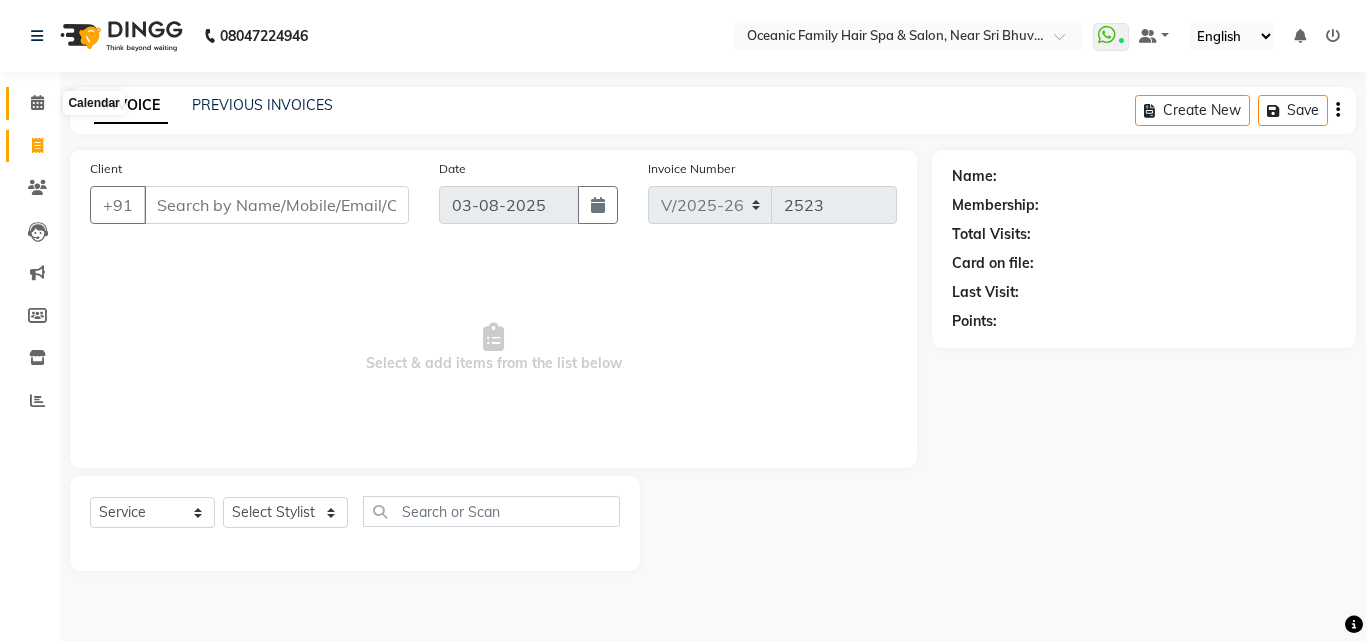 click 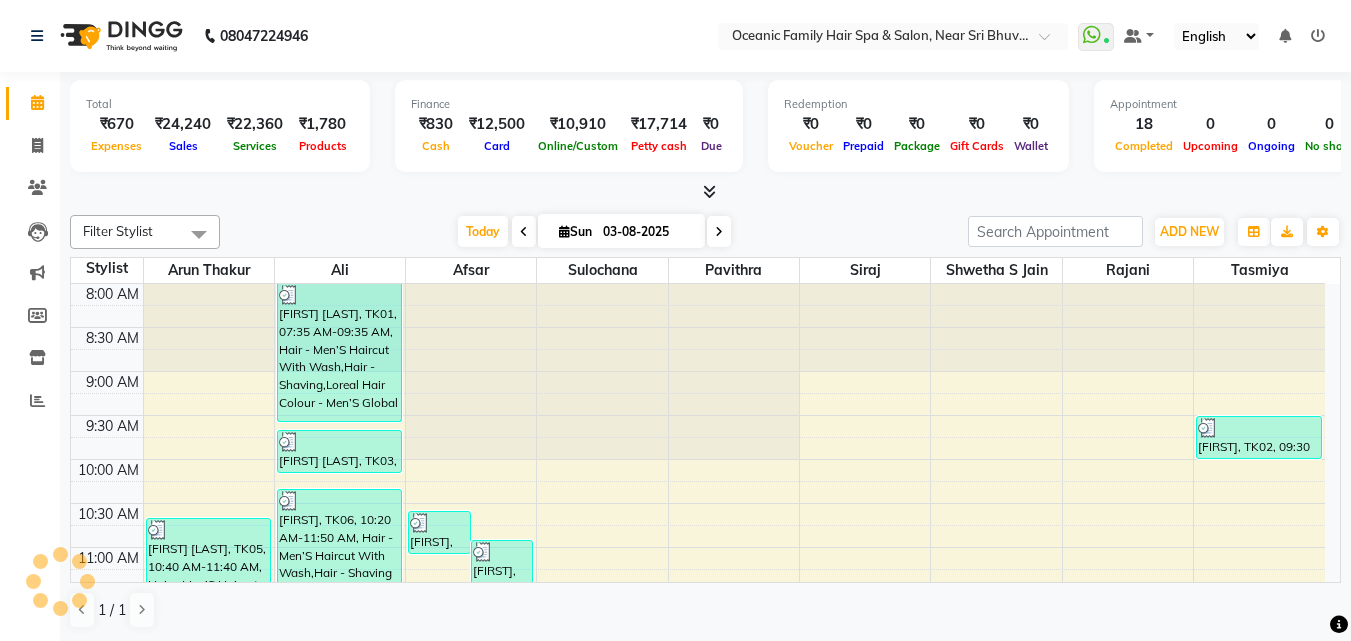 scroll, scrollTop: 0, scrollLeft: 0, axis: both 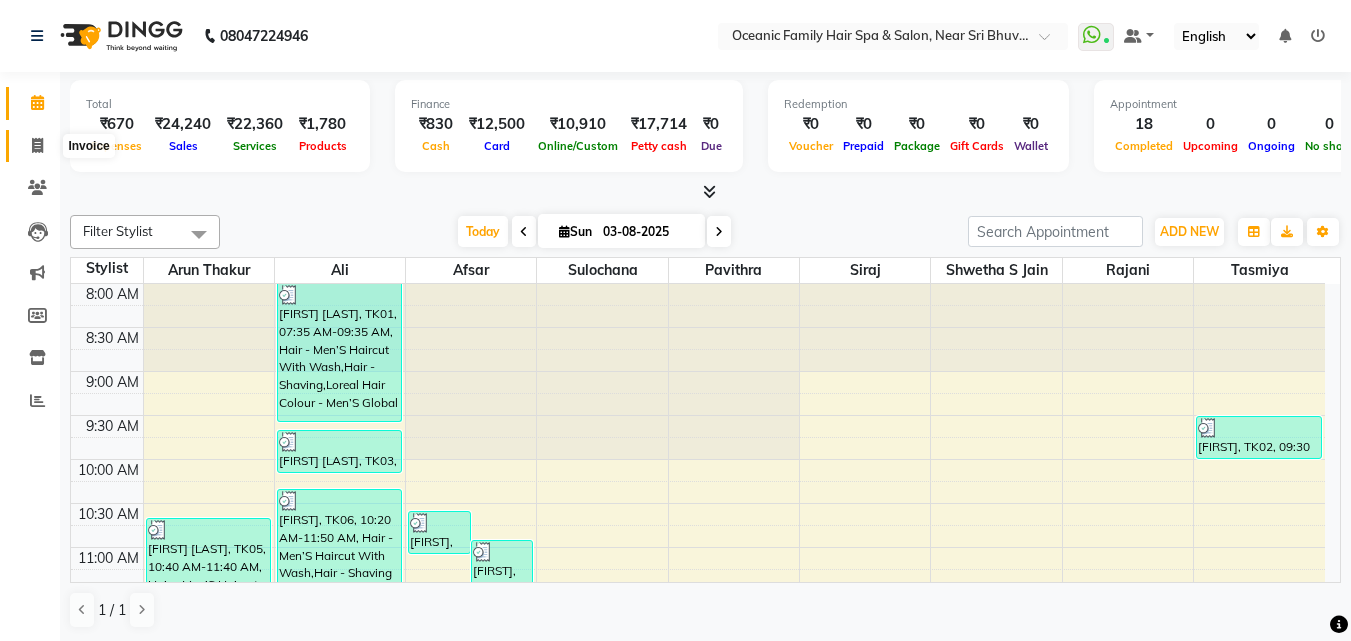 click 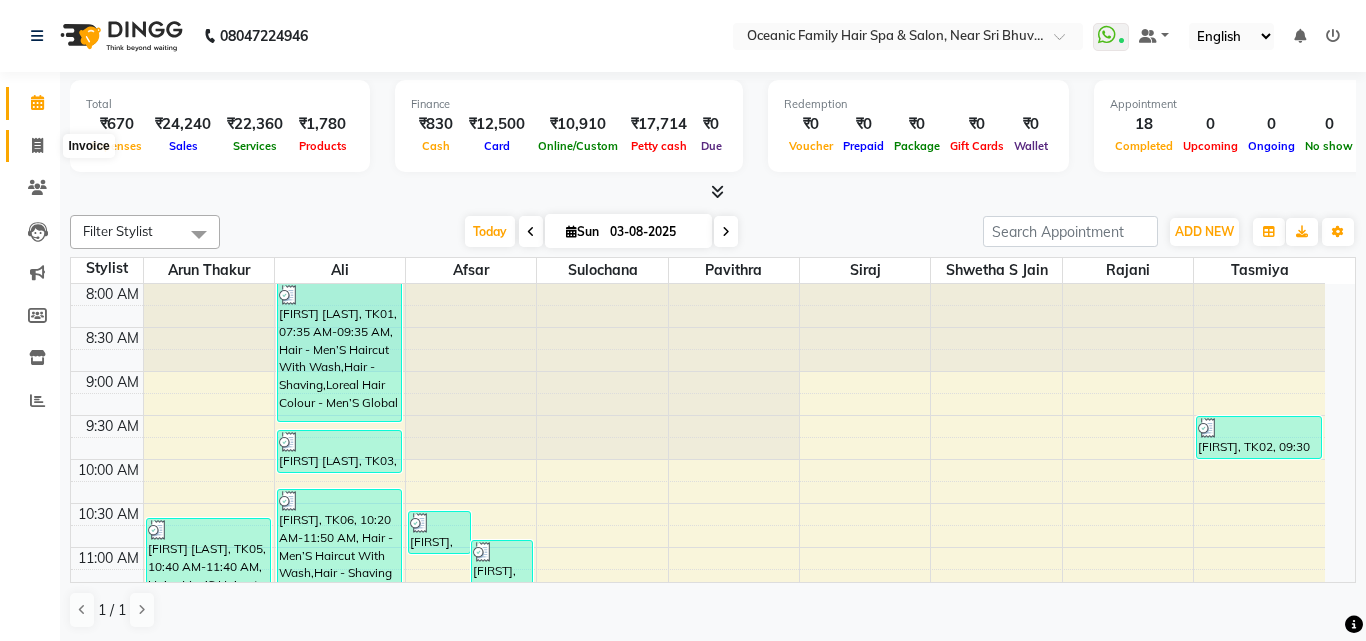 select on "4366" 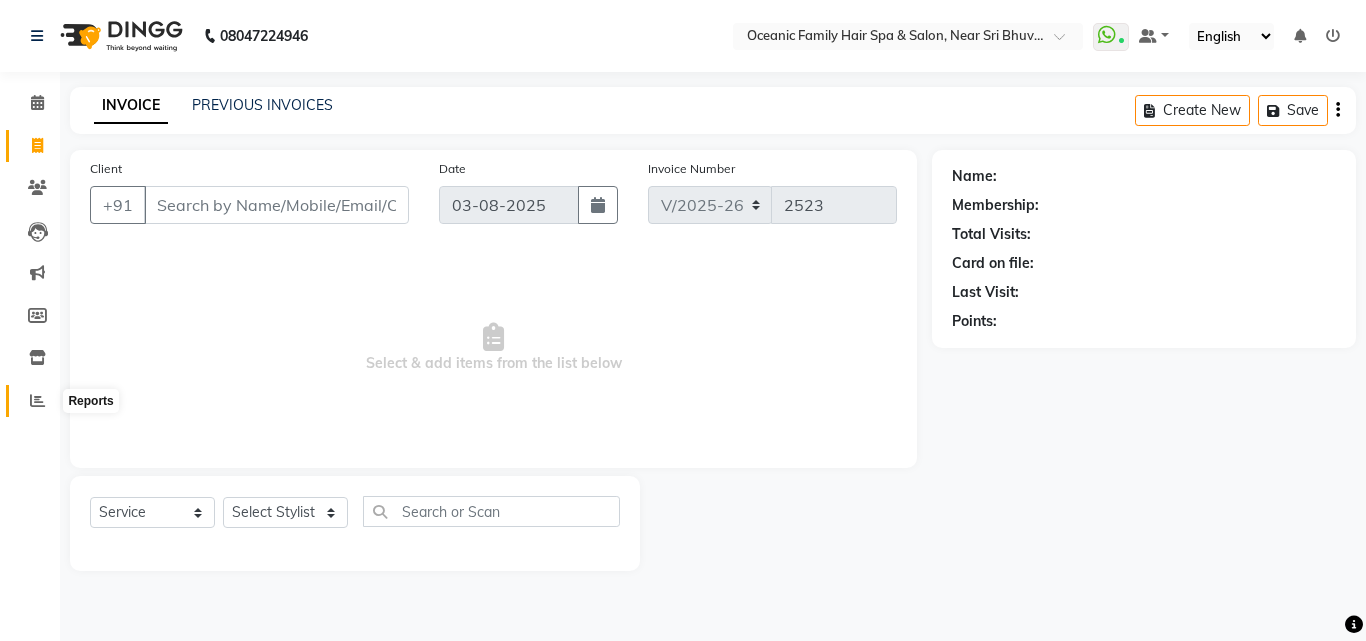 click 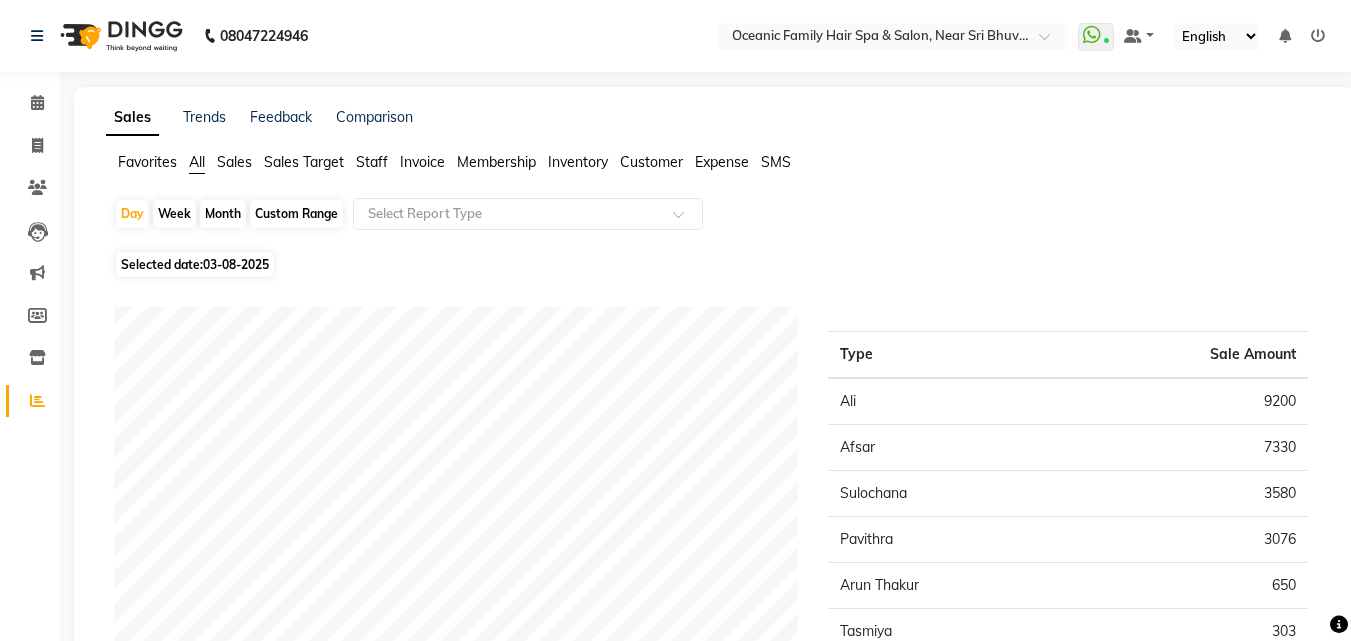 click on "Staff" 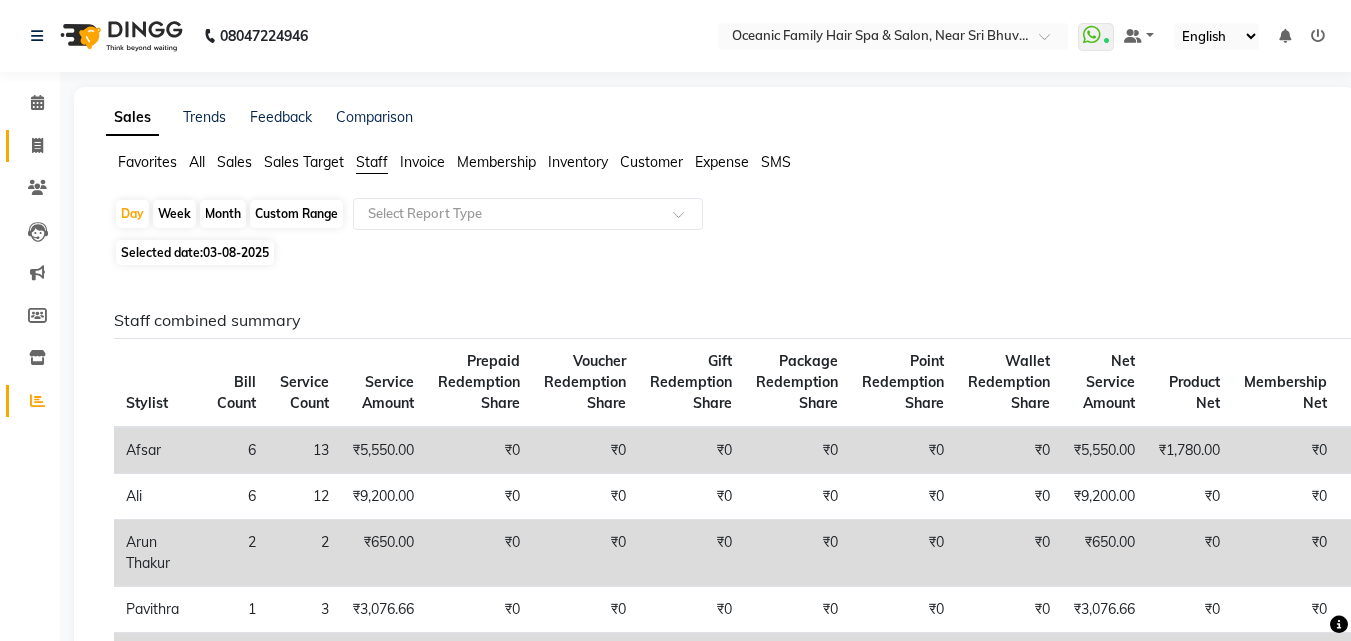 click 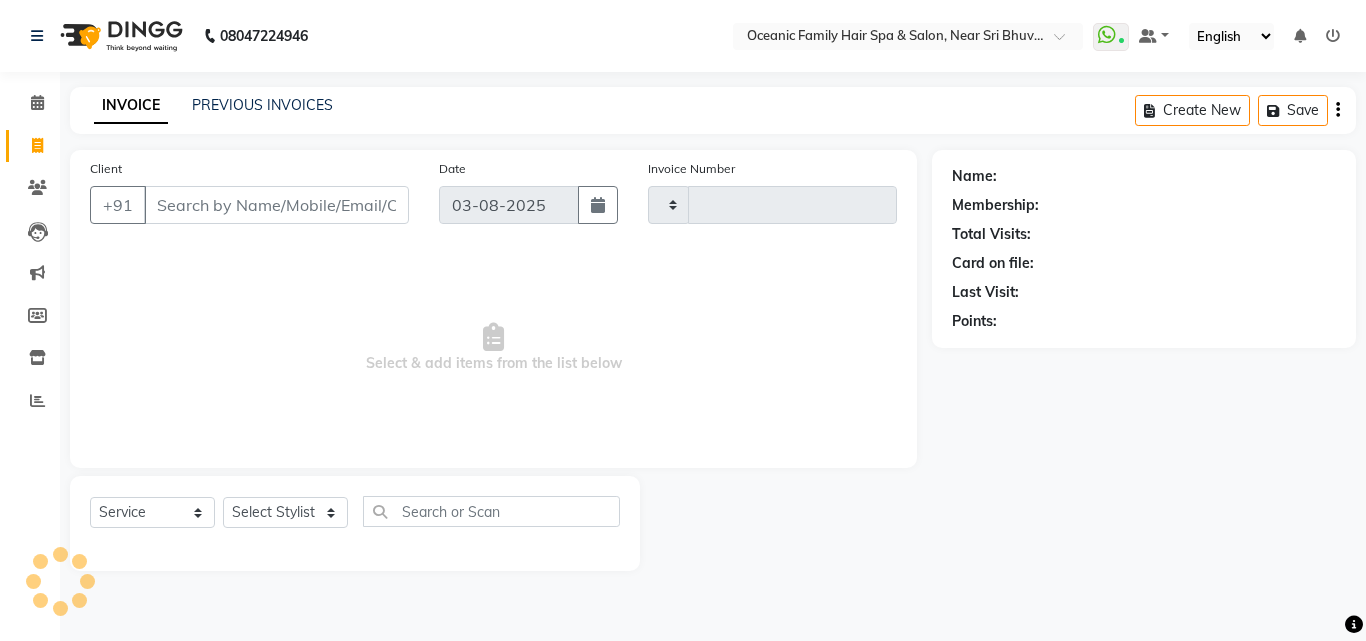 type on "2523" 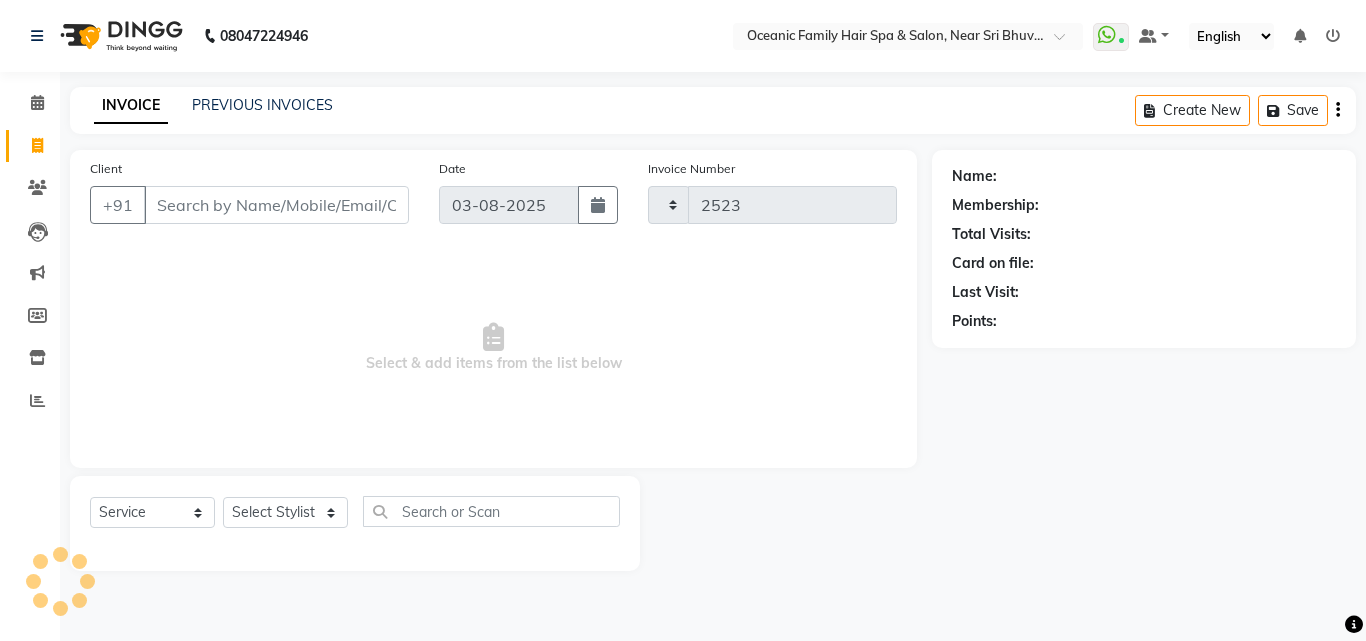 select on "4366" 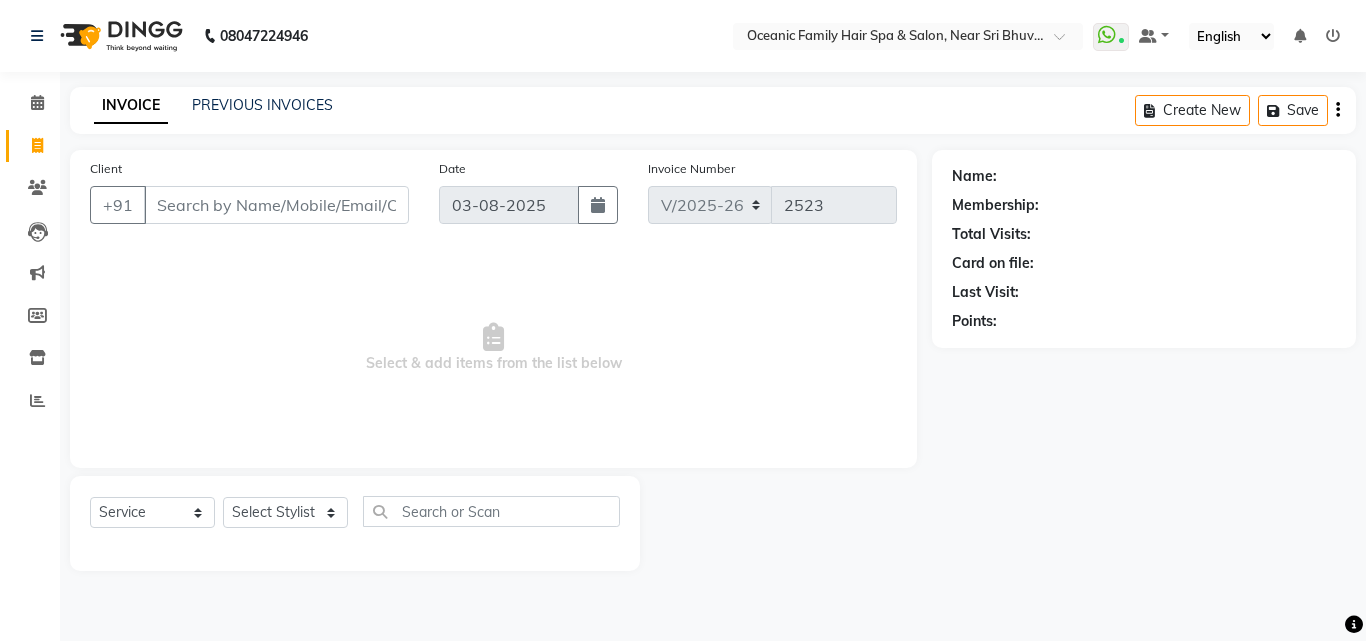 drag, startPoint x: 1304, startPoint y: 285, endPoint x: 1154, endPoint y: 199, distance: 172.9046 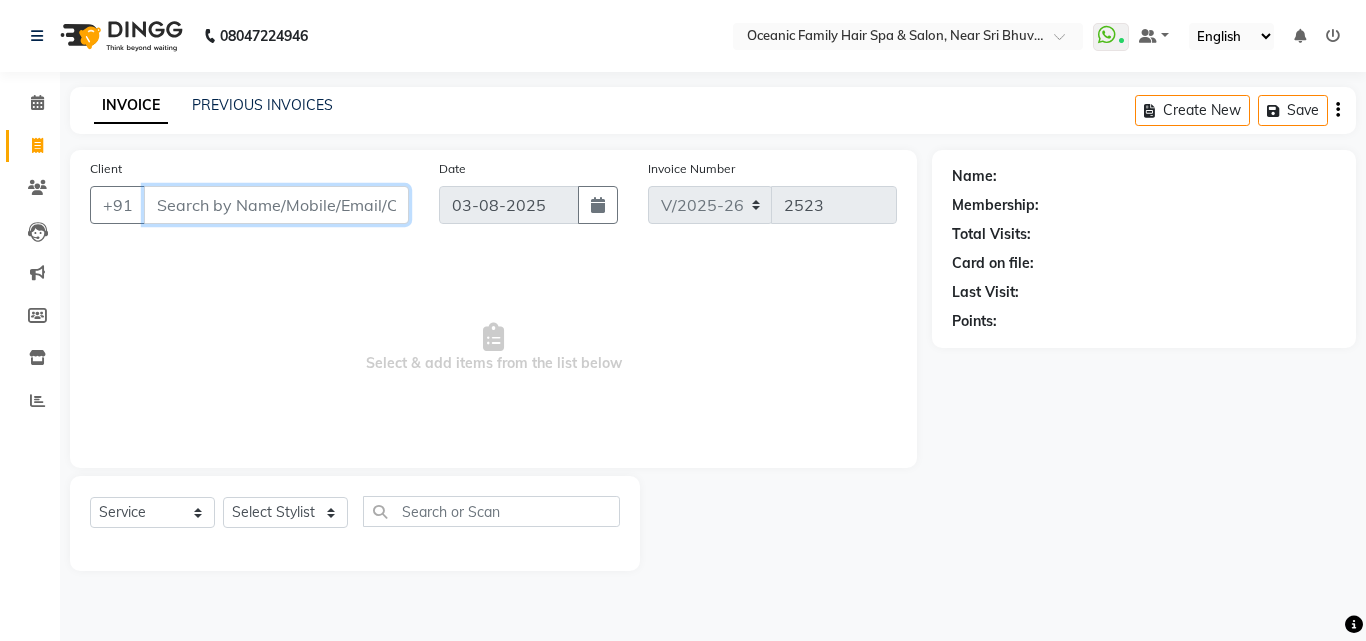 drag, startPoint x: 1154, startPoint y: 199, endPoint x: 232, endPoint y: 205, distance: 922.01953 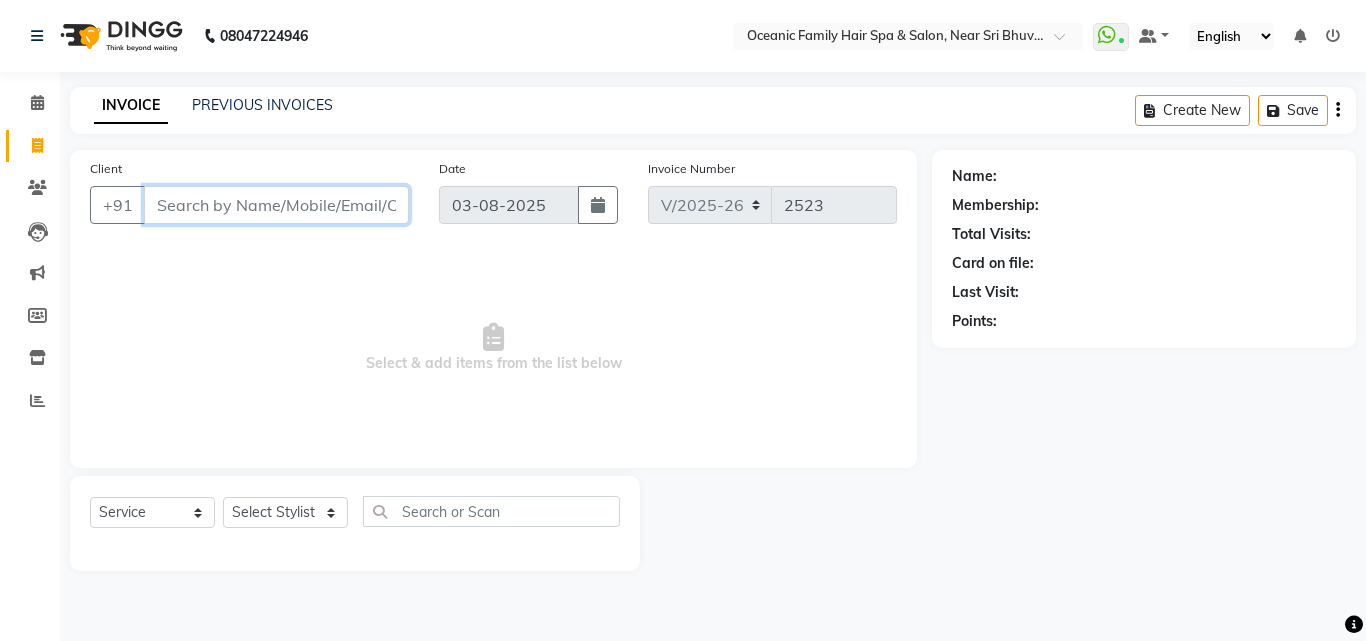 click on "Client" at bounding box center (276, 205) 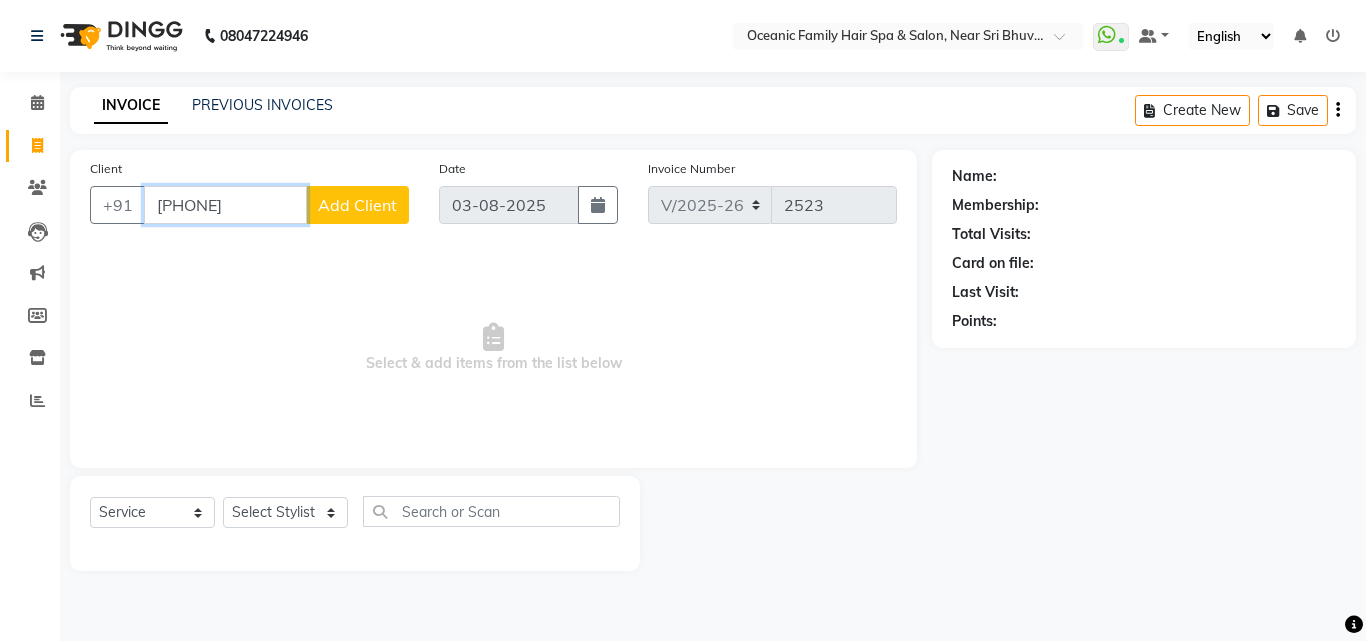 click on "817500610" at bounding box center (225, 205) 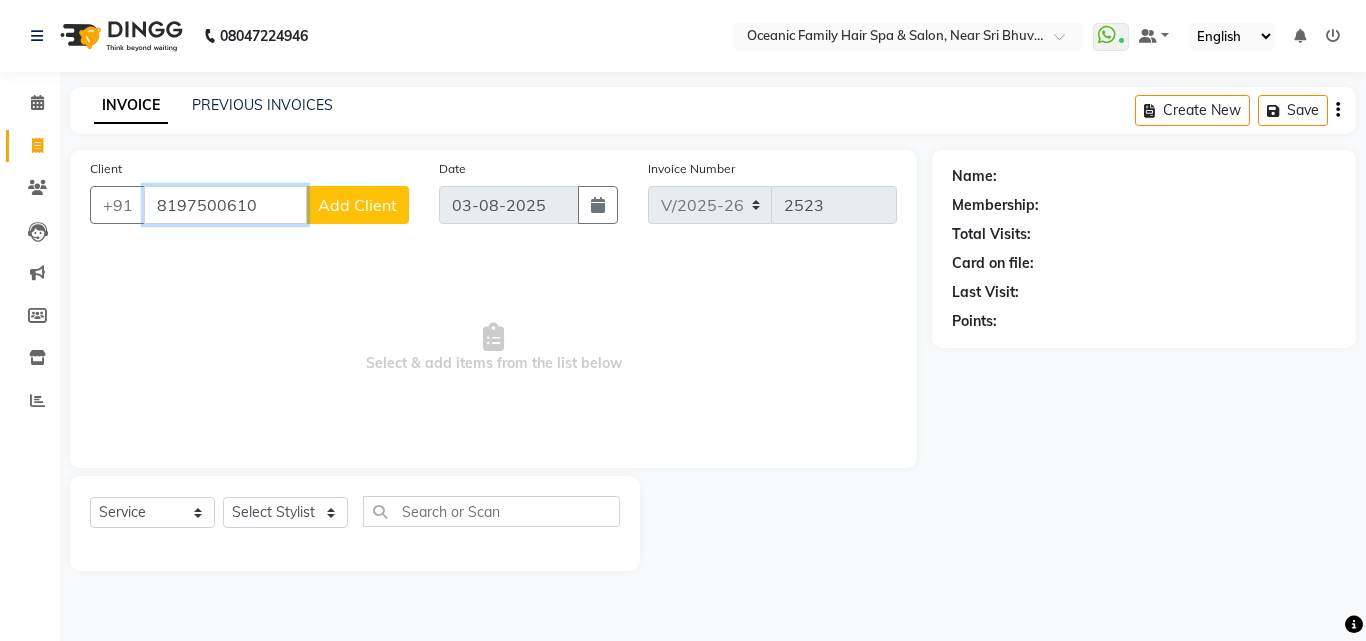 type on "8197500610" 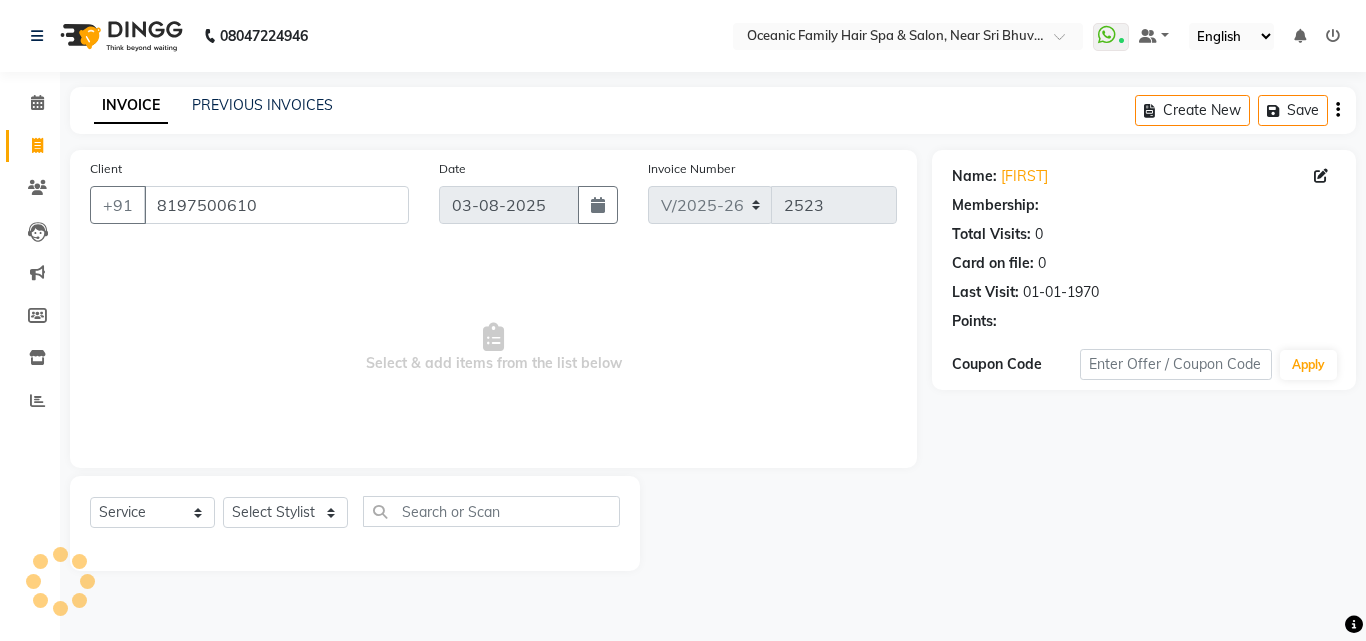 select on "1: Object" 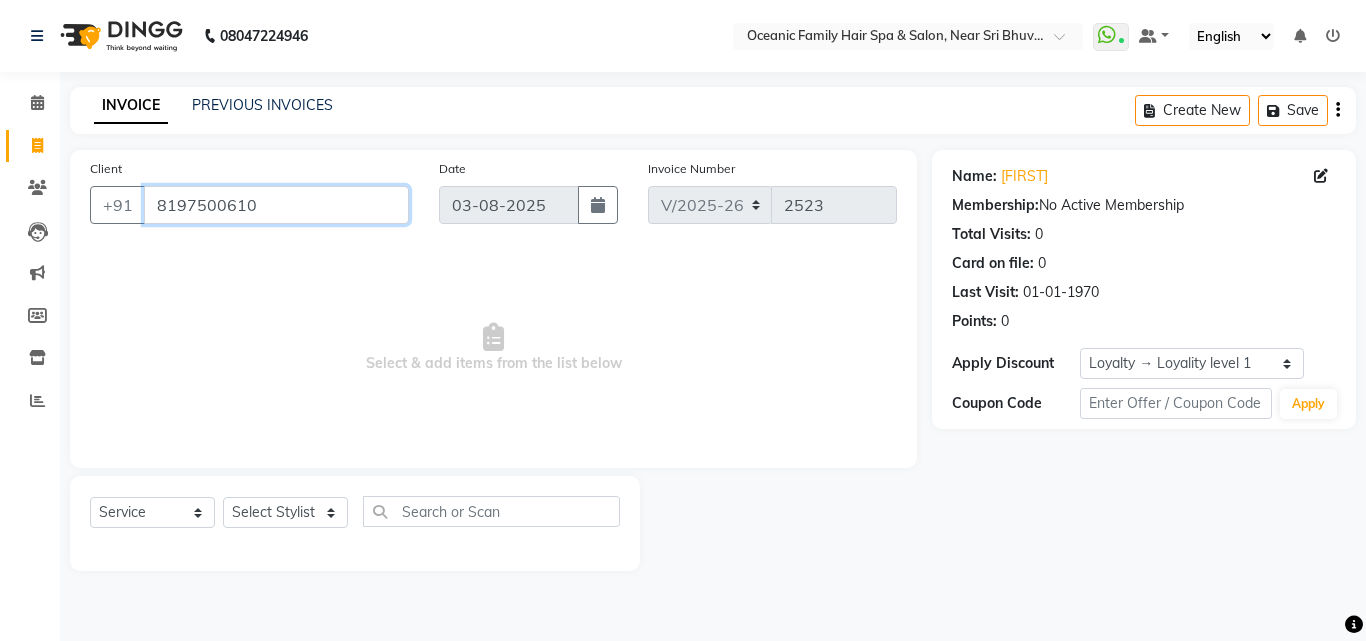 click on "8197500610" at bounding box center [276, 205] 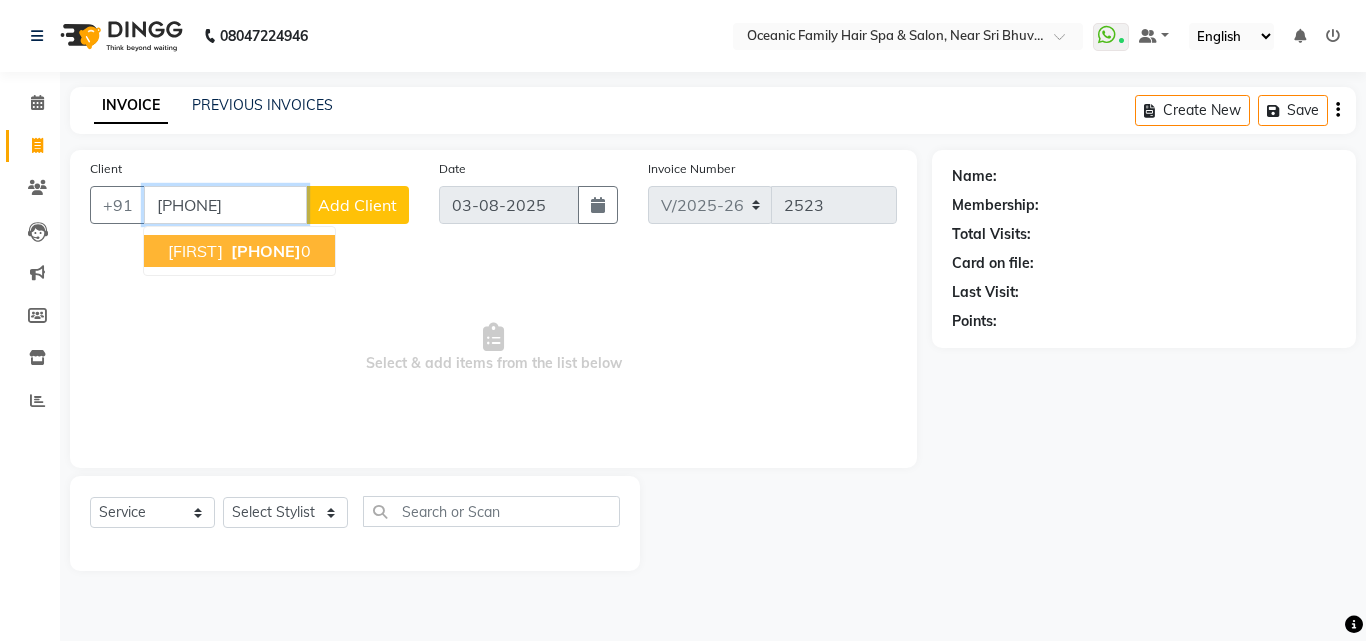 click on "819750061" at bounding box center [266, 251] 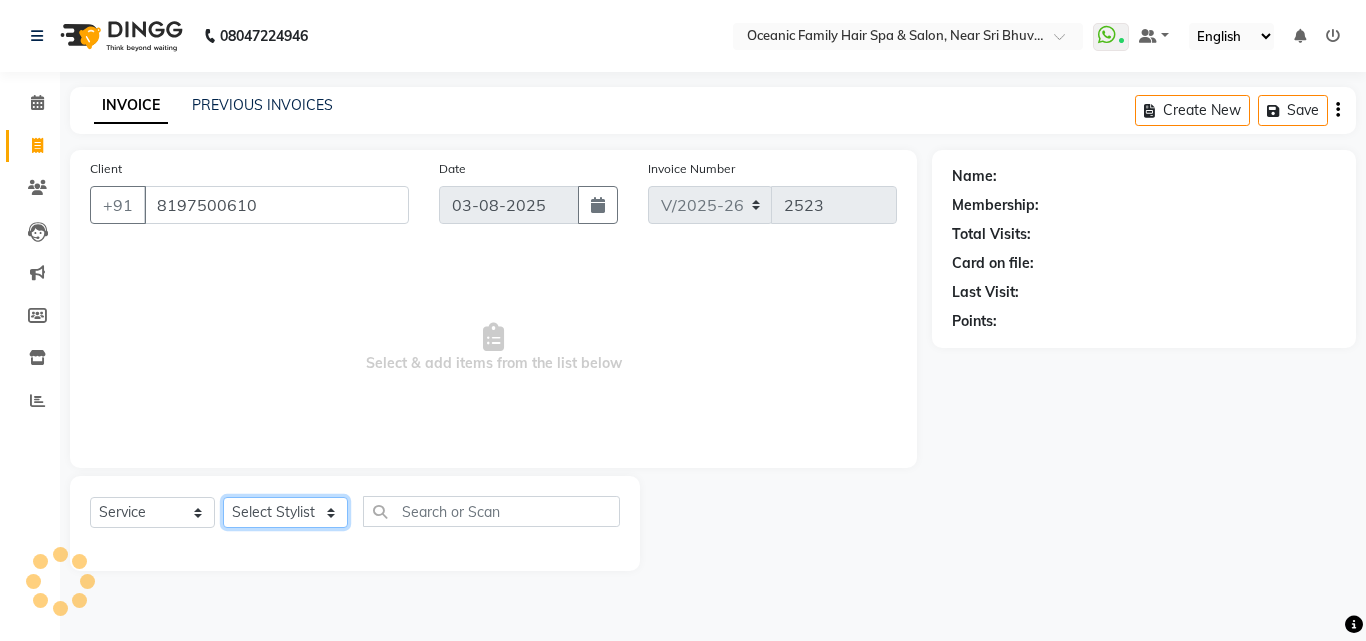 click on "Select Stylist Afsar Ali Arun Thakur Pavithra Rajani Shwetha S Jain Siraj Sulochana Tasmiya" 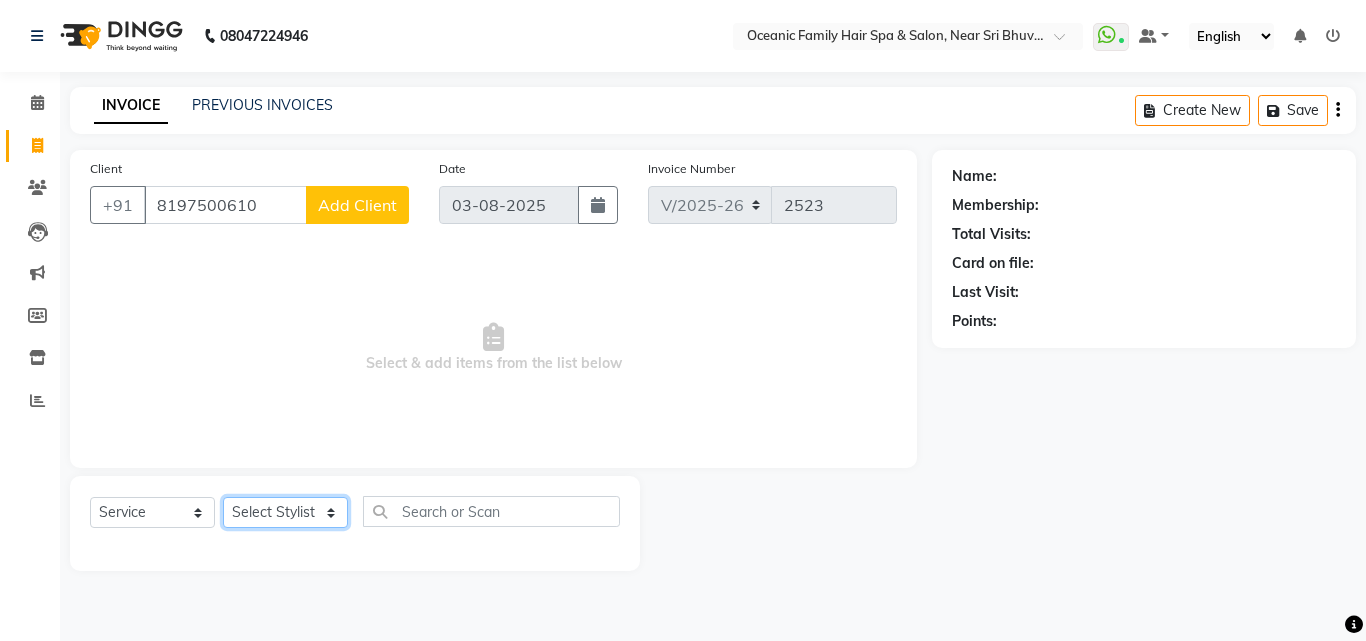 select on "23948" 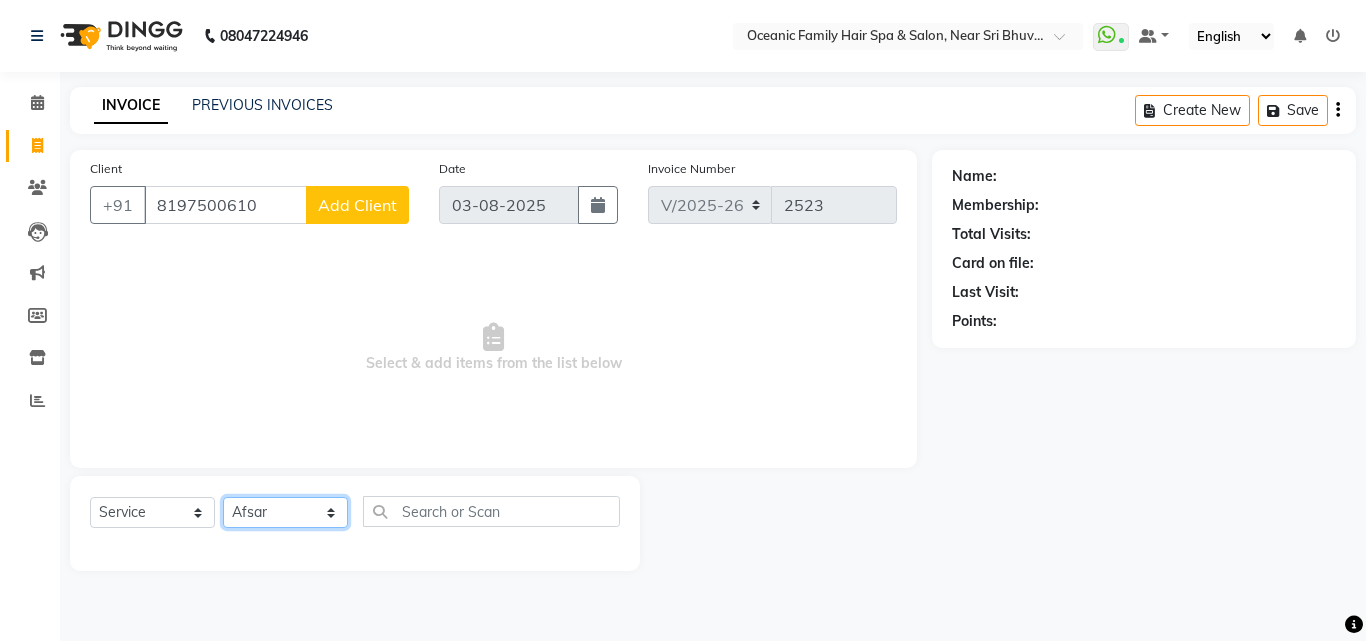 click on "Select Stylist Afsar Ali Arun Thakur Pavithra Rajani Shwetha S Jain Siraj Sulochana Tasmiya" 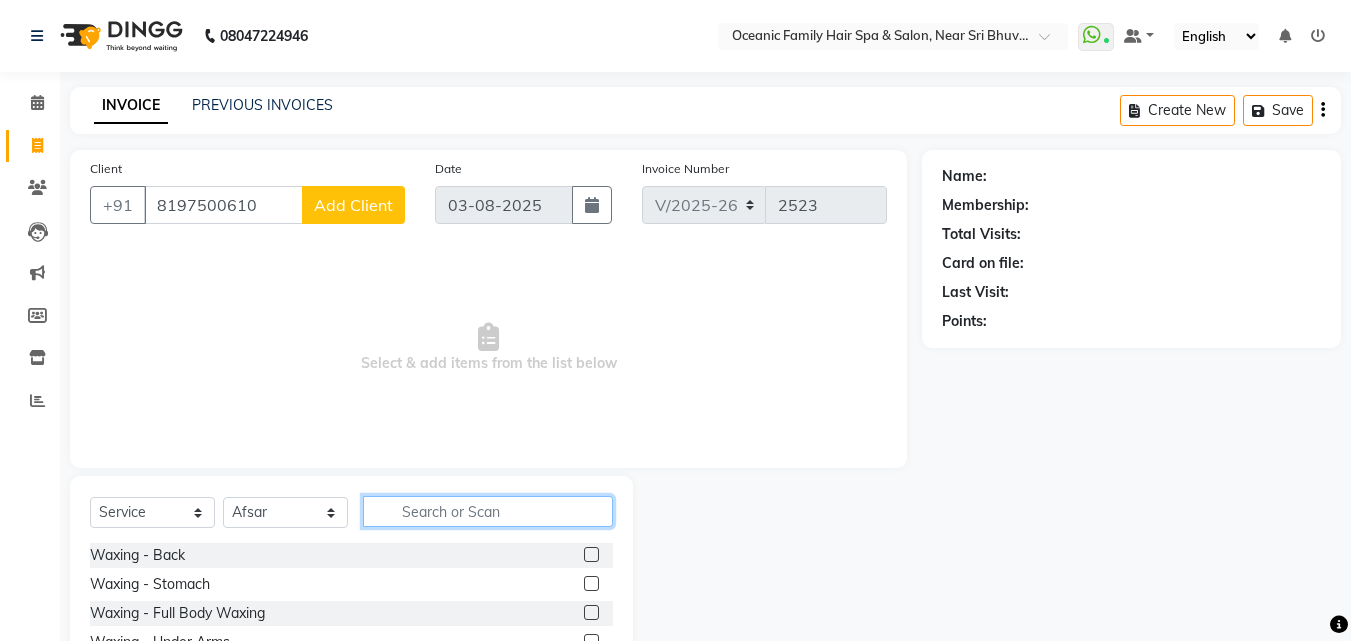 click 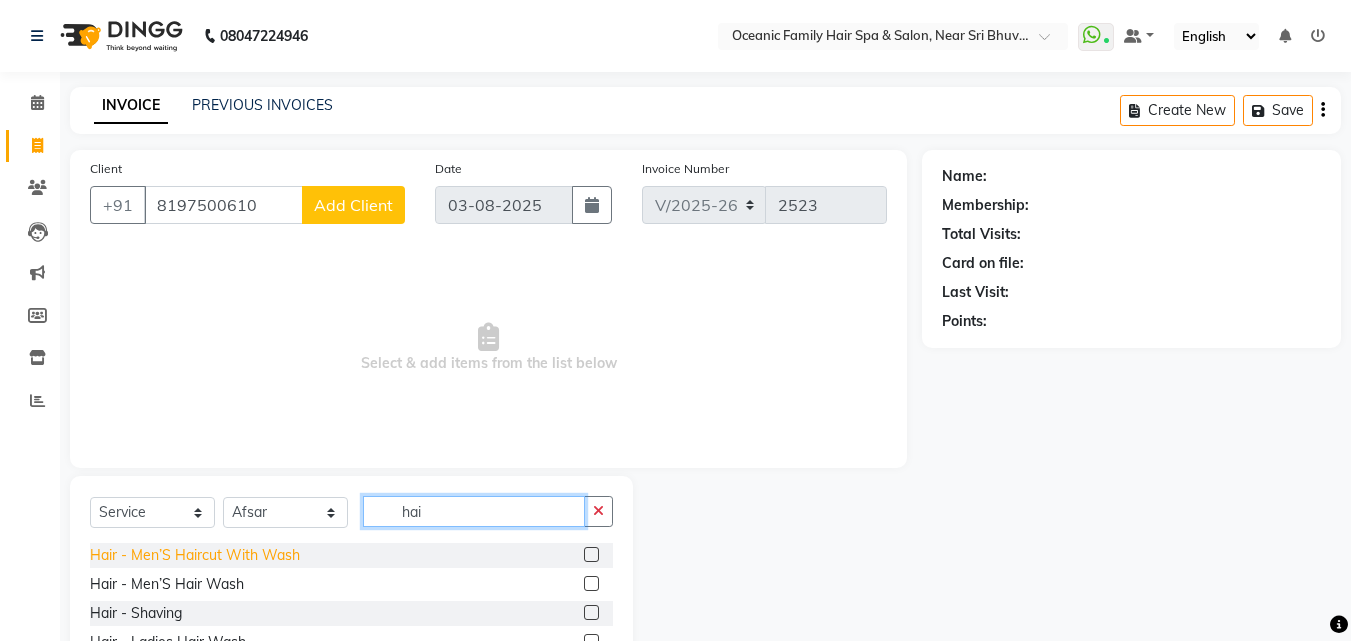 type on "hai" 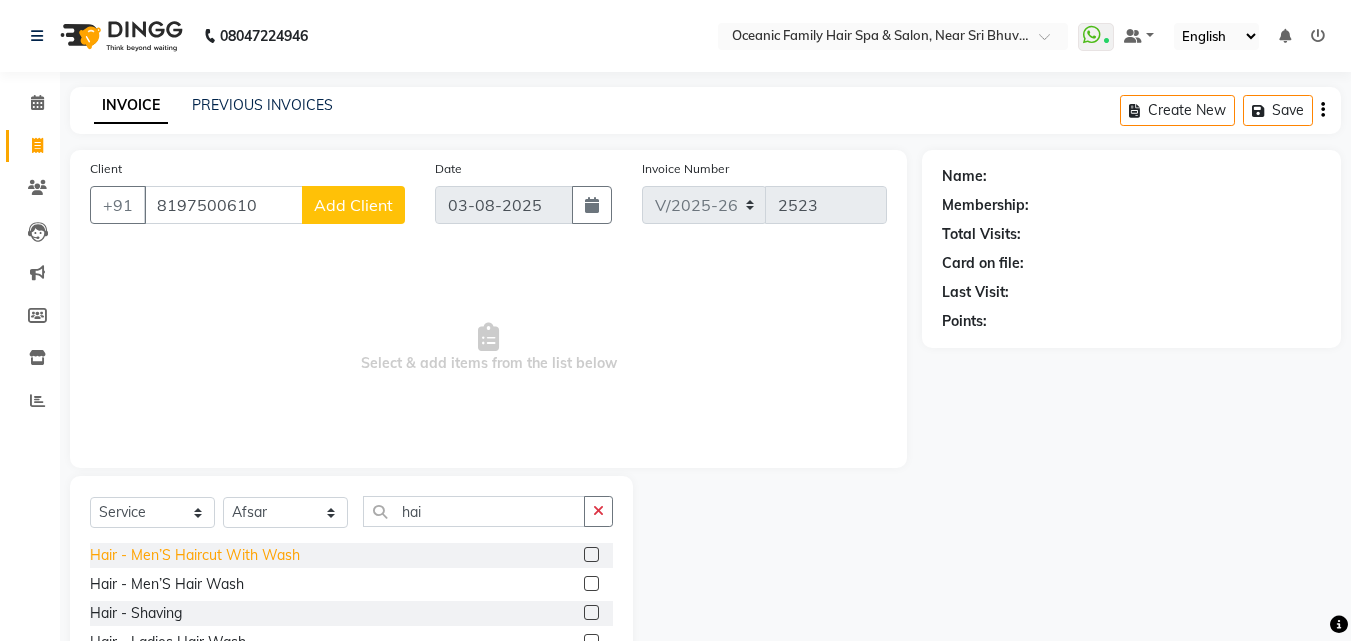 click on "Hair - Men’S Haircut With Wash" 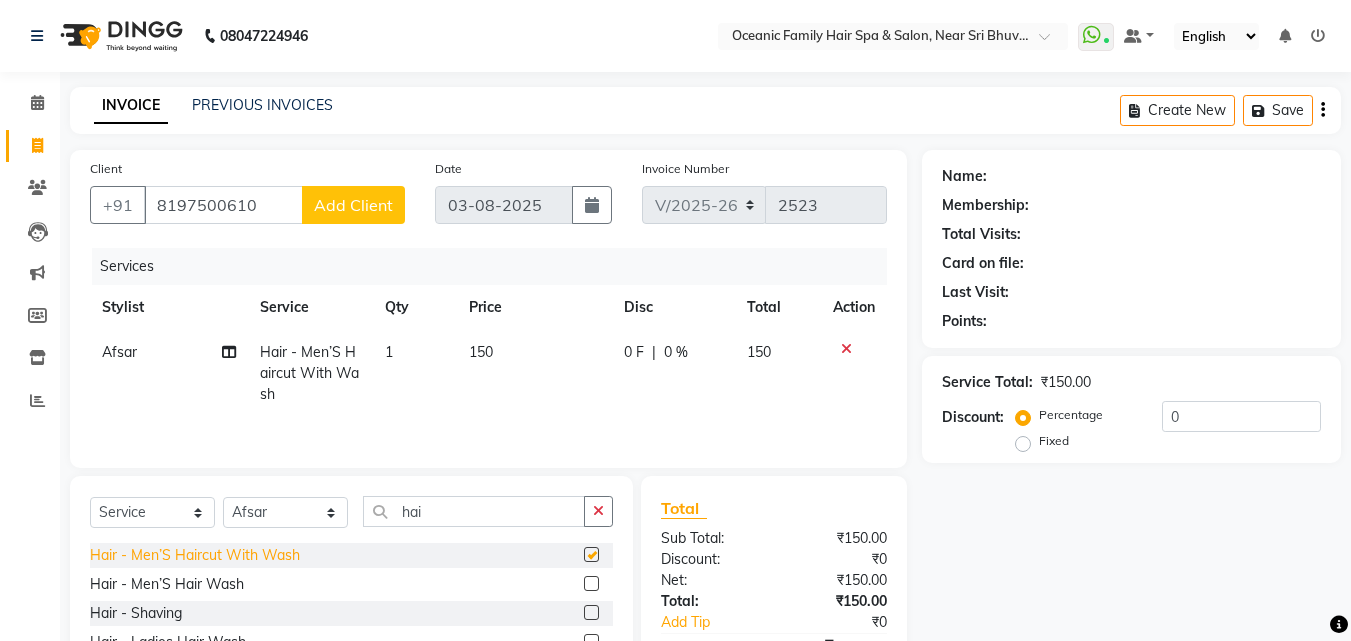 checkbox on "false" 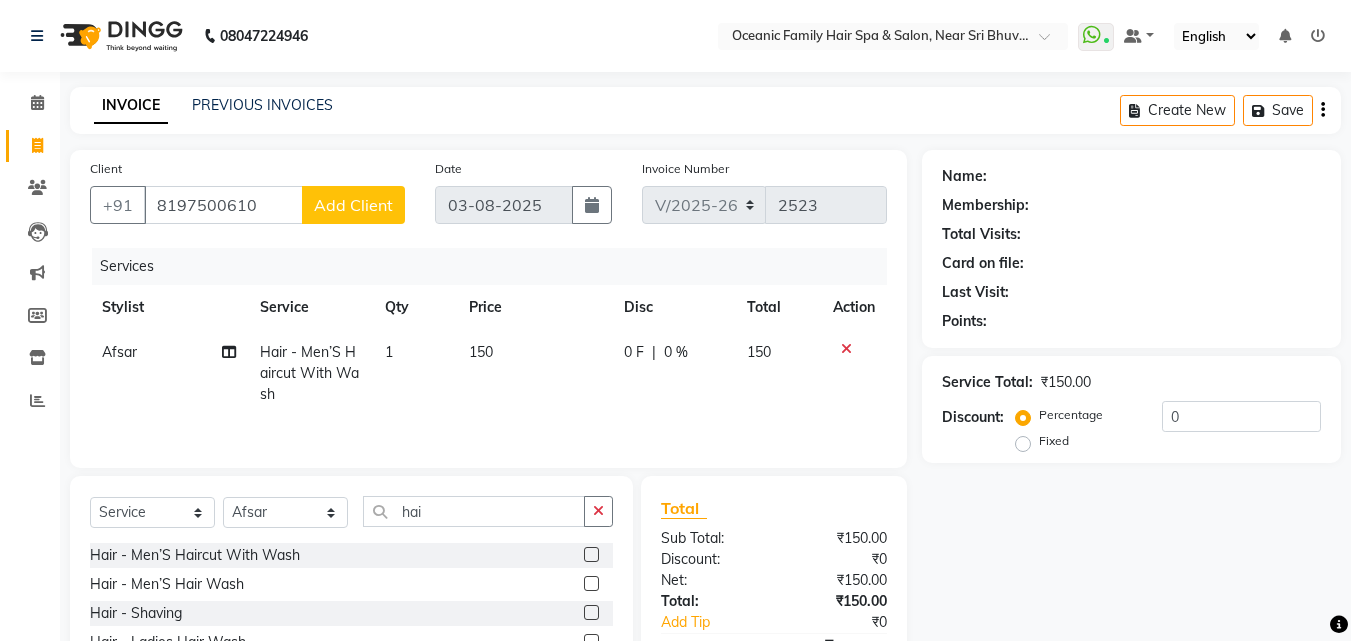 click on "Hair - Shaving" 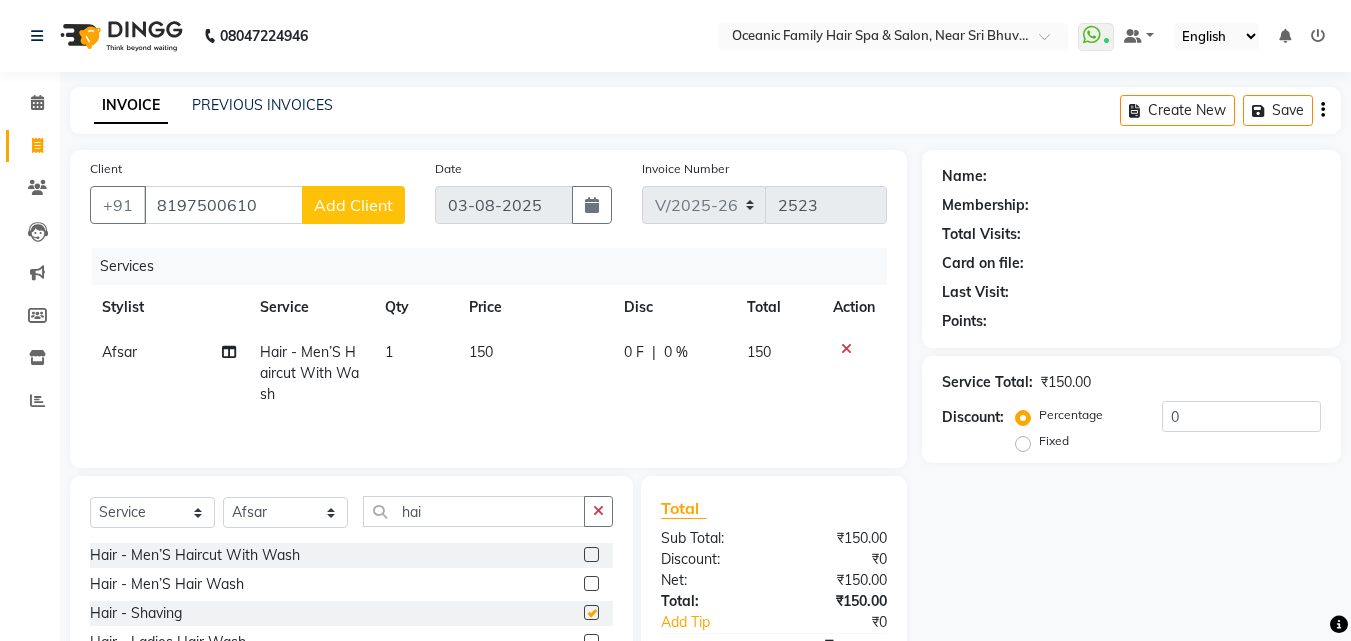 checkbox on "false" 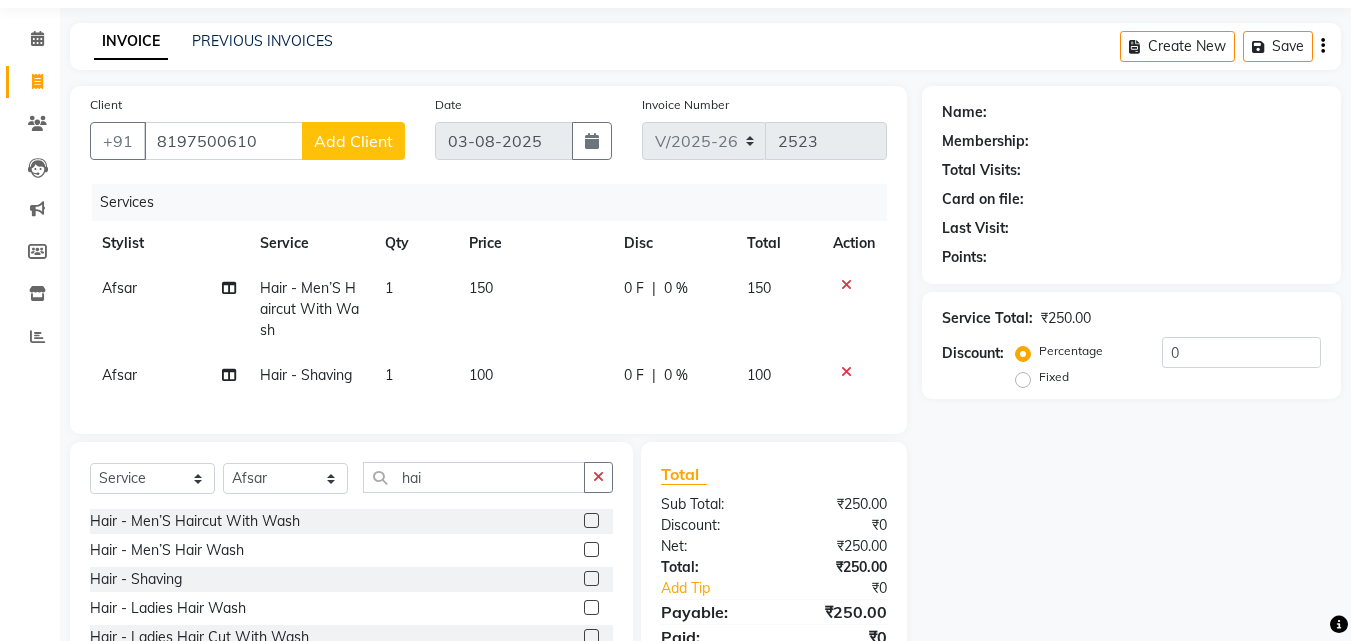 scroll, scrollTop: 0, scrollLeft: 0, axis: both 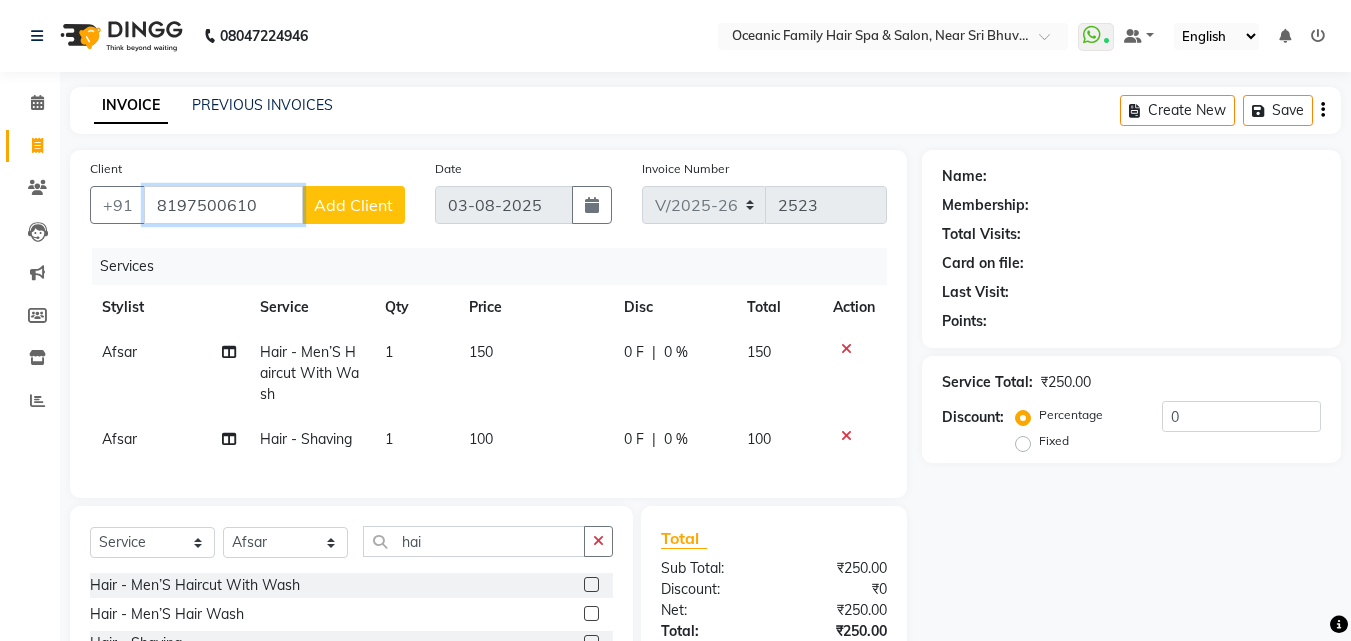 click on "8197500610" at bounding box center (223, 205) 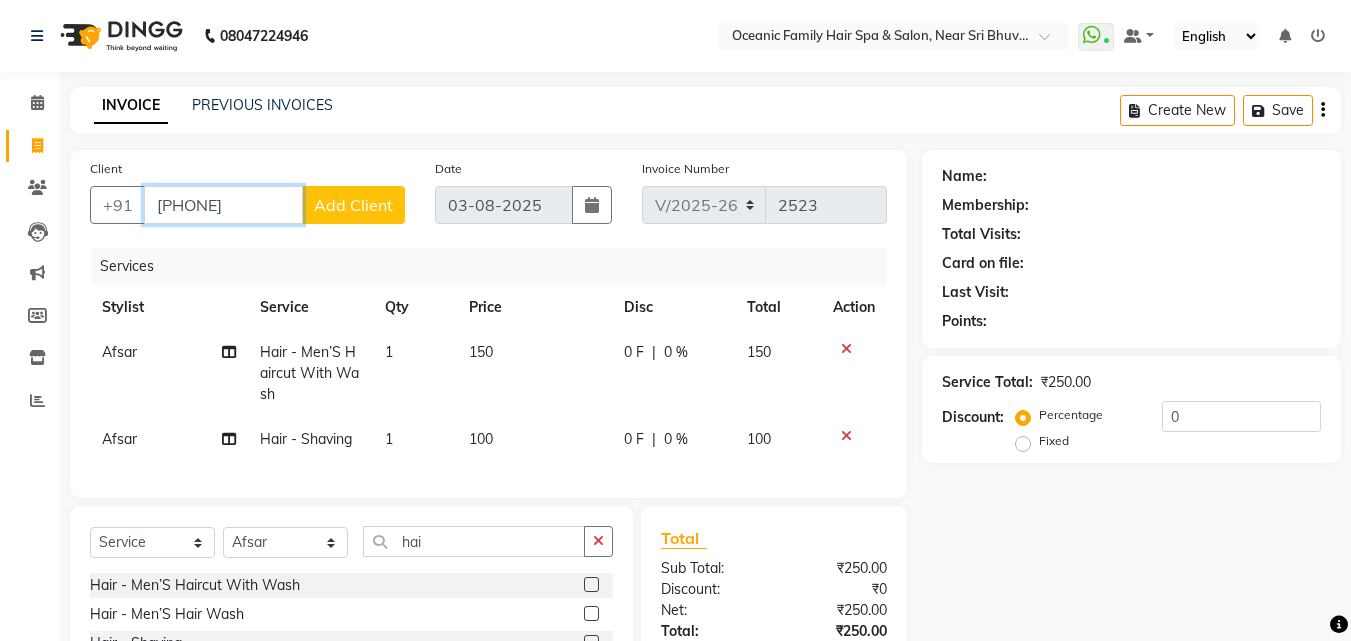 click on "819750061" at bounding box center (223, 205) 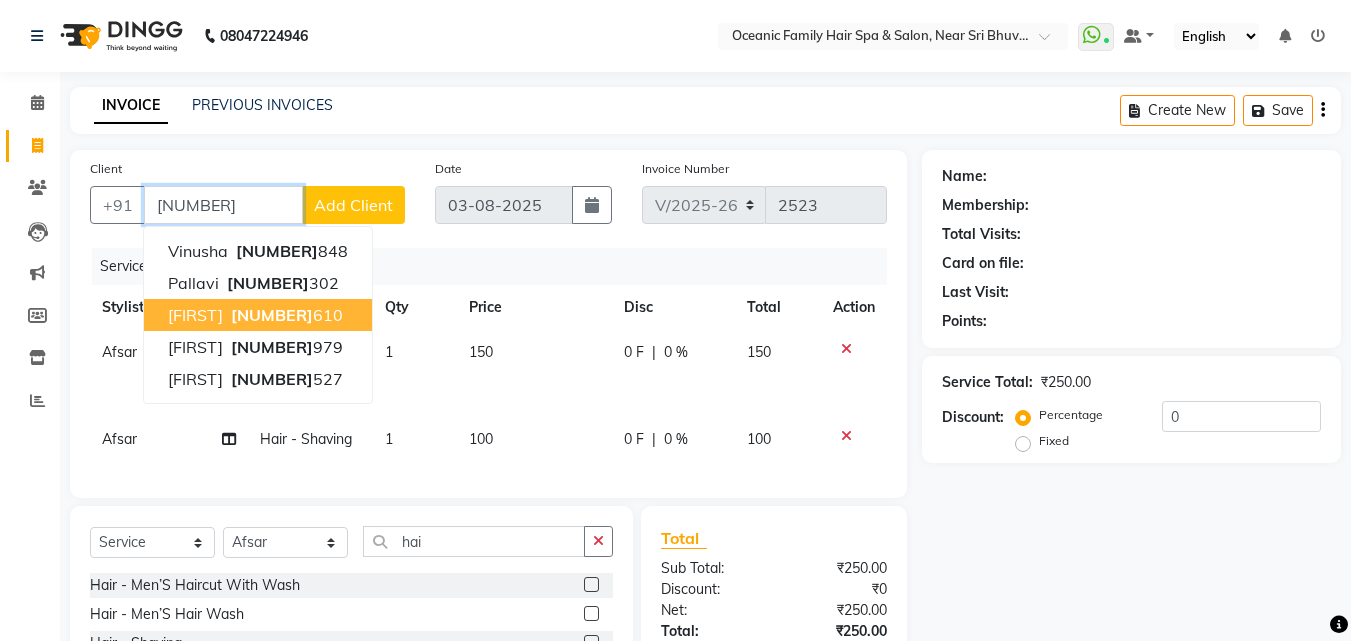 click on "[LAST]" at bounding box center [195, 315] 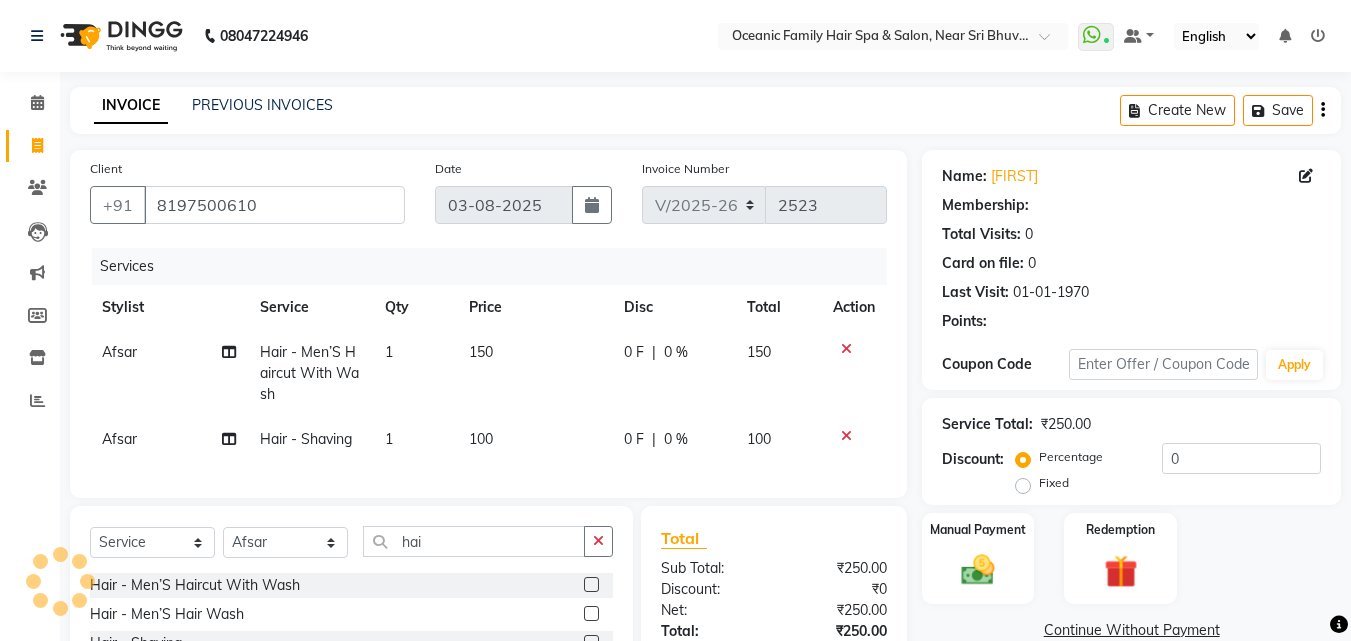 select on "1: Object" 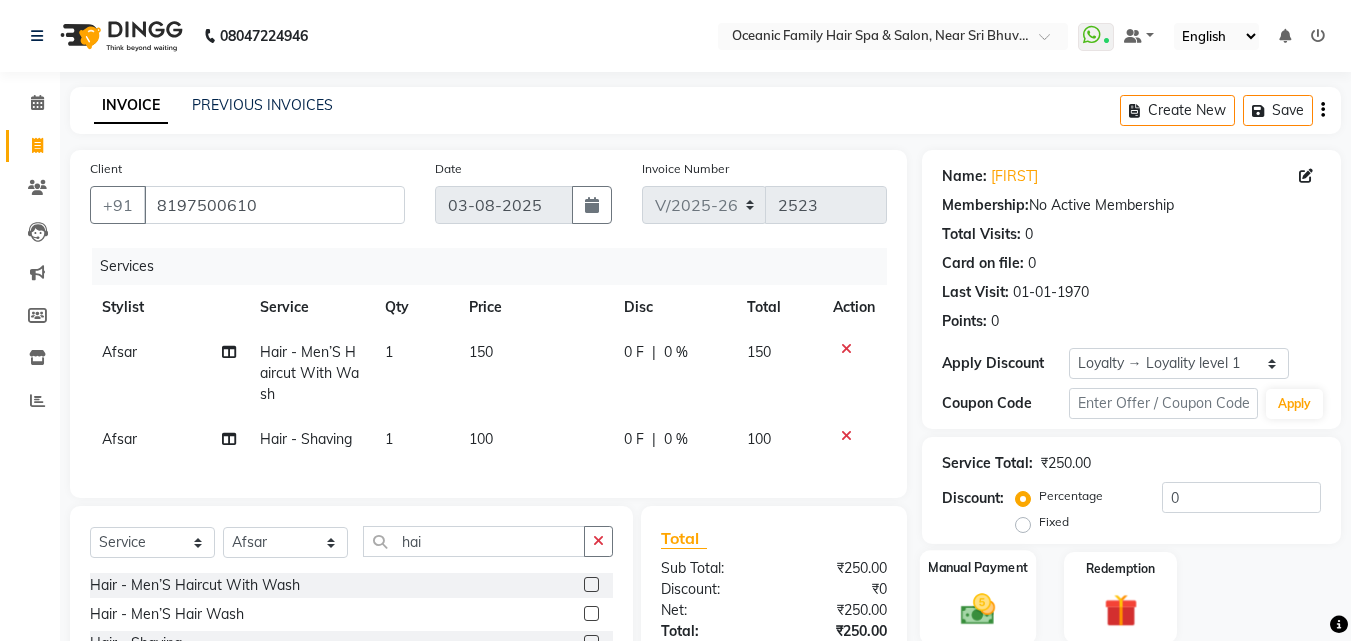 drag, startPoint x: 988, startPoint y: 601, endPoint x: 1052, endPoint y: 587, distance: 65.51336 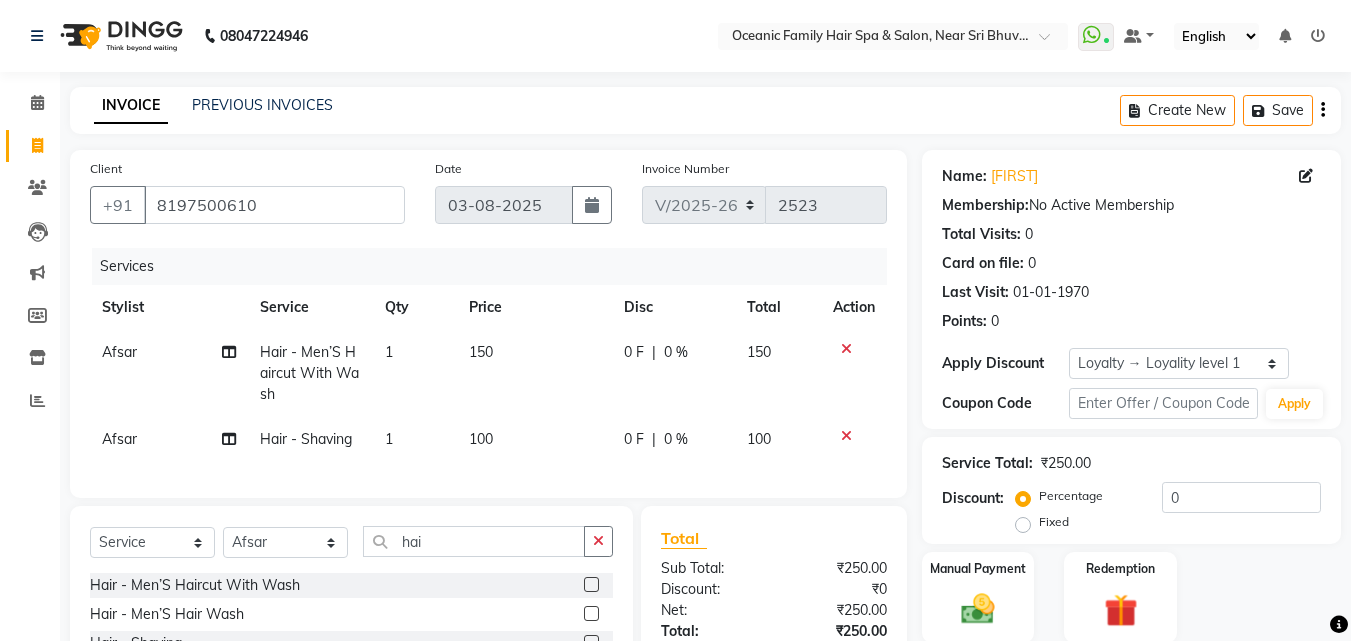 click 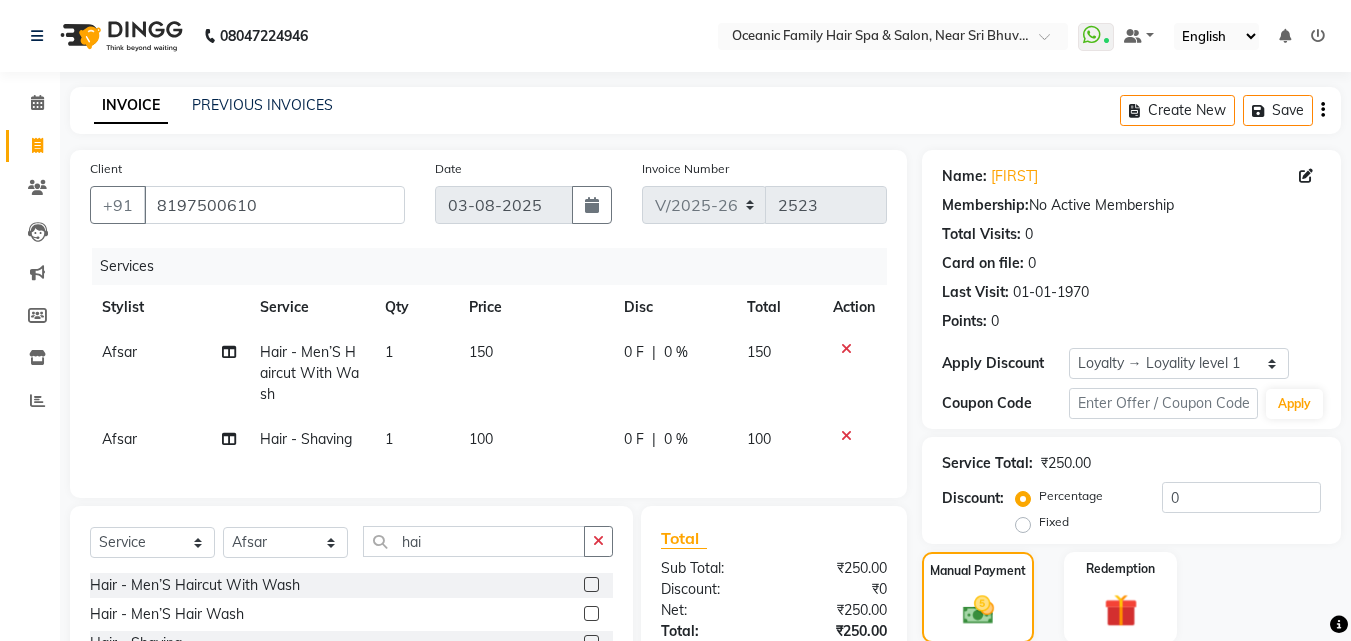 scroll, scrollTop: 205, scrollLeft: 0, axis: vertical 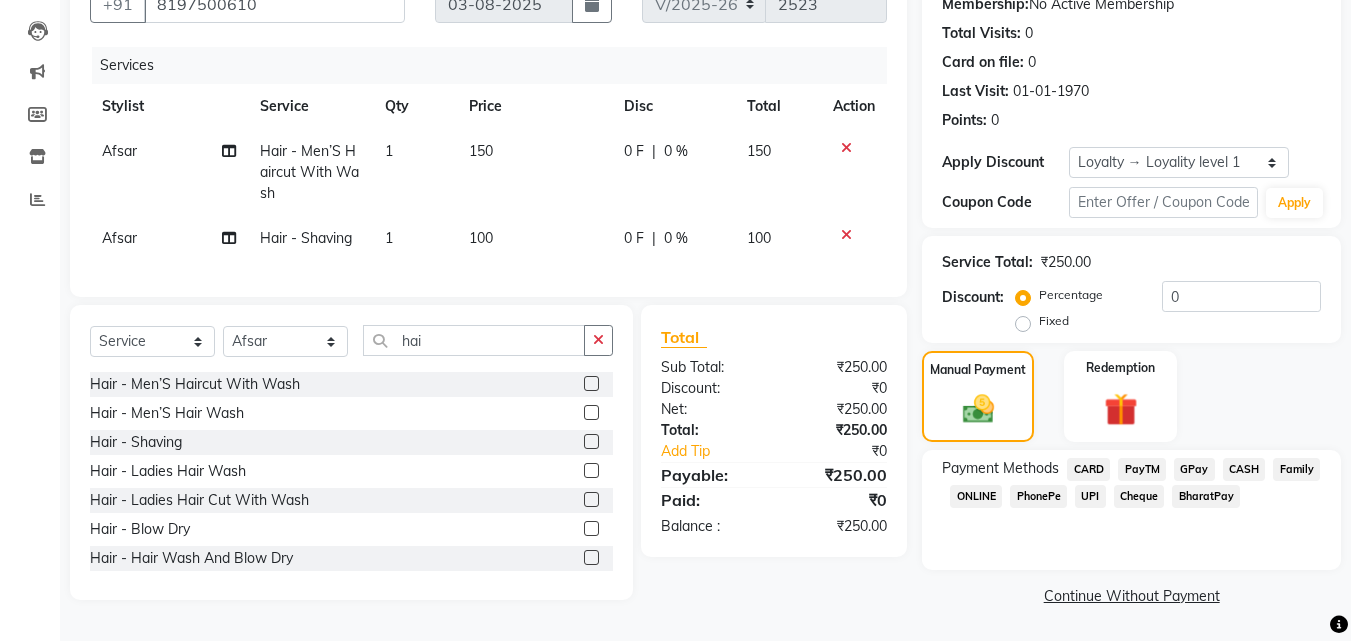 click on "PayTM" 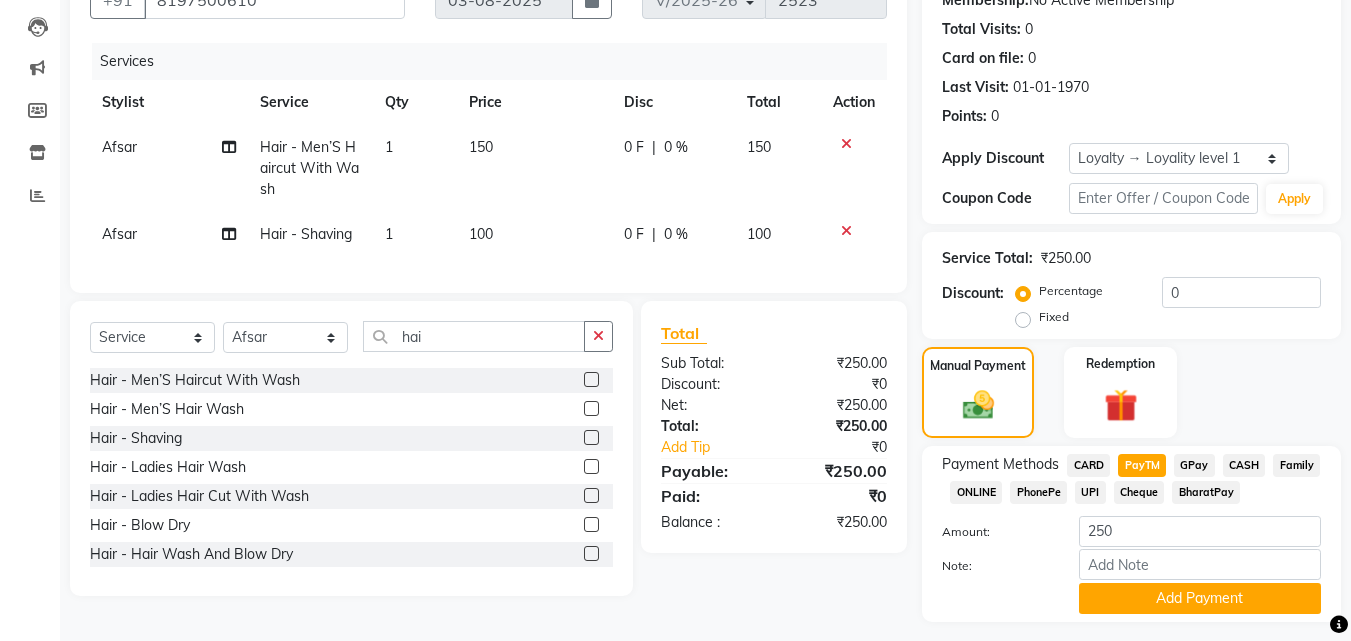 scroll, scrollTop: 257, scrollLeft: 0, axis: vertical 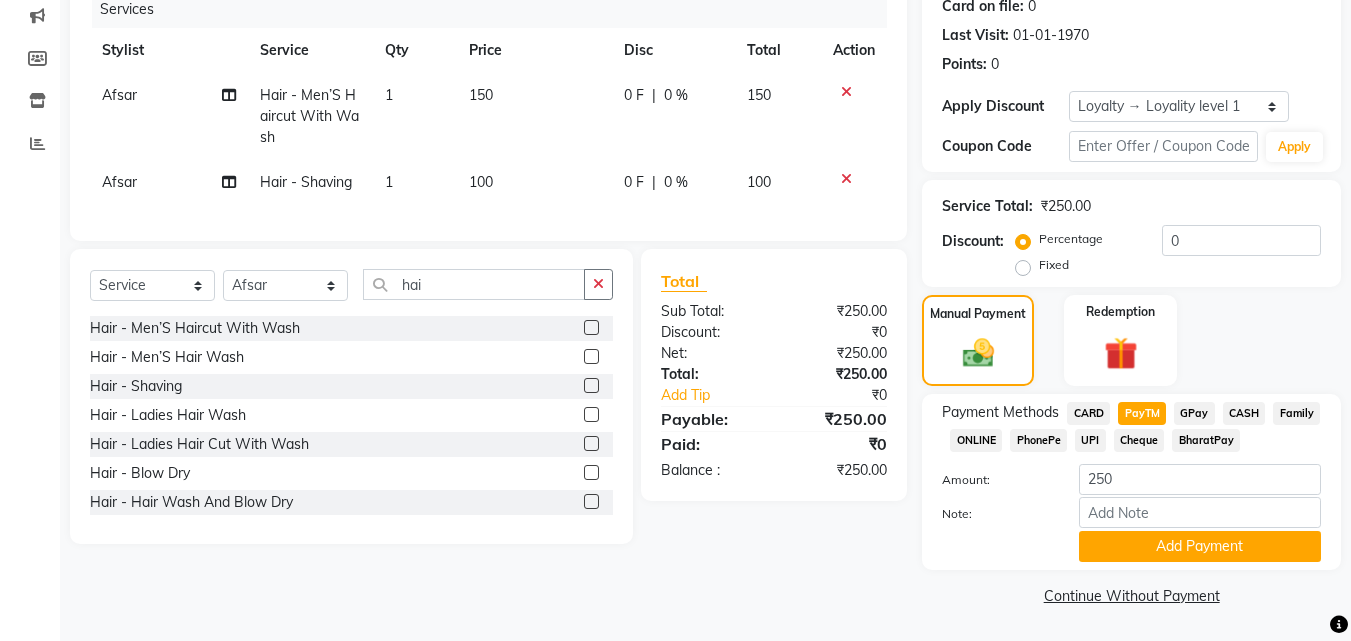 drag, startPoint x: 1177, startPoint y: 541, endPoint x: 1260, endPoint y: 501, distance: 92.13577 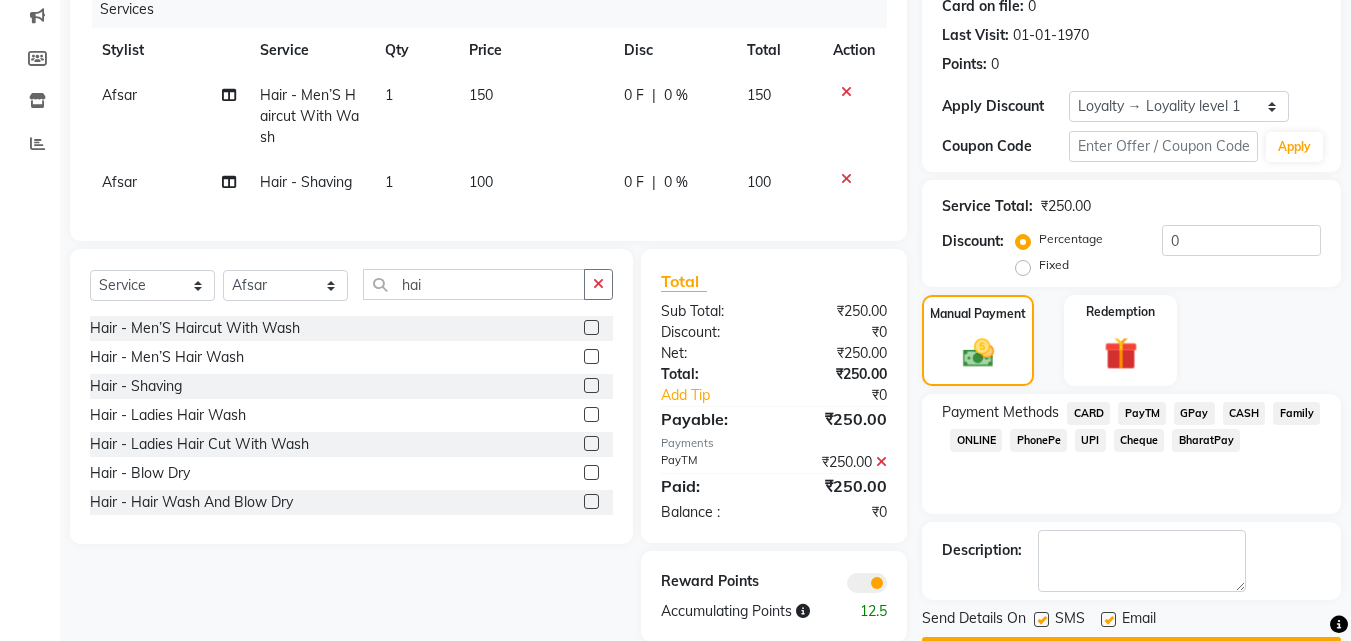 scroll, scrollTop: 314, scrollLeft: 0, axis: vertical 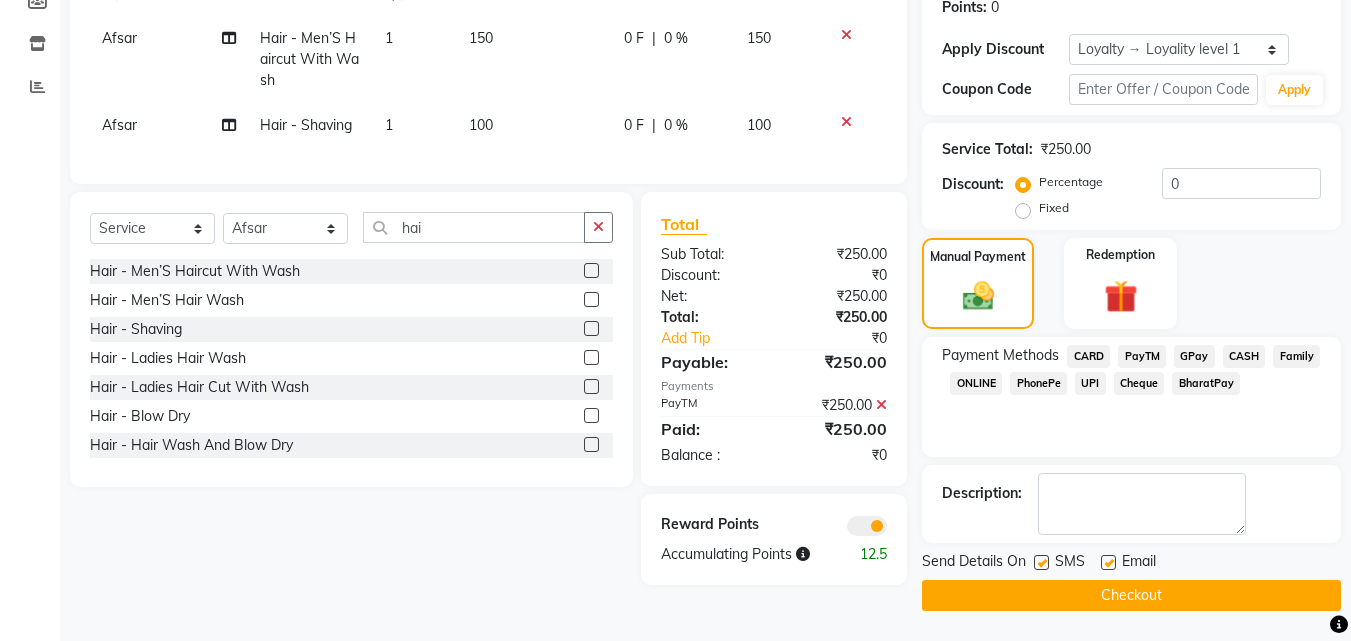 click on "Checkout" 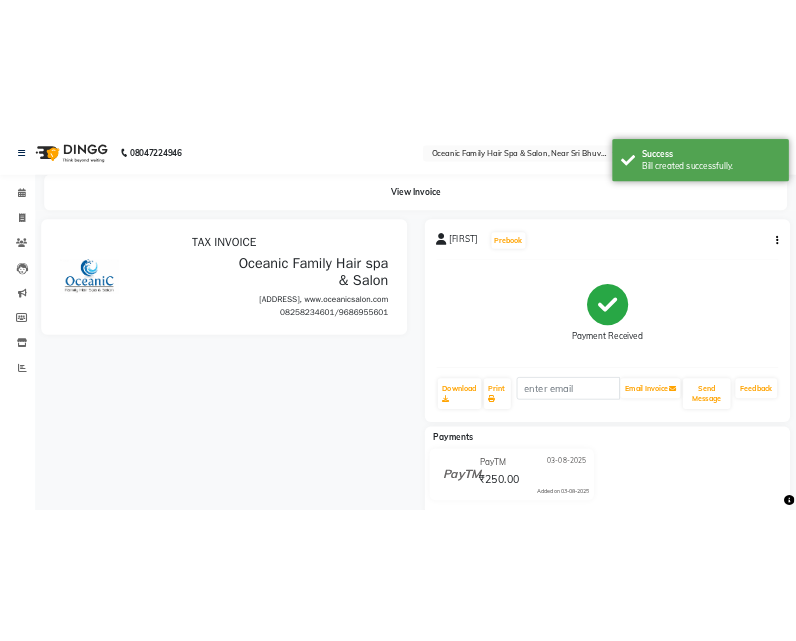 scroll, scrollTop: 0, scrollLeft: 0, axis: both 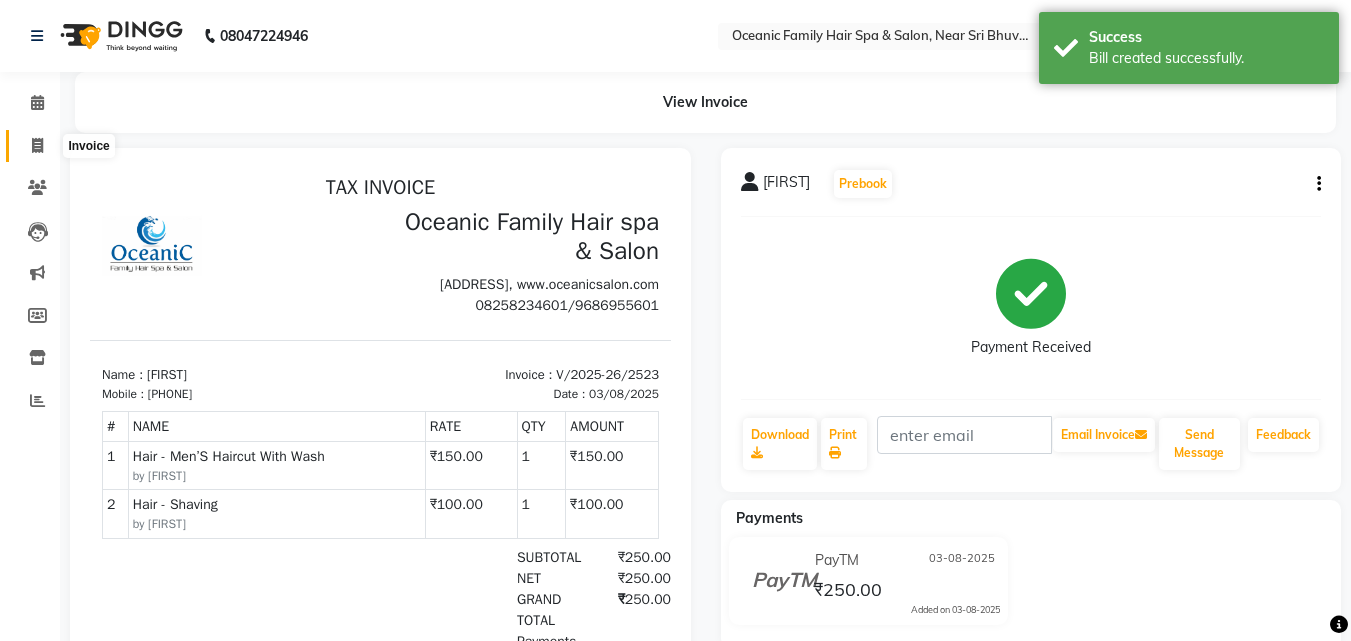 click 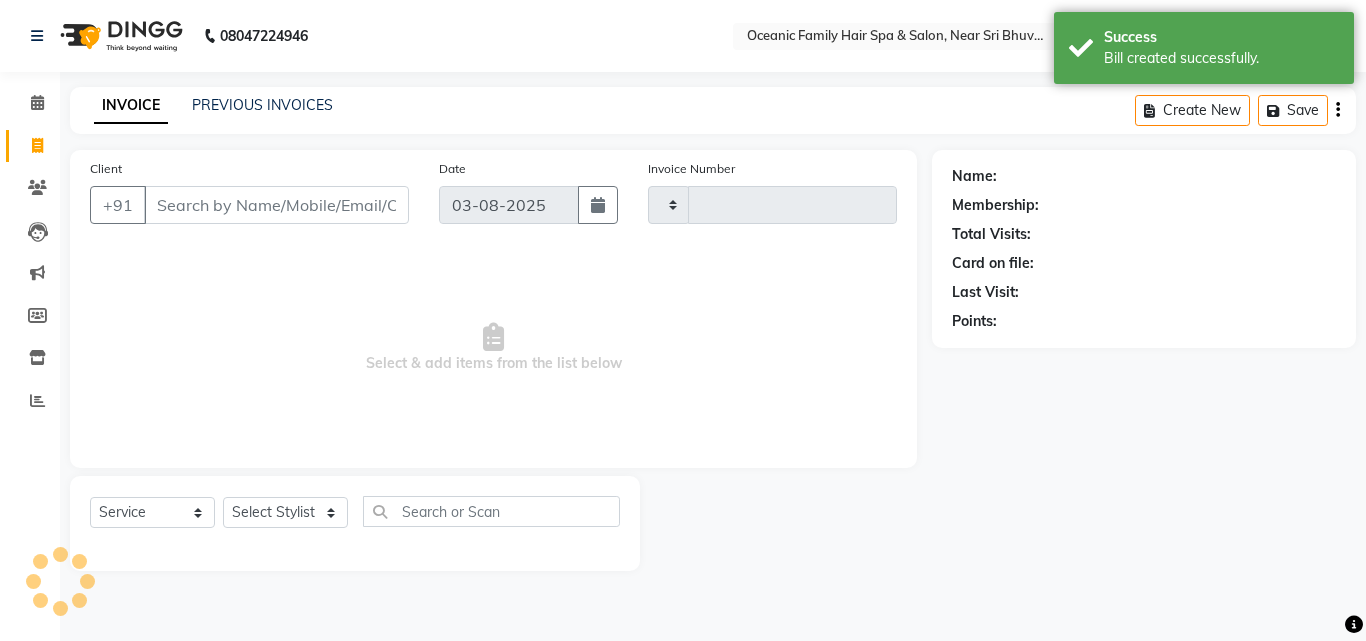 type on "2524" 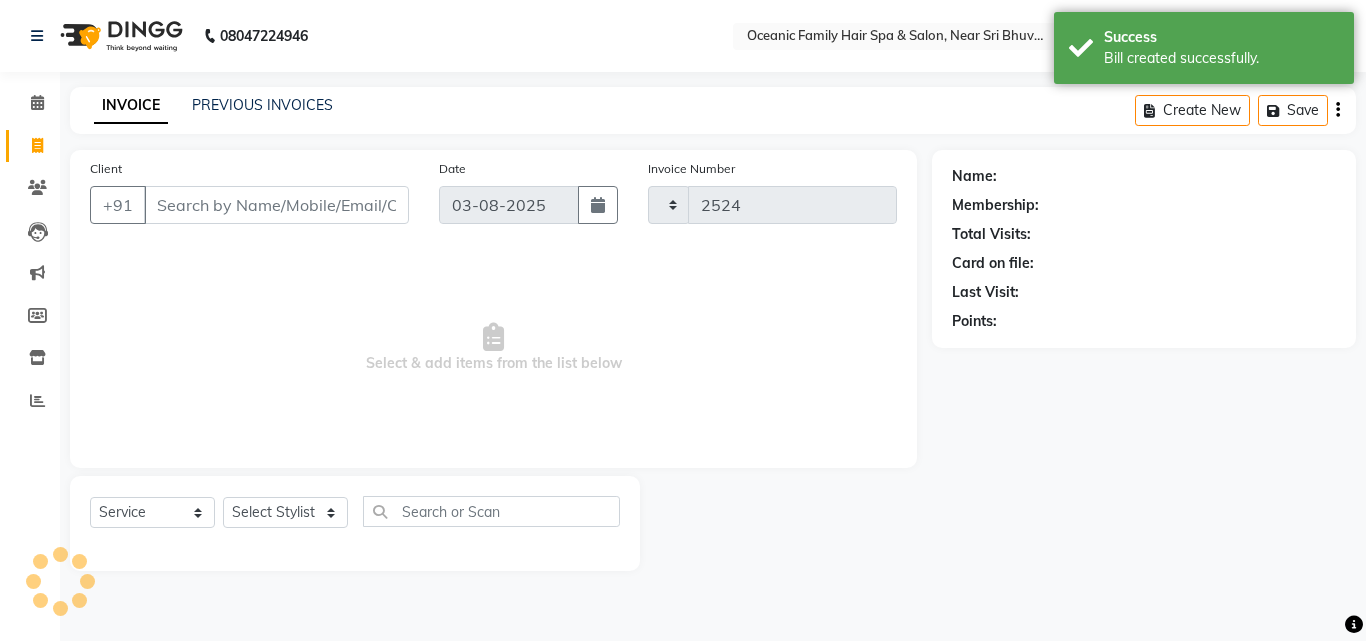 select on "4366" 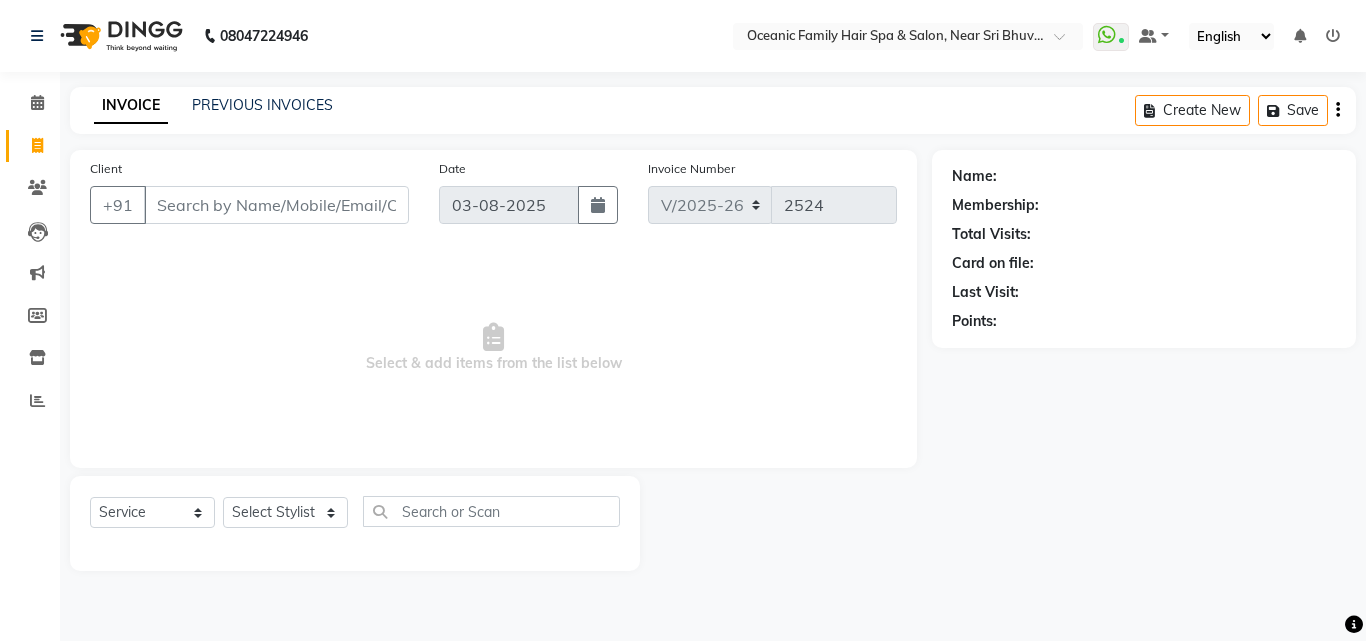 drag, startPoint x: 899, startPoint y: 446, endPoint x: 913, endPoint y: 490, distance: 46.173584 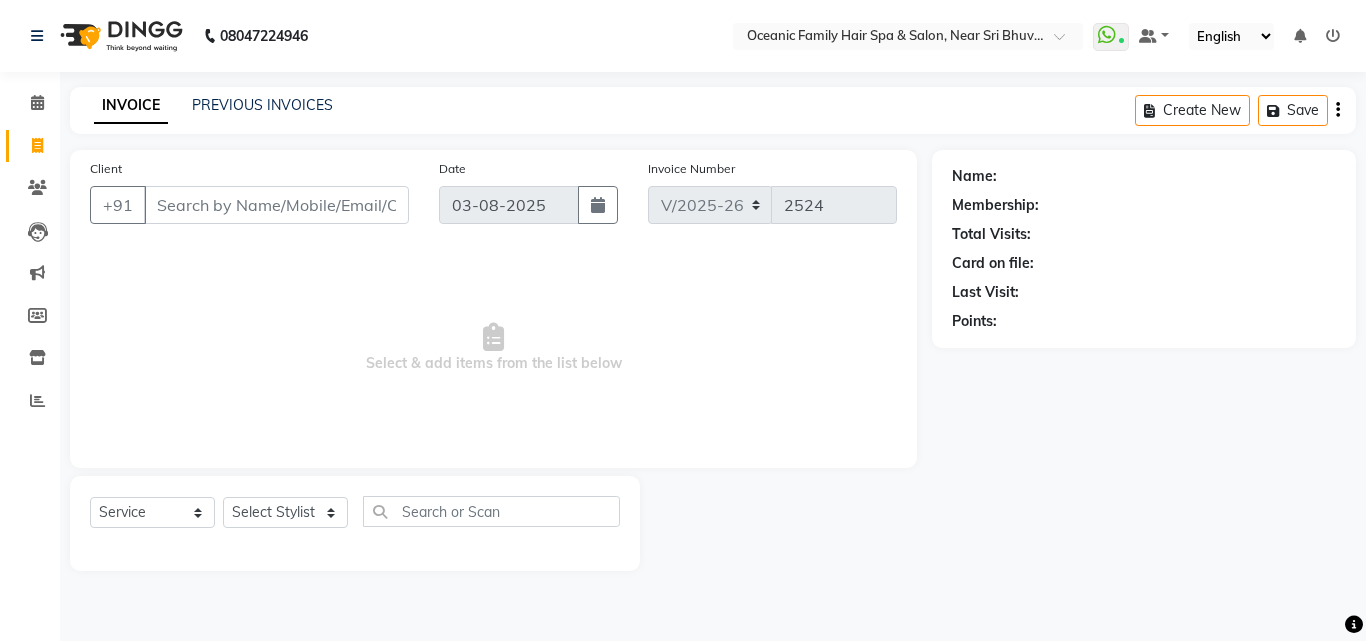 drag, startPoint x: 870, startPoint y: 557, endPoint x: 862, endPoint y: 571, distance: 16.124516 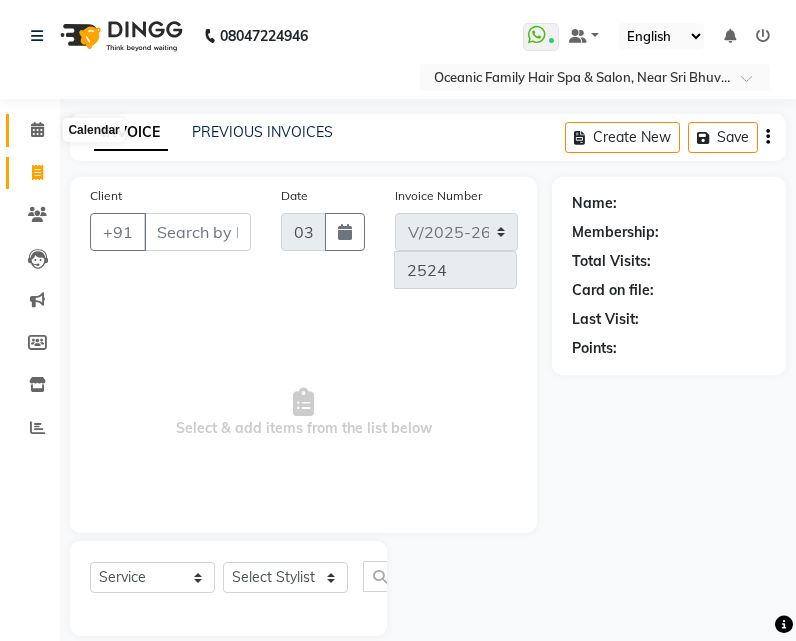 click 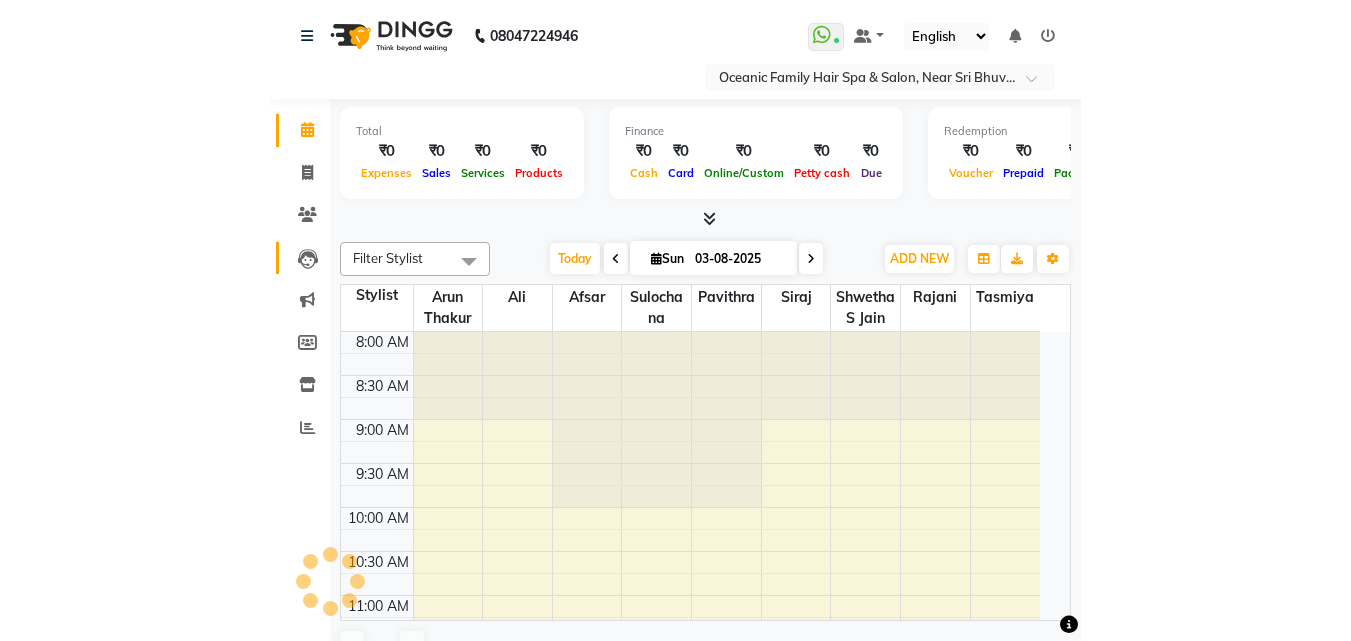 scroll, scrollTop: 0, scrollLeft: 0, axis: both 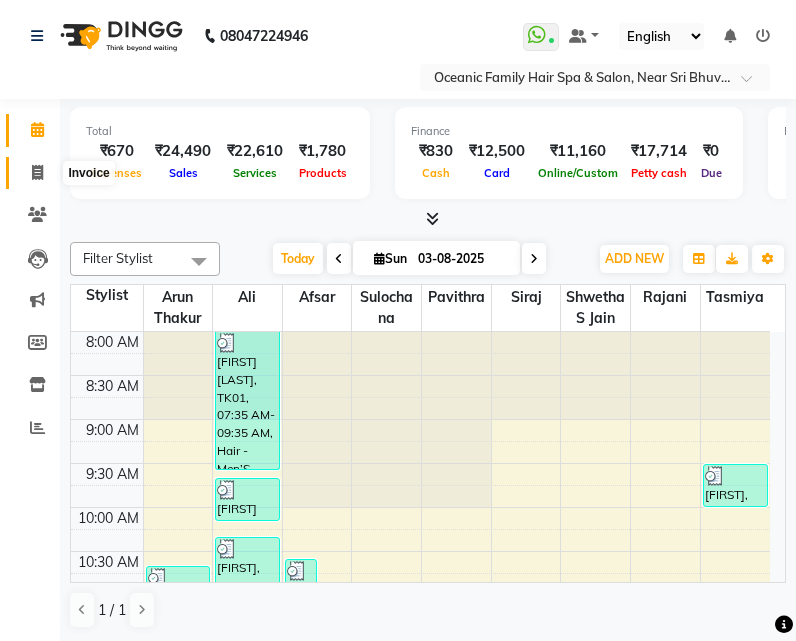 click 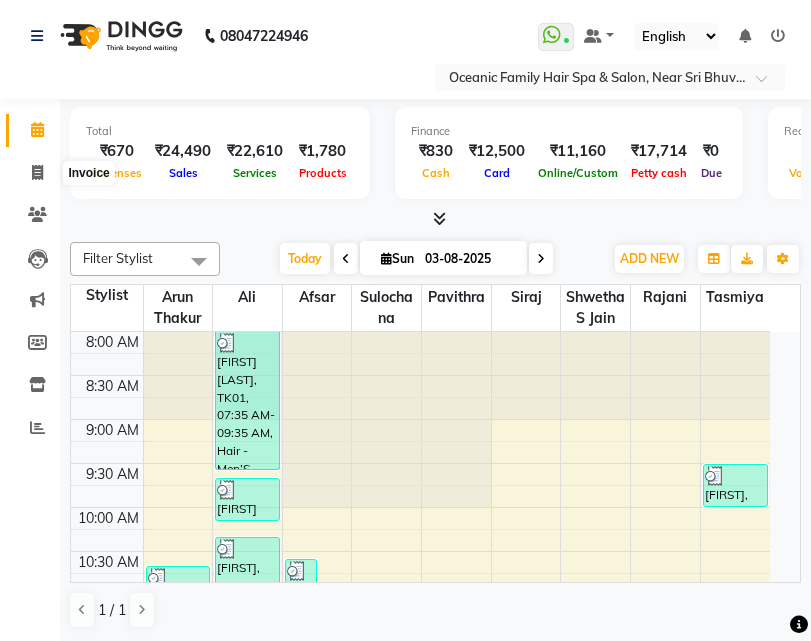 select on "service" 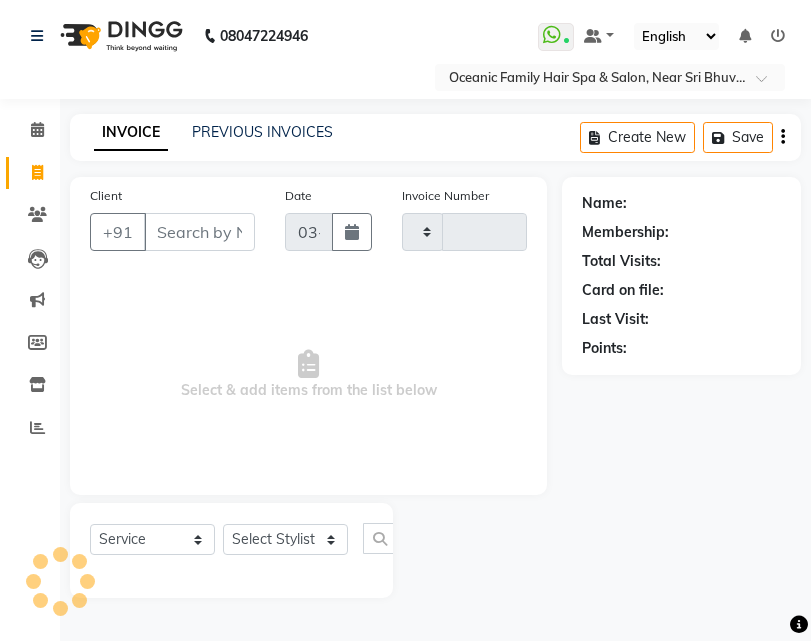 type on "2524" 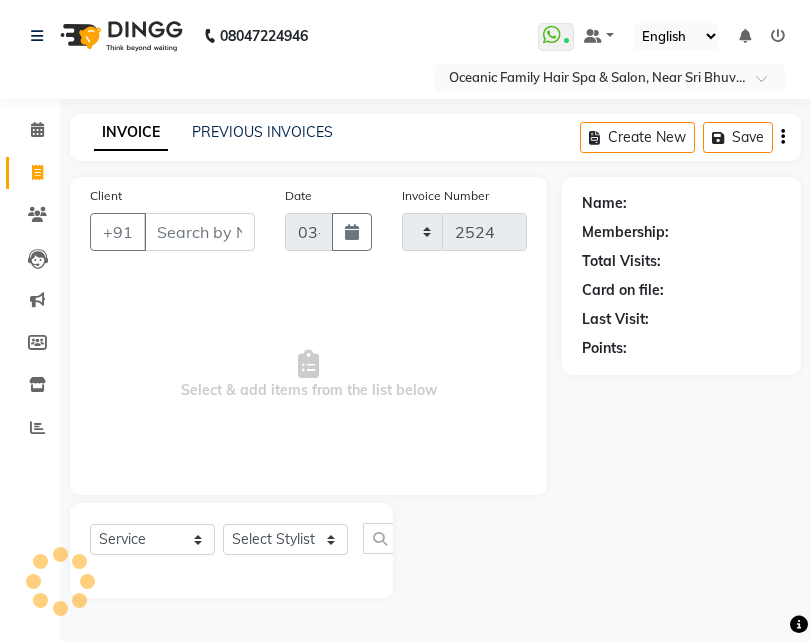 select on "4366" 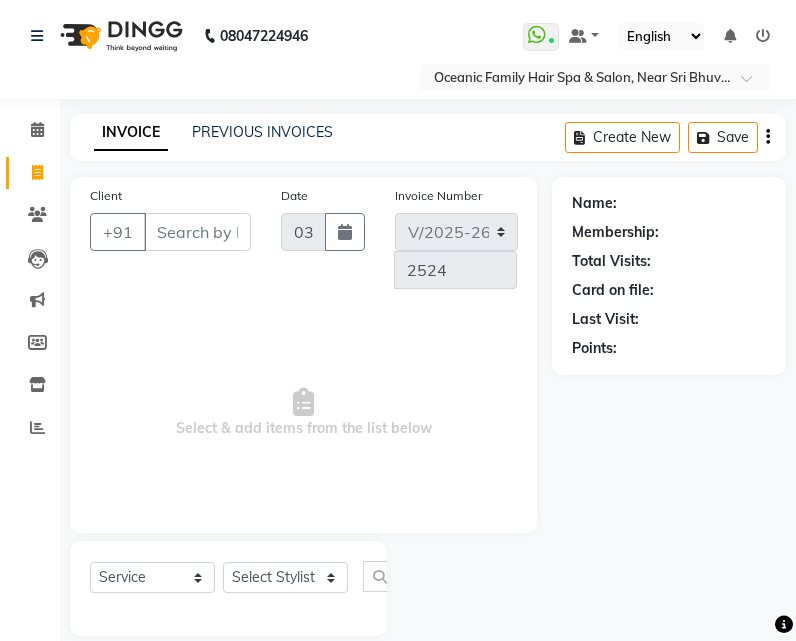 click on "Select & add items from the list below" at bounding box center (303, 413) 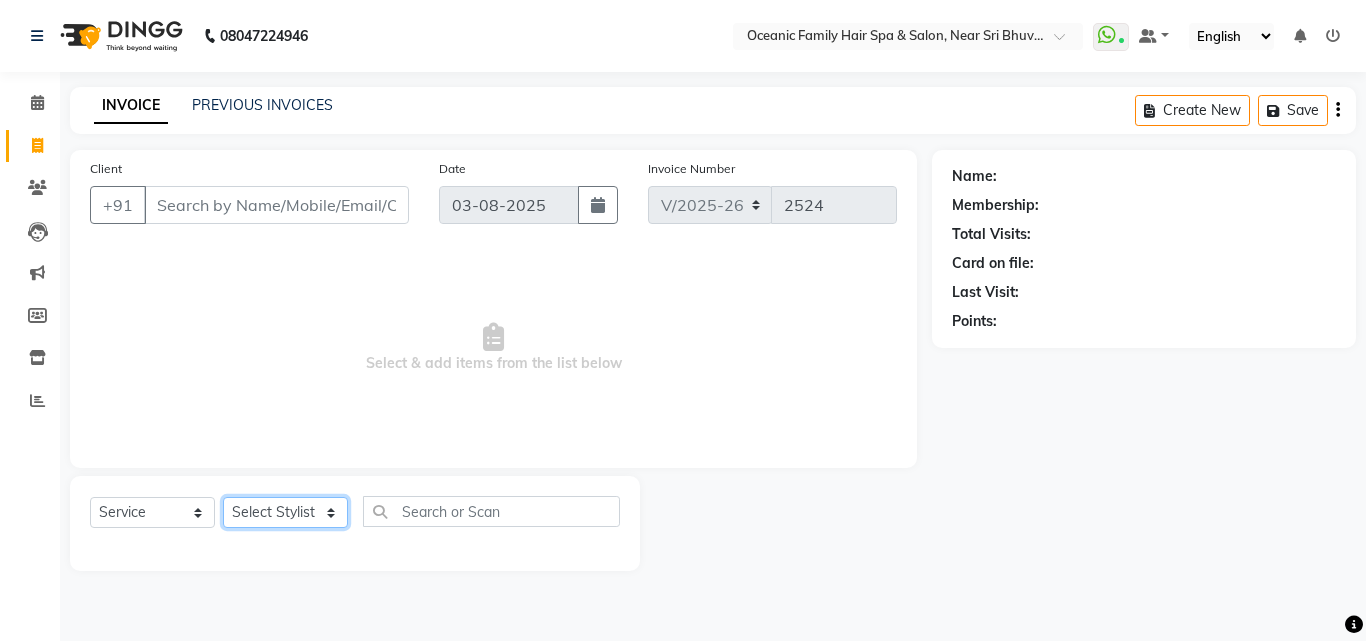 click on "Select Stylist Afsar Ali Arun Thakur Pavithra Rajani Shwetha S Jain Siraj Sulochana Tasmiya" 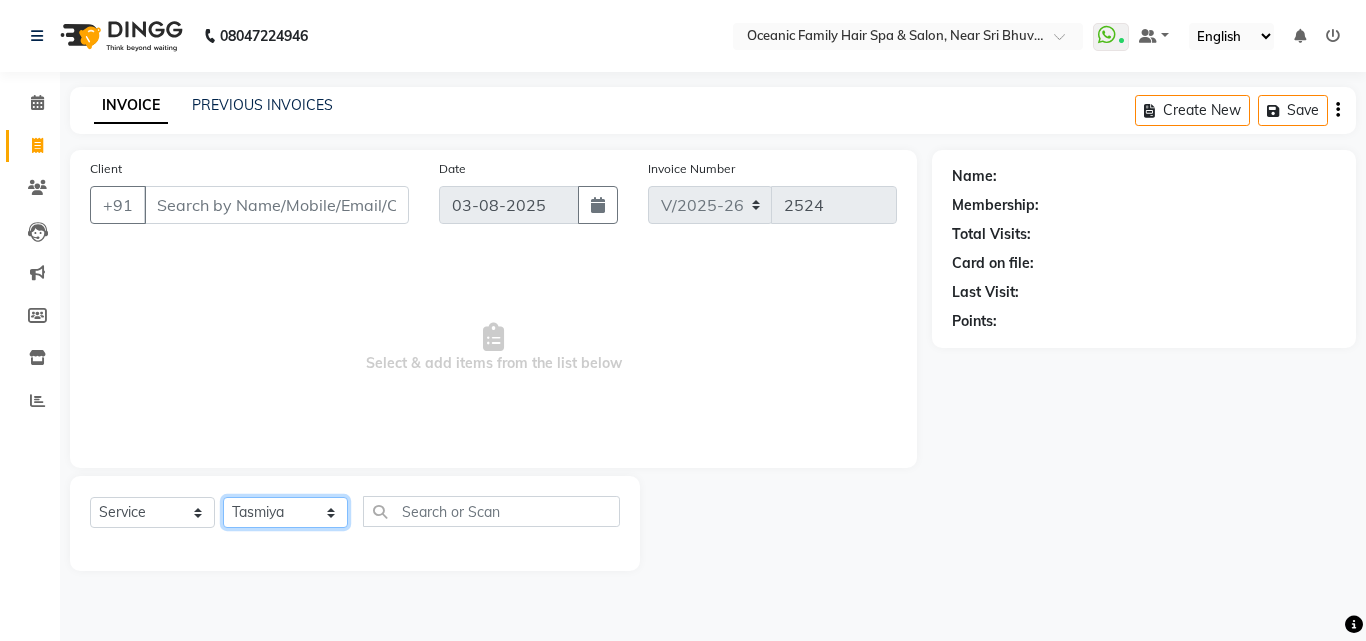 click on "Select Stylist Afsar Ali Arun Thakur Pavithra Rajani Shwetha S Jain Siraj Sulochana Tasmiya" 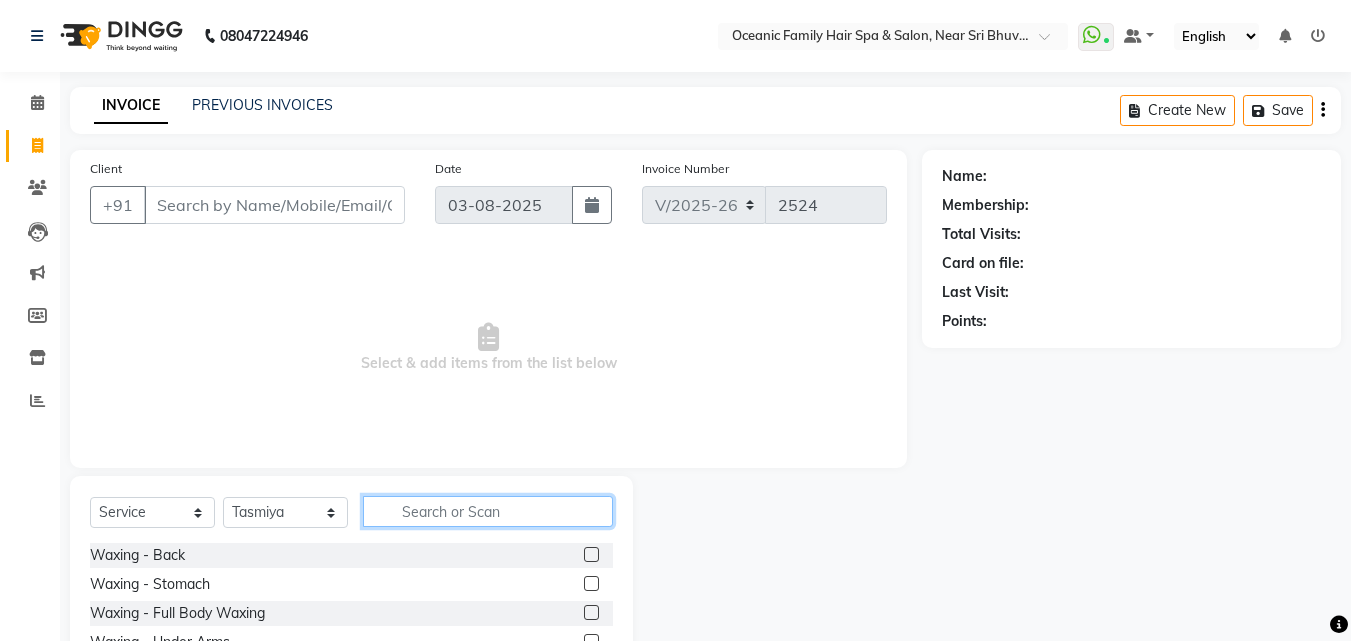 click 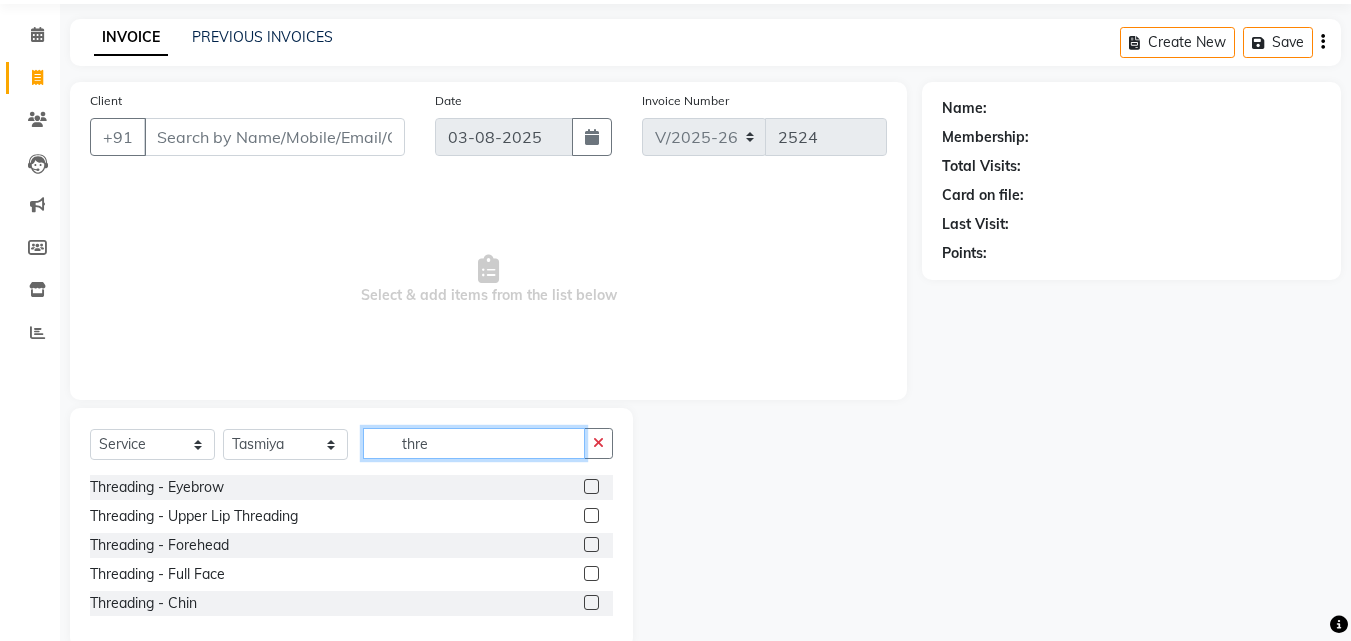 scroll, scrollTop: 100, scrollLeft: 0, axis: vertical 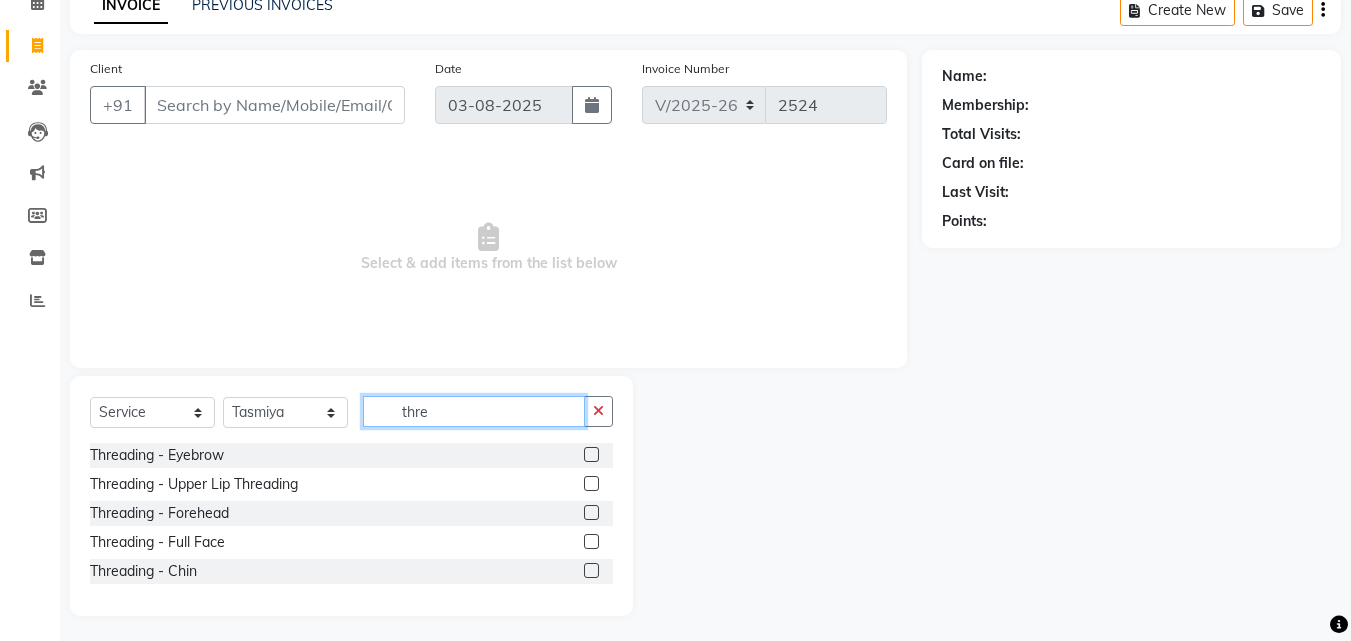 type on "thre" 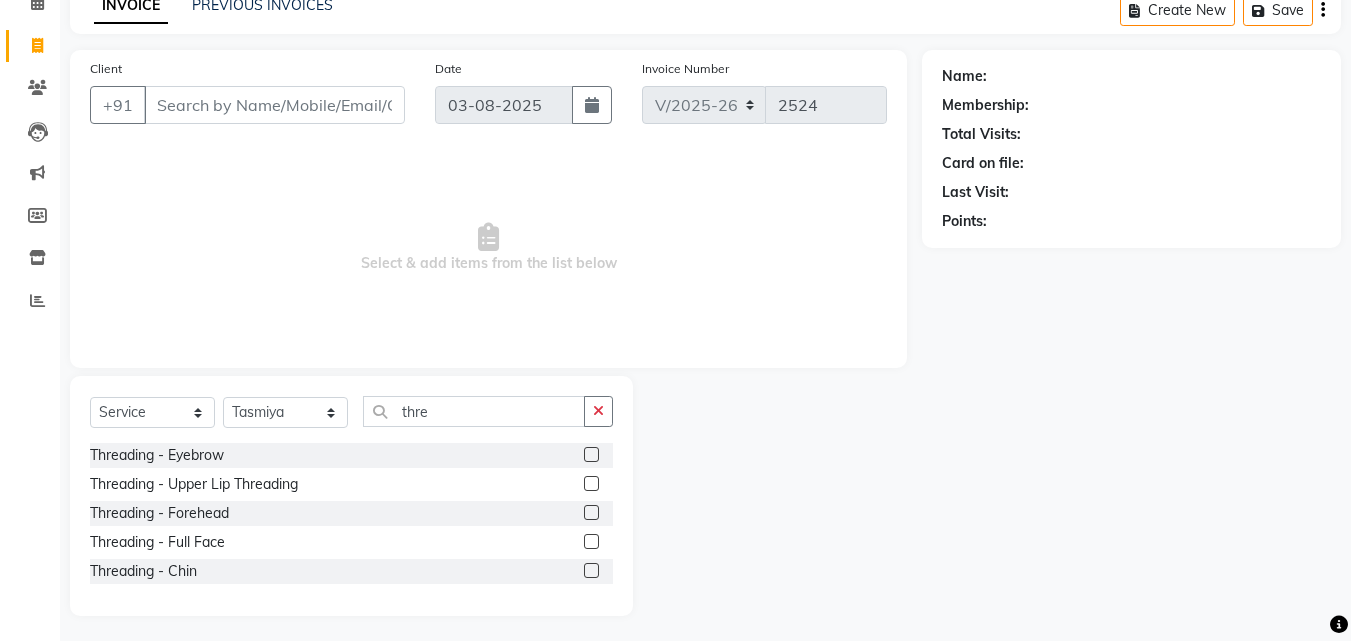 click 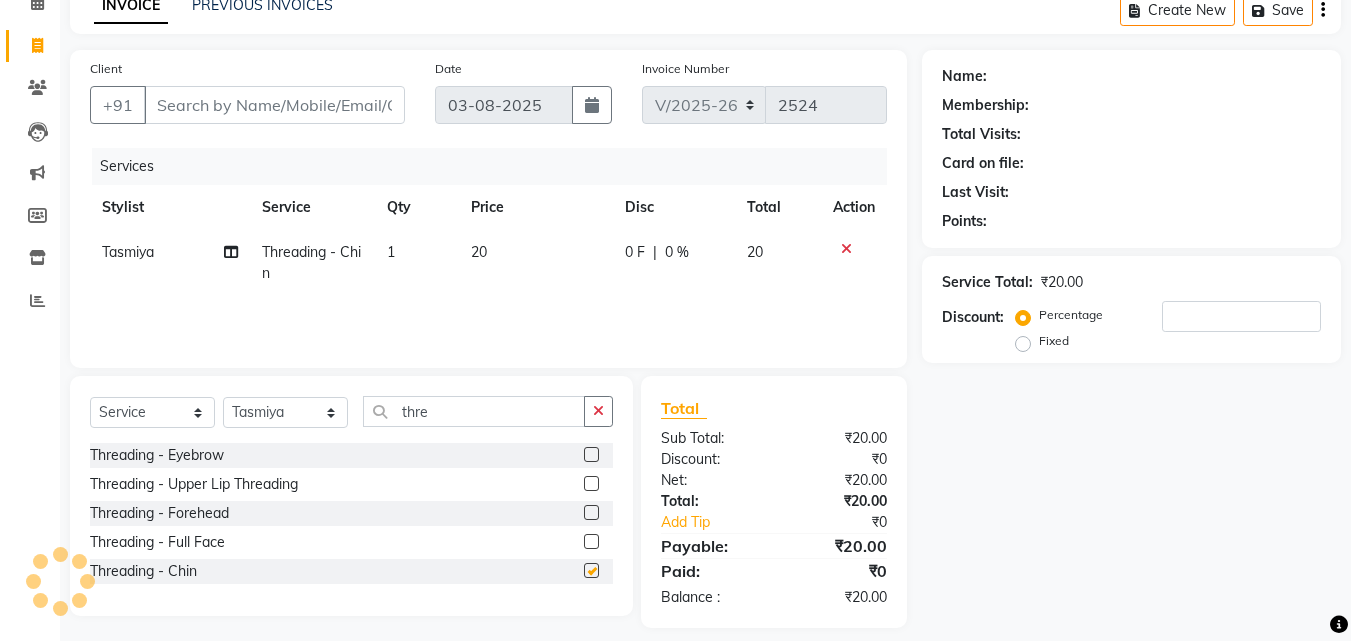 checkbox on "false" 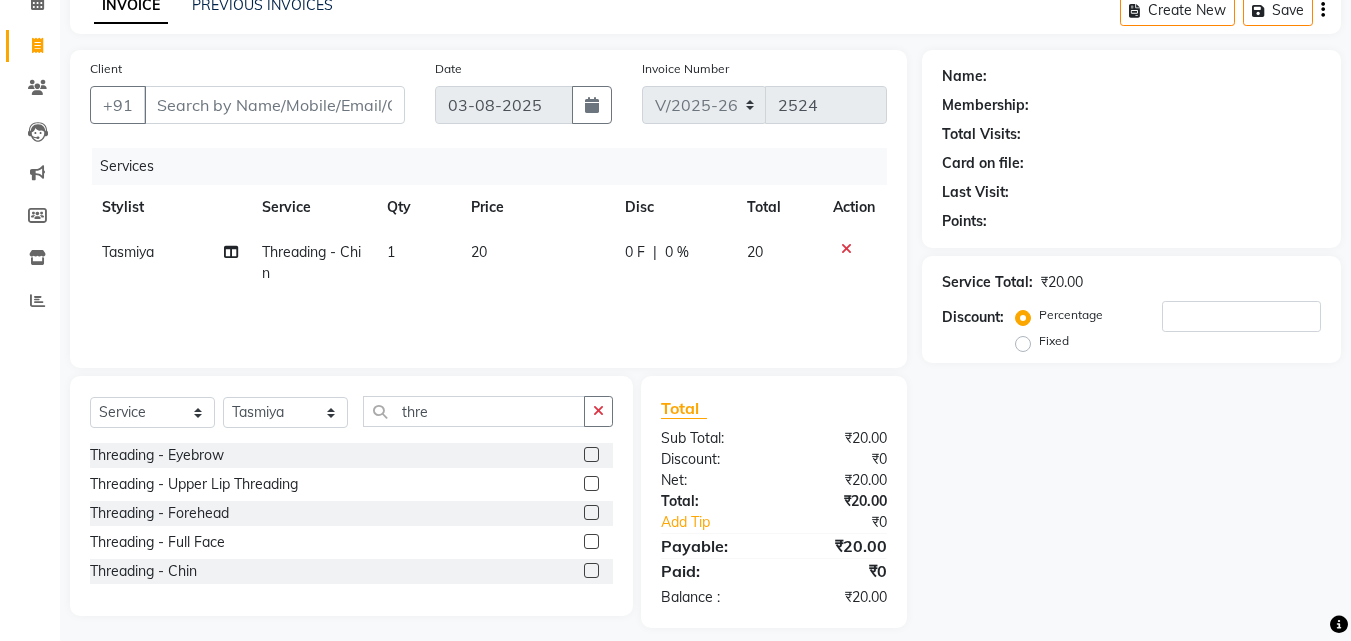 click 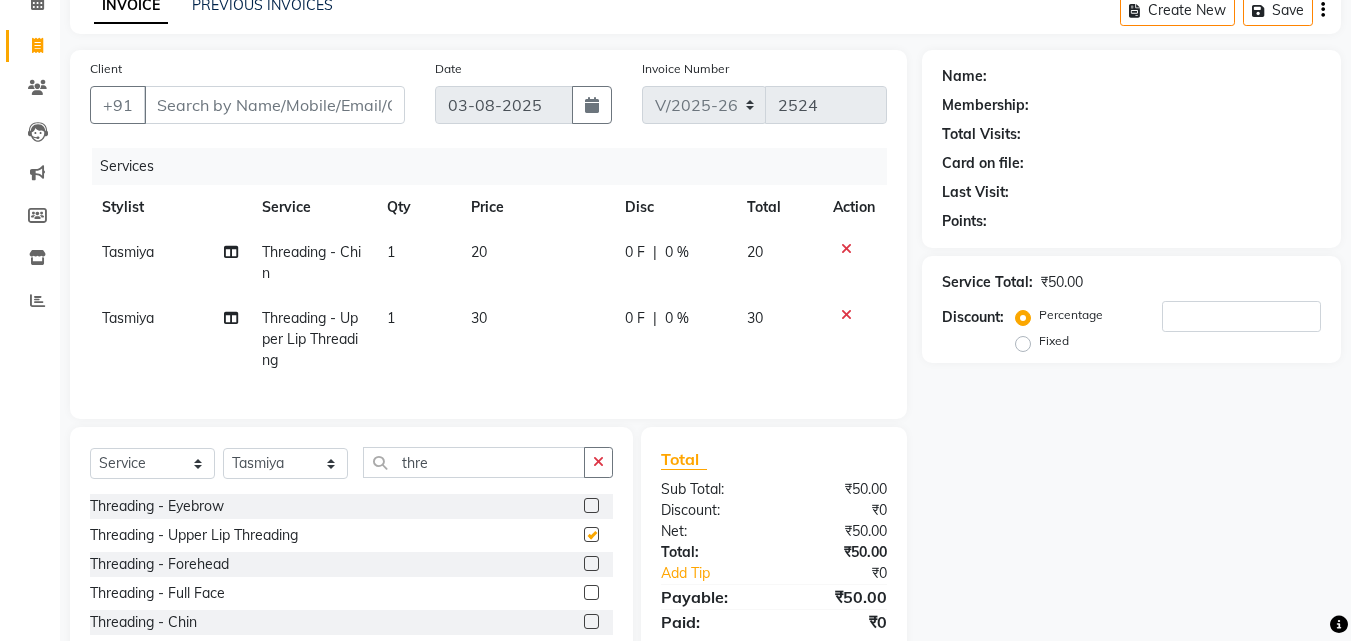 checkbox on "false" 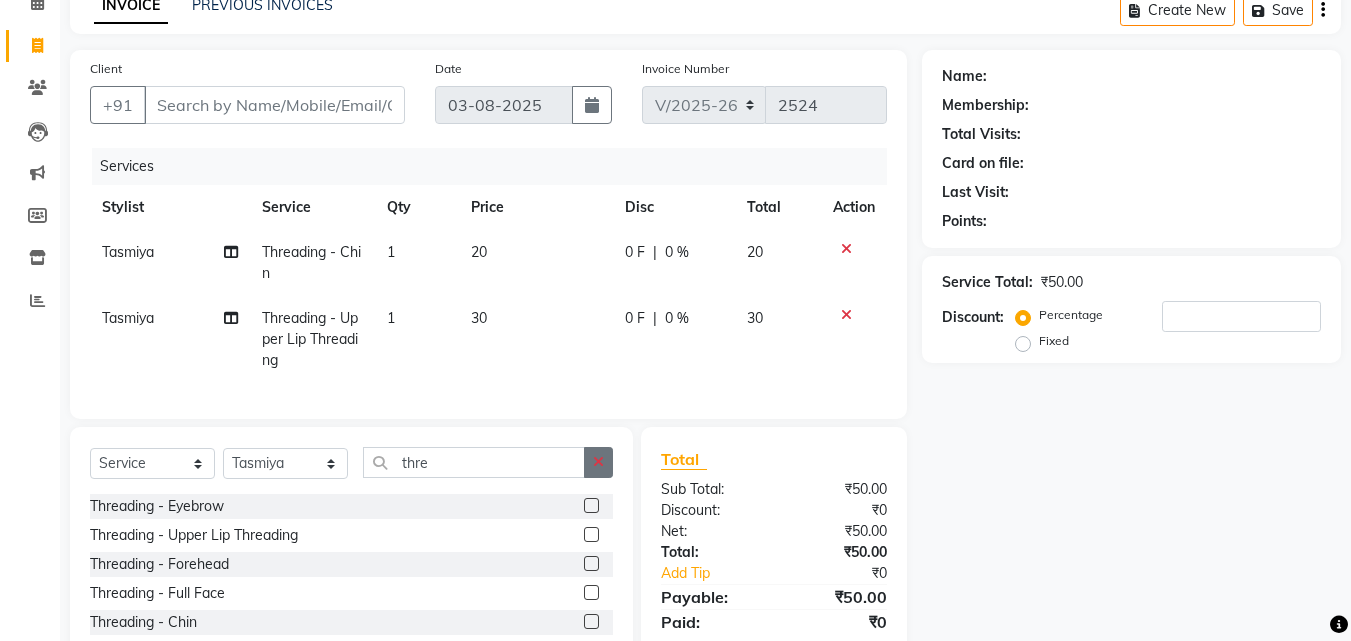 click 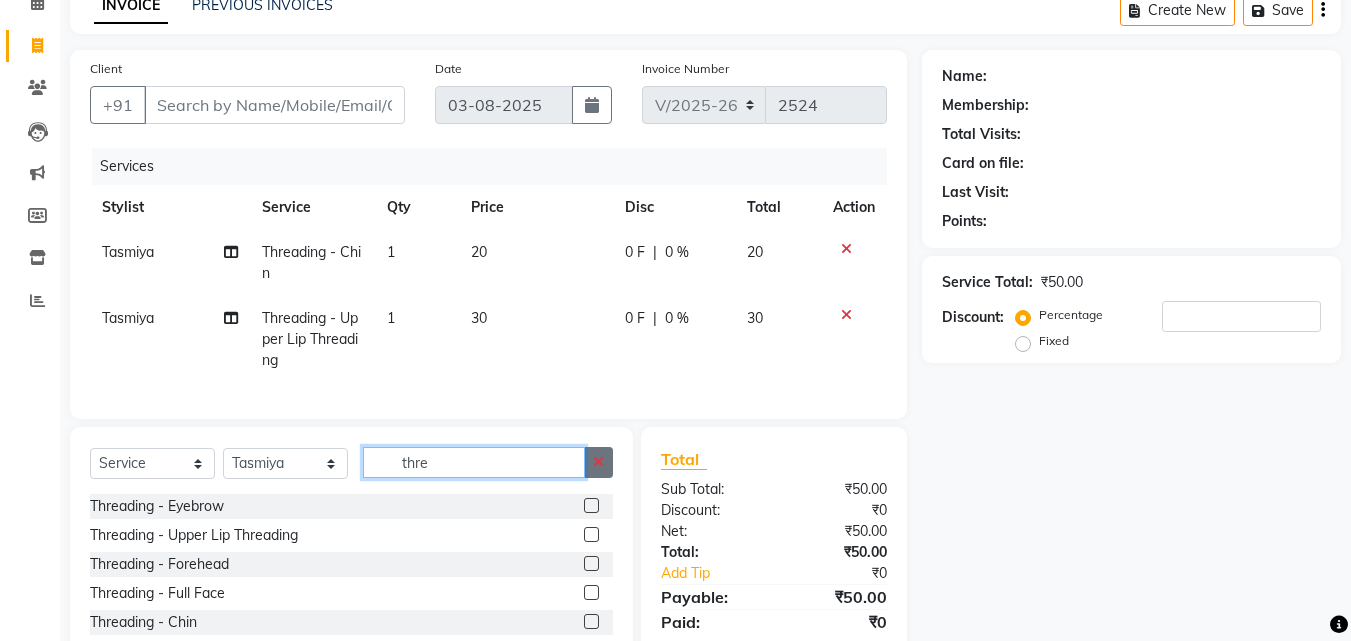 type 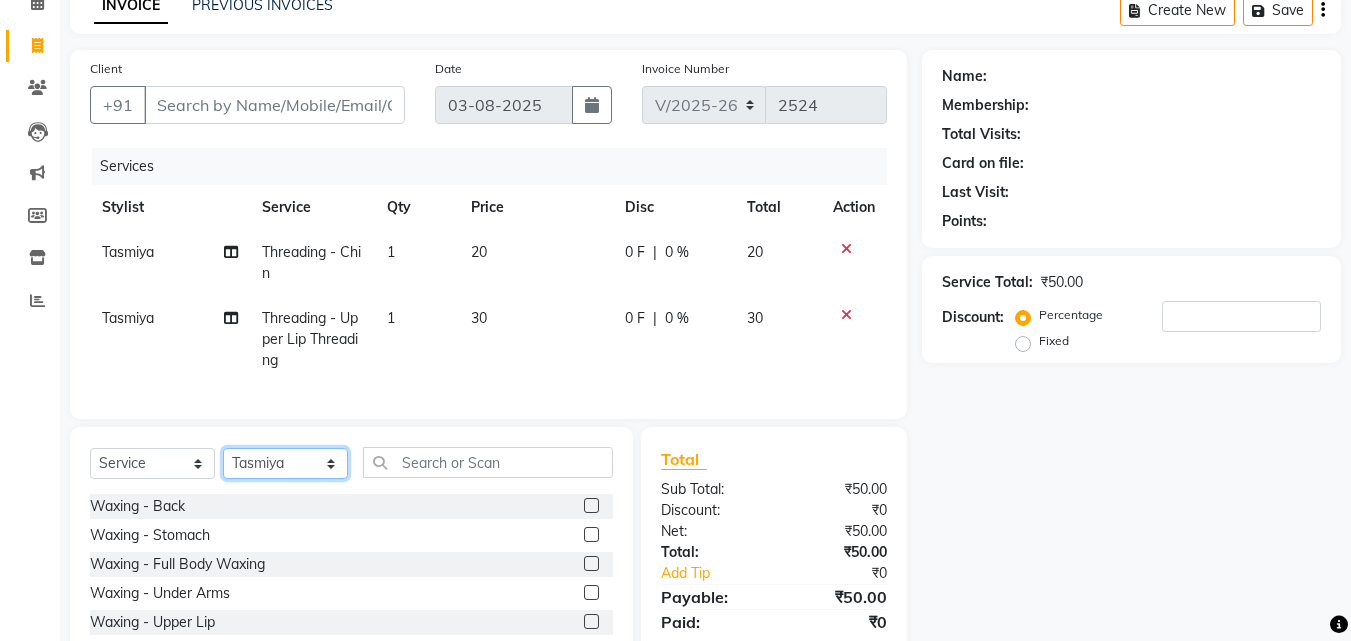 click on "Select Stylist Afsar Ali Arun Thakur Pavithra Rajani Shwetha S Jain Siraj Sulochana Tasmiya" 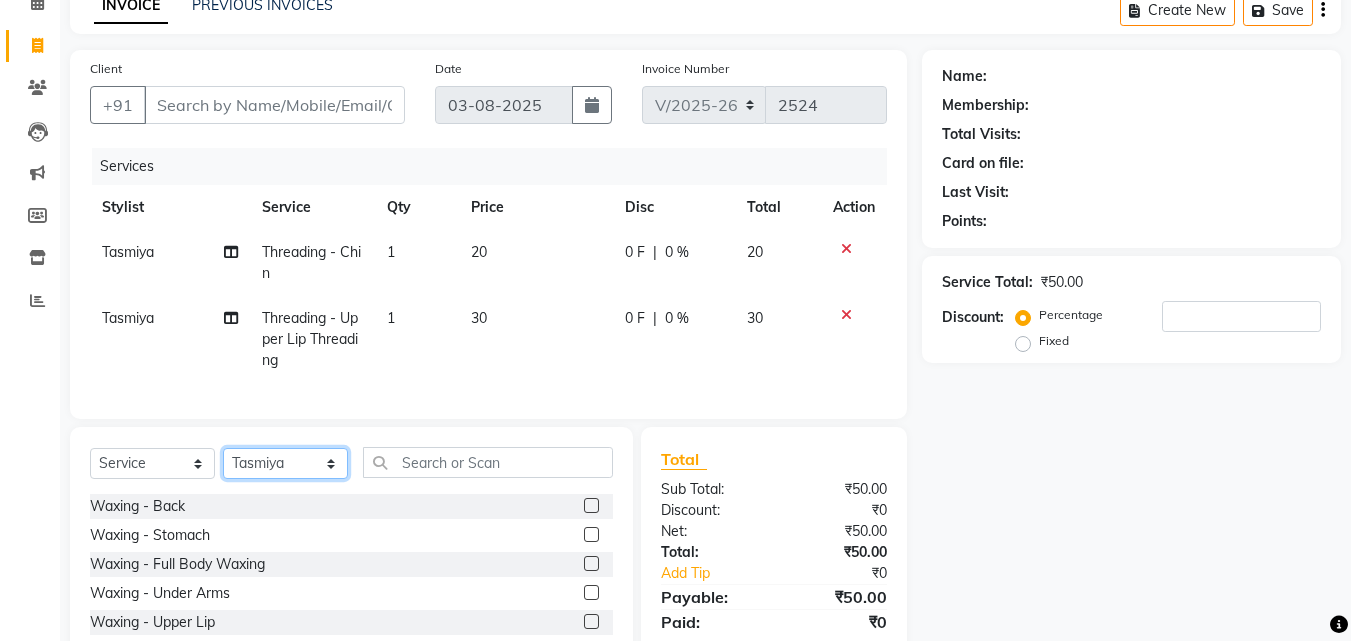select on "23958" 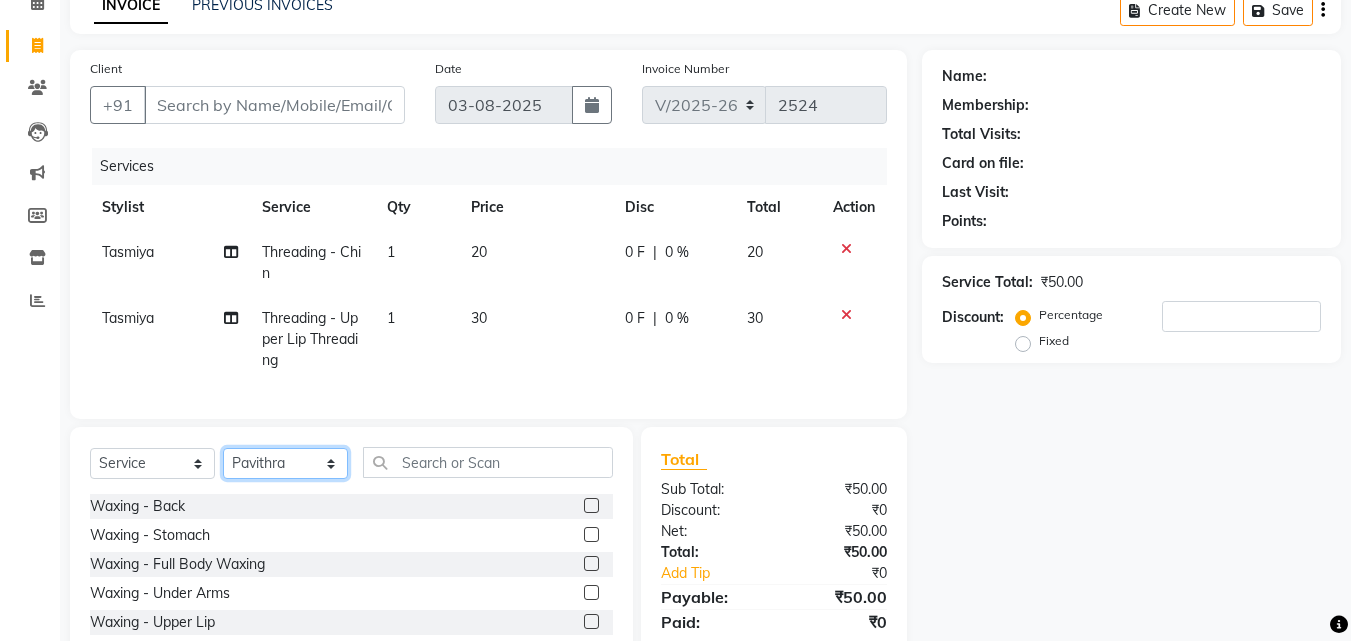 click on "Select Stylist Afsar Ali Arun Thakur Pavithra Rajani Shwetha S Jain Siraj Sulochana Tasmiya" 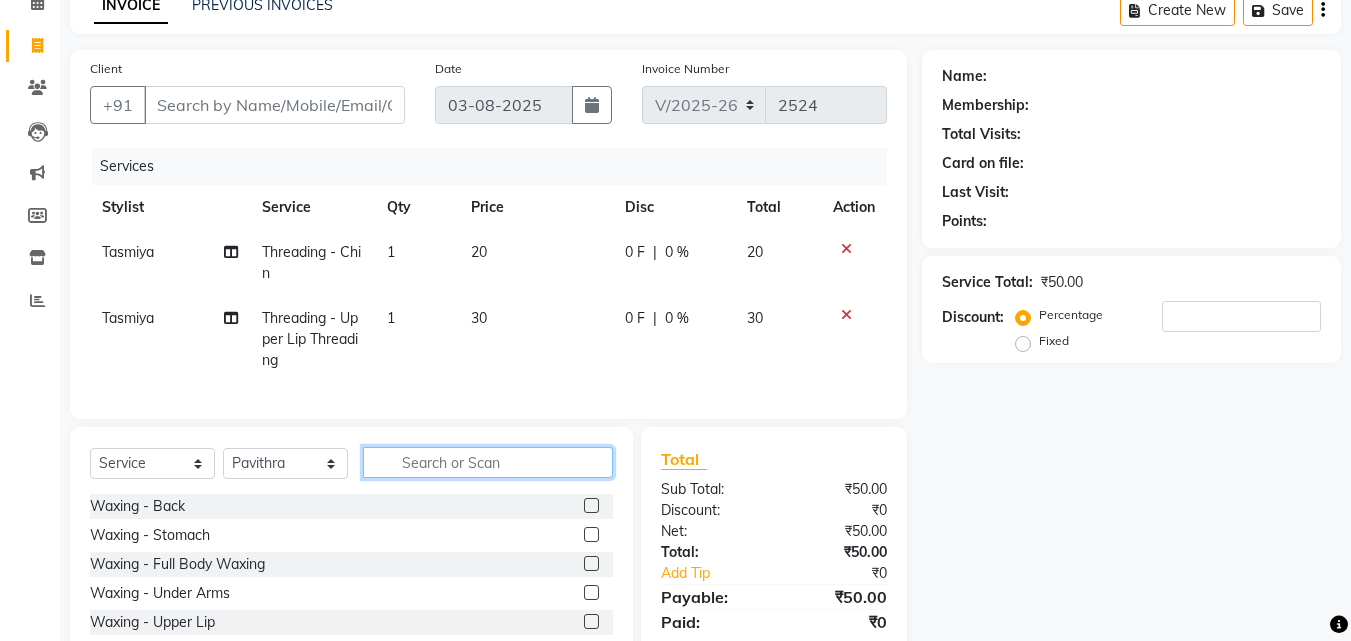 click 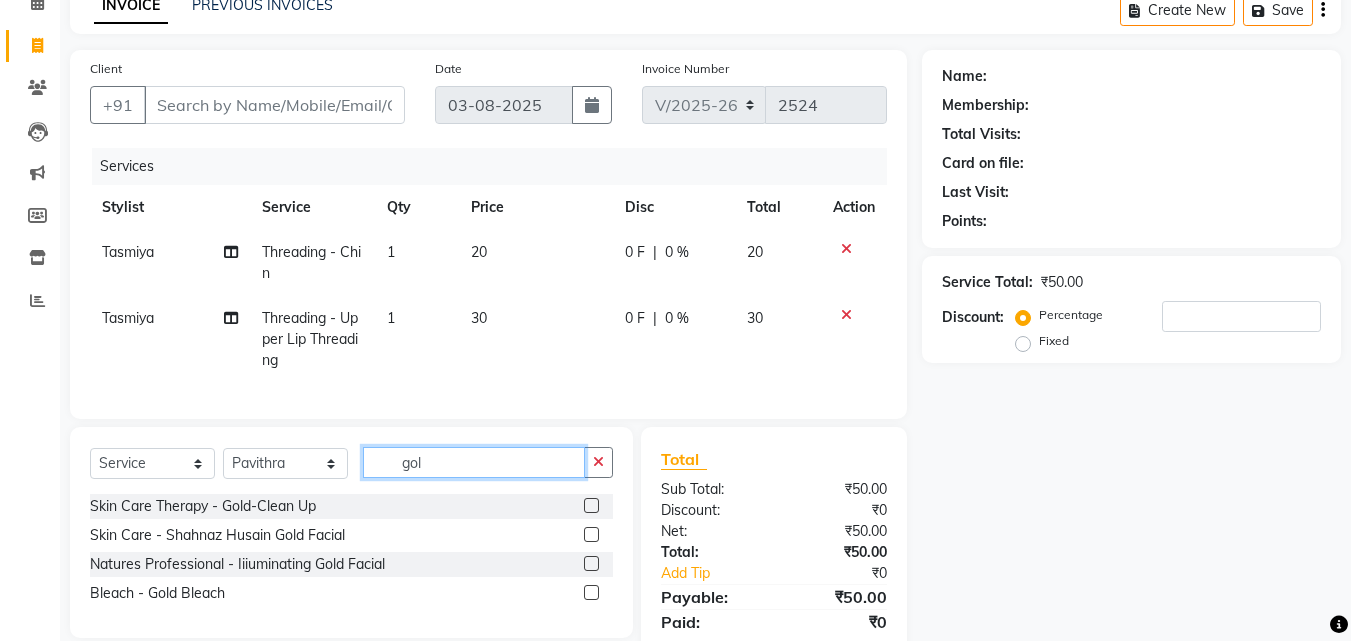 type on "gol" 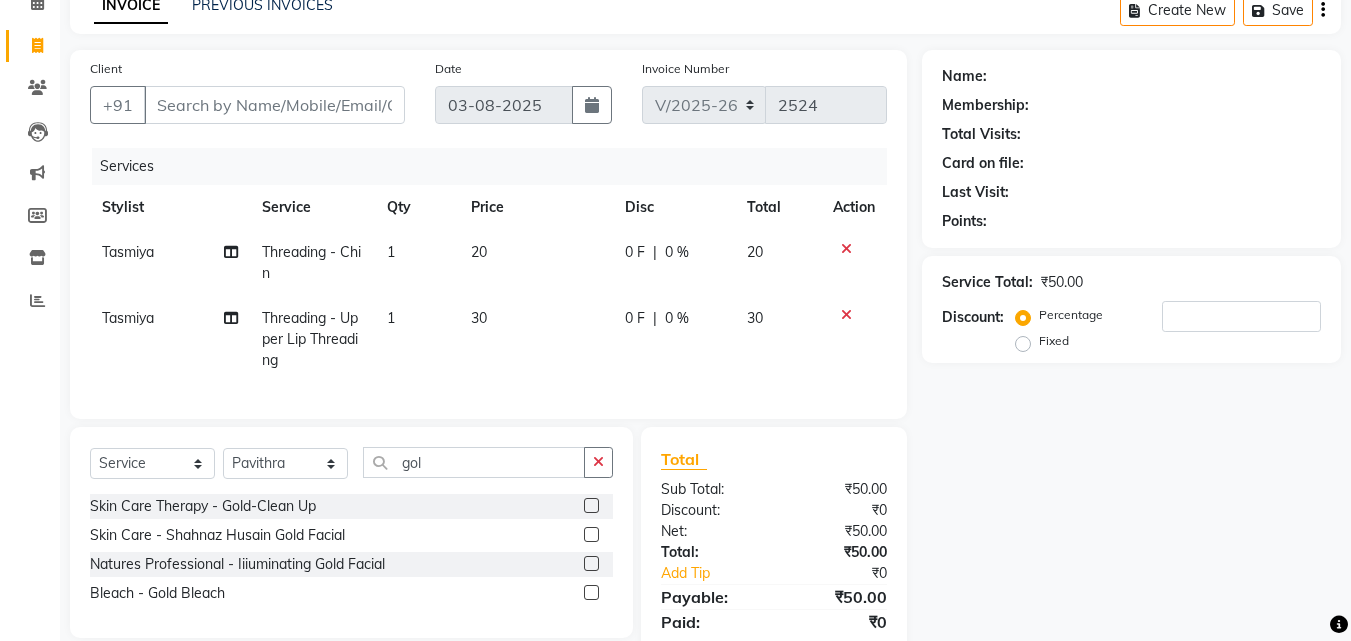 click 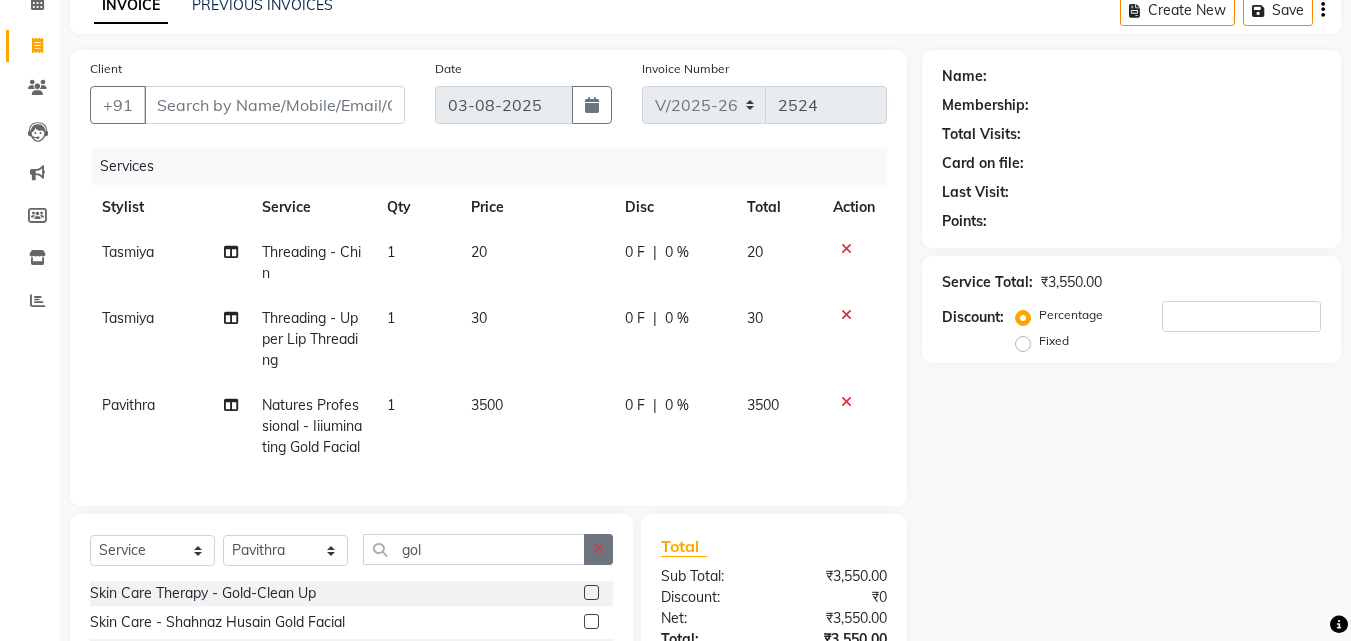 checkbox on "false" 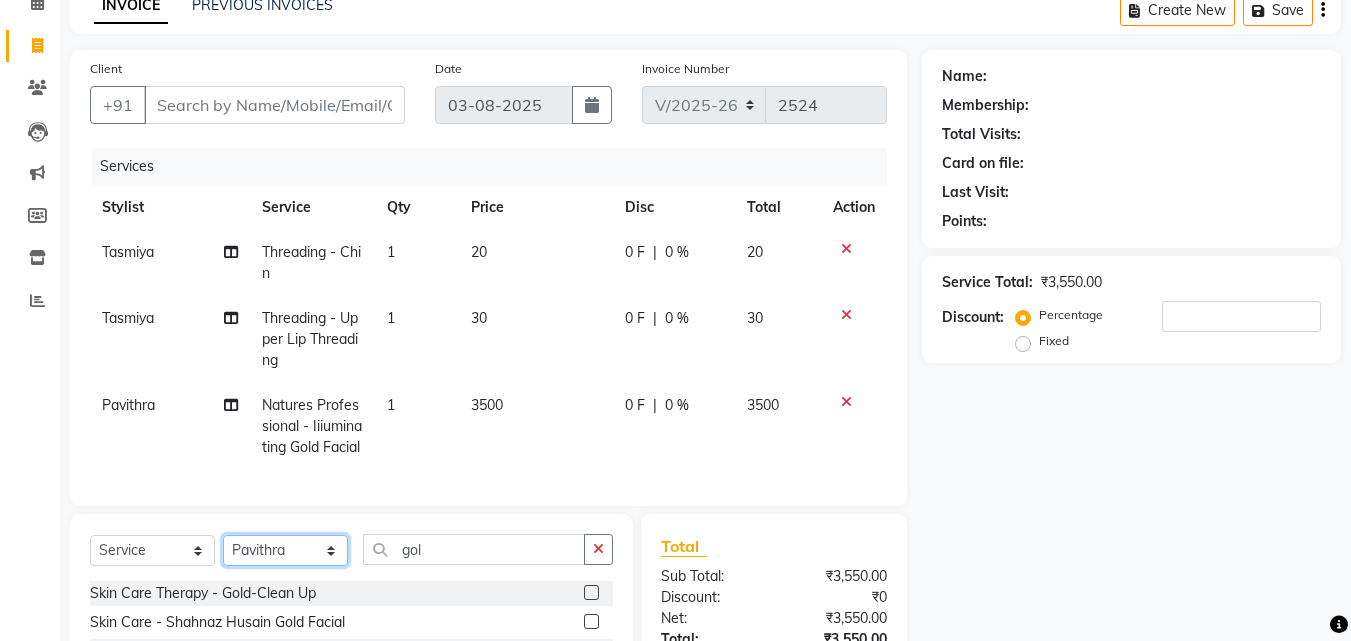 click on "Select Stylist Afsar Ali Arun Thakur Pavithra Rajani Shwetha S Jain Siraj Sulochana Tasmiya" 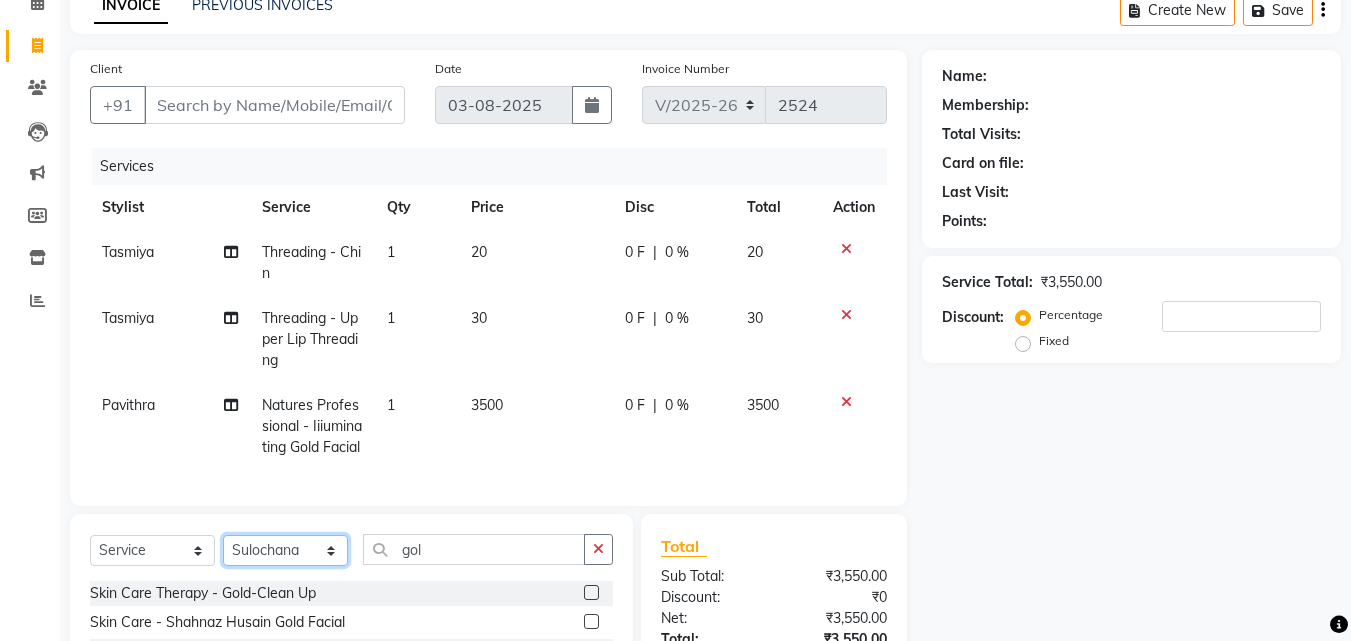 click on "Select Stylist Afsar Ali Arun Thakur Pavithra Rajani Shwetha S Jain Siraj Sulochana Tasmiya" 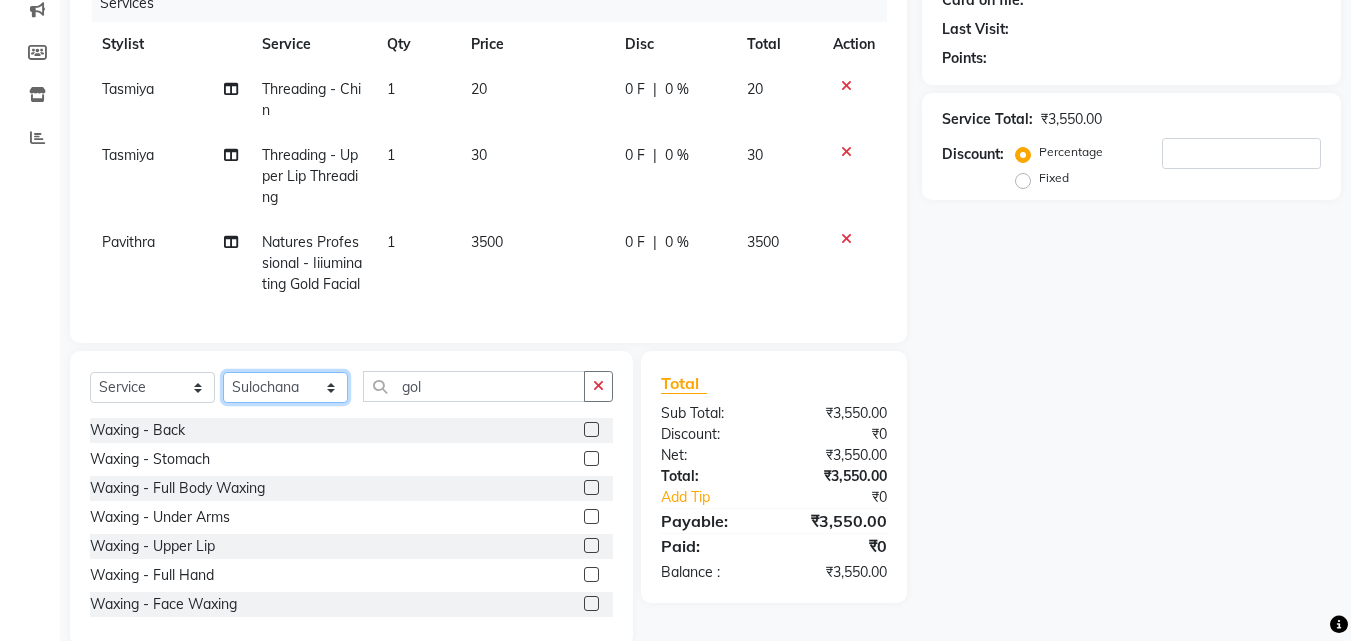 scroll, scrollTop: 334, scrollLeft: 0, axis: vertical 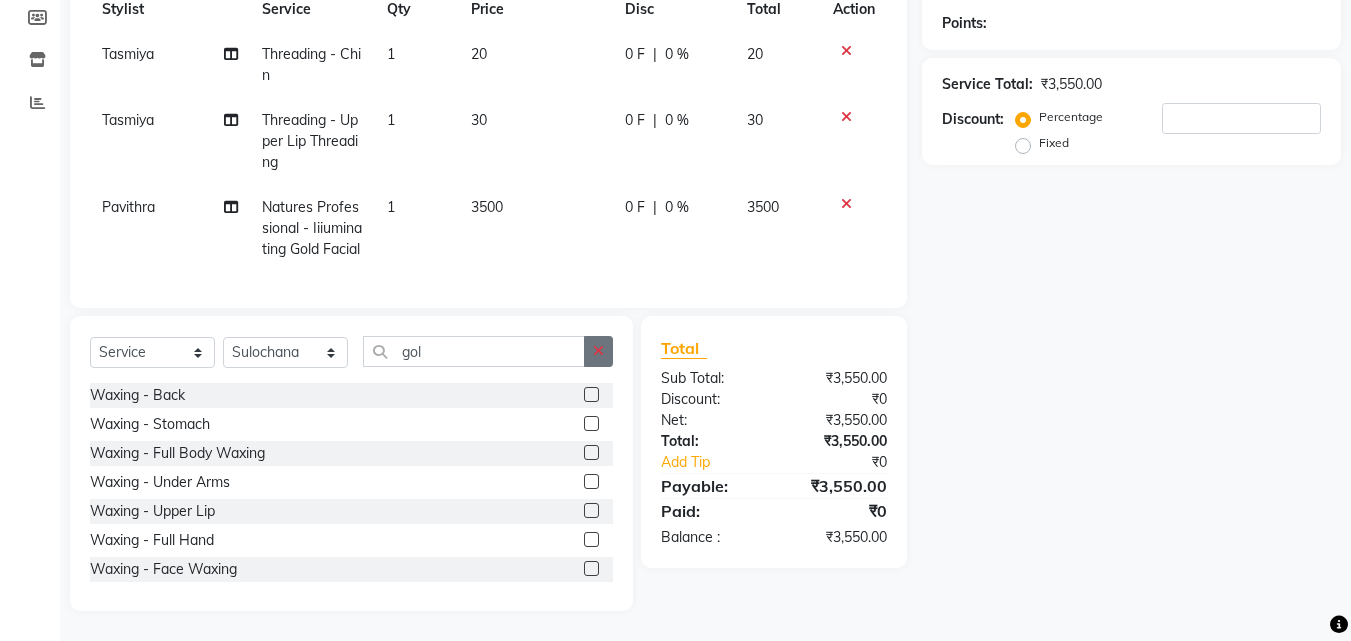 click 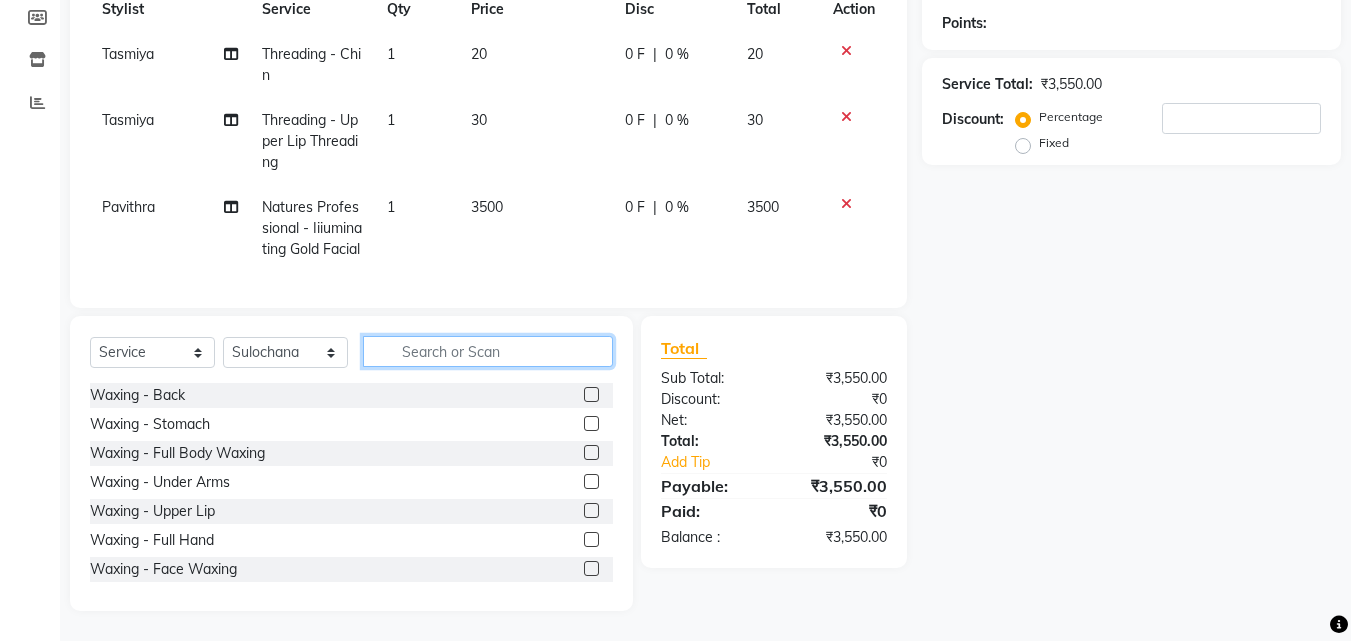 click 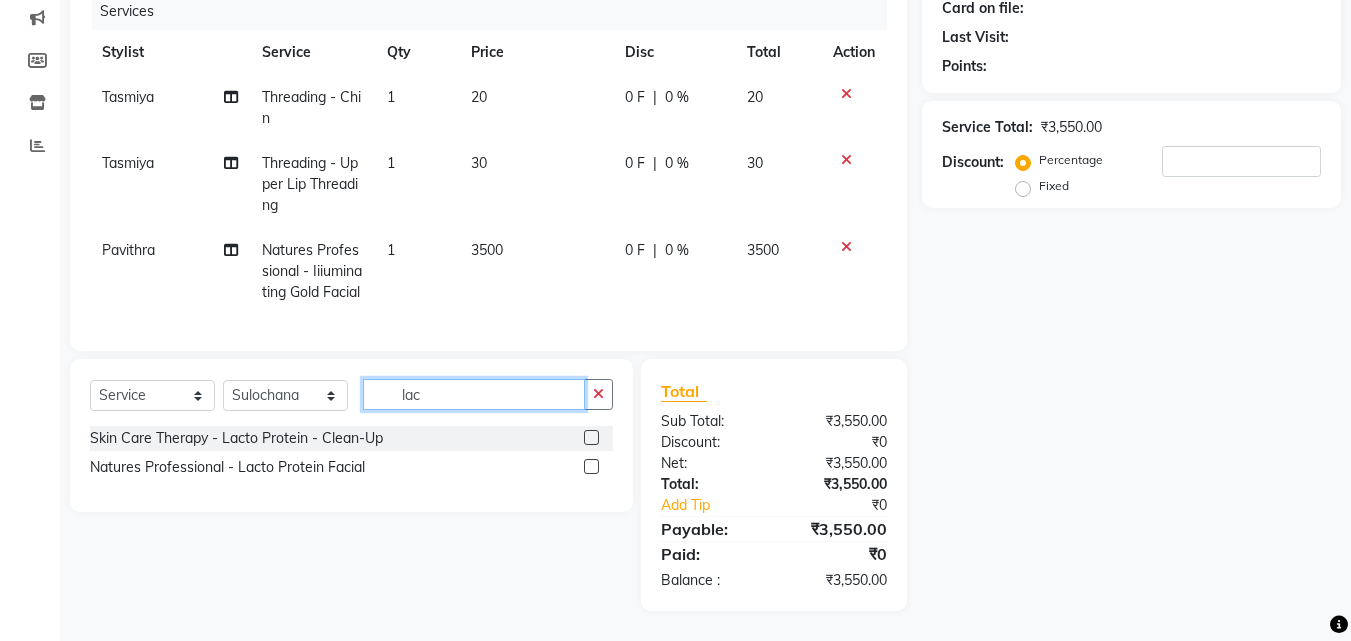 scroll, scrollTop: 291, scrollLeft: 0, axis: vertical 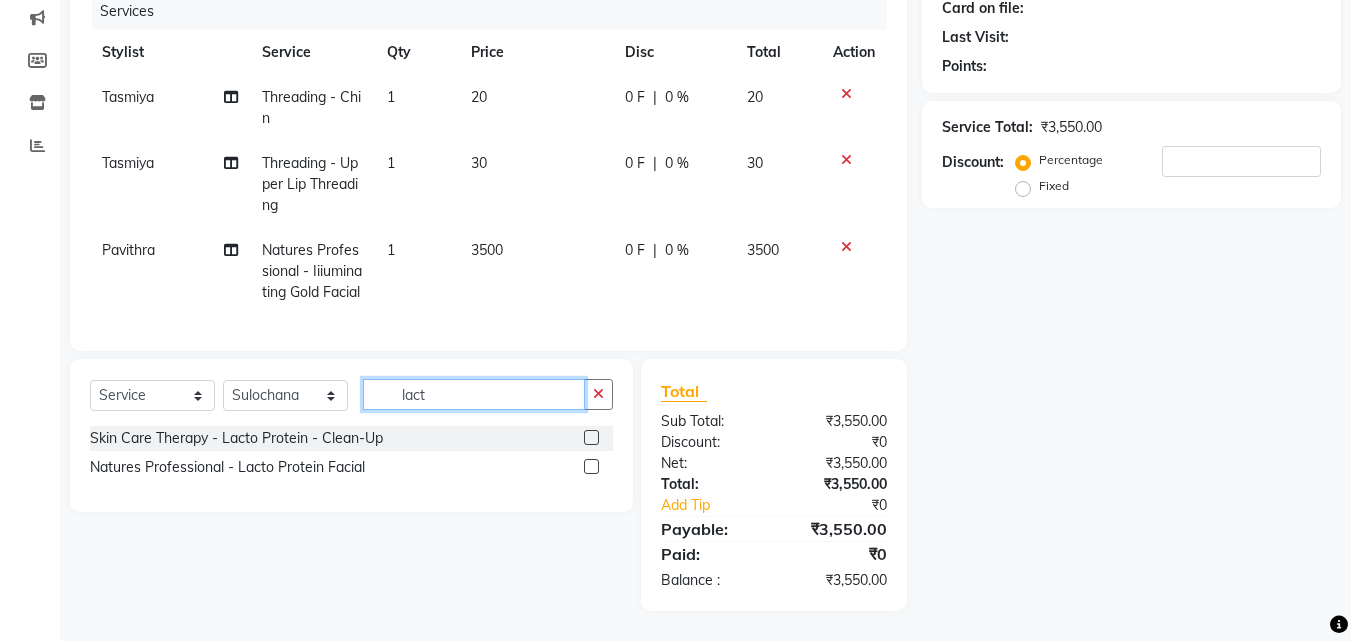 type on "lact" 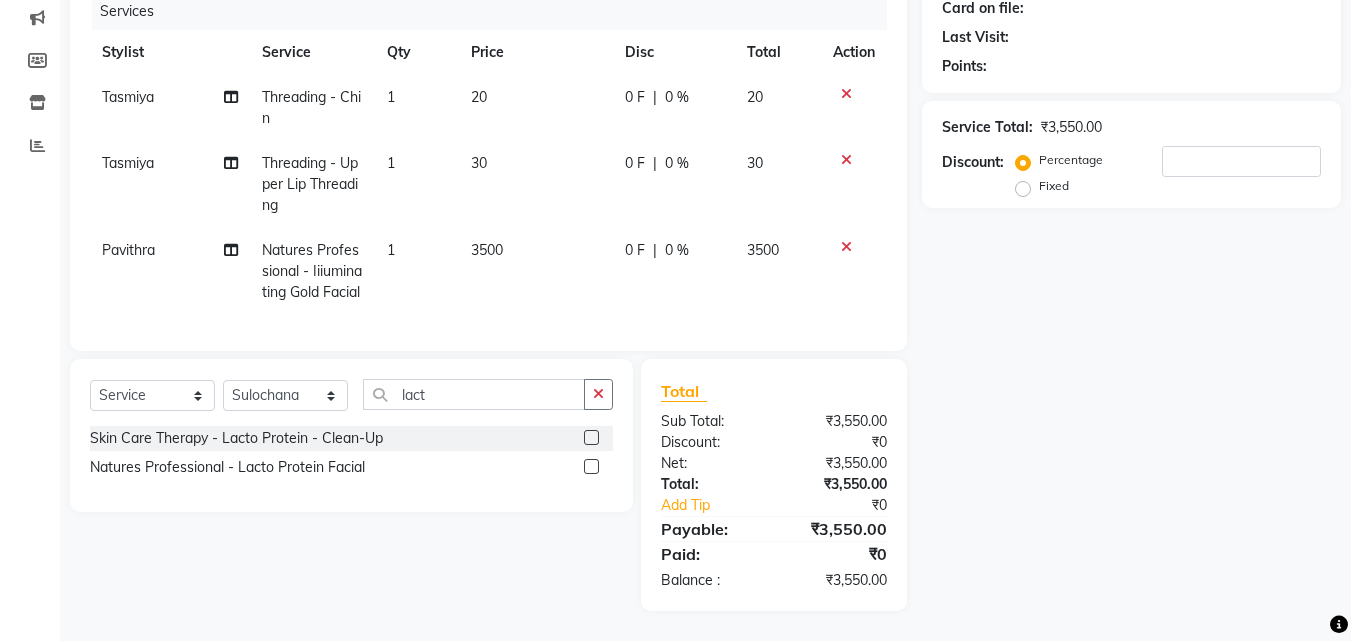 click 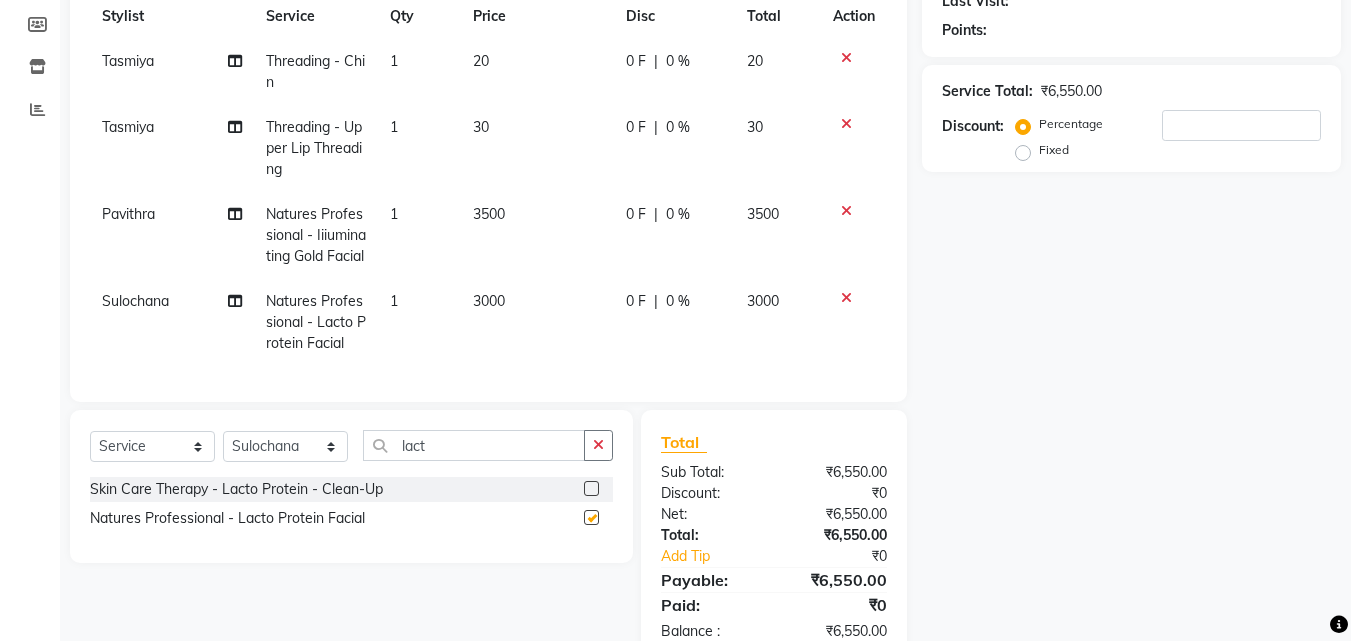 checkbox on "false" 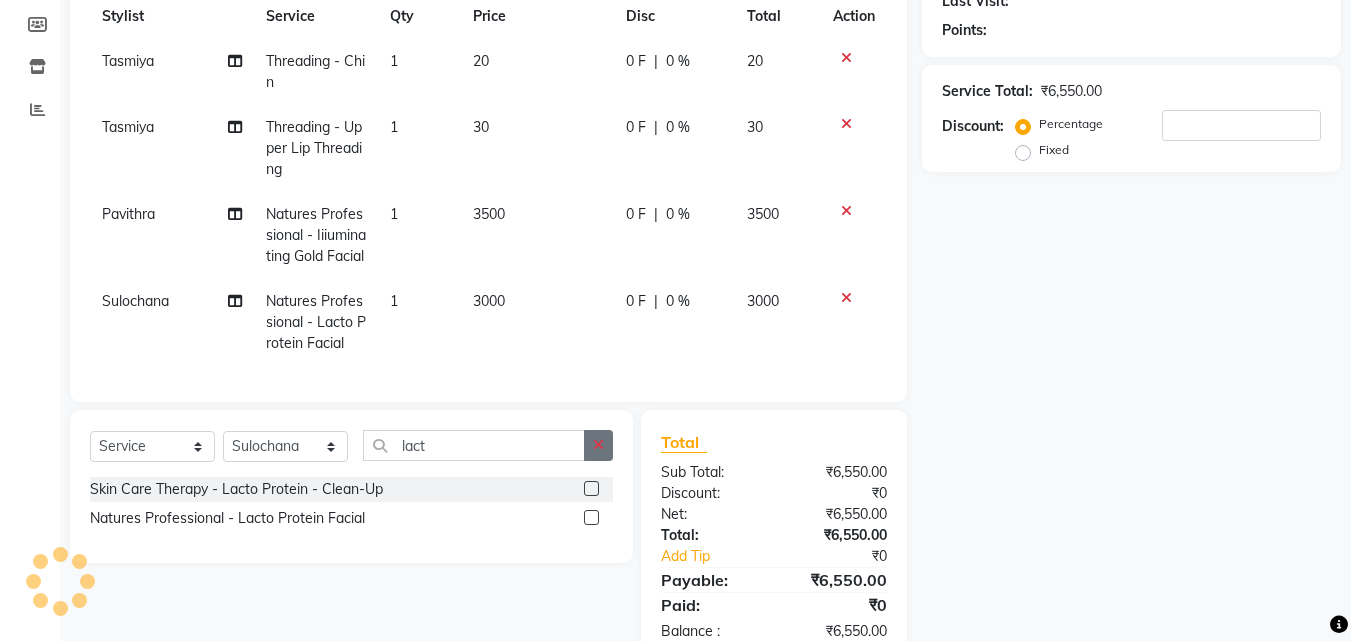 click 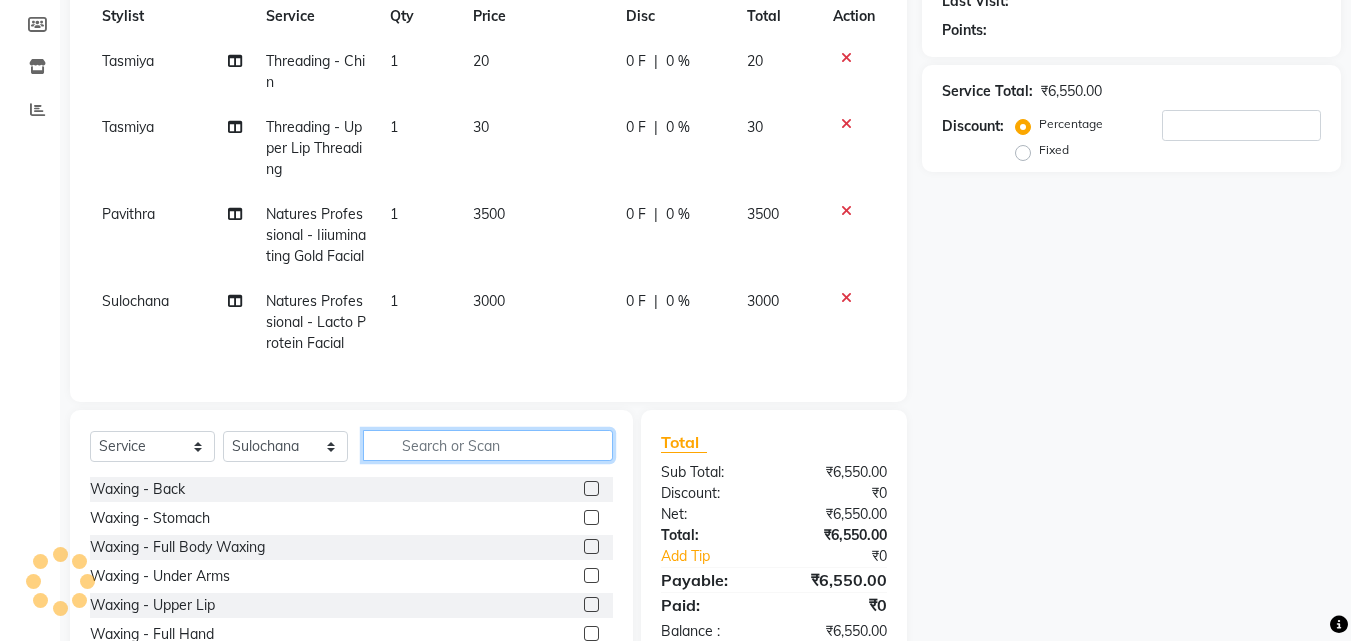 click 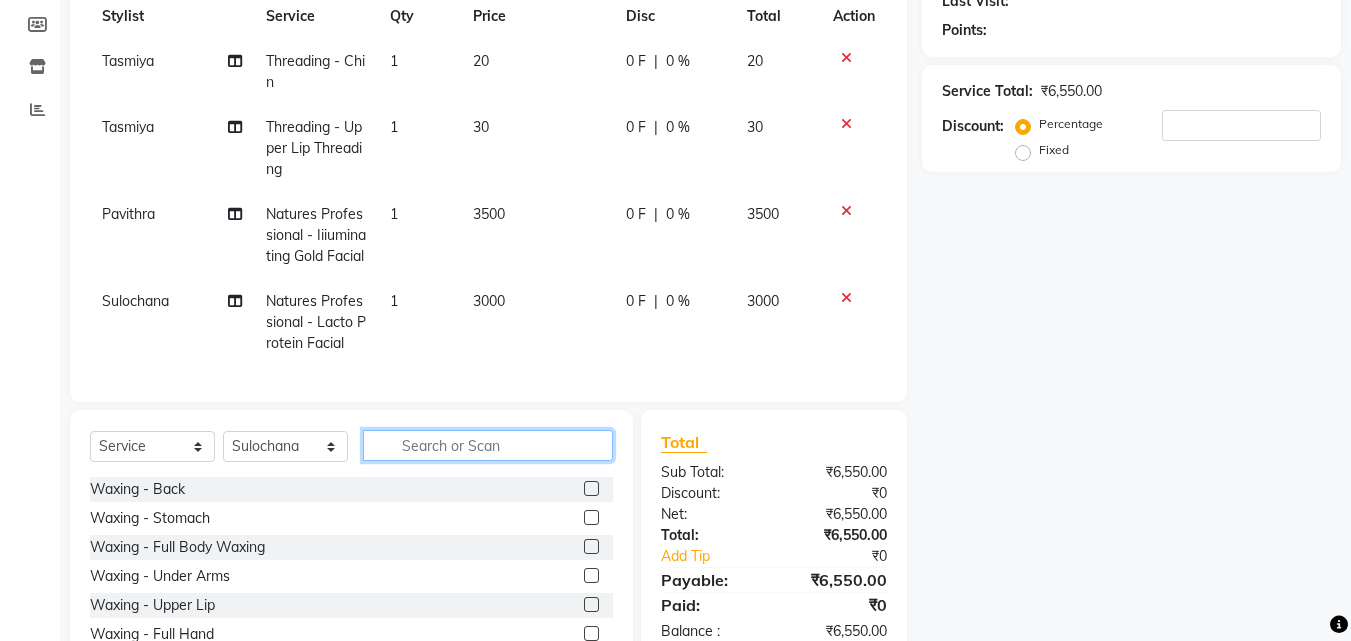 click 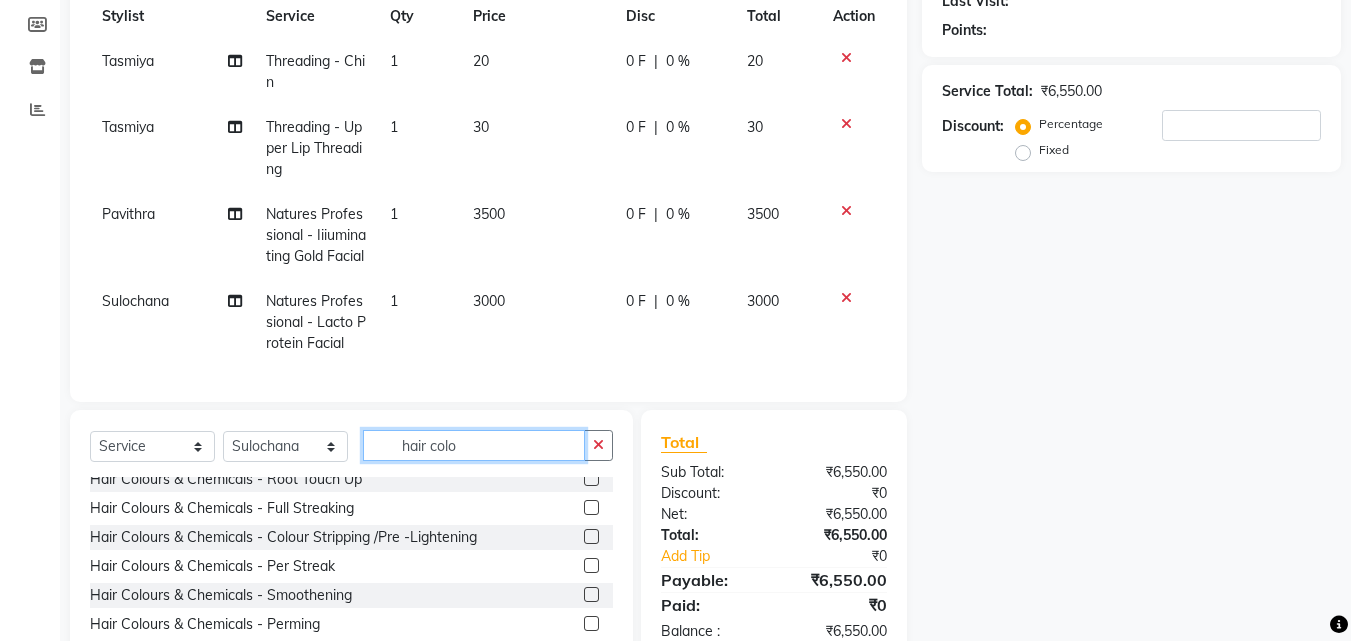 scroll, scrollTop: 351, scrollLeft: 0, axis: vertical 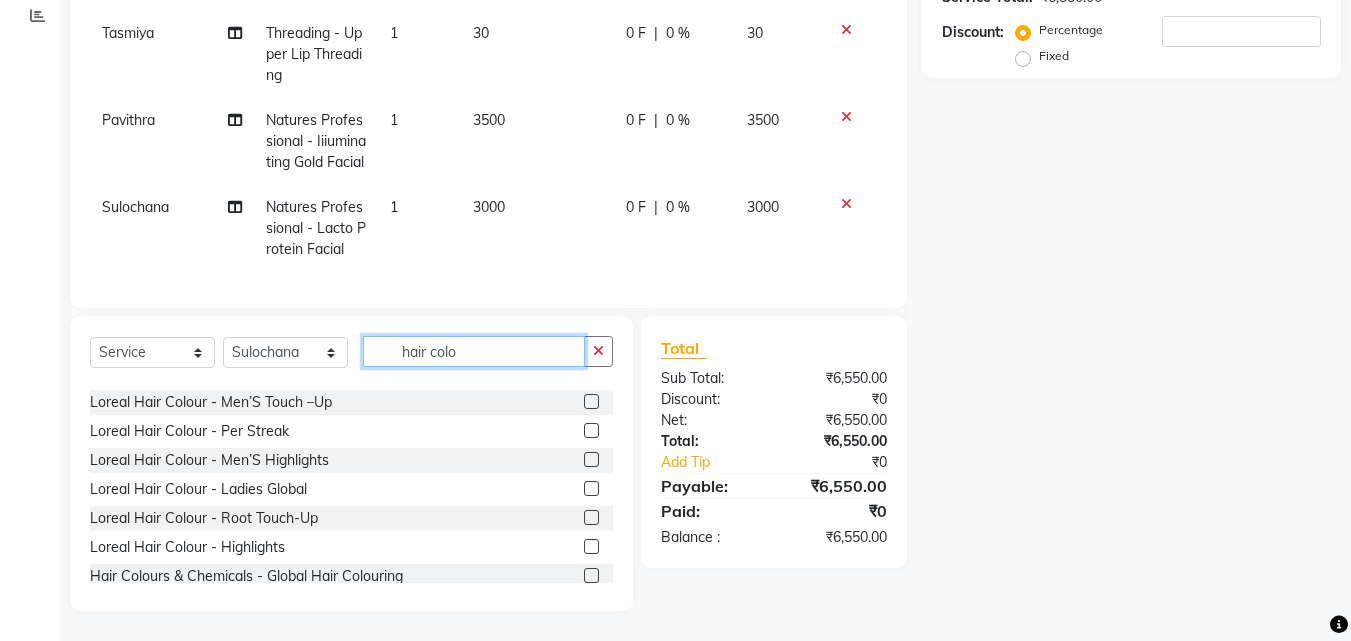 type on "hair colo" 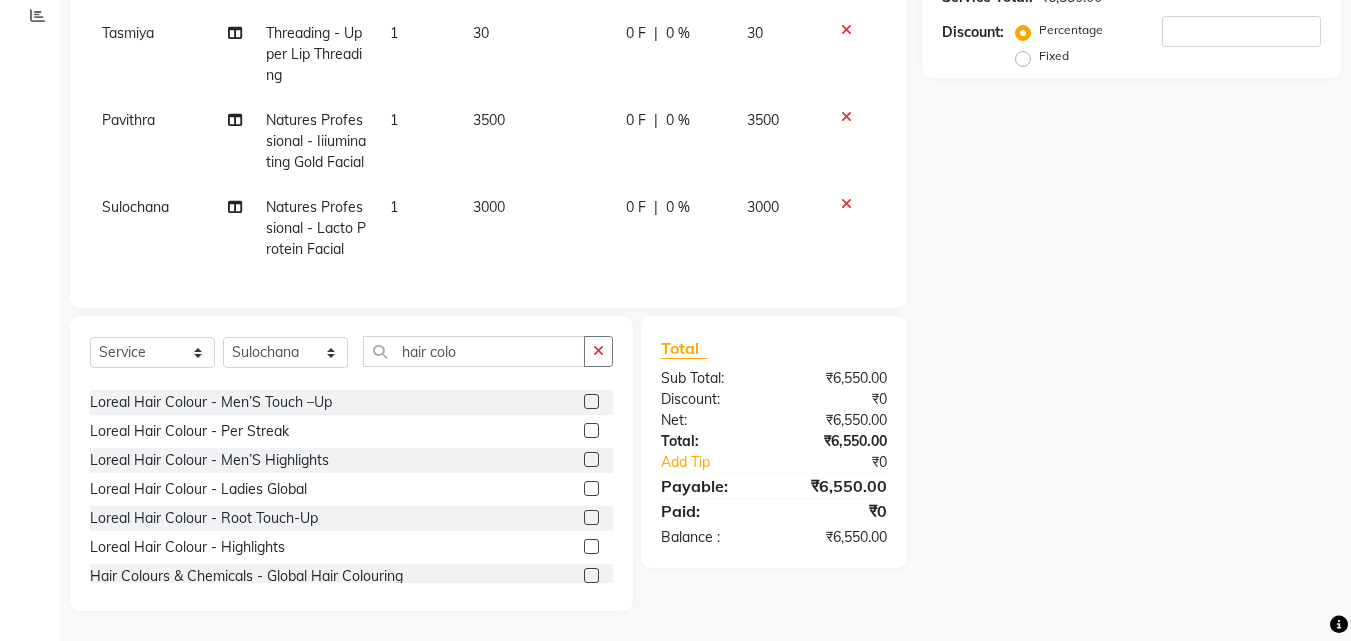 click 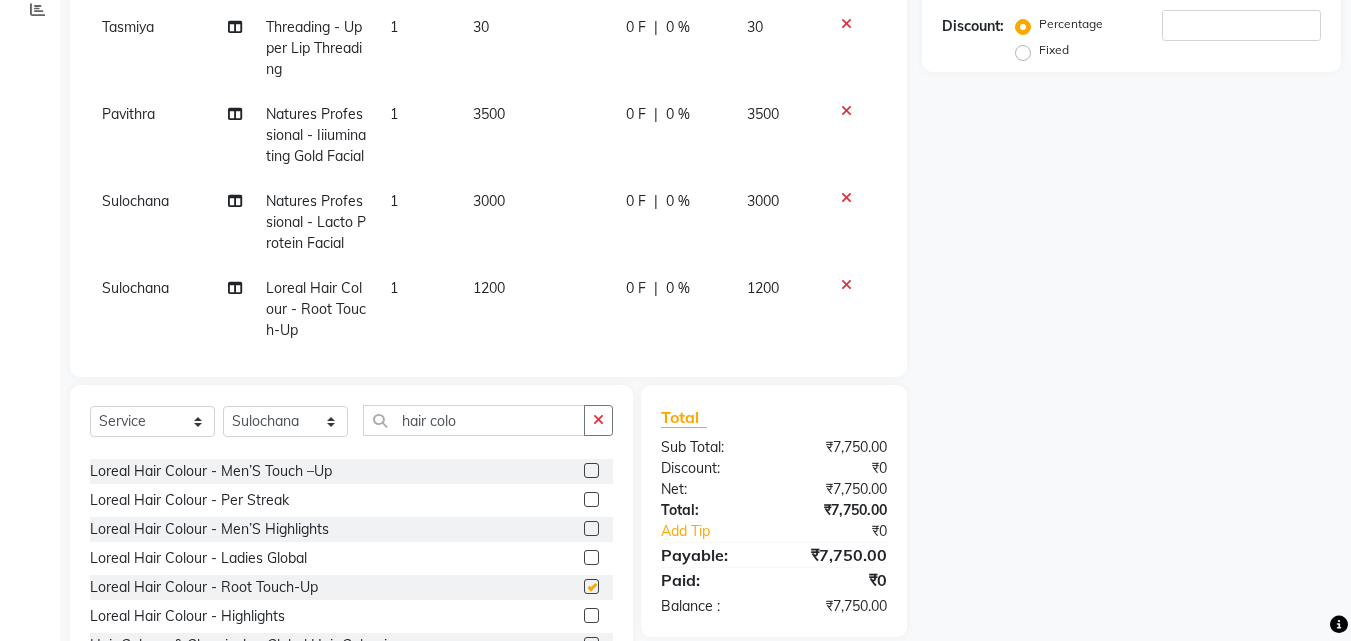 checkbox on "false" 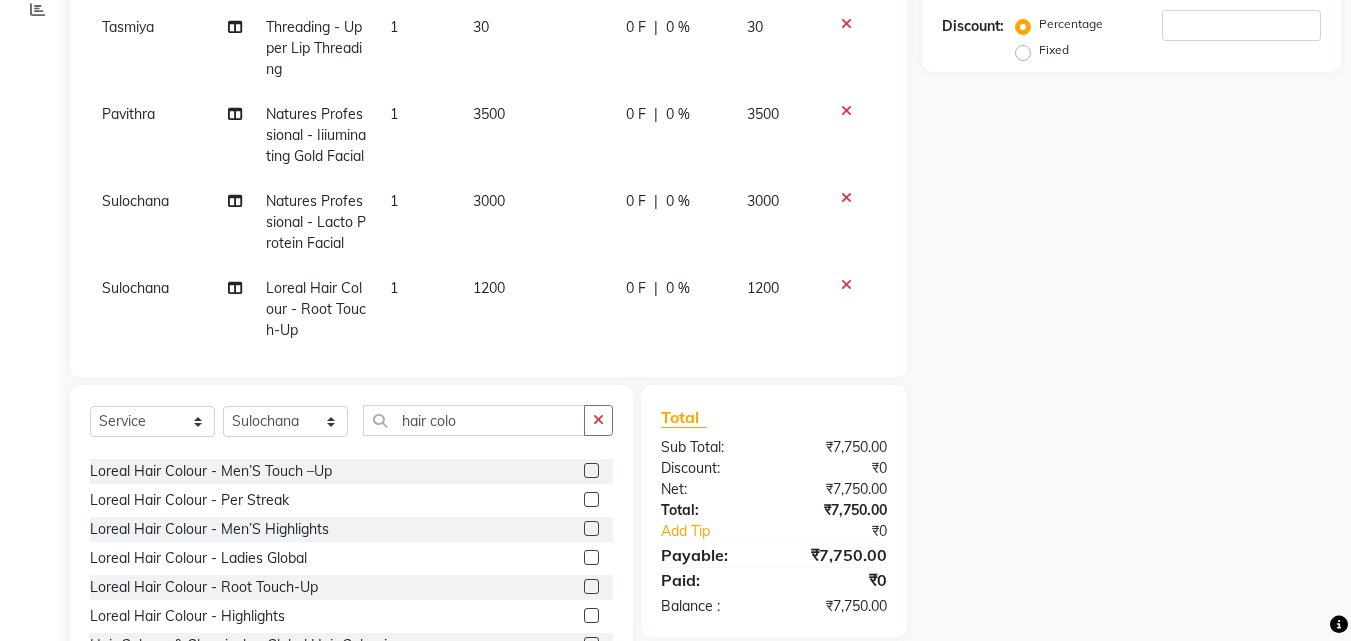 drag, startPoint x: 520, startPoint y: 297, endPoint x: 488, endPoint y: 316, distance: 37.215588 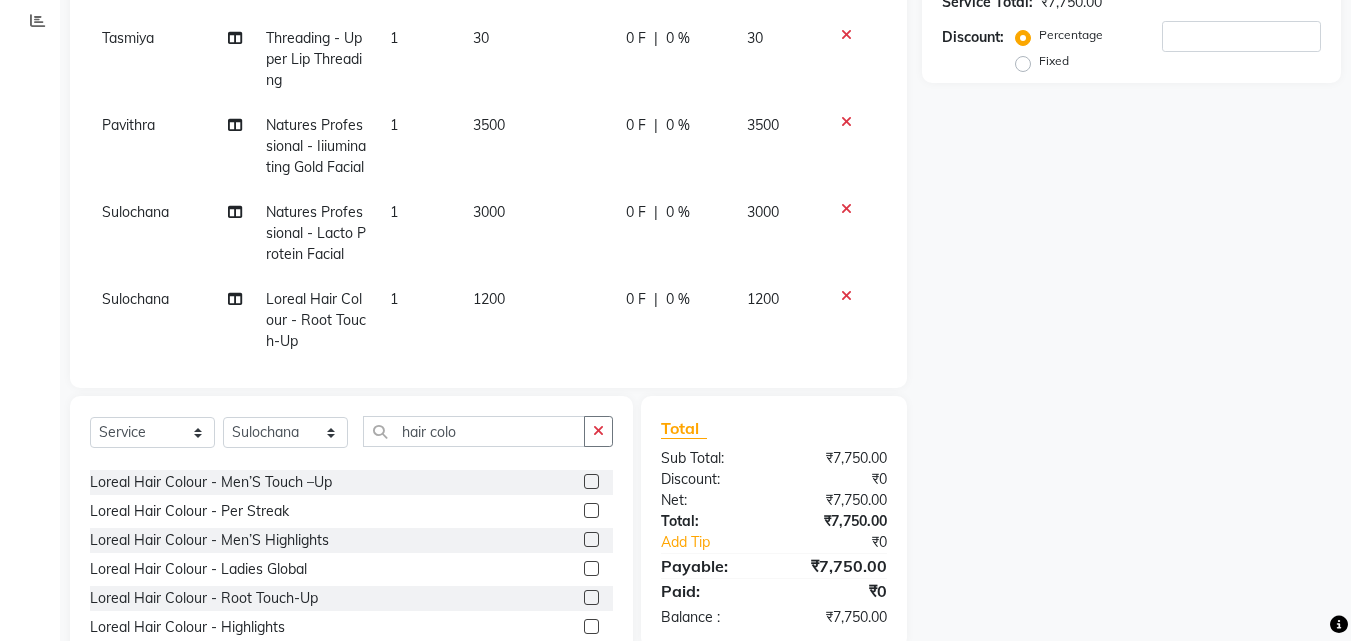 select on "23957" 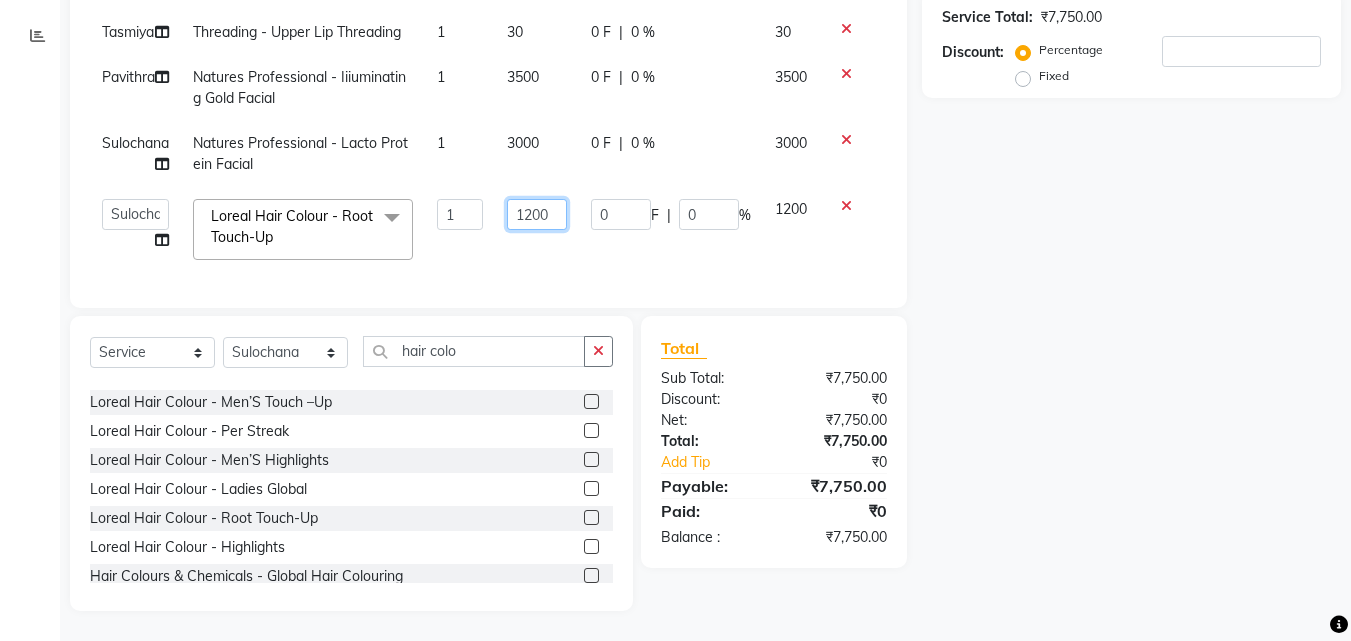 click on "1200" 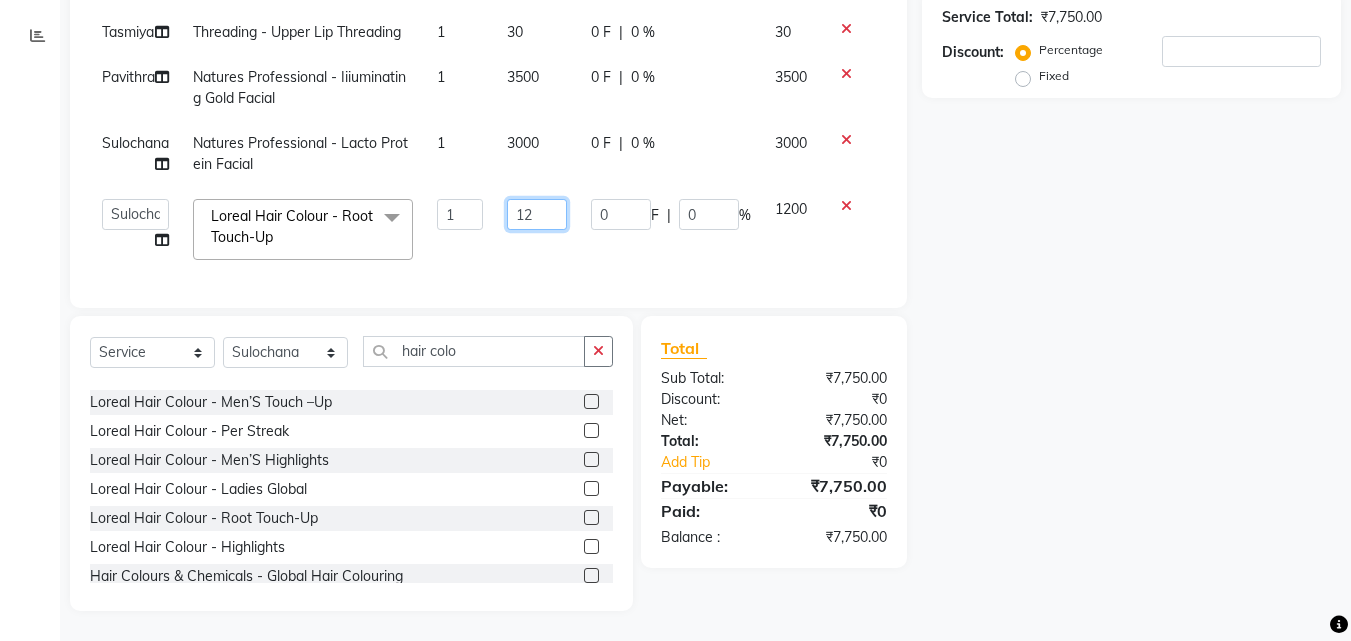 type on "1" 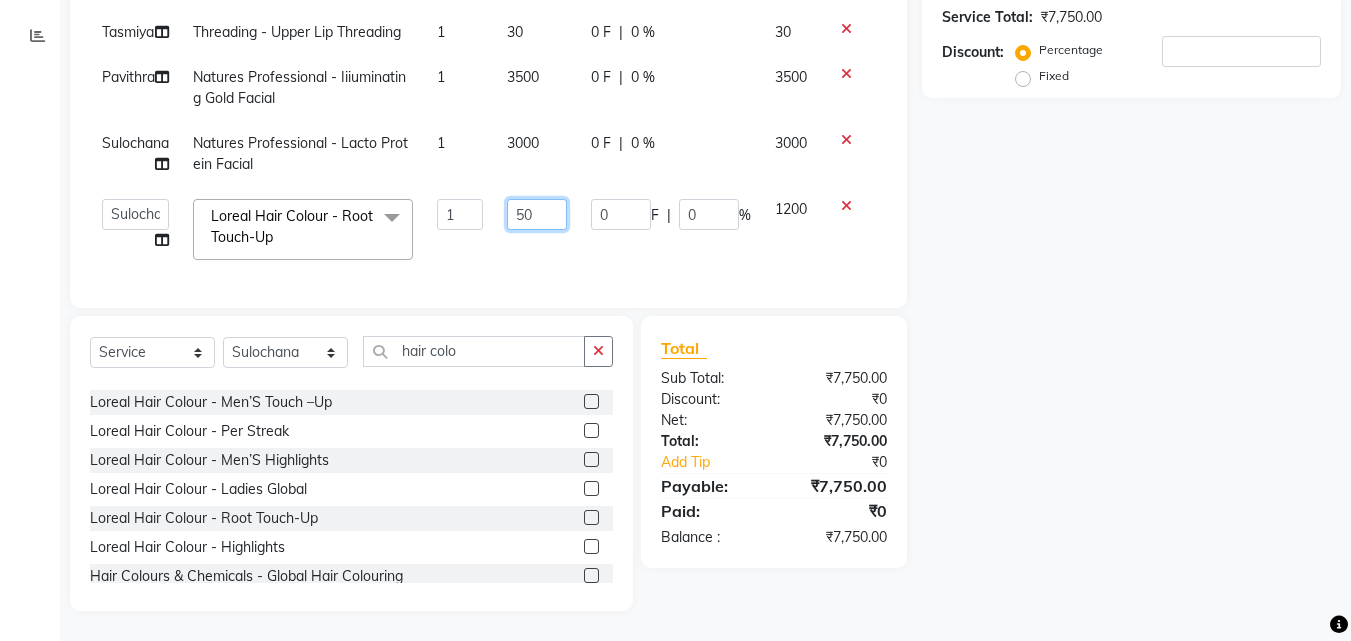 type on "500" 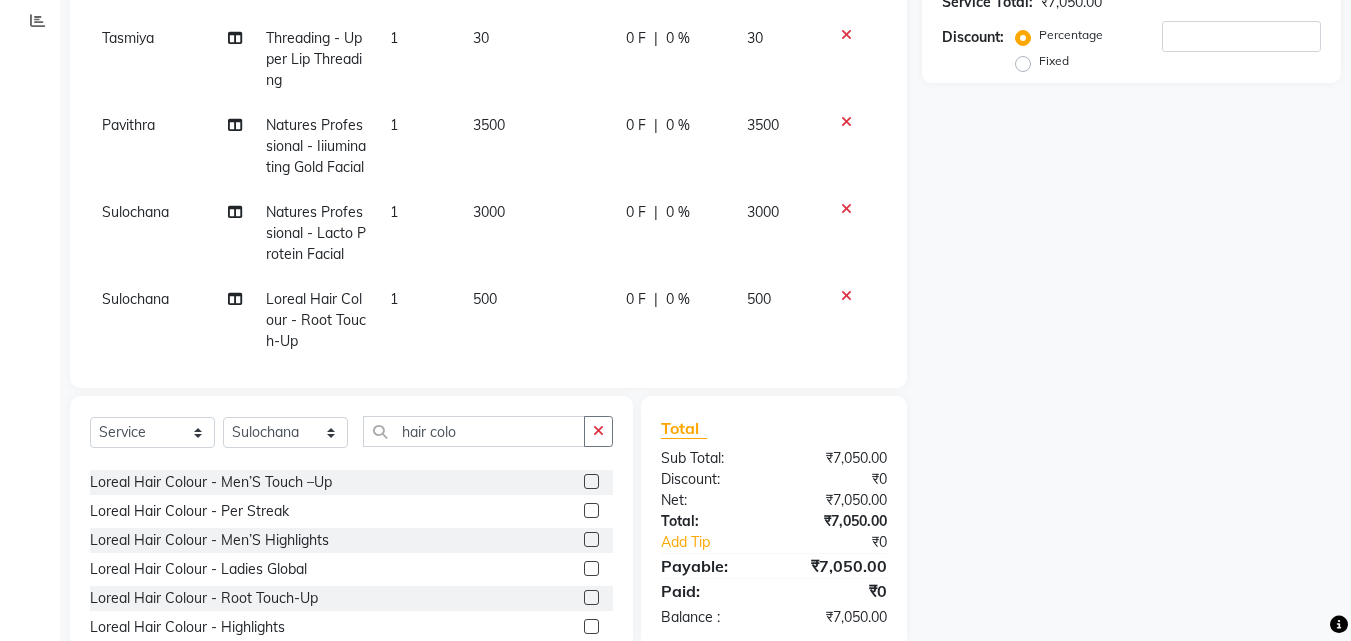 click on "Name: Membership: Total Visits: Card on file: Last Visit:  Points:  Service Total:  ₹7,050.00  Discount:  Percentage   Fixed" 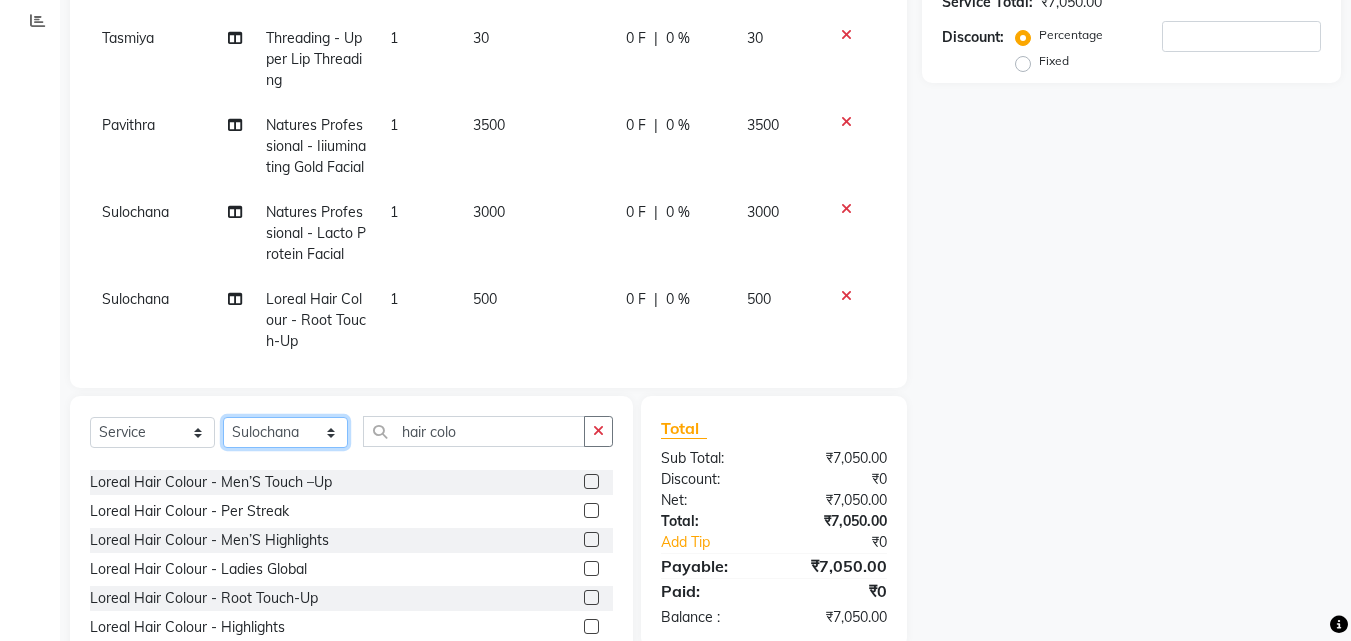 click on "Select Stylist Afsar Ali Arun Thakur Pavithra Rajani Shwetha S Jain Siraj Sulochana Tasmiya" 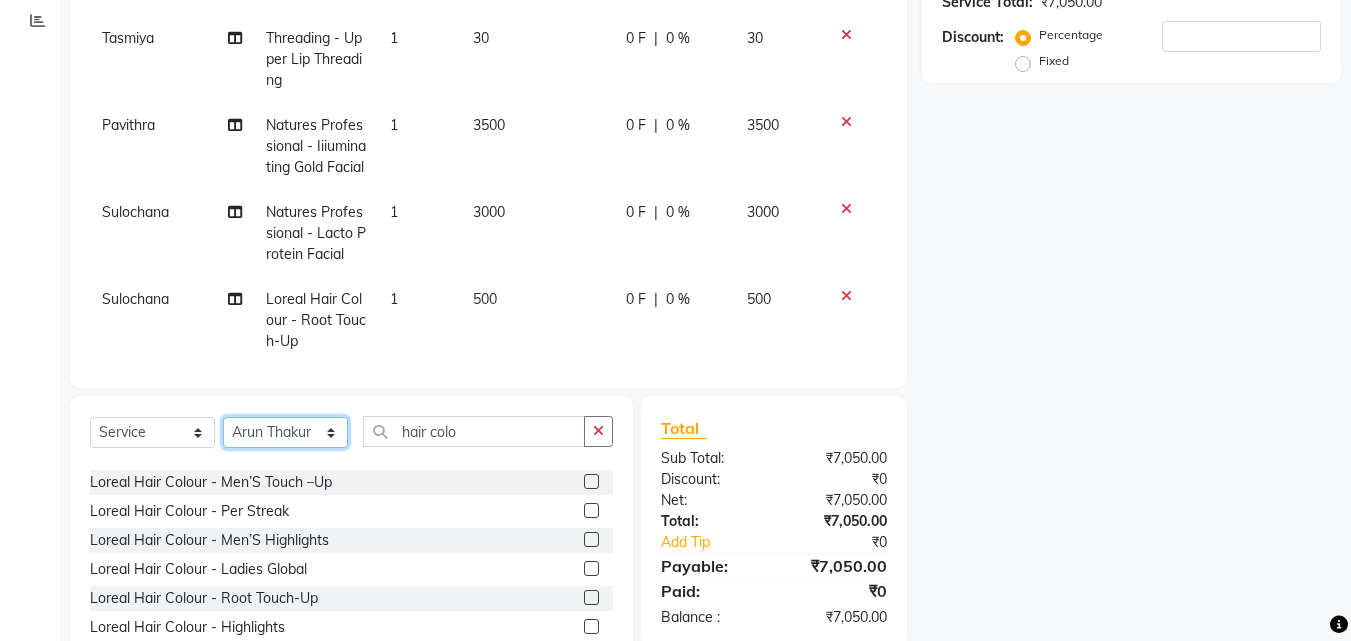 click on "Select Stylist Afsar Ali Arun Thakur Pavithra Rajani Shwetha S Jain Siraj Sulochana Tasmiya" 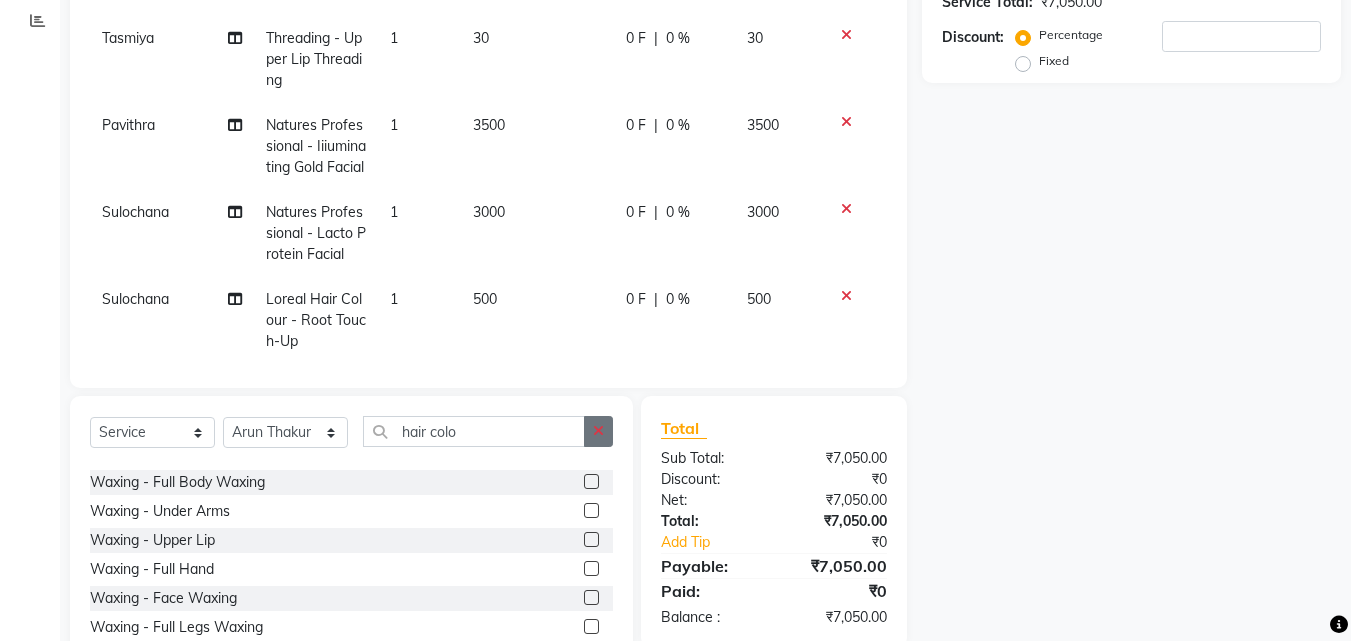 click 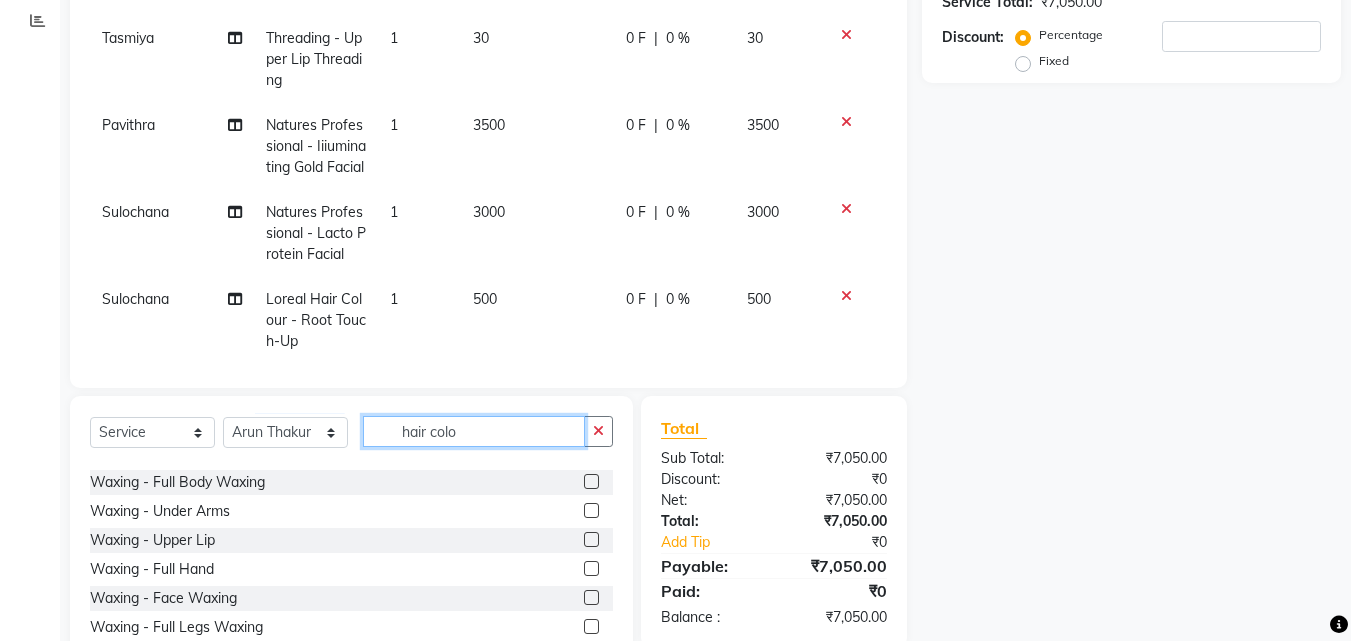type 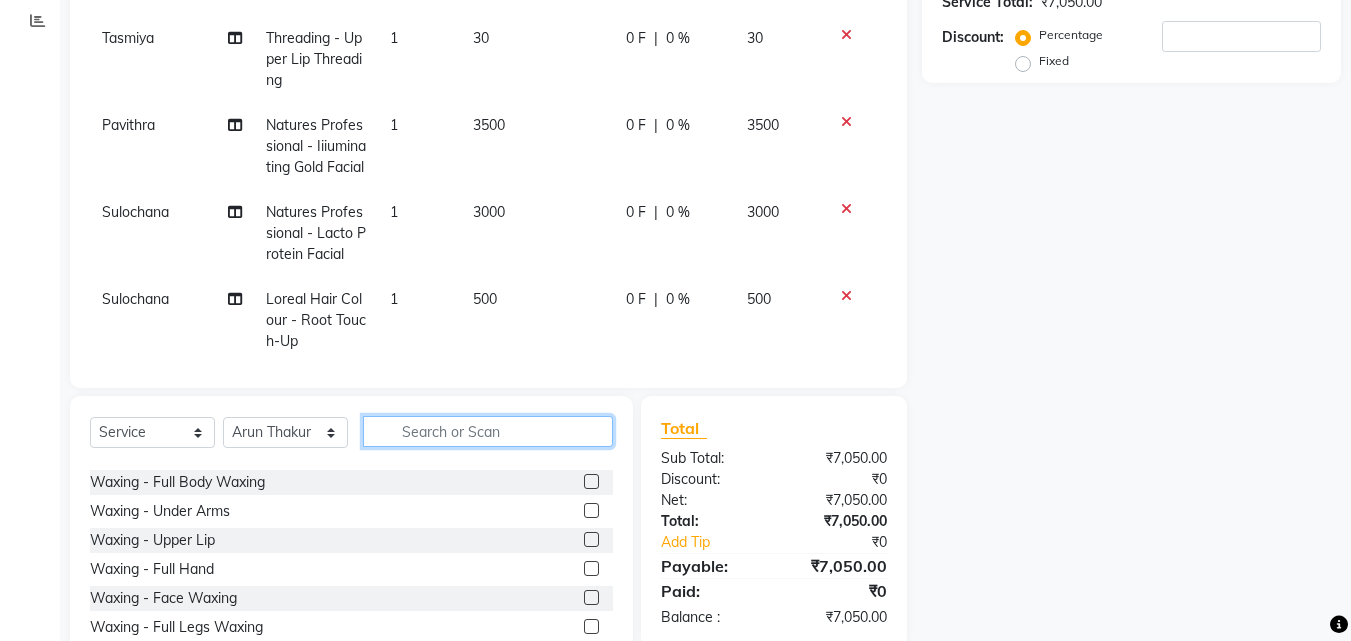 click 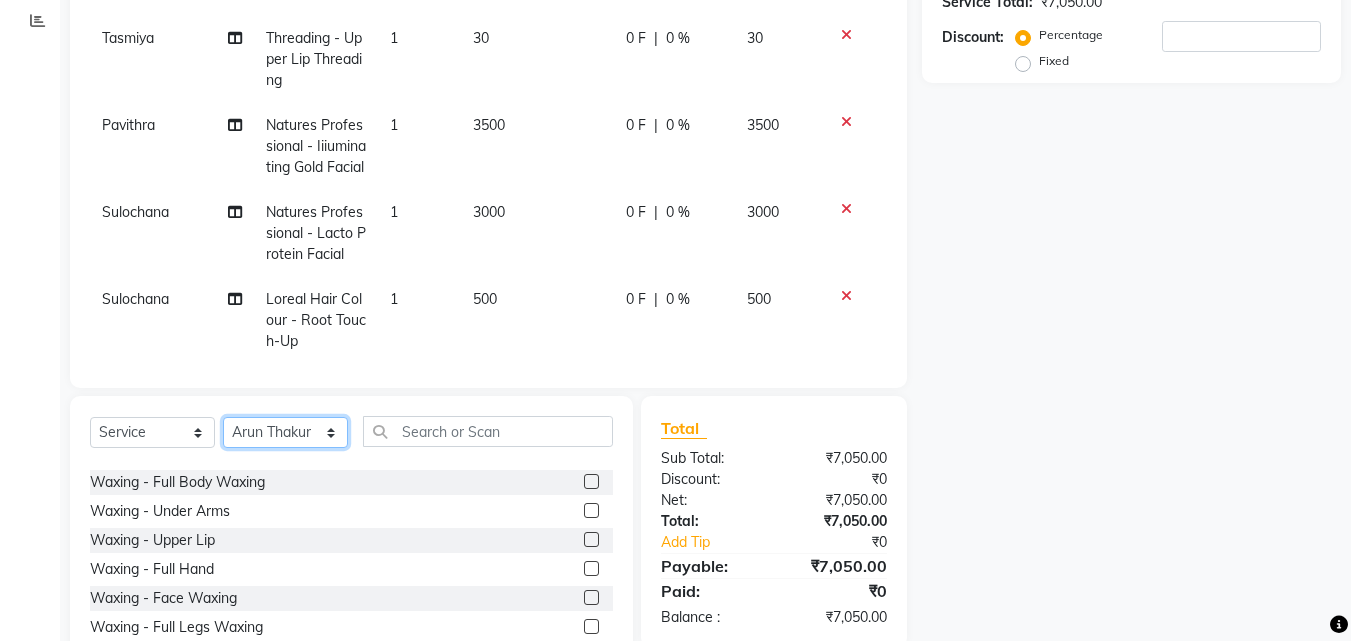click on "Select Stylist Afsar Ali Arun Thakur Pavithra Rajani Shwetha S Jain Siraj Sulochana Tasmiya" 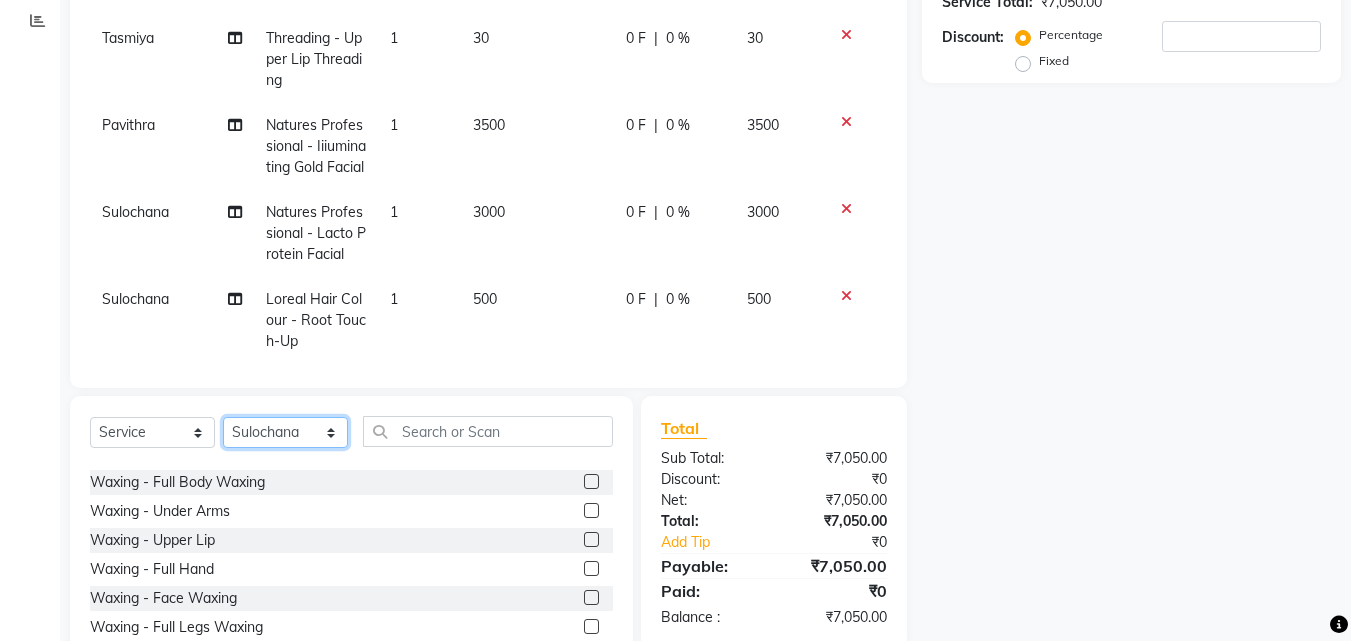 click on "Select Stylist Afsar Ali Arun Thakur Pavithra Rajani Shwetha S Jain Siraj Sulochana Tasmiya" 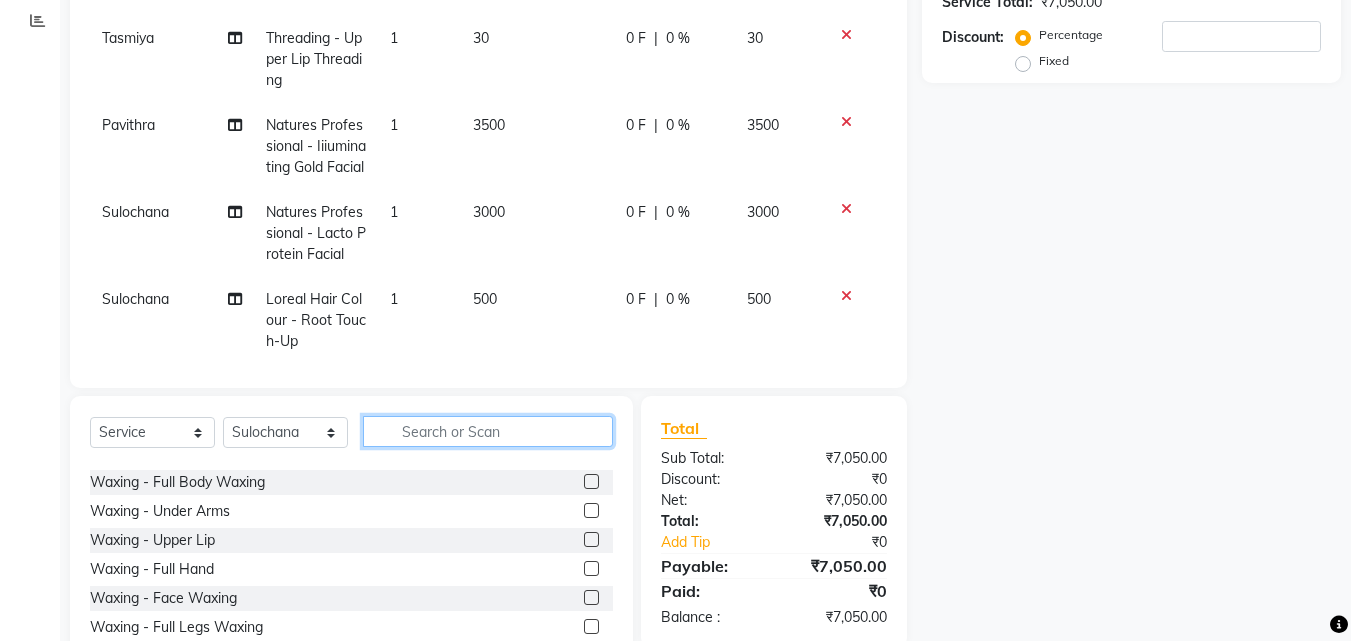 click 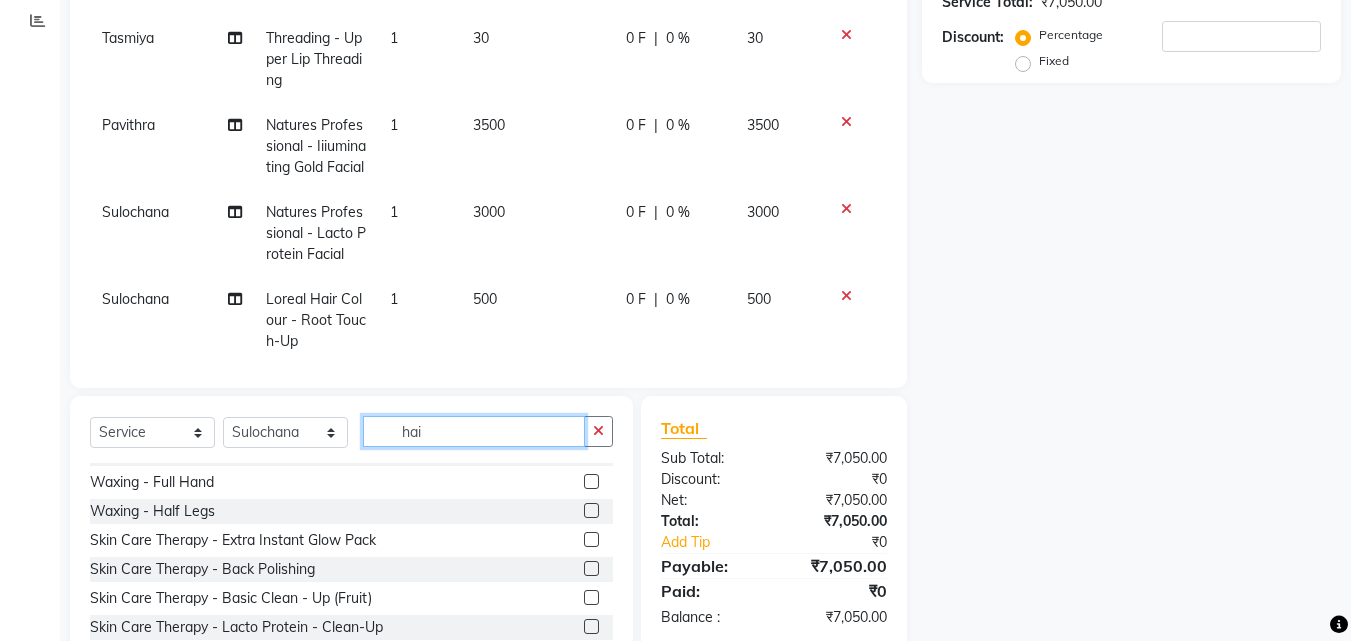 scroll, scrollTop: 0, scrollLeft: 0, axis: both 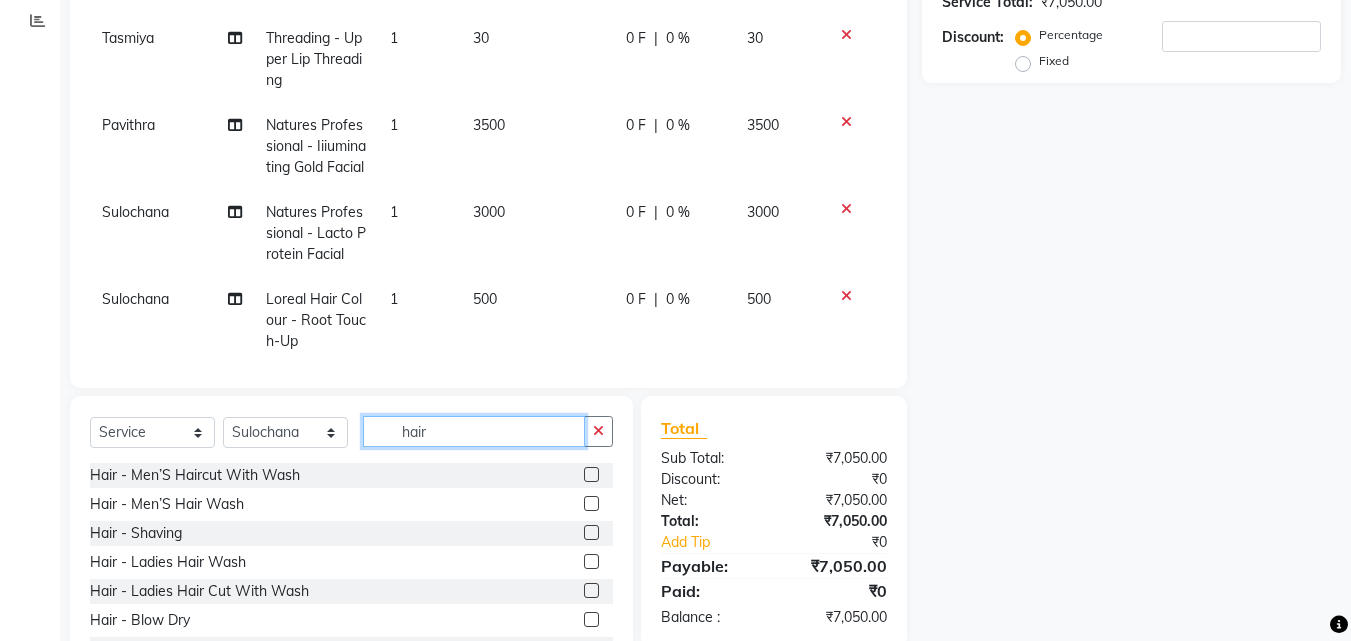 type on "hair" 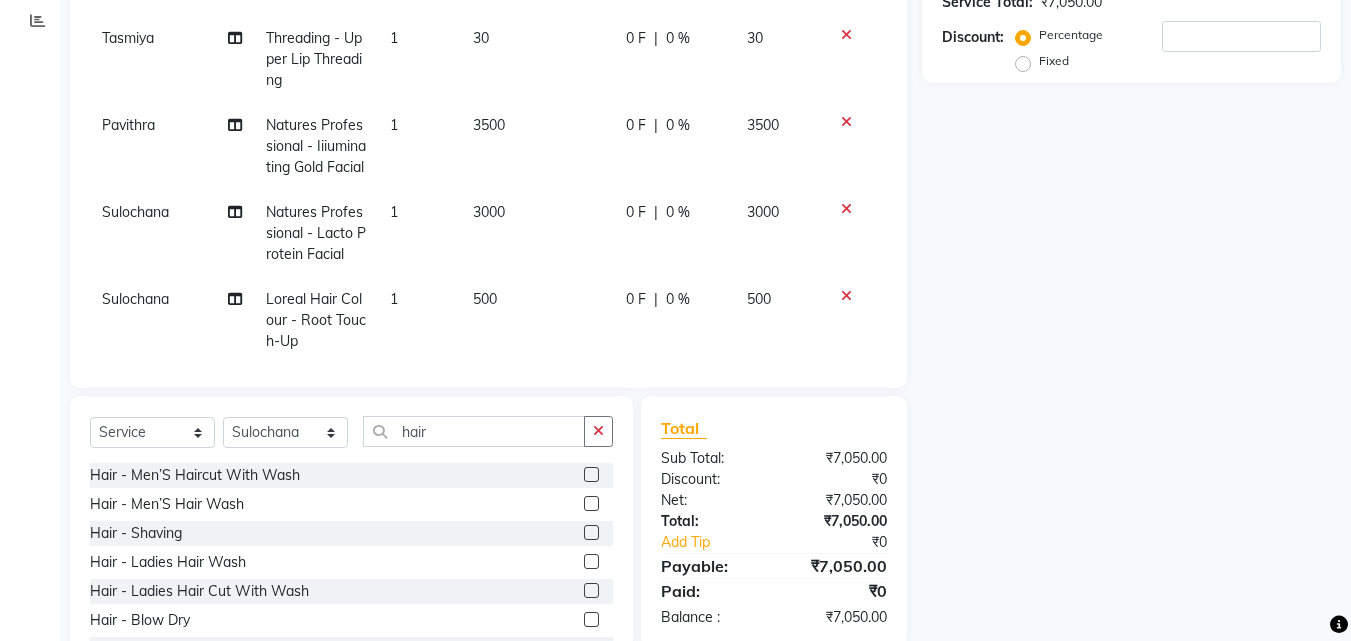 click 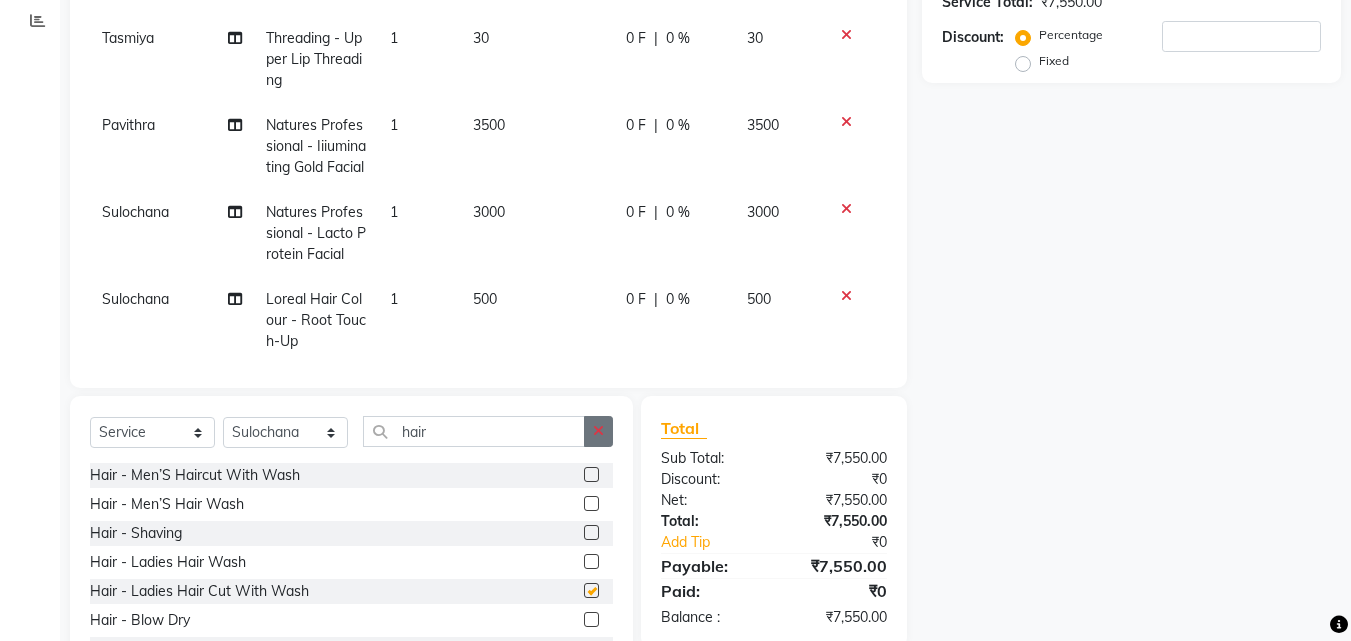 checkbox on "false" 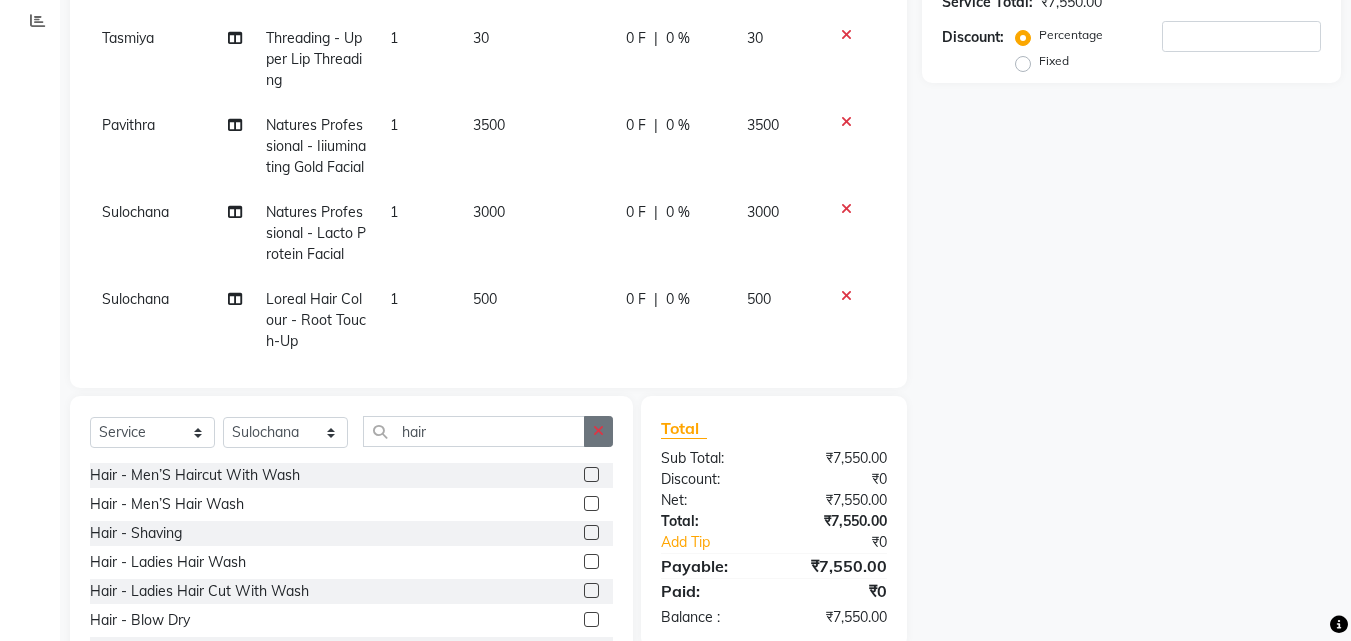 click 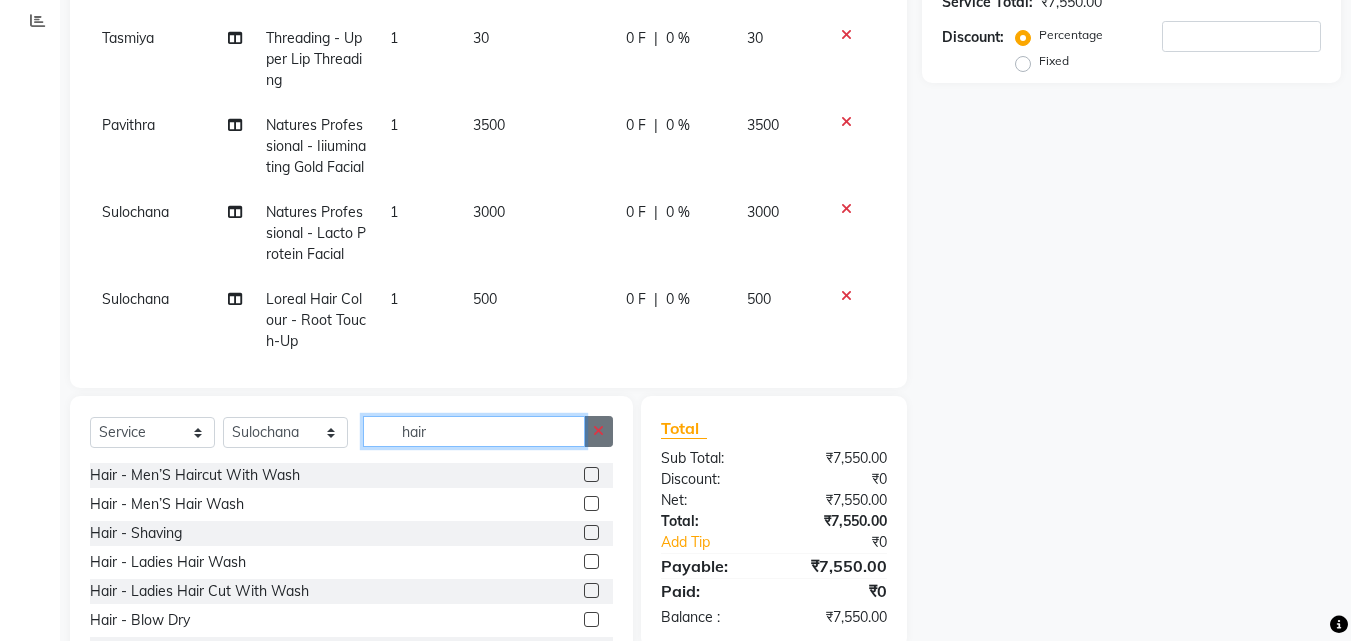 type 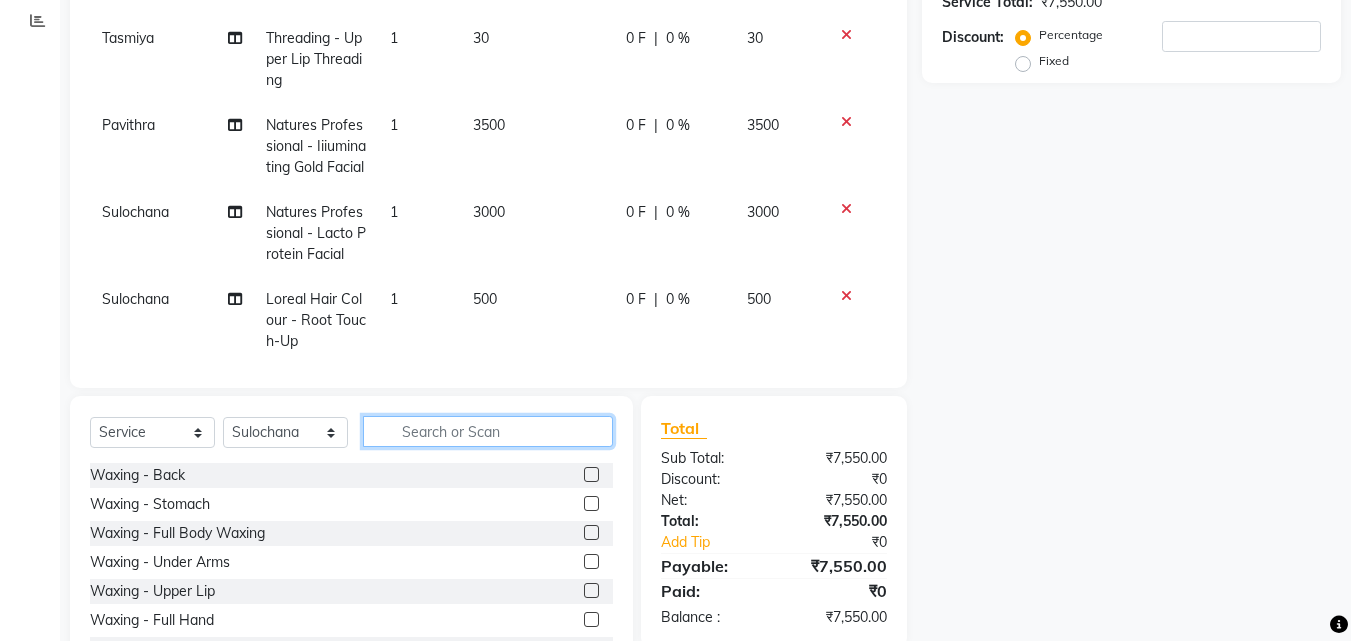 click 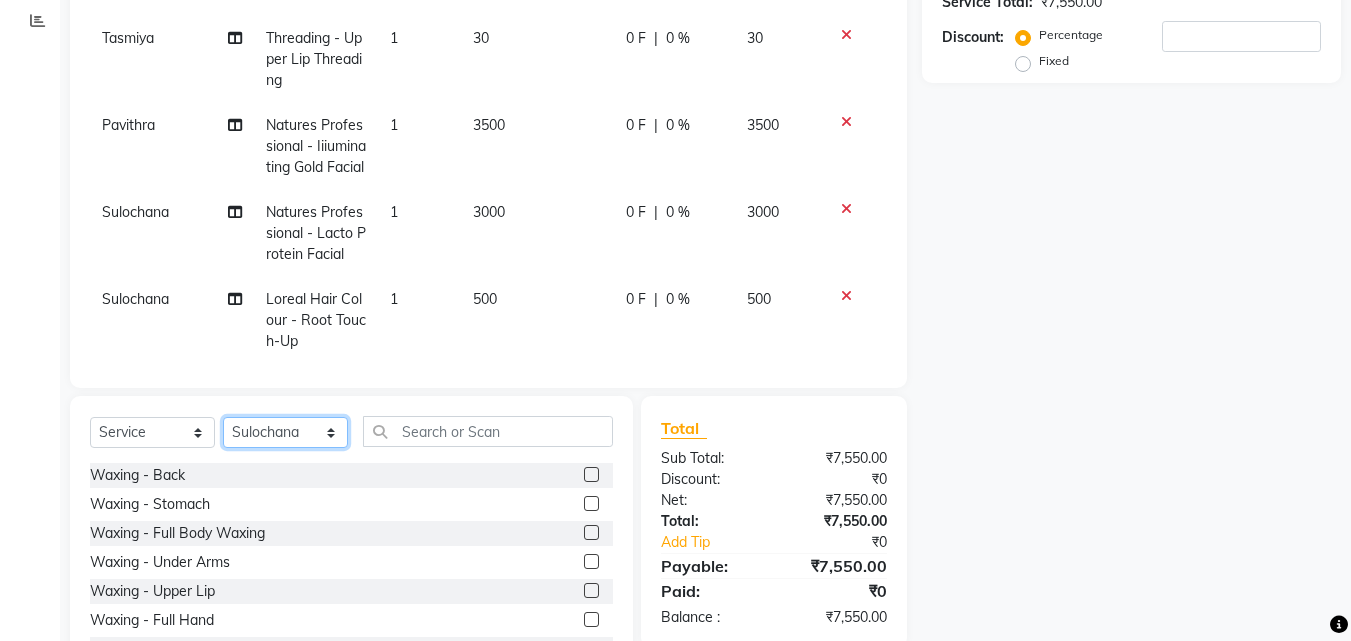 click on "Select Stylist Afsar Ali Arun Thakur Pavithra Rajani Shwetha S Jain Siraj Sulochana Tasmiya" 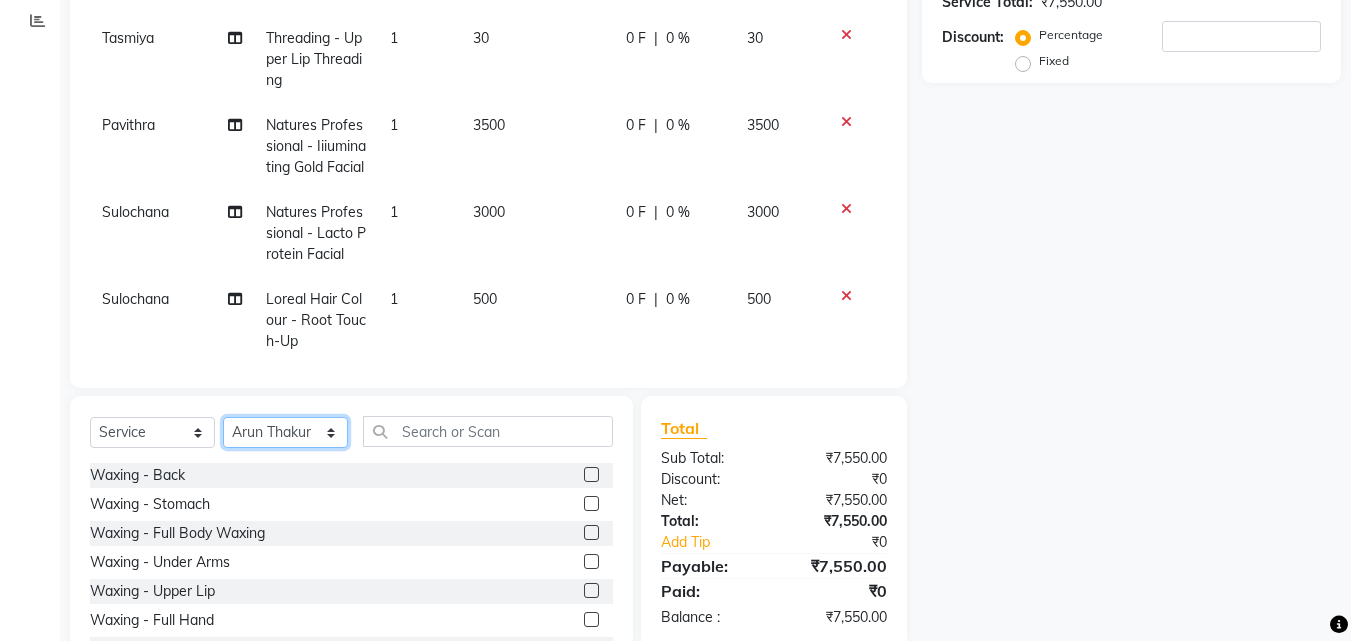 click on "Select Stylist Afsar Ali Arun Thakur Pavithra Rajani Shwetha S Jain Siraj Sulochana Tasmiya" 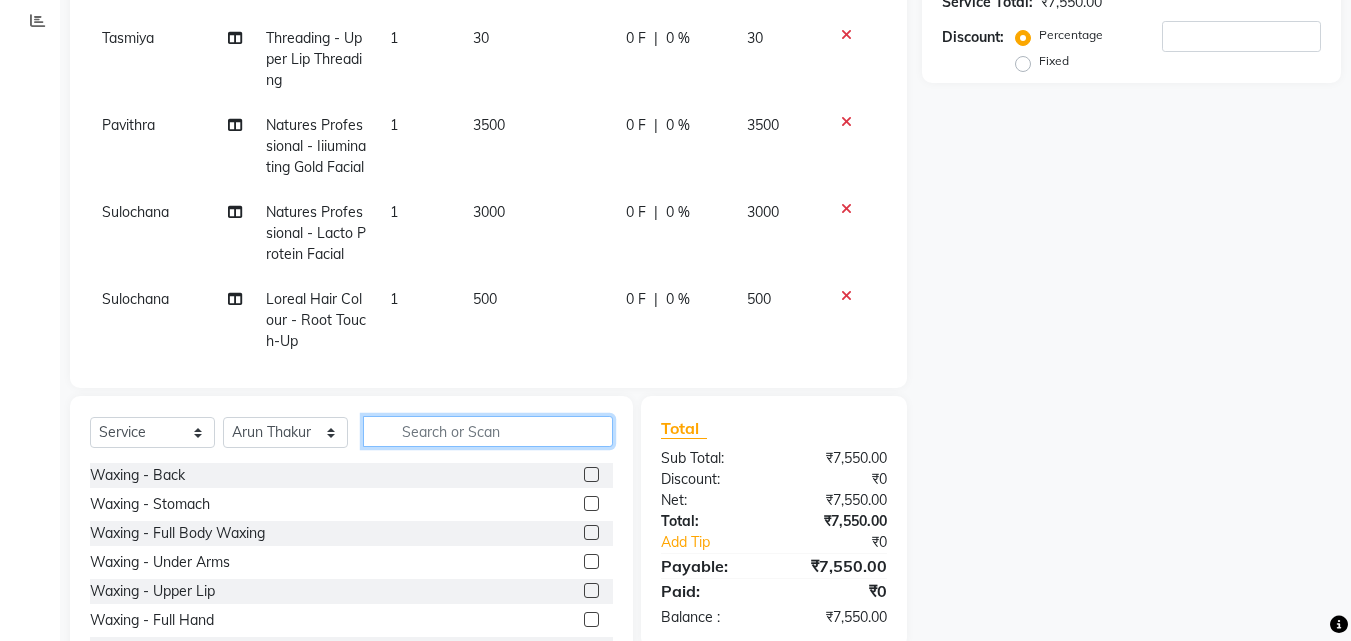 click 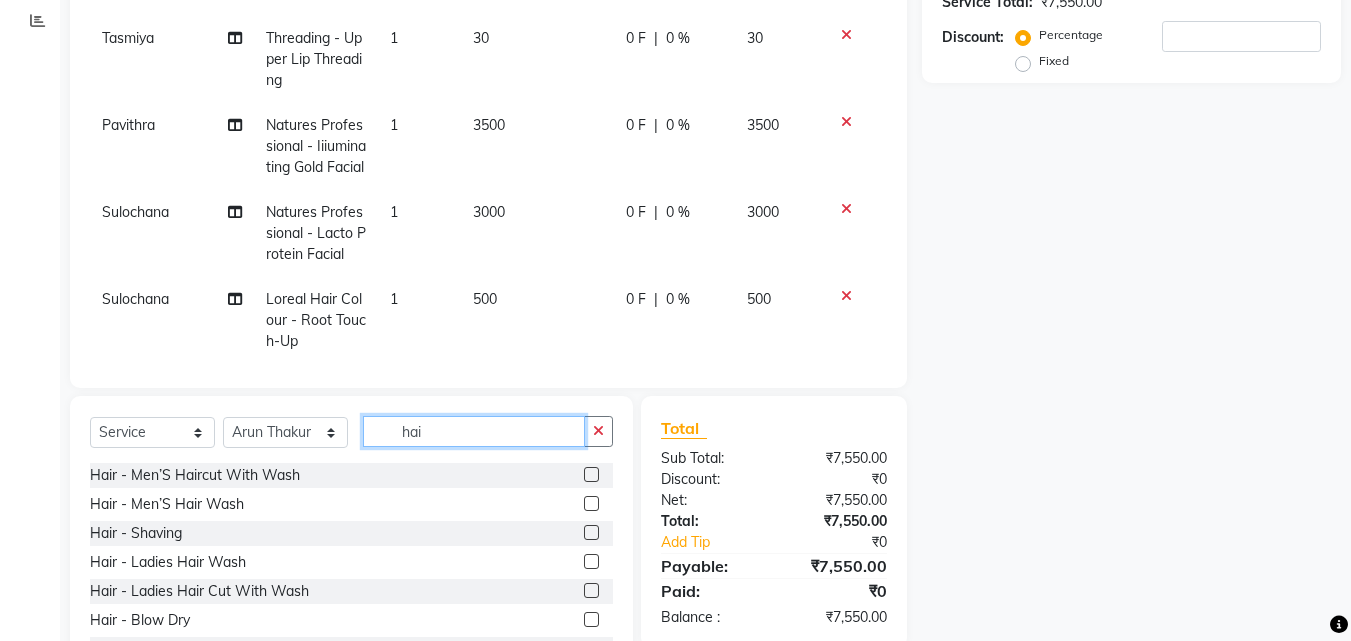 type on "hai" 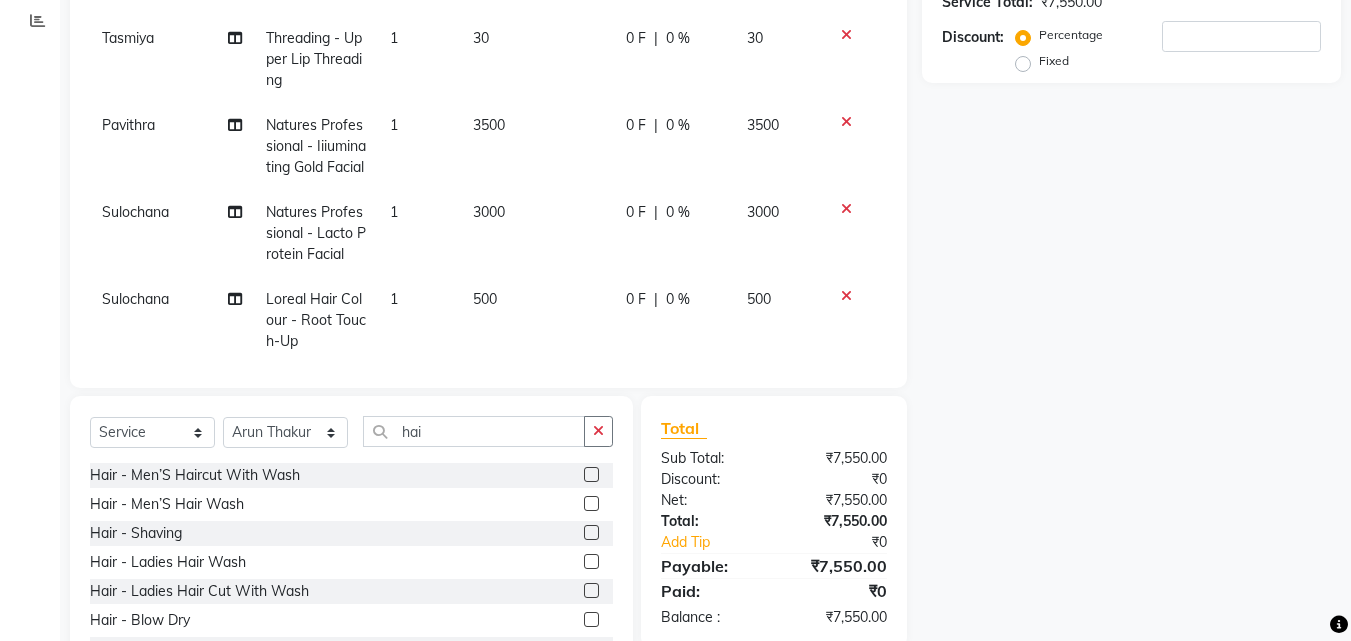 drag, startPoint x: 580, startPoint y: 591, endPoint x: 580, endPoint y: 574, distance: 17 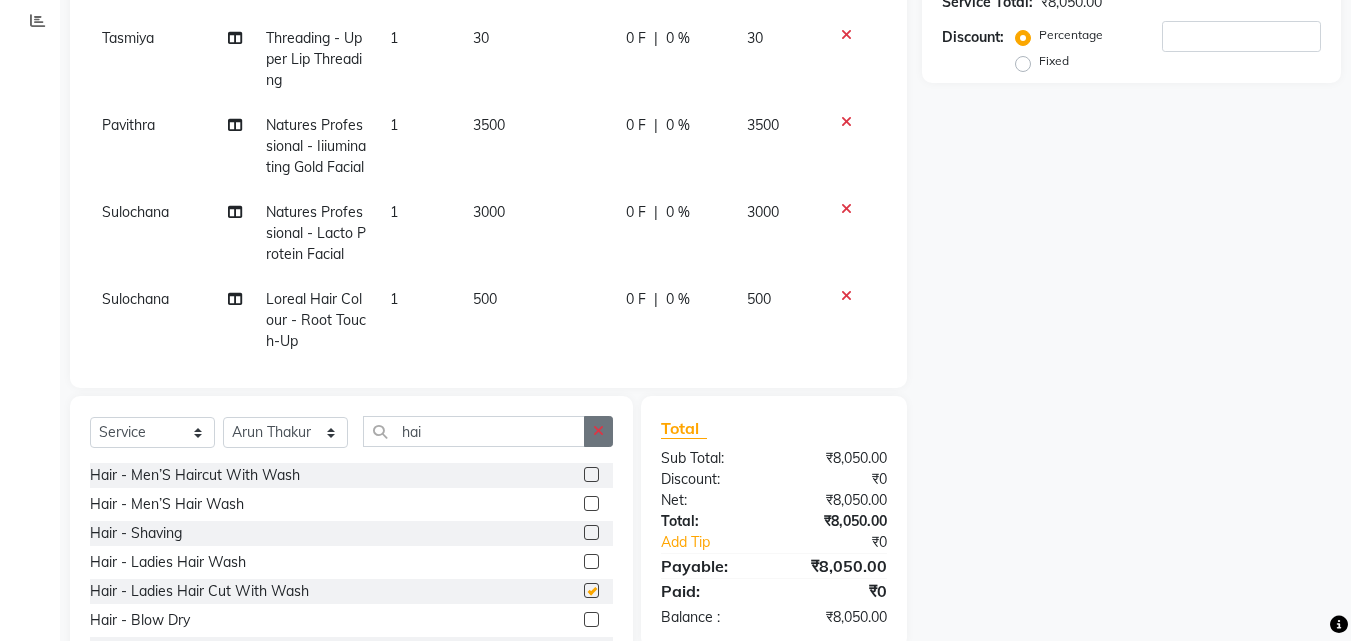 checkbox on "false" 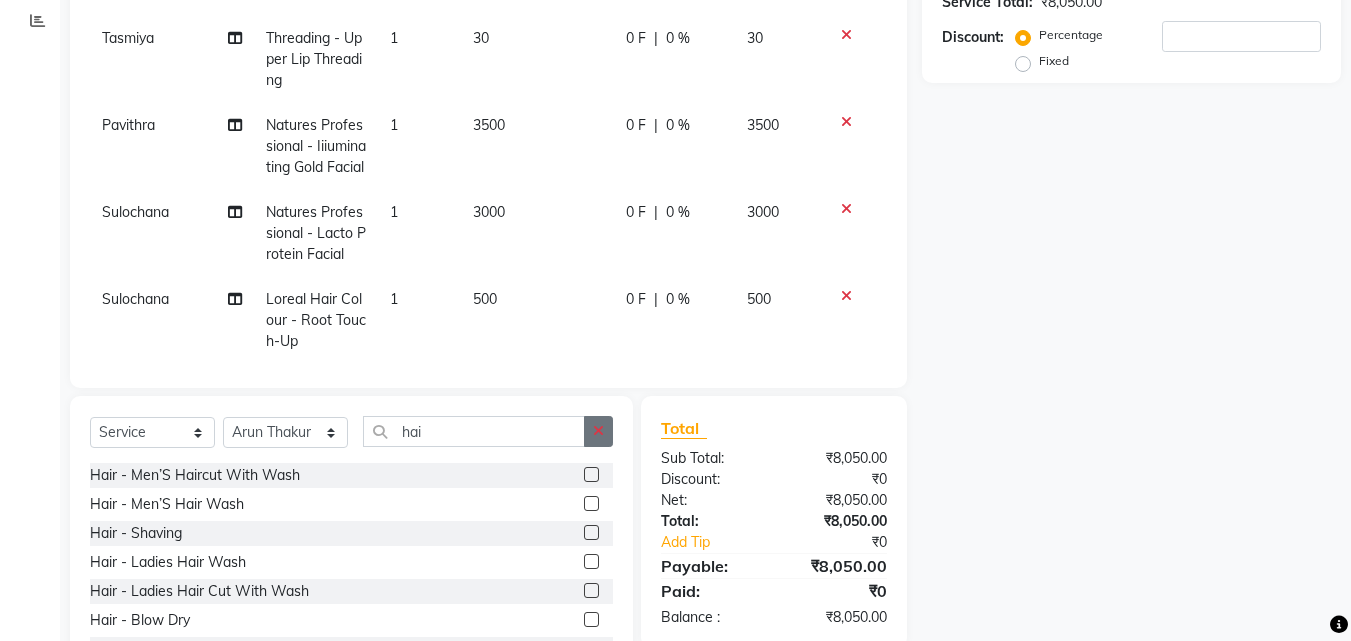 click 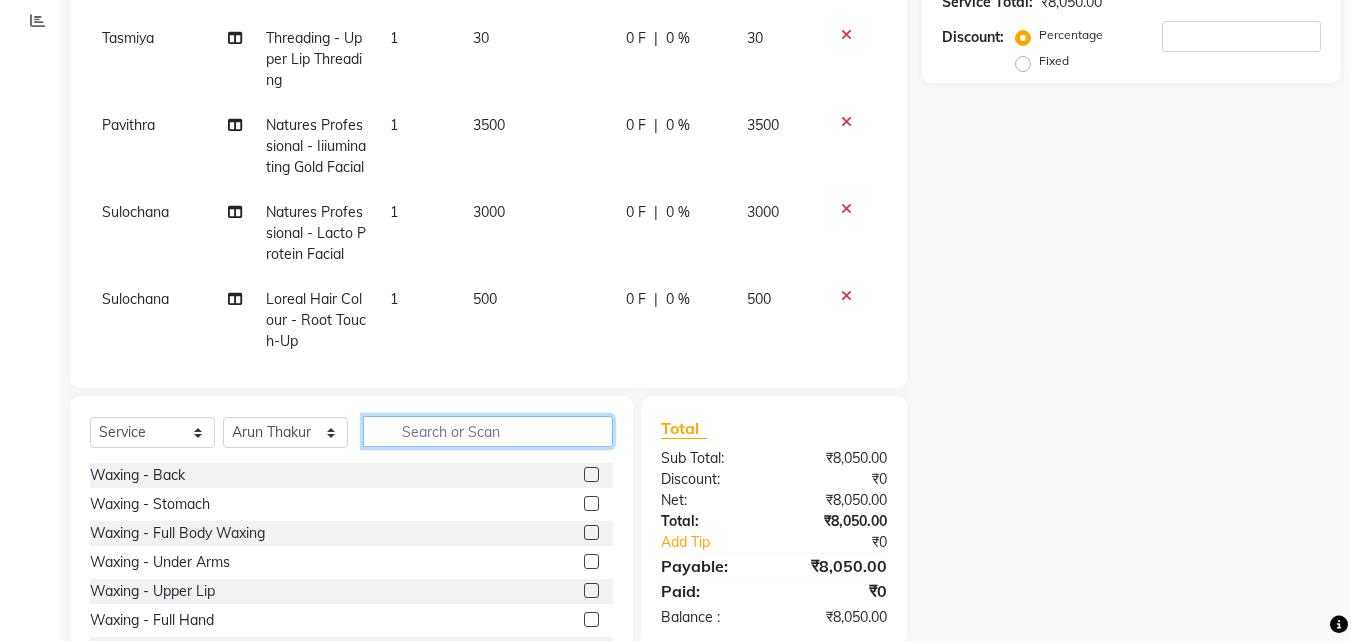 click 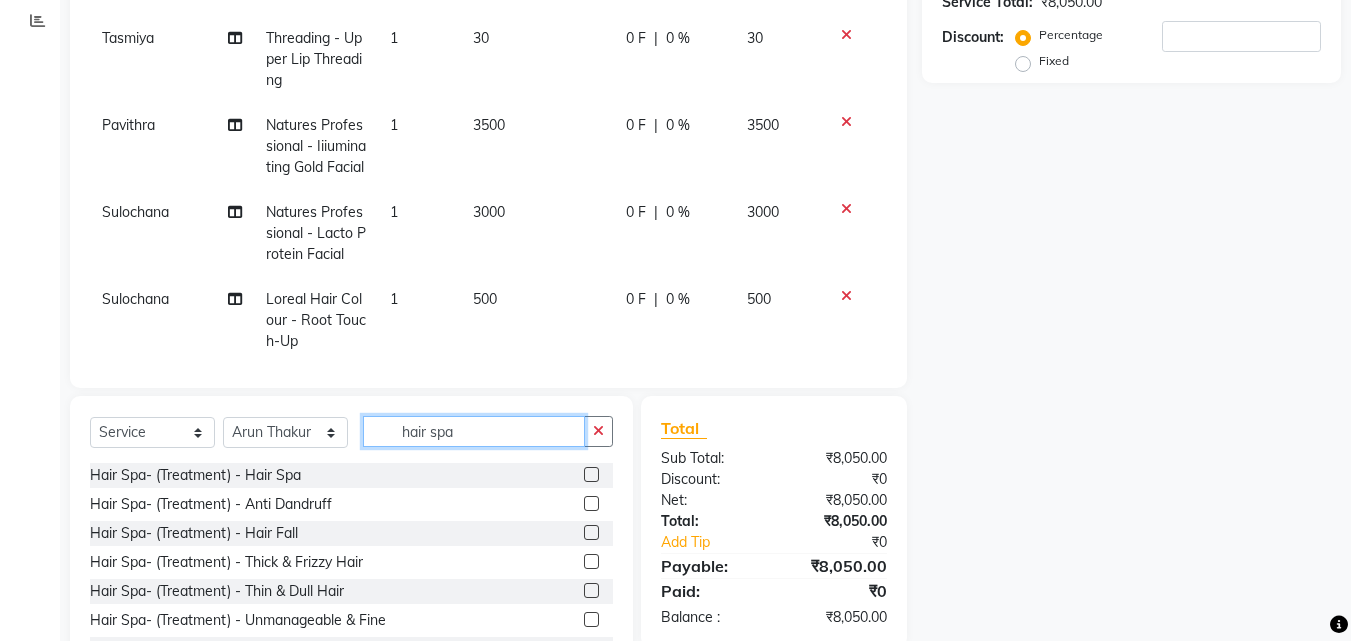 type on "hair spa" 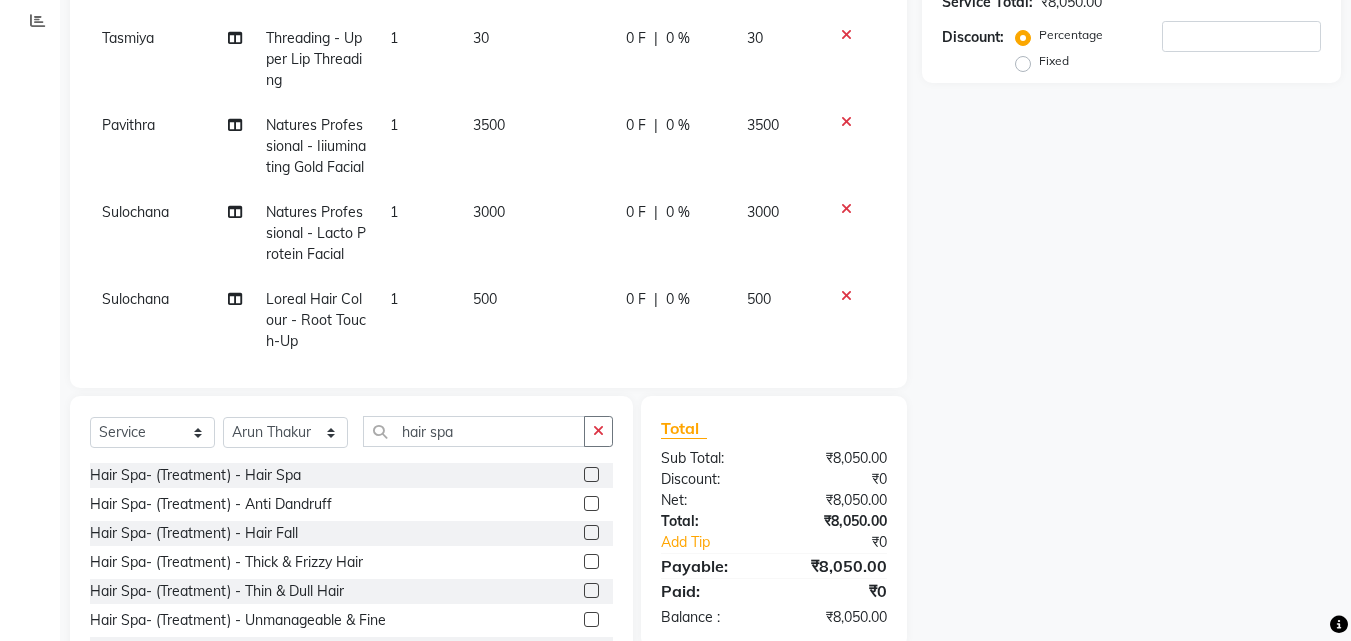 click 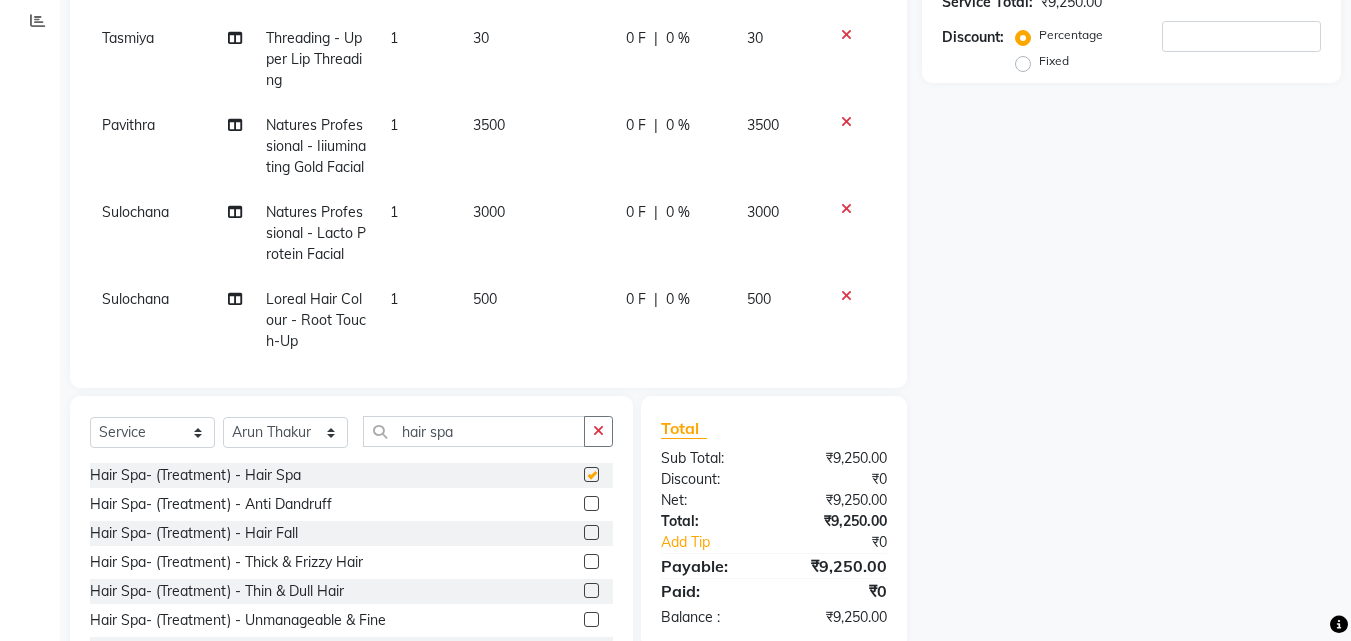 checkbox on "false" 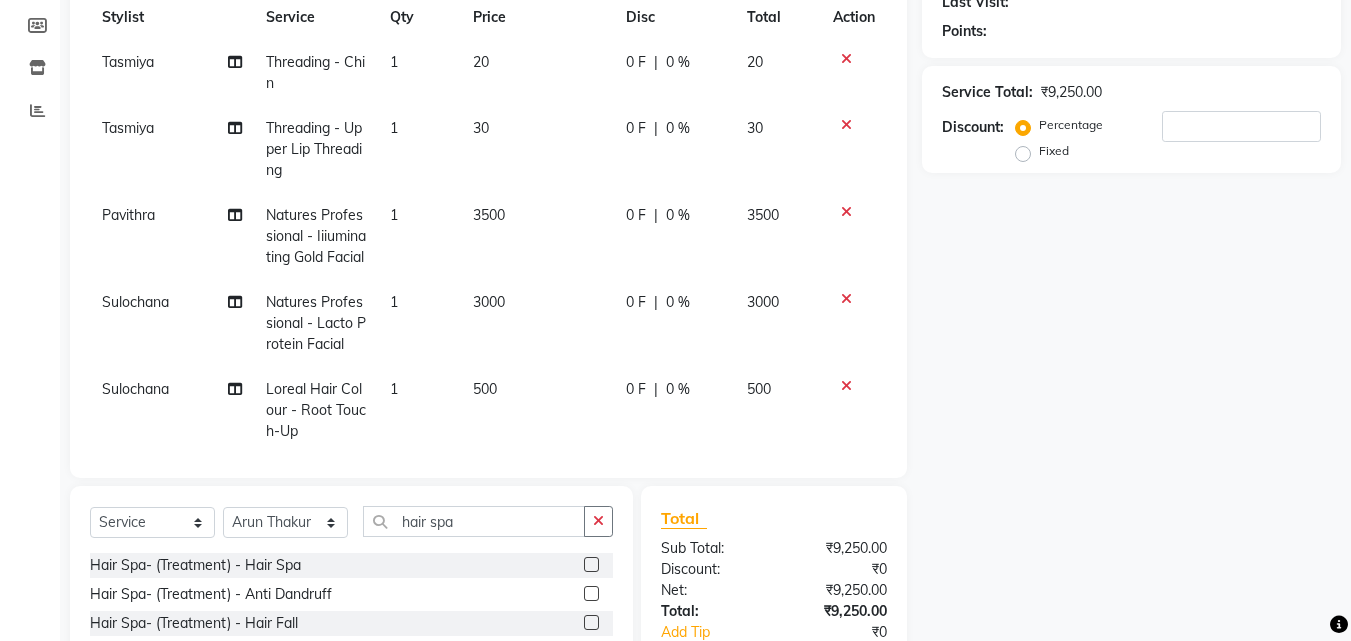 scroll, scrollTop: 260, scrollLeft: 0, axis: vertical 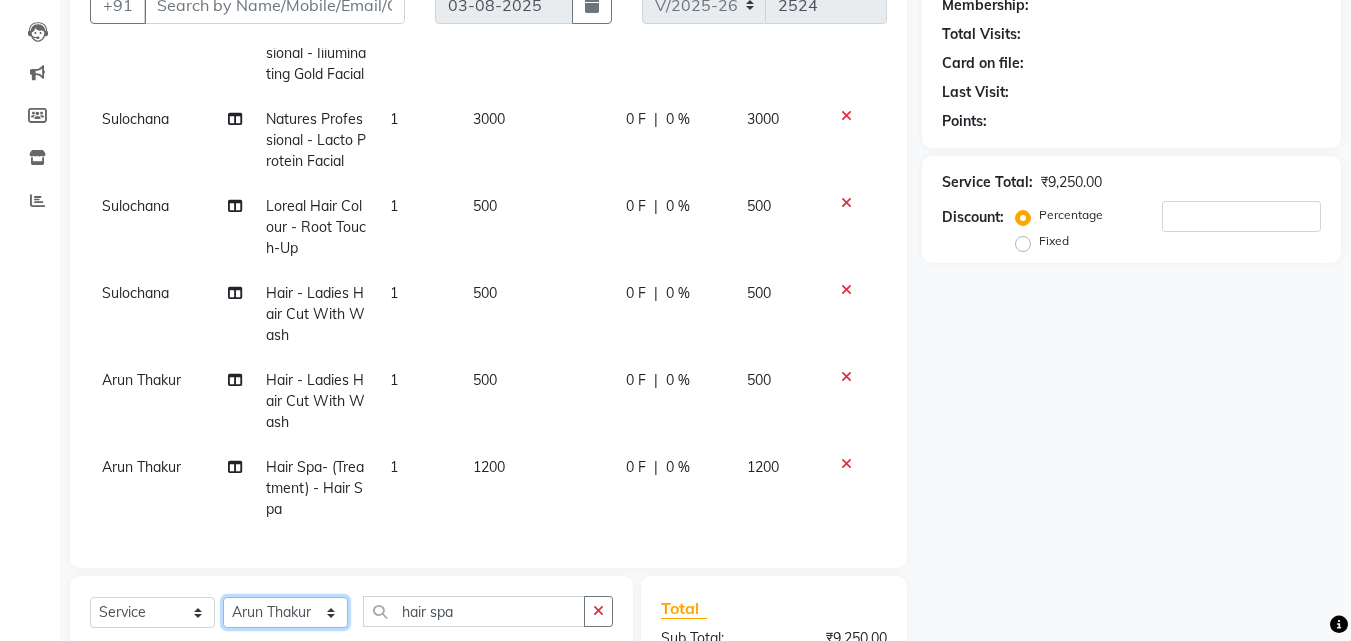 click on "Select Stylist Afsar Ali Arun Thakur Pavithra Rajani Shwetha S Jain Siraj Sulochana Tasmiya" 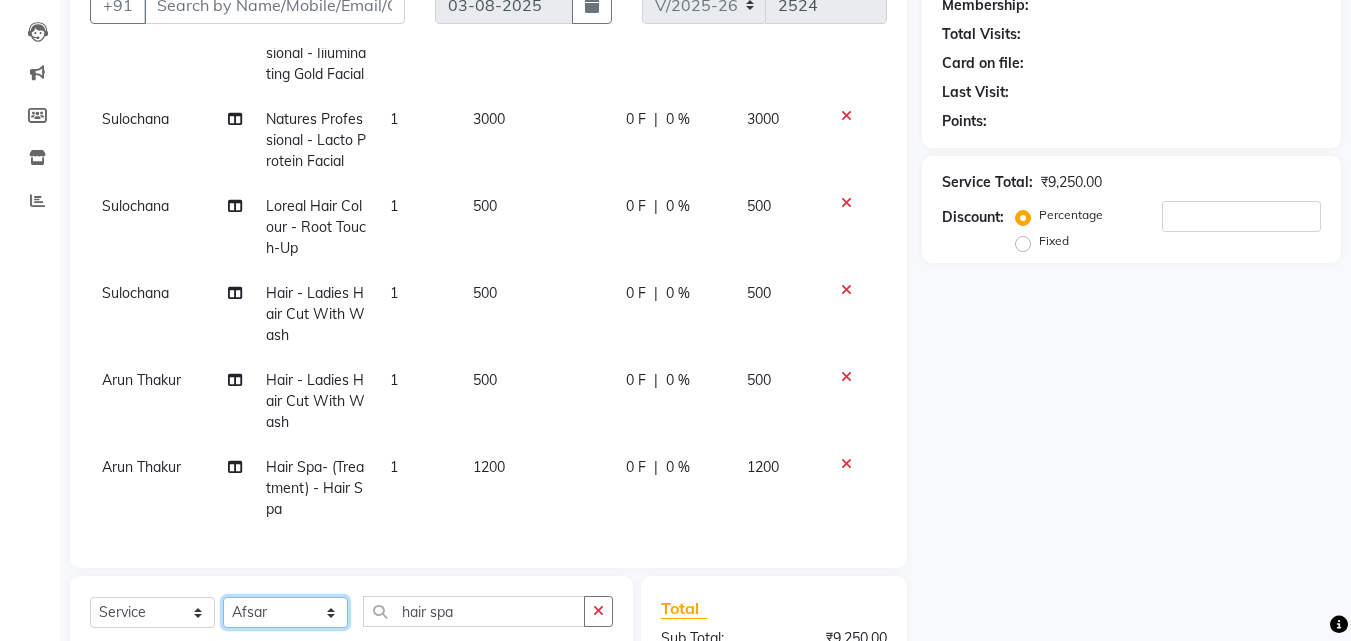 click on "Select Stylist Afsar Ali Arun Thakur Pavithra Rajani Shwetha S Jain Siraj Sulochana Tasmiya" 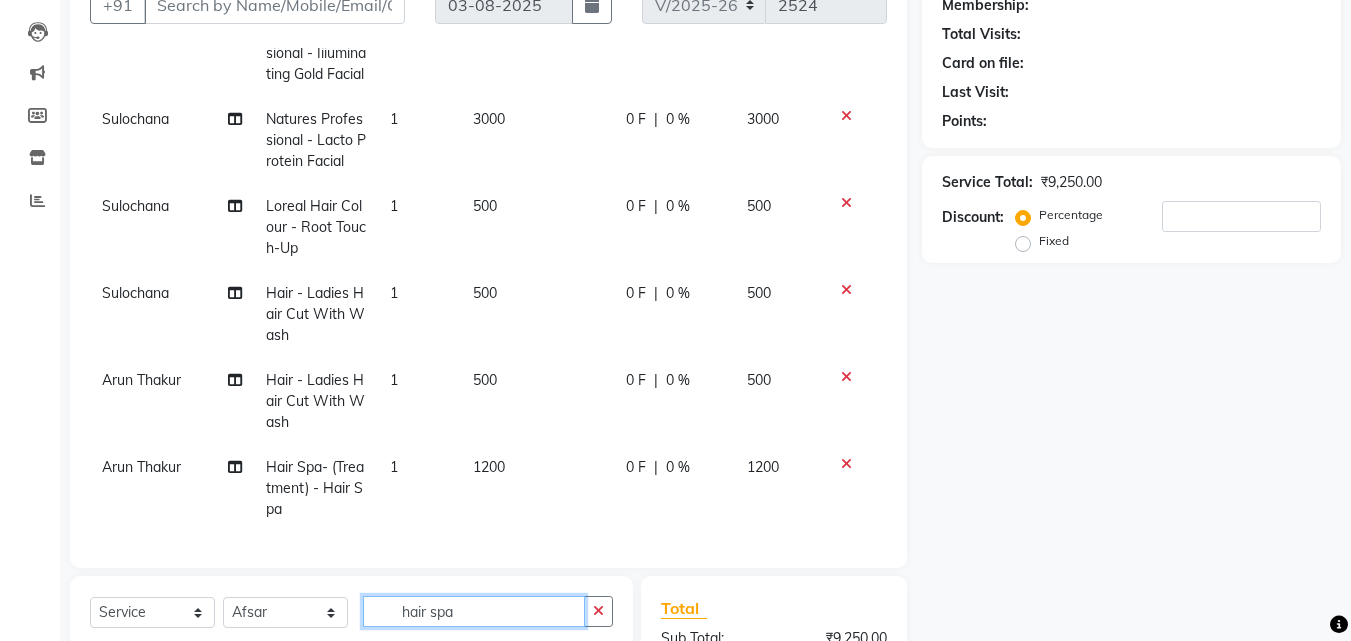 click on "hair spa" 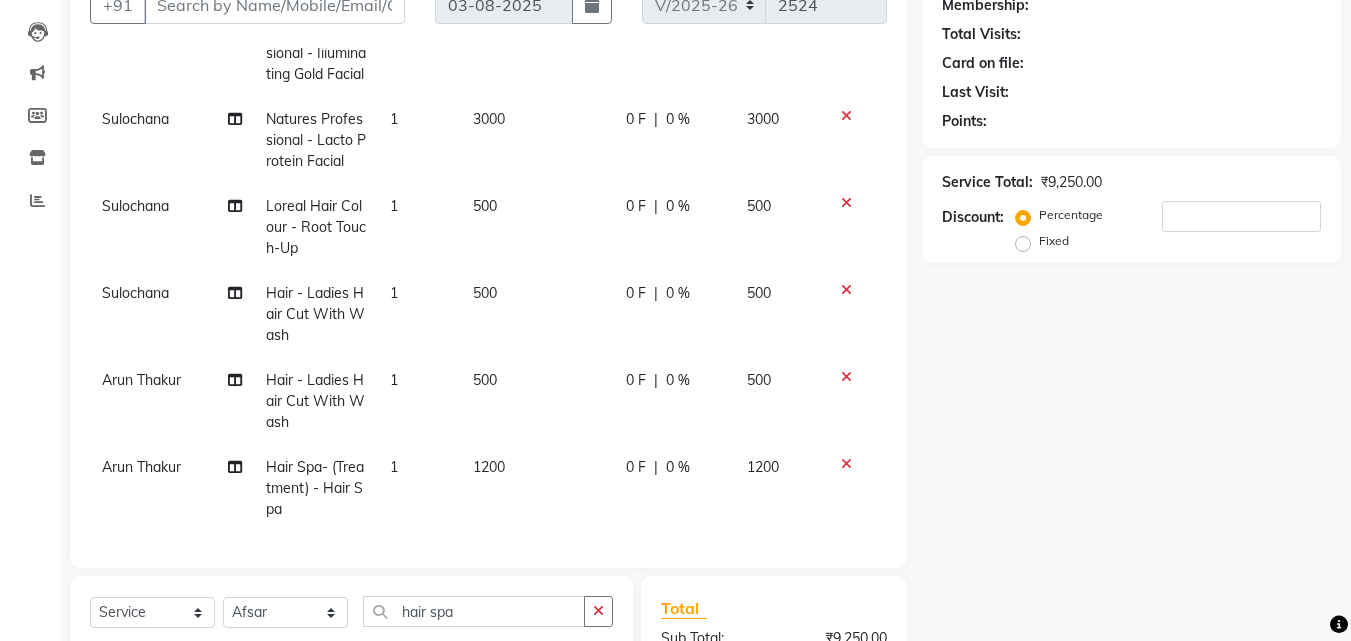drag, startPoint x: 603, startPoint y: 610, endPoint x: 564, endPoint y: 611, distance: 39.012817 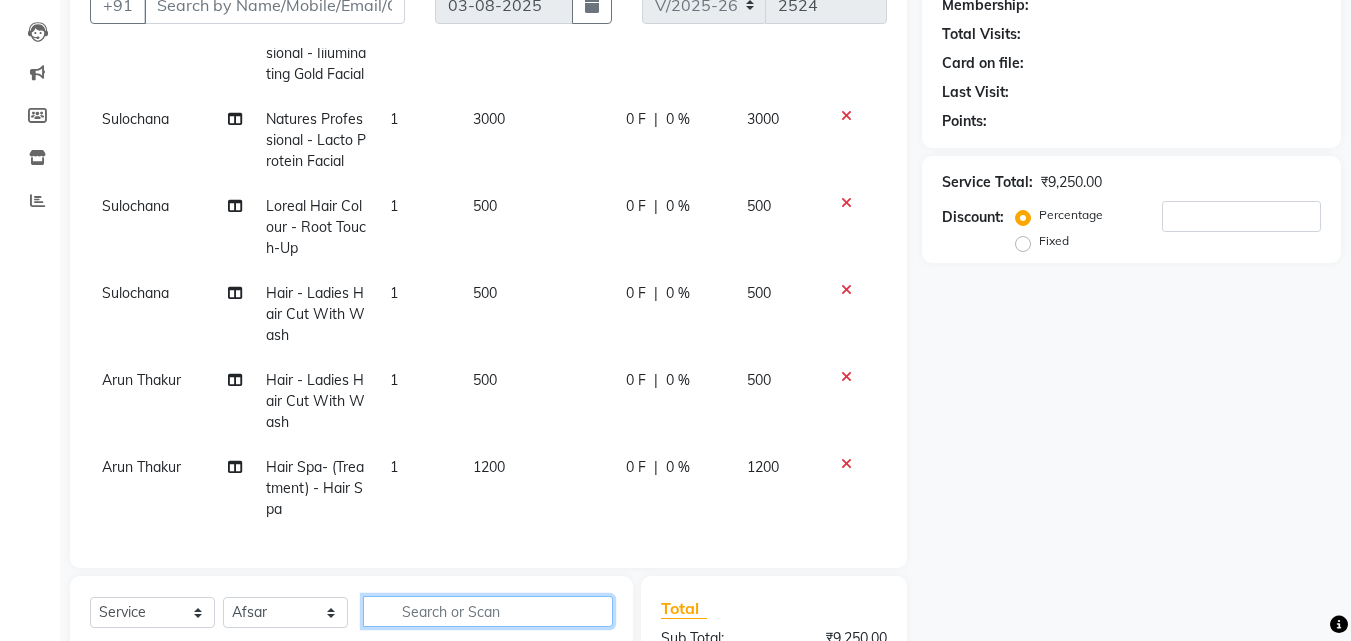 click 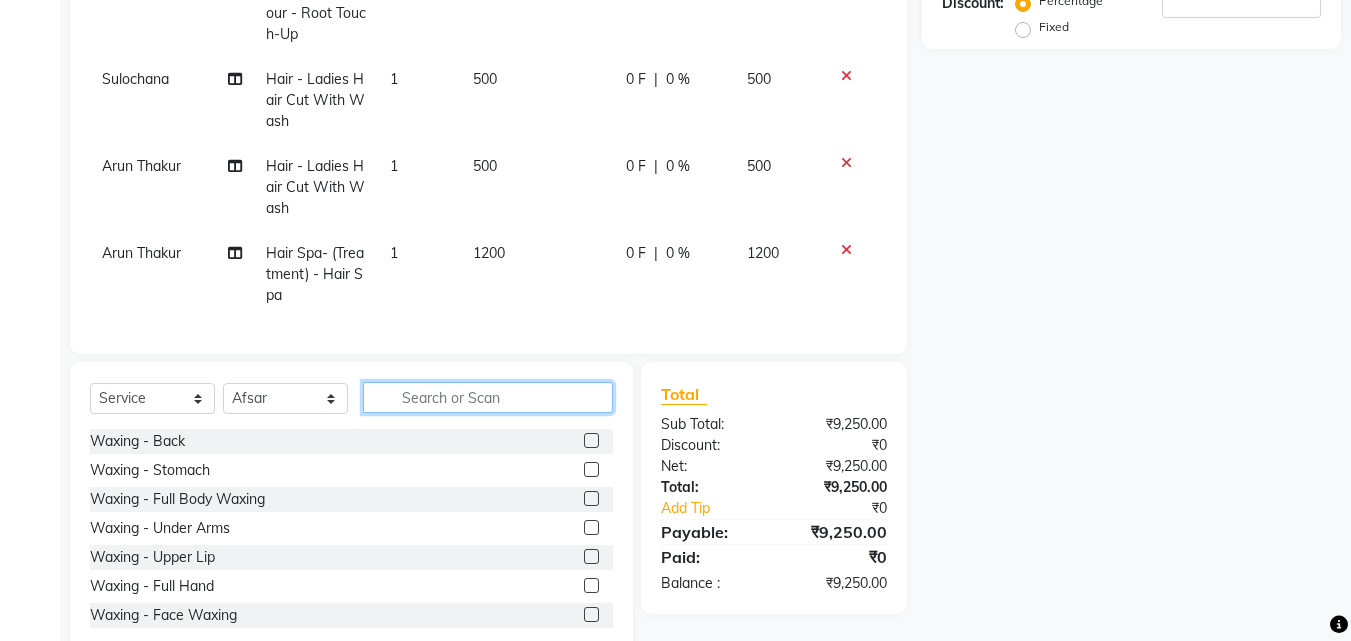 scroll, scrollTop: 460, scrollLeft: 0, axis: vertical 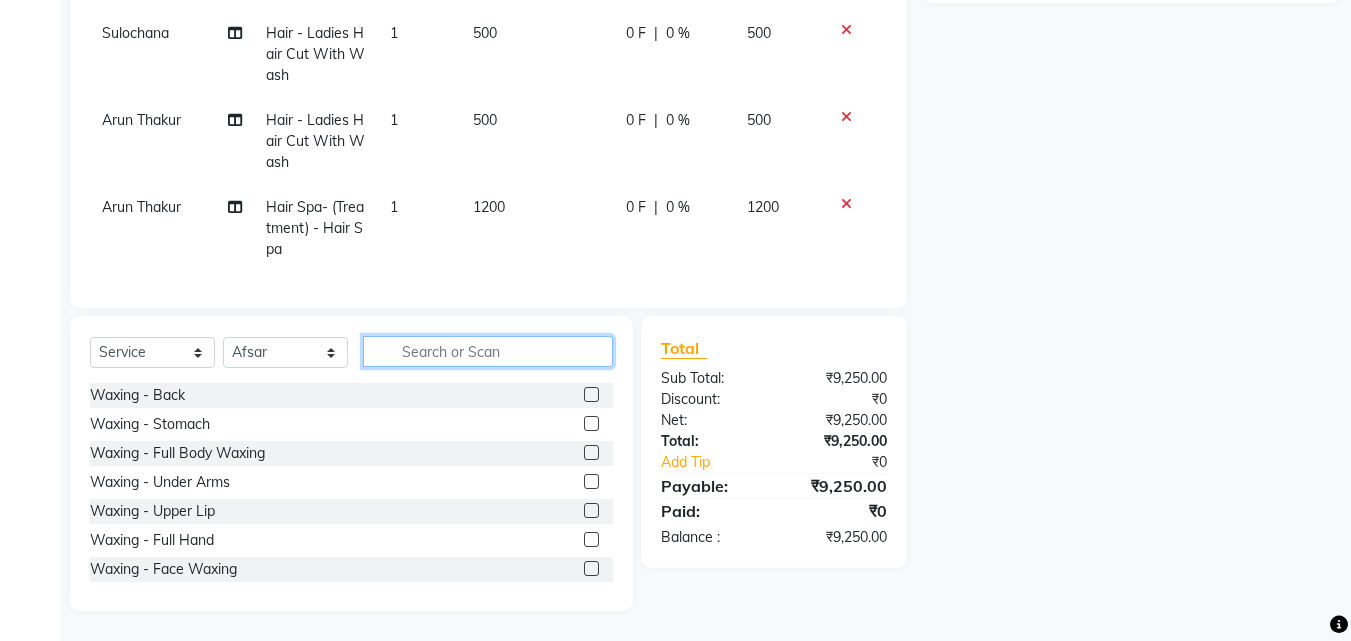 click 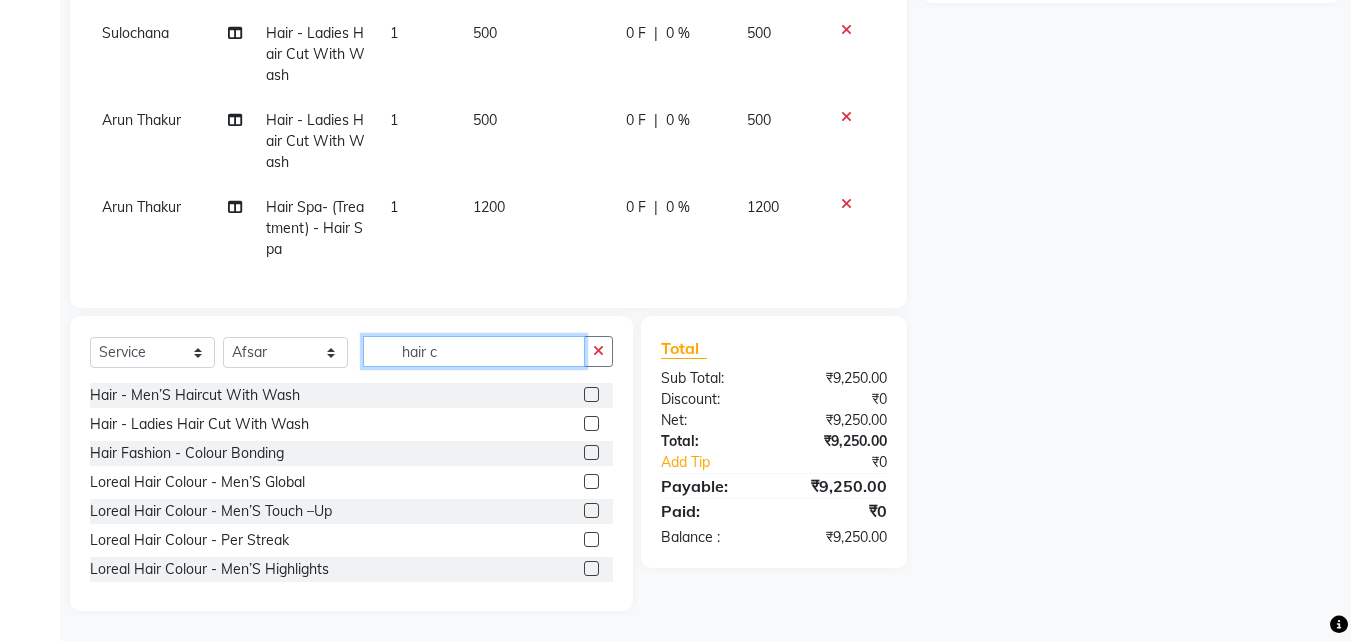 type on "hair c" 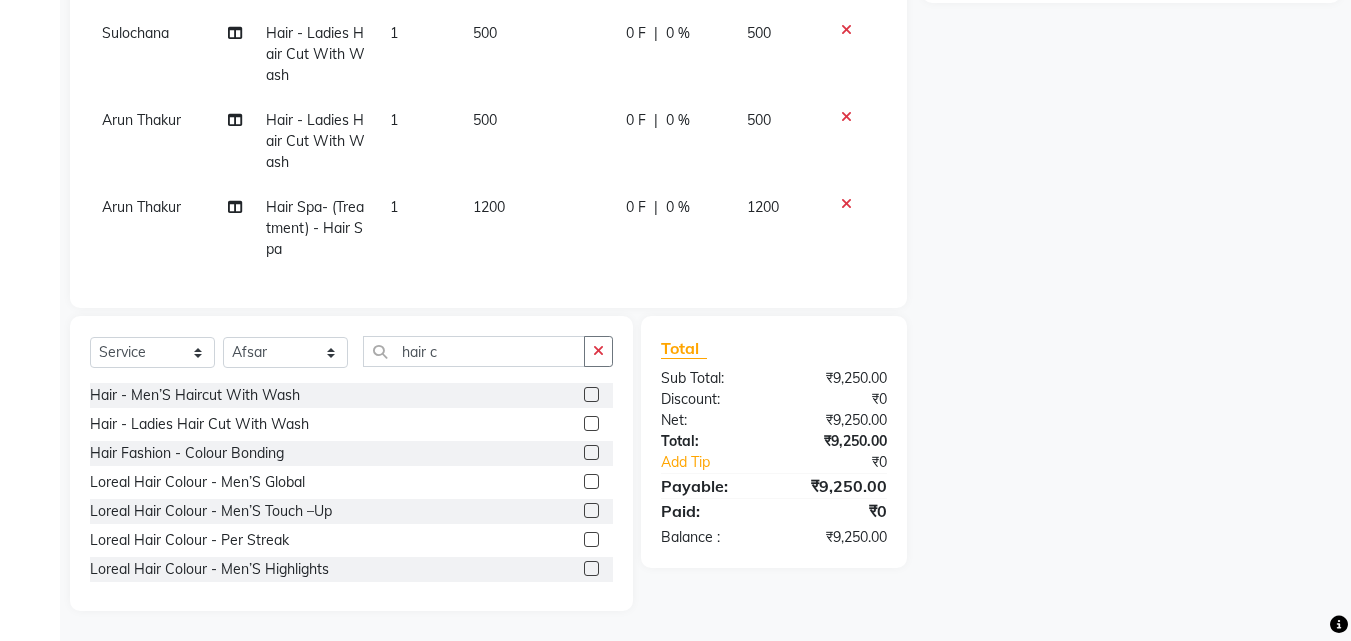 click 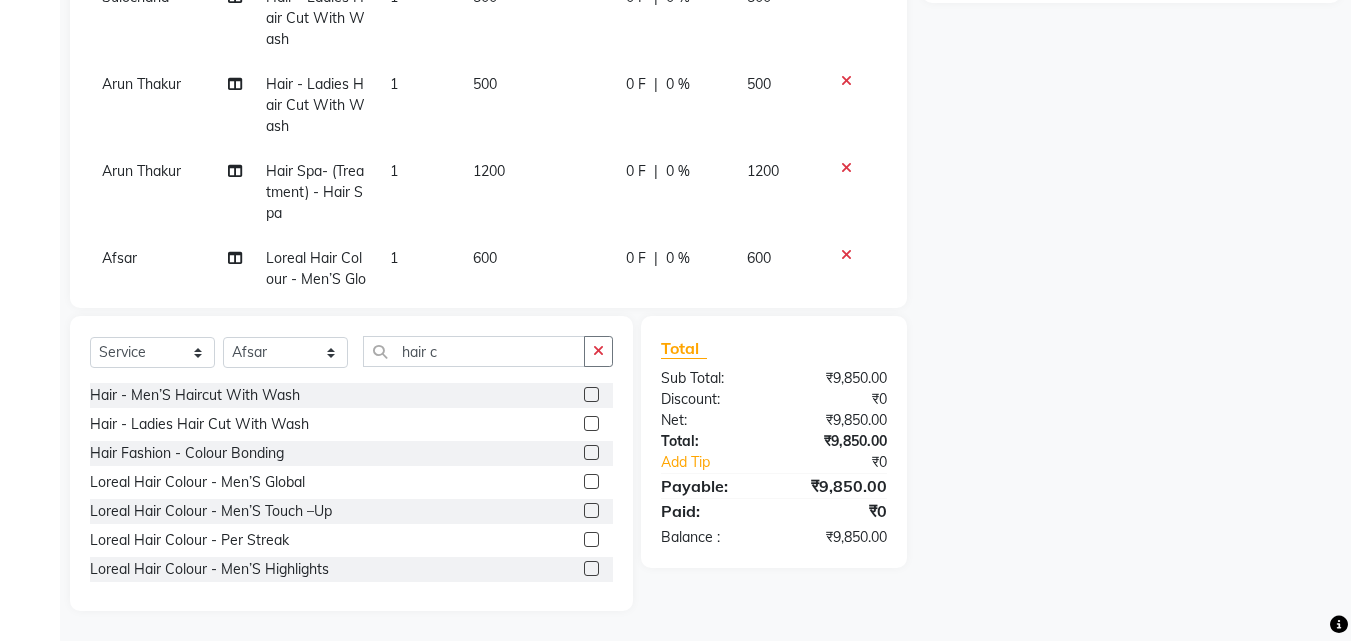 click 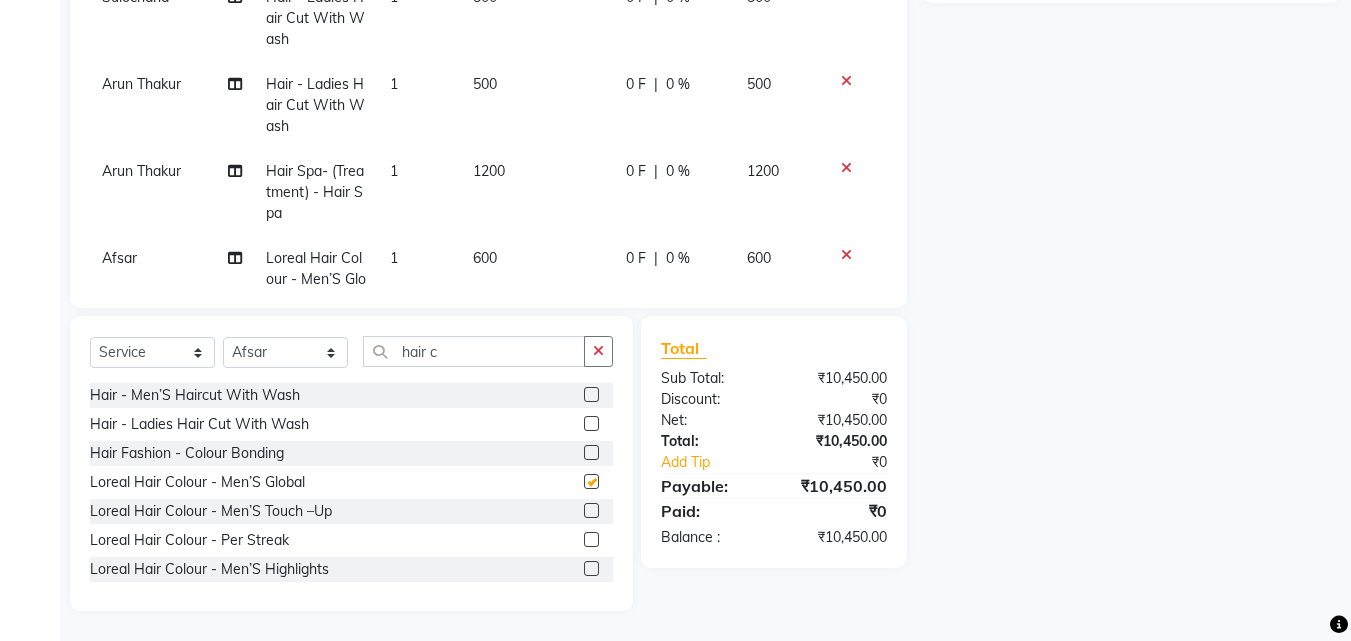 checkbox on "false" 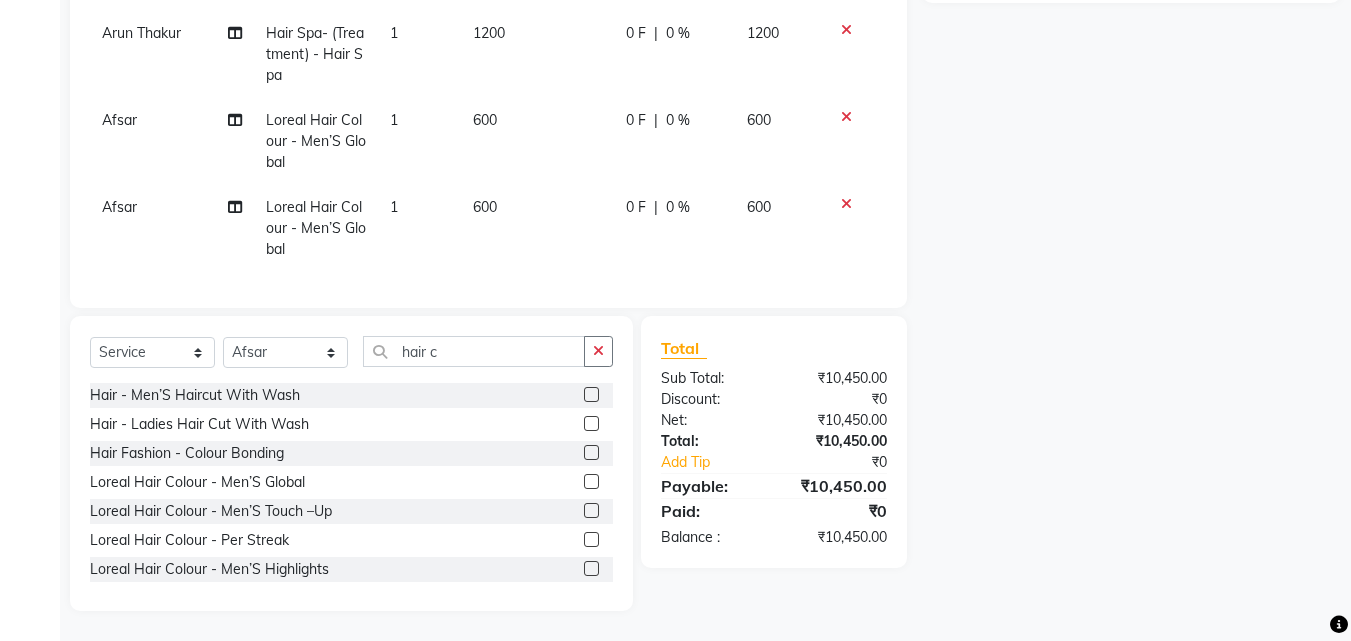 scroll, scrollTop: 483, scrollLeft: 0, axis: vertical 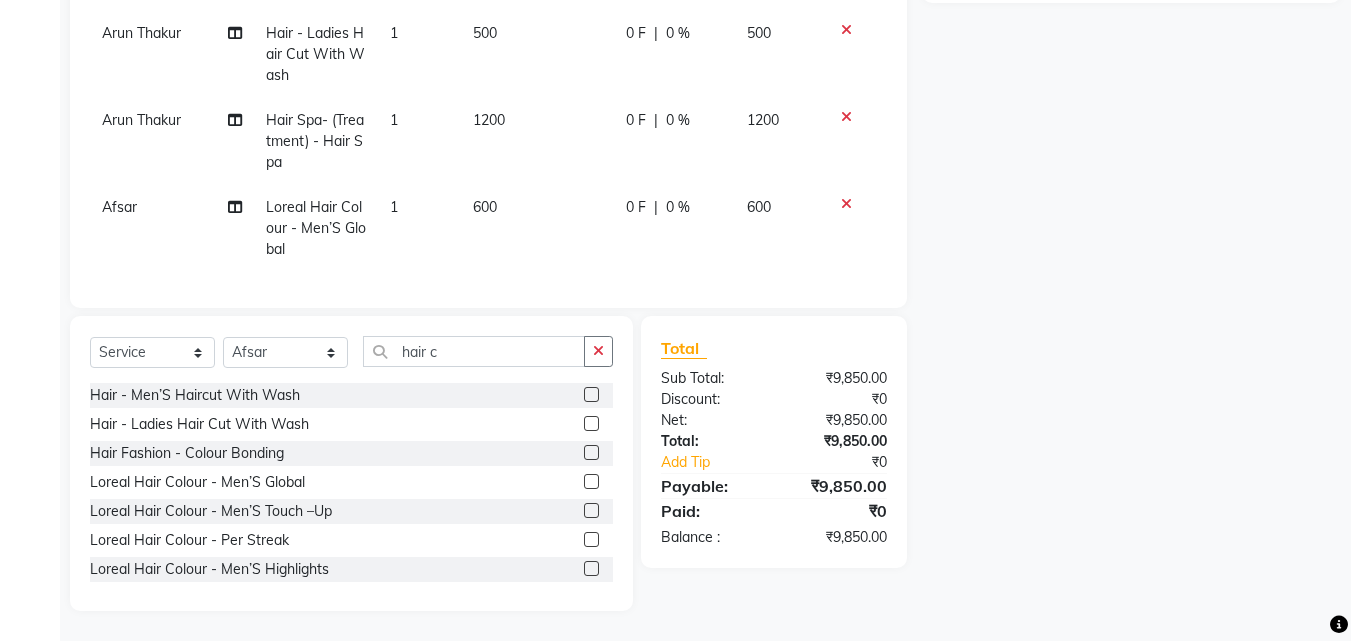 click on "₹0" 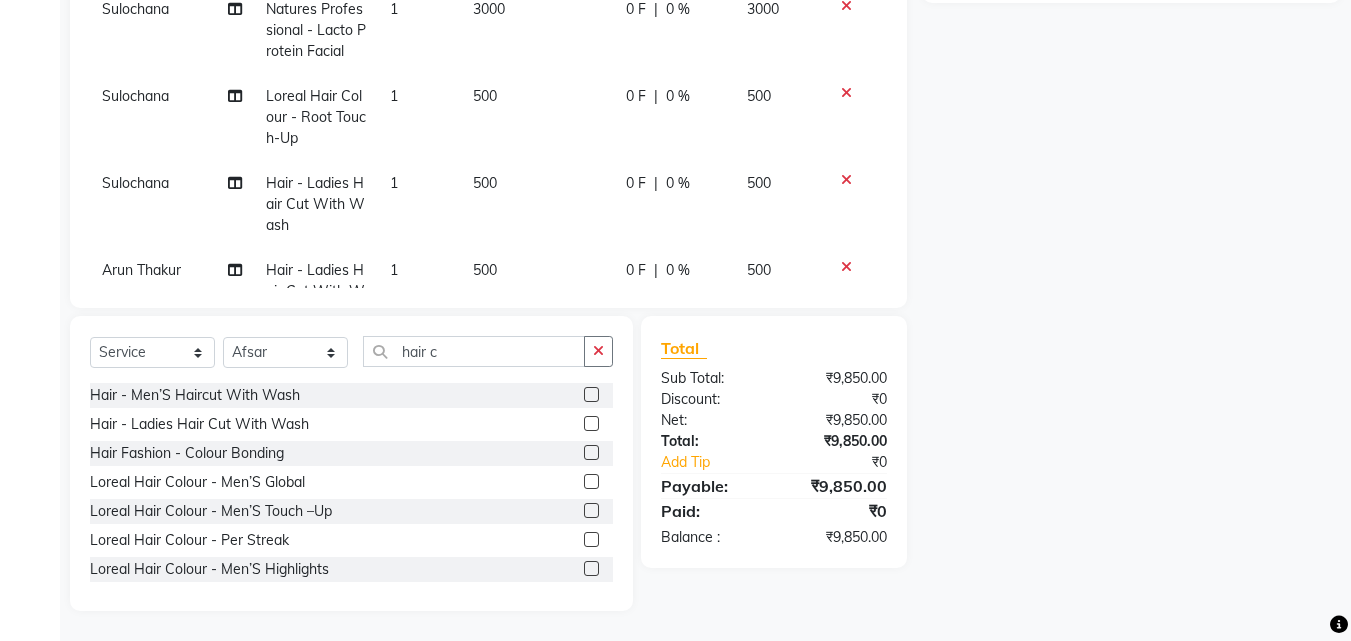 scroll, scrollTop: 0, scrollLeft: 0, axis: both 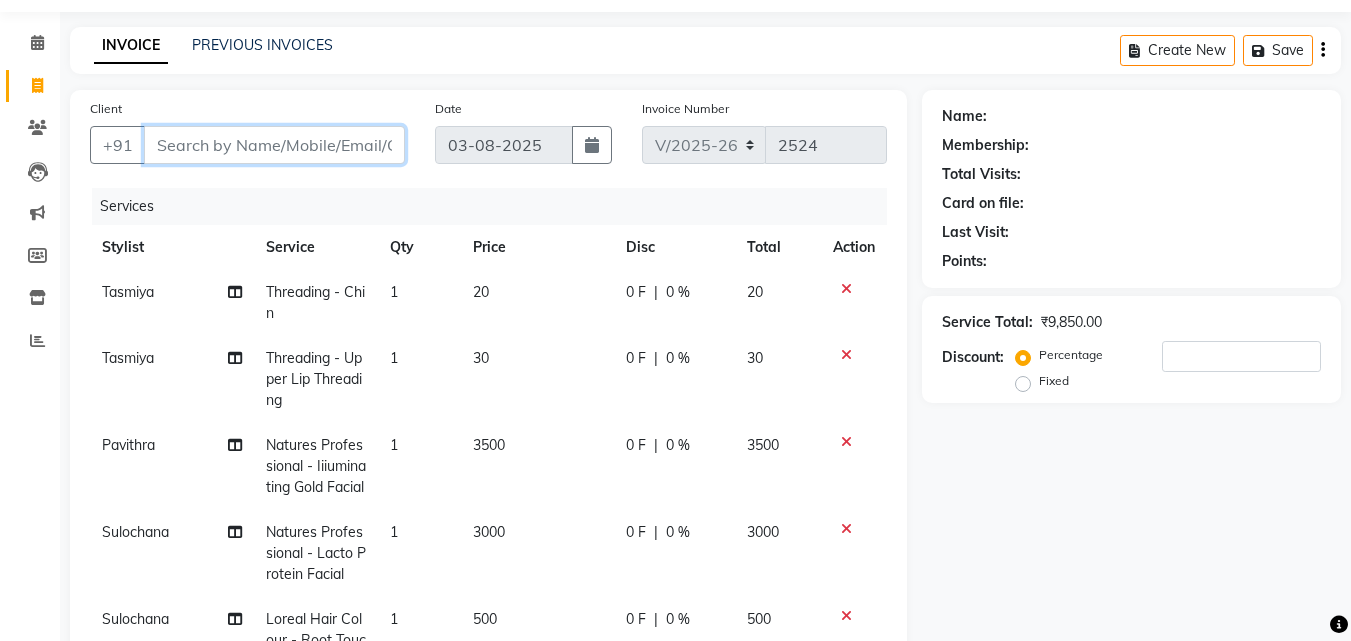 click on "Client" at bounding box center (274, 145) 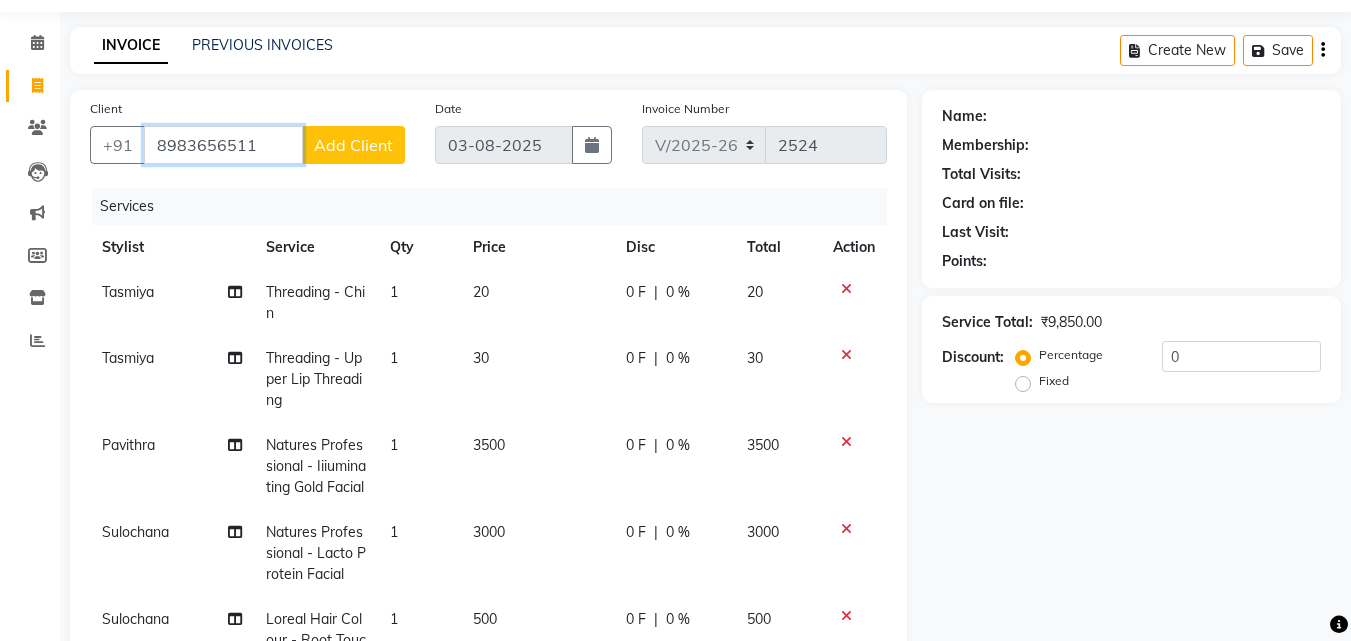 type on "8983656511" 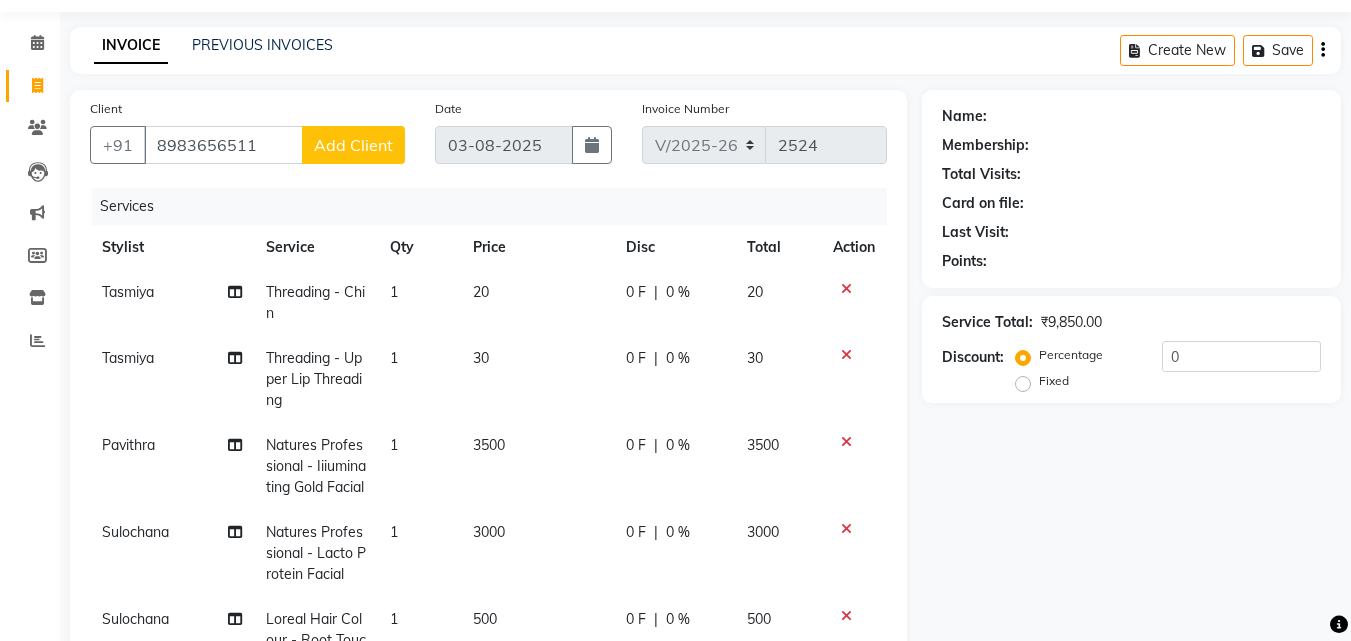 click on "Add Client" 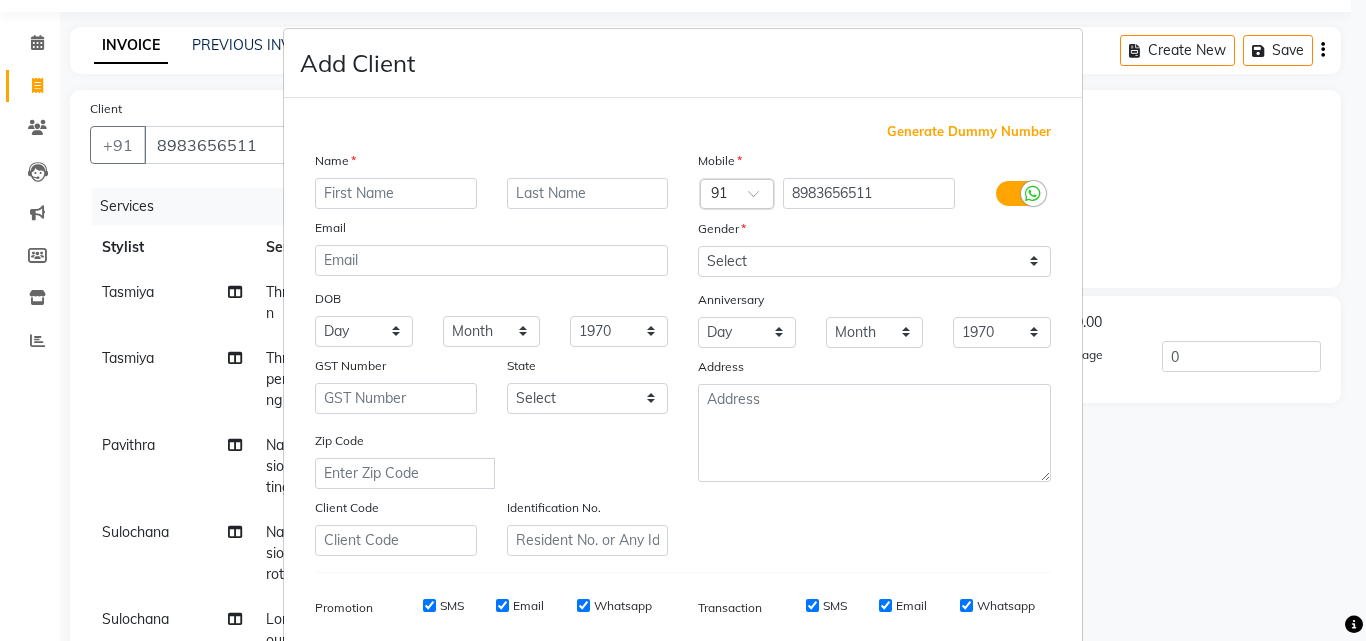 click at bounding box center [396, 193] 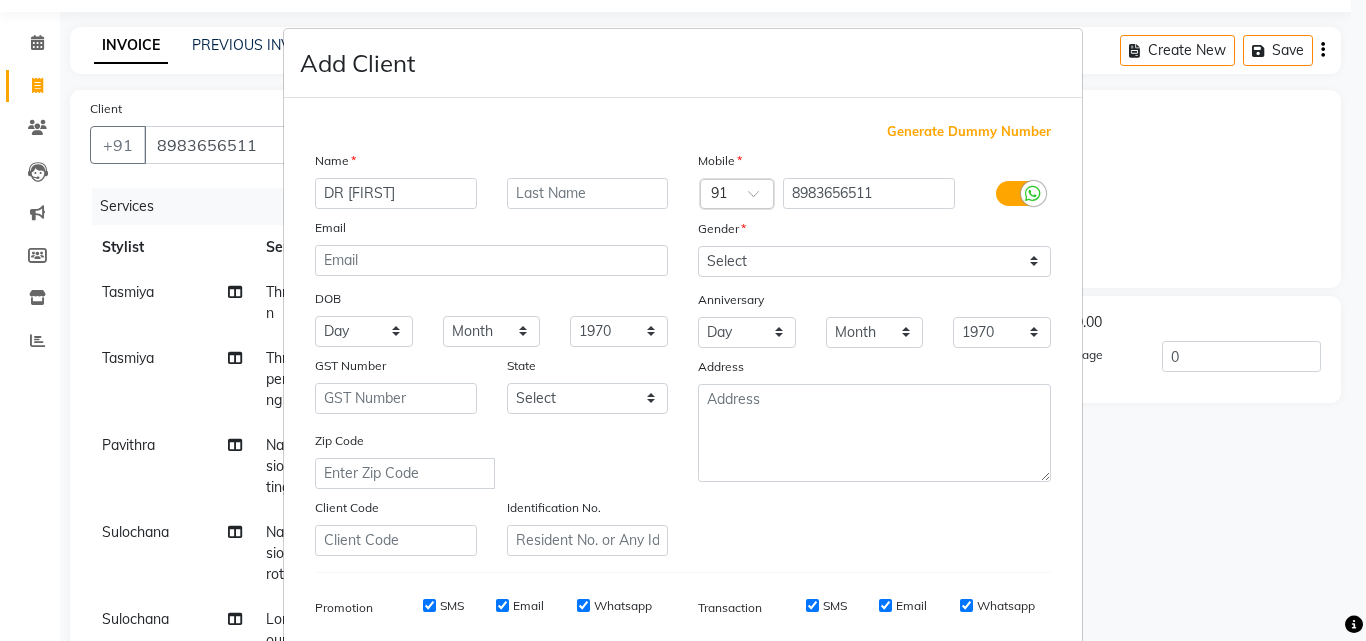 type on "DR Tan" 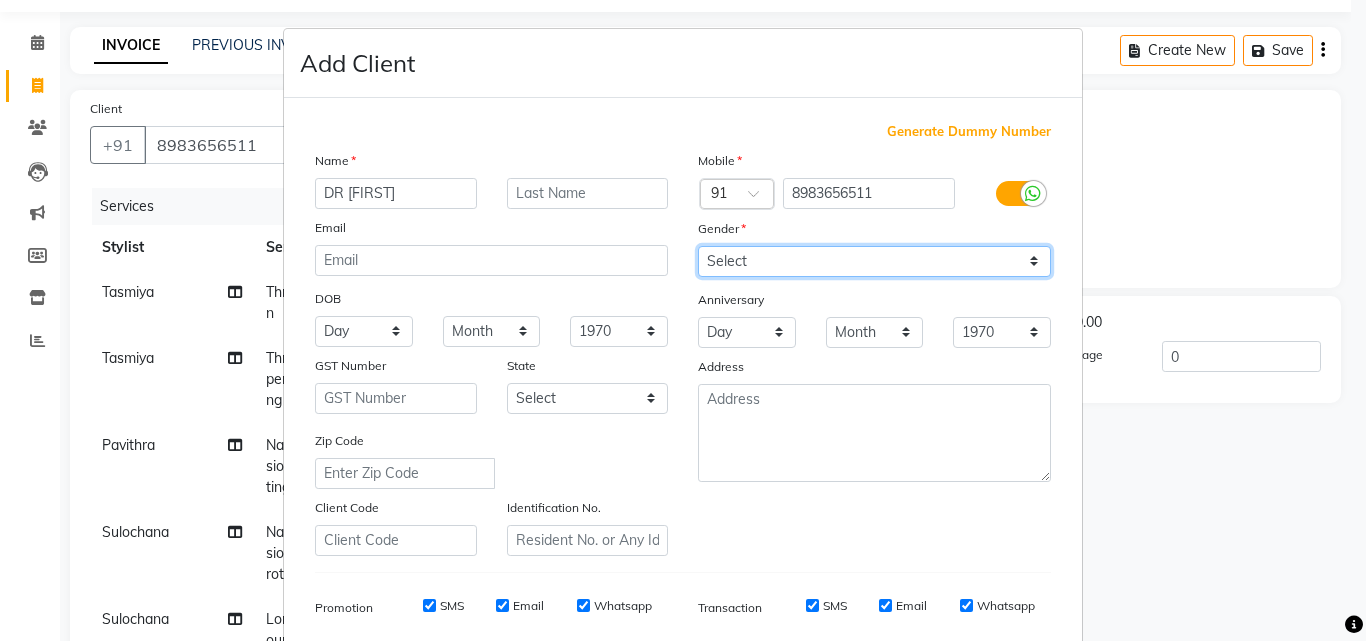 click on "Select Male Female Other Prefer Not To Say" at bounding box center (874, 261) 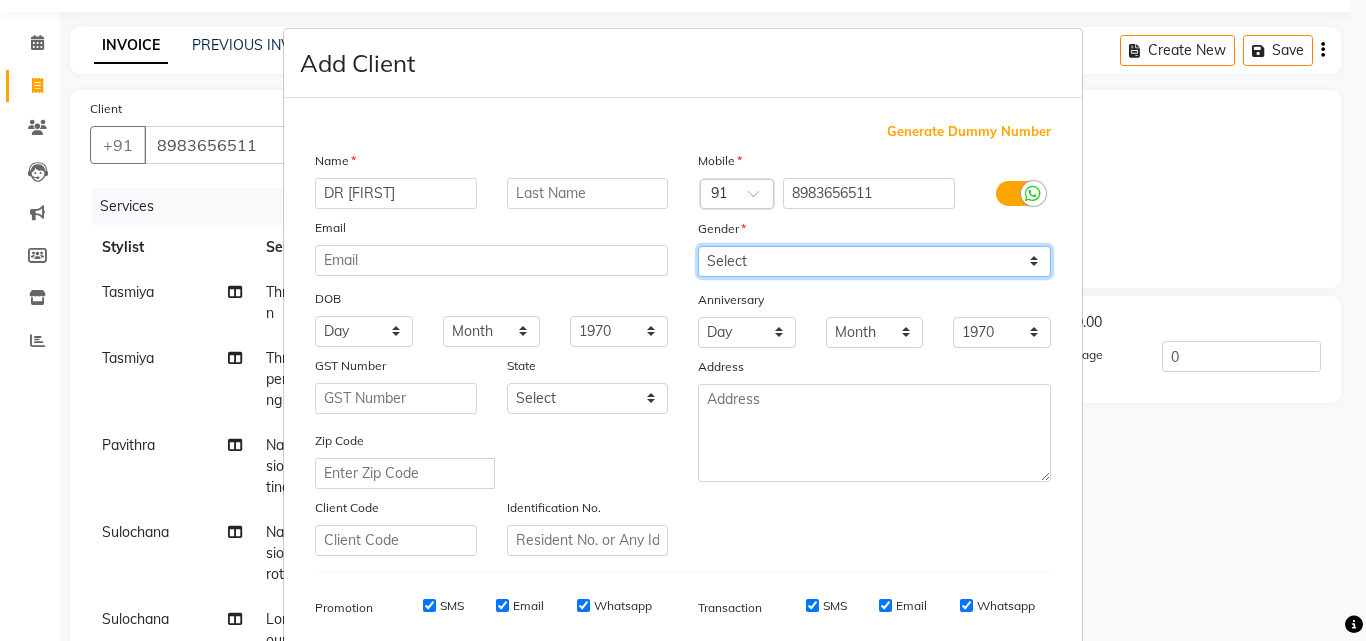 select on "female" 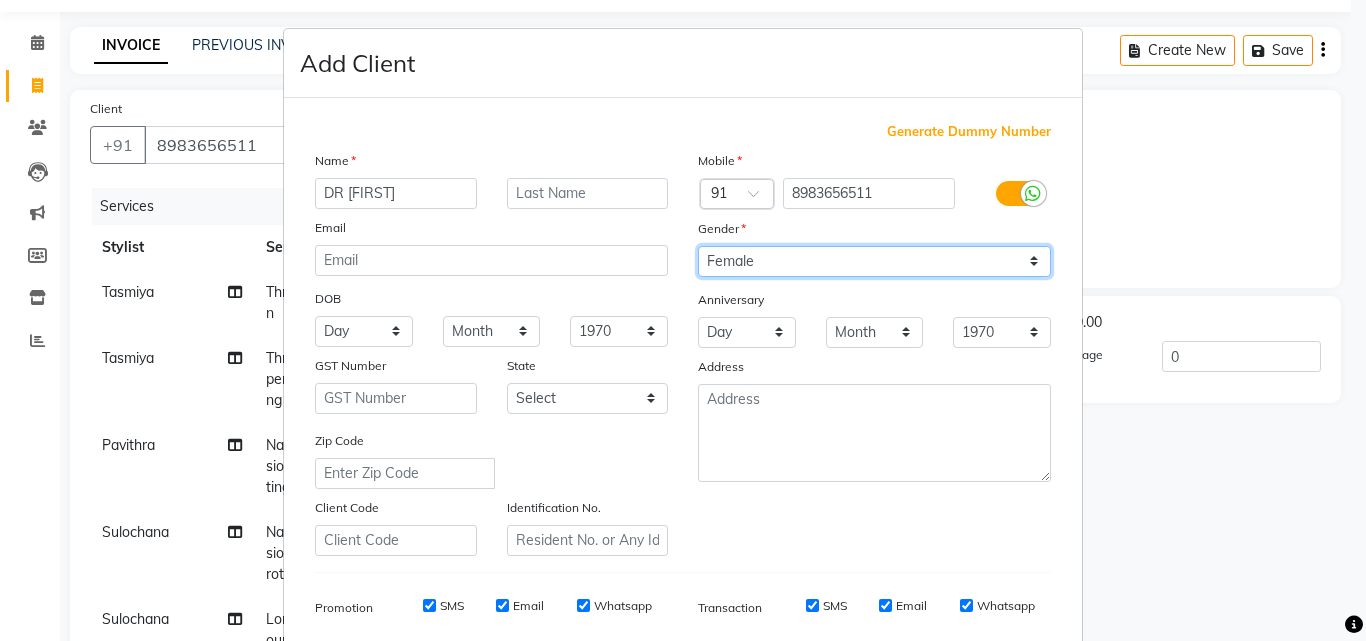 click on "Select Male Female Other Prefer Not To Say" at bounding box center (874, 261) 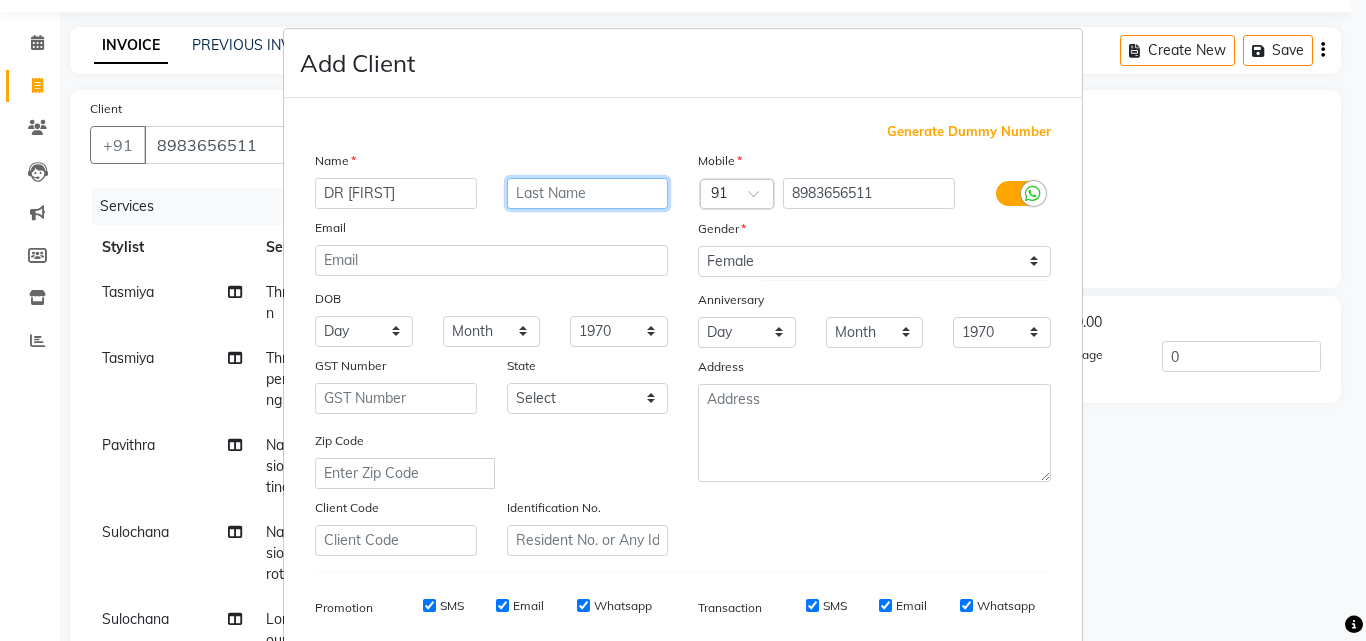 click at bounding box center (588, 193) 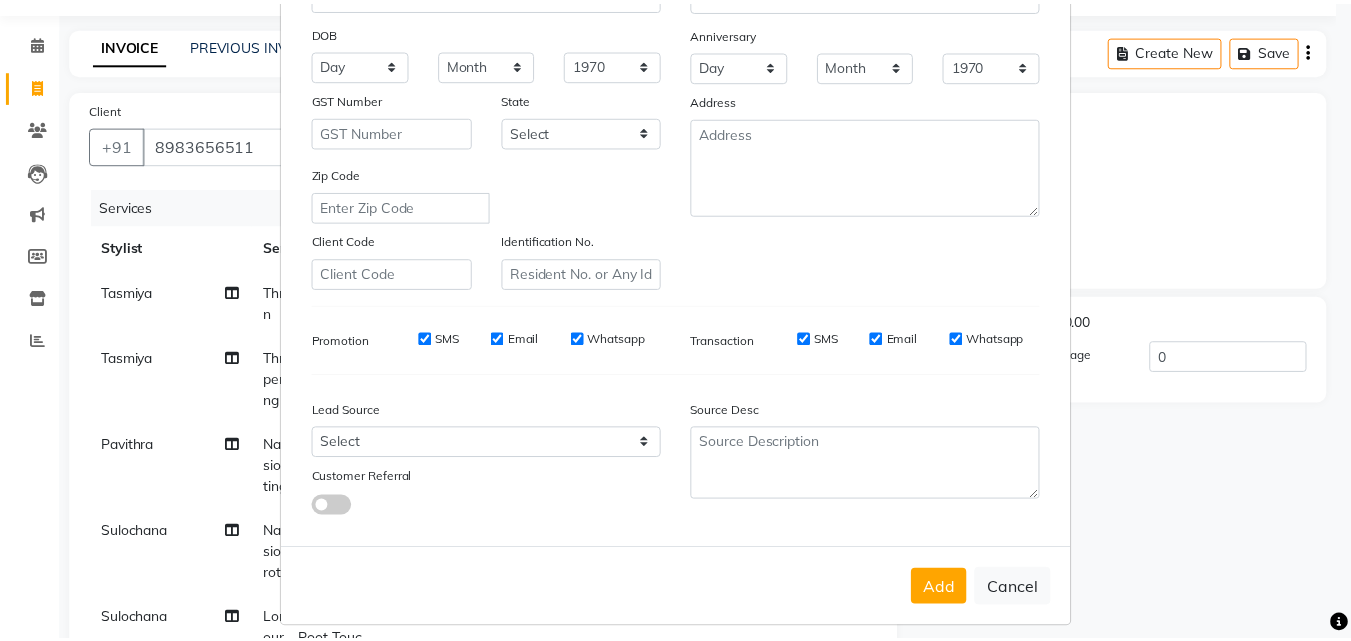 scroll, scrollTop: 282, scrollLeft: 0, axis: vertical 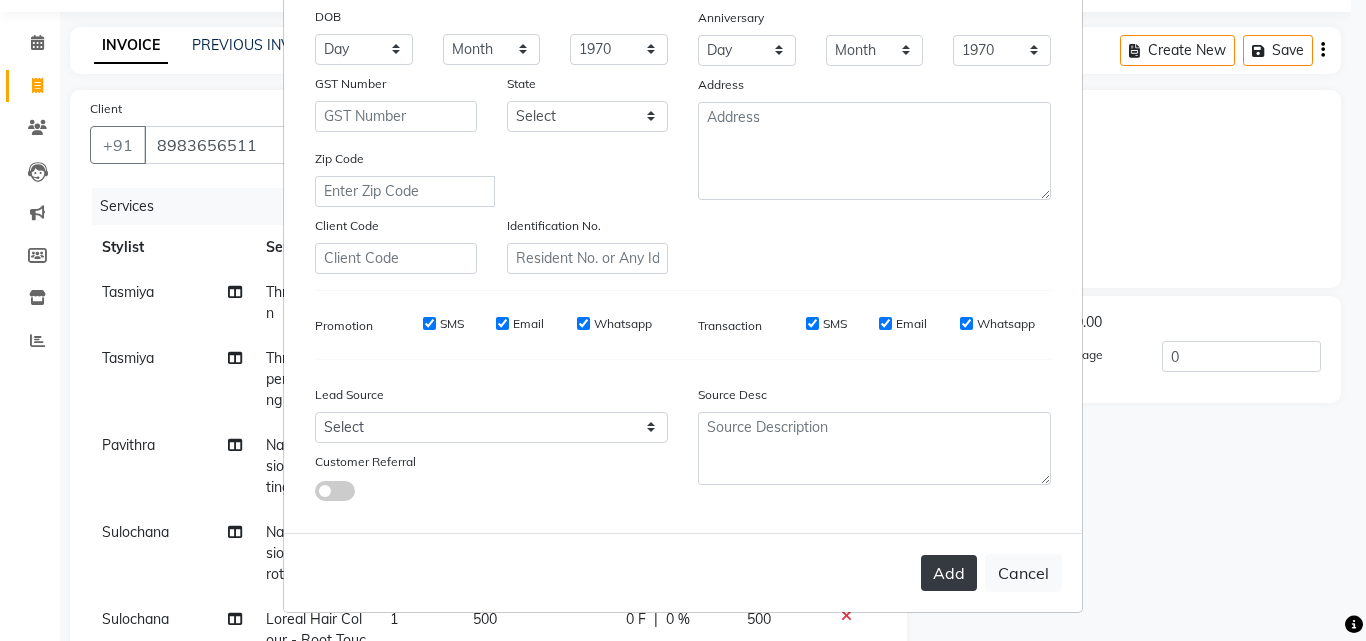 type on "karkala" 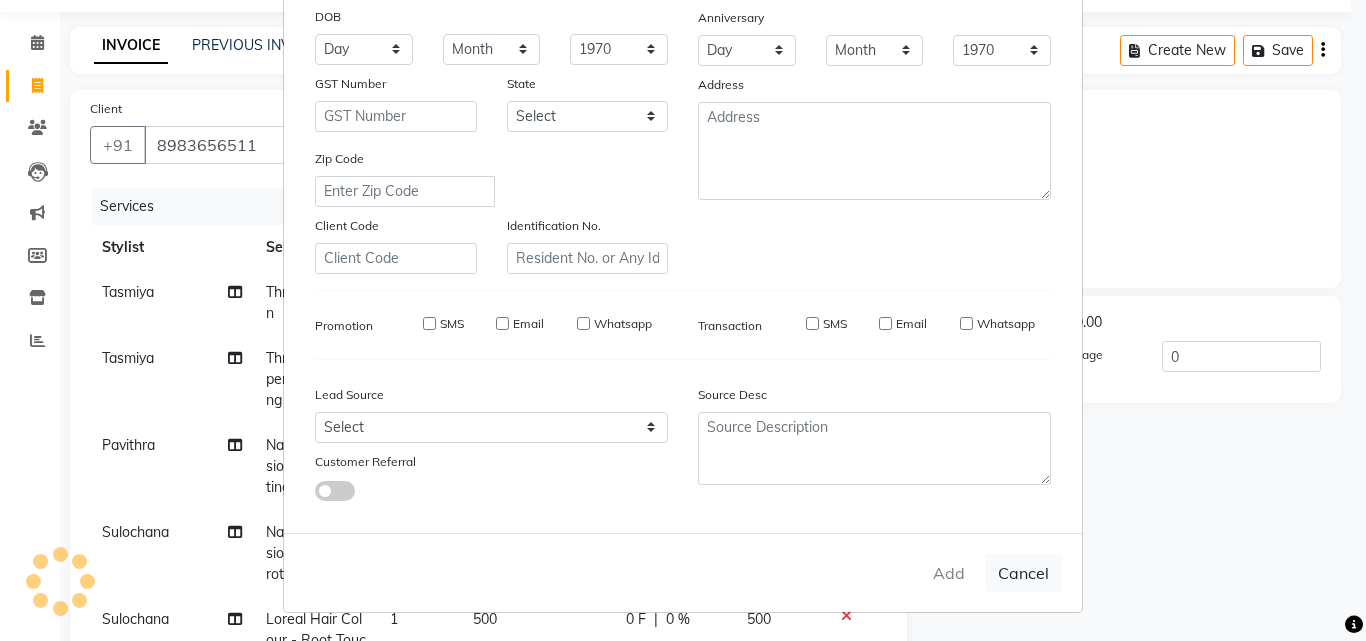 type 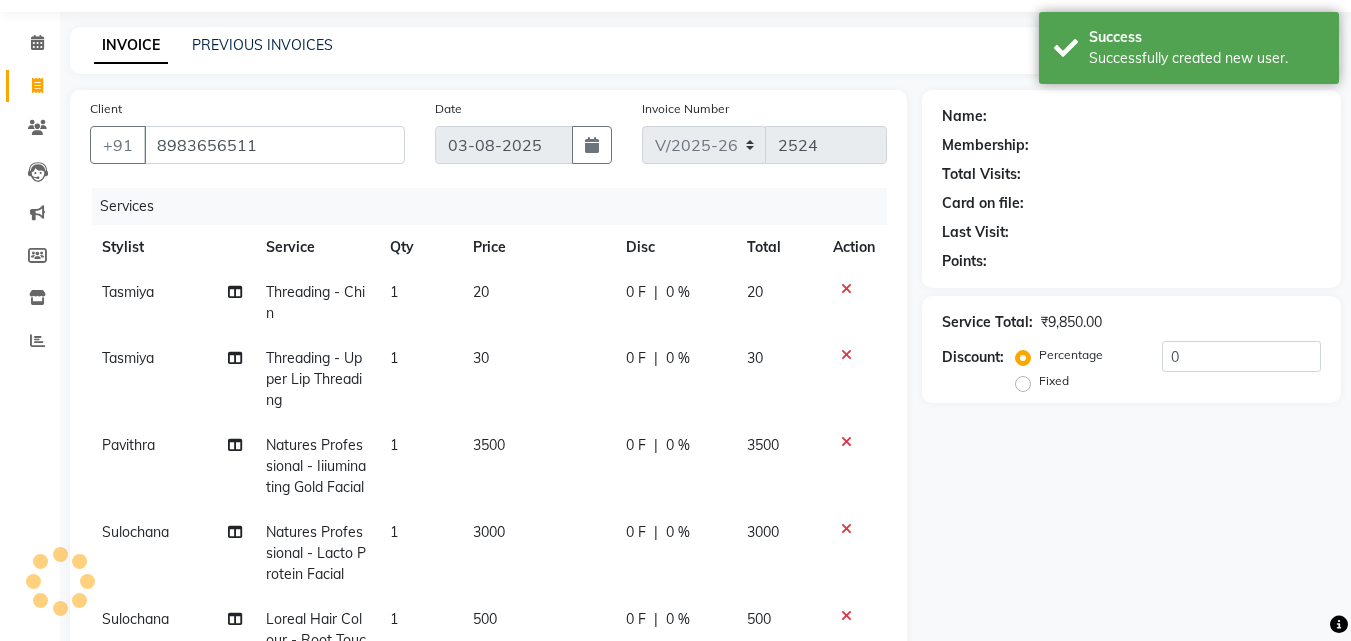 select on "1: Object" 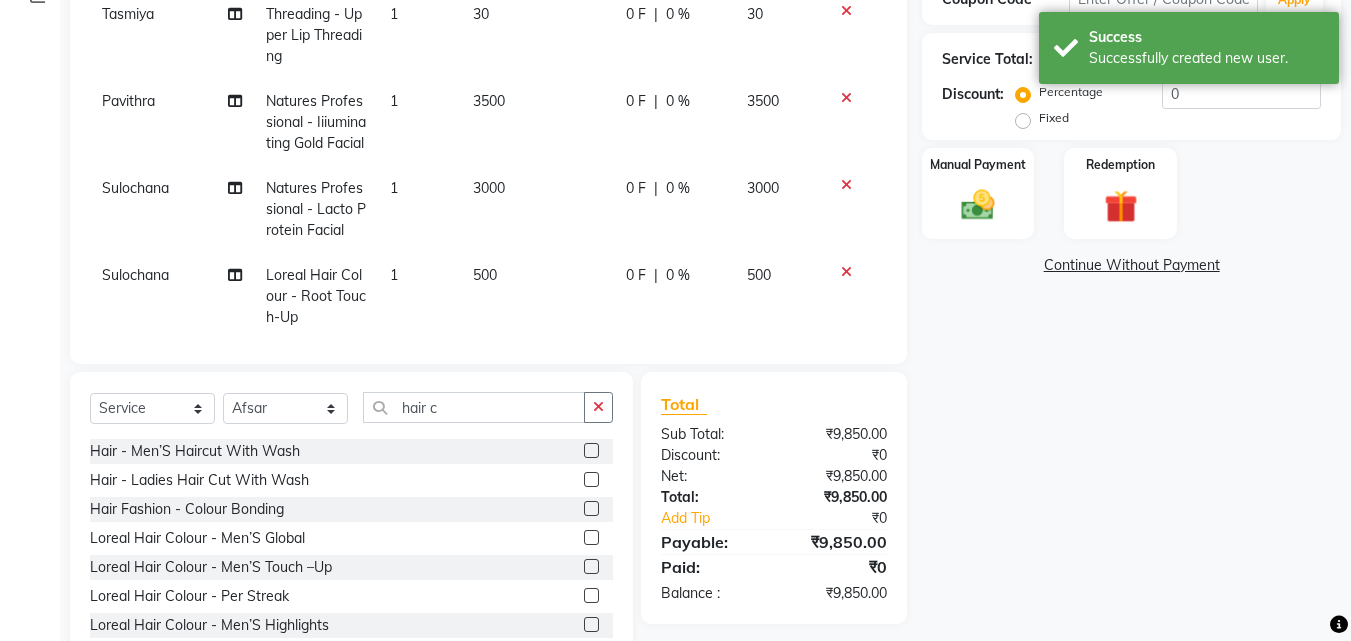 scroll, scrollTop: 460, scrollLeft: 0, axis: vertical 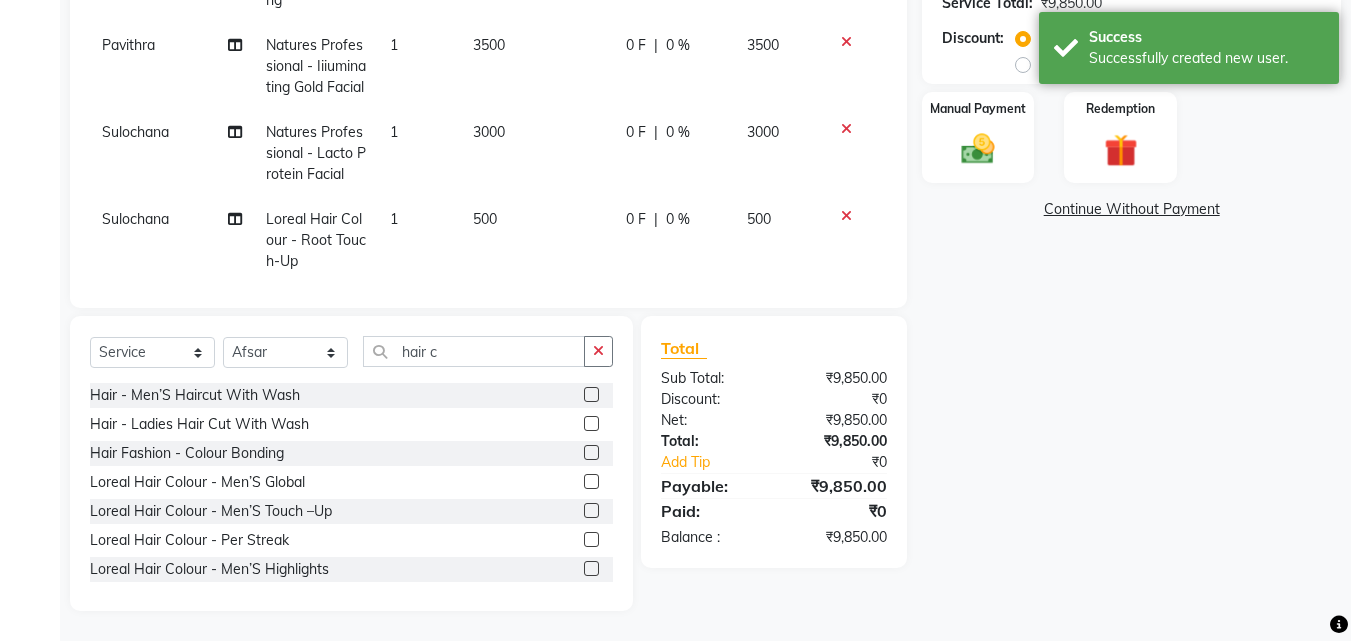 click on "₹0" 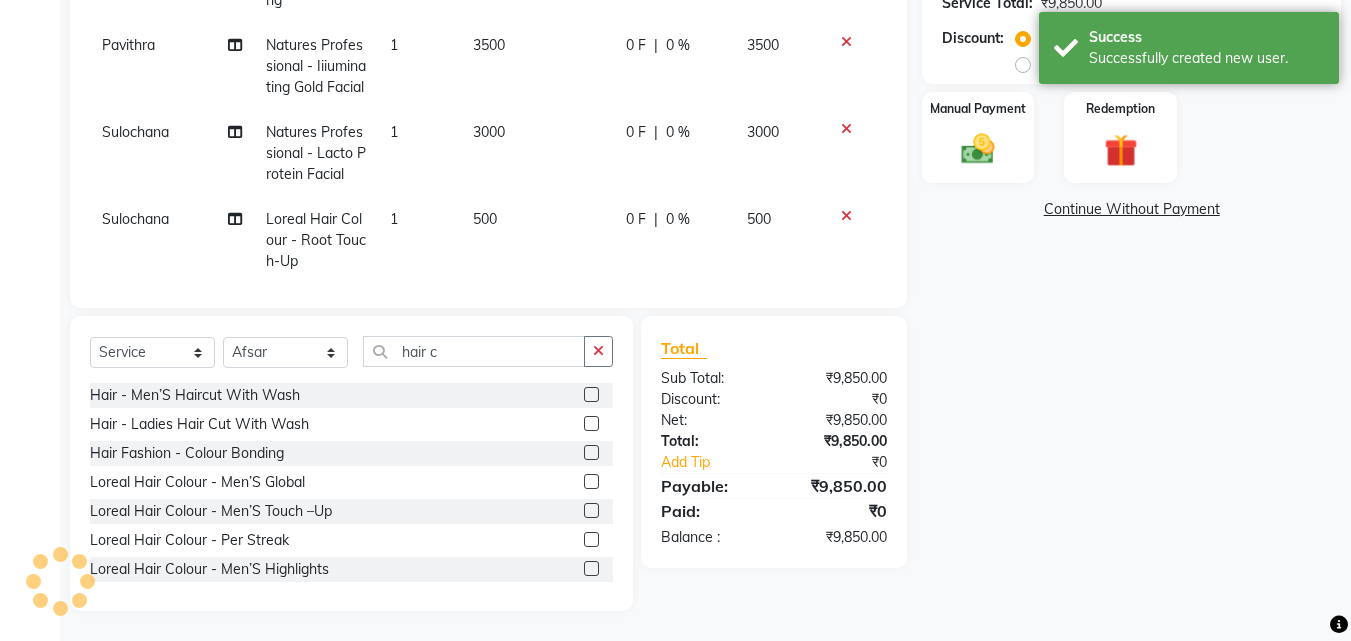 click on "₹0" 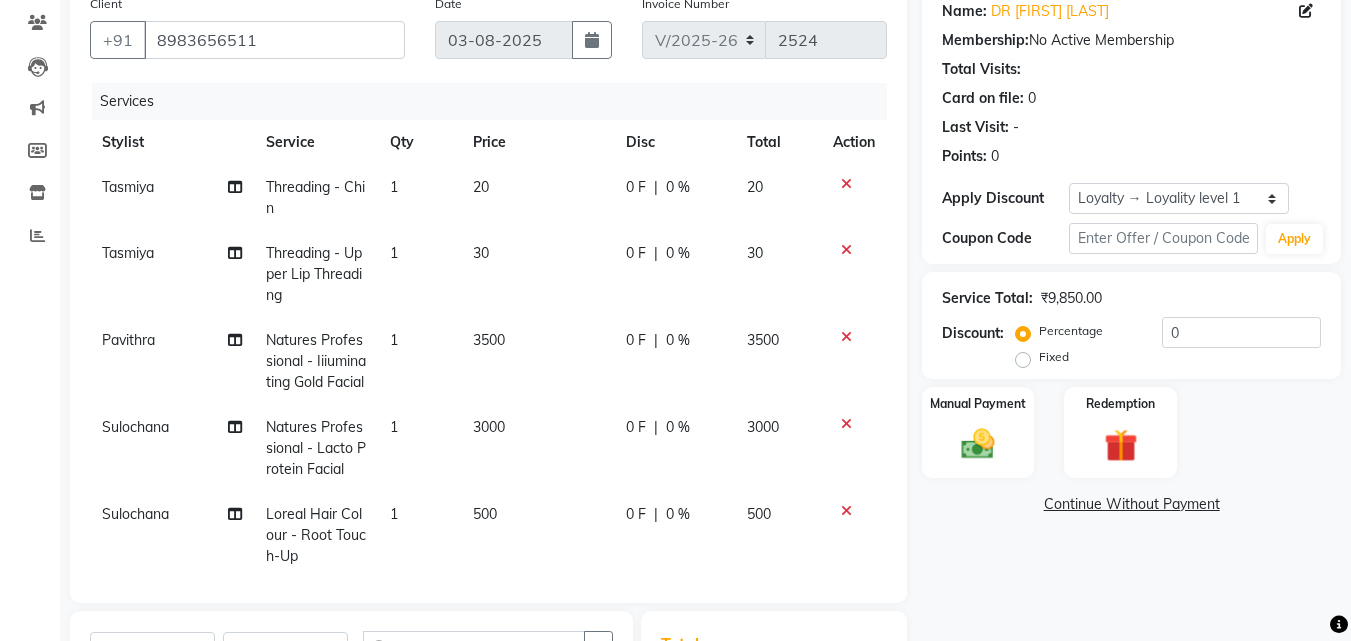 scroll, scrollTop: 200, scrollLeft: 0, axis: vertical 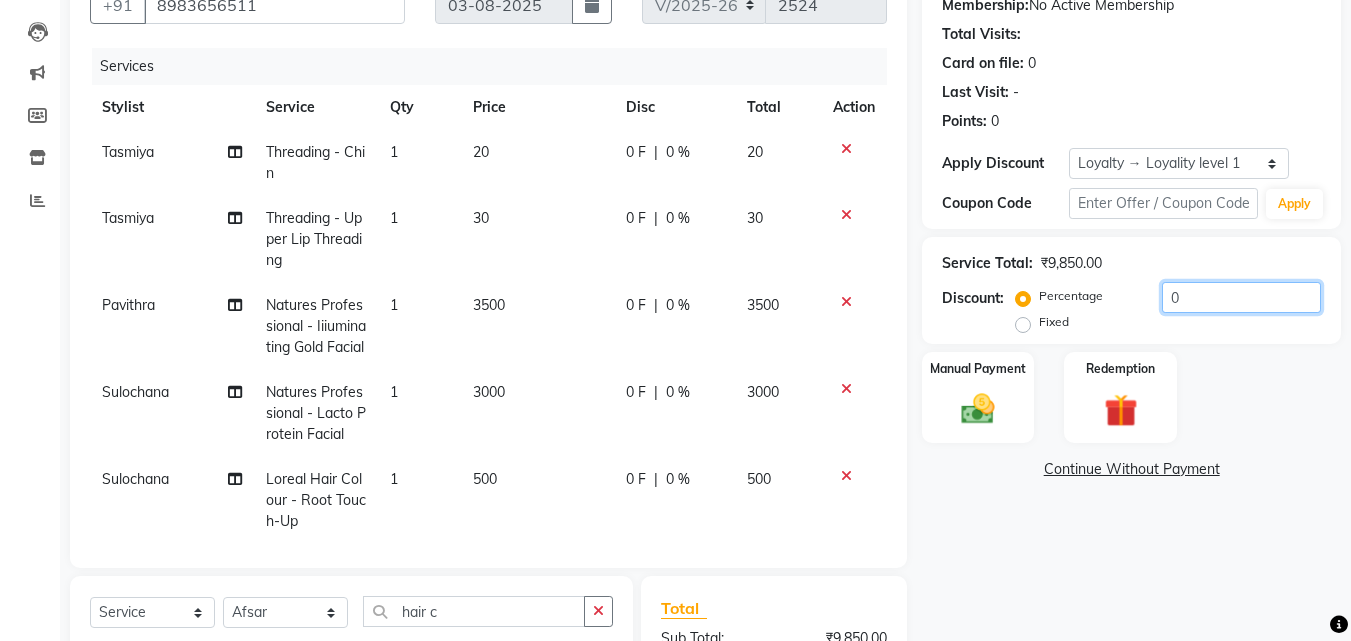 click on "0" 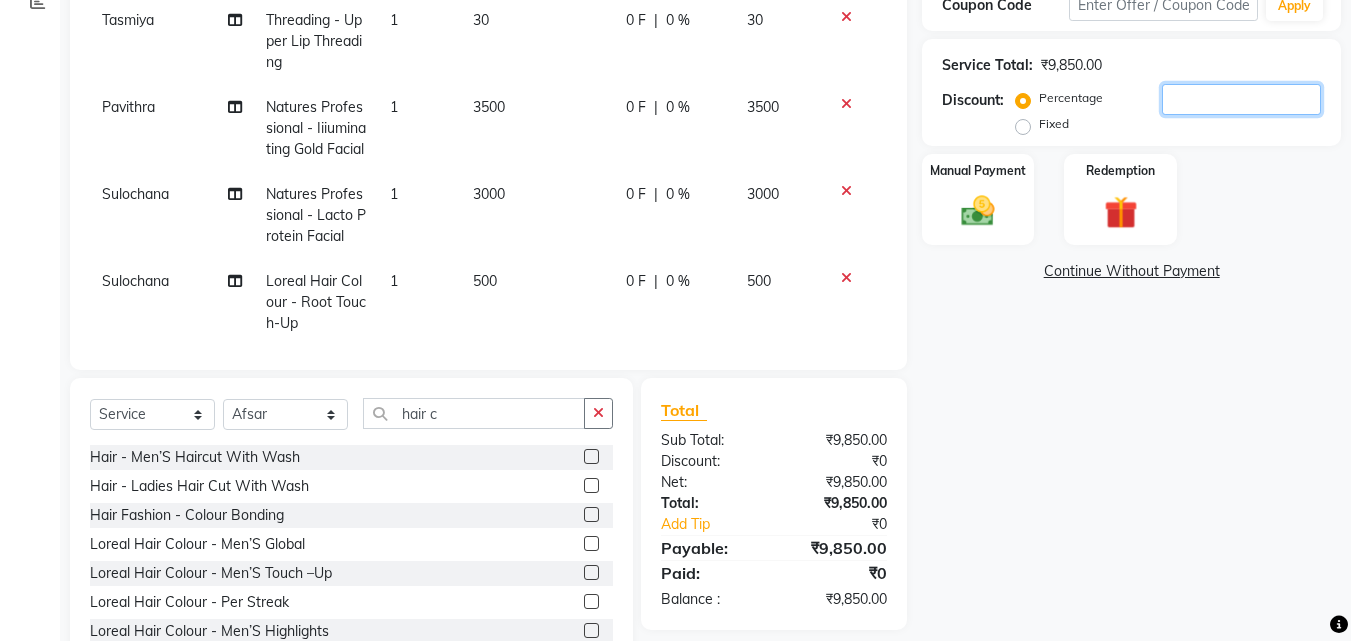 scroll, scrollTop: 400, scrollLeft: 0, axis: vertical 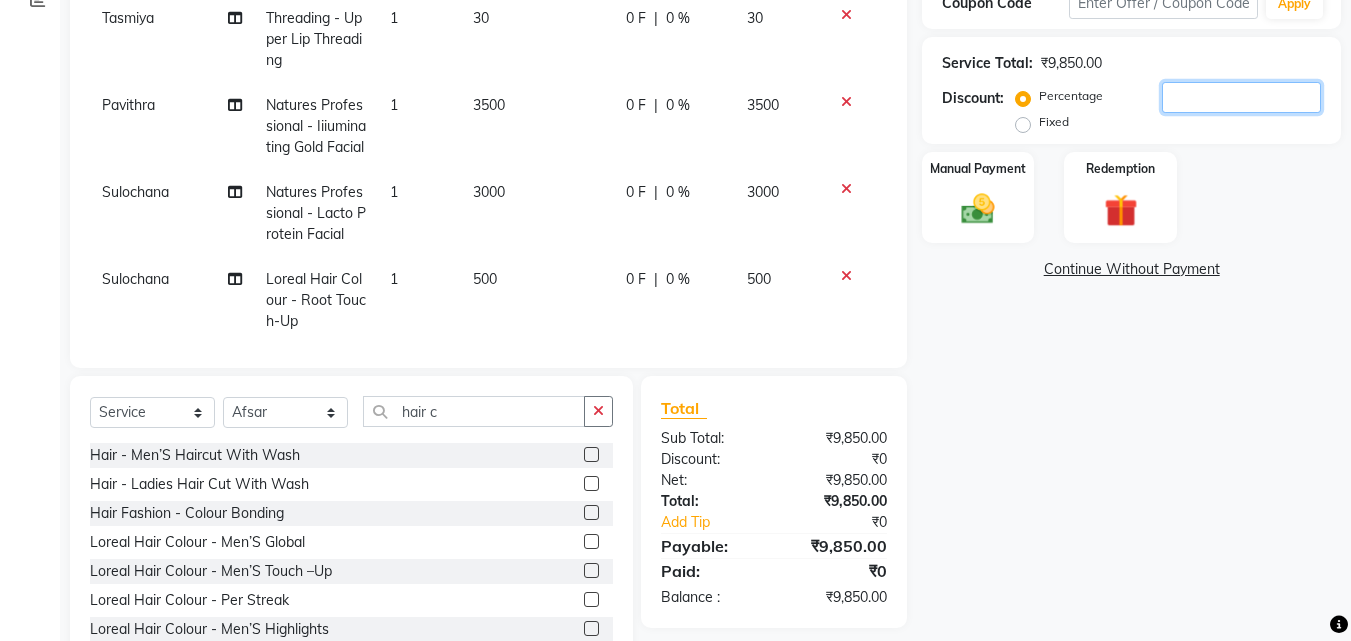 click 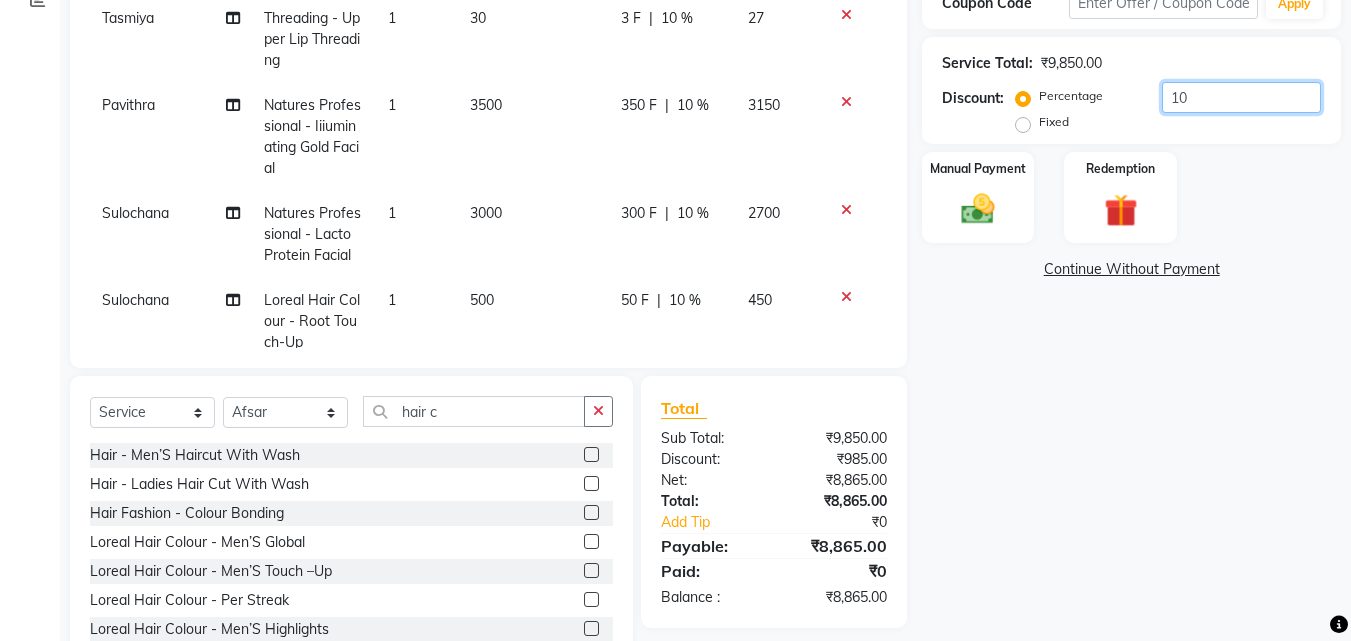 type on "1" 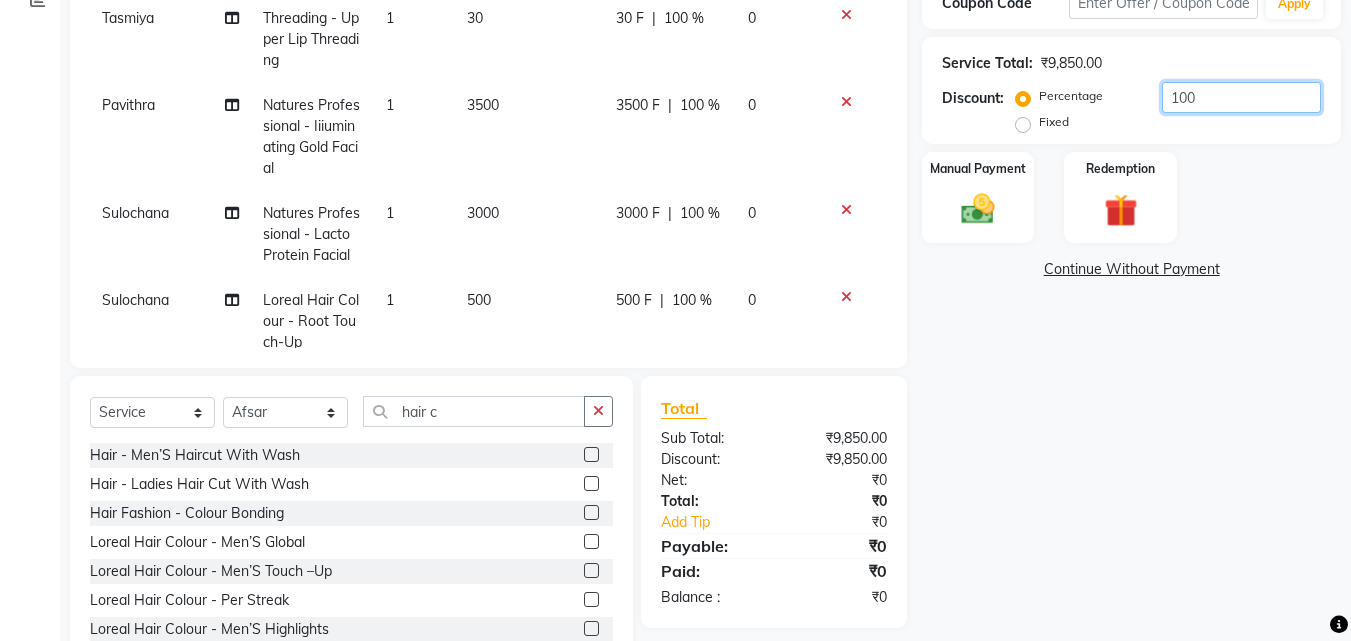 click on "100" 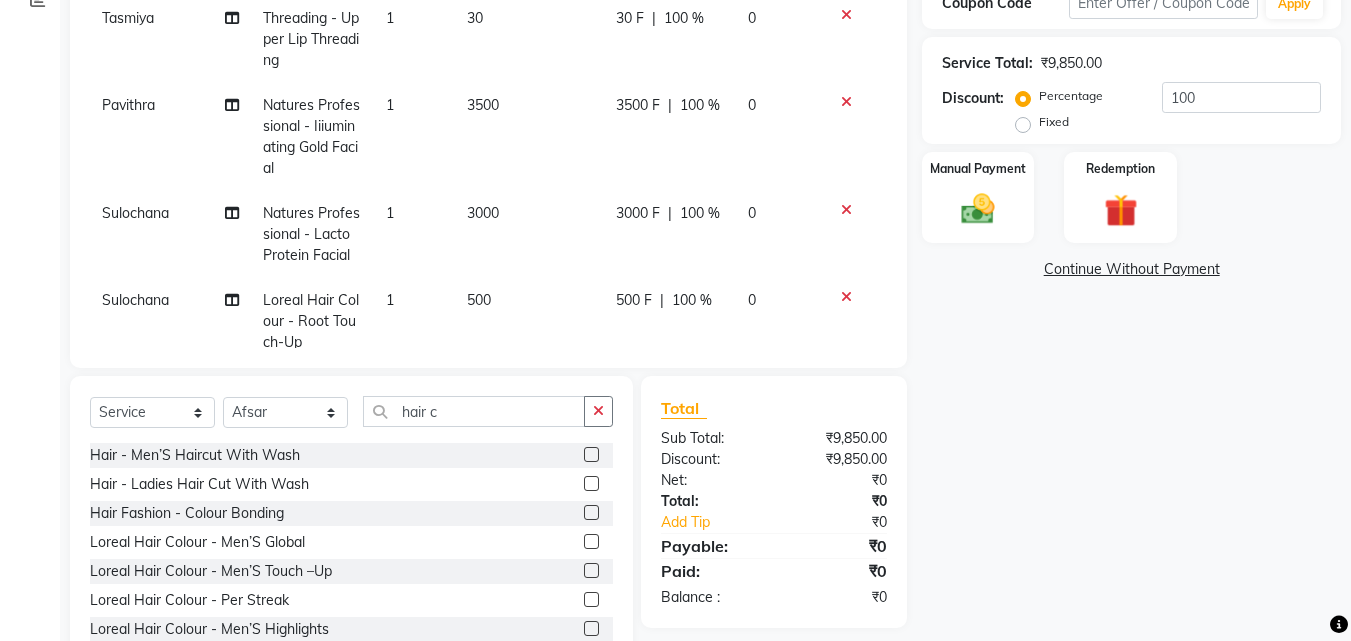 click on "Fixed" 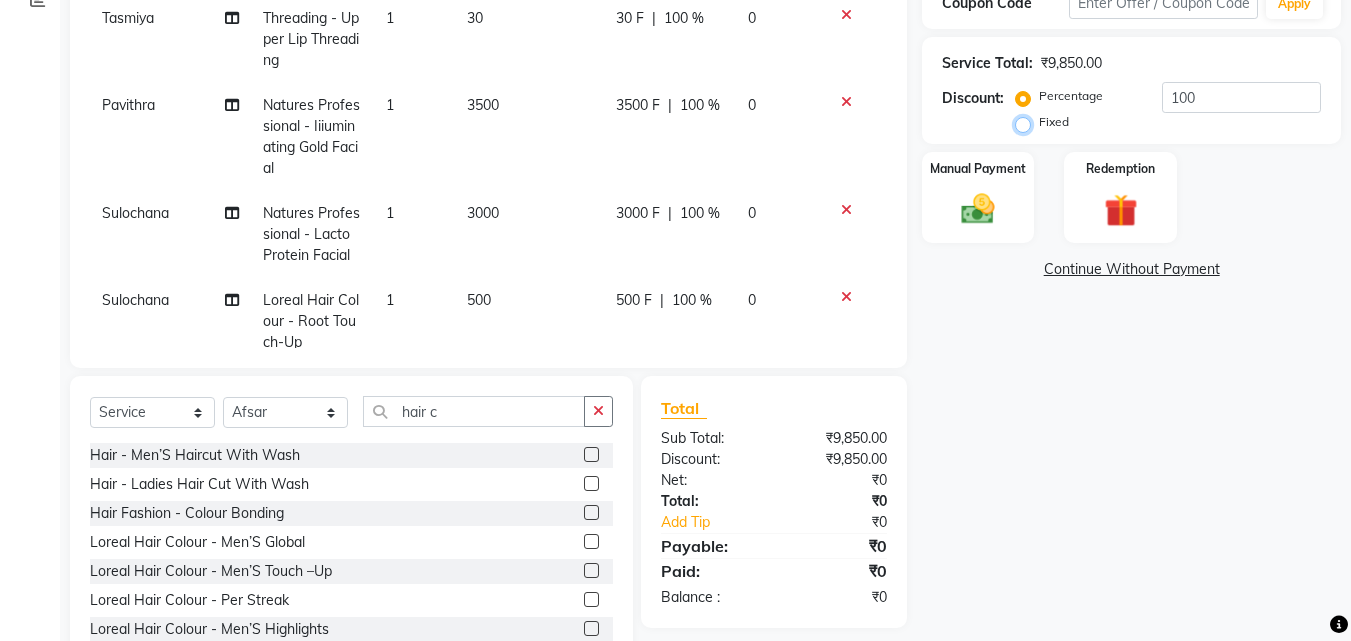 click on "Fixed" at bounding box center (1027, 122) 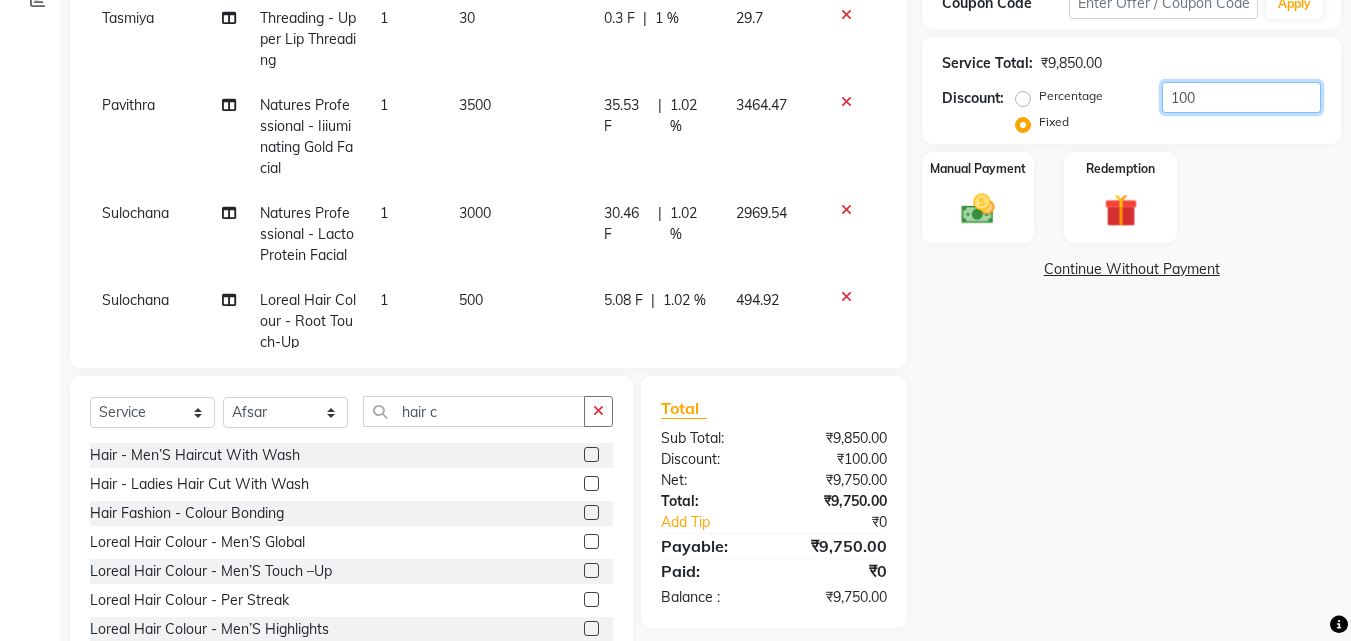 click on "100" 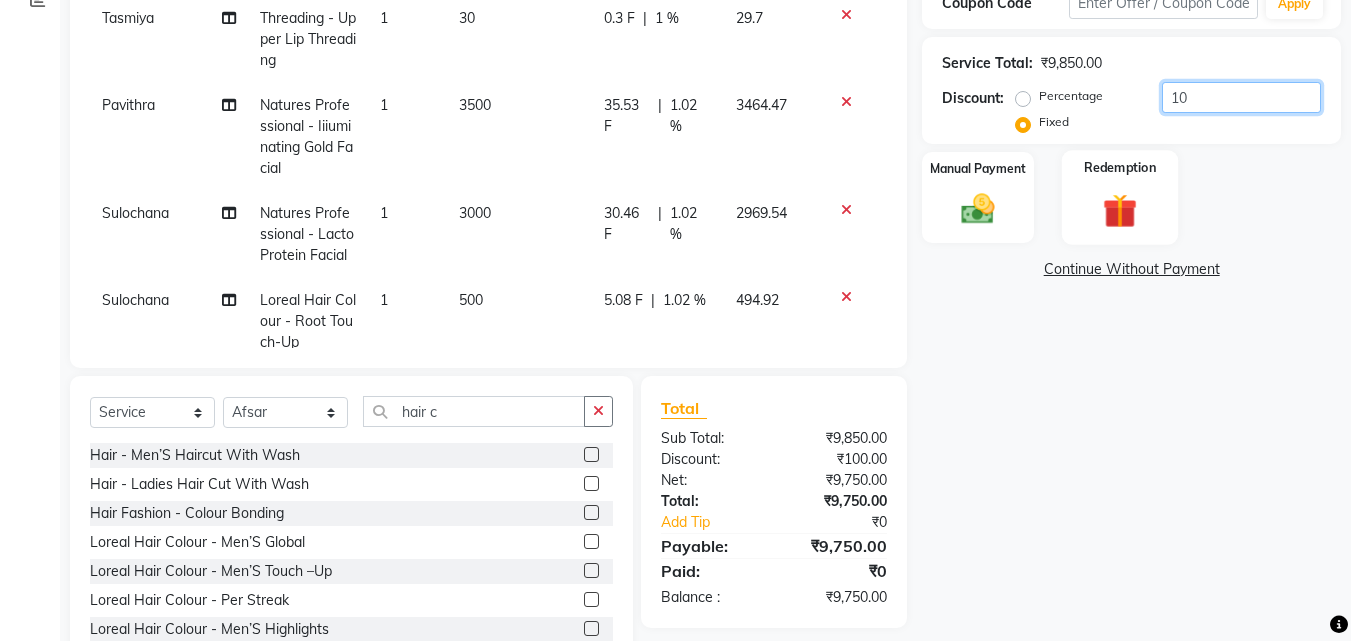 type on "1" 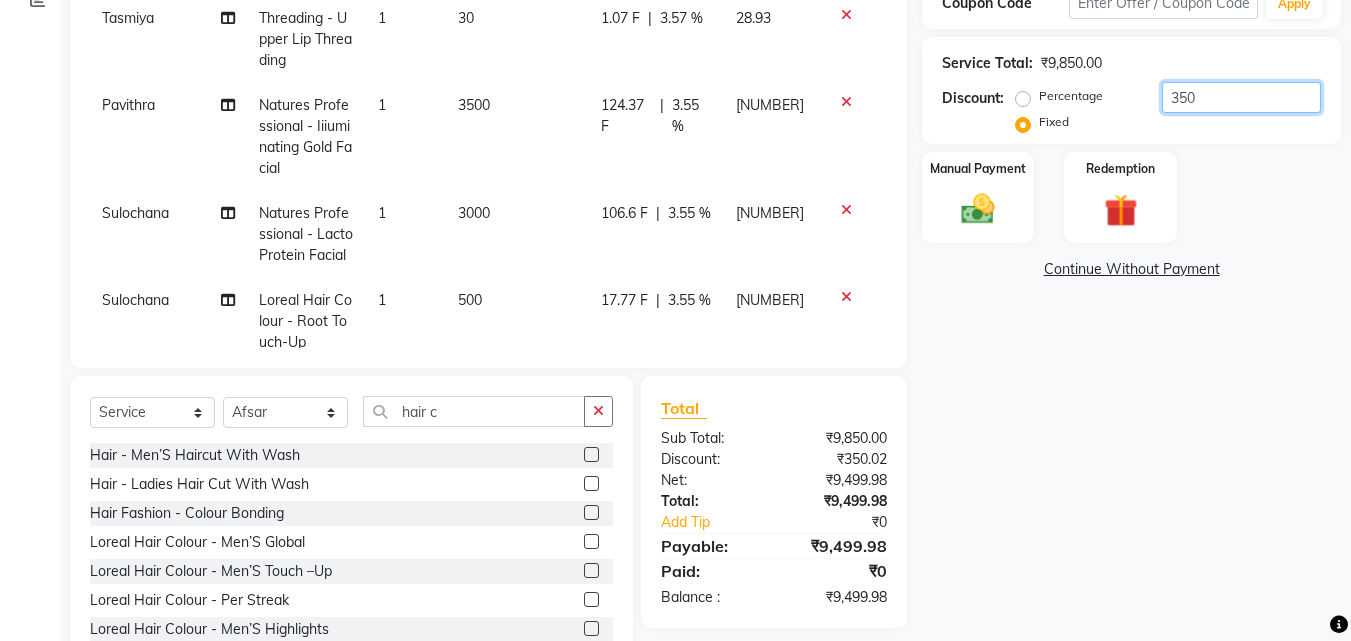 type on "350" 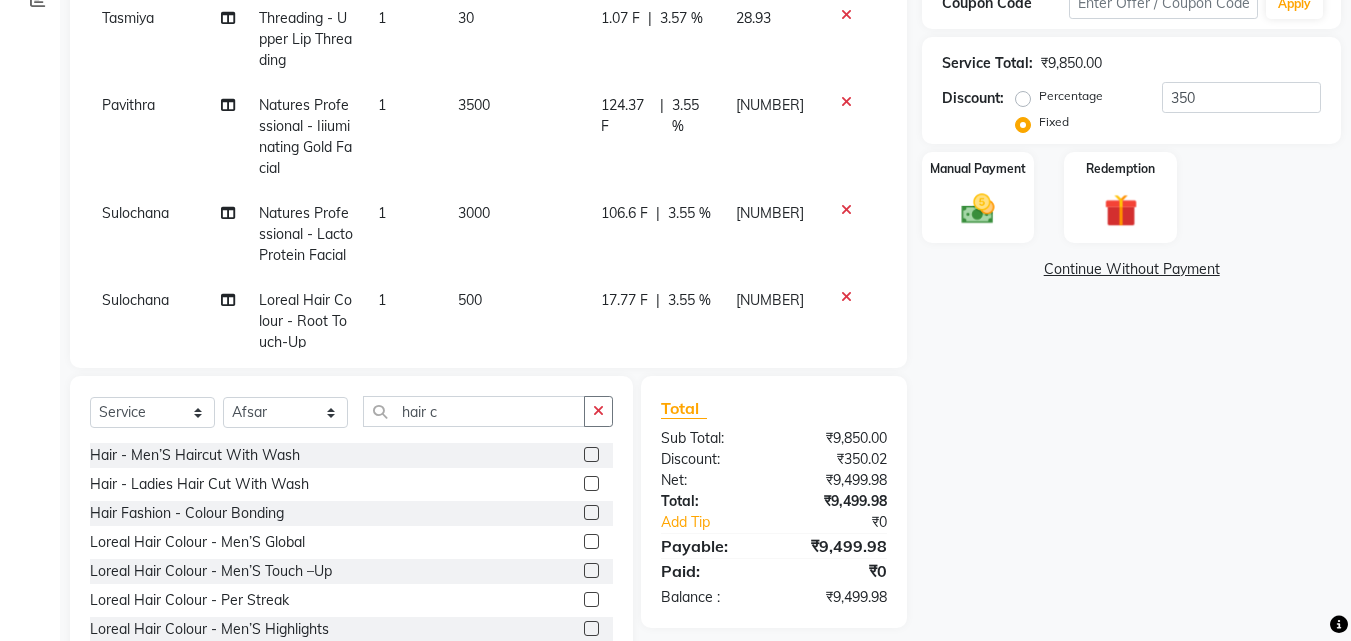 click on "Name: Dr Tan Karkala Membership:  No Active Membership  Total Visits:   Card on file:  0 Last Visit:   - Points:   0  Apply Discount Select  Loyalty → Loyality level 1  Coupon Code Apply Service Total:  ₹9,850.00  Discount:  Percentage   Fixed  350 Manual Payment Redemption  Continue Without Payment" 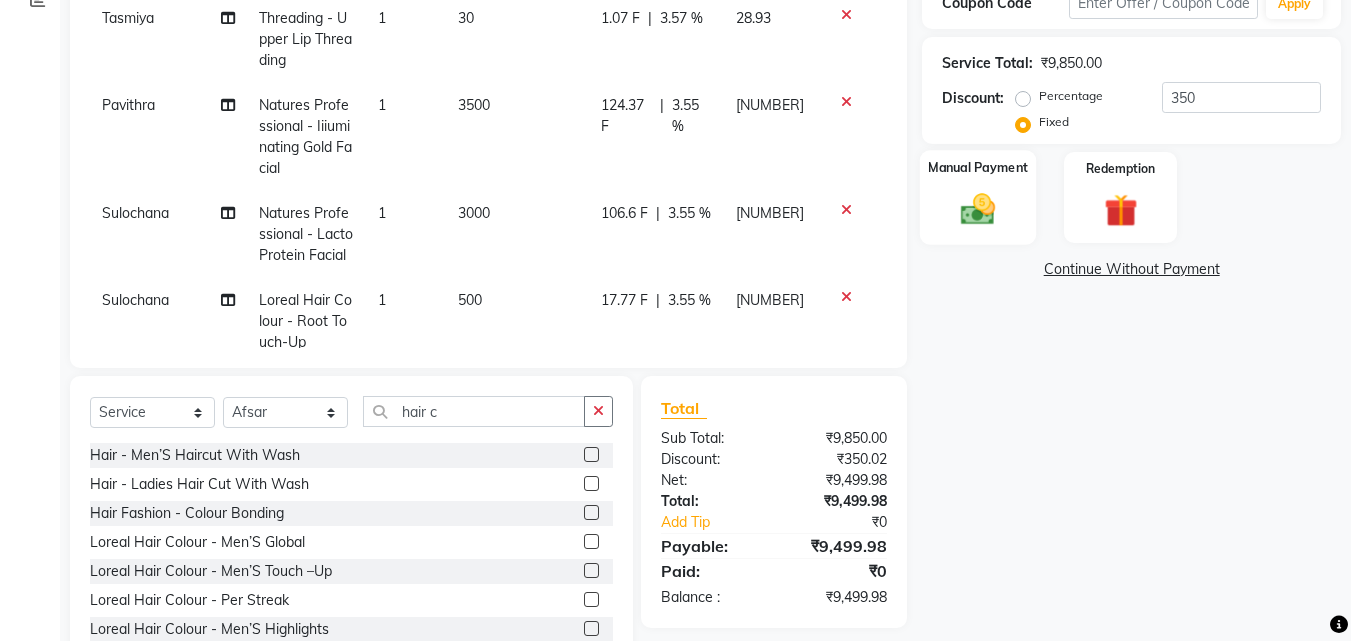 click 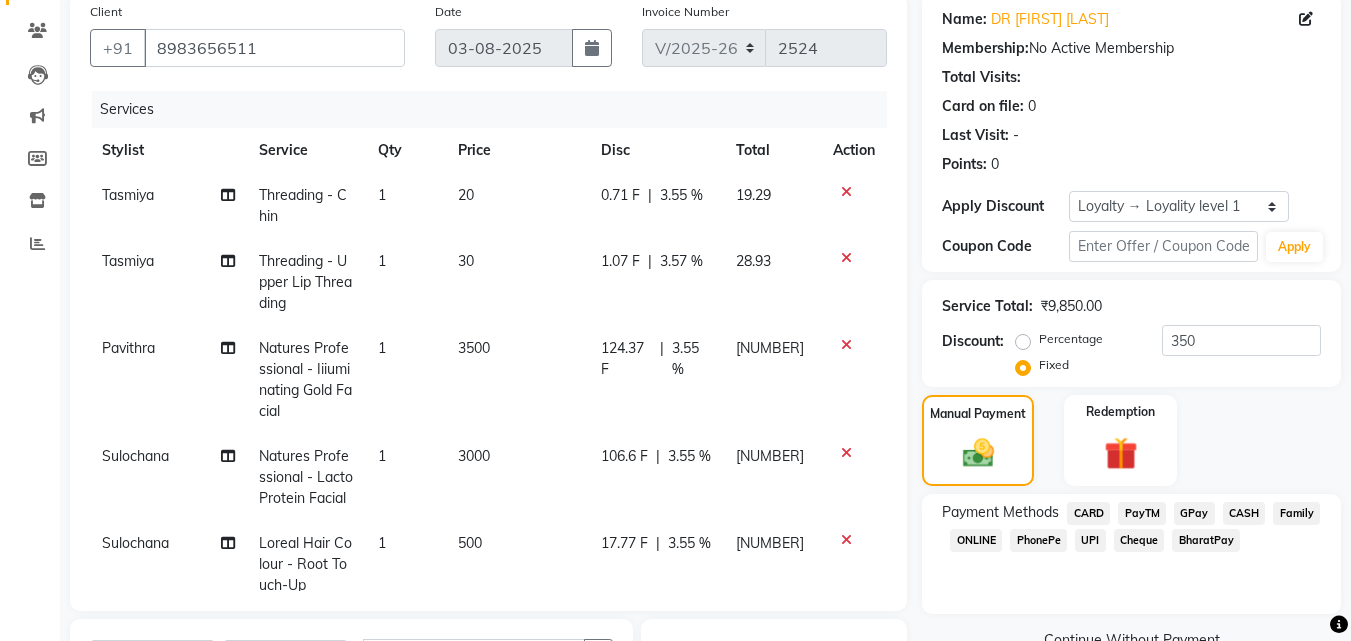scroll, scrollTop: 200, scrollLeft: 0, axis: vertical 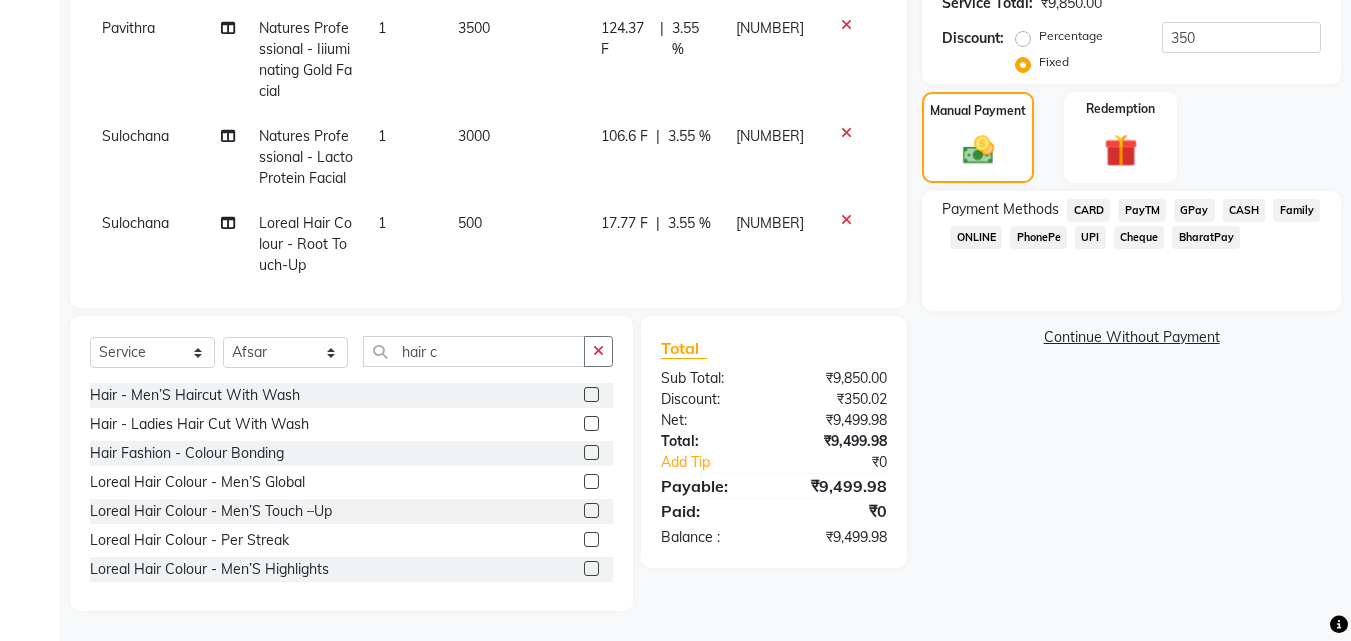click on "CARD" 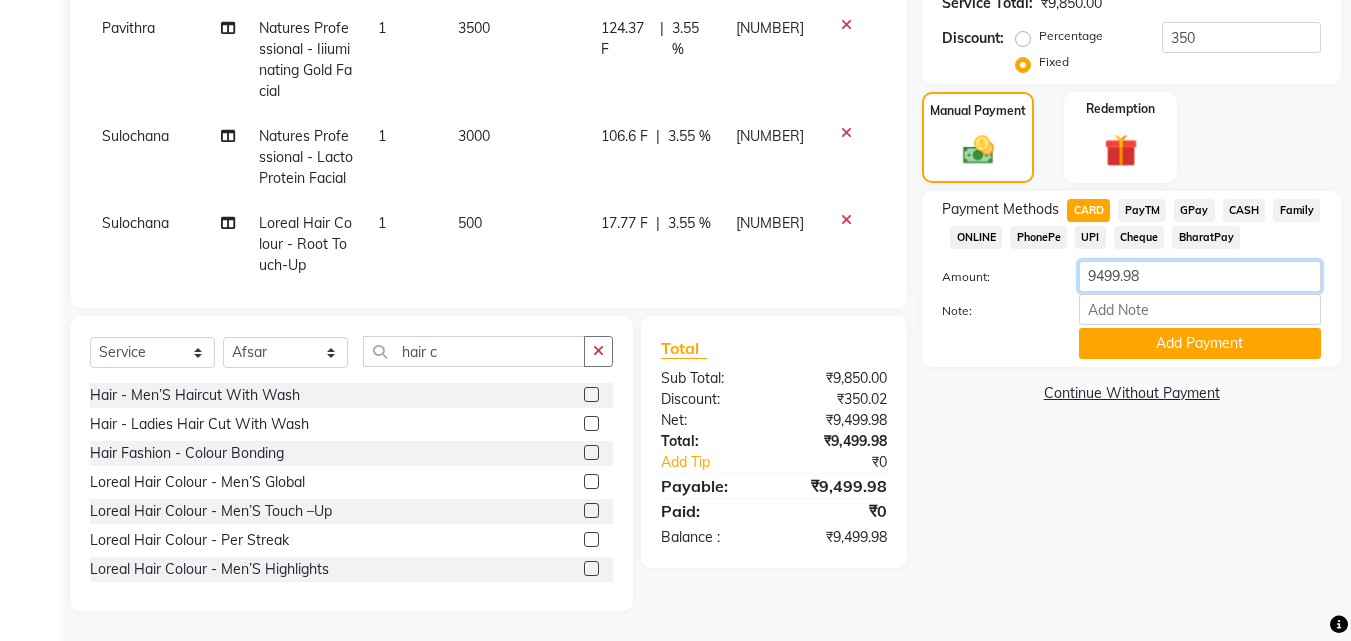 click on "9499.98" 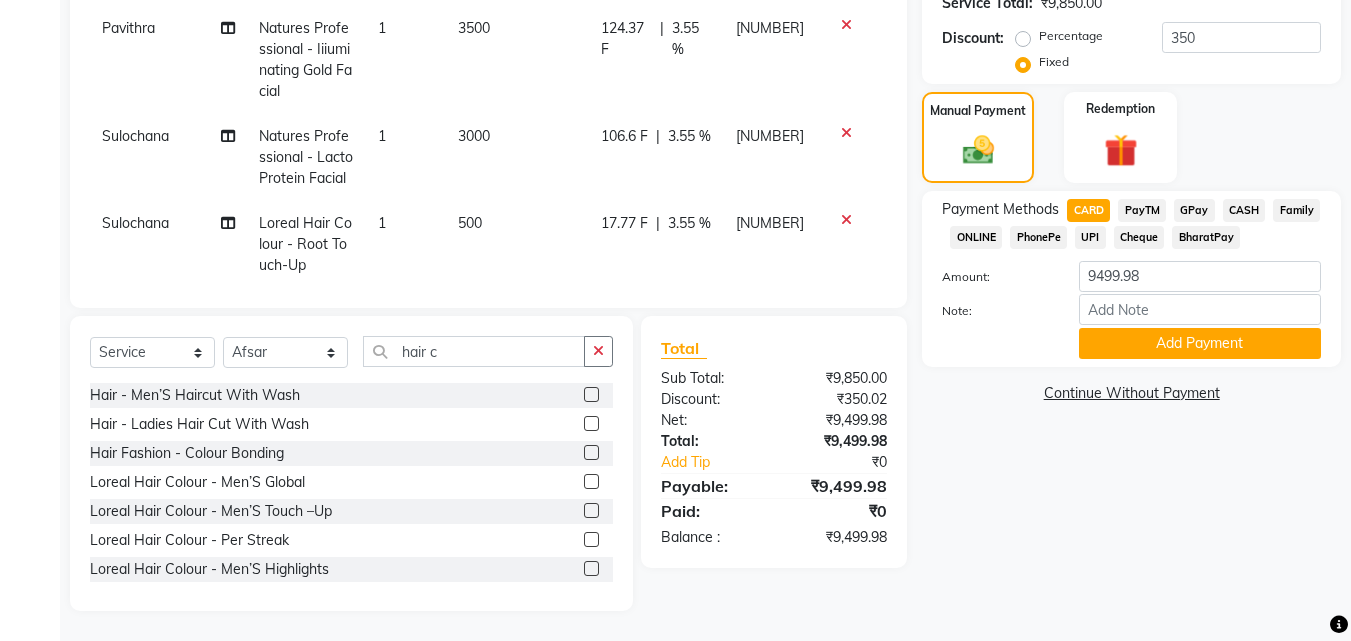 click on "Continue Without Payment" 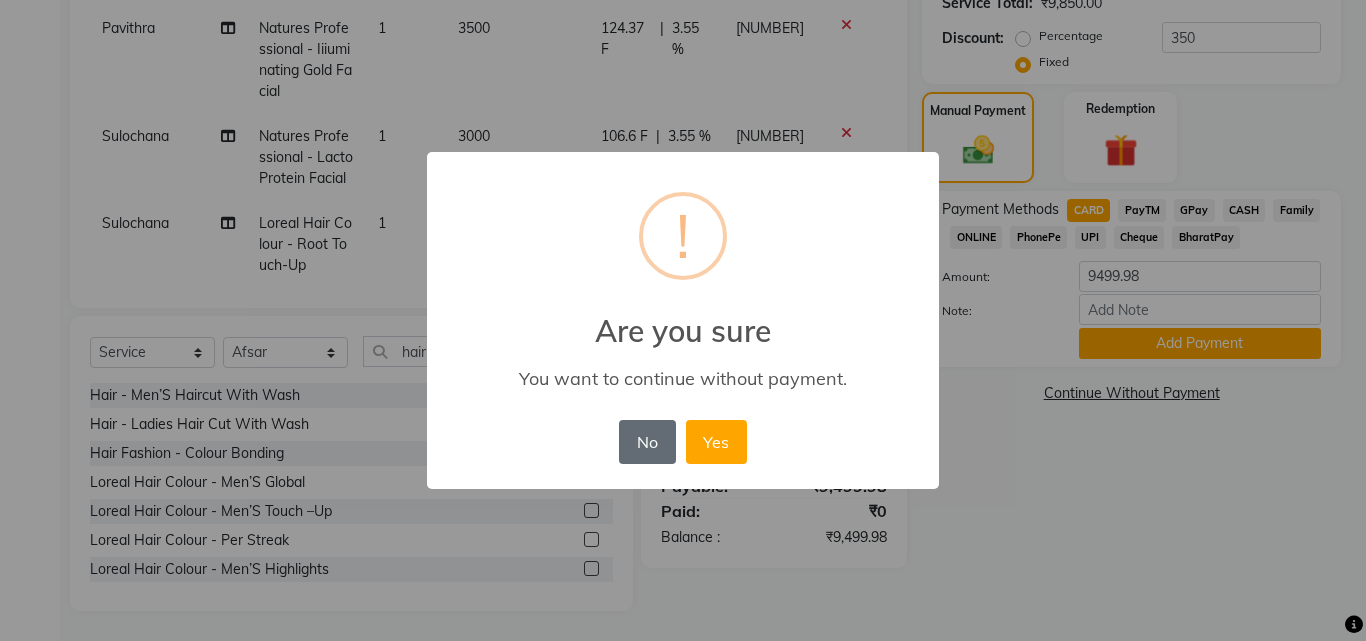 click on "No" at bounding box center (647, 442) 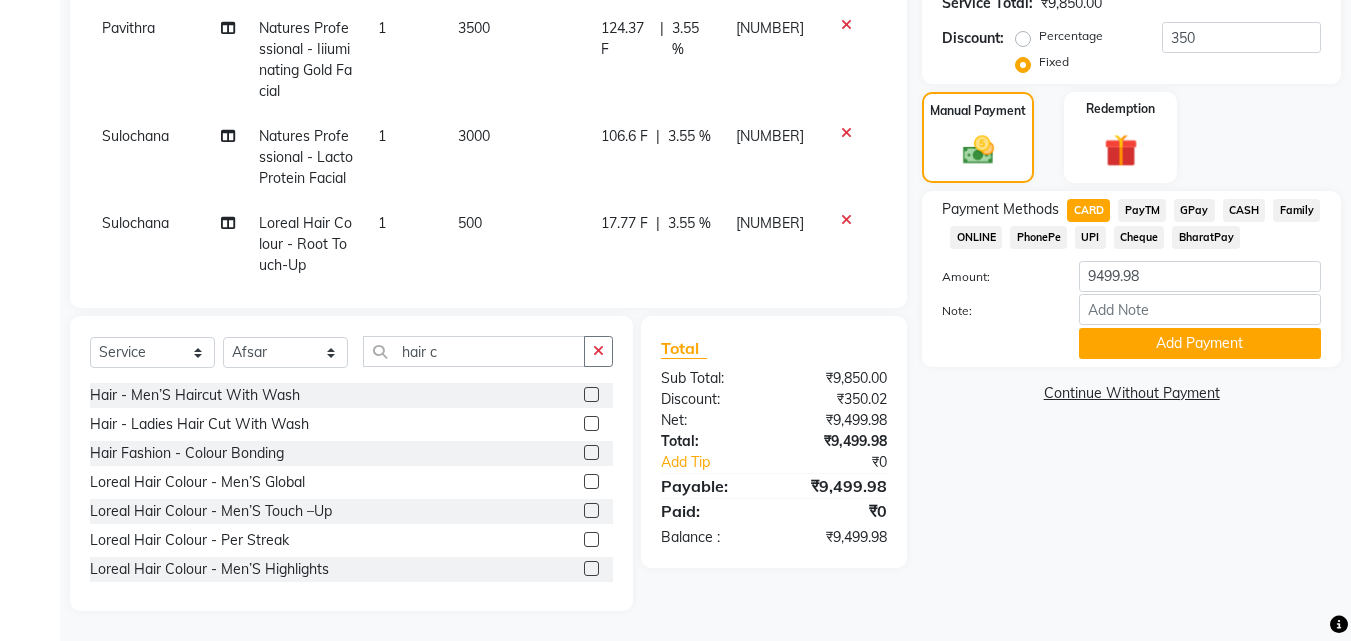 click on "PayTM" 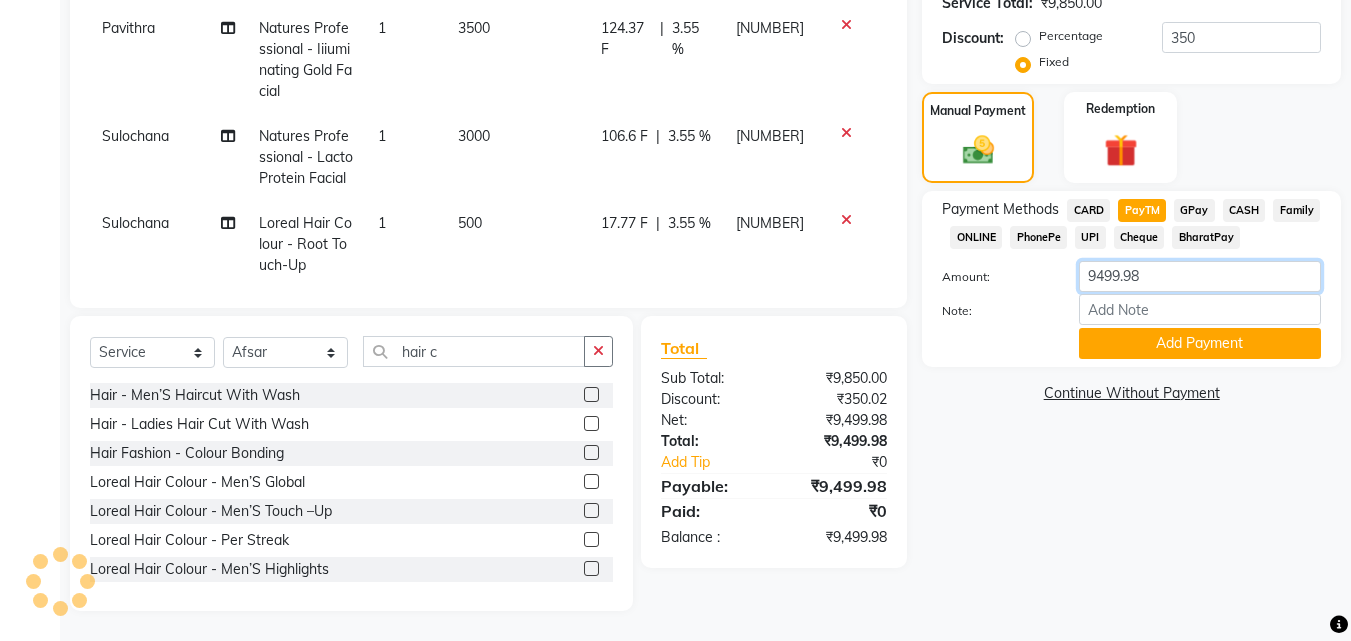 click on "9499.98" 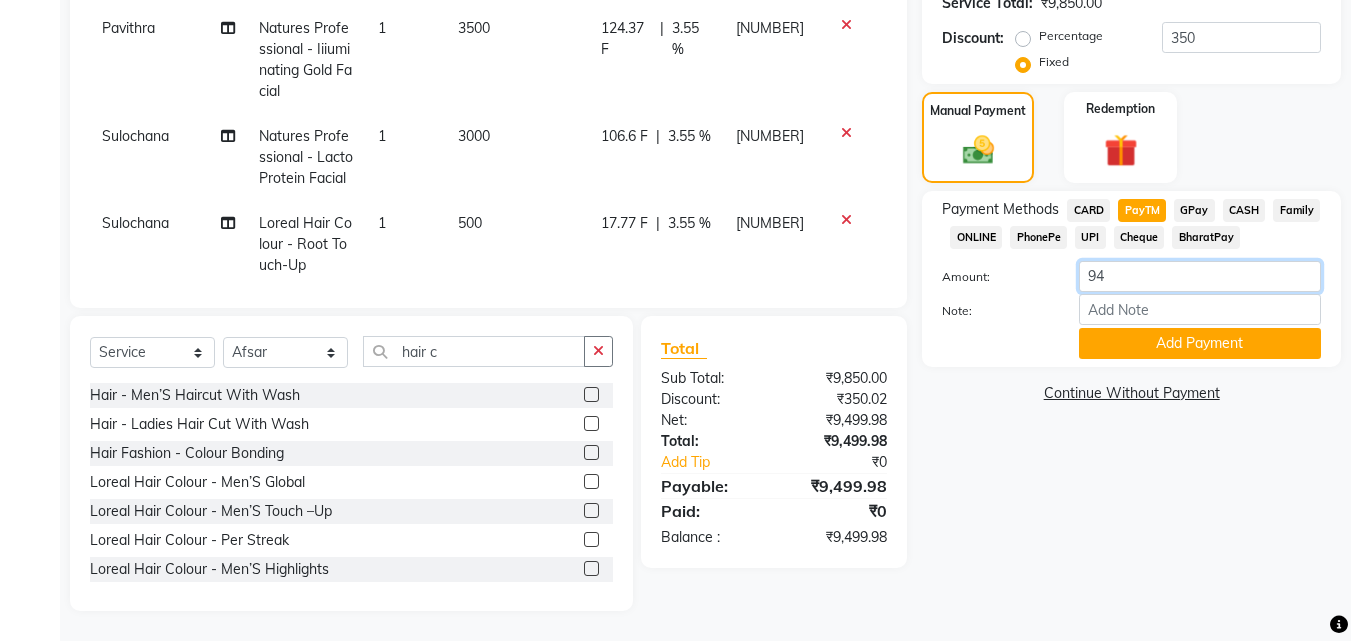 type on "9" 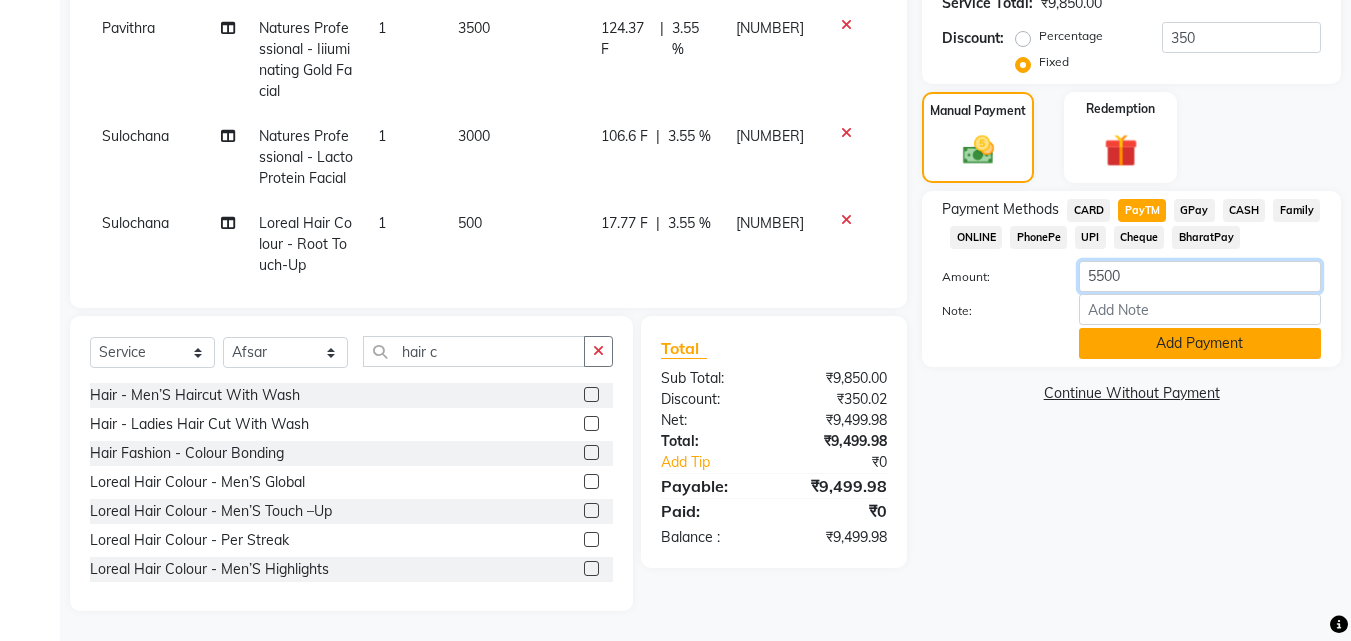 type on "5500" 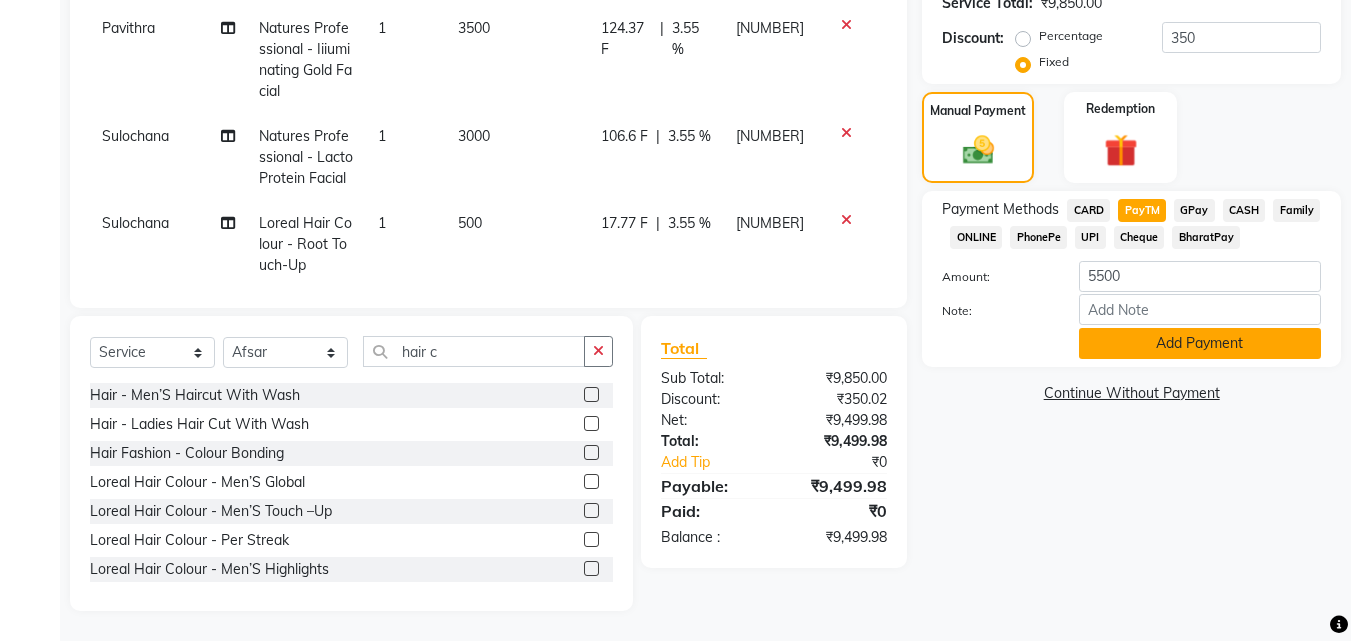 click on "Add Payment" 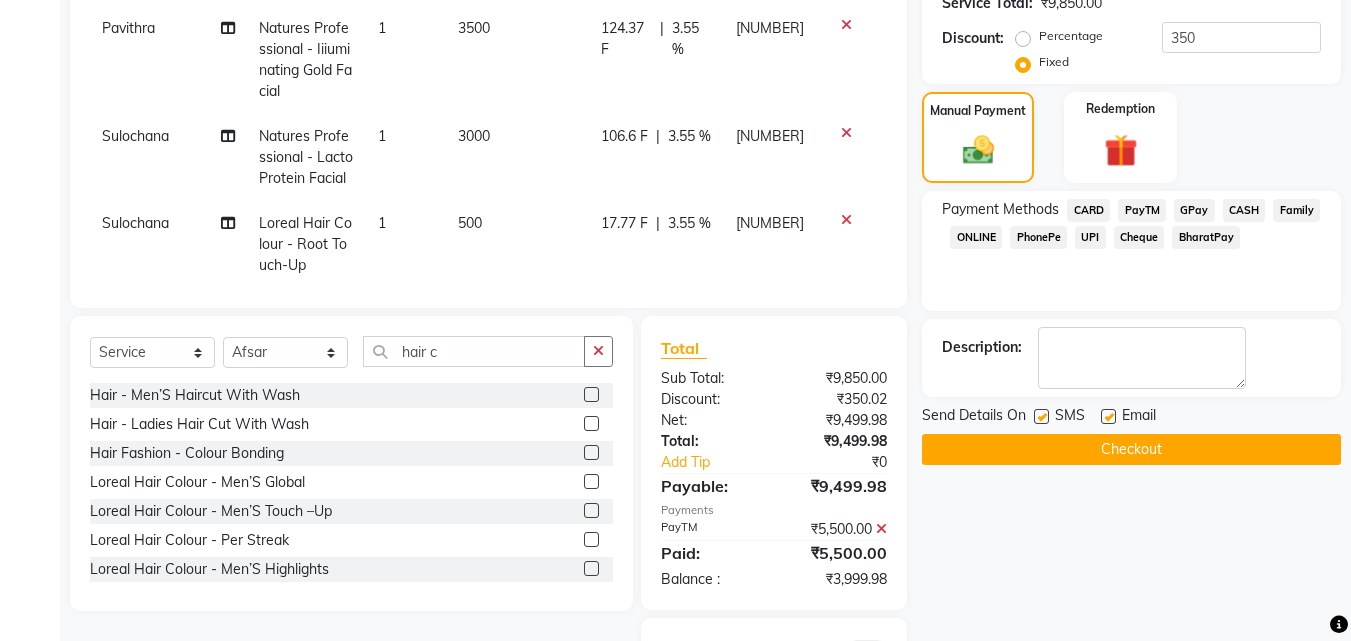 click on "GPay" 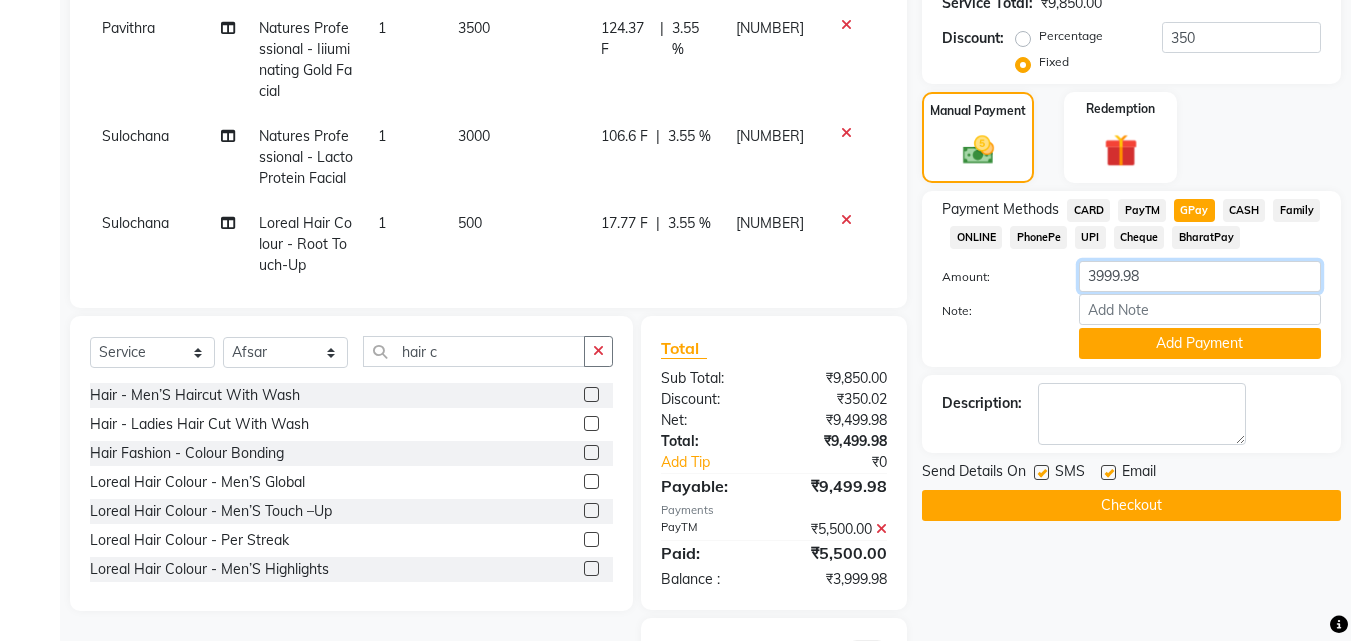 click on "3999.98" 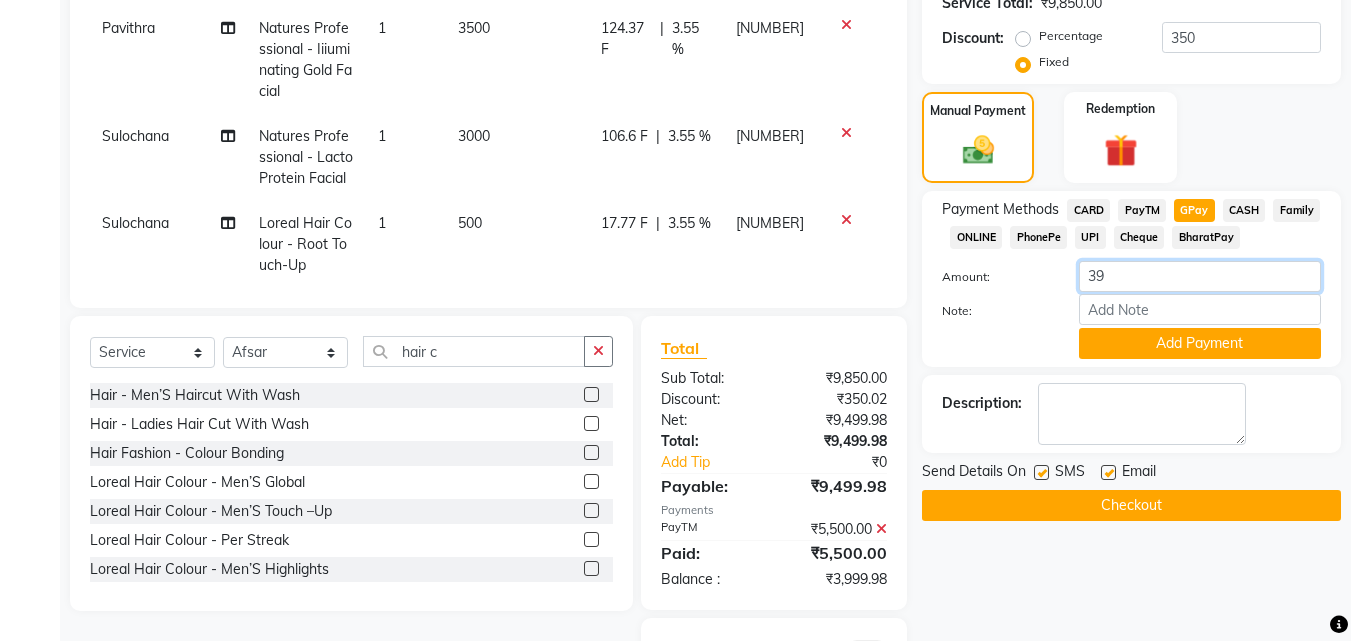 type on "3" 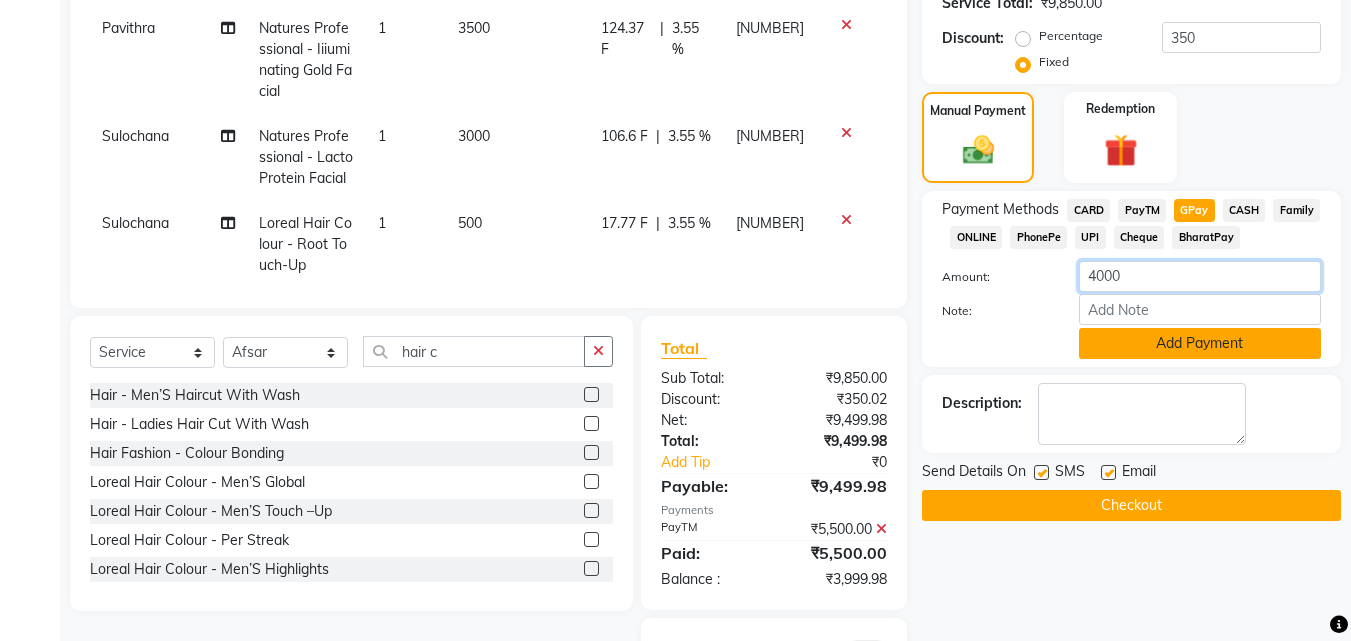 type on "4000" 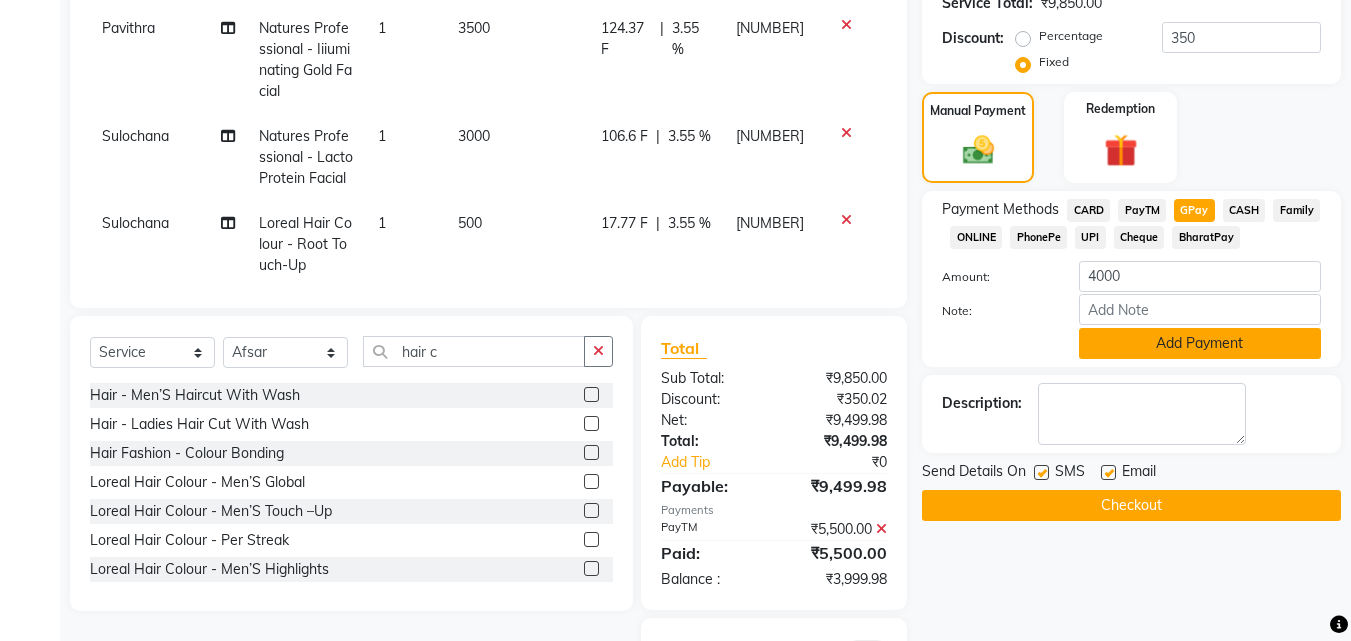 click on "Add Payment" 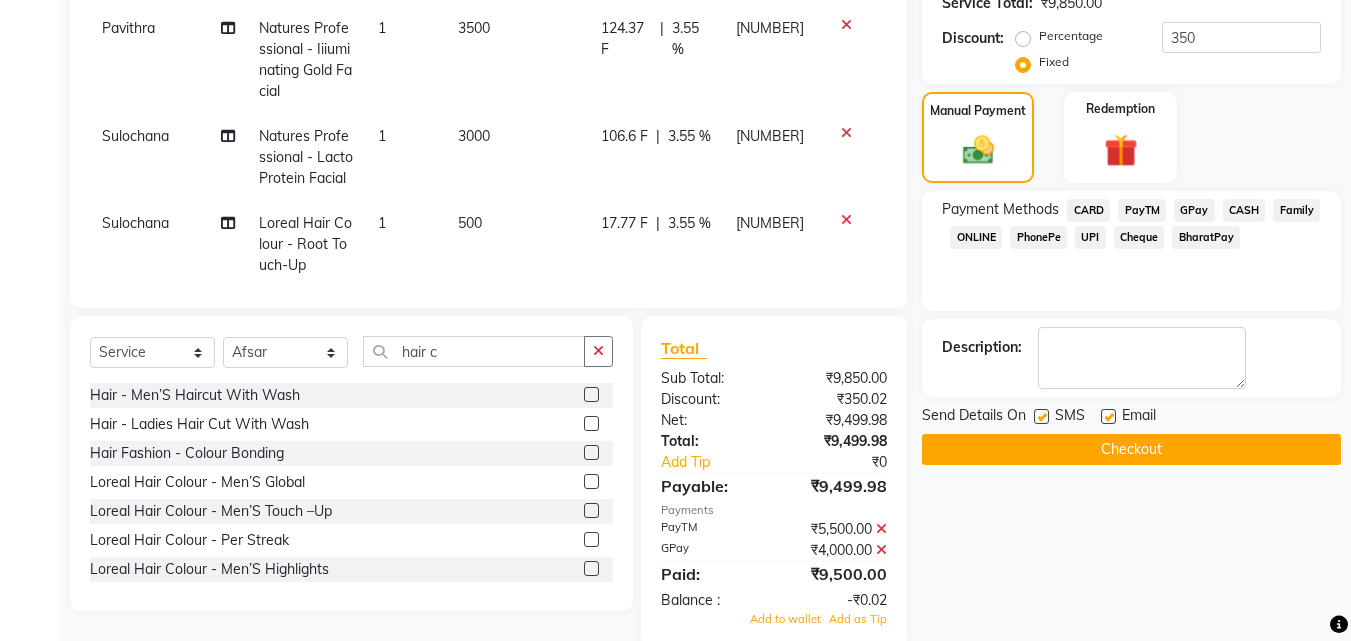 click 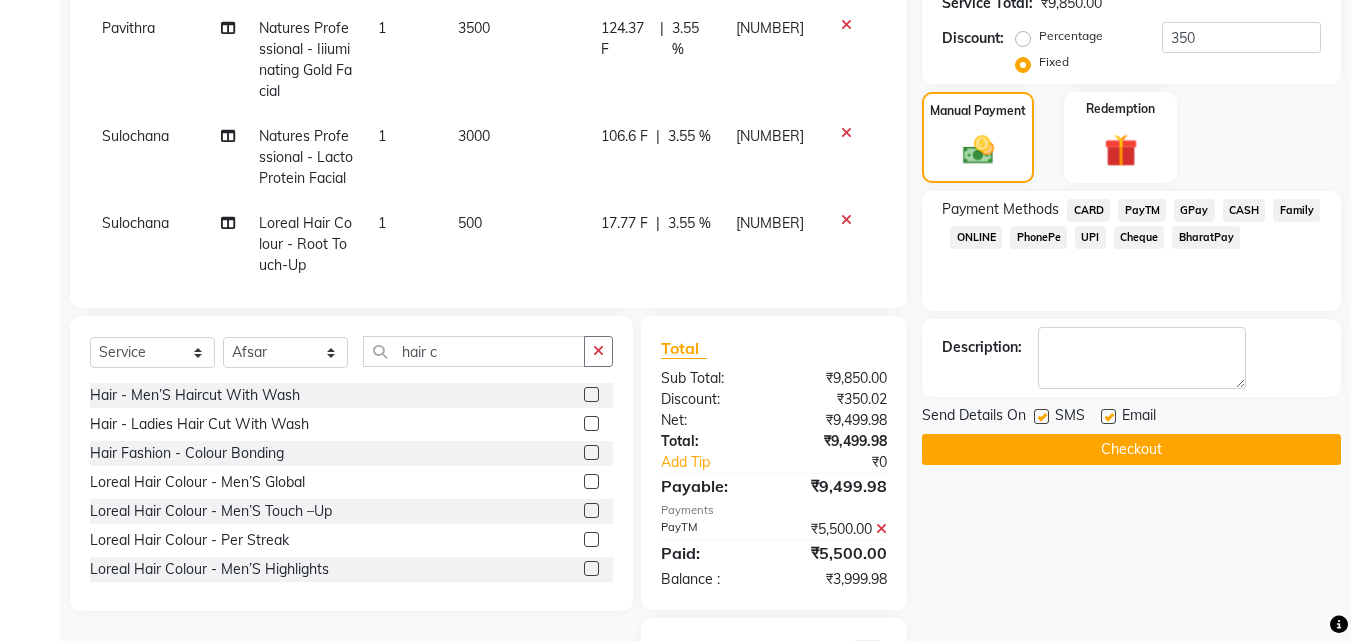 click on "PayTM" 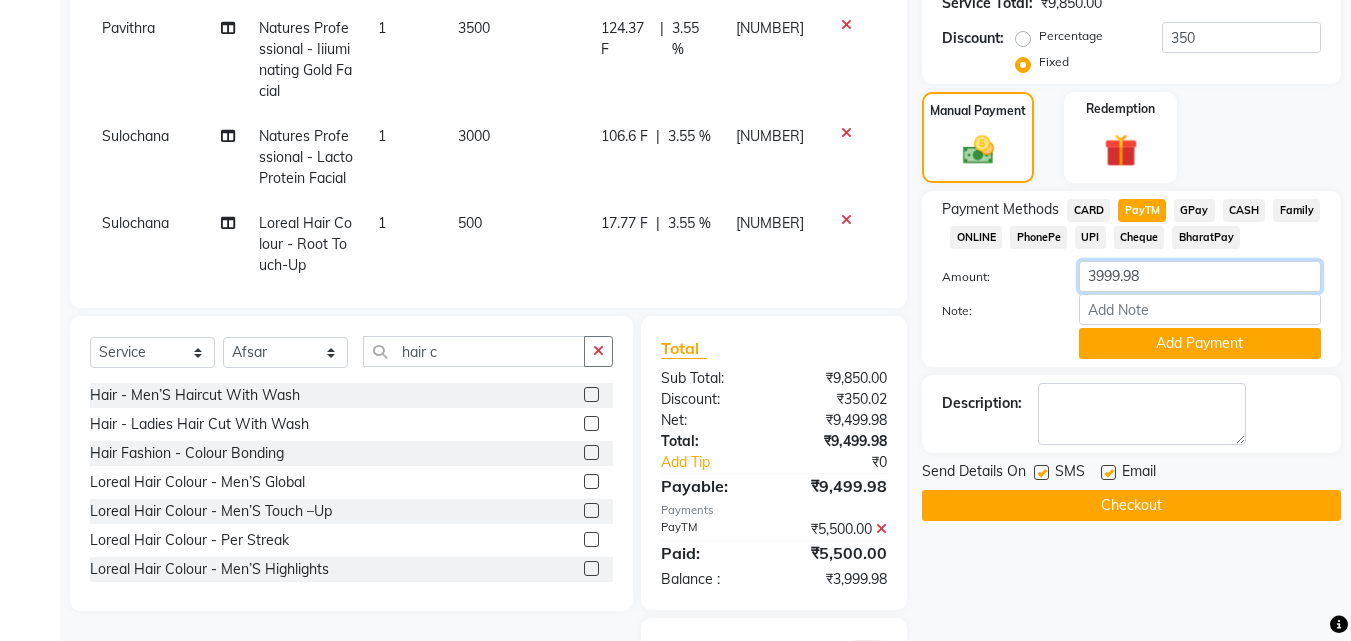 click on "3999.98" 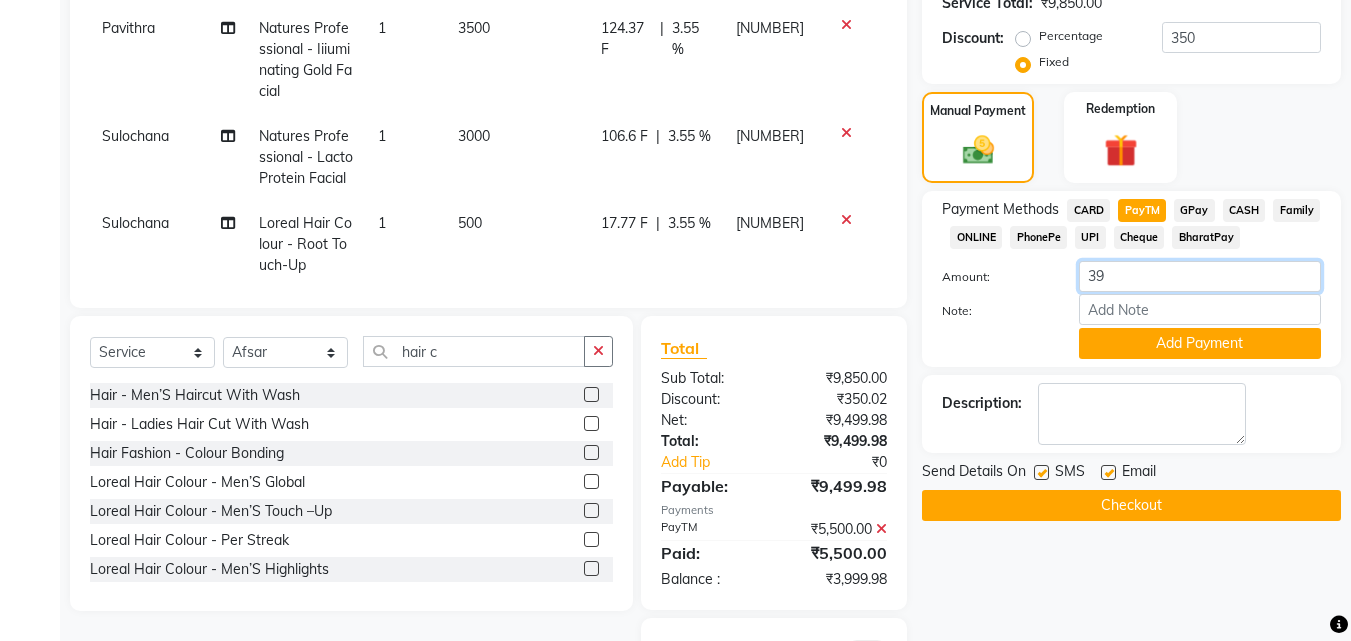 type on "3" 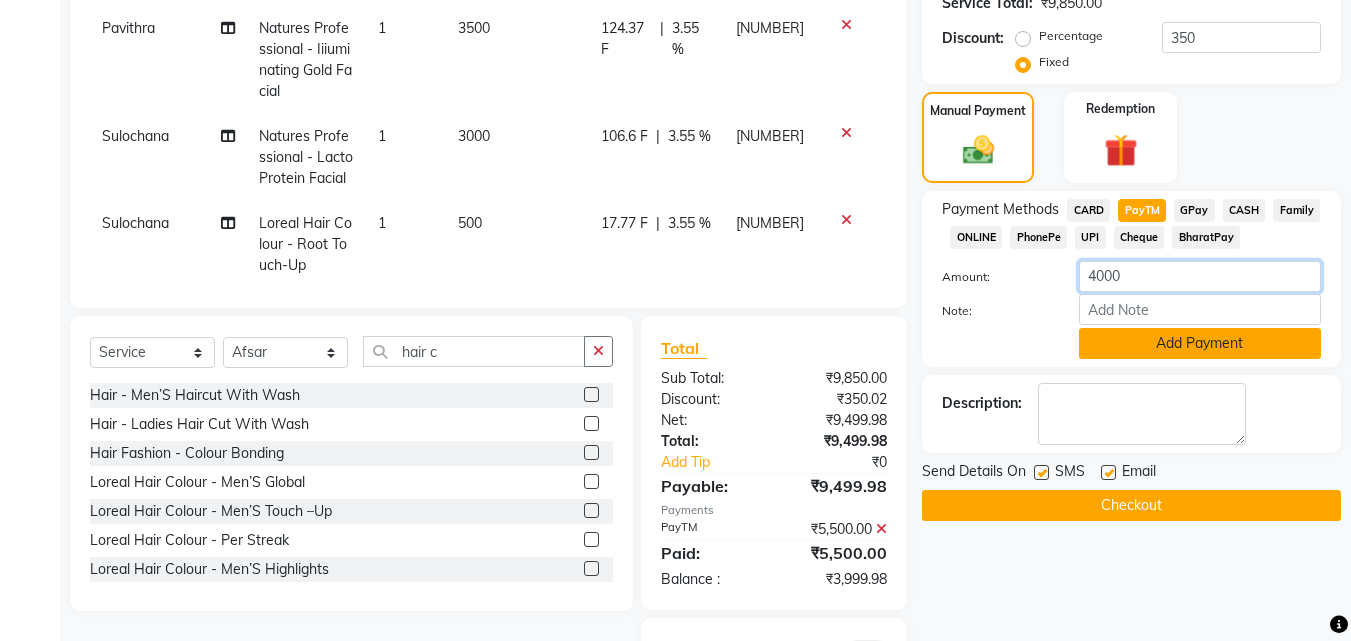 type on "4000" 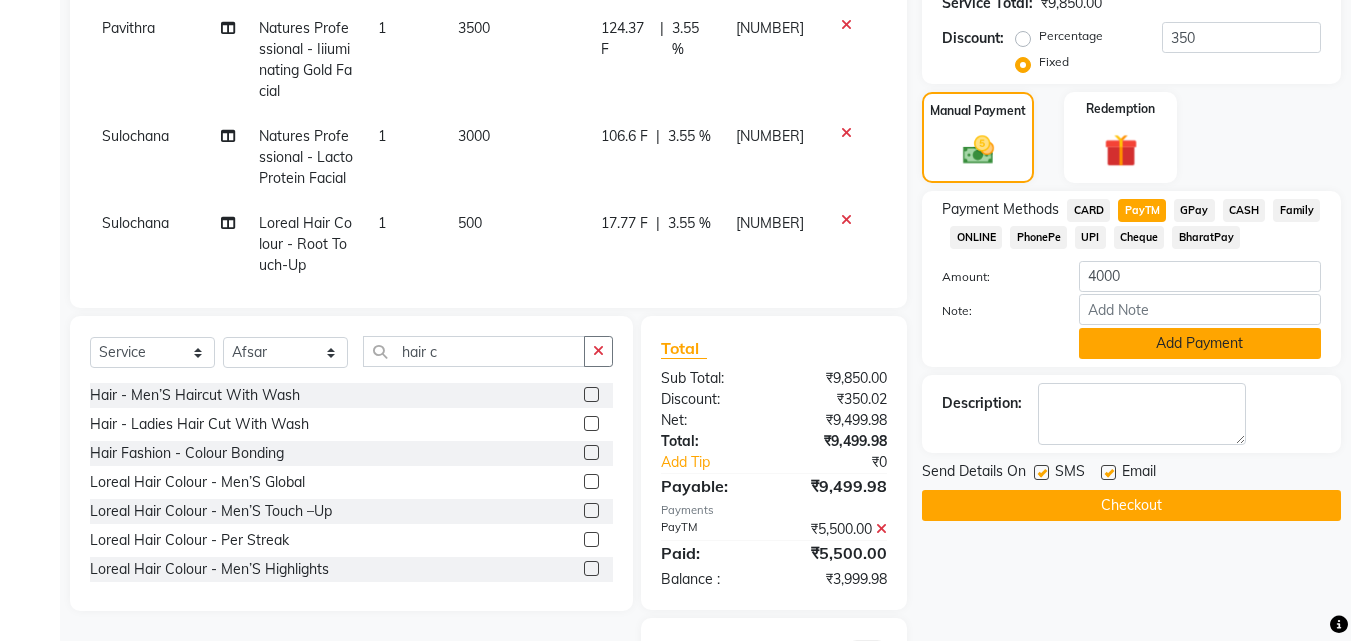 click on "Add Payment" 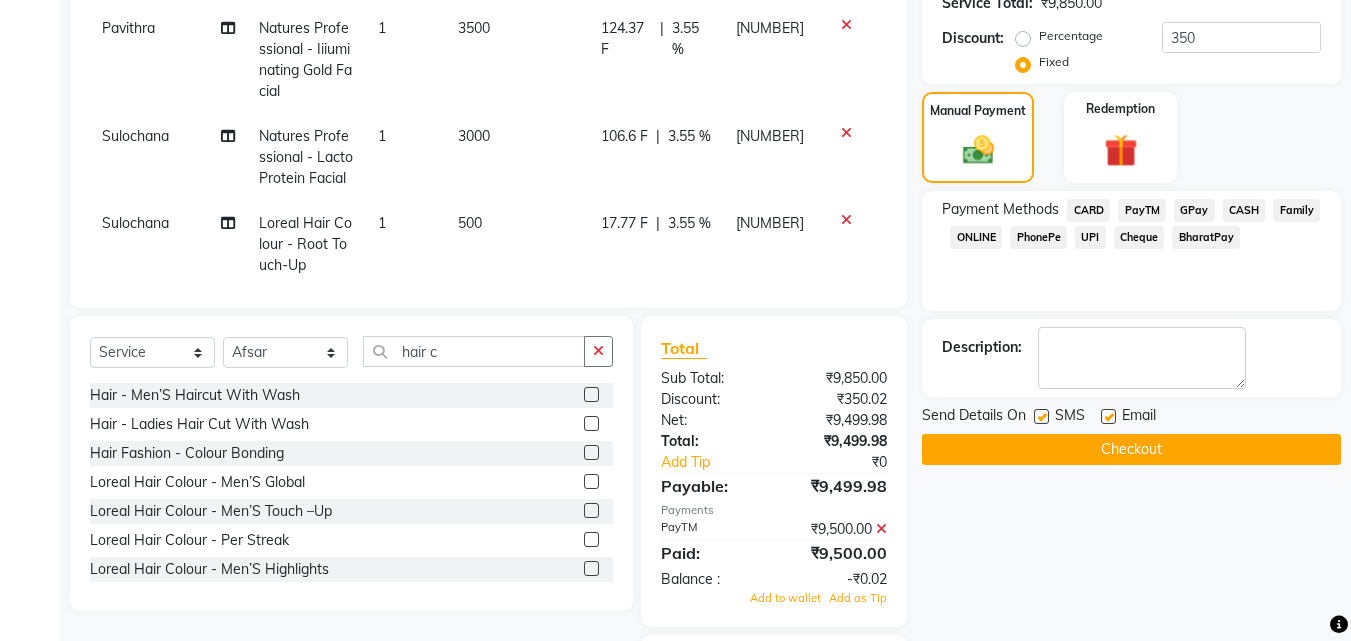 click on "Checkout" 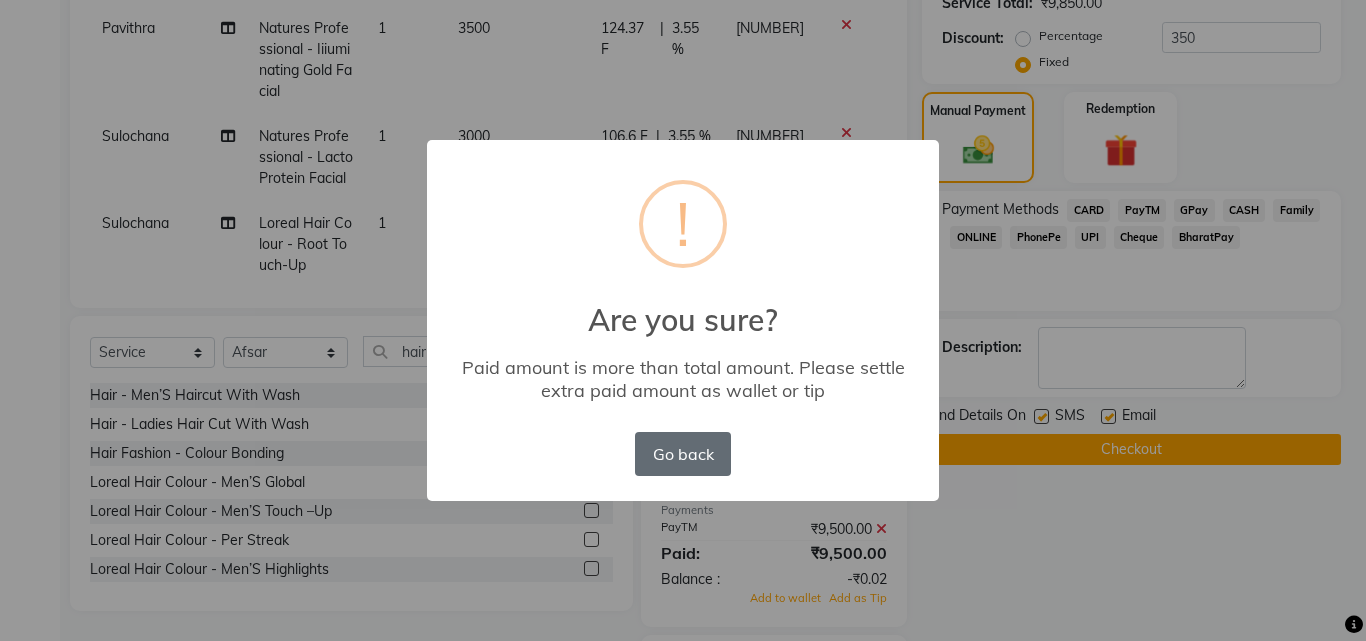 click on "Go back" at bounding box center [683, 454] 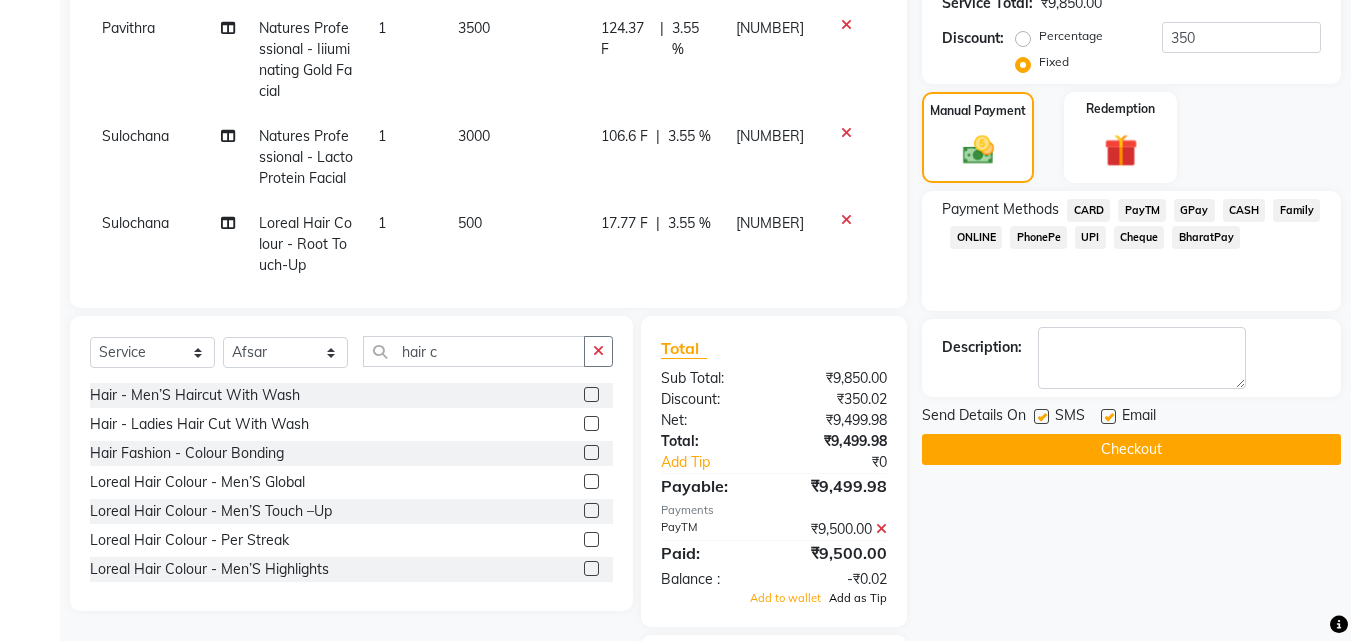 click on "Add as Tip" 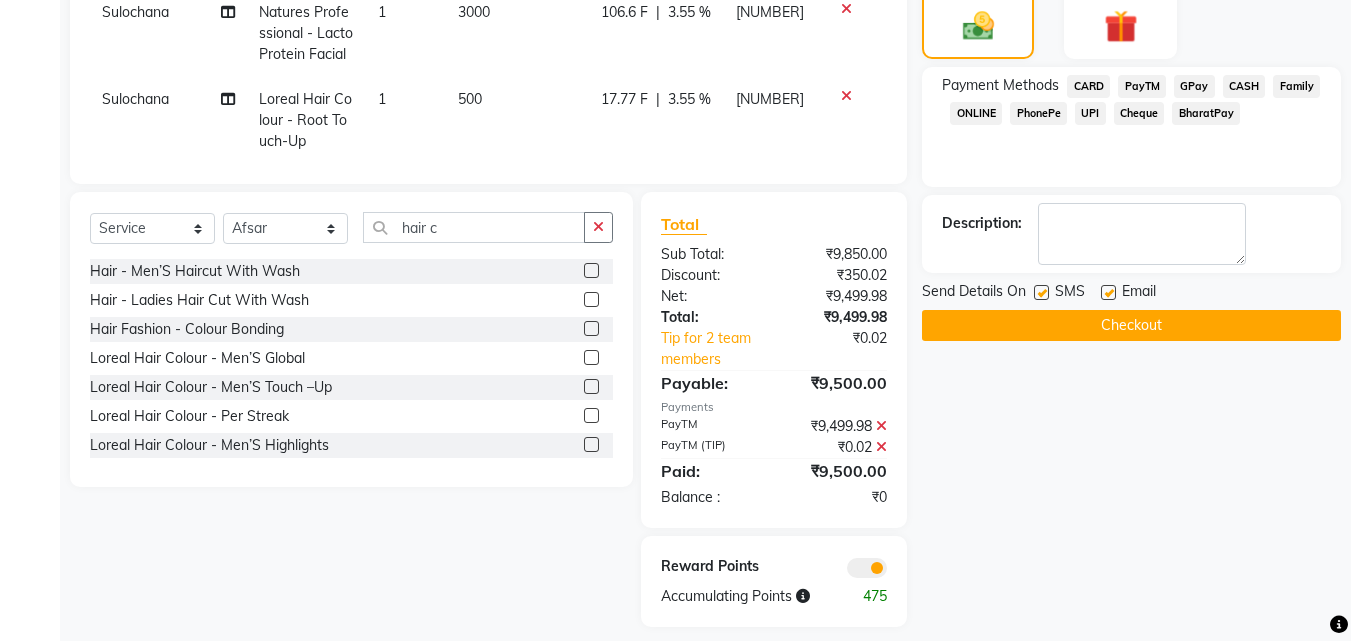 scroll, scrollTop: 600, scrollLeft: 0, axis: vertical 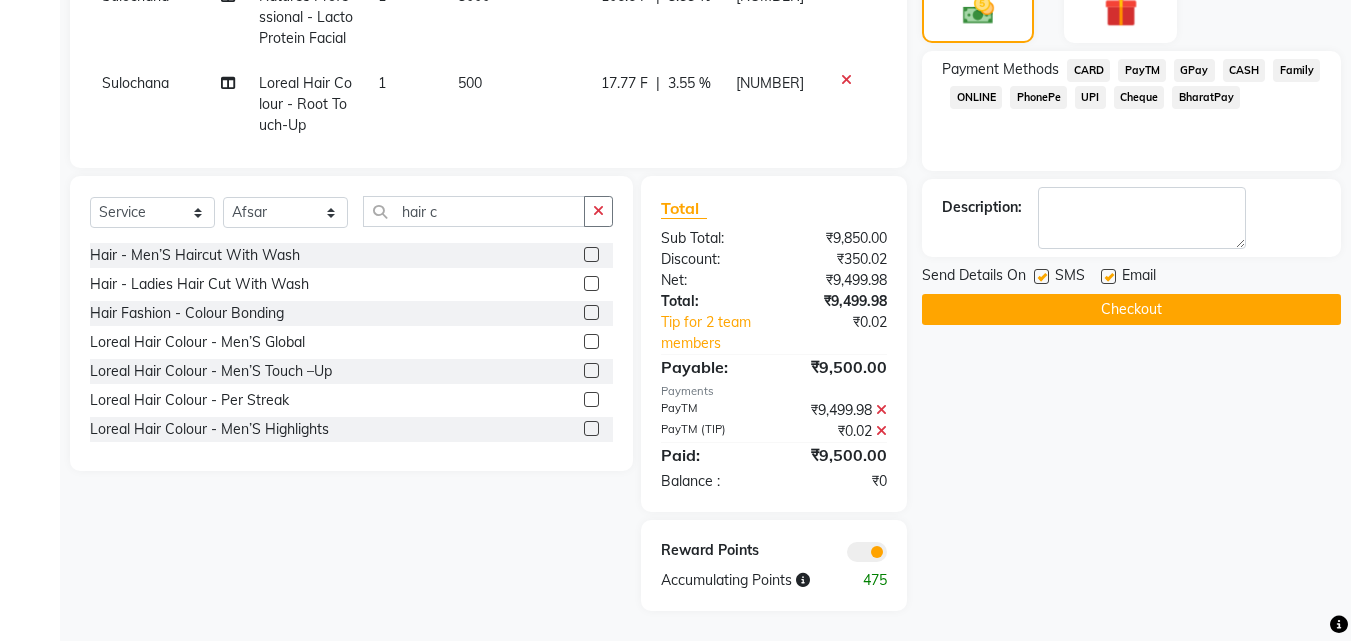 click on "Checkout" 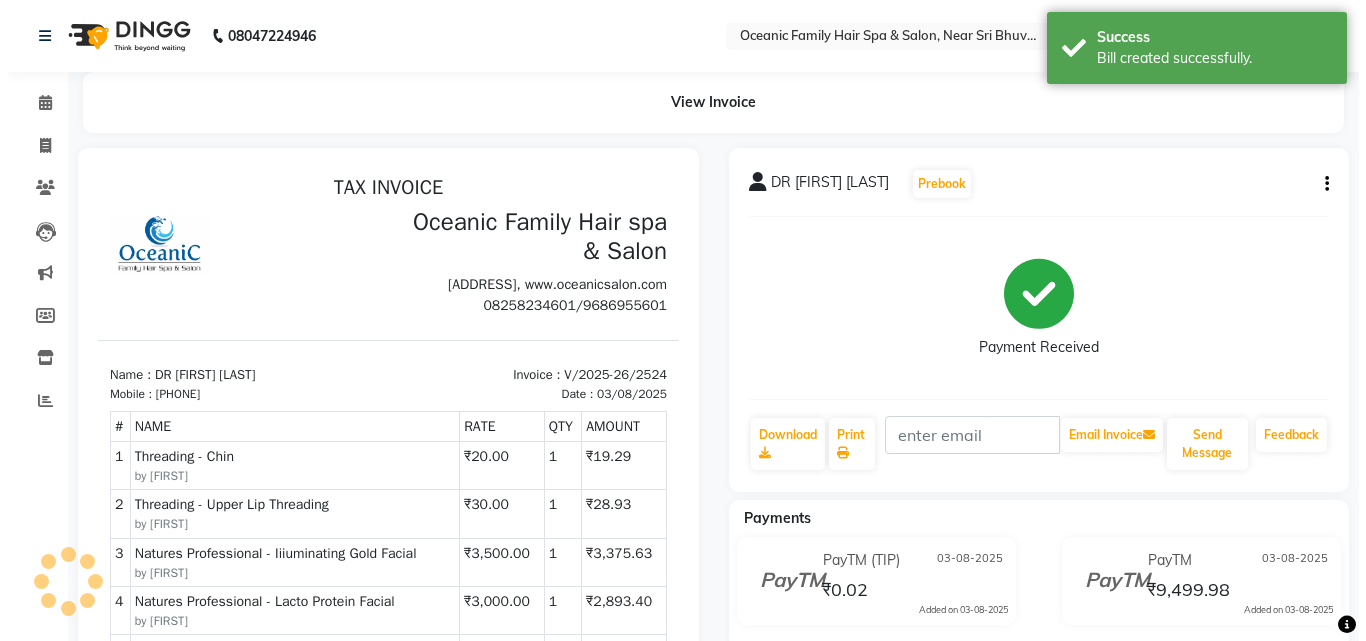 scroll, scrollTop: 0, scrollLeft: 0, axis: both 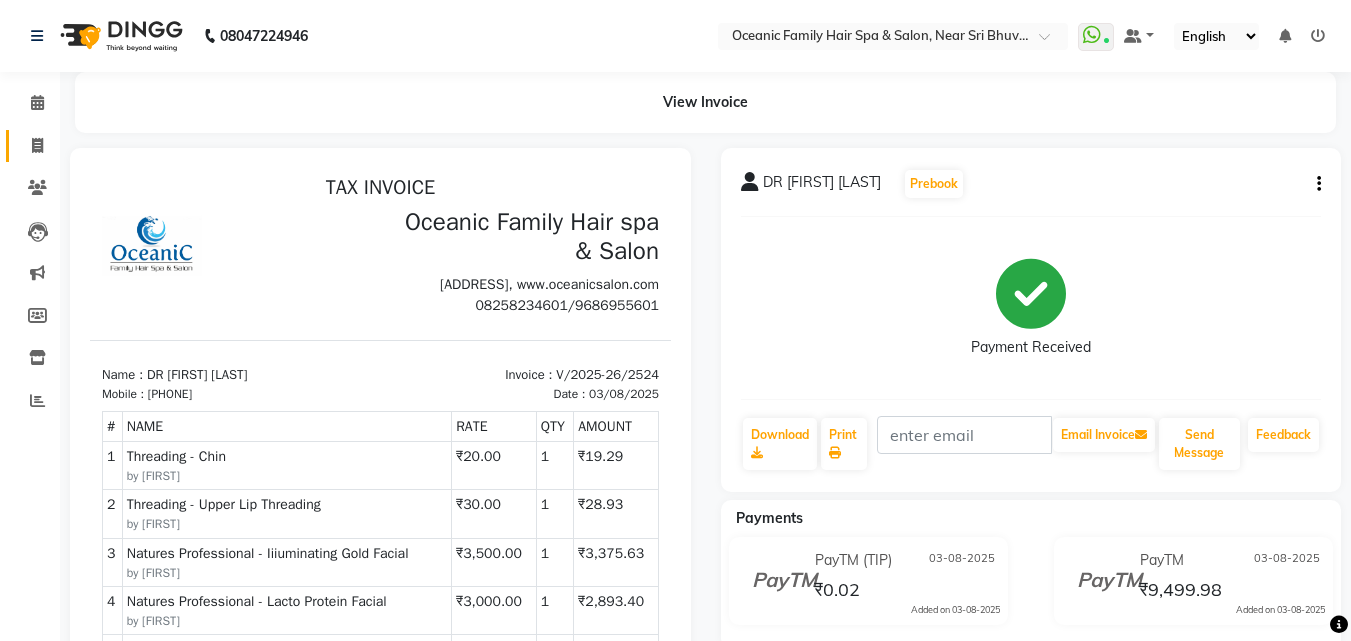 click 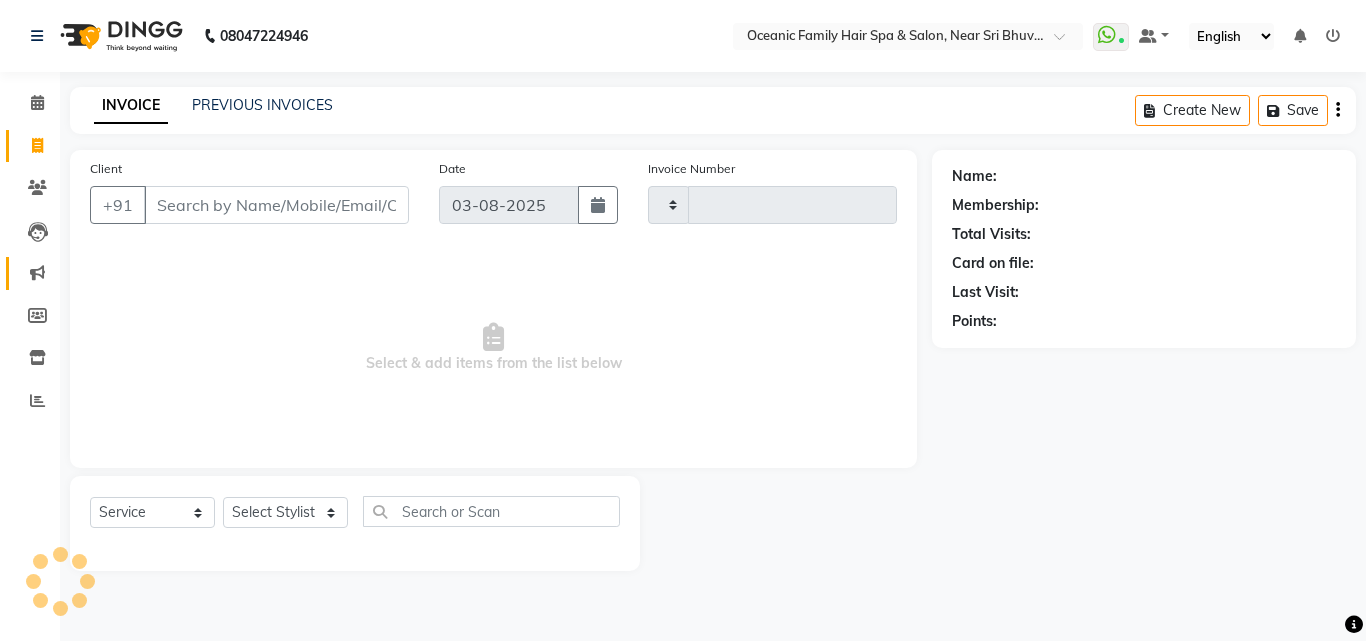 type on "2525" 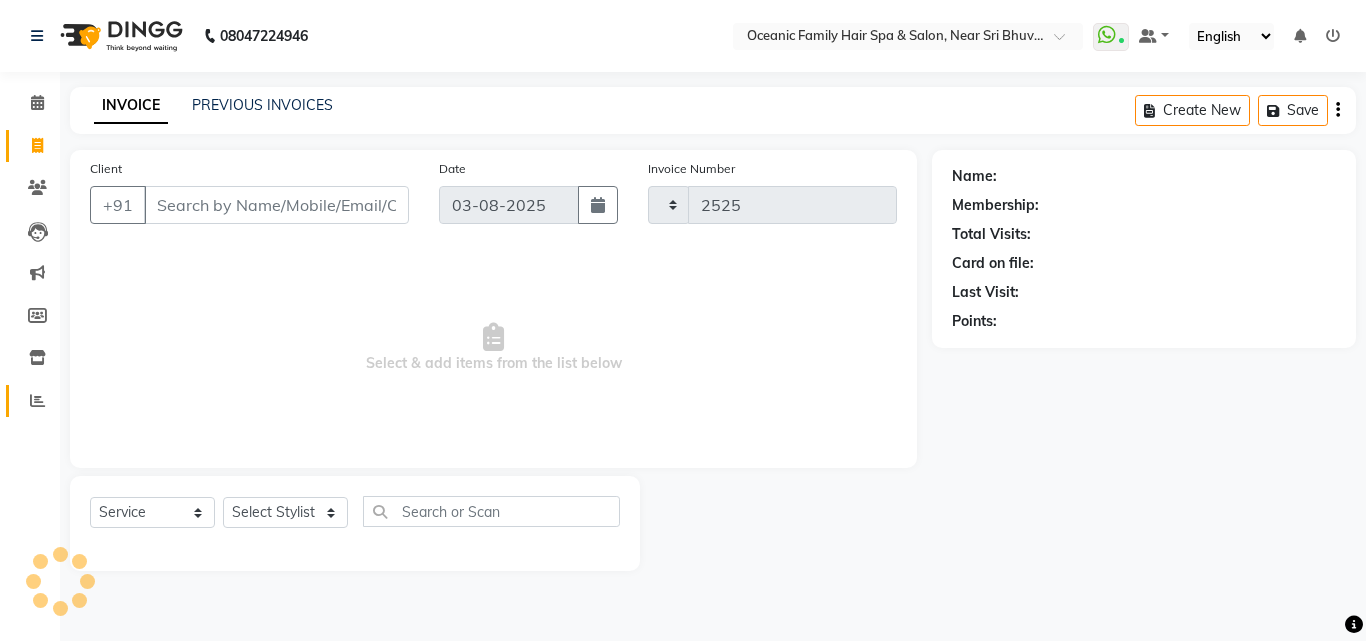 select on "4366" 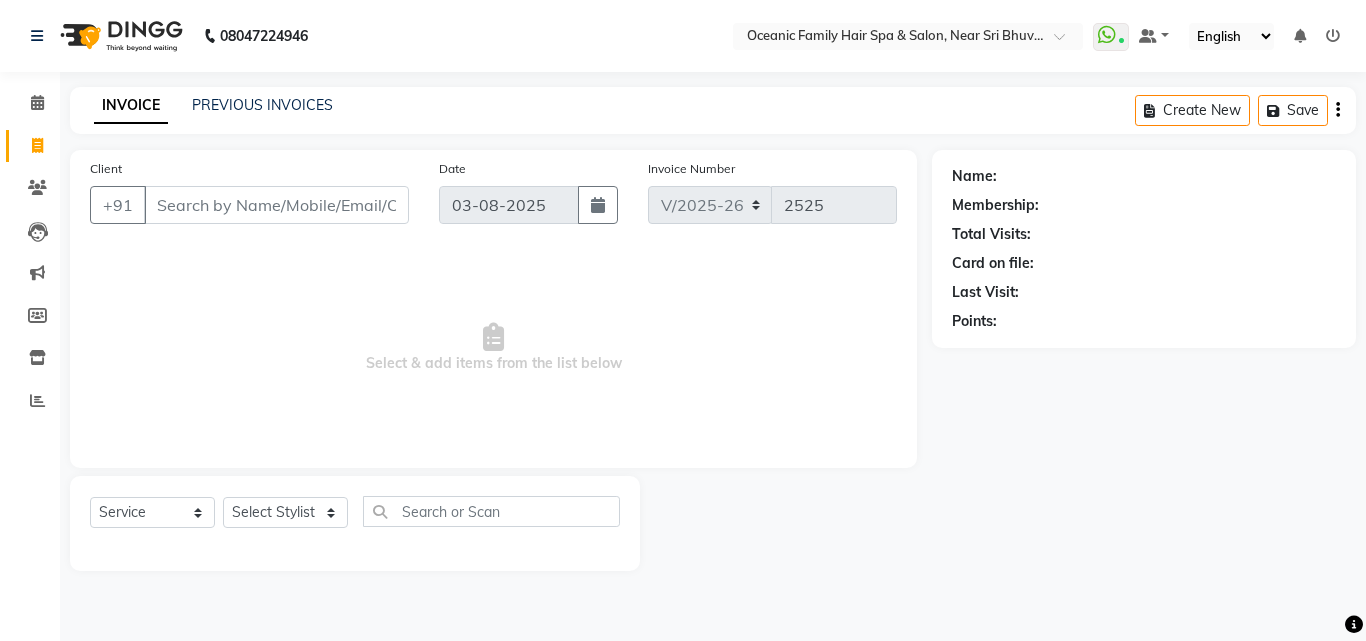 click on "Client" at bounding box center (276, 205) 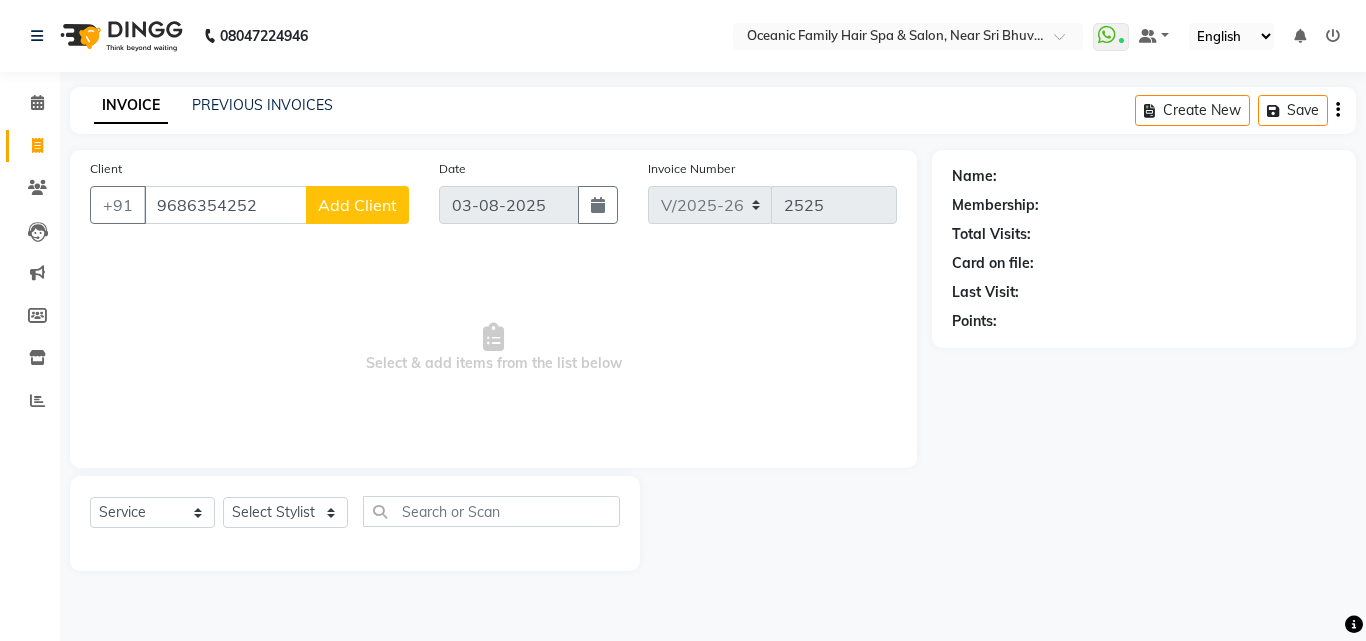 type on "9686354252" 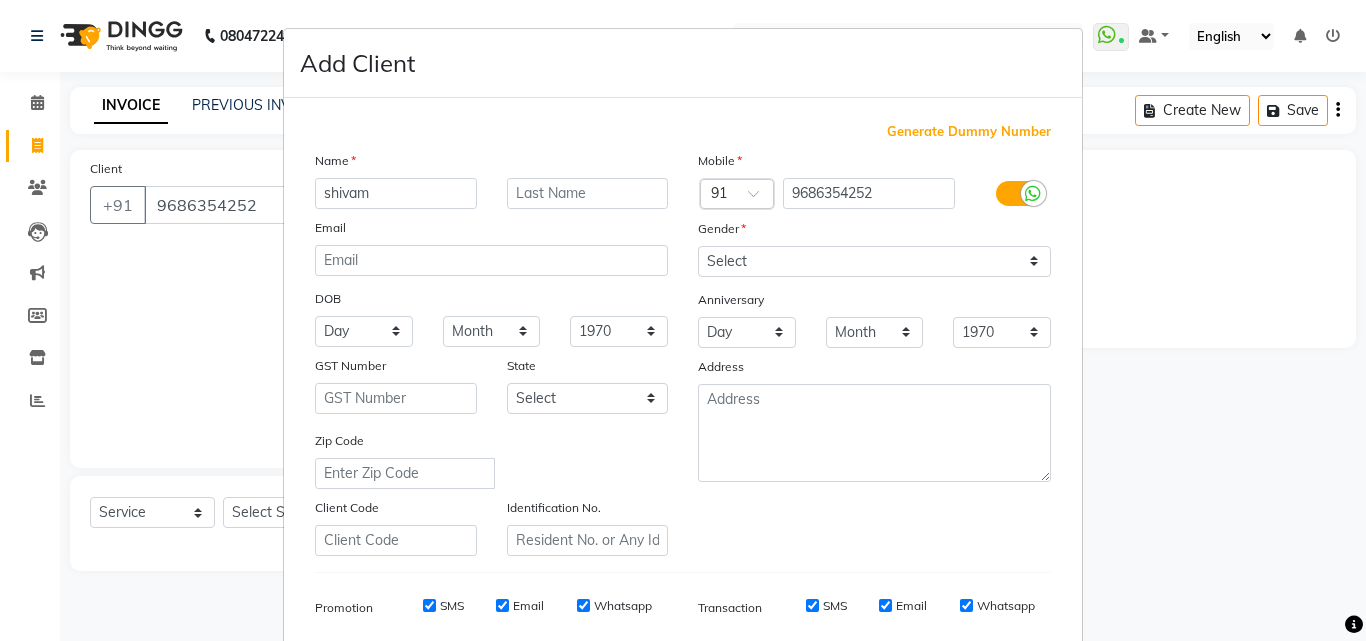 scroll, scrollTop: 100, scrollLeft: 0, axis: vertical 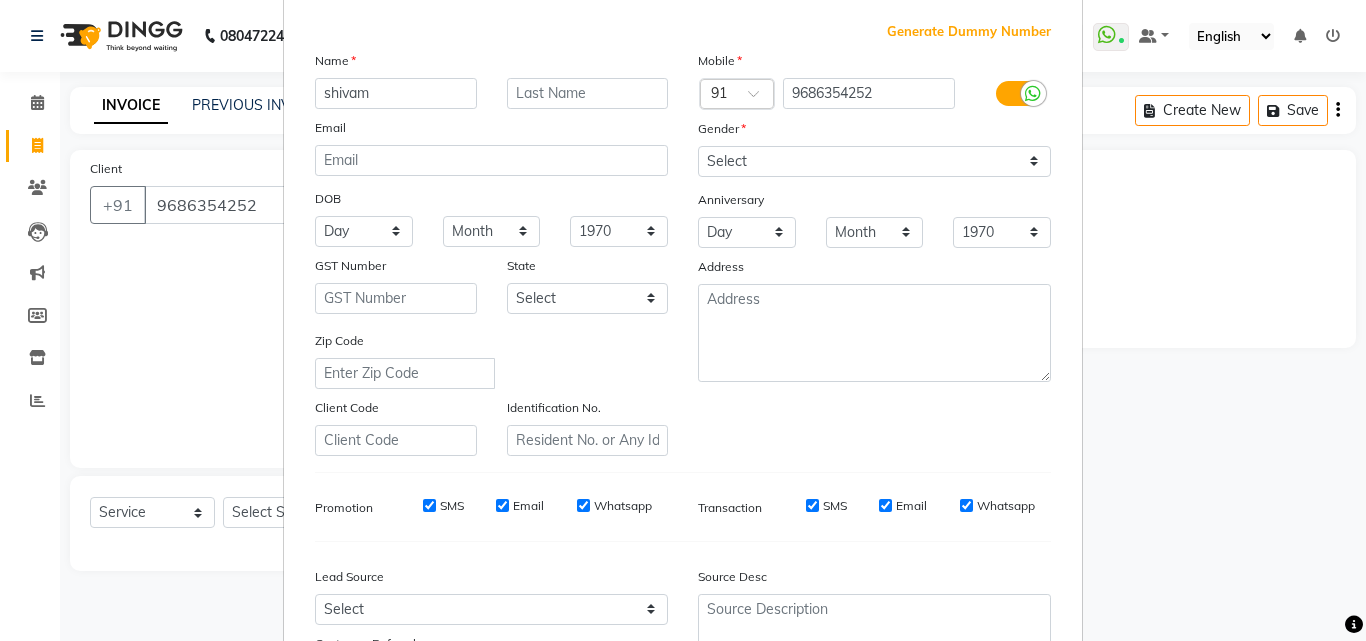 type on "shivam" 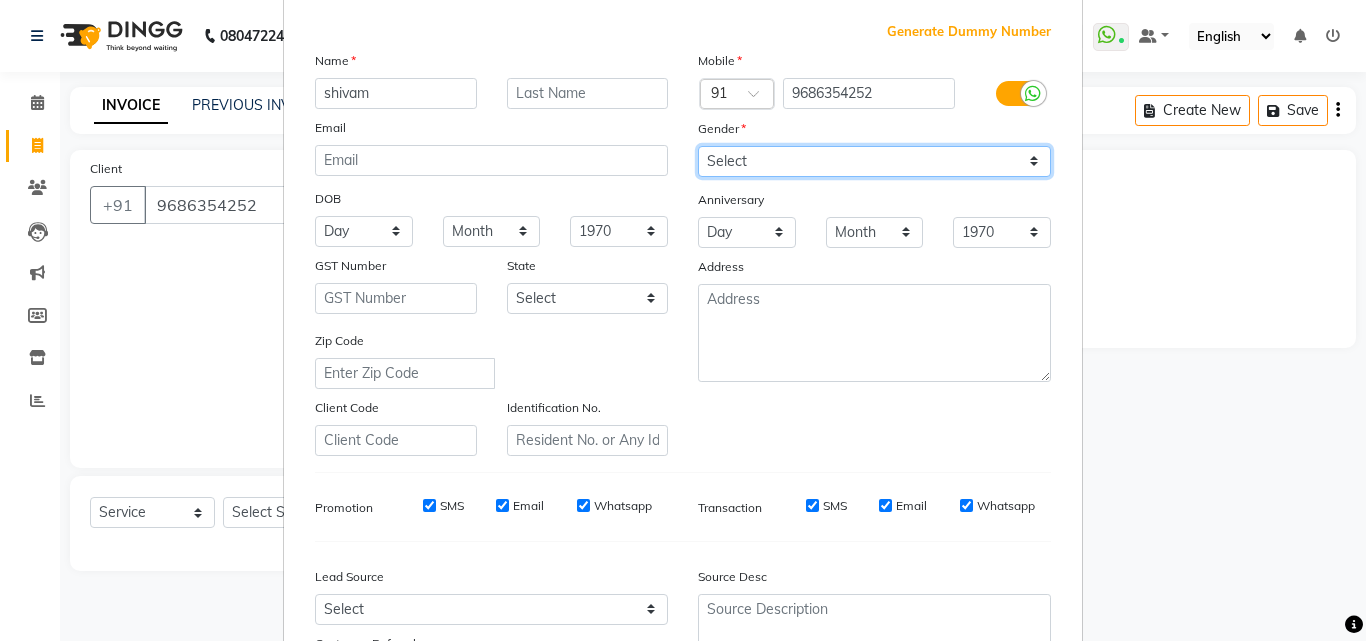 click on "Select Male Female Other Prefer Not To Say" at bounding box center (874, 161) 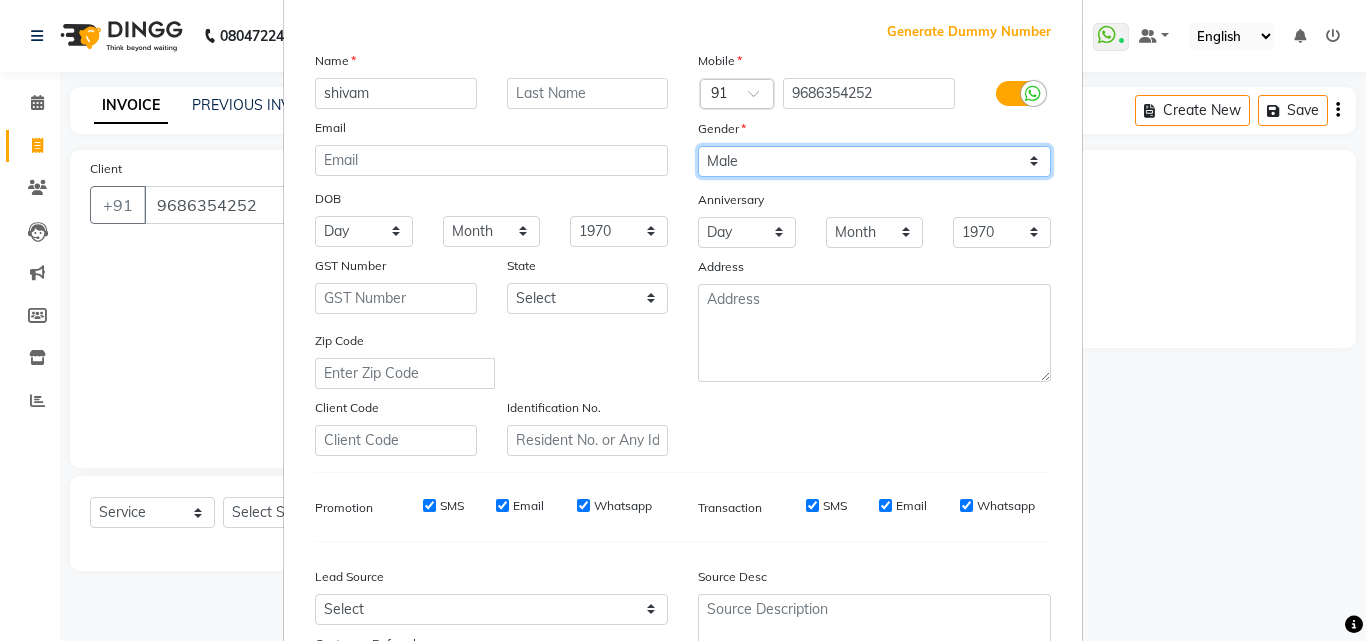 click on "Select Male Female Other Prefer Not To Say" at bounding box center [874, 161] 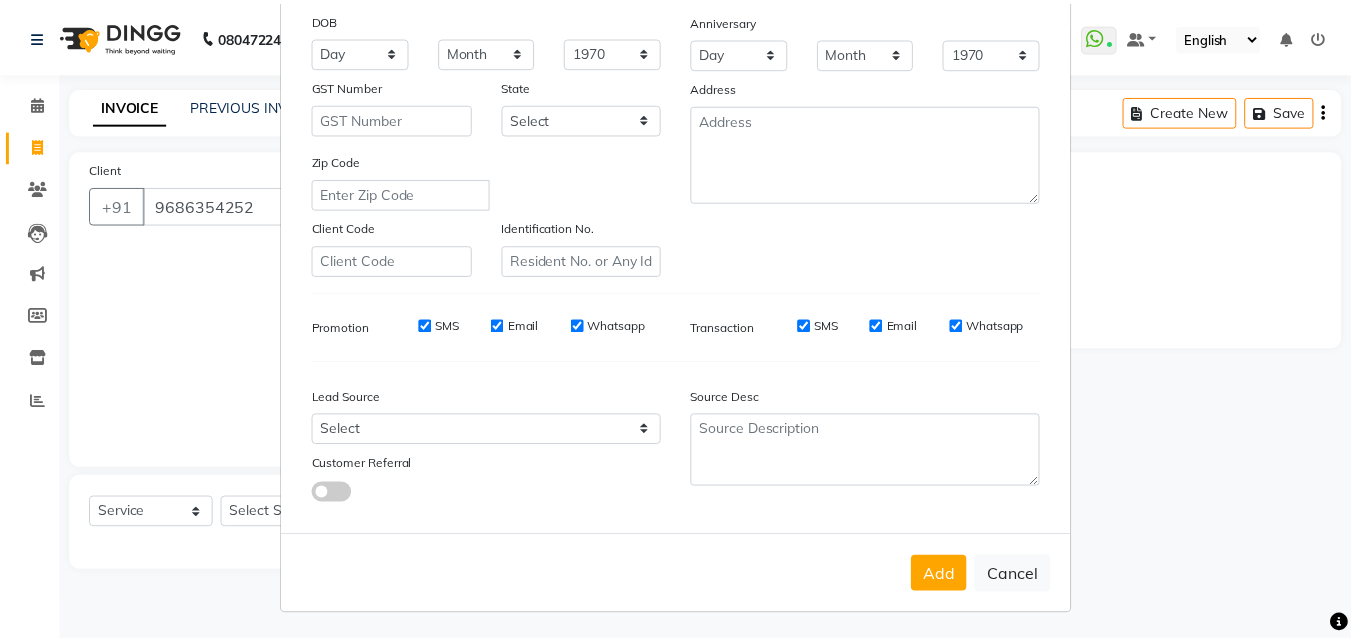scroll, scrollTop: 282, scrollLeft: 0, axis: vertical 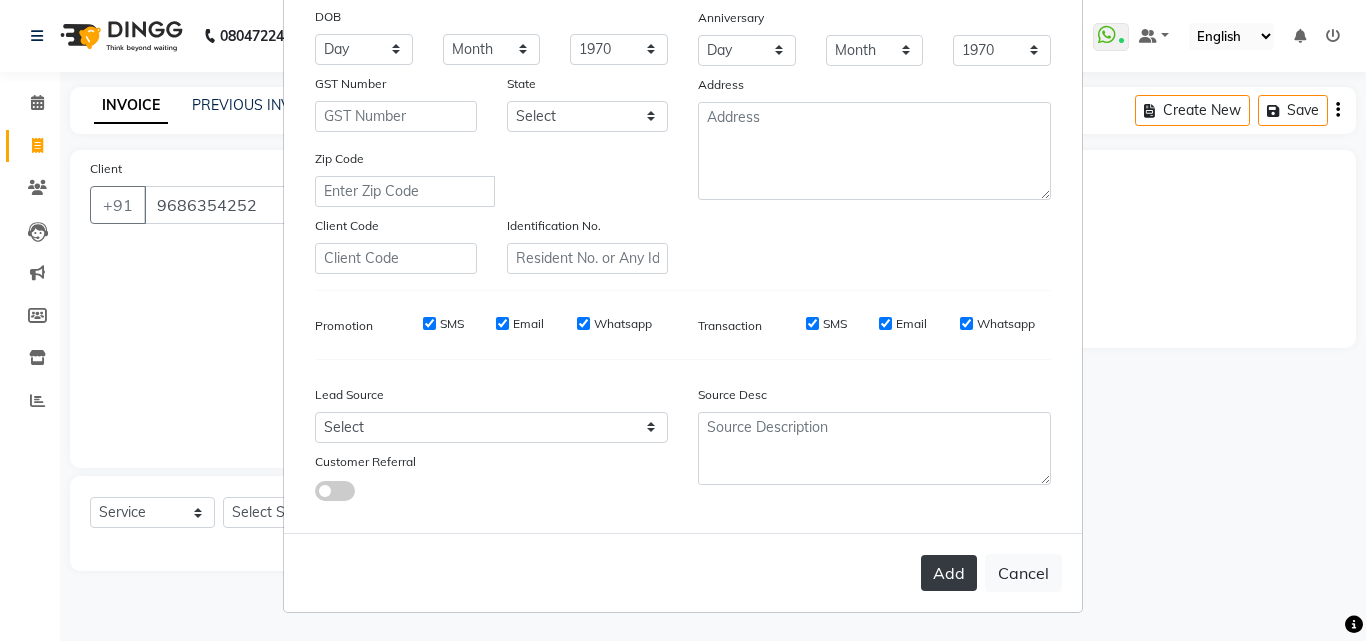 click on "Add" at bounding box center (949, 573) 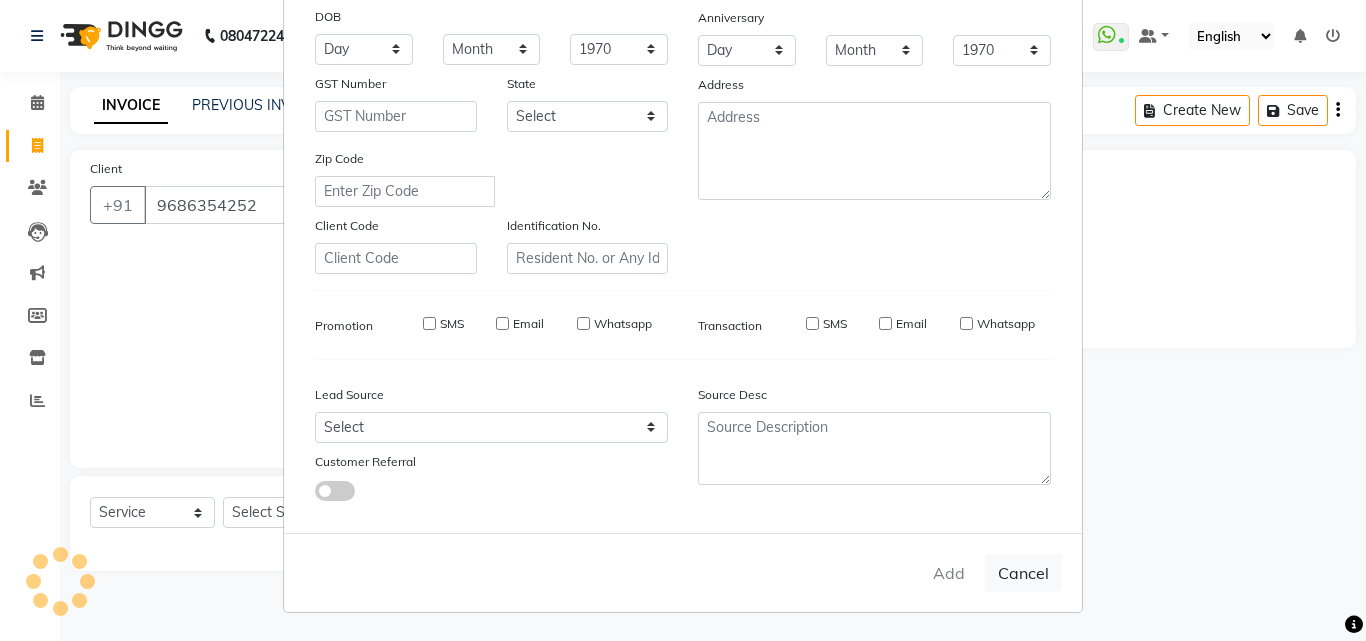 type 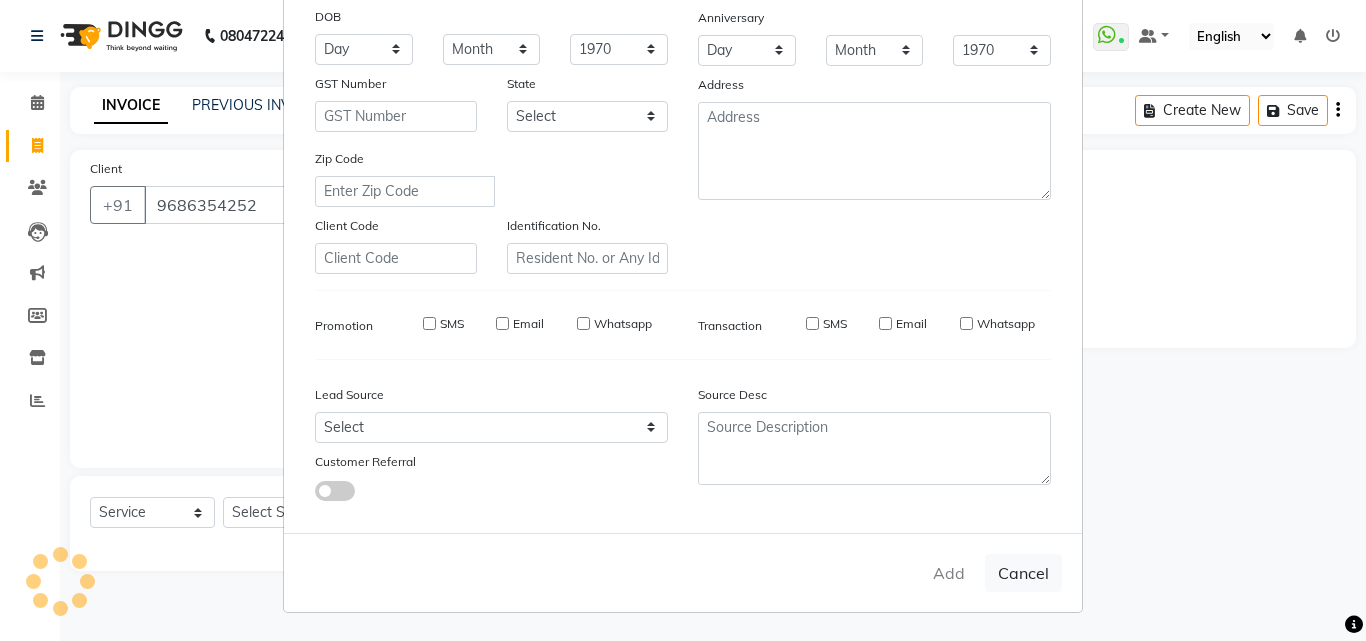 select 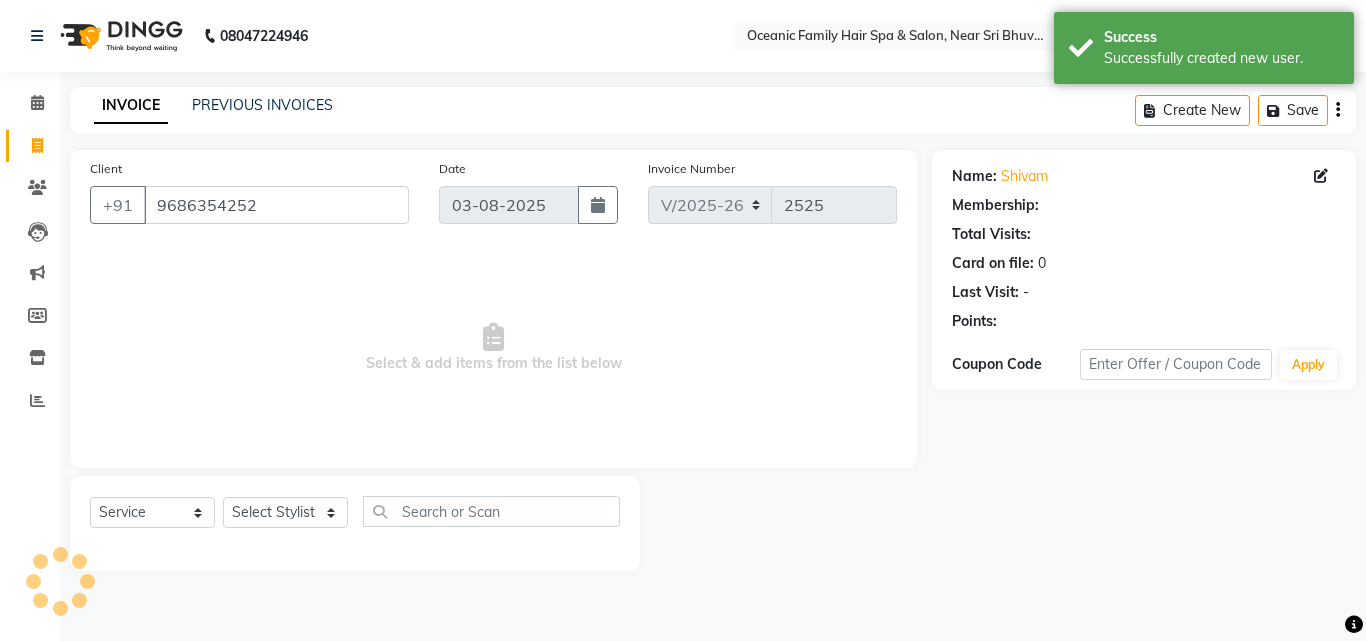 select on "1: Object" 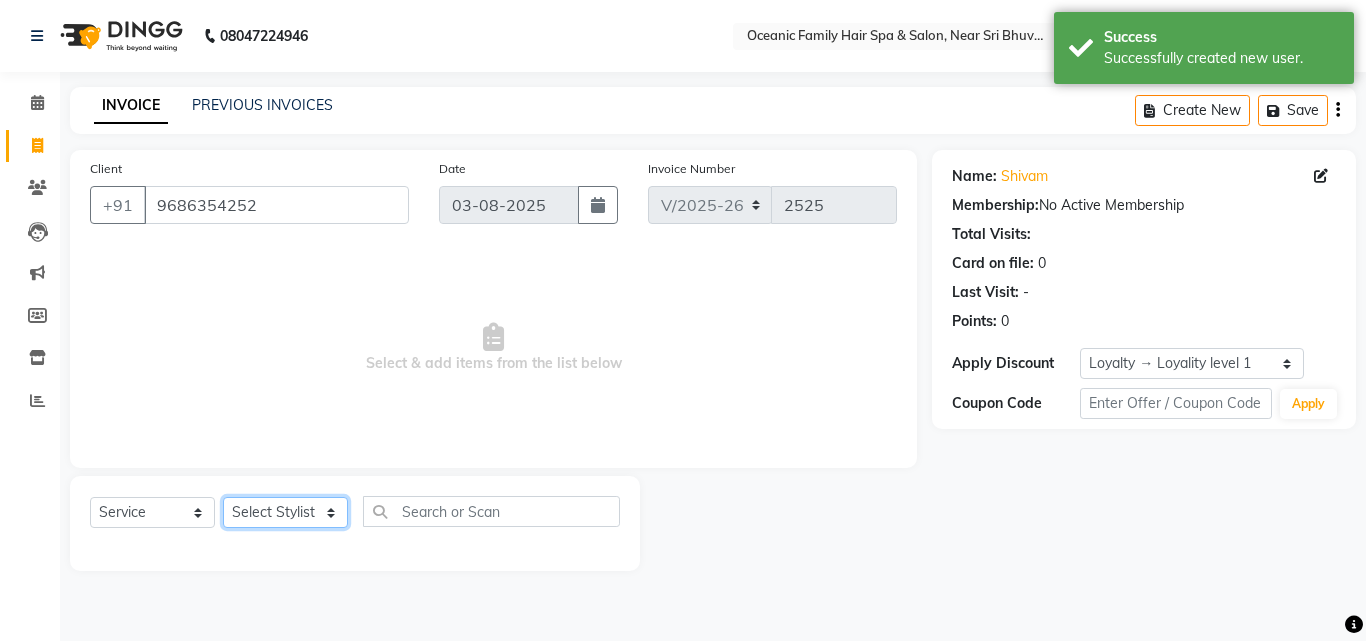click on "Select Stylist Afsar Ali Arun Thakur Pavithra Rajani Shwetha S Jain Siraj Sulochana Tasmiya" 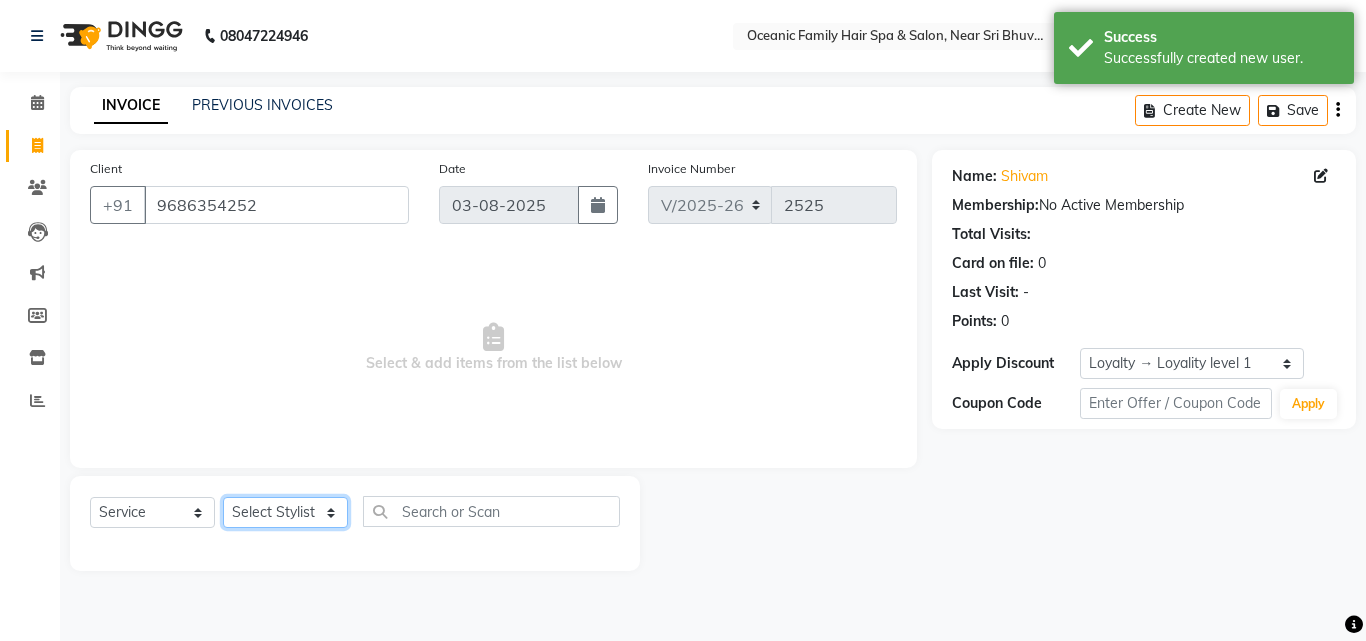 select on "23946" 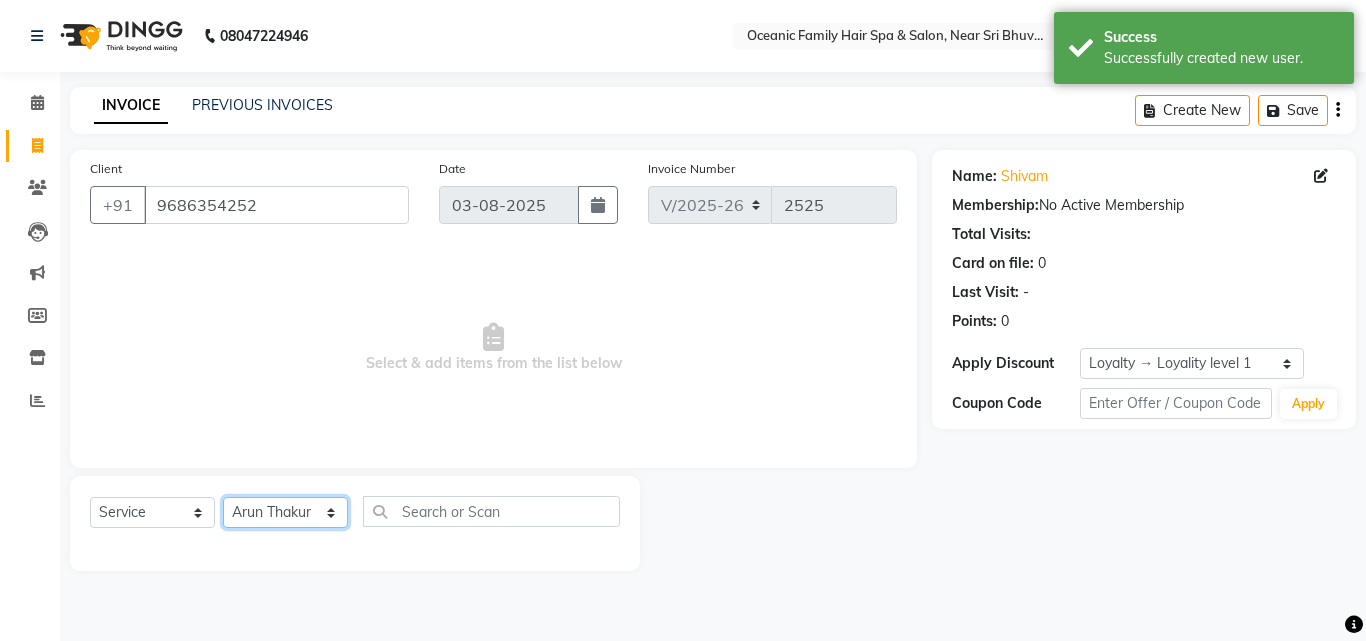 click on "Select Stylist Afsar Ali Arun Thakur Pavithra Rajani Shwetha S Jain Siraj Sulochana Tasmiya" 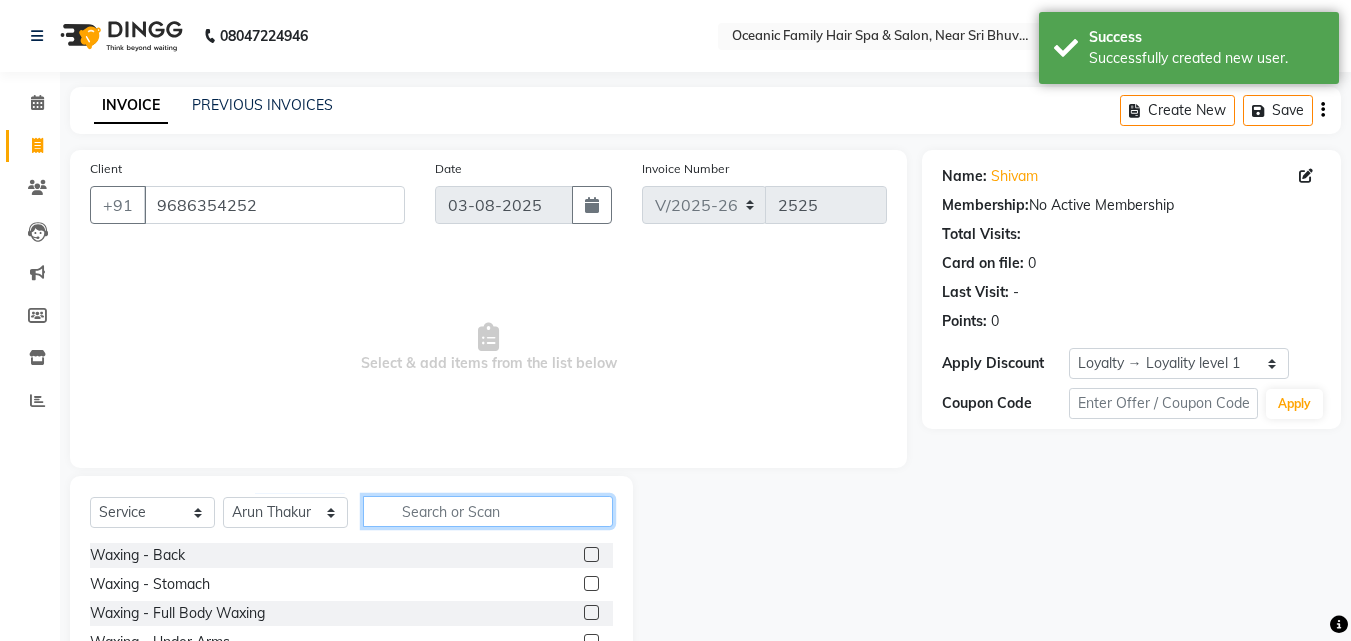 click 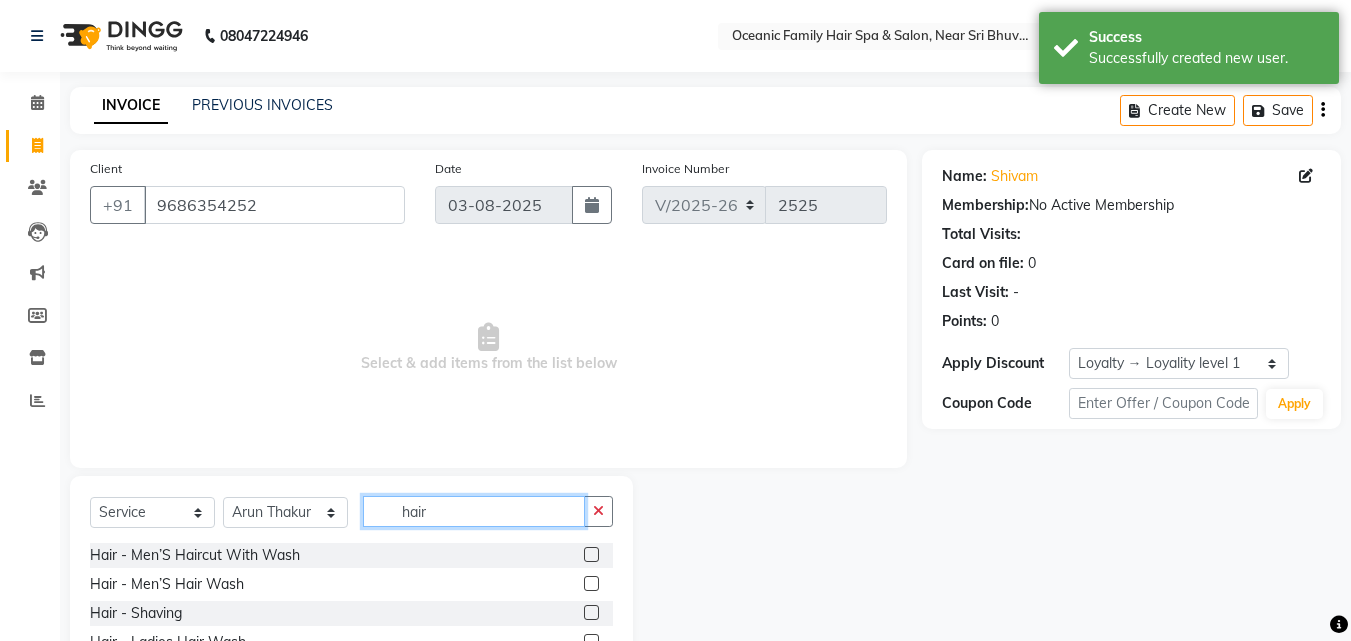 type on "hair" 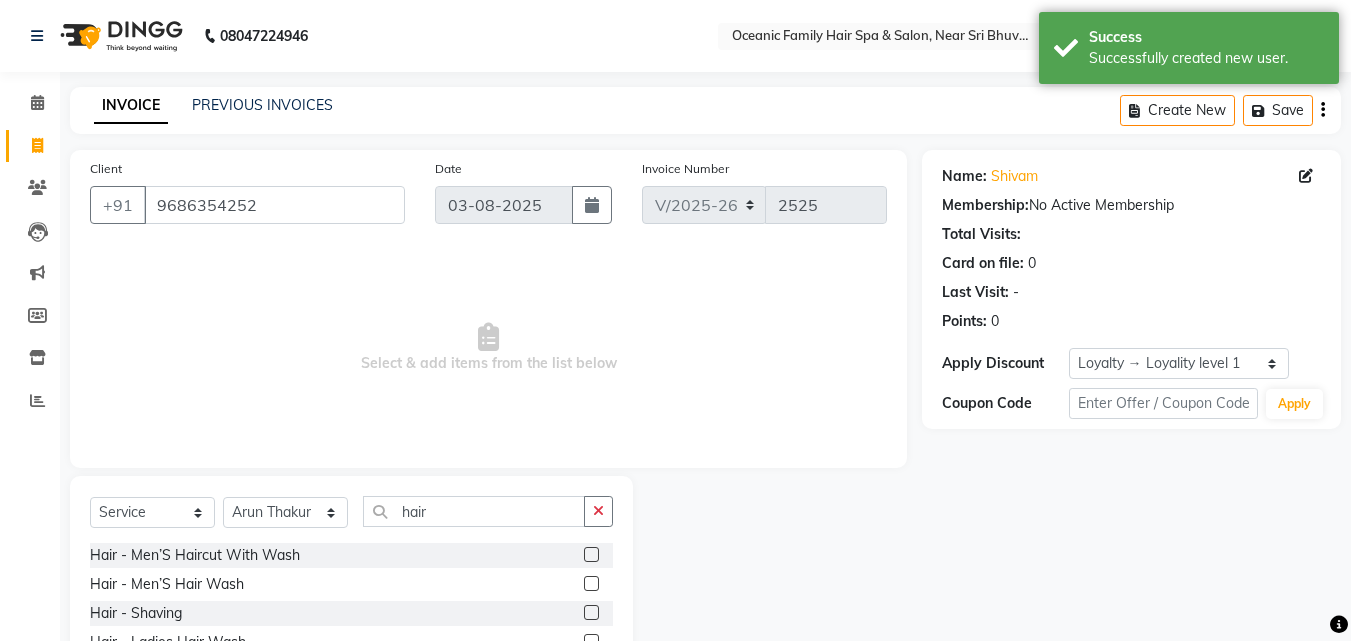 click 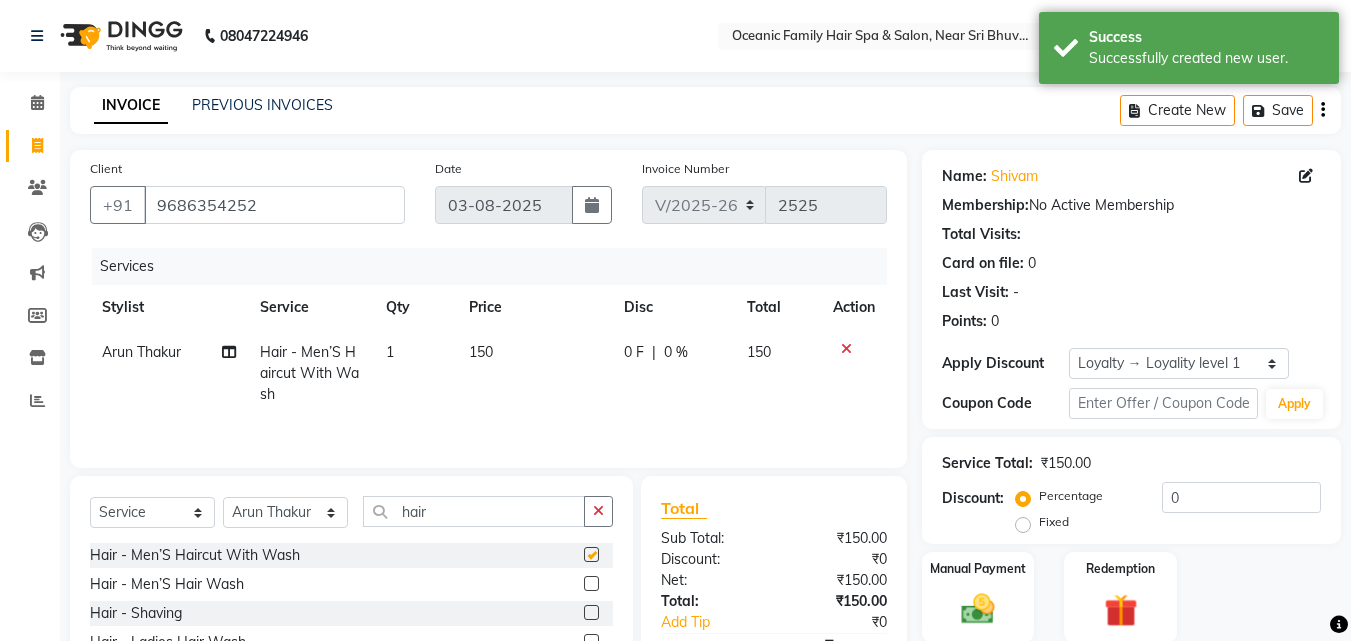 checkbox on "false" 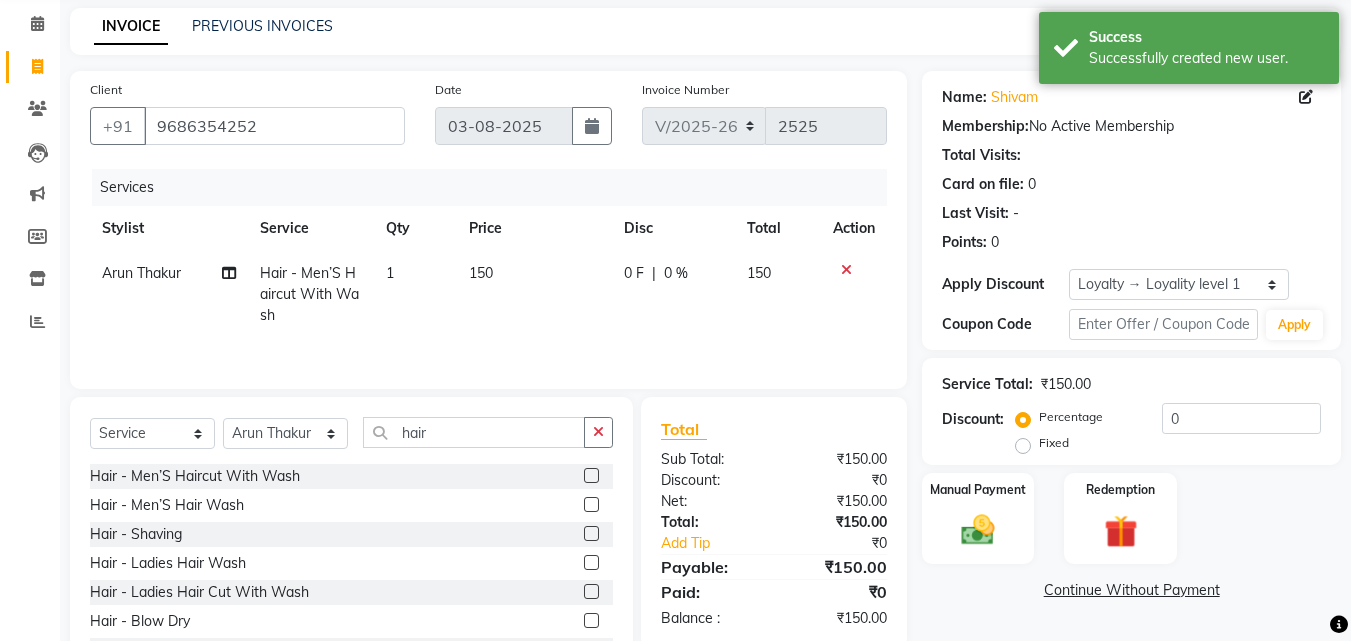 scroll, scrollTop: 160, scrollLeft: 0, axis: vertical 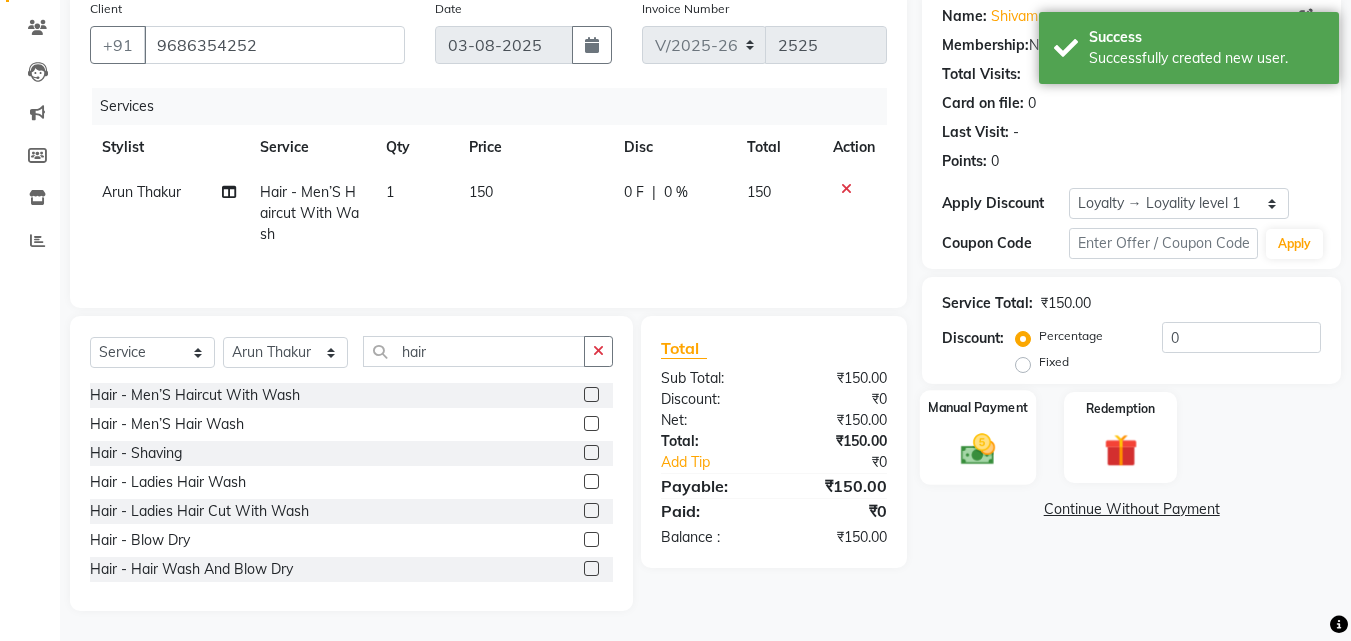 click 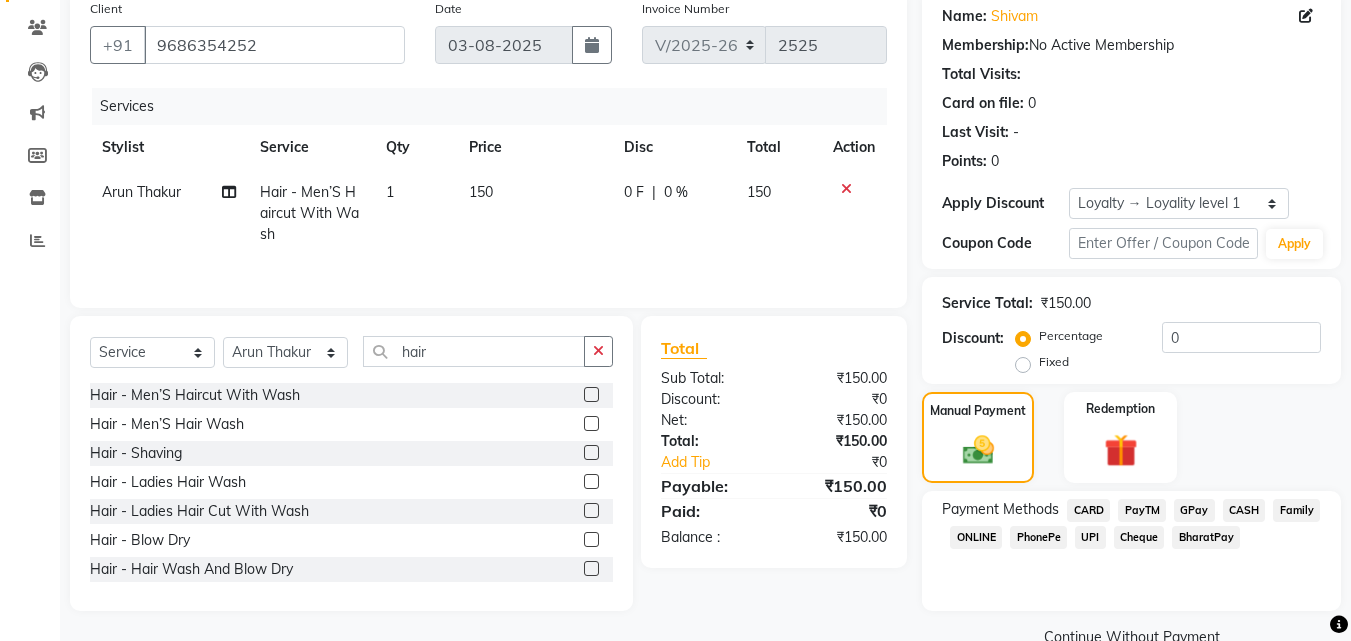 click on "CASH" 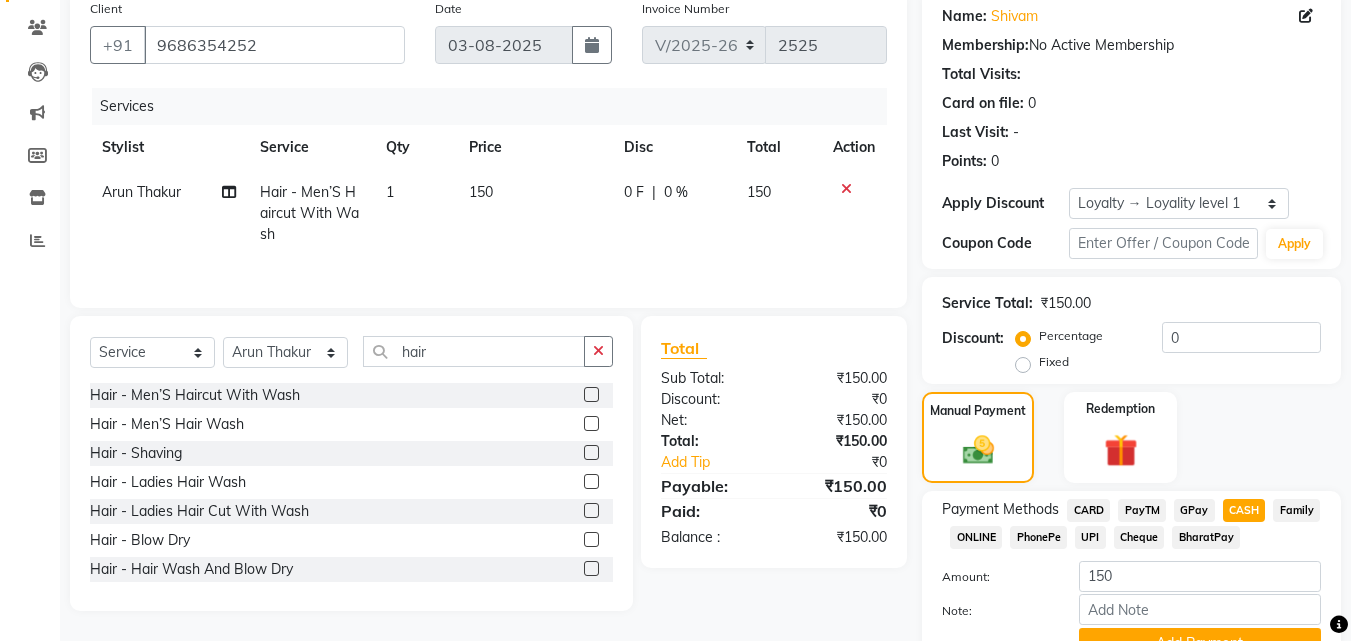 scroll, scrollTop: 257, scrollLeft: 0, axis: vertical 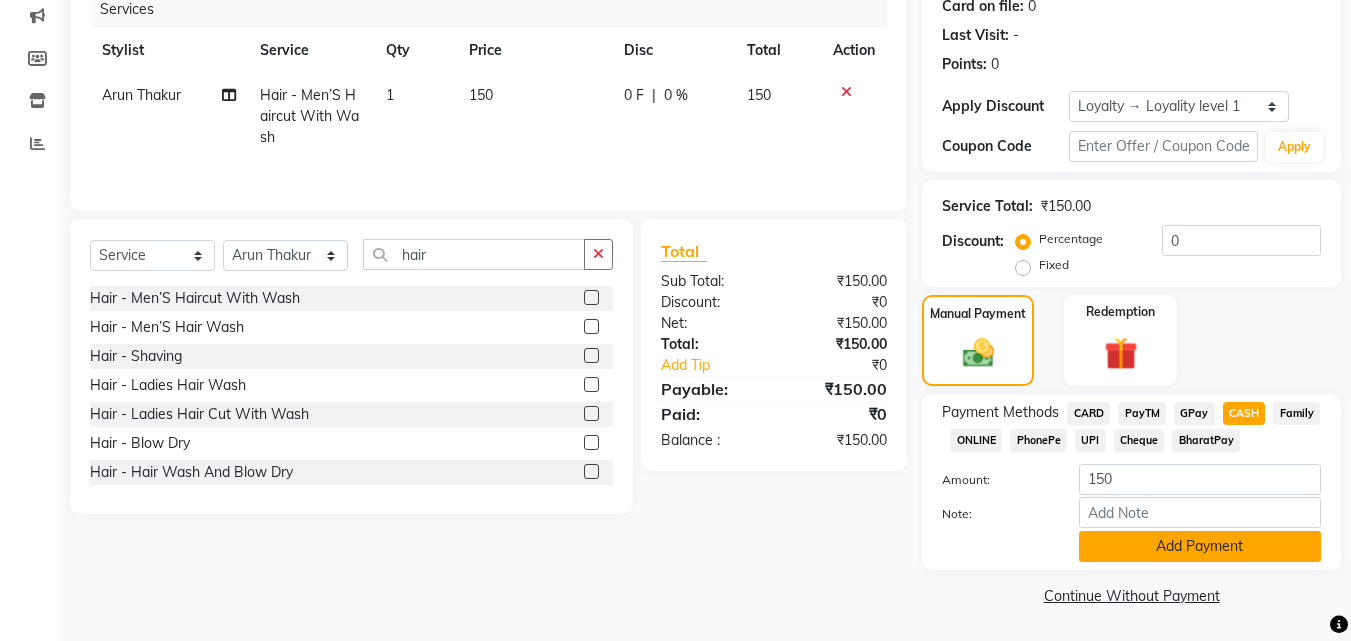 click on "Add Payment" 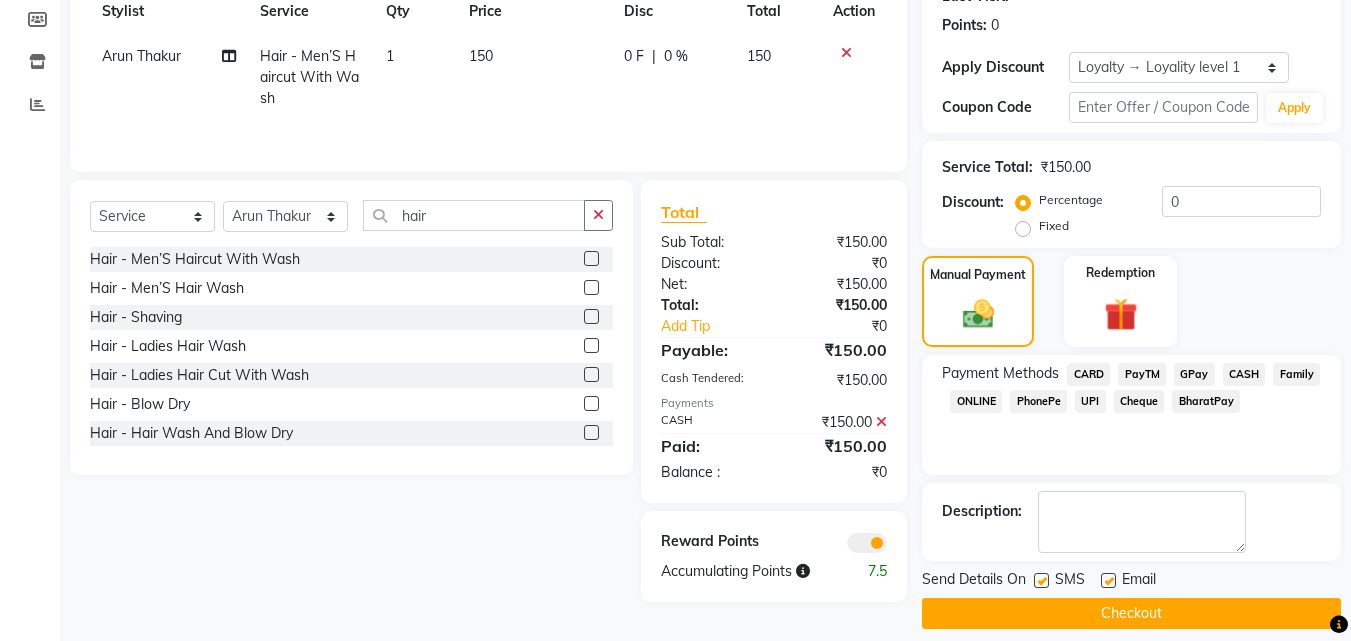scroll, scrollTop: 314, scrollLeft: 0, axis: vertical 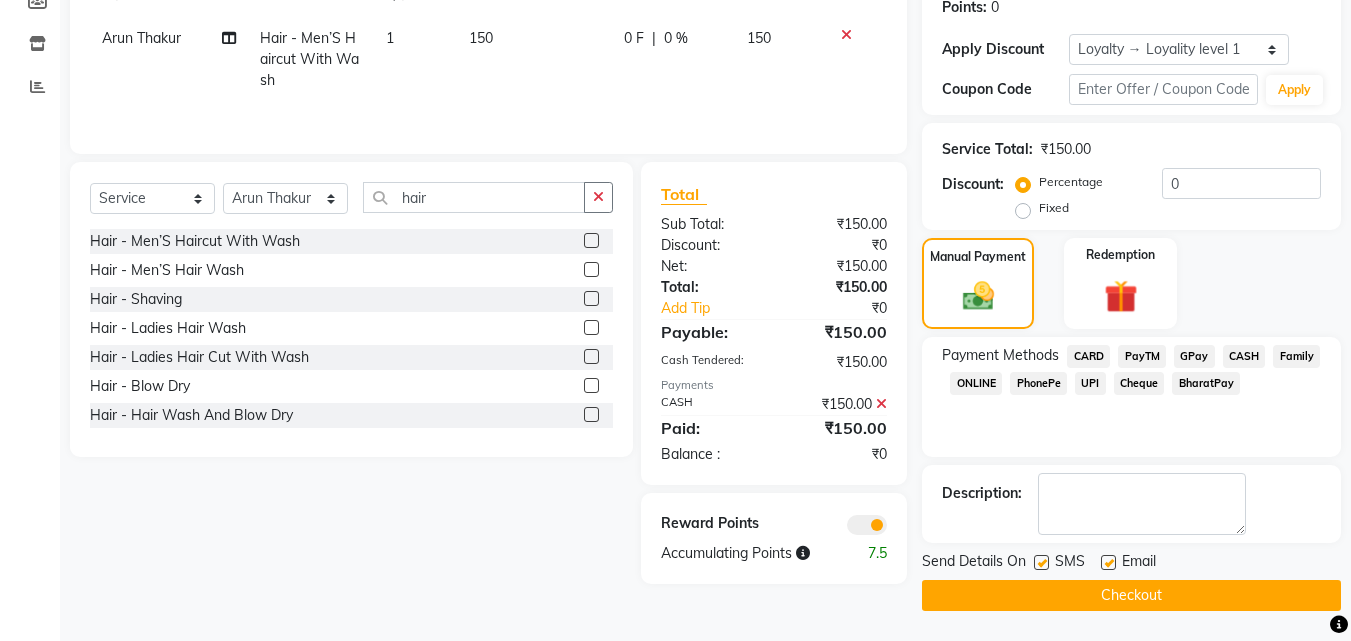 click on "Checkout" 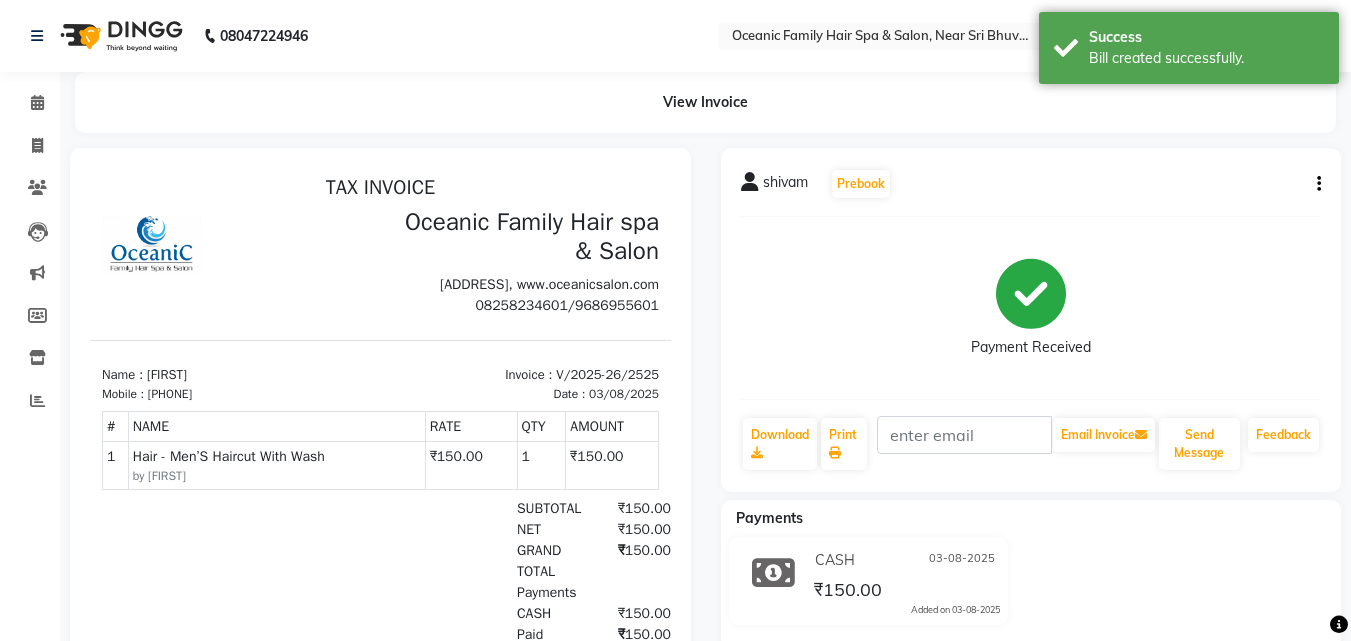 scroll, scrollTop: 0, scrollLeft: 0, axis: both 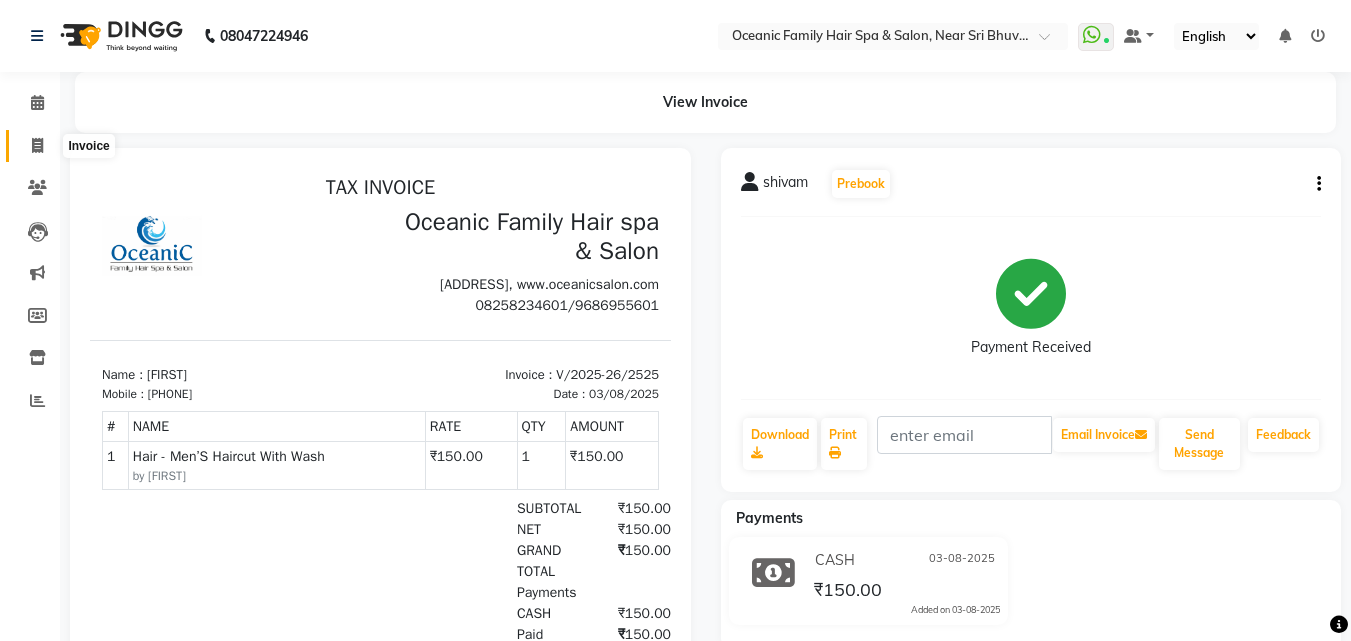 click 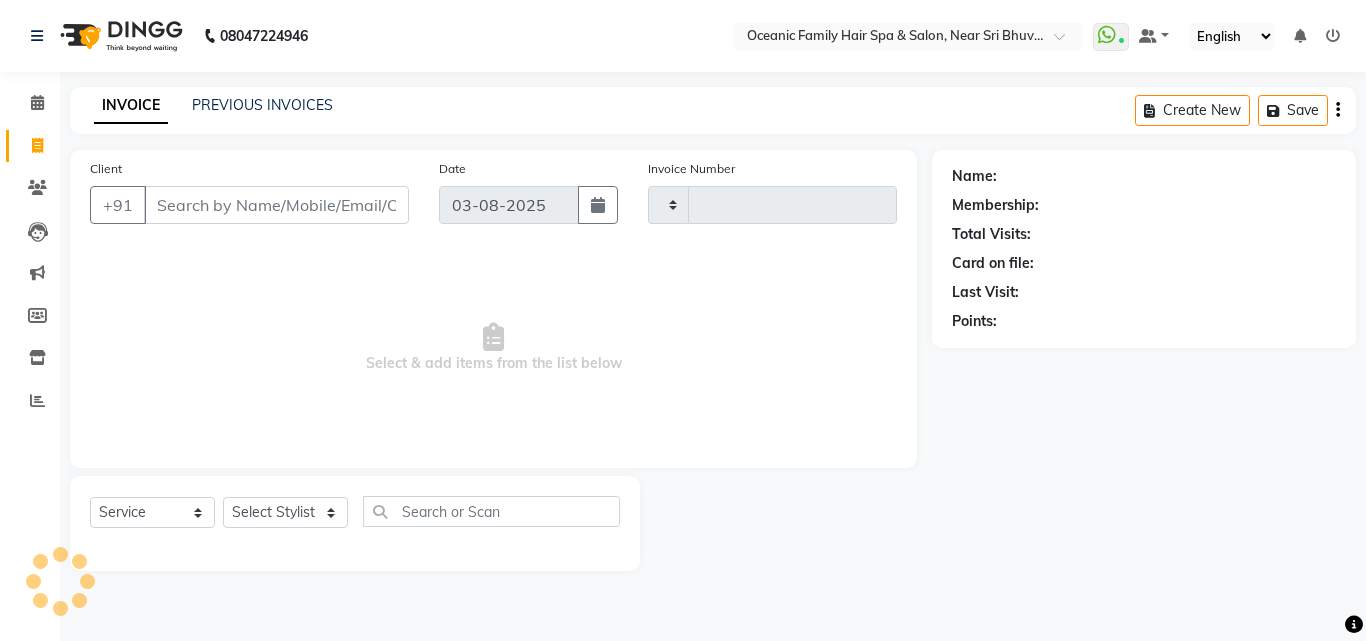 type on "2526" 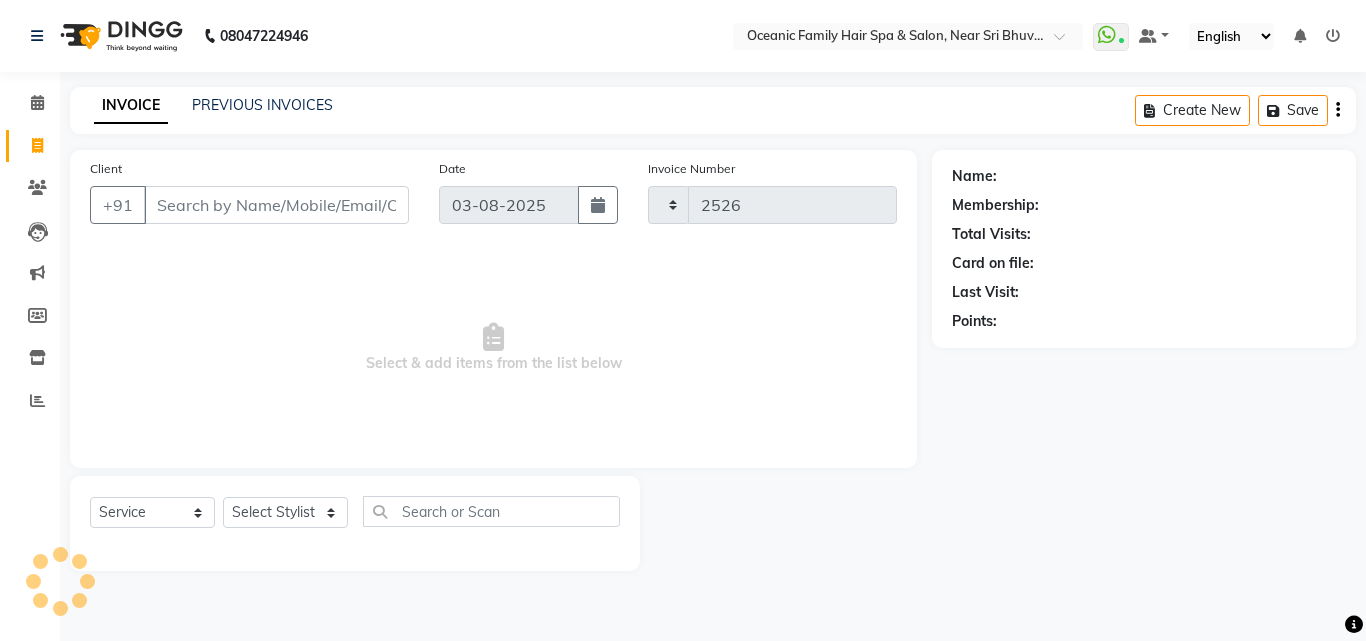 select on "4366" 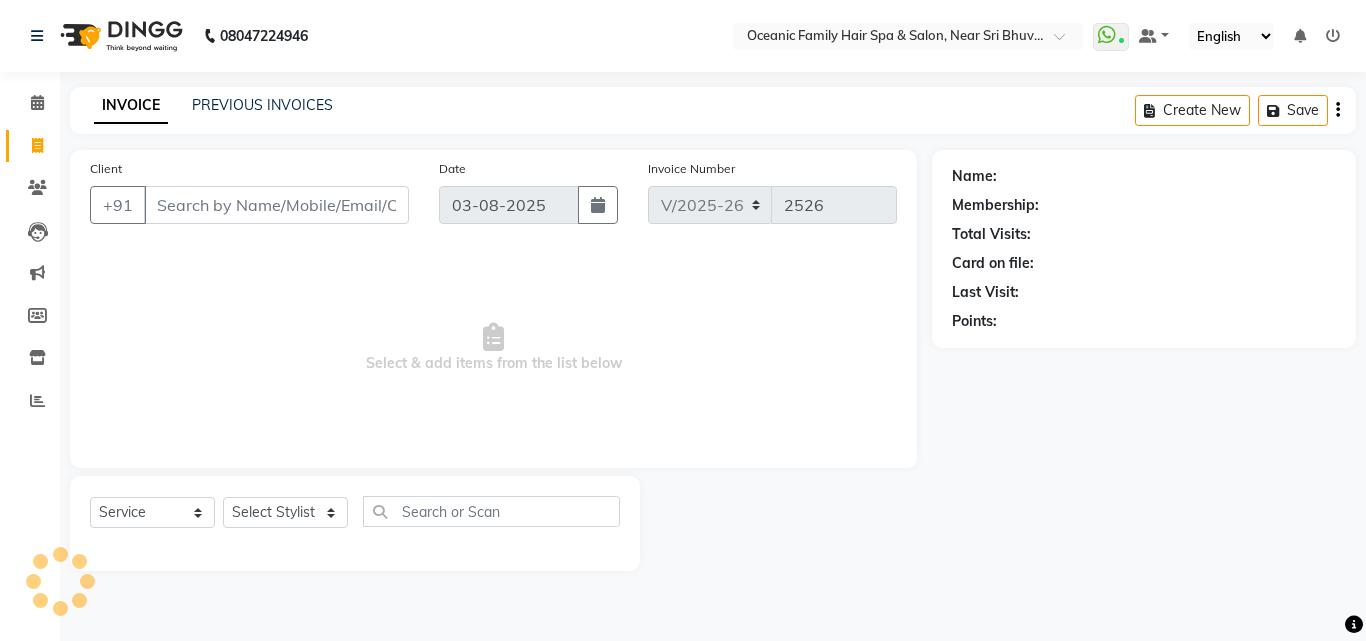 drag, startPoint x: 141, startPoint y: 135, endPoint x: 129, endPoint y: 162, distance: 29.546574 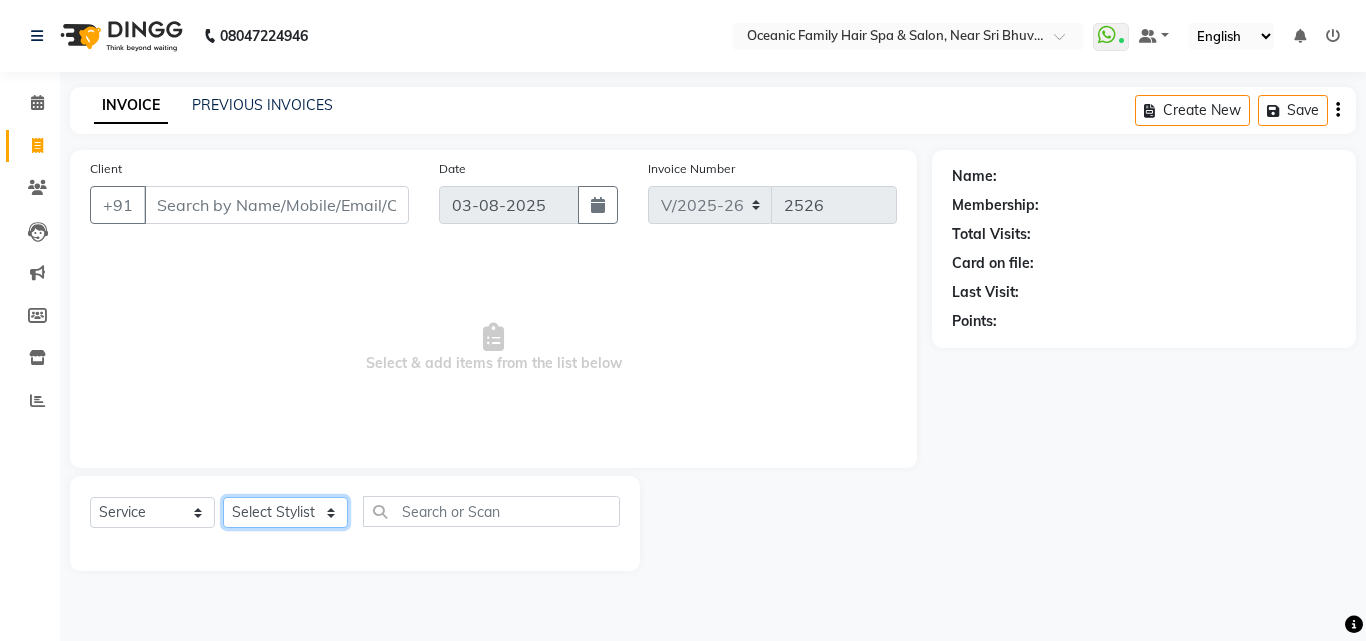 click on "Select Stylist Afsar Ali Arun Thakur Pavithra Rajani Shwetha S Jain Siraj Sulochana Tasmiya" 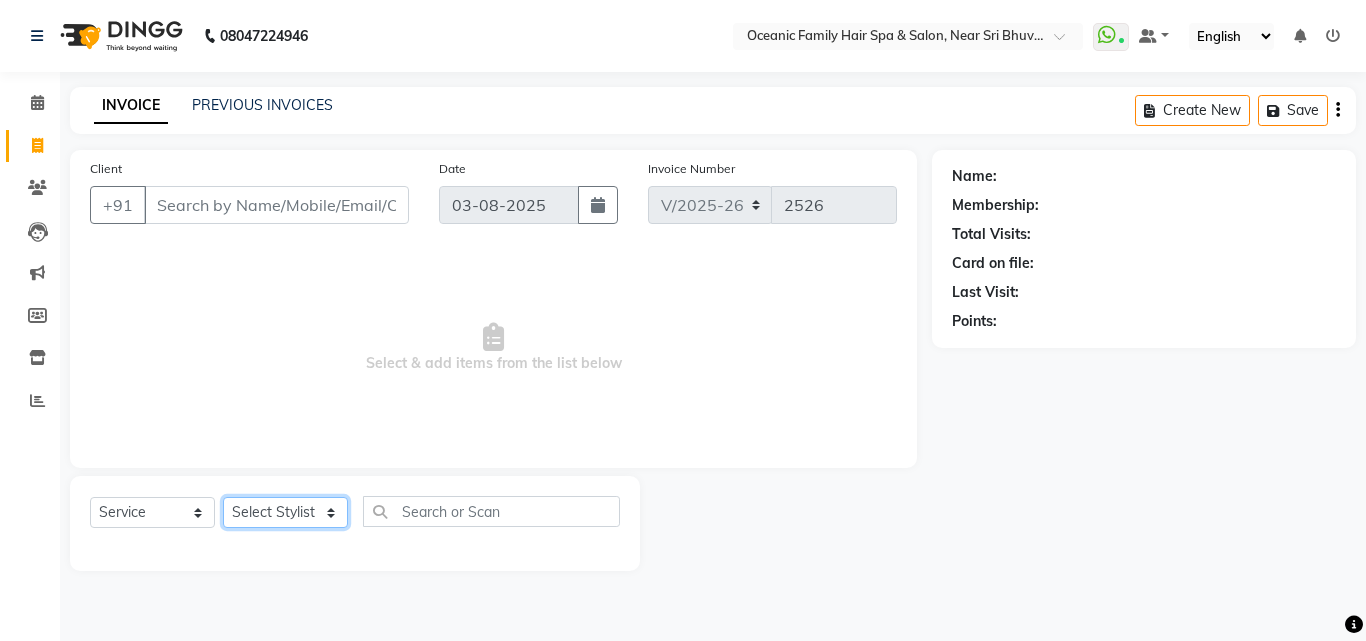 select on "23948" 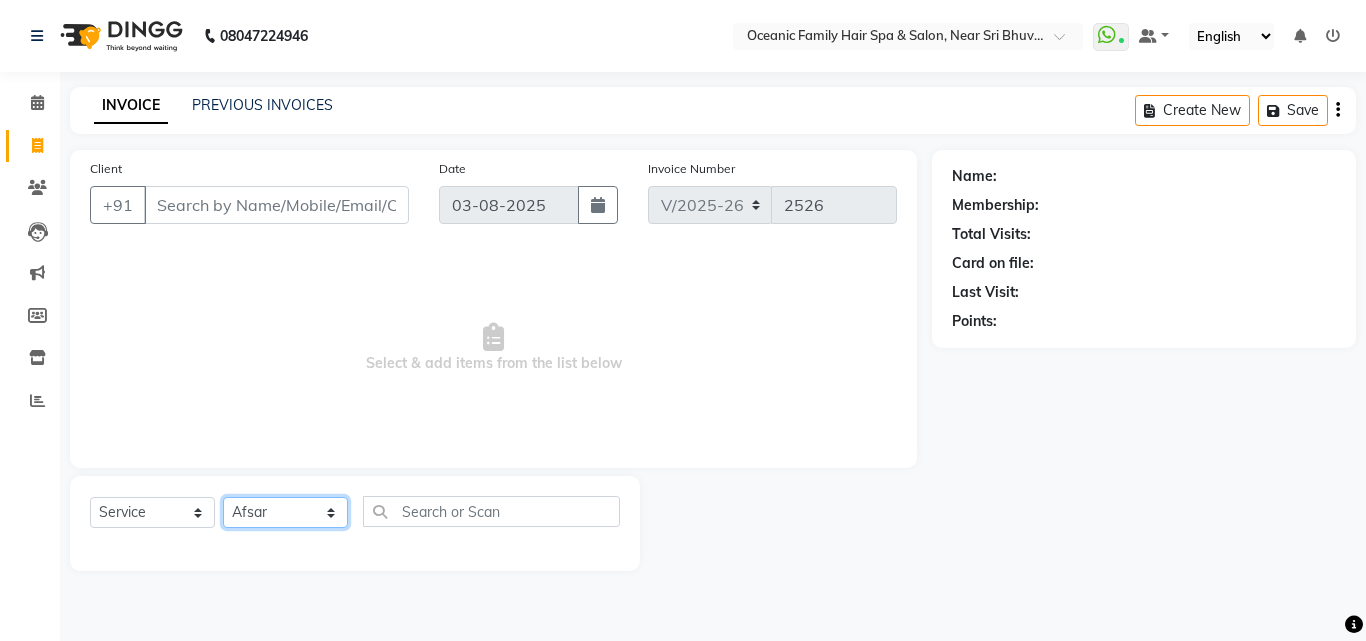 click on "Select Stylist Afsar Ali Arun Thakur Pavithra Rajani Shwetha S Jain Siraj Sulochana Tasmiya" 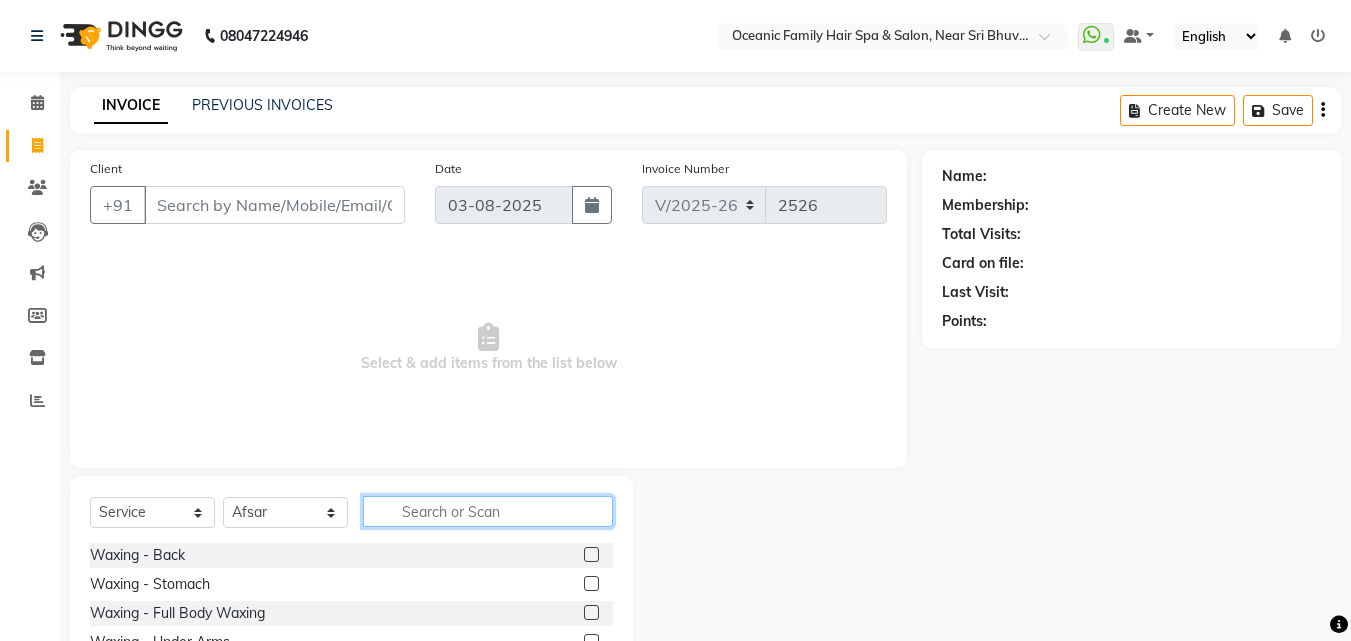click 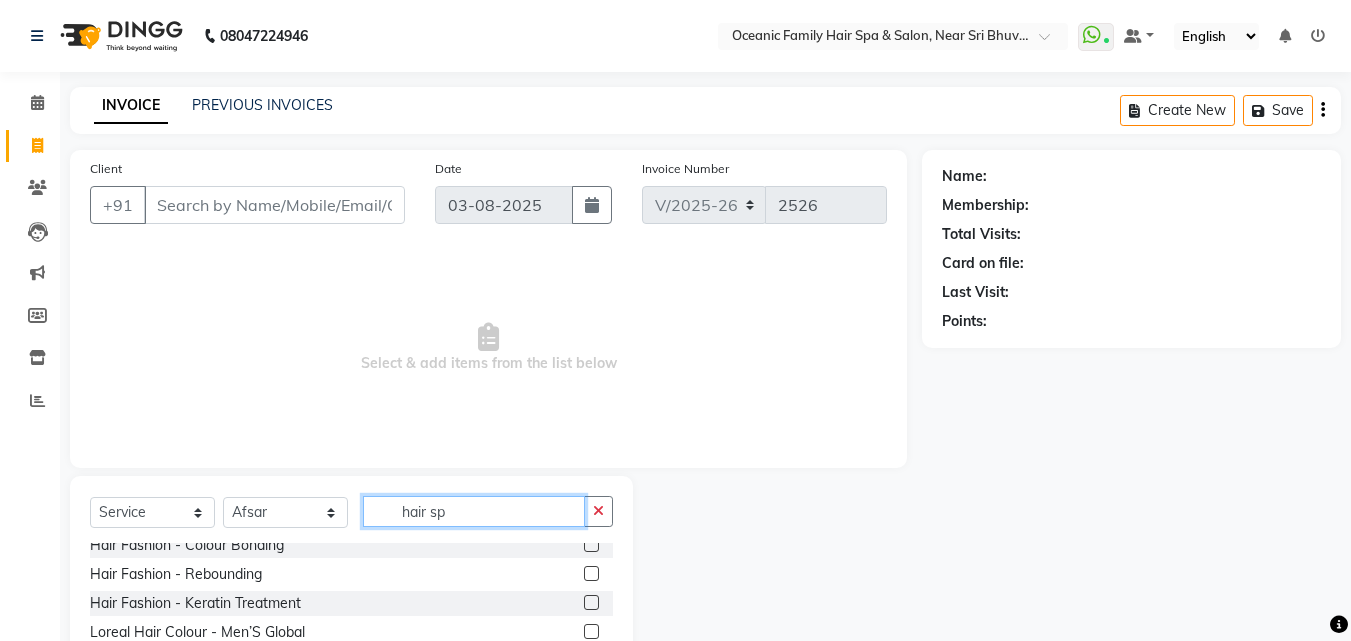 scroll, scrollTop: 90, scrollLeft: 0, axis: vertical 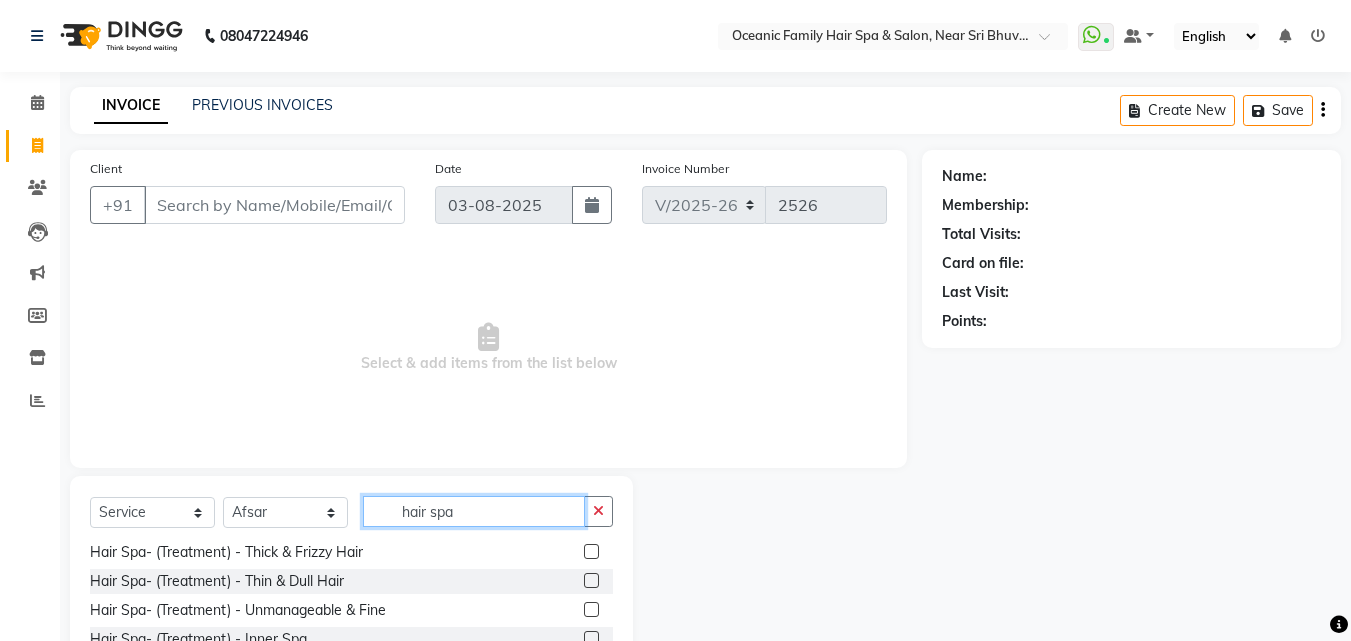 type on "hair spa" 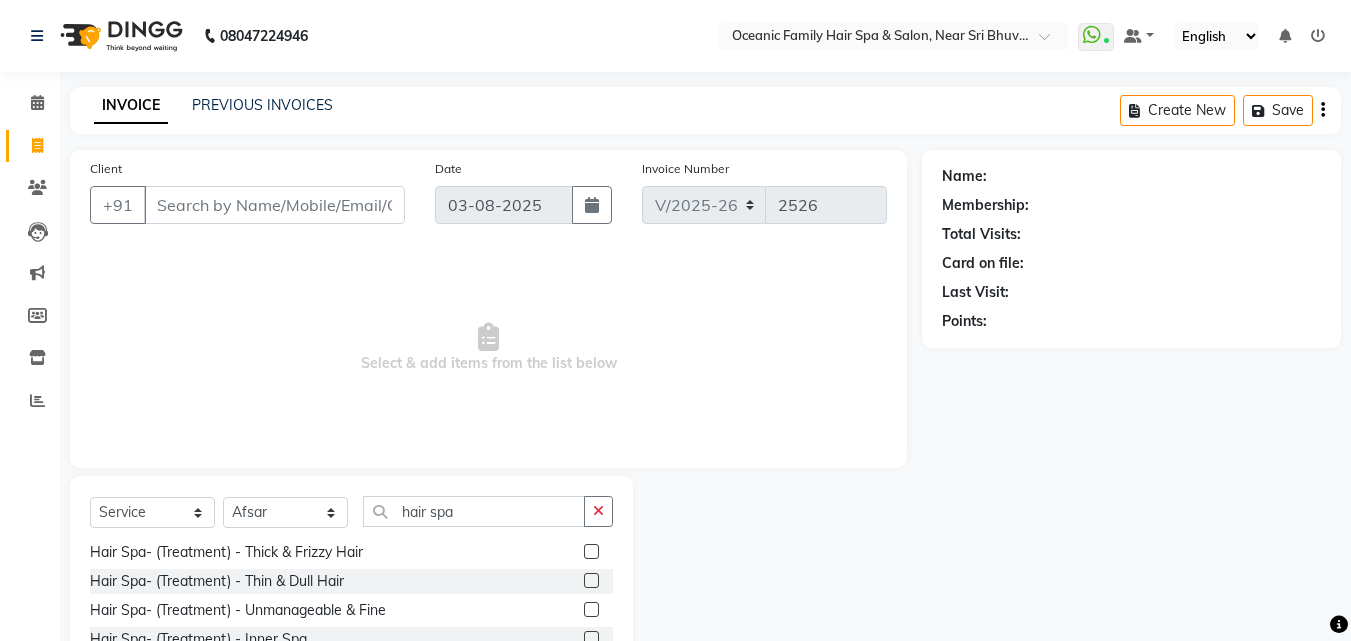 click 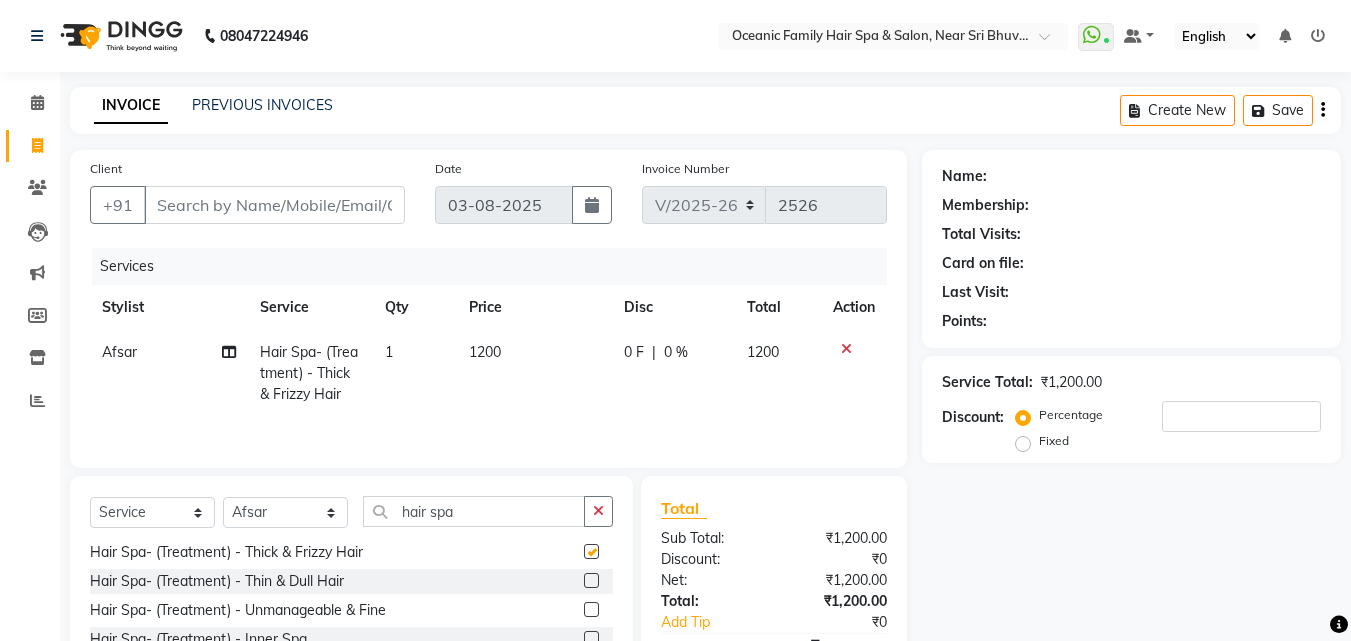 checkbox on "false" 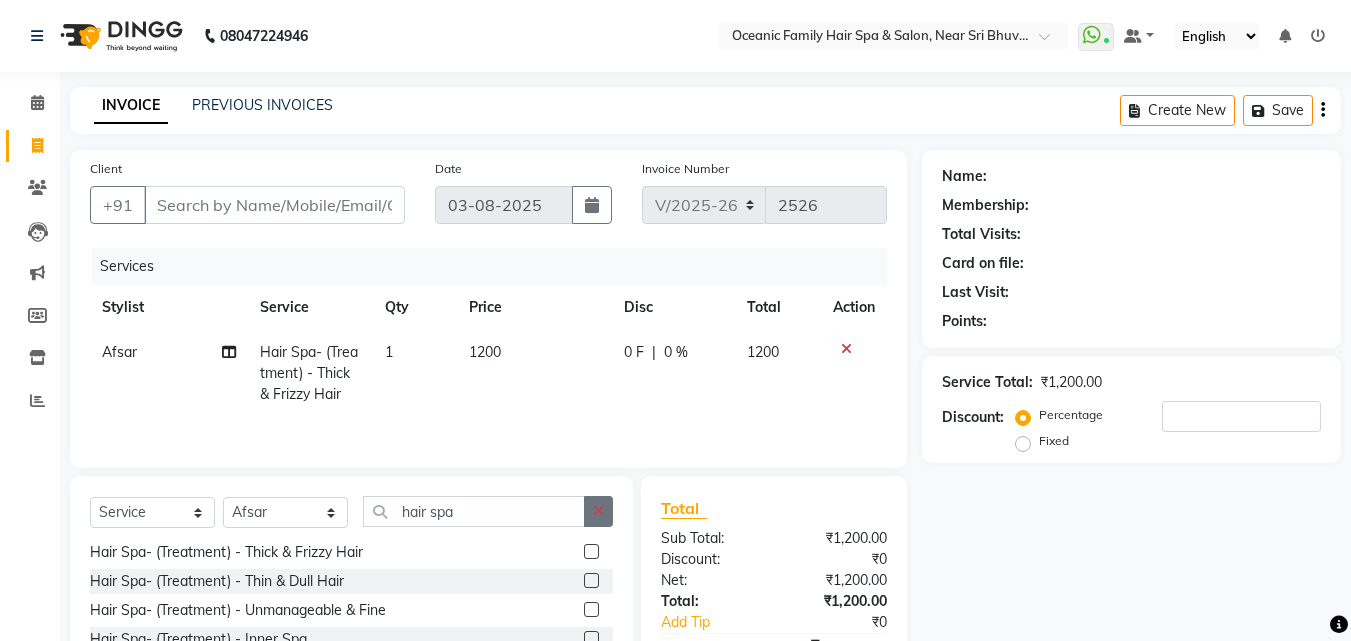 click 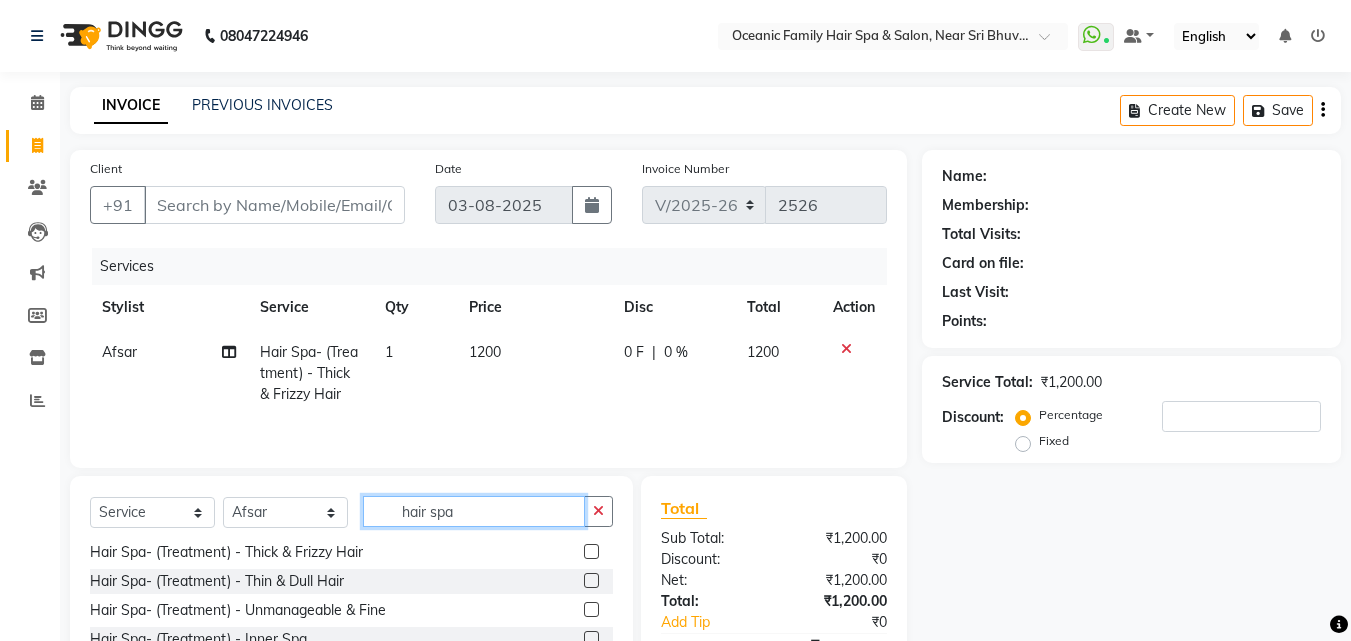 type 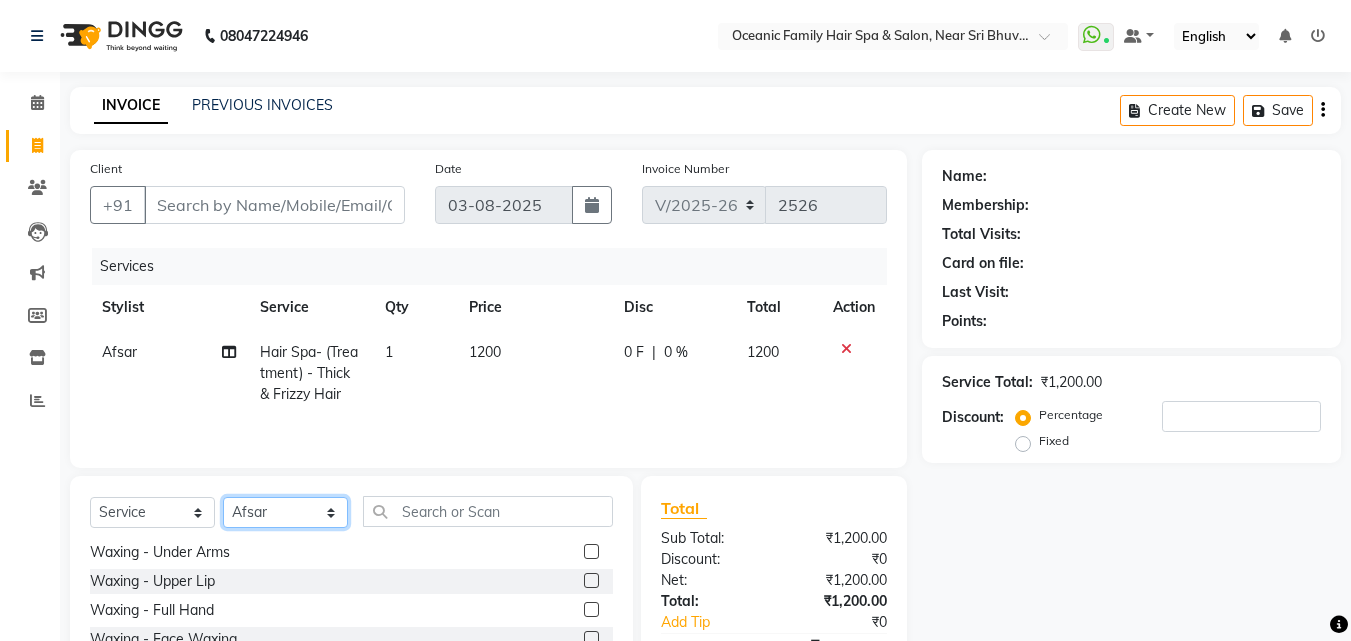 click on "Select Stylist Afsar Ali Arun Thakur Pavithra Rajani Shwetha S Jain Siraj Sulochana Tasmiya" 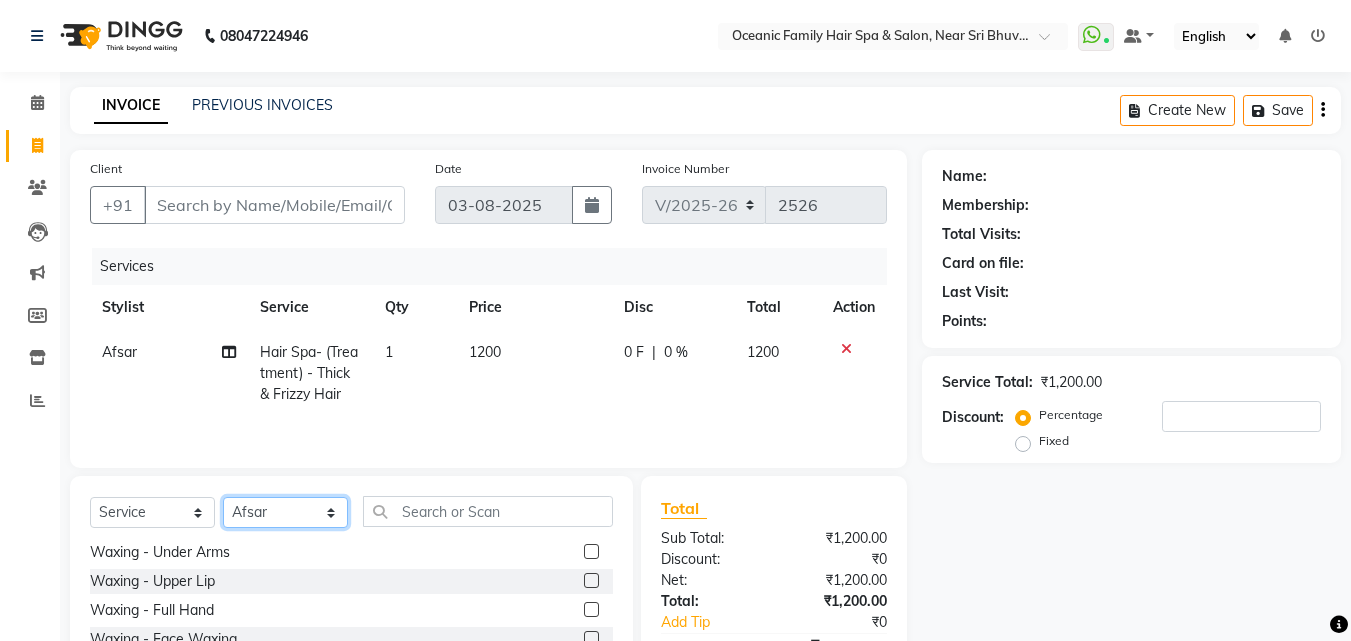 select on "23958" 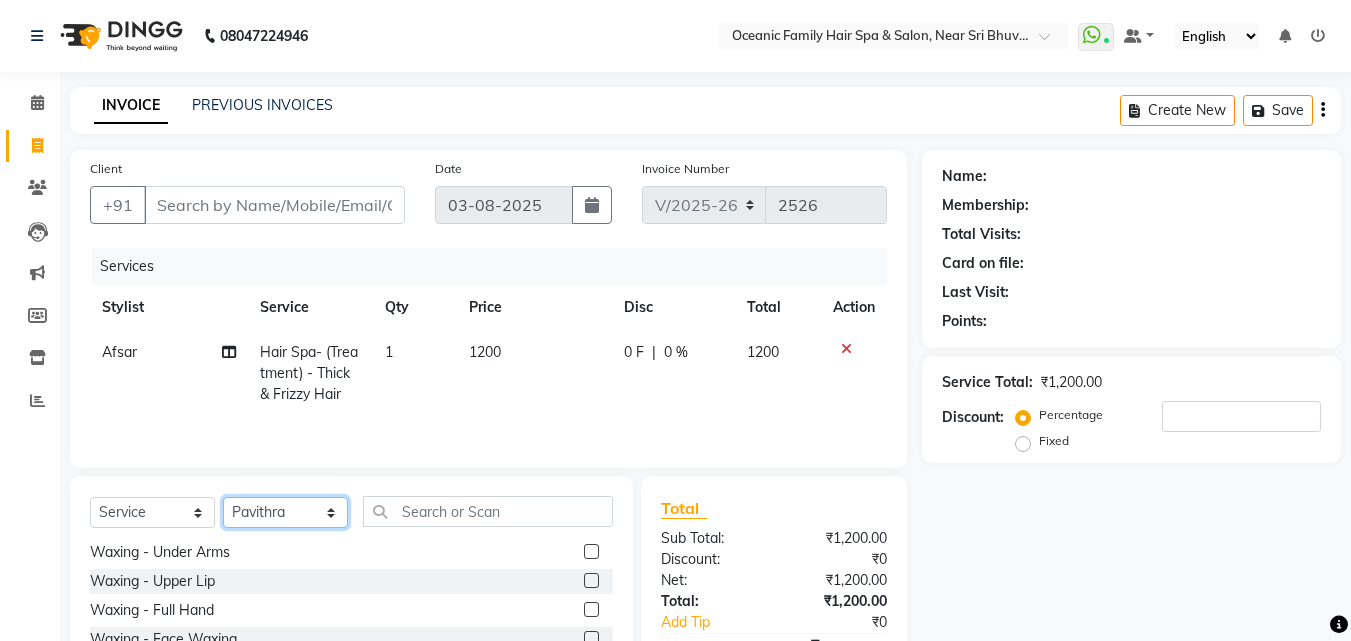 click on "Select Stylist Afsar Ali Arun Thakur Pavithra Rajani Shwetha S Jain Siraj Sulochana Tasmiya" 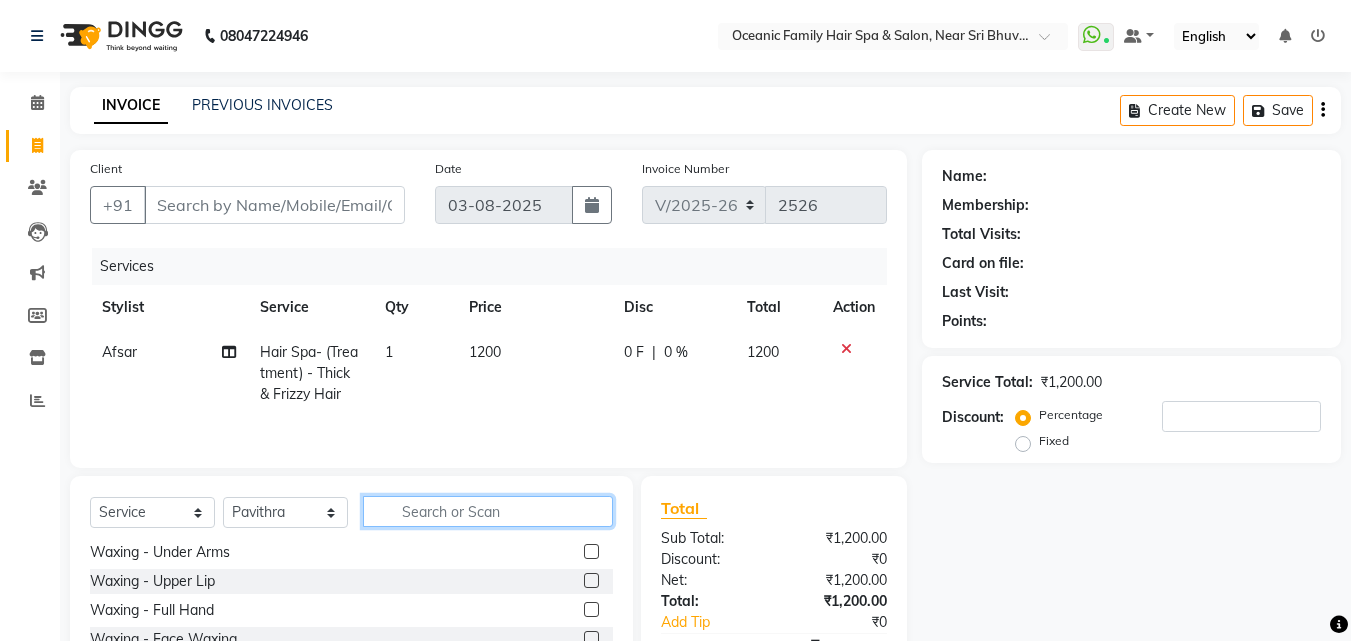 click 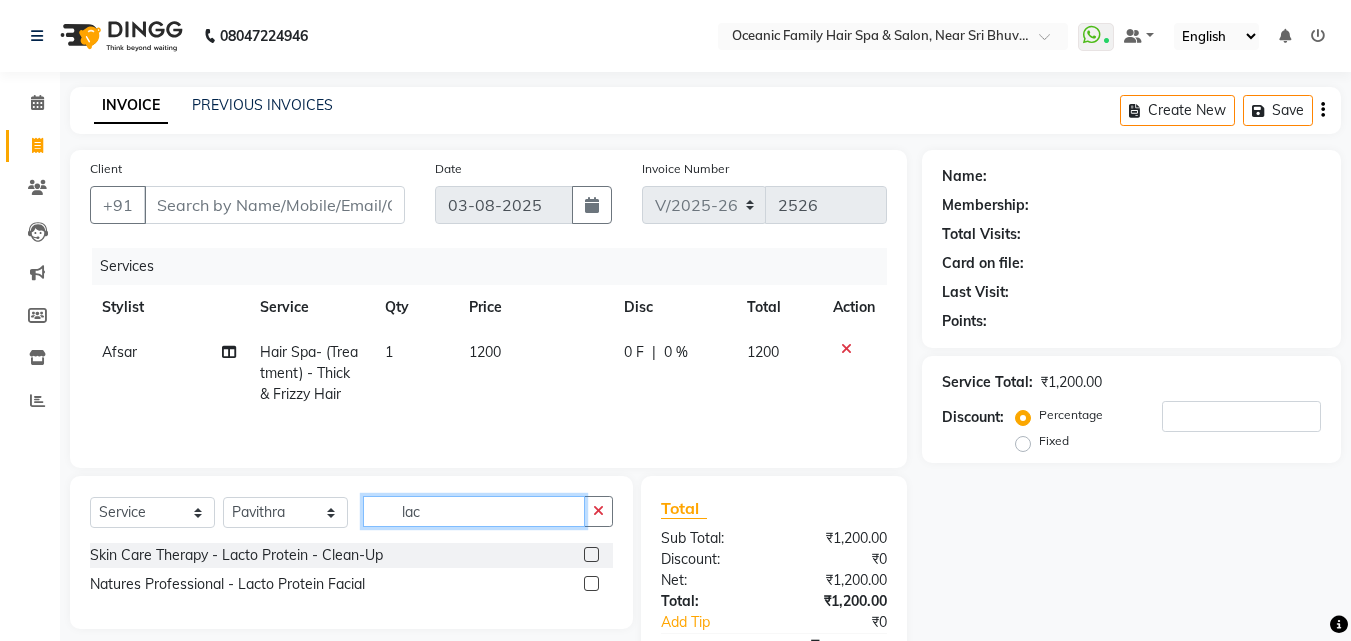 scroll, scrollTop: 0, scrollLeft: 0, axis: both 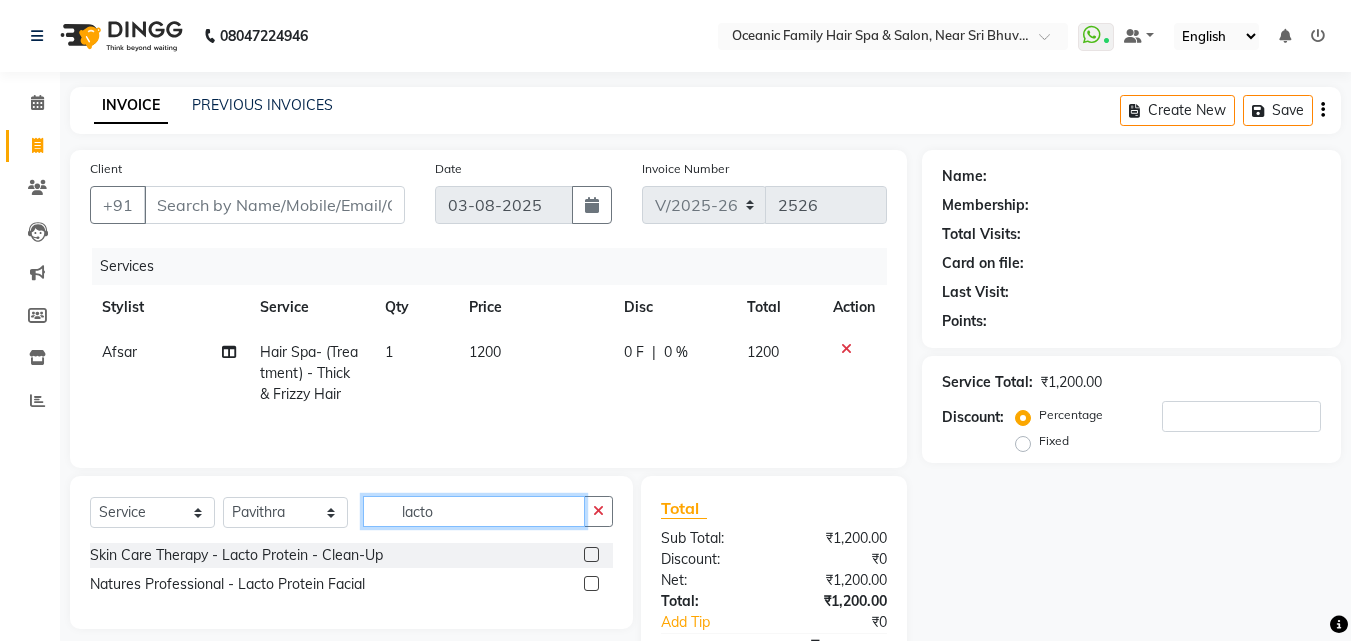 type on "lacto" 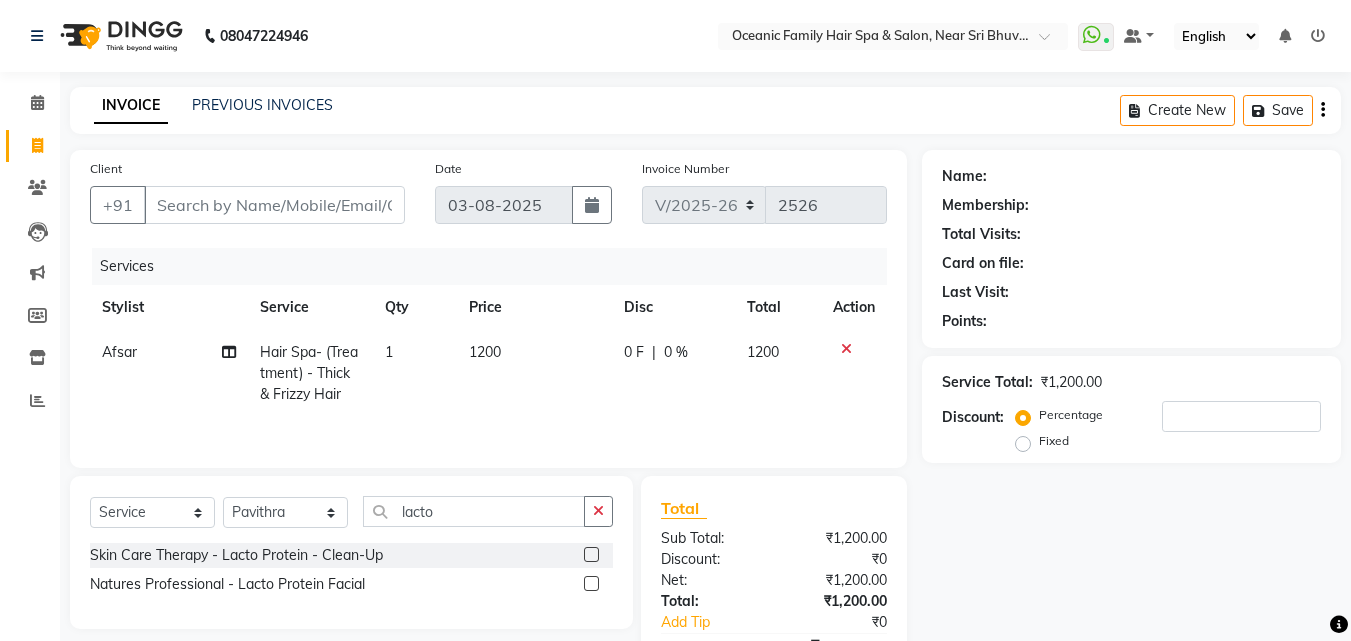 click 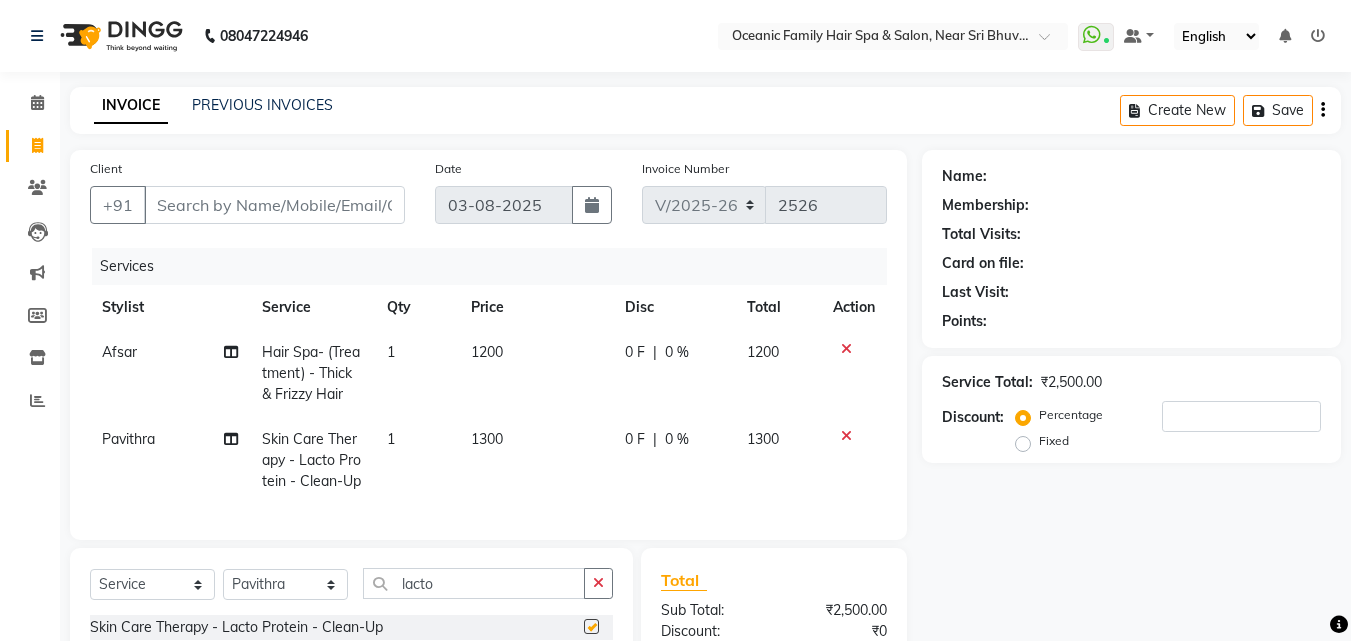 checkbox on "false" 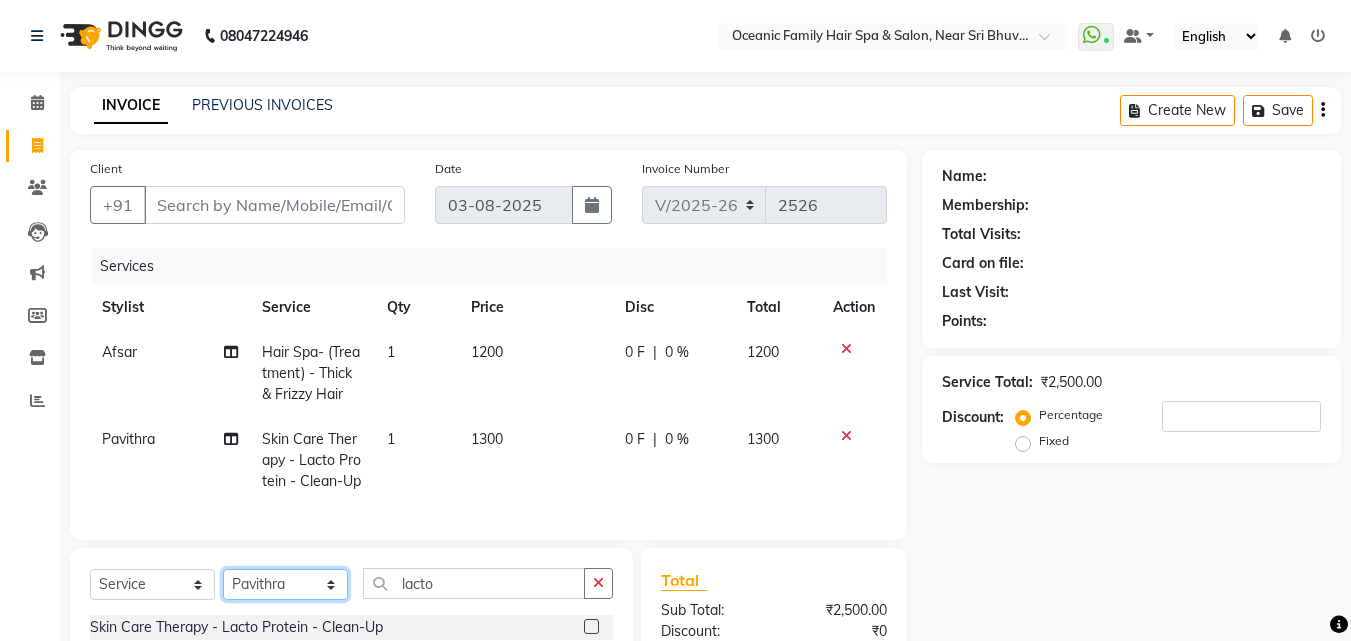 click on "Select Stylist Afsar Ali Arun Thakur Pavithra Rajani Shwetha S Jain Siraj Sulochana Tasmiya" 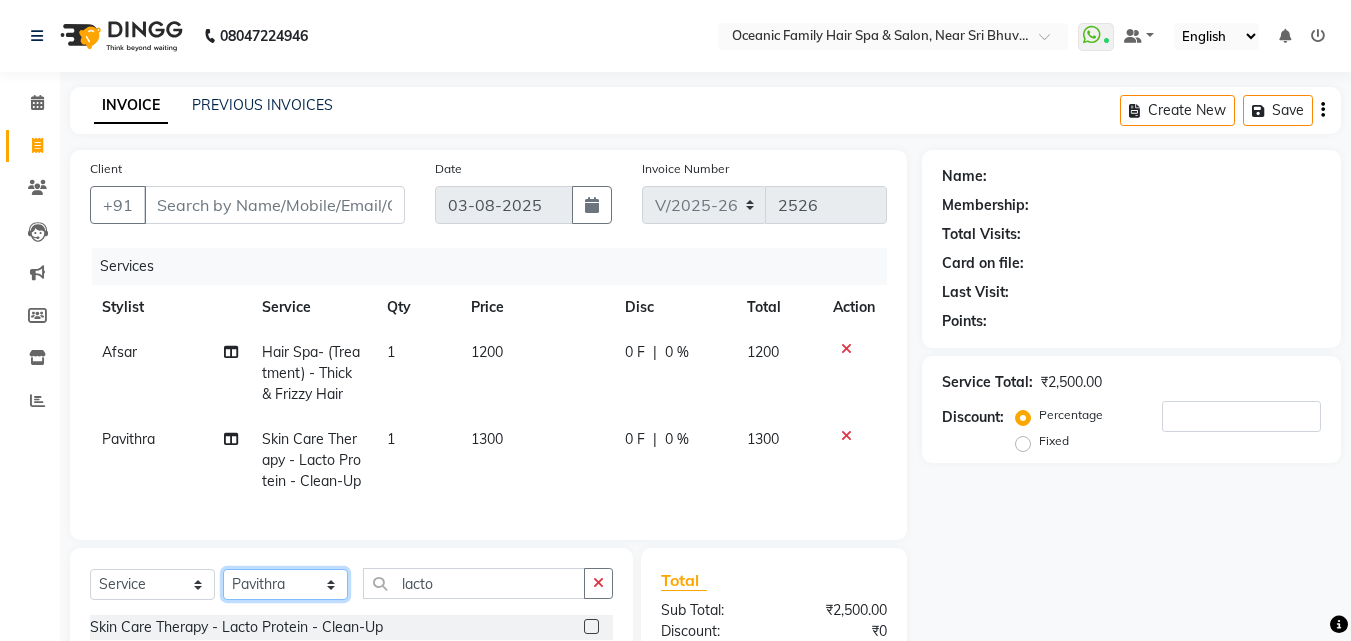 select on "23957" 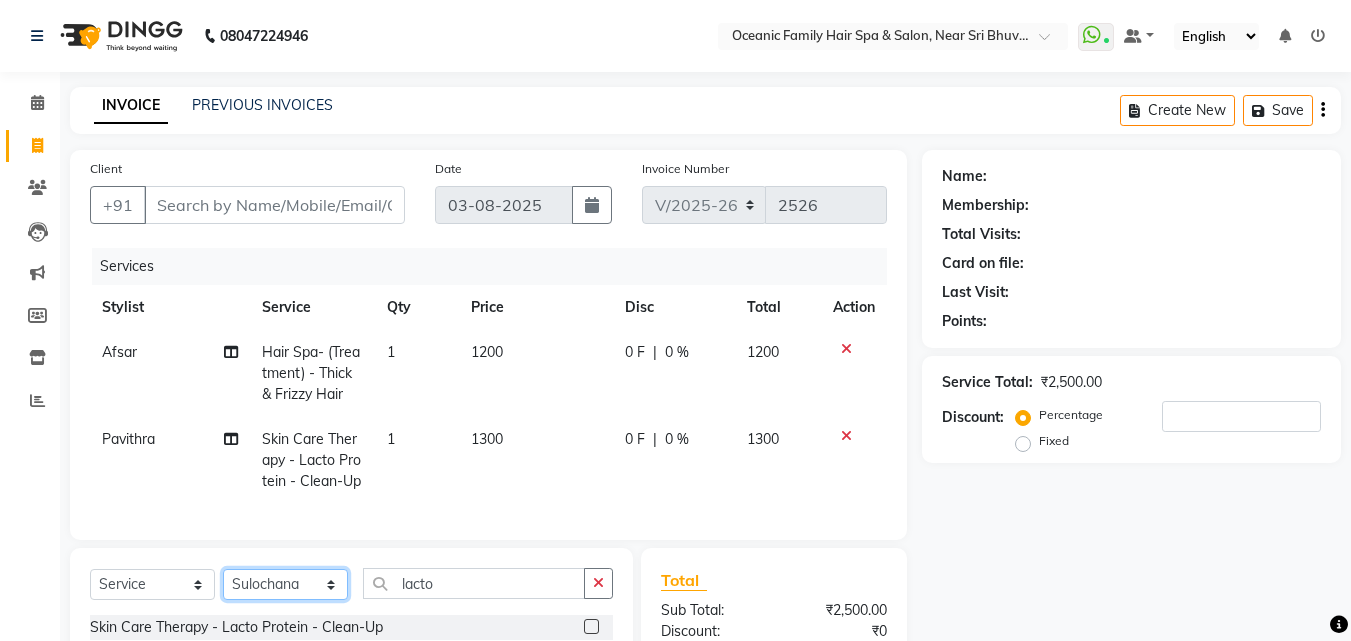 click on "Select Stylist Afsar Ali Arun Thakur Pavithra Rajani Shwetha S Jain Siraj Sulochana Tasmiya" 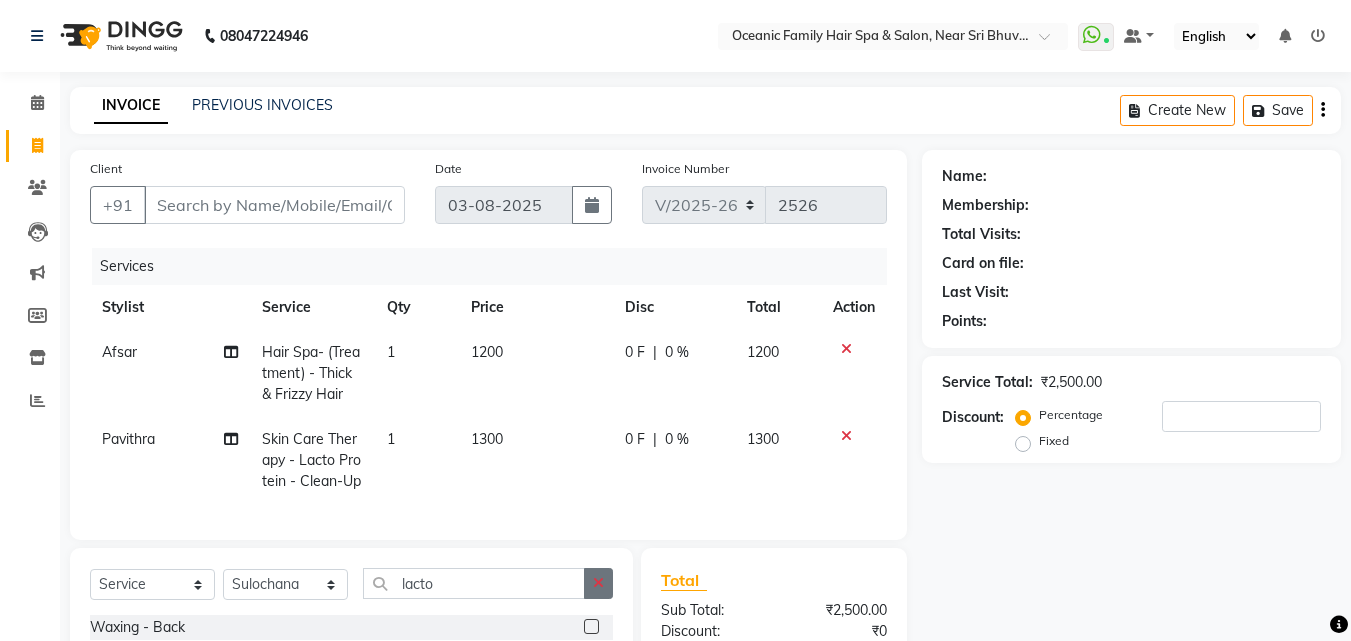 drag, startPoint x: 603, startPoint y: 600, endPoint x: 572, endPoint y: 600, distance: 31 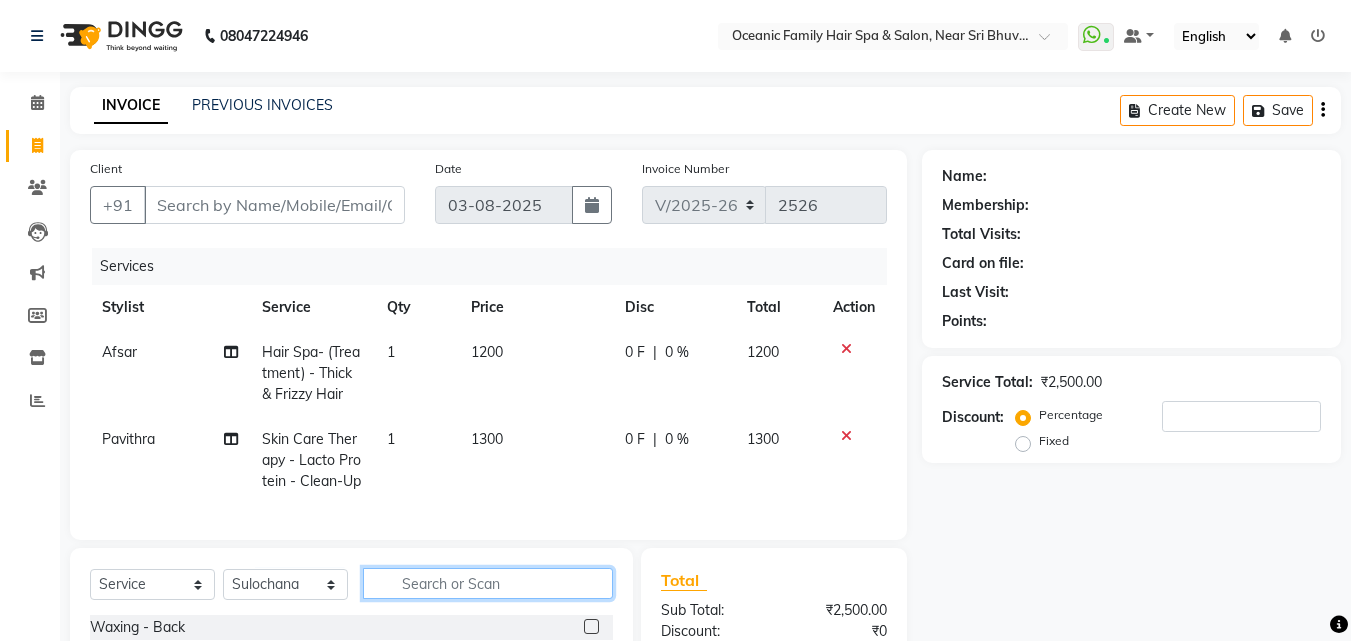 click 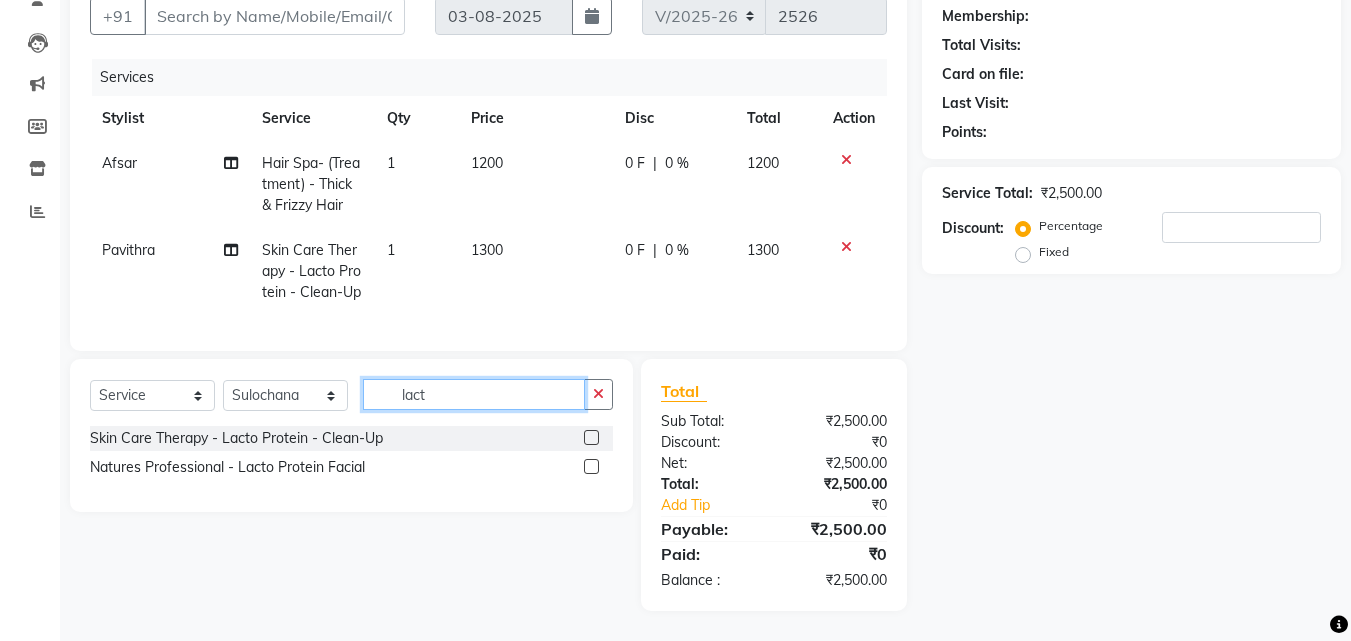 scroll, scrollTop: 204, scrollLeft: 0, axis: vertical 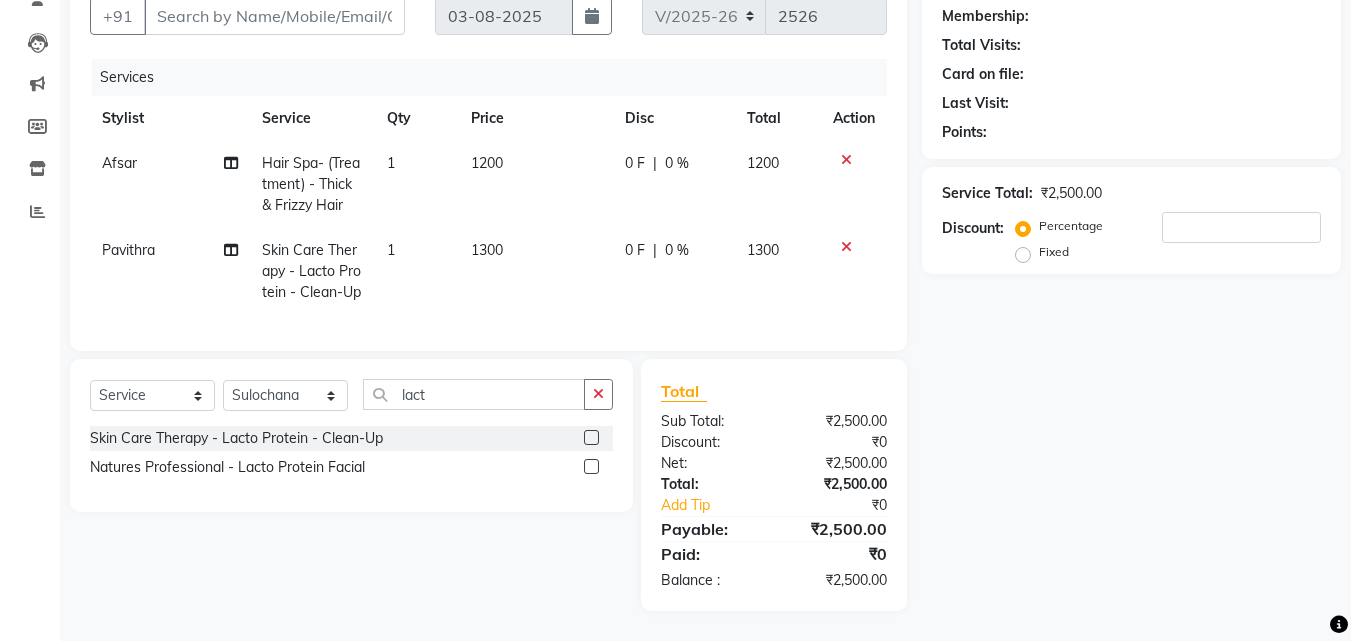 click 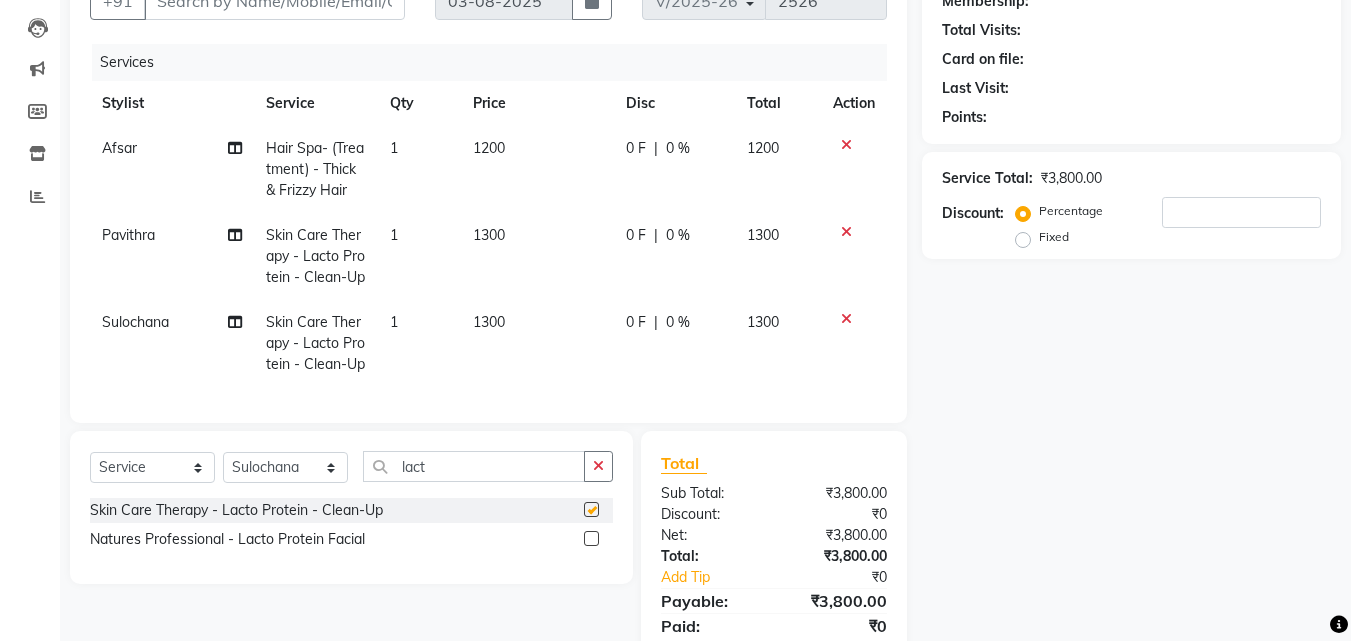 checkbox on "false" 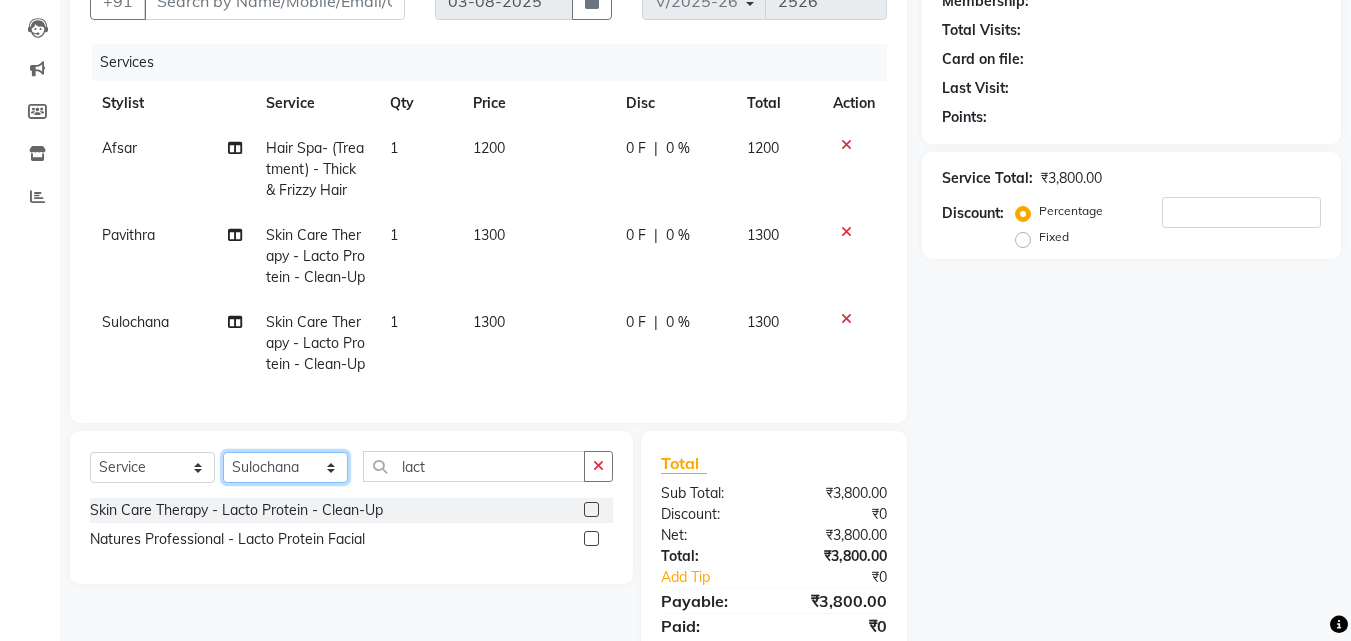 click on "Select Stylist Afsar Ali Arun Thakur Pavithra Rajani Shwetha S Jain Siraj Sulochana Tasmiya" 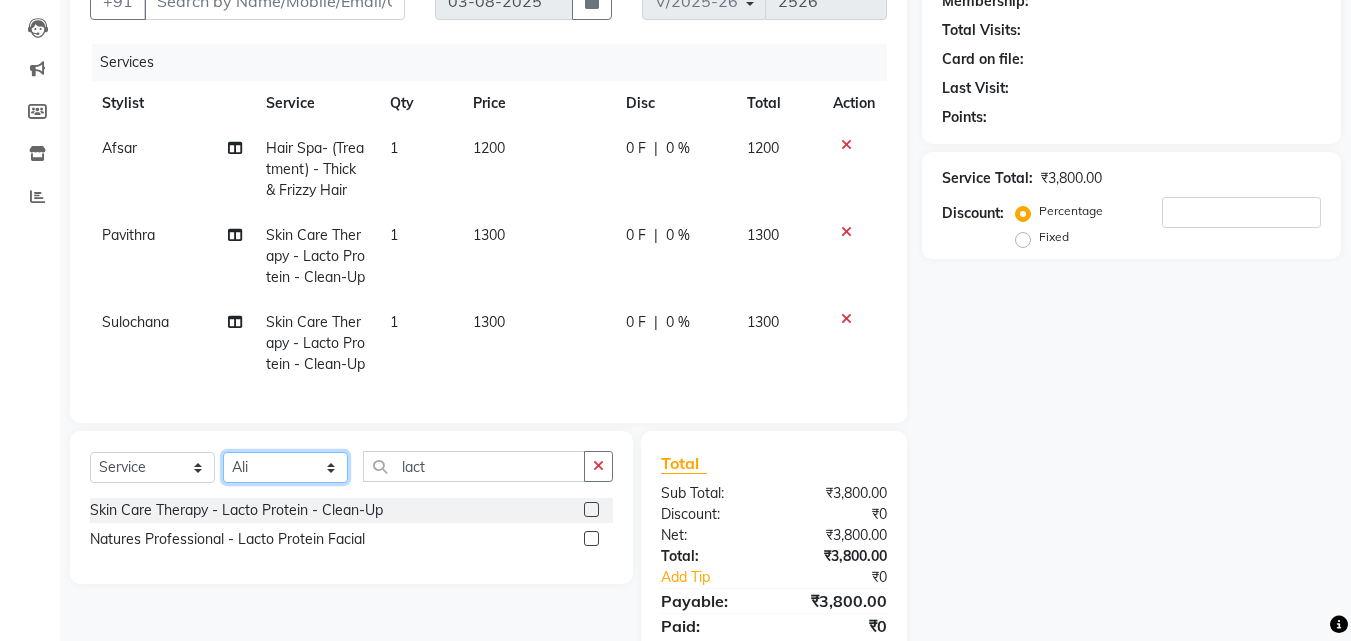 click on "Select Stylist Afsar Ali Arun Thakur Pavithra Rajani Shwetha S Jain Siraj Sulochana Tasmiya" 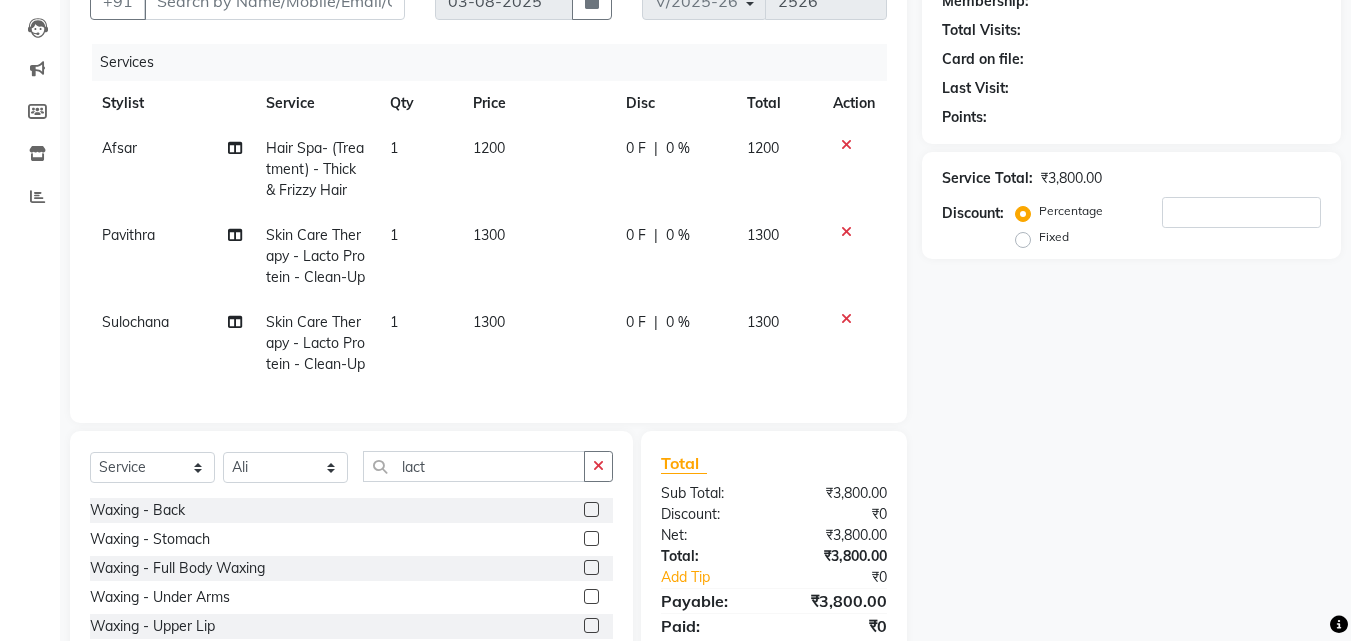 click on "Select  Service  Product  Membership  Package Voucher Prepaid Gift Card  Select Stylist Afsar Ali Arun Thakur Pavithra Rajani Shwetha S Jain Siraj Sulochana Tasmiya lact Waxing - Back  Waxing - Stomach  Waxing - Full Body  Waxing  Waxing - Under Arms  Waxing - Upper Lip  Waxing - Full Hand  Waxing - Face    Waxing  Waxing - Full Legs   Waxing  Waxing - Half Legs  Skin Care Therapy - Extra Instant Glow Pack  Skin Care Therapy - Back Polishing  Skin Care Therapy - Basic Clean - Up  (Fruit)  Skin Care Therapy - Lacto Protein - Clean-Up  Skin Care Therapy - Instant Glow- Clean-Up  Skin Care Therapy - Gold-Clean Up  Skin Care Therapy - Instant Glow Exfoliation  Skin Care Therapy - Honey Wanuka  Skin Care Therapy - D-Tanning Exfoliation  Skin Care Therapy - Aroma Clean - Up  D  - Tanning (Natures) - D Tan Face  D  - Tanning (Natures) - D Tan Full Legs  D  - Tanning (Natures) - D Tan Full Hand  D  - Tanning (Natures) - D Tan Full Body  D  - Tanning (Natures) - D Tan Neck  D  - Tanning (Natures) - D Tan Back" 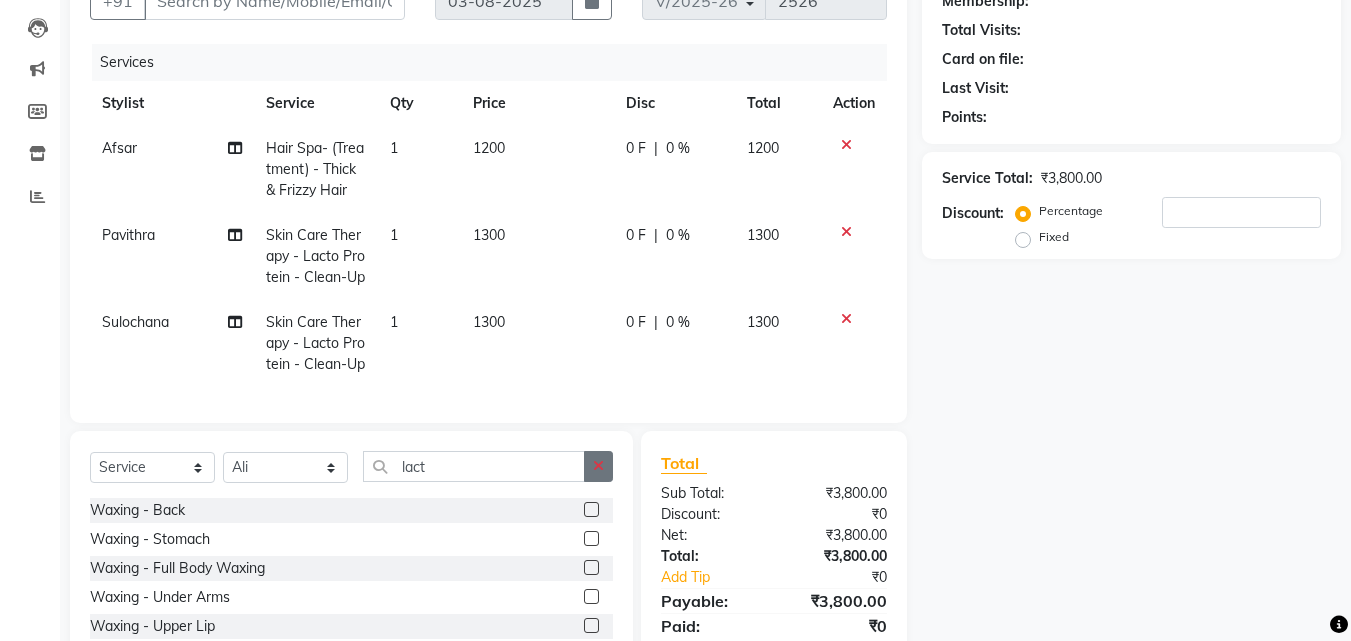 click 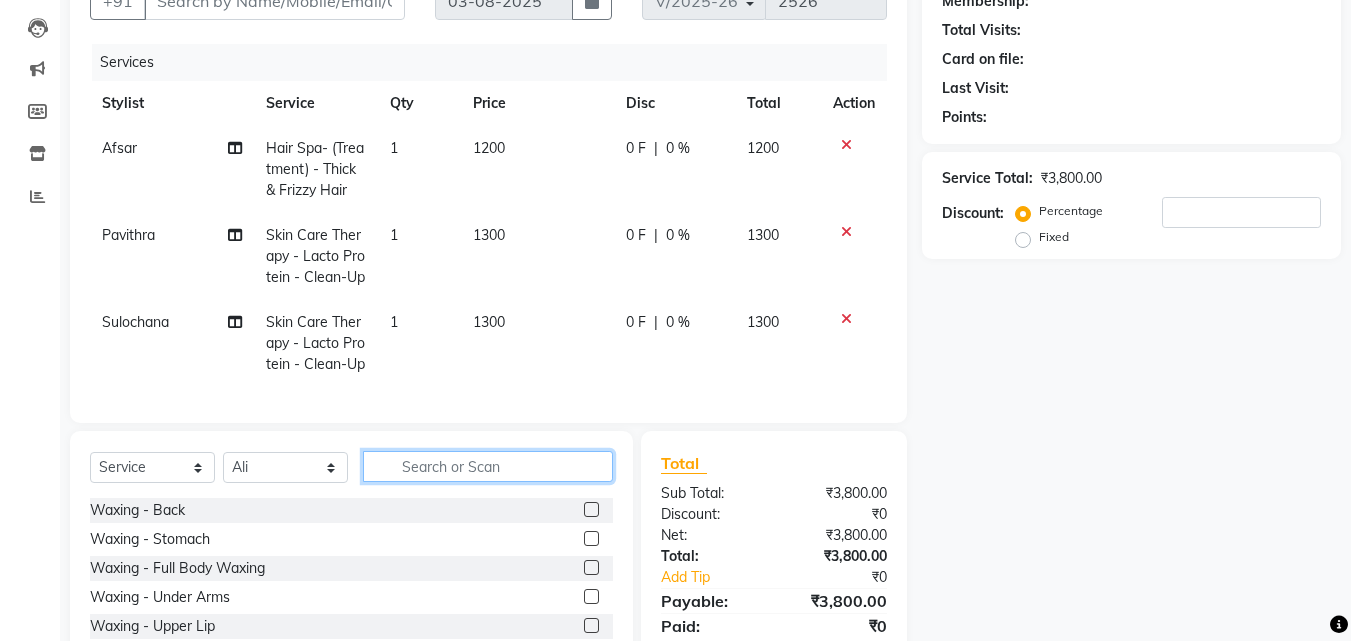 click 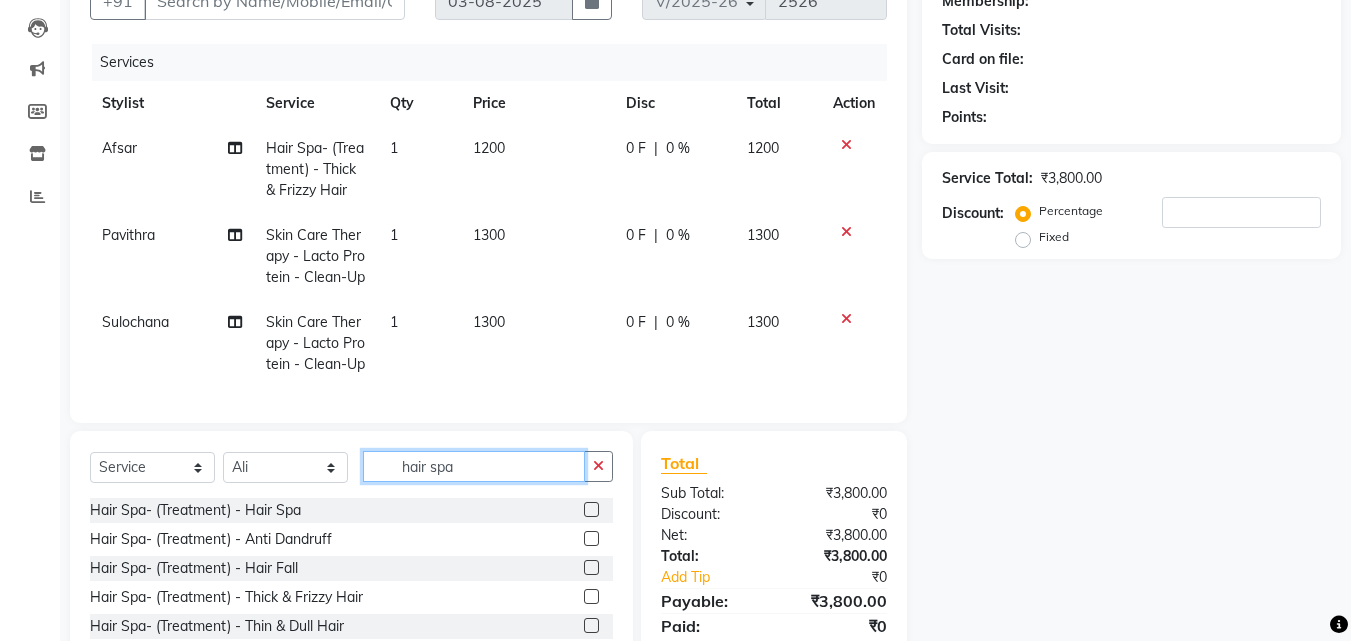 type on "hair spa" 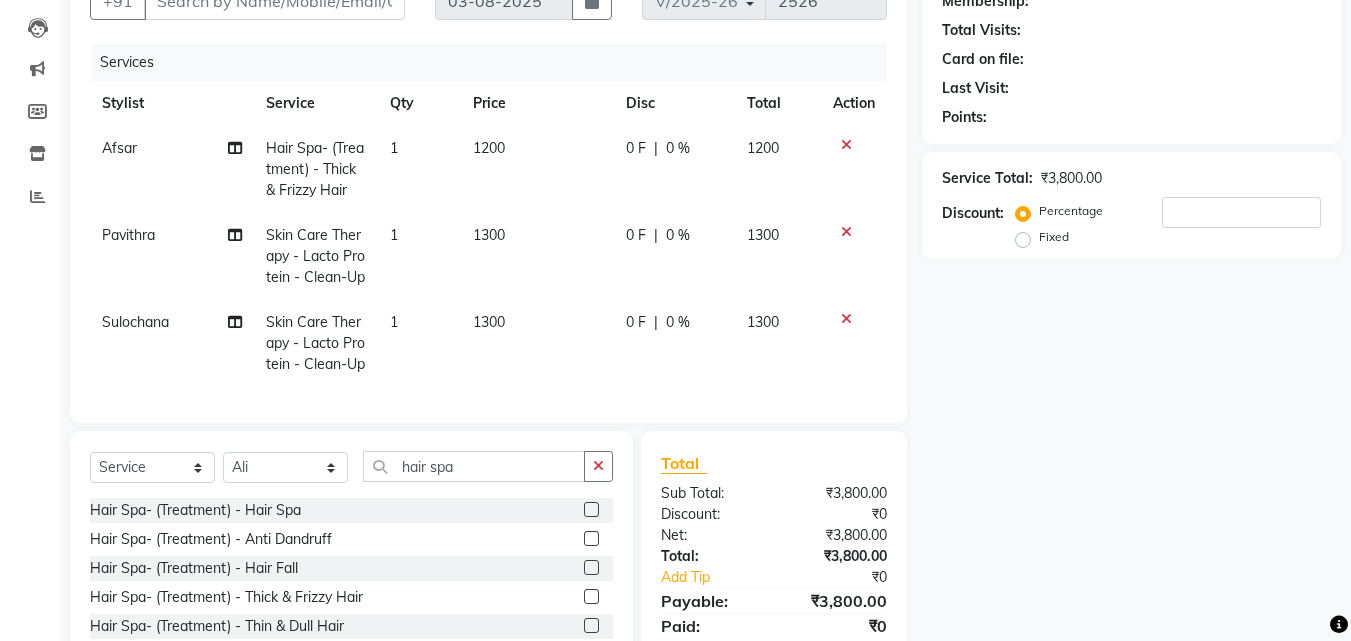 click 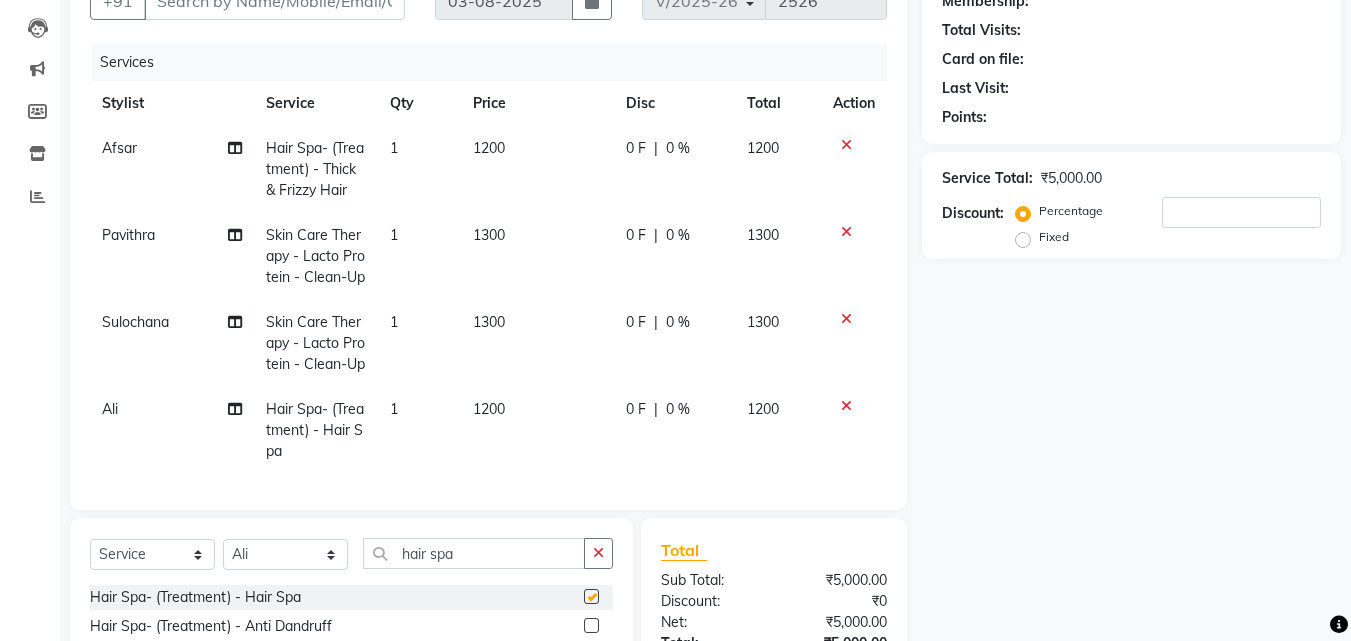 checkbox on "false" 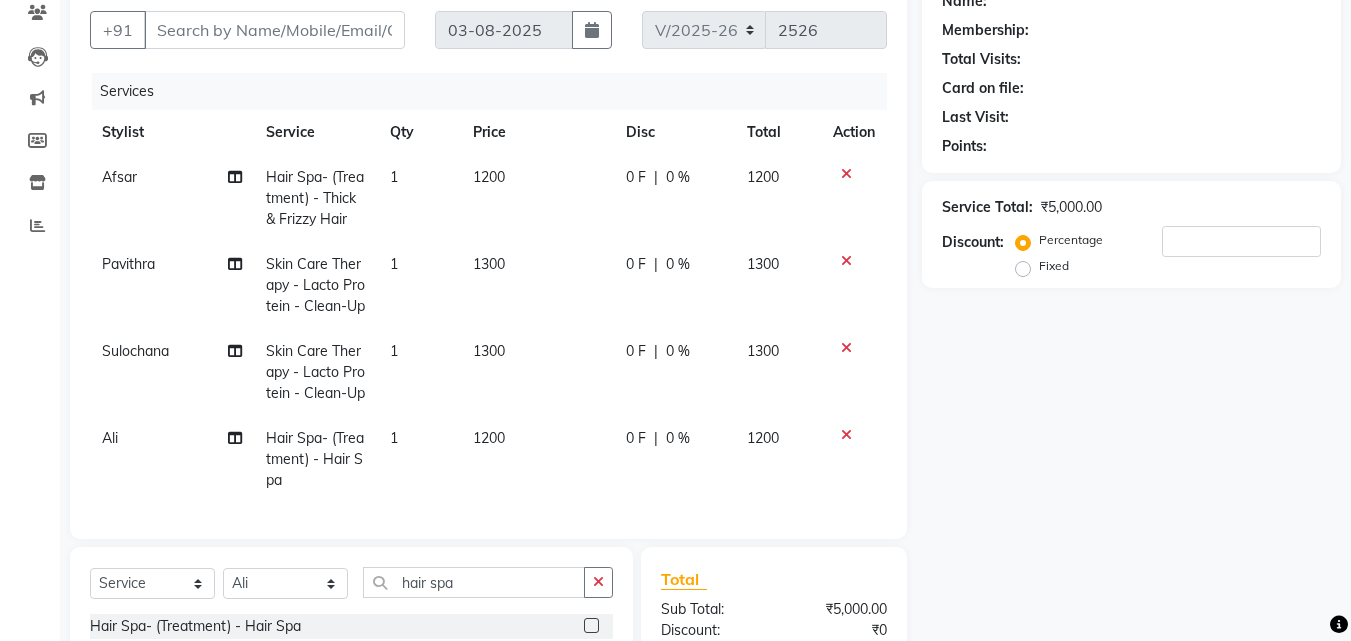 scroll, scrollTop: 21, scrollLeft: 0, axis: vertical 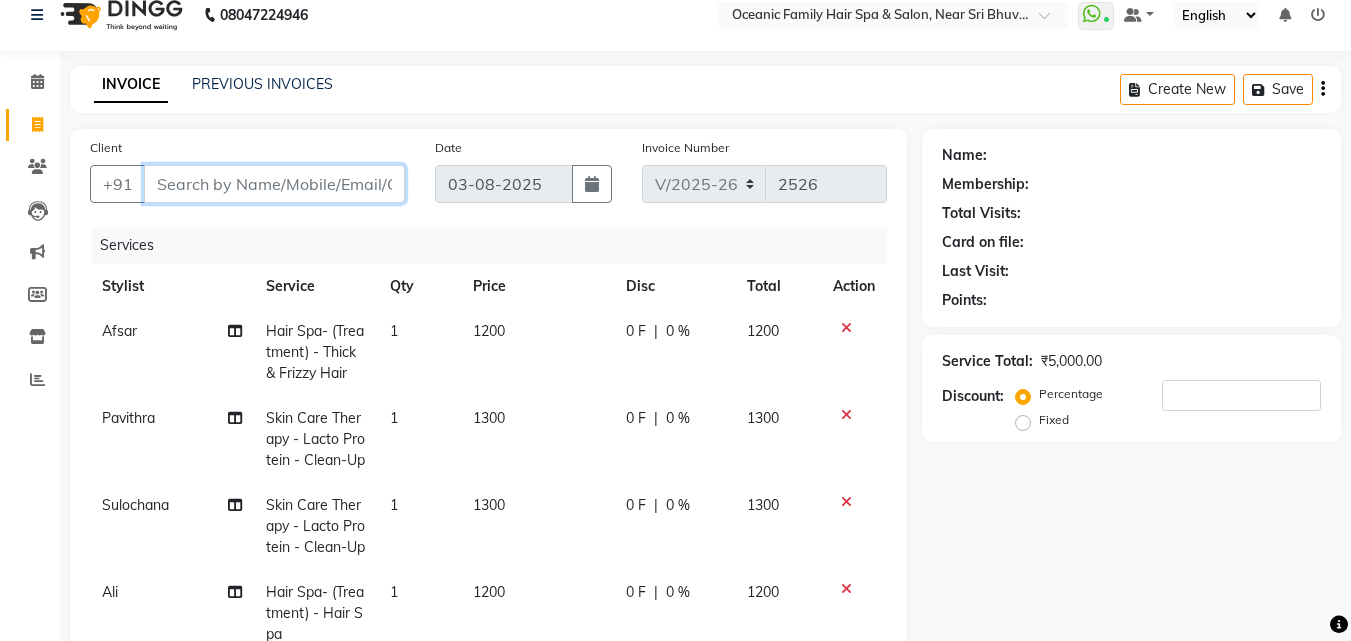 click on "Client" at bounding box center (274, 184) 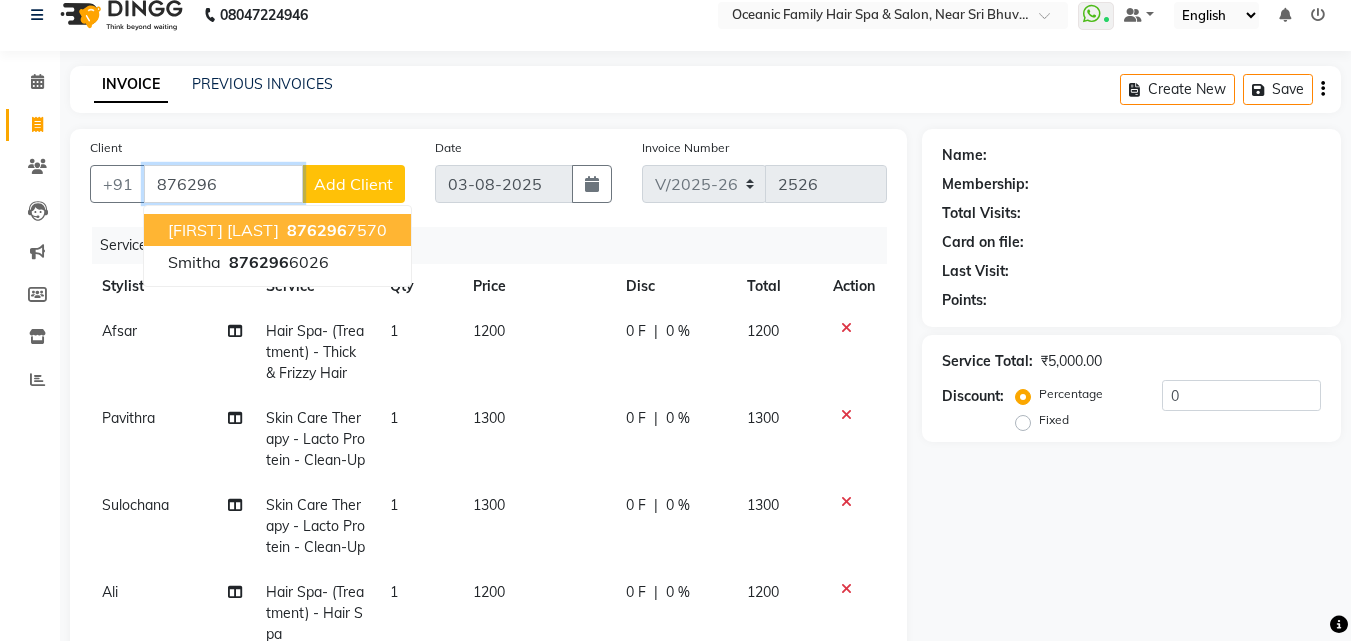 click on "Anushree Jain   876296 7570" at bounding box center [277, 230] 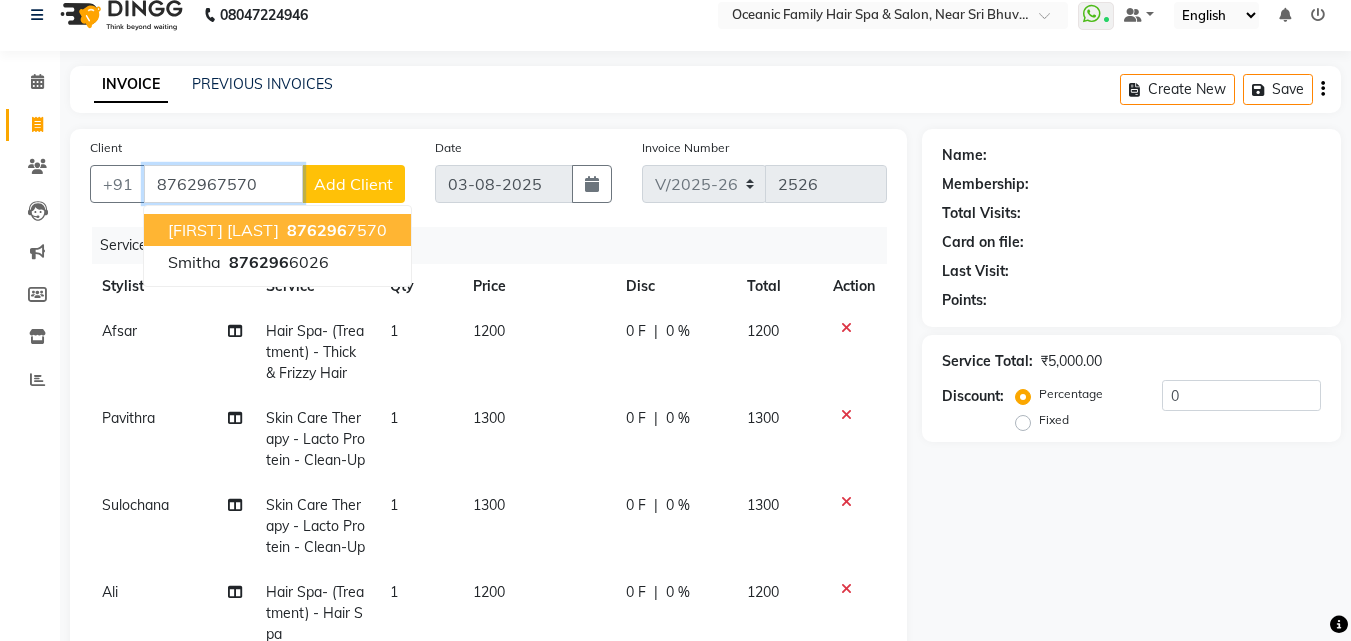 type on "8762967570" 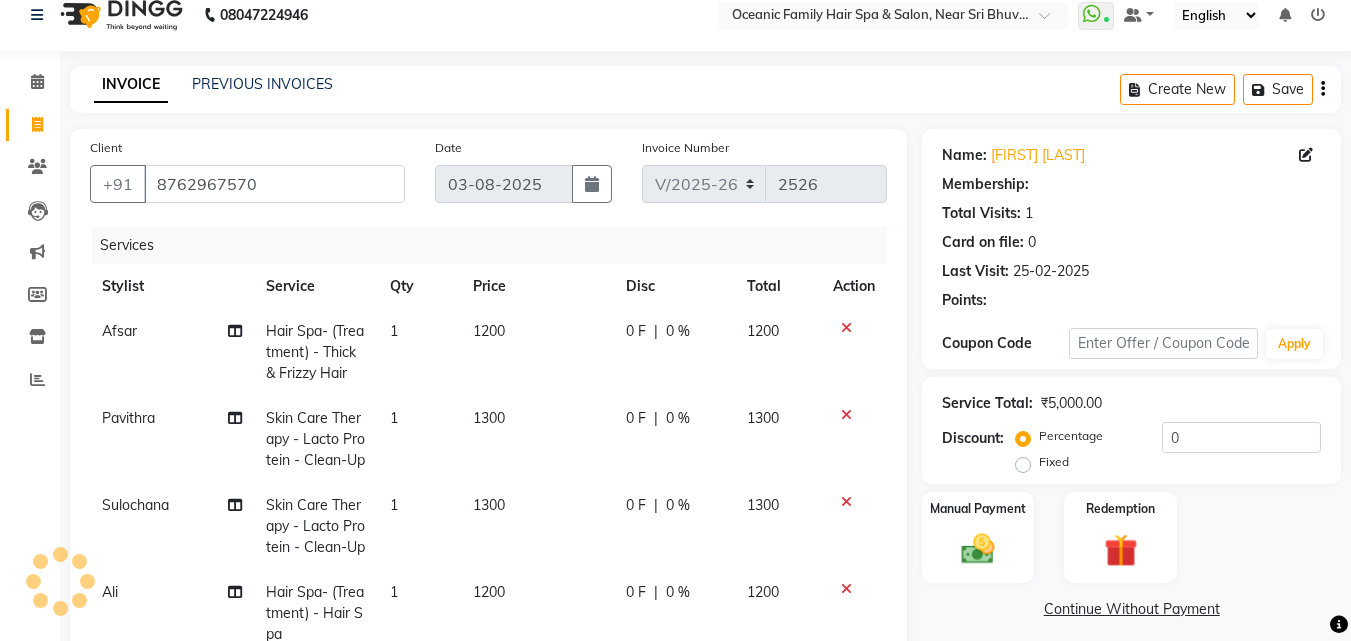 select on "1: Object" 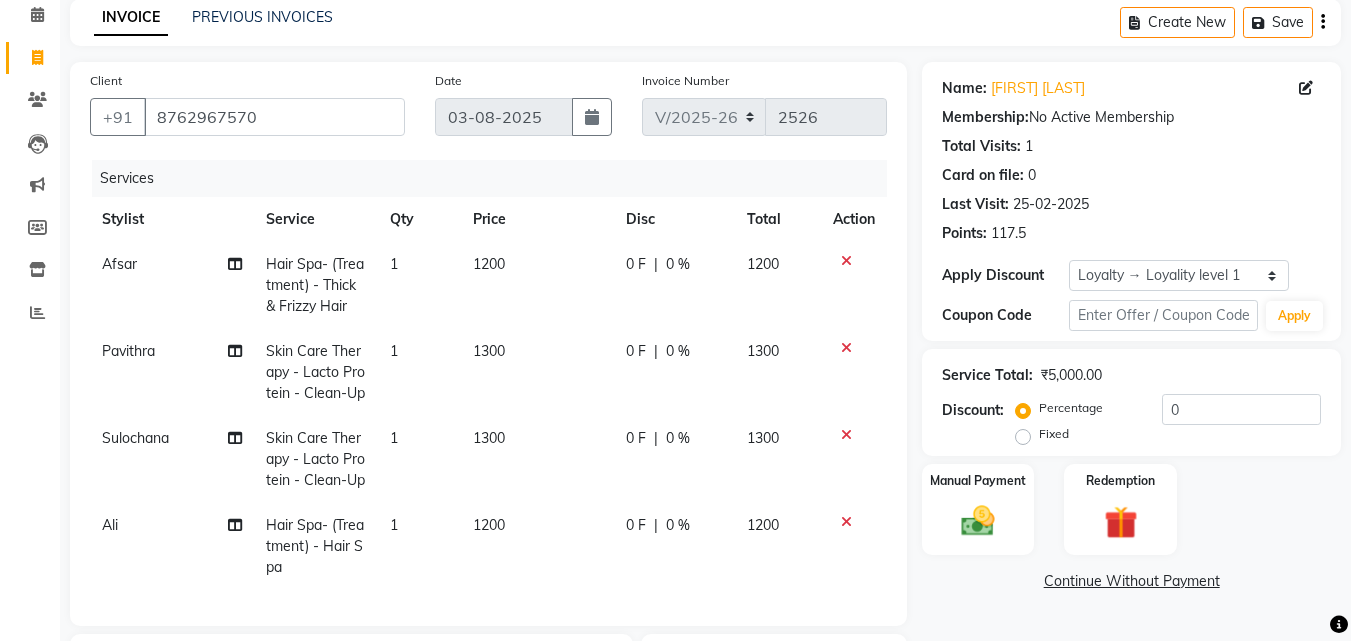 scroll, scrollTop: 121, scrollLeft: 0, axis: vertical 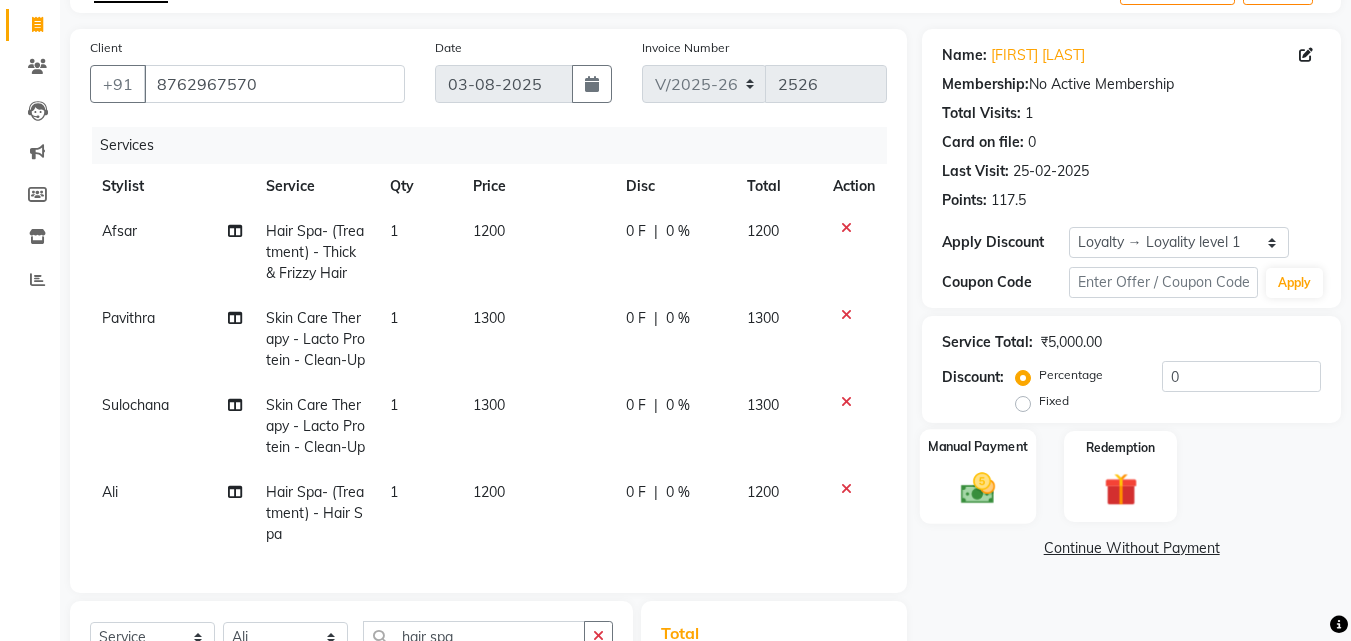 click on "Manual Payment" 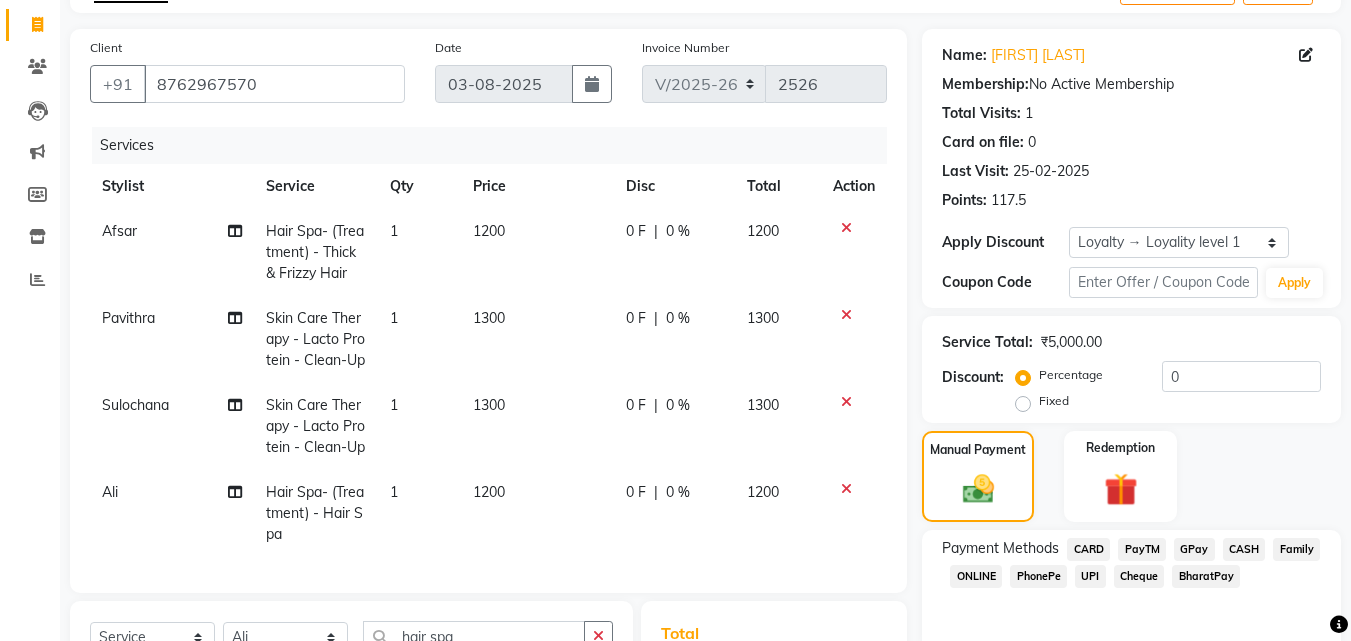 scroll, scrollTop: 321, scrollLeft: 0, axis: vertical 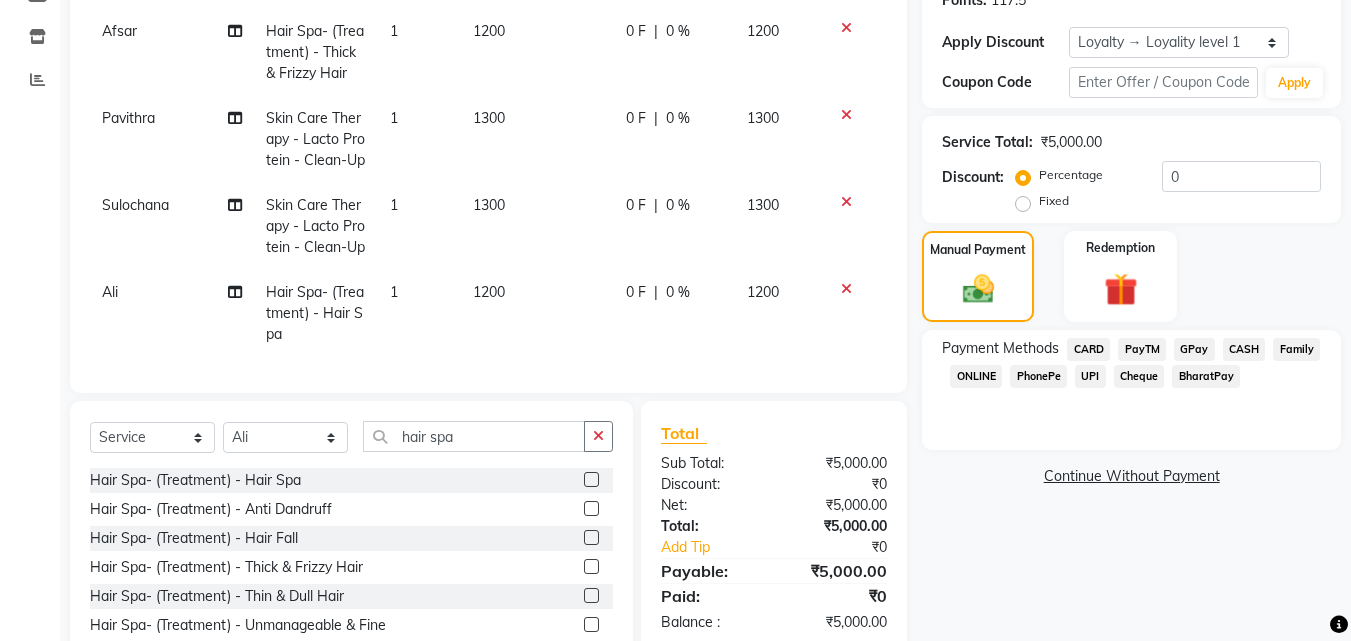 click on "PayTM" 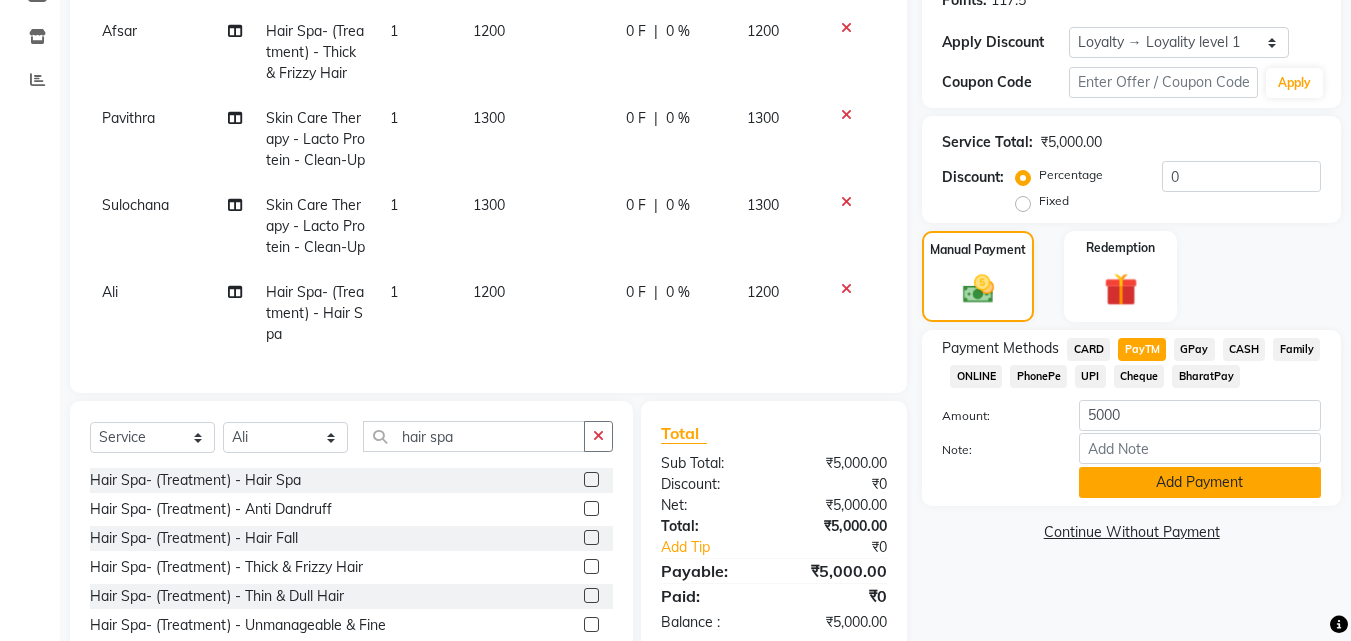 click on "Add Payment" 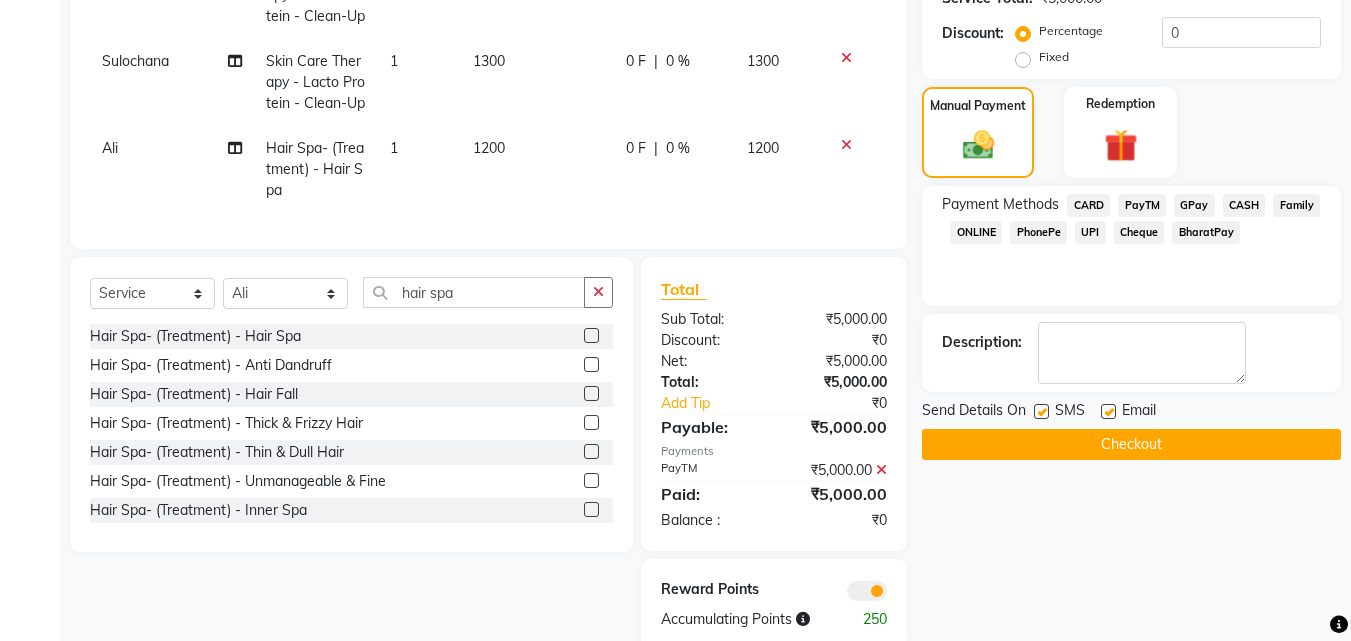 scroll, scrollTop: 519, scrollLeft: 0, axis: vertical 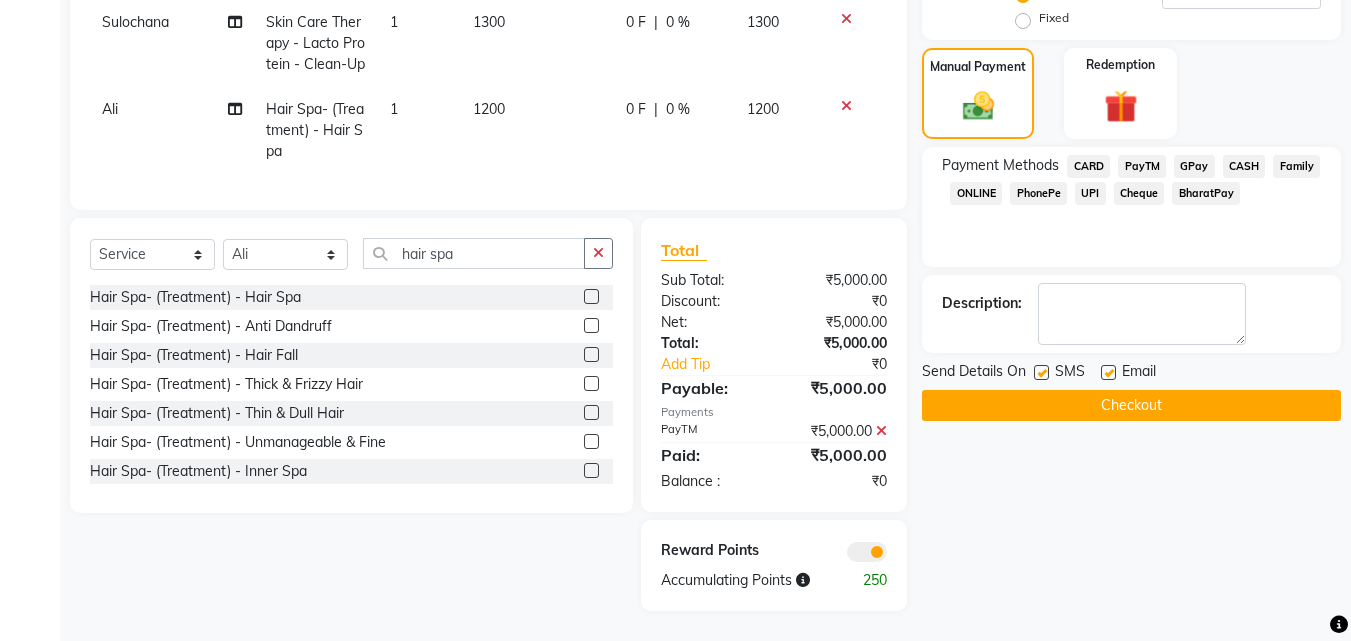 click on "Checkout" 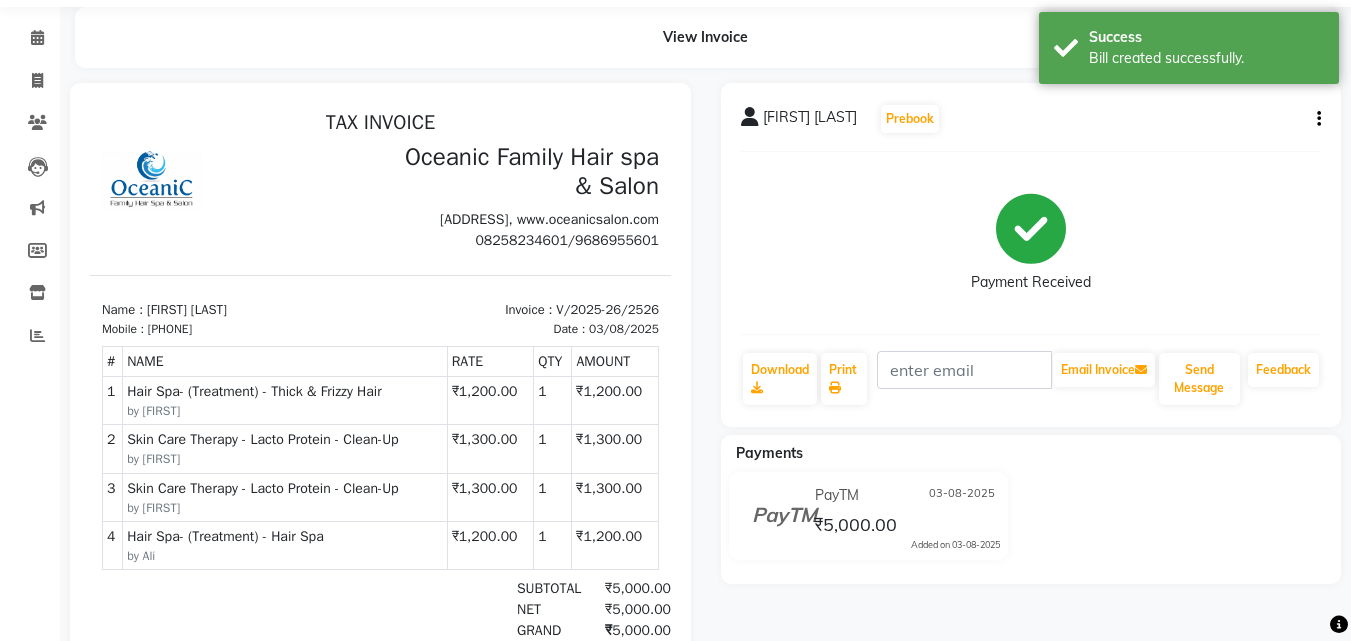 scroll, scrollTop: 0, scrollLeft: 0, axis: both 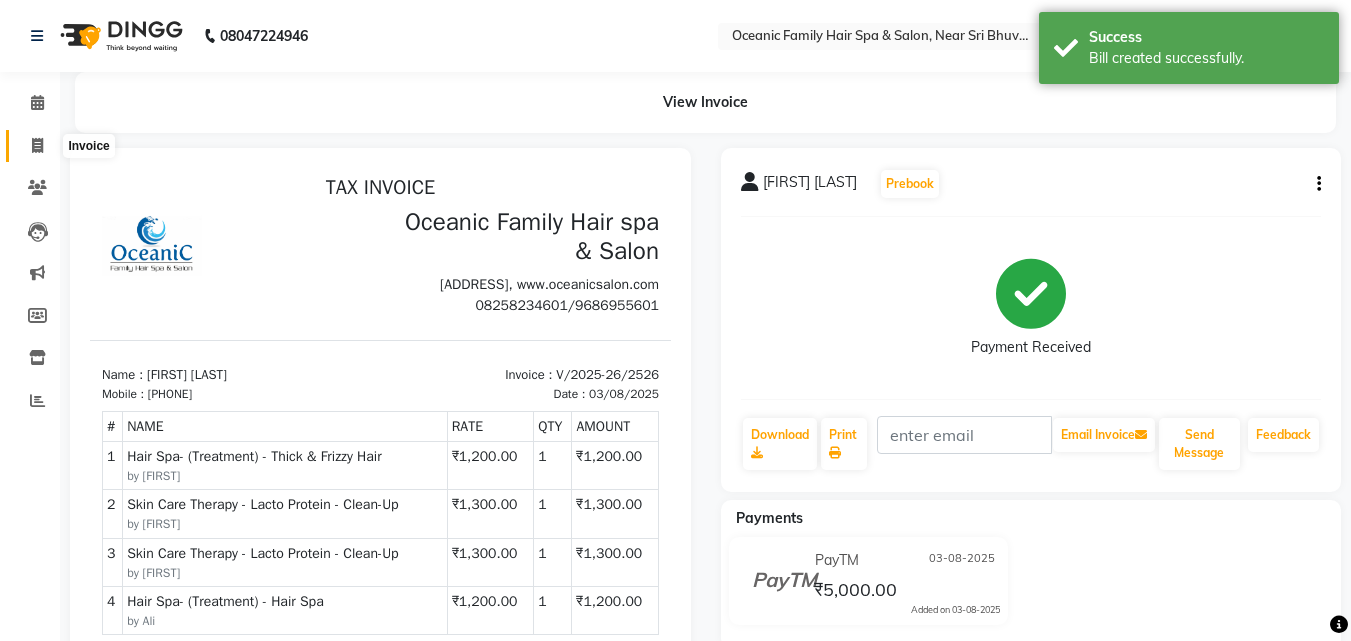 click 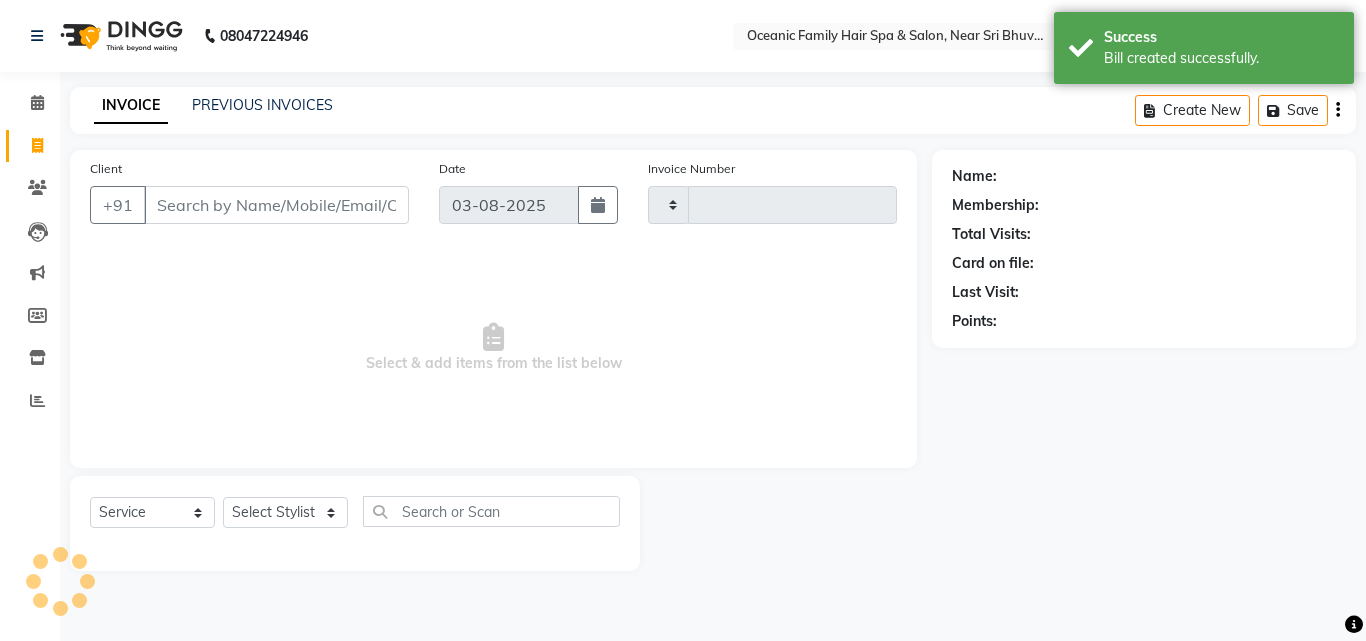type on "2527" 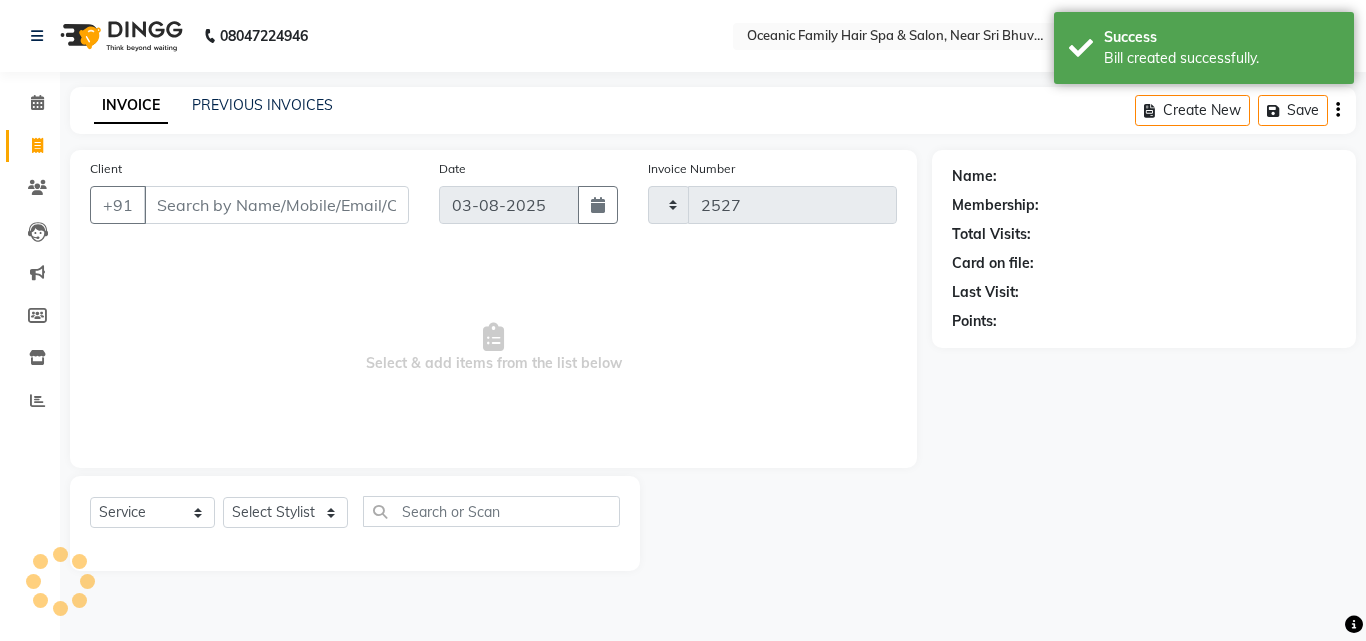 select on "4366" 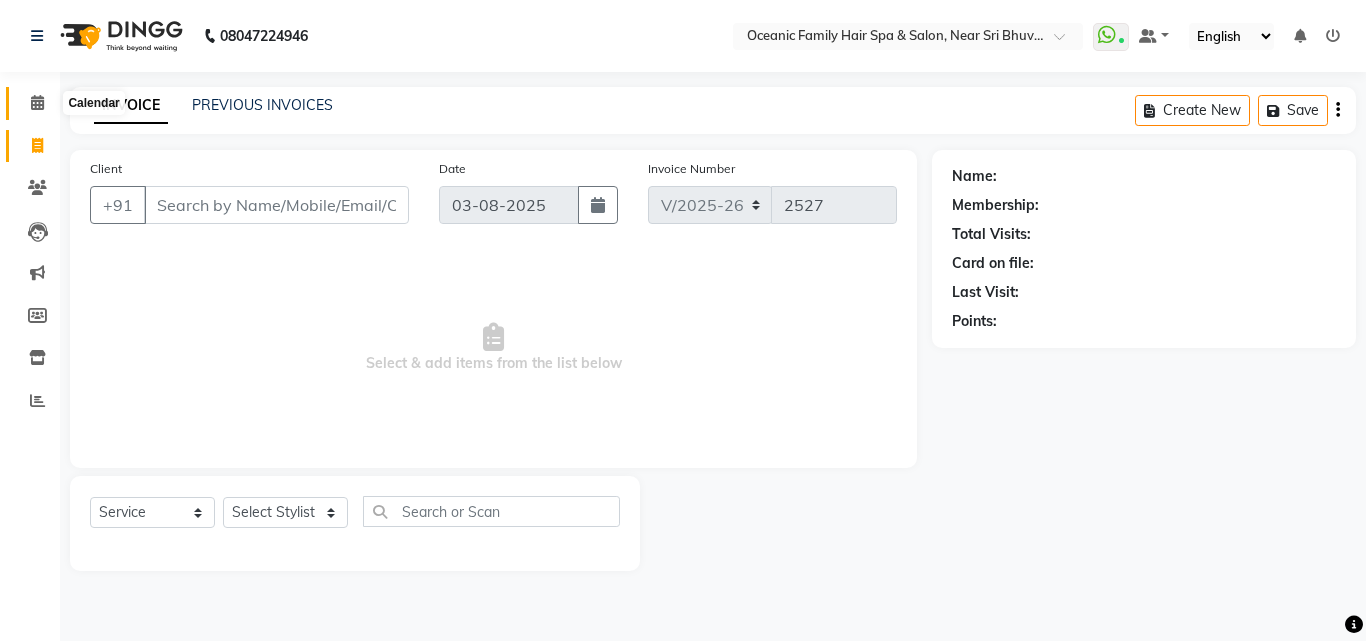click 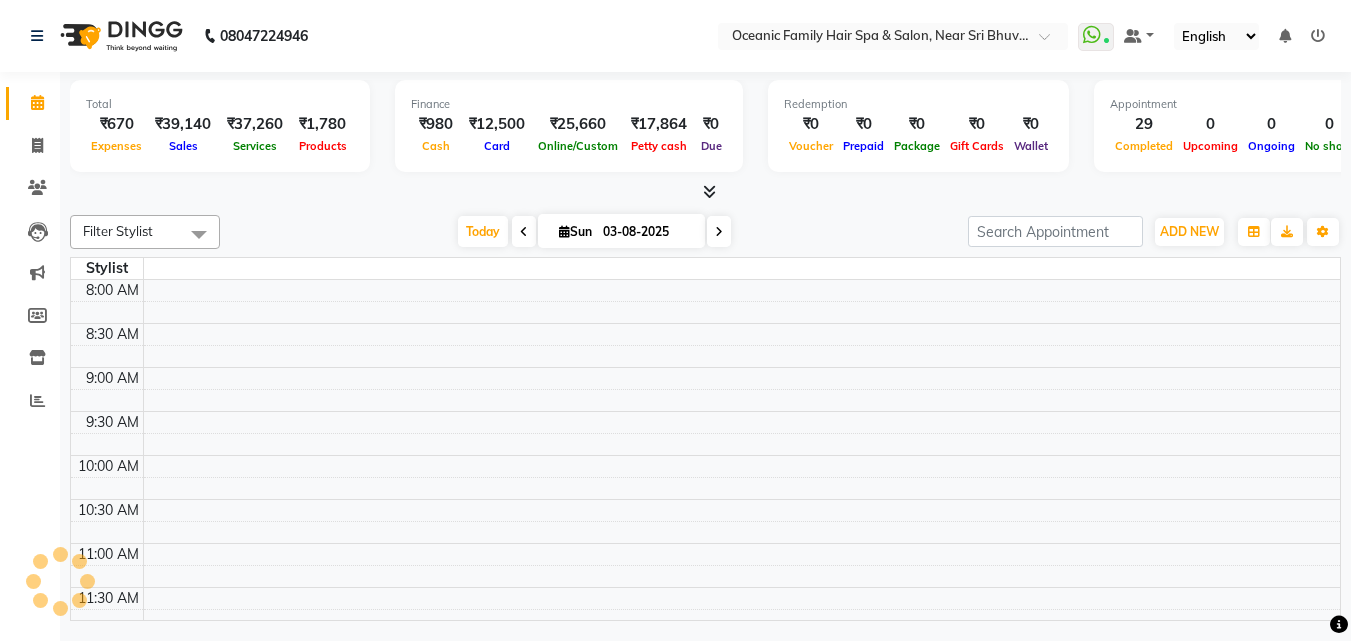 scroll, scrollTop: 881, scrollLeft: 0, axis: vertical 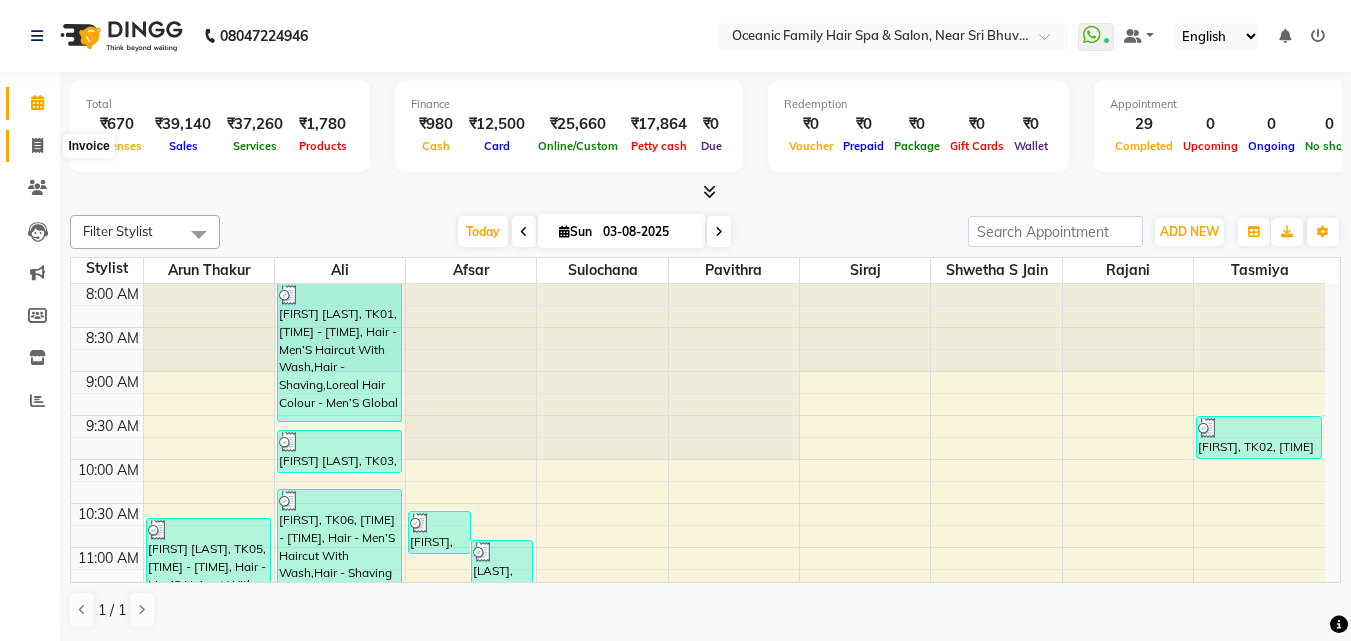 click 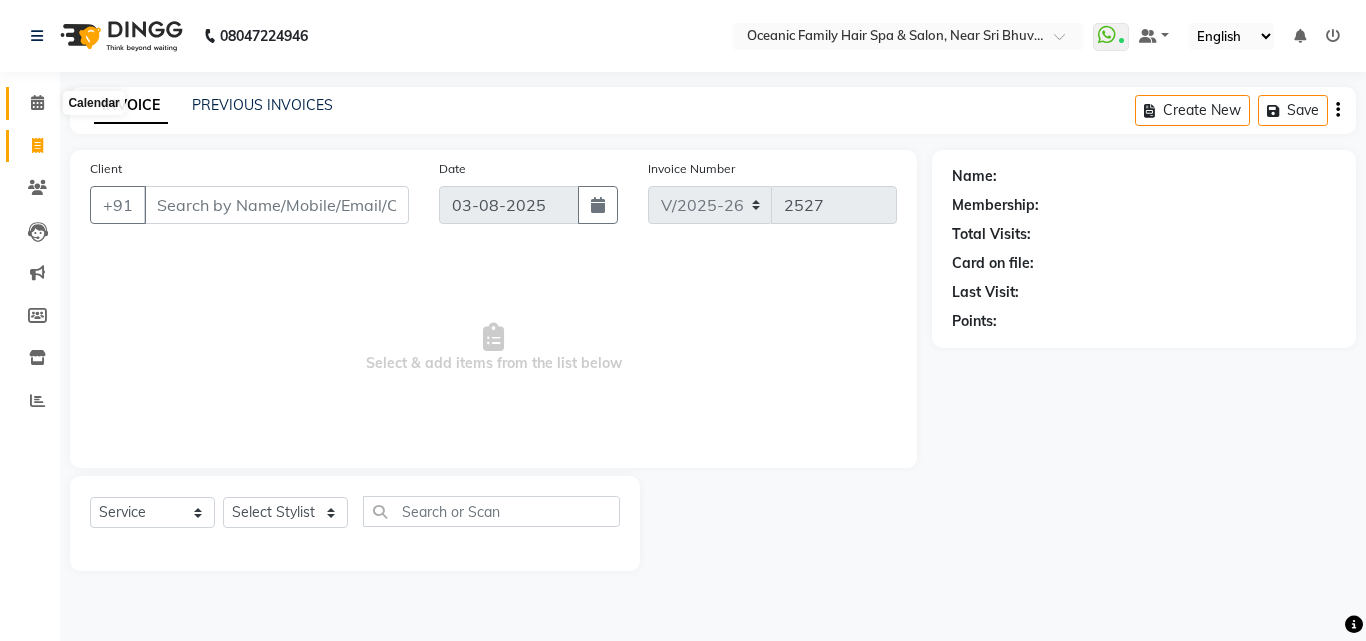 click 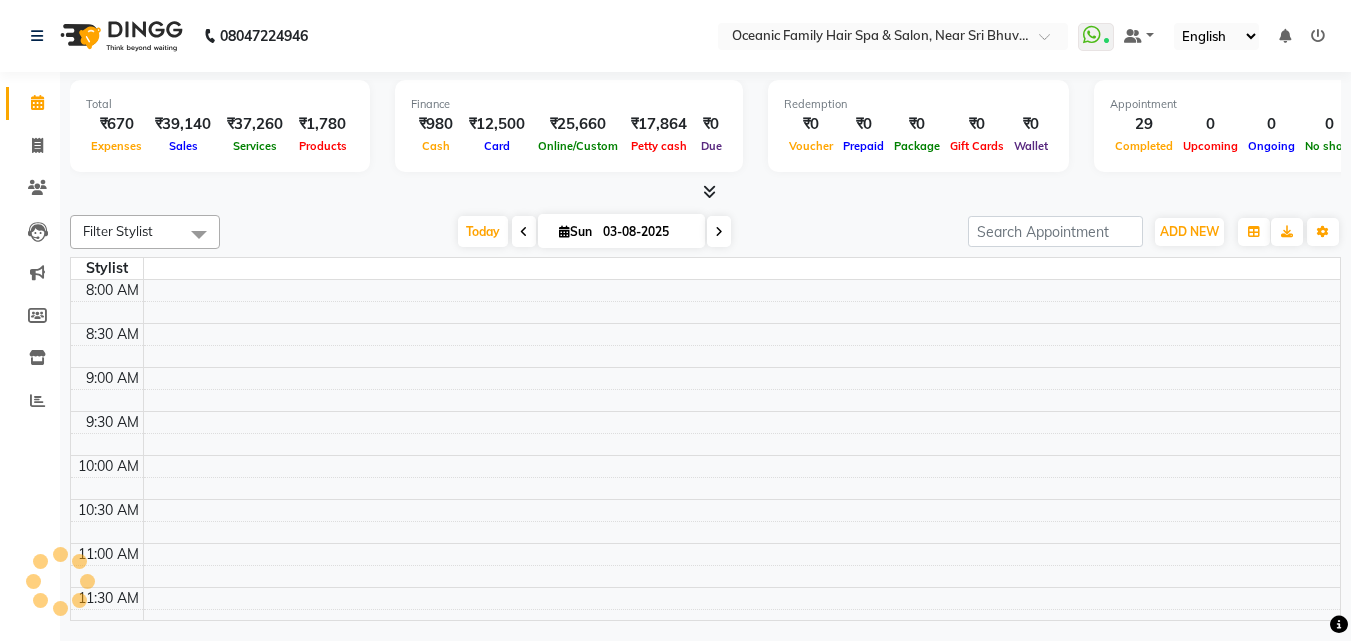 scroll, scrollTop: 0, scrollLeft: 0, axis: both 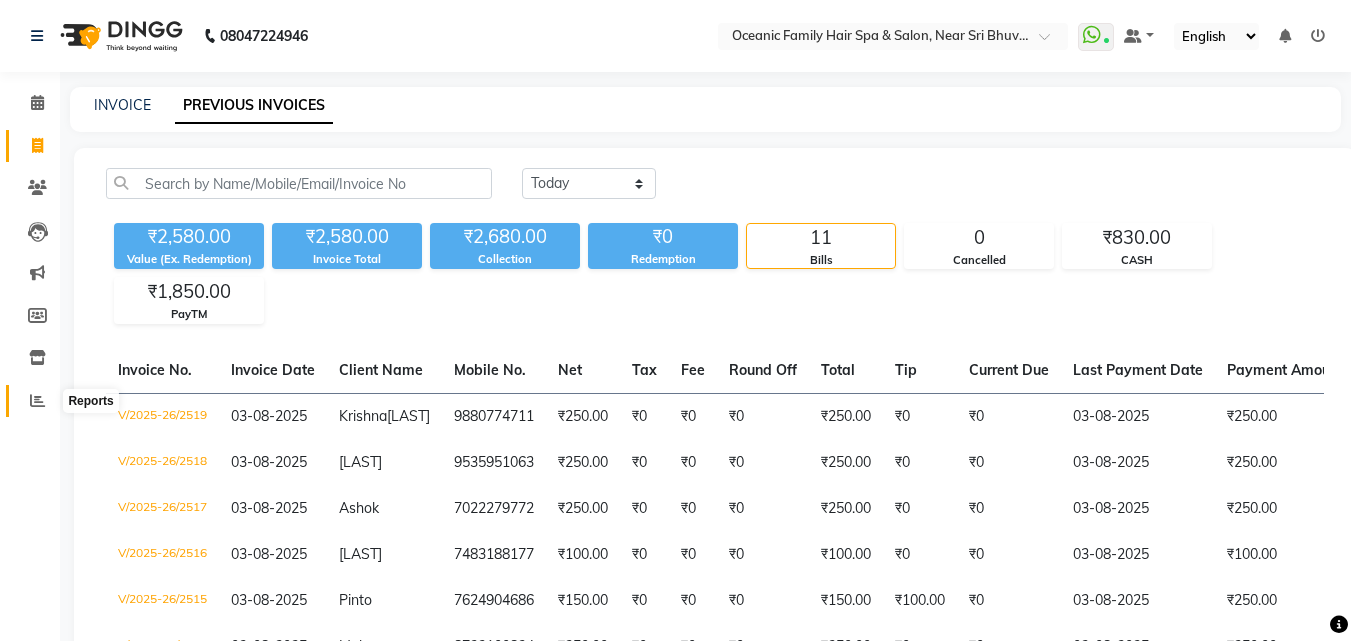 click 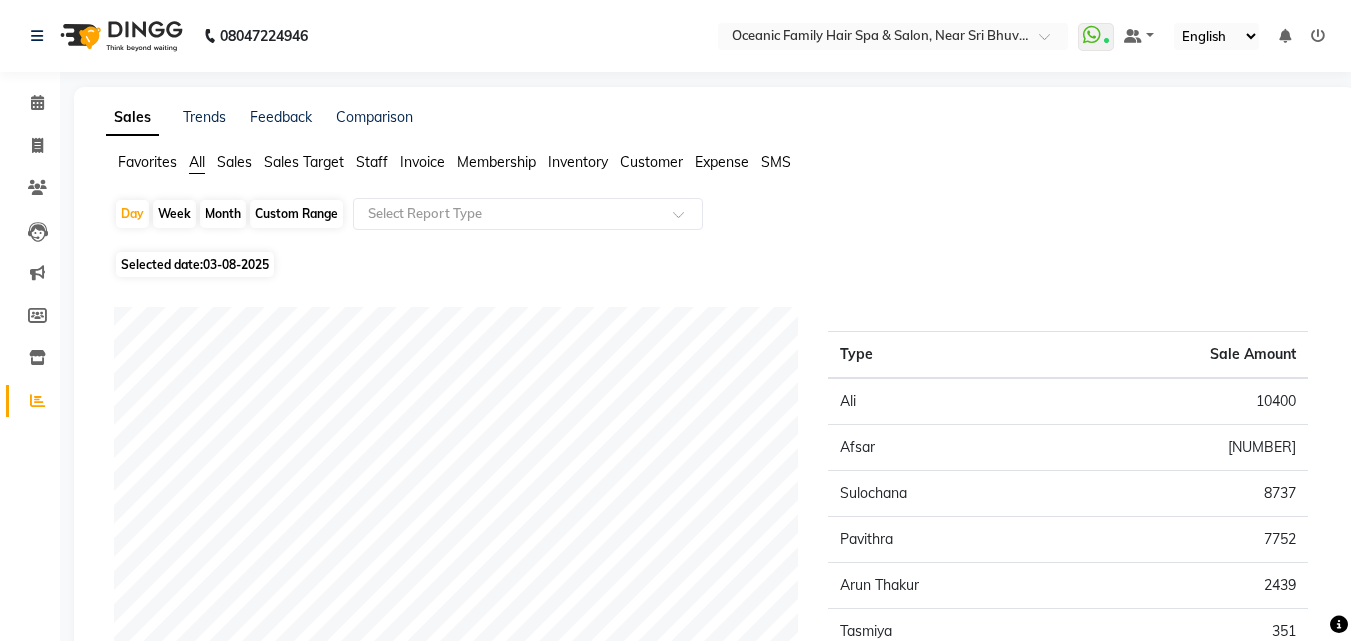 click on "Staff" 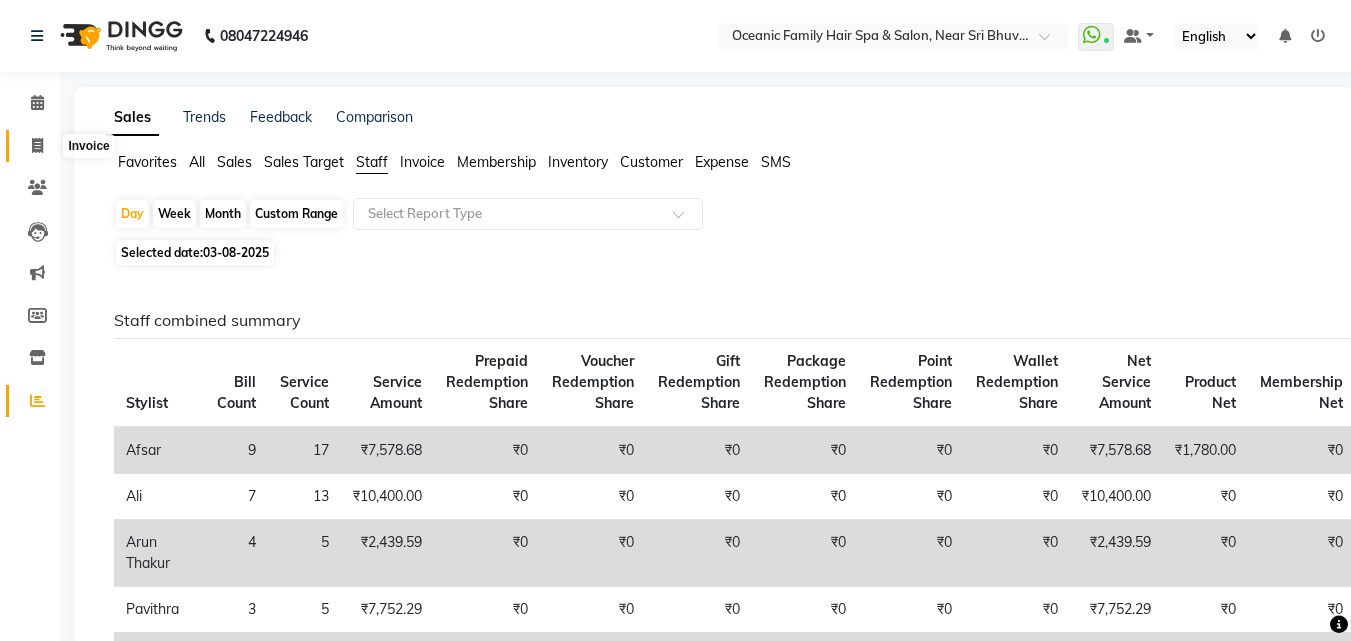 click 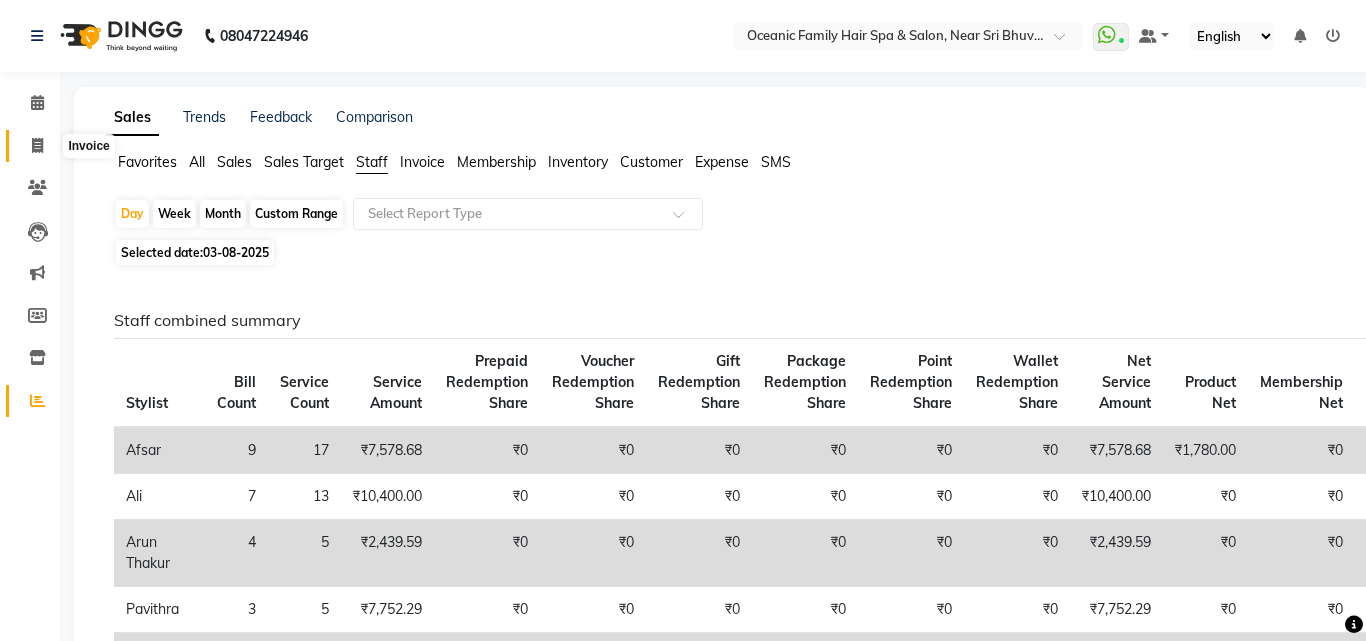select on "service" 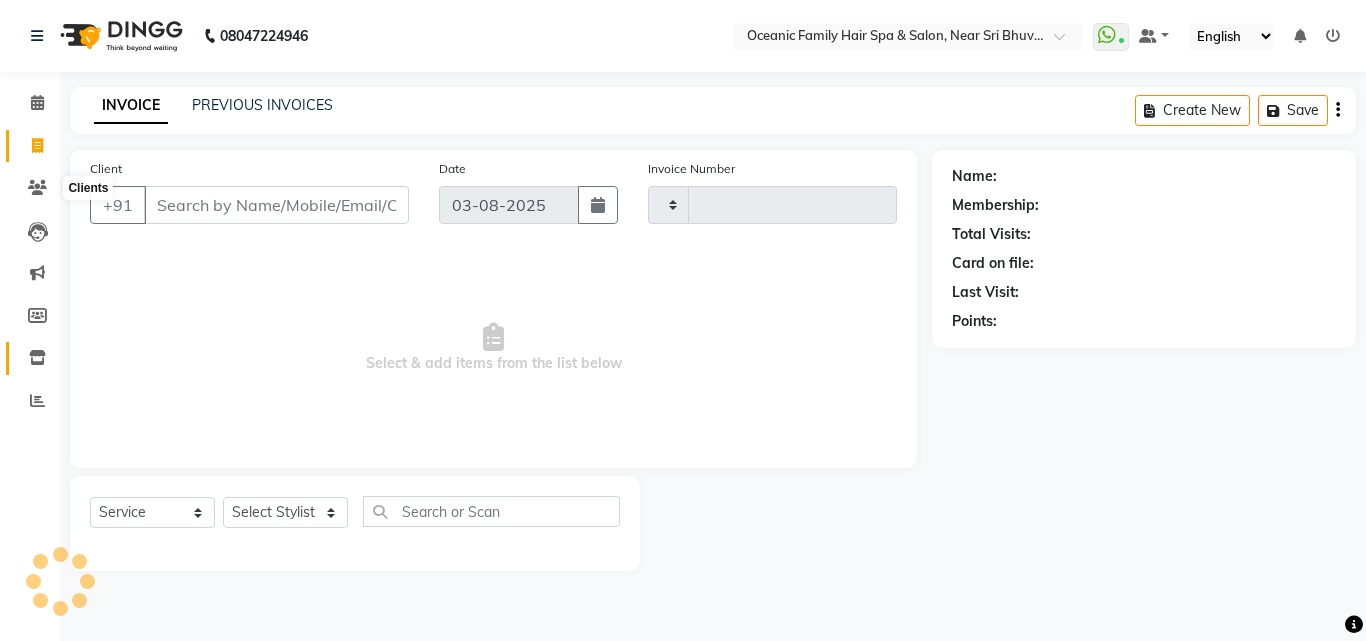 type on "2527" 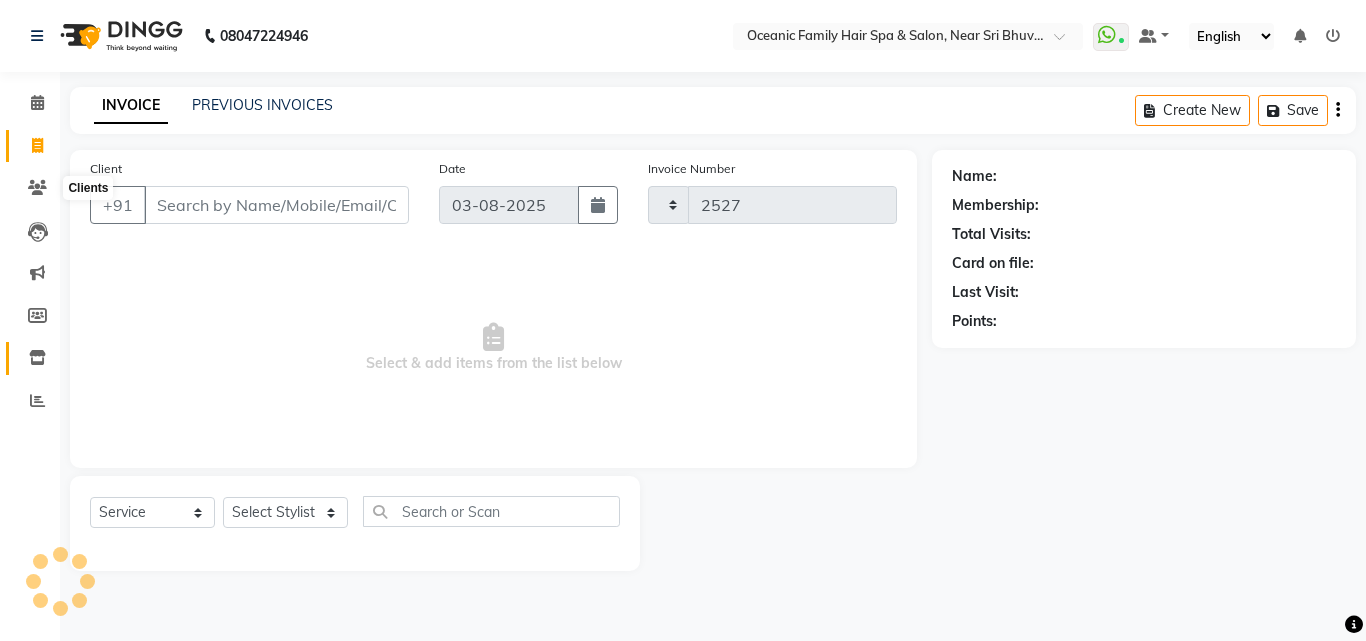 select on "4366" 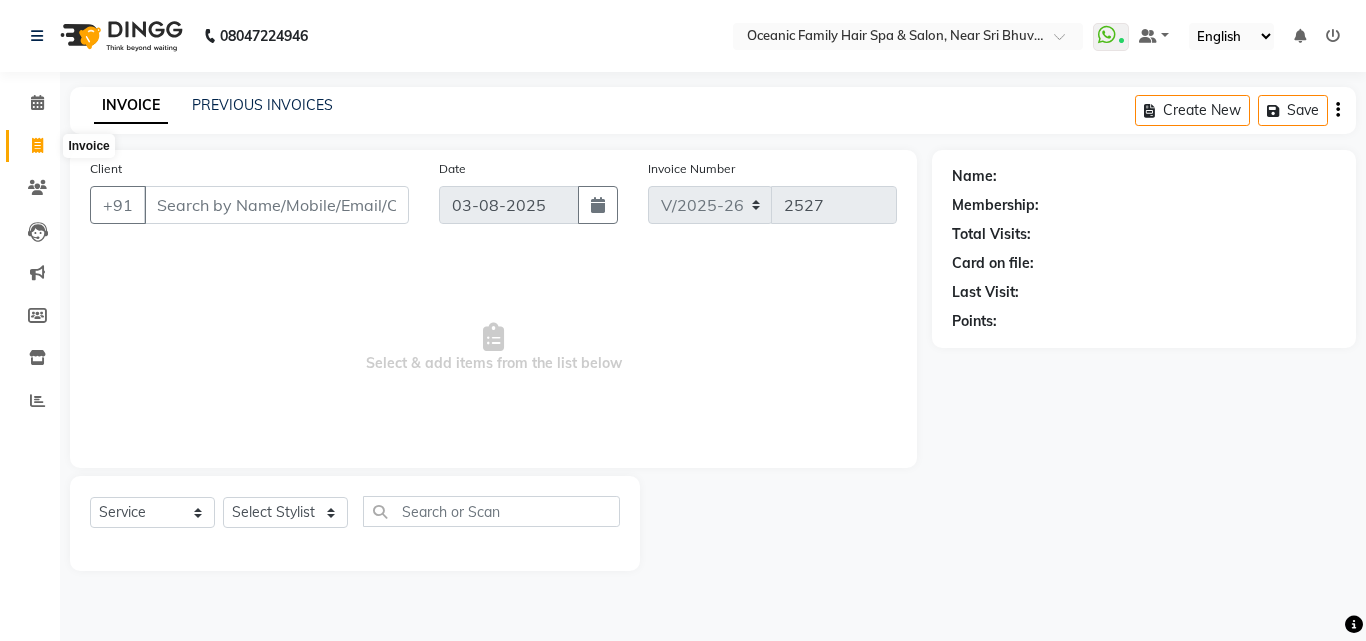 click 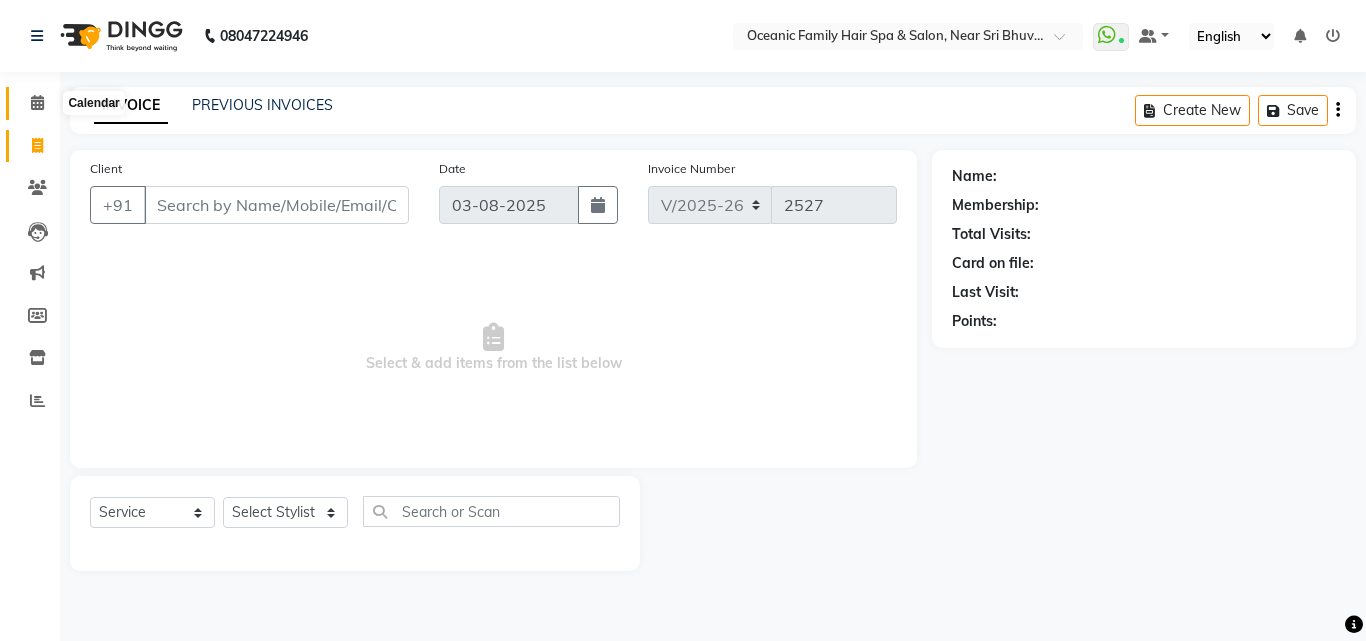 click 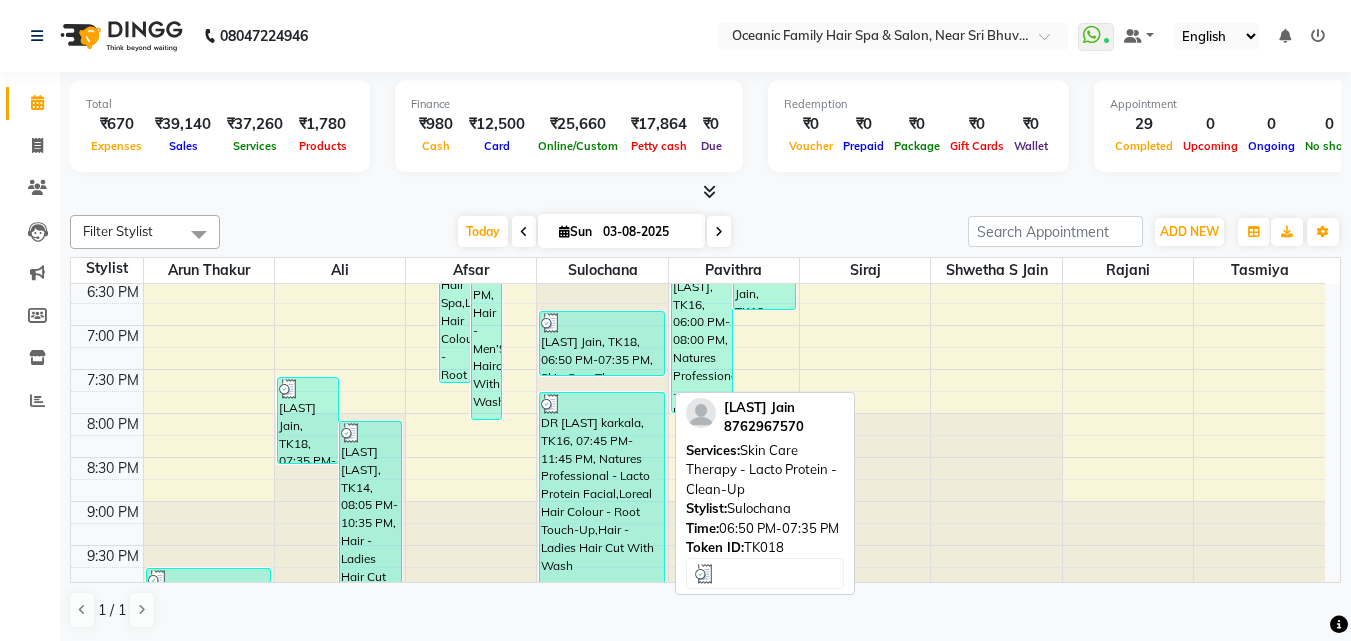 scroll, scrollTop: 933, scrollLeft: 0, axis: vertical 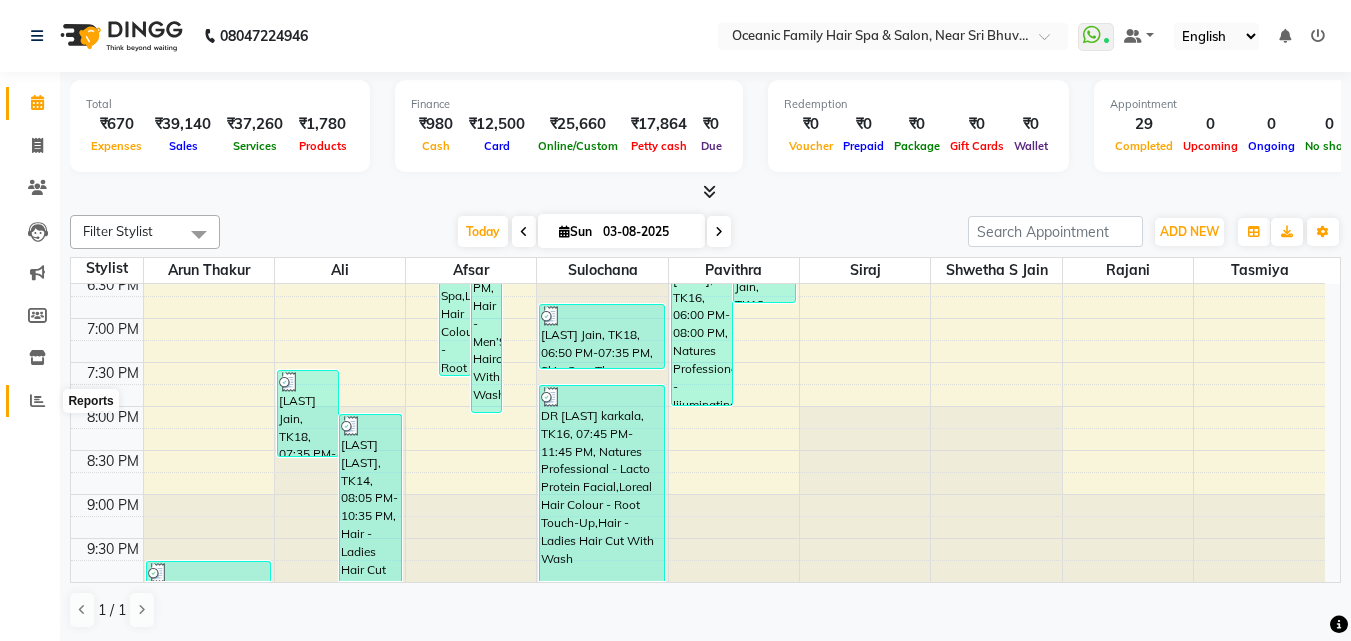 click 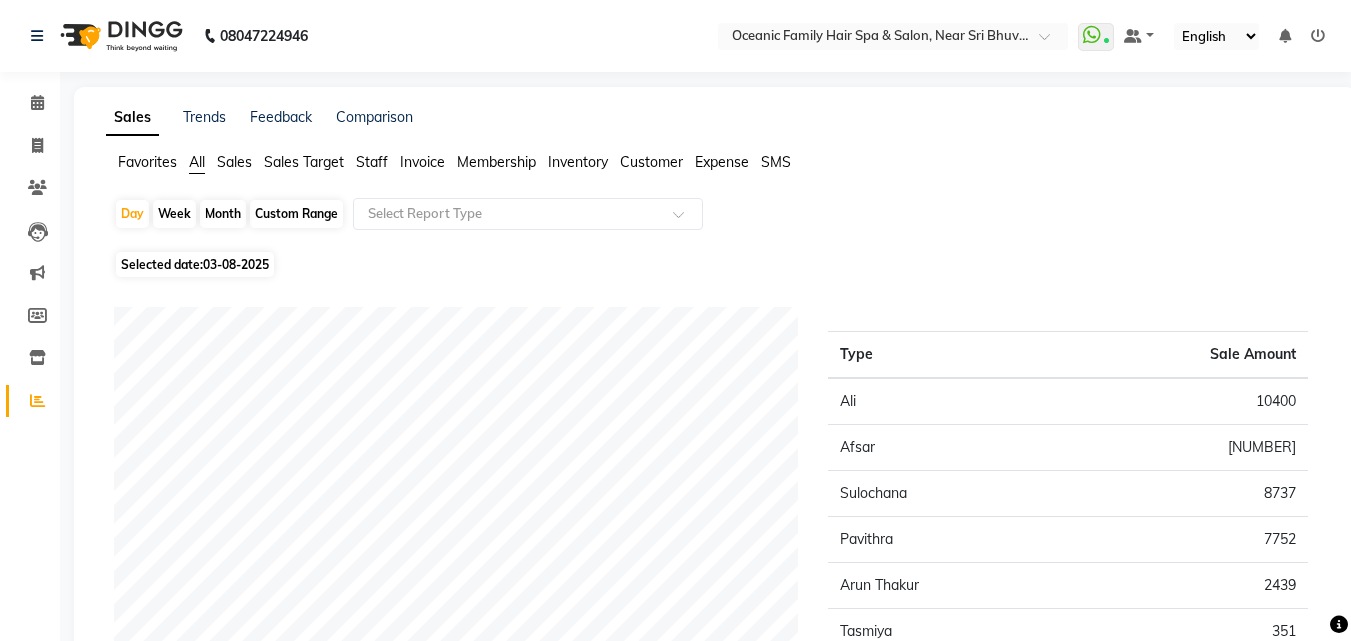 click on "Staff" 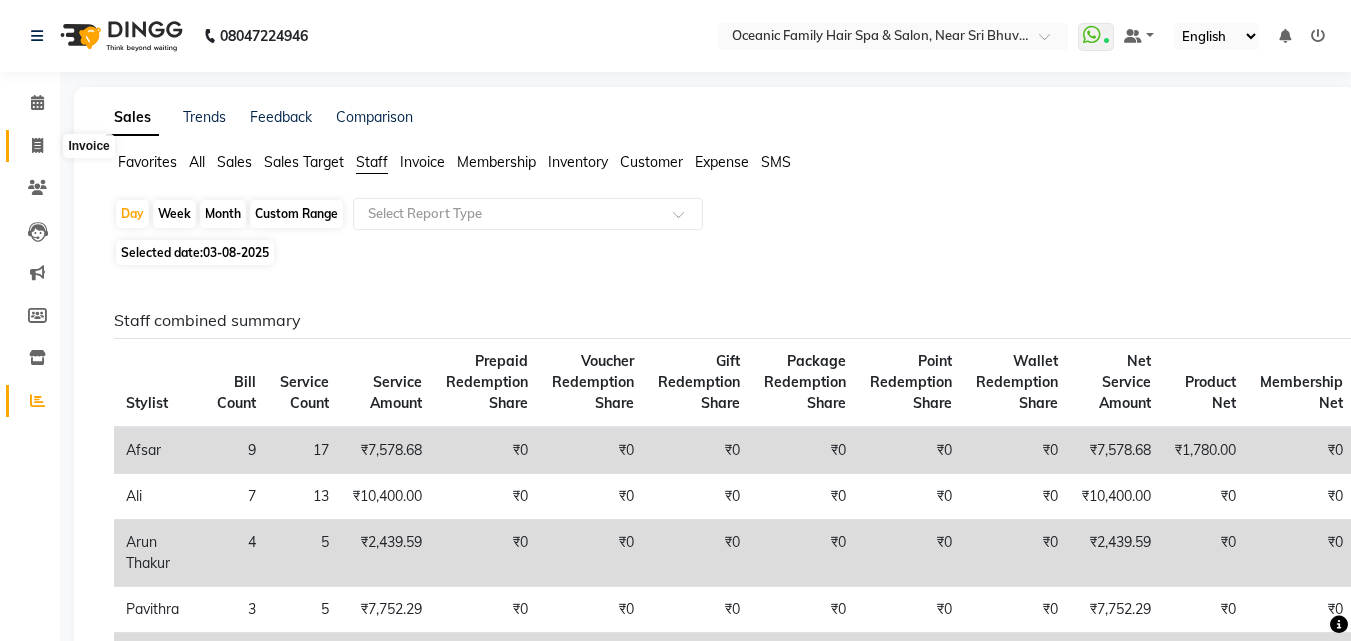 click 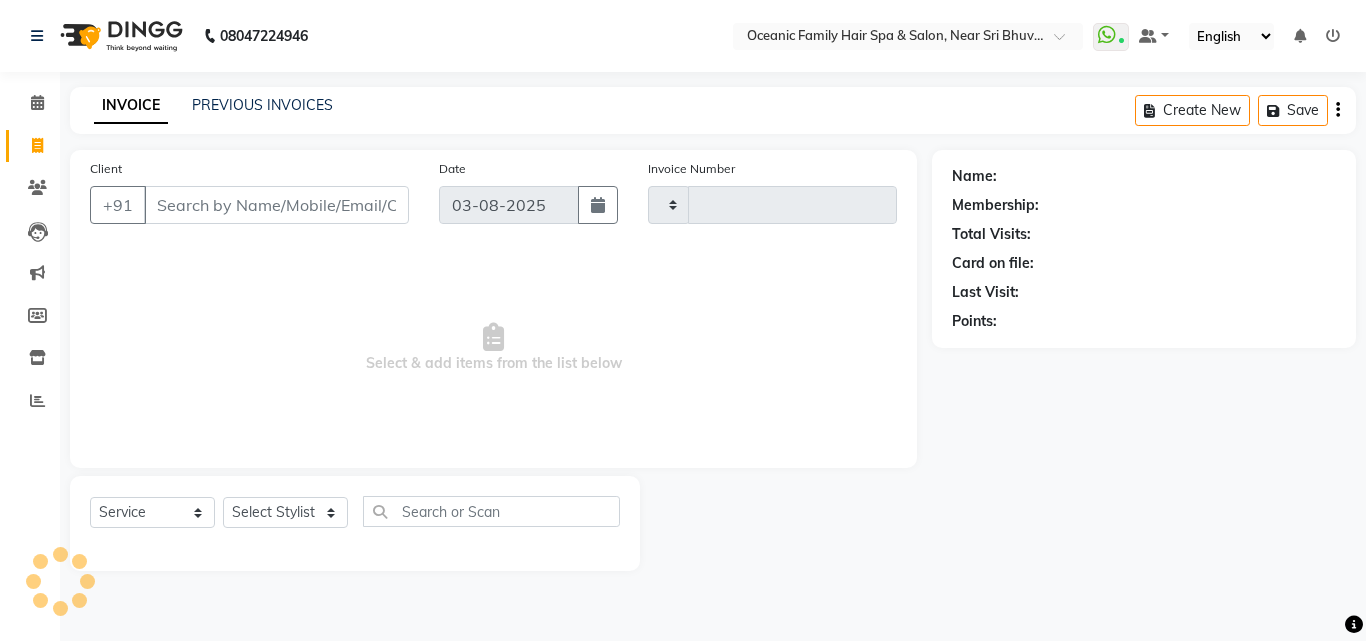 type on "2527" 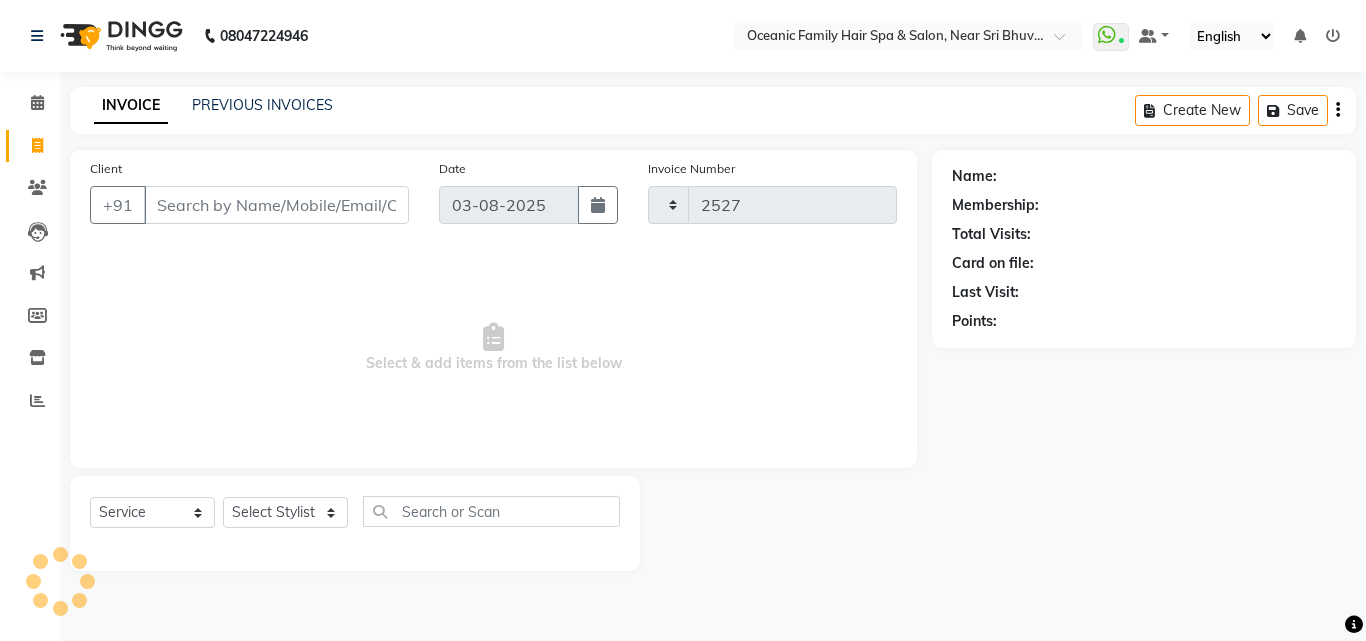 select on "4366" 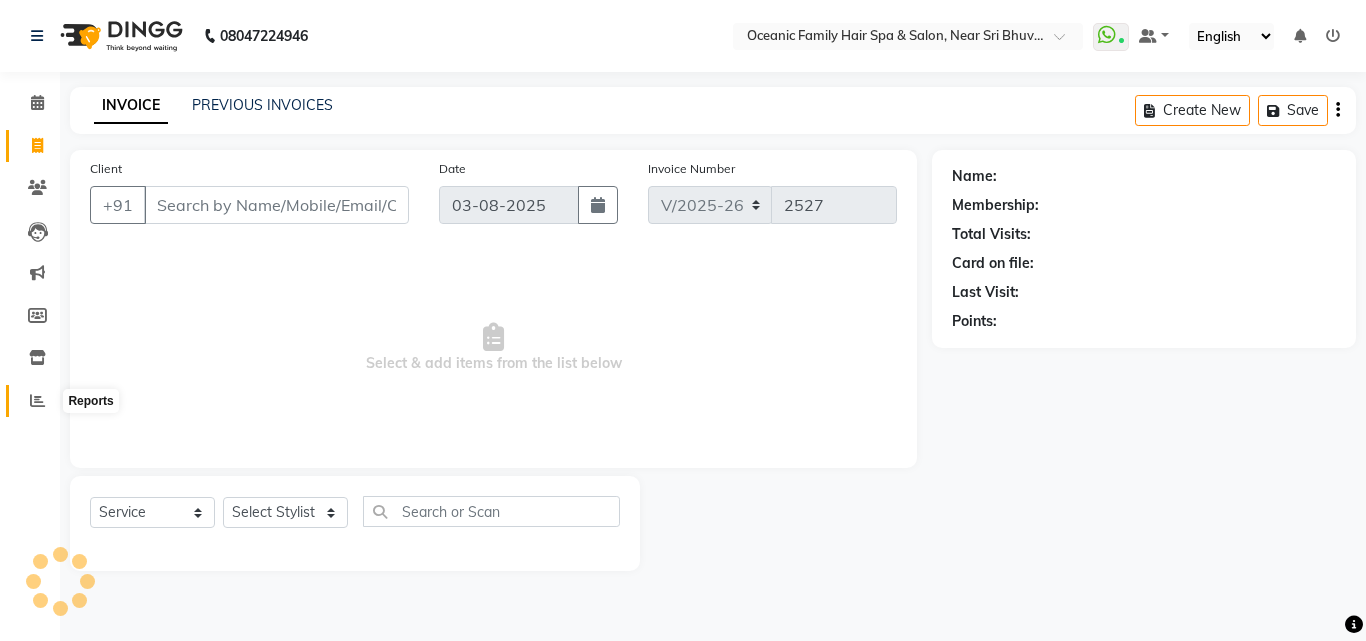 click 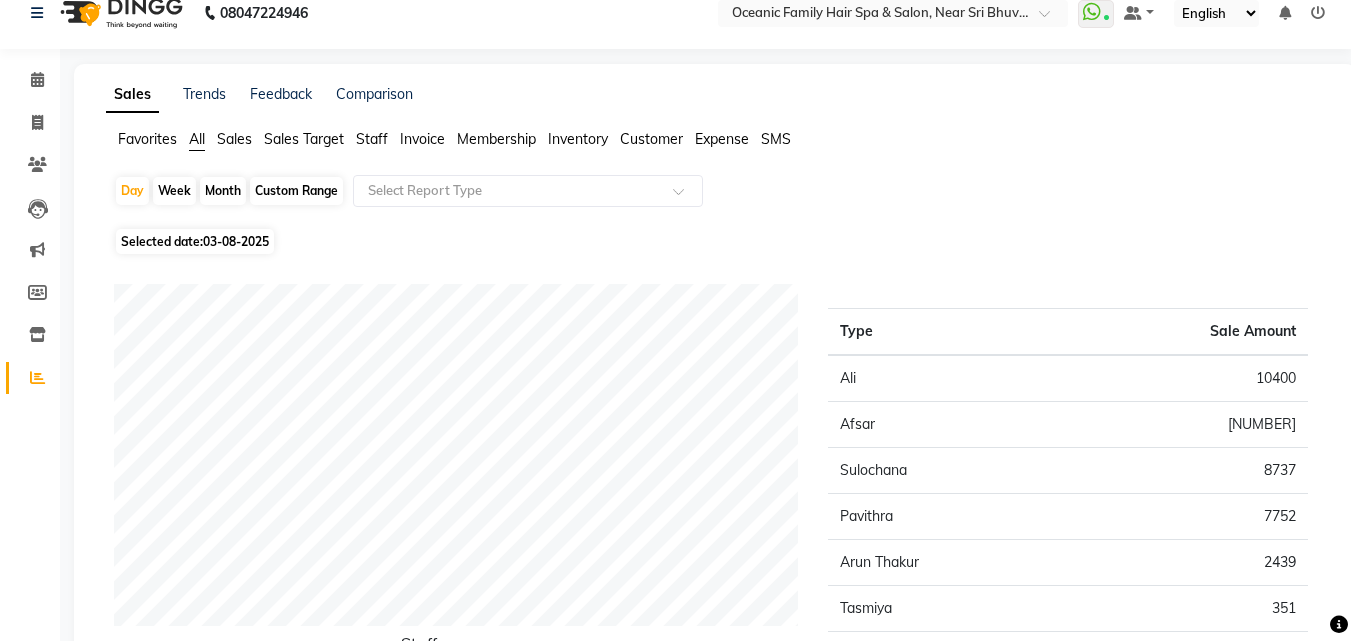 scroll, scrollTop: 0, scrollLeft: 0, axis: both 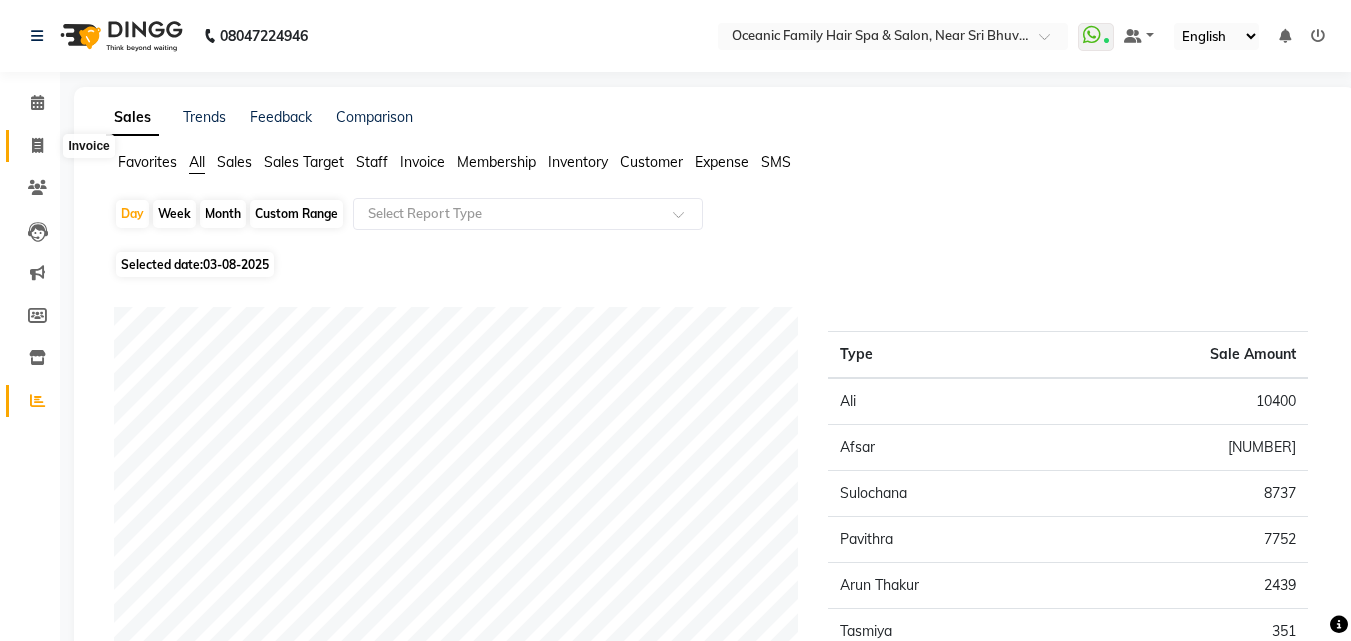 click 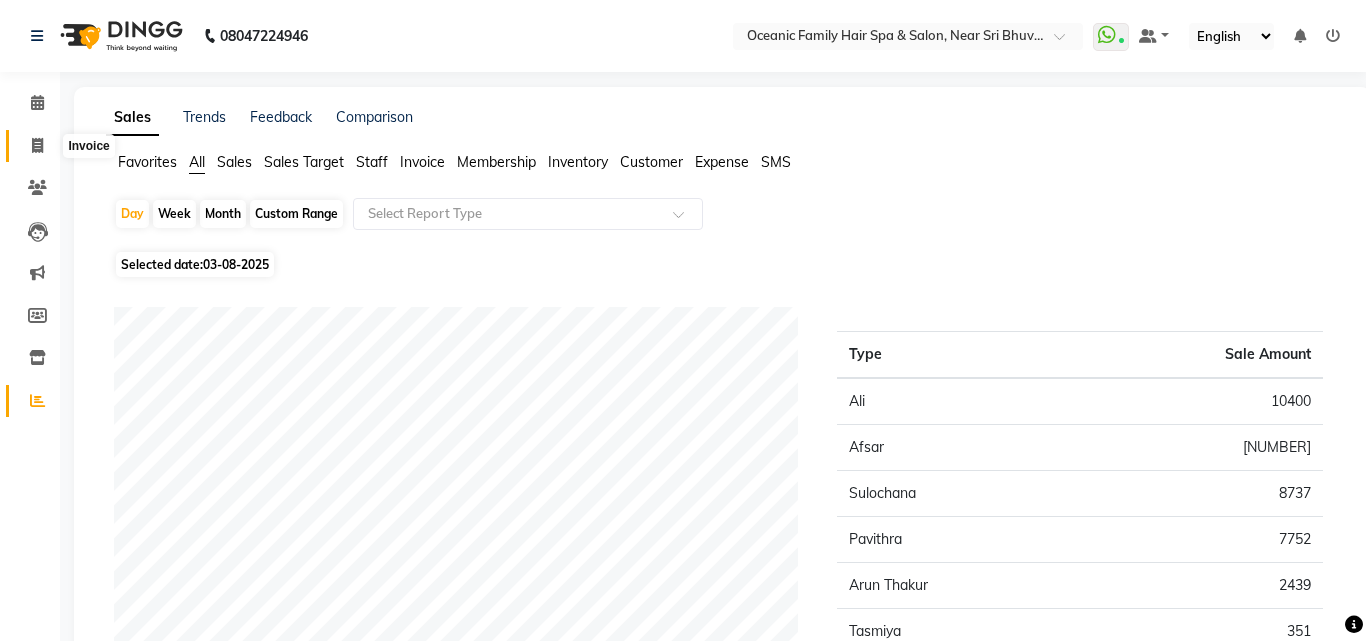 select on "4366" 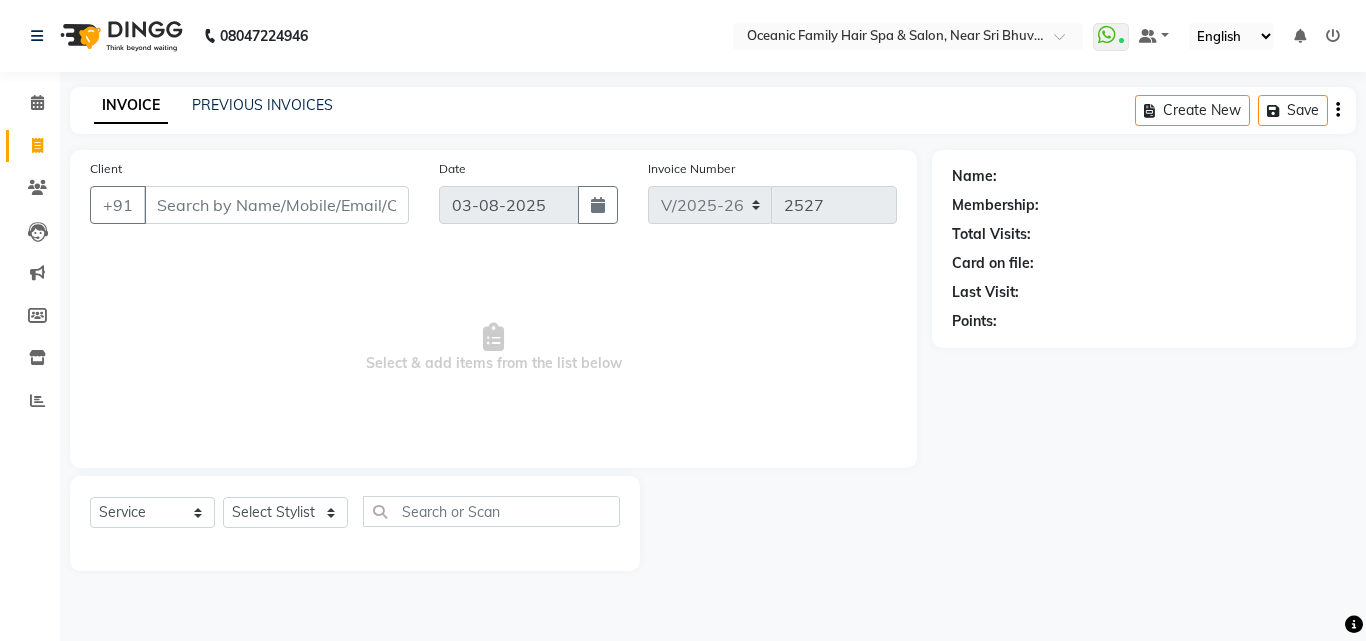 click on "Client" at bounding box center [276, 205] 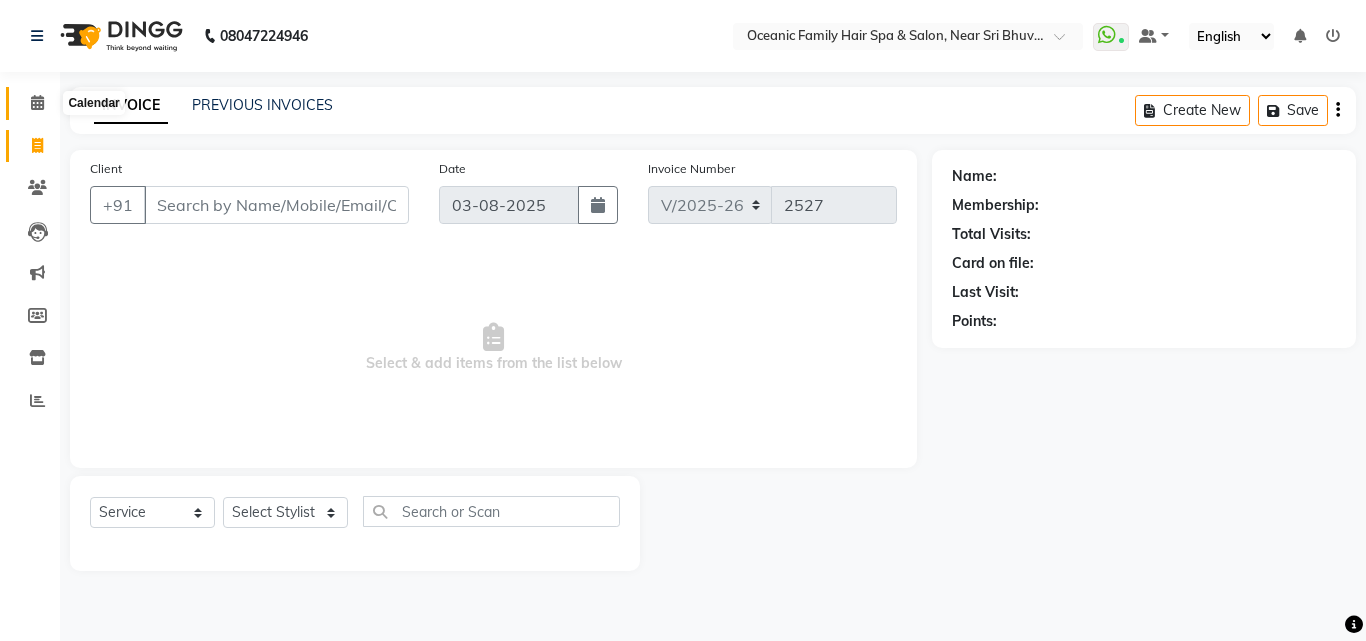 click 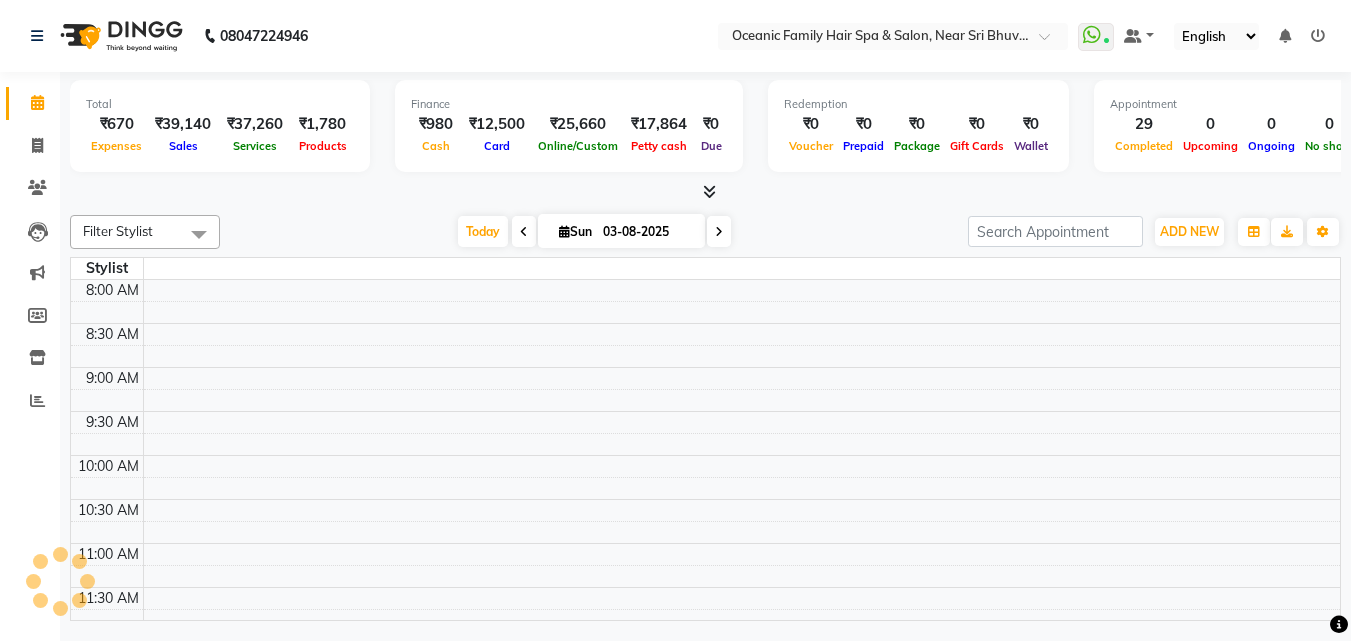 scroll, scrollTop: 0, scrollLeft: 0, axis: both 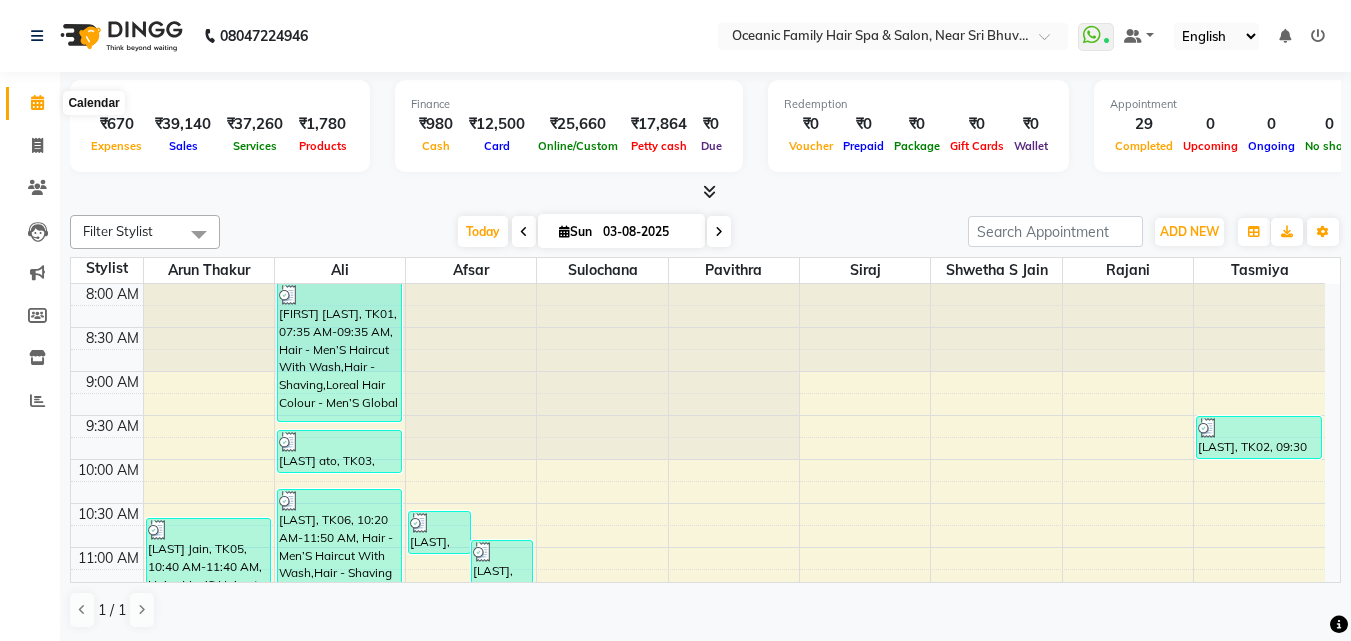 click 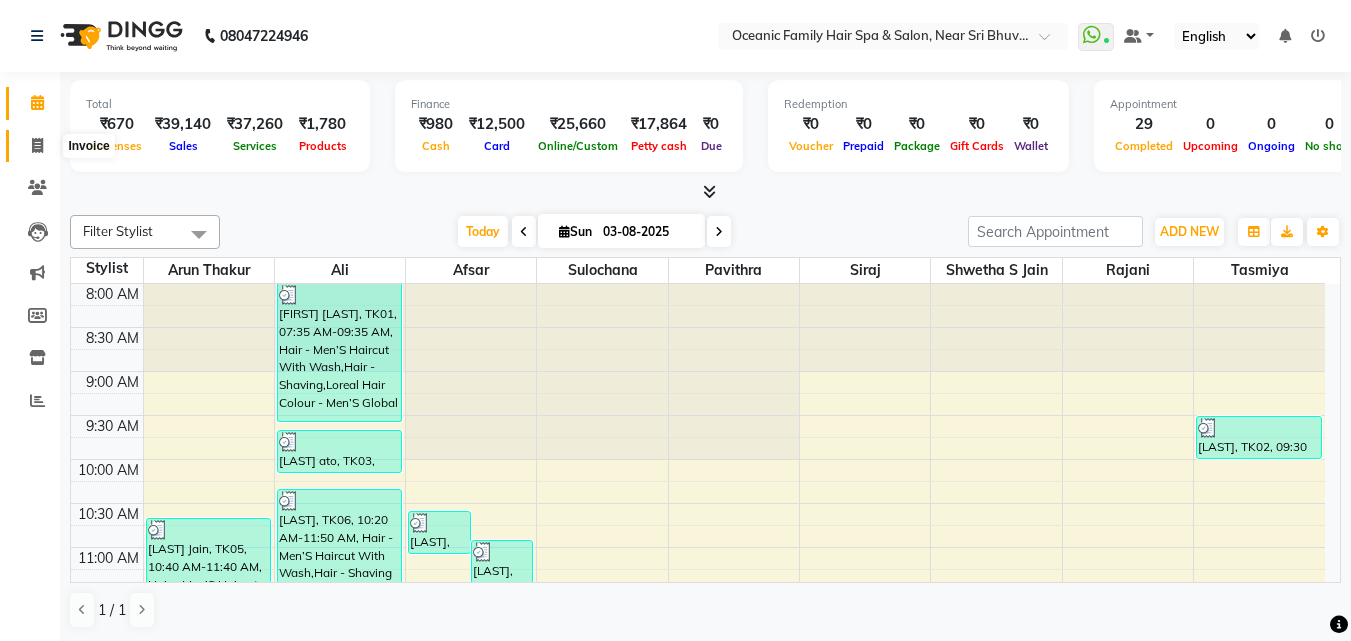 click 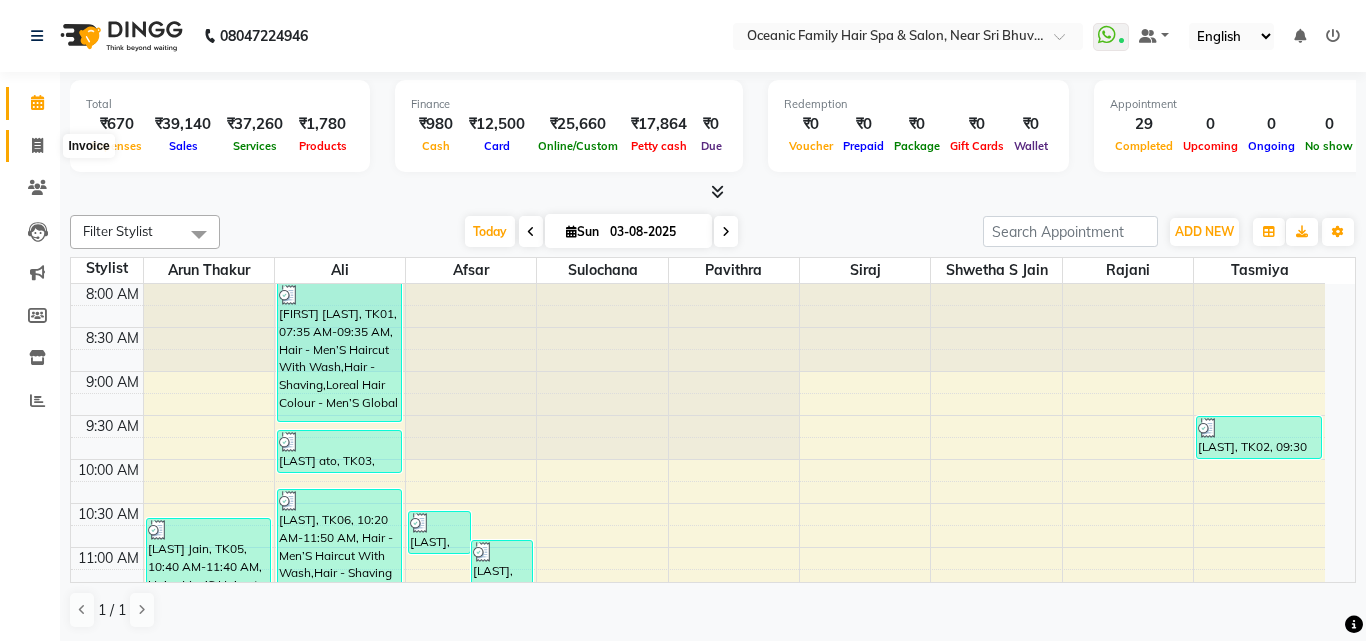 select on "4366" 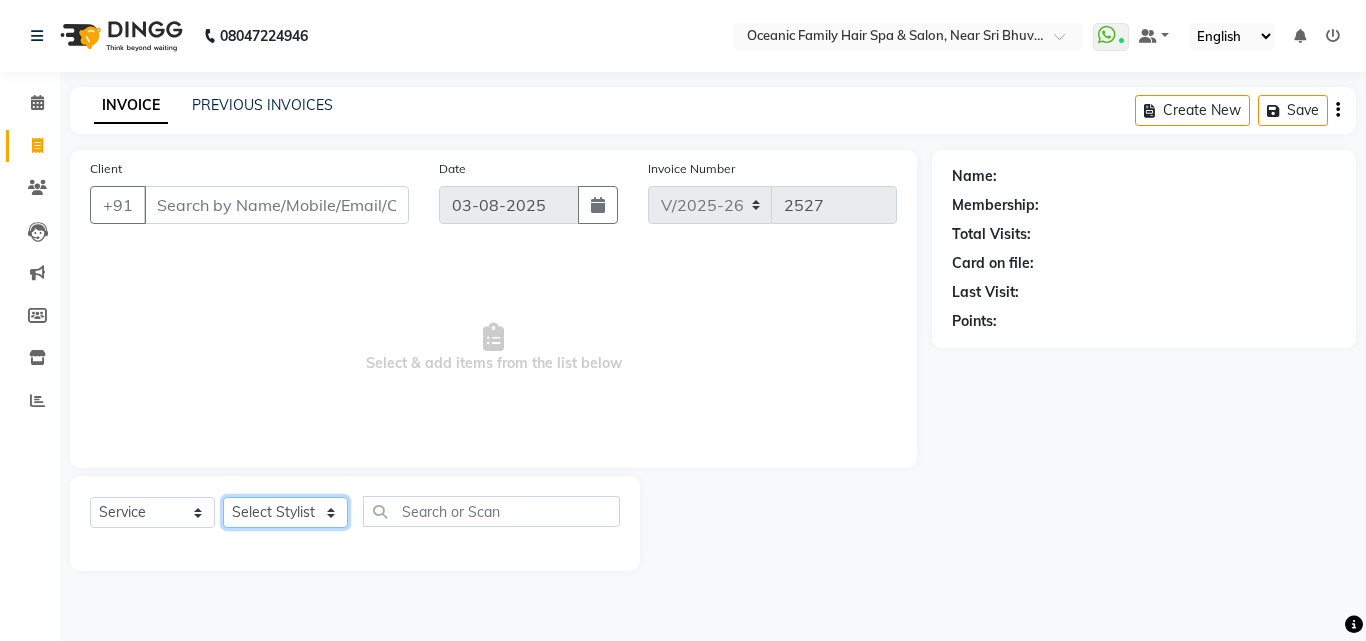 click on "Select Stylist Afsar Ali Arun Thakur Pavithra Rajani Shwetha S Jain Siraj Sulochana Tasmiya" 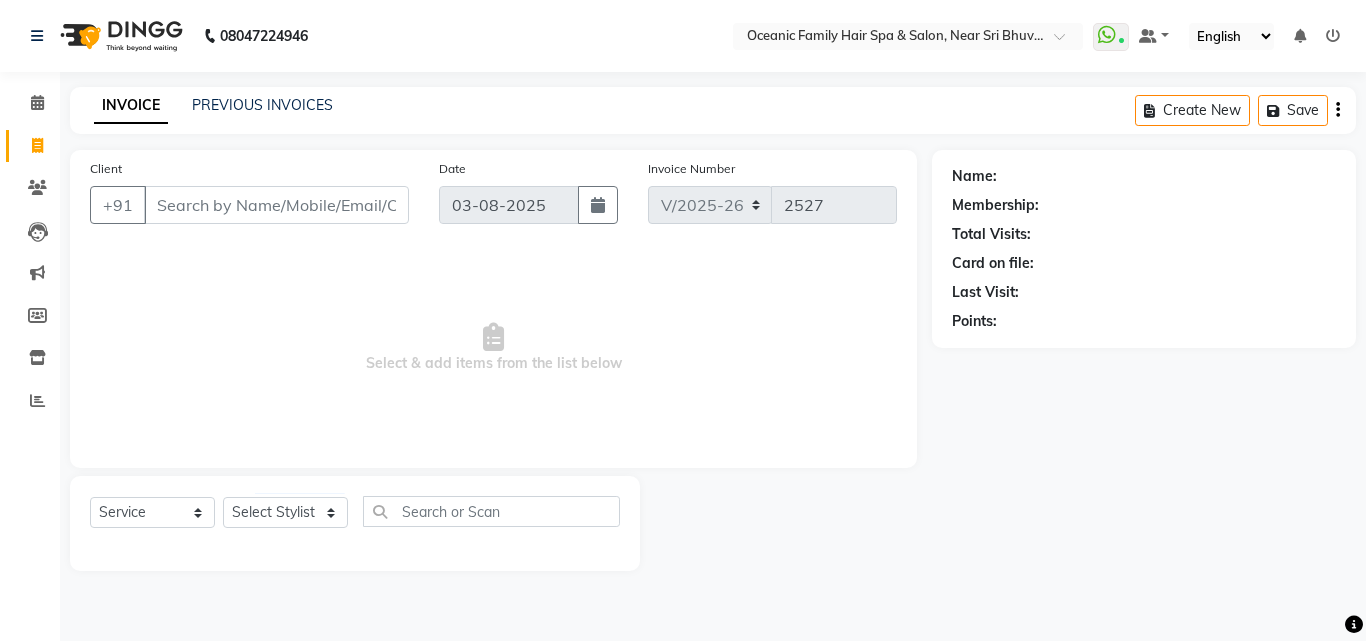 click on "INVOICE PREVIOUS INVOICES Create New   Save  Client +91 Date 03-08-2025 Invoice Number V/2025 V/2025-26 2527  Select & add items from the list below  Select  Service  Product  Membership  Package Voucher Prepaid Gift Card  Select Stylist Afsar Ali Arun Thakur Pavithra Rajani Shwetha S Jain Siraj Sulochana Tasmiya Name: Membership: Total Visits: Card on file: Last Visit:  Points:" 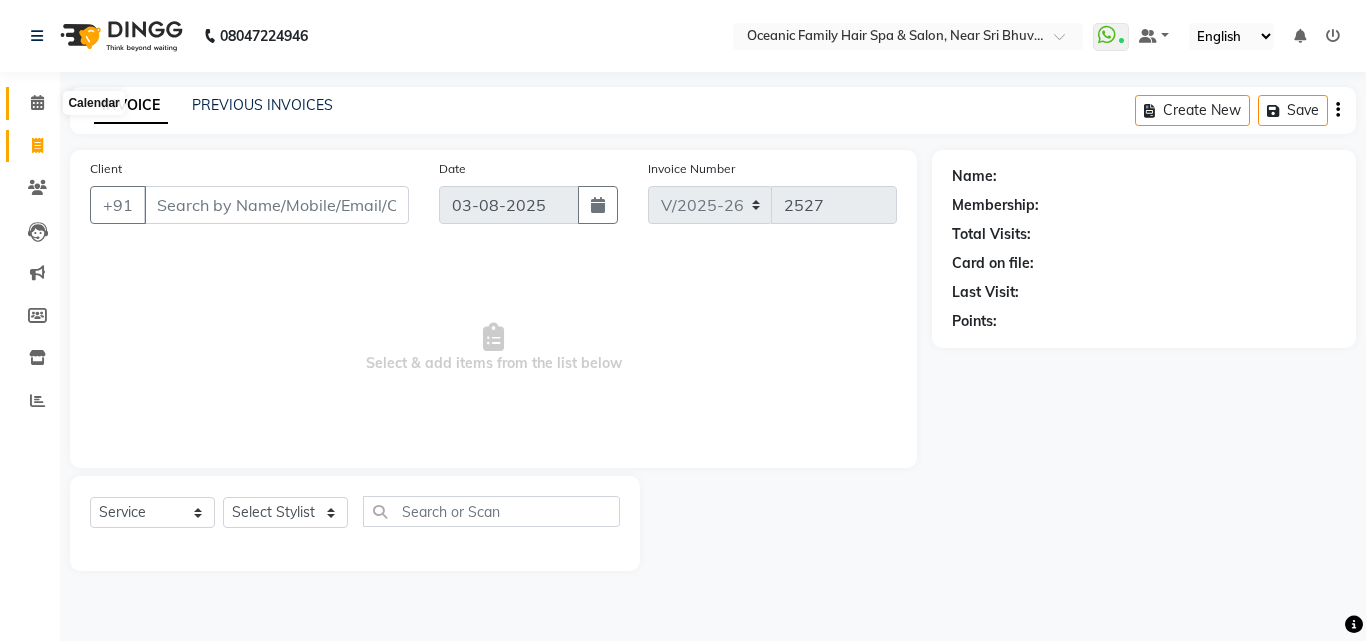 click 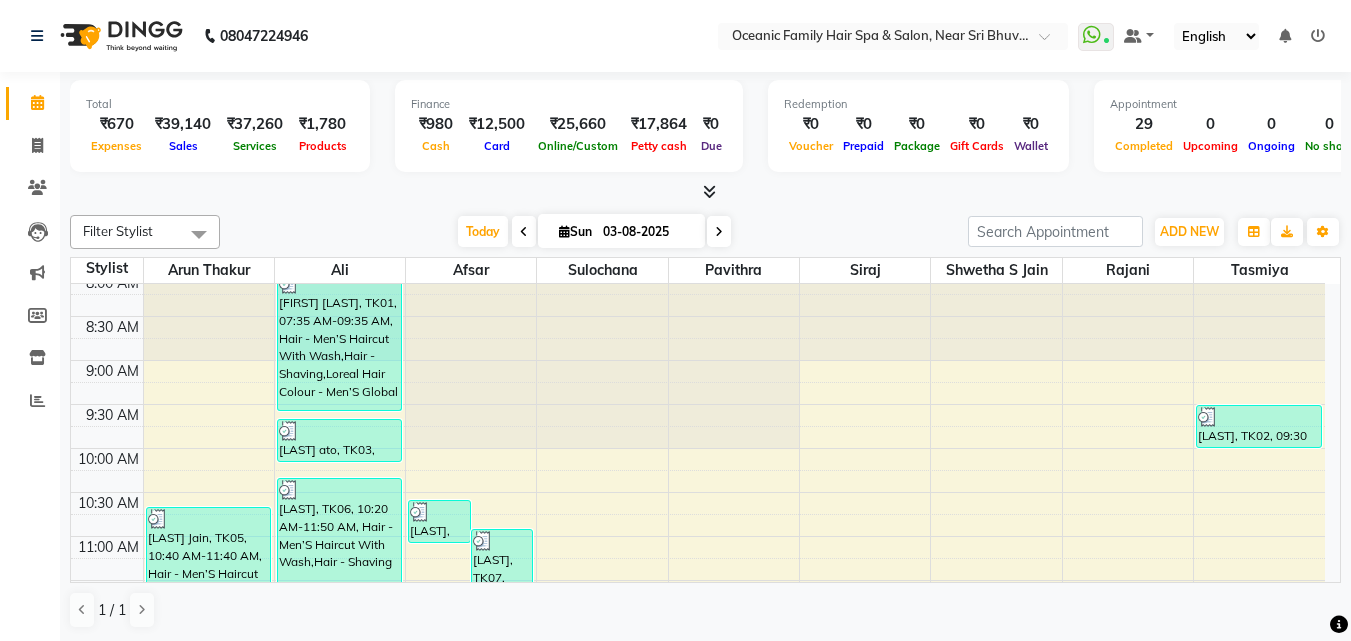 scroll, scrollTop: 0, scrollLeft: 0, axis: both 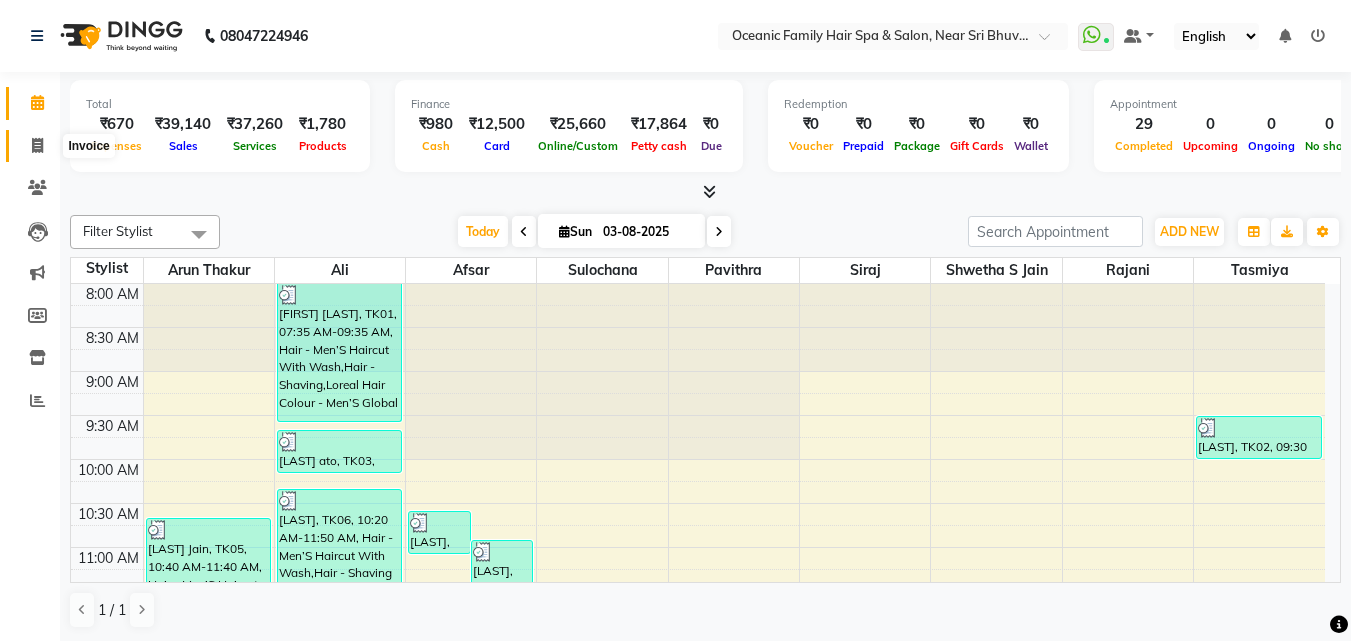 click 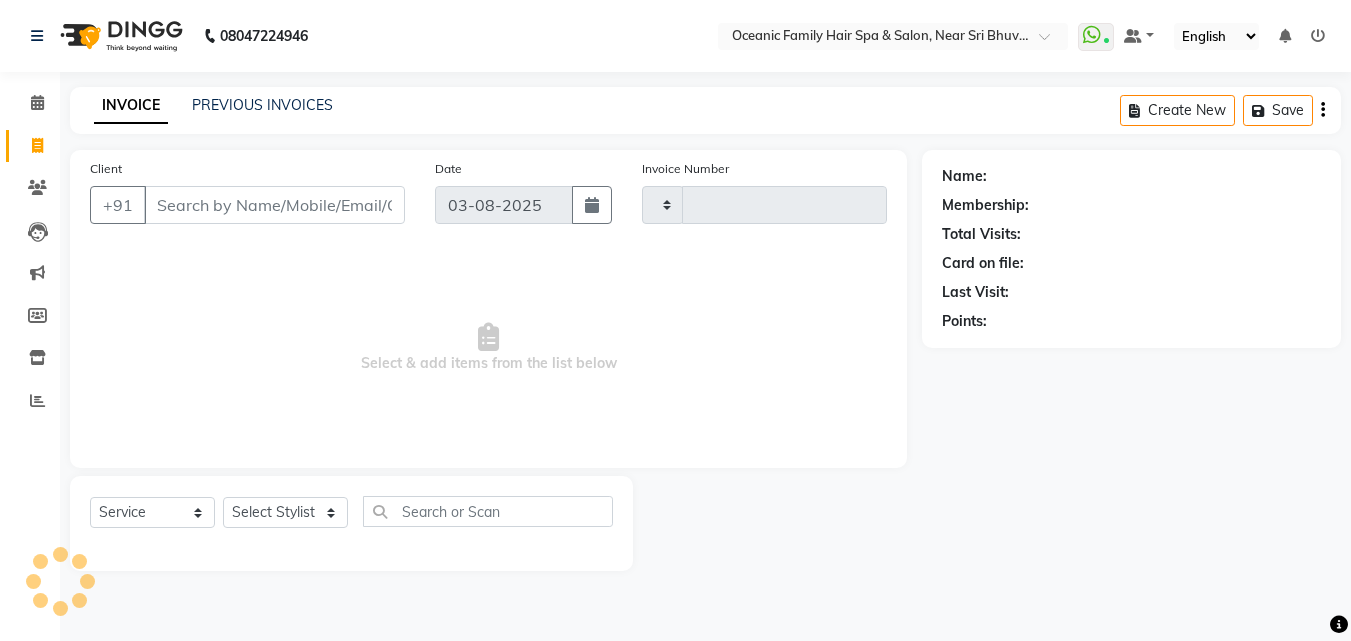 type on "2527" 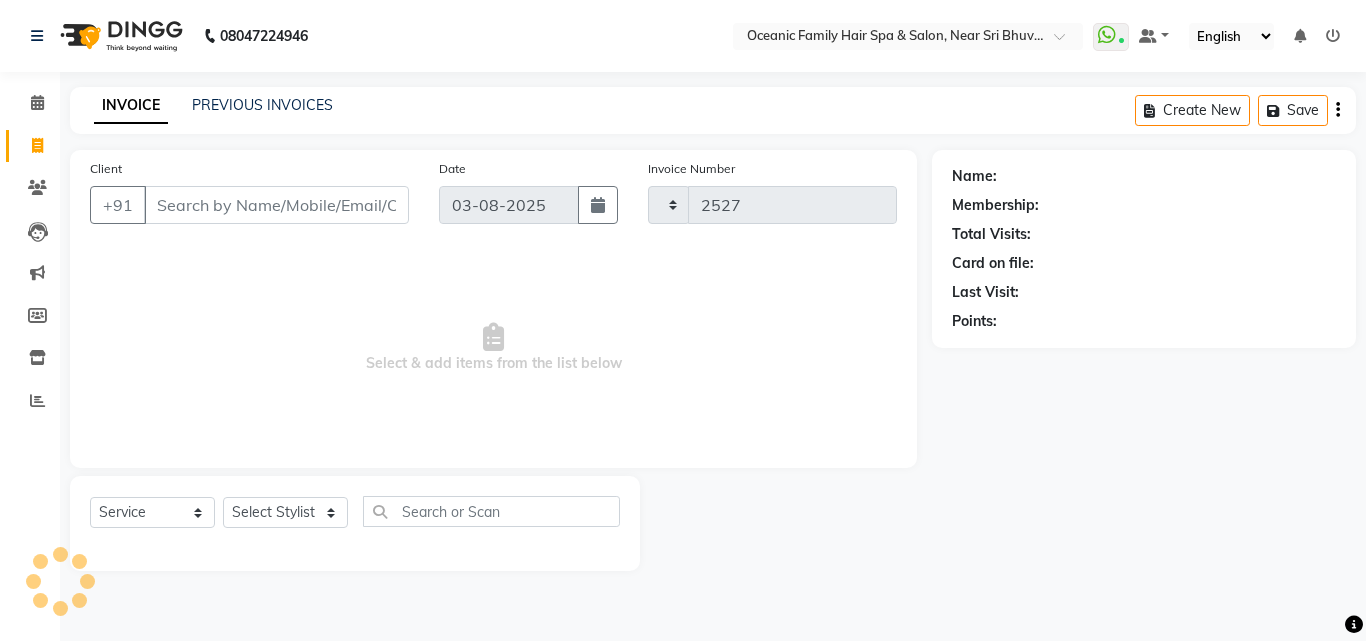 select on "4366" 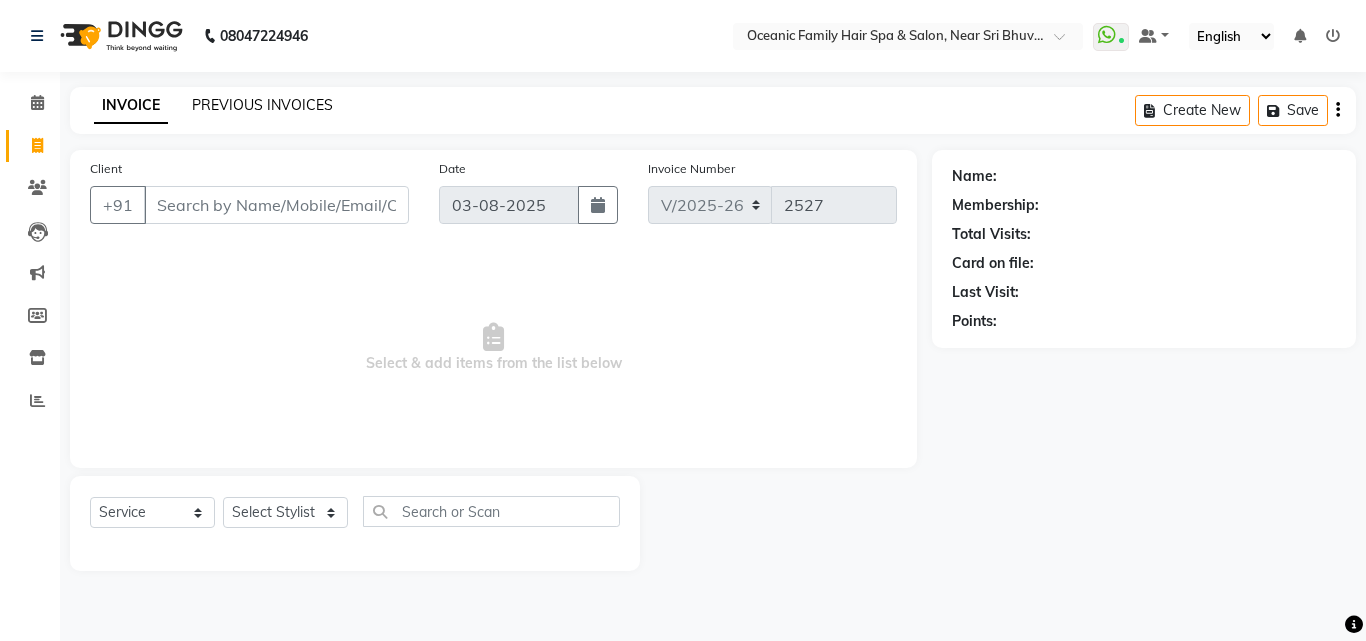click on "PREVIOUS INVOICES" 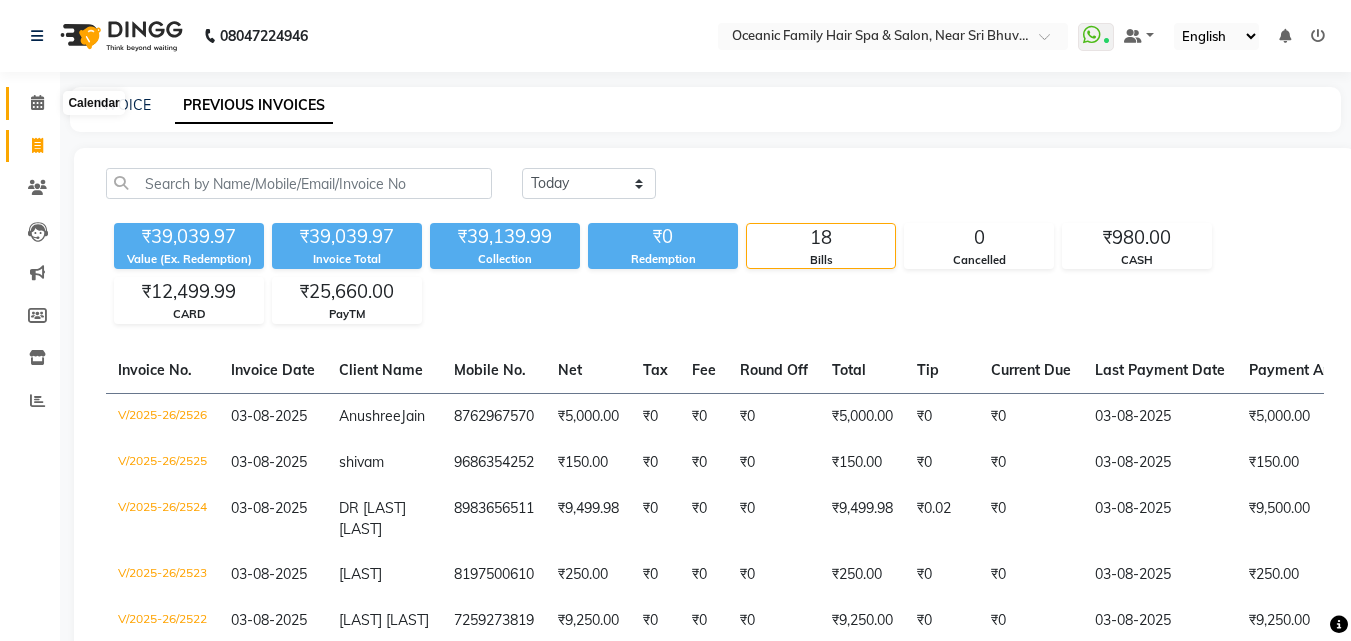 click 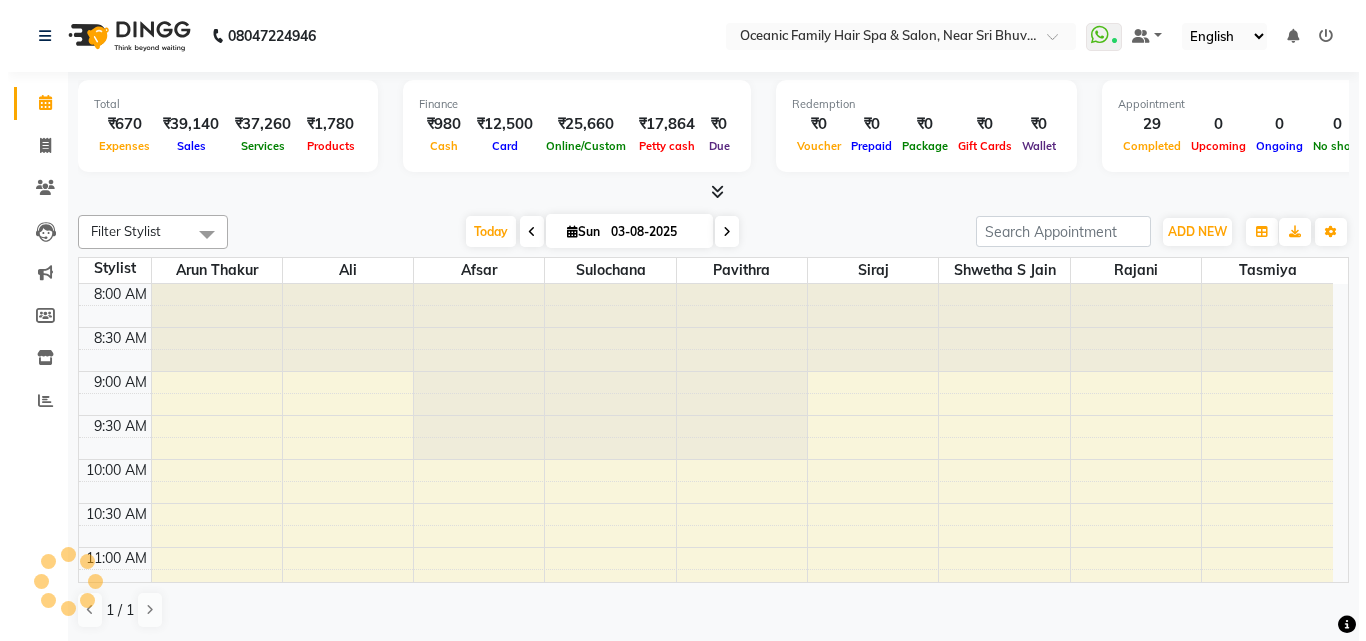 scroll, scrollTop: 0, scrollLeft: 0, axis: both 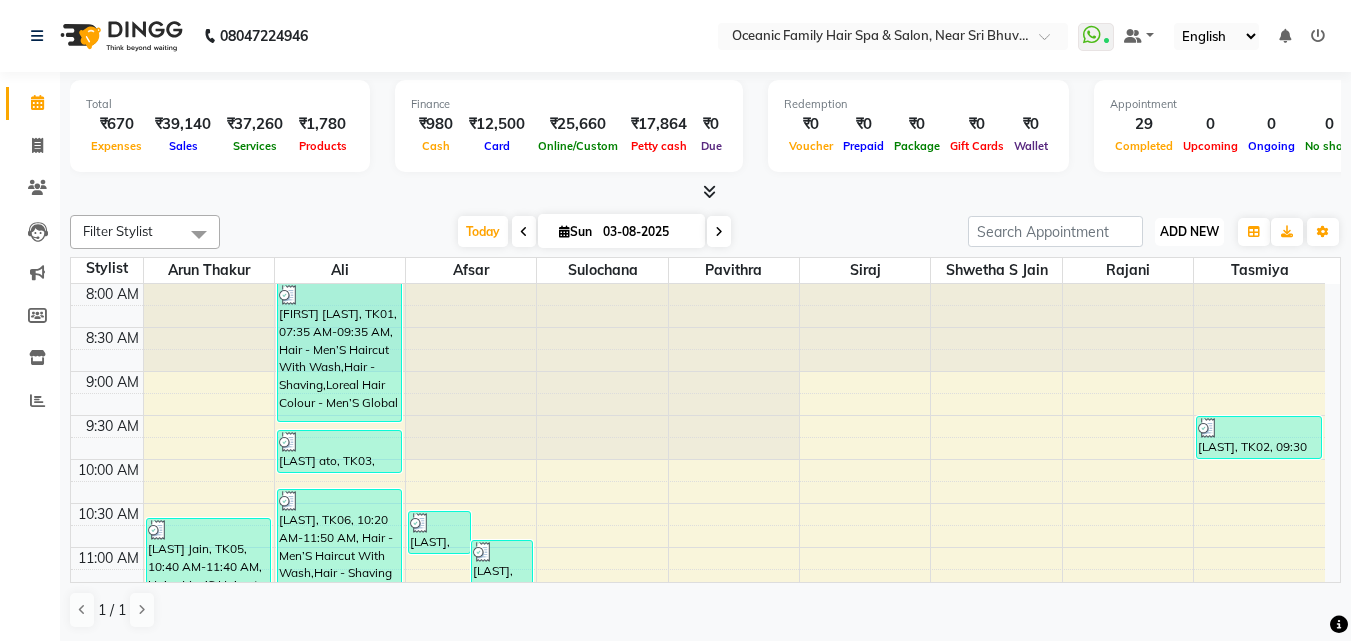 click on "ADD NEW" at bounding box center (1189, 231) 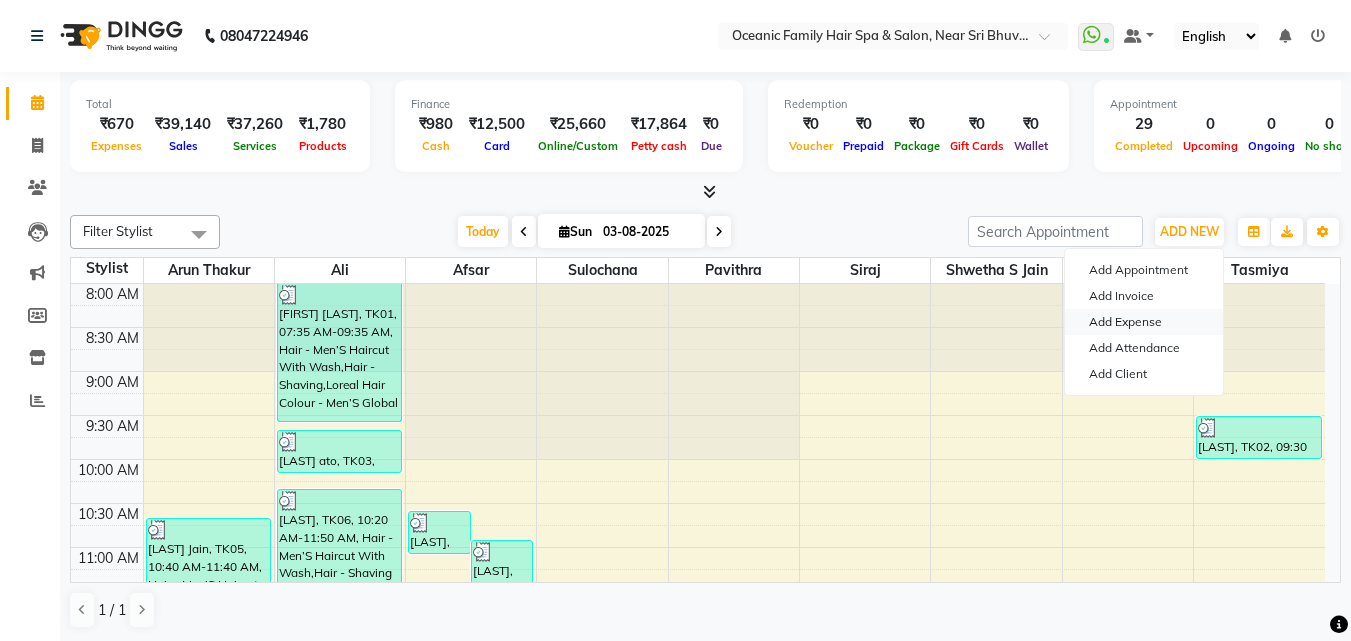click on "Add Expense" at bounding box center [1144, 322] 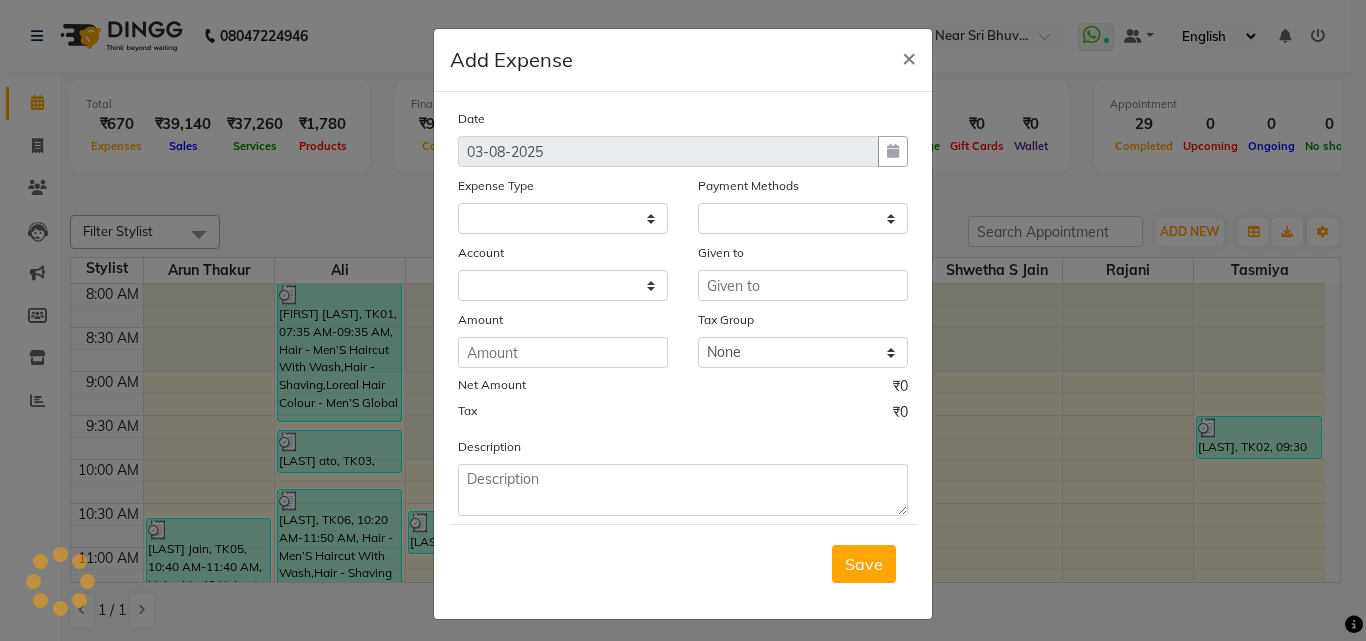 select 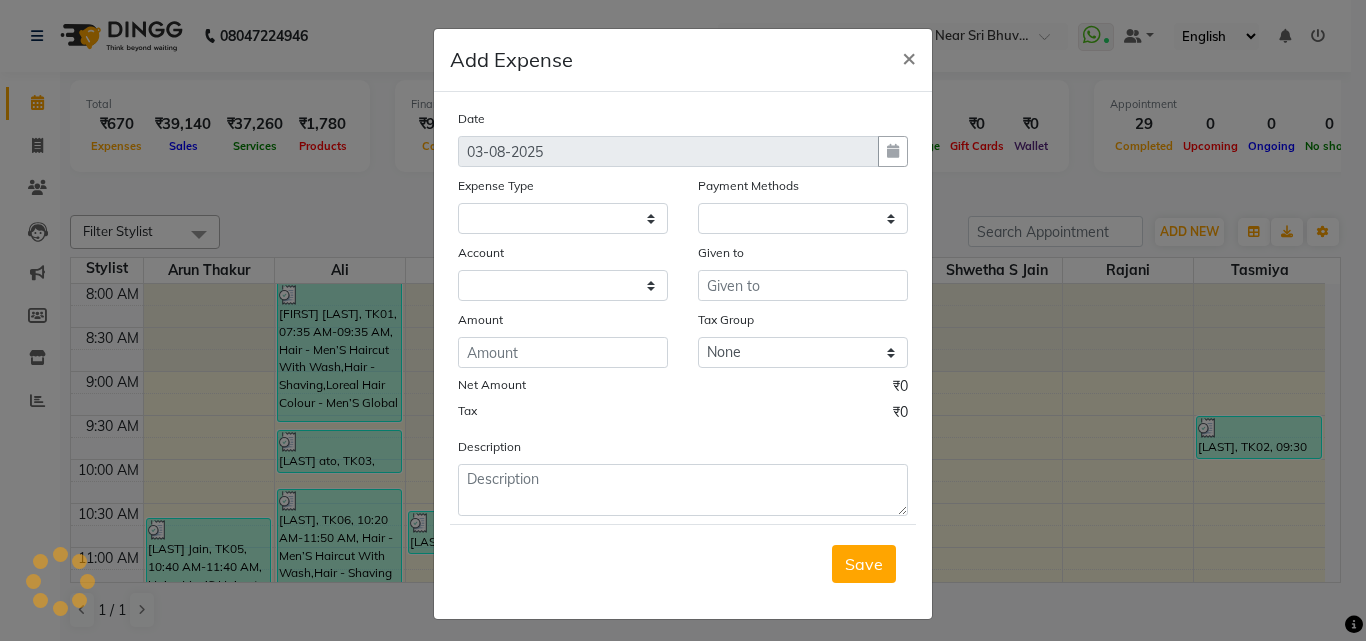 select on "1" 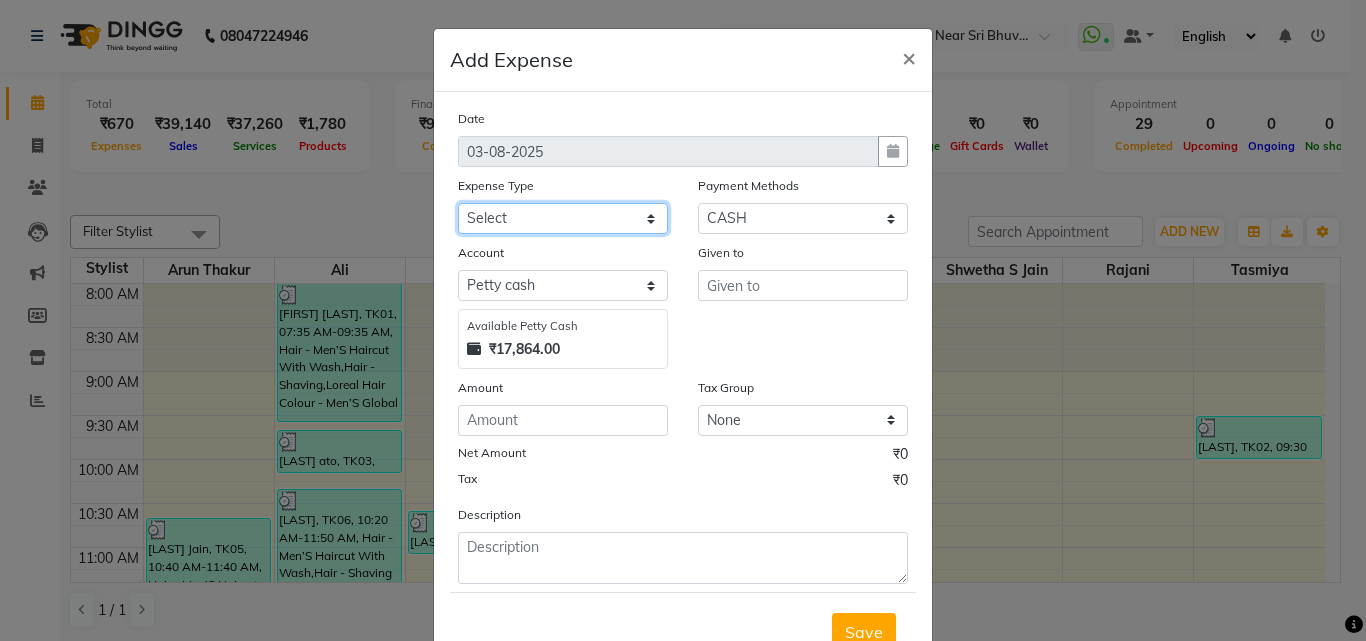 click on "Select Abid Ali Afsar Ahemed Arun Thakur Bank charges Cash transfer to bank Cash transfer to hub Client Snacks Clinical charges Govt fee House Exp Loan Repayment Maintenance Marketing Miscellaneous Other Pavithra Pigmi Janaradhan Pigmi Sudeep Pigmi VRS Previous month exp Product Pulak Raj Jain Rajani Maid Riyasat Salary Salon Equipment salon rent Santhosh Kumar Shwetha S Jain Siraj Staff Room Rent Staff Snacks Staff Tip Sulochana Tasmiya Tax Utilities" 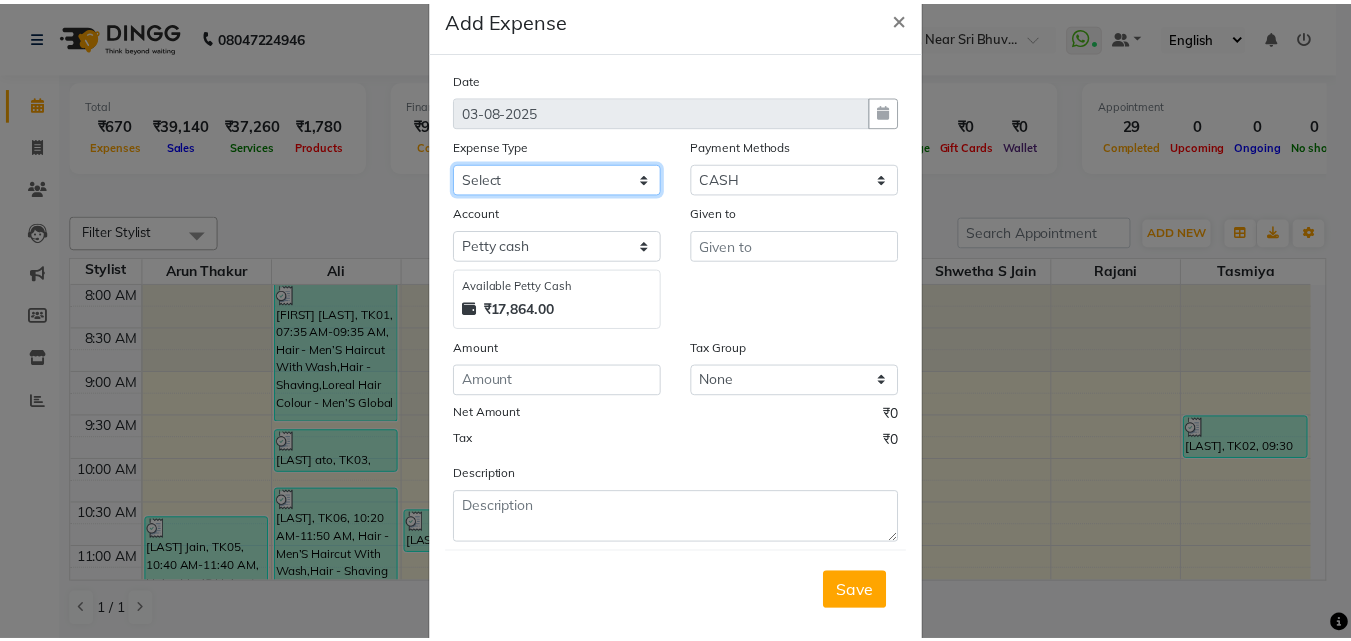 scroll, scrollTop: 75, scrollLeft: 0, axis: vertical 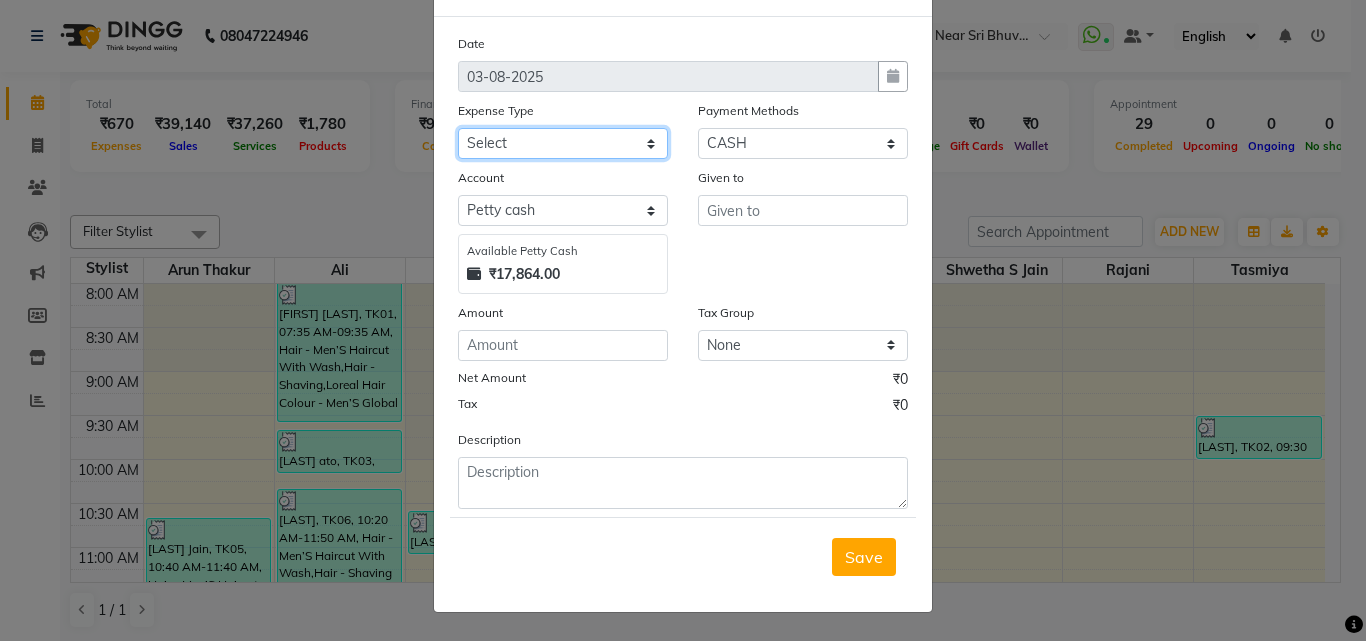 click on "Select Abid Ali Afsar Ahemed Arun Thakur Bank charges Cash transfer to bank Cash transfer to hub Client Snacks Clinical charges Govt fee House Exp Loan Repayment Maintenance Marketing Miscellaneous Other Pavithra Pigmi Janaradhan Pigmi Sudeep Pigmi VRS Previous month exp Product Pulak Raj Jain Rajani Maid Riyasat Salary Salon Equipment salon rent Santhosh Kumar Shwetha S Jain Siraj Staff Room Rent Staff Snacks Staff Tip Sulochana Tasmiya Tax Utilities" 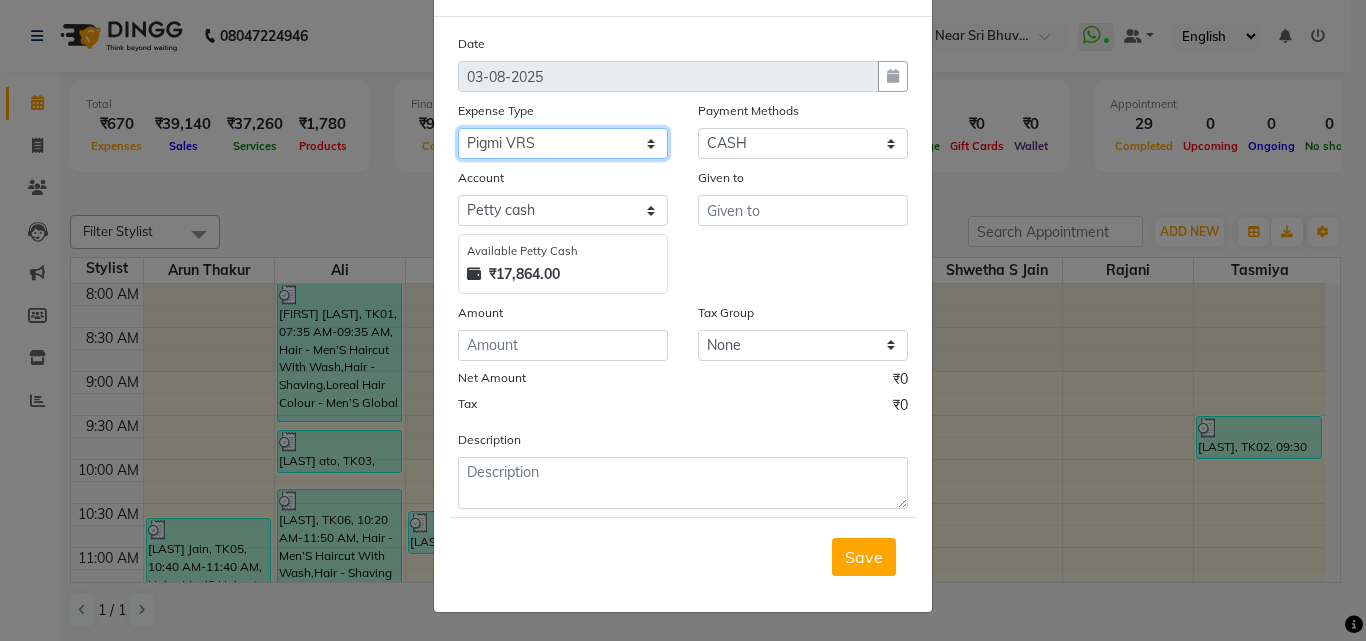 click on "Select Abid Ali Afsar Ahemed Arun Thakur Bank charges Cash transfer to bank Cash transfer to hub Client Snacks Clinical charges Govt fee House Exp Loan Repayment Maintenance Marketing Miscellaneous Other Pavithra Pigmi Janaradhan Pigmi Sudeep Pigmi VRS Previous month exp Product Pulak Raj Jain Rajani Maid Riyasat Salary Salon Equipment salon rent Santhosh Kumar Shwetha S Jain Siraj Staff Room Rent Staff Snacks Staff Tip Sulochana Tasmiya Tax Utilities" 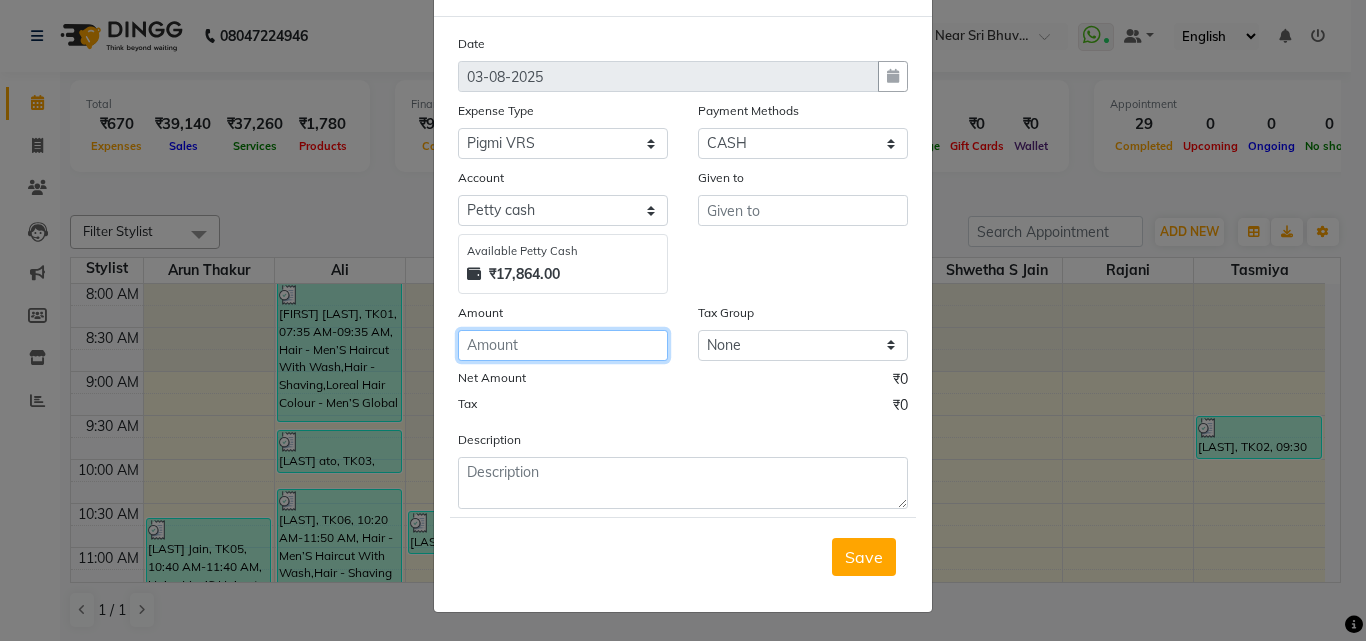 click 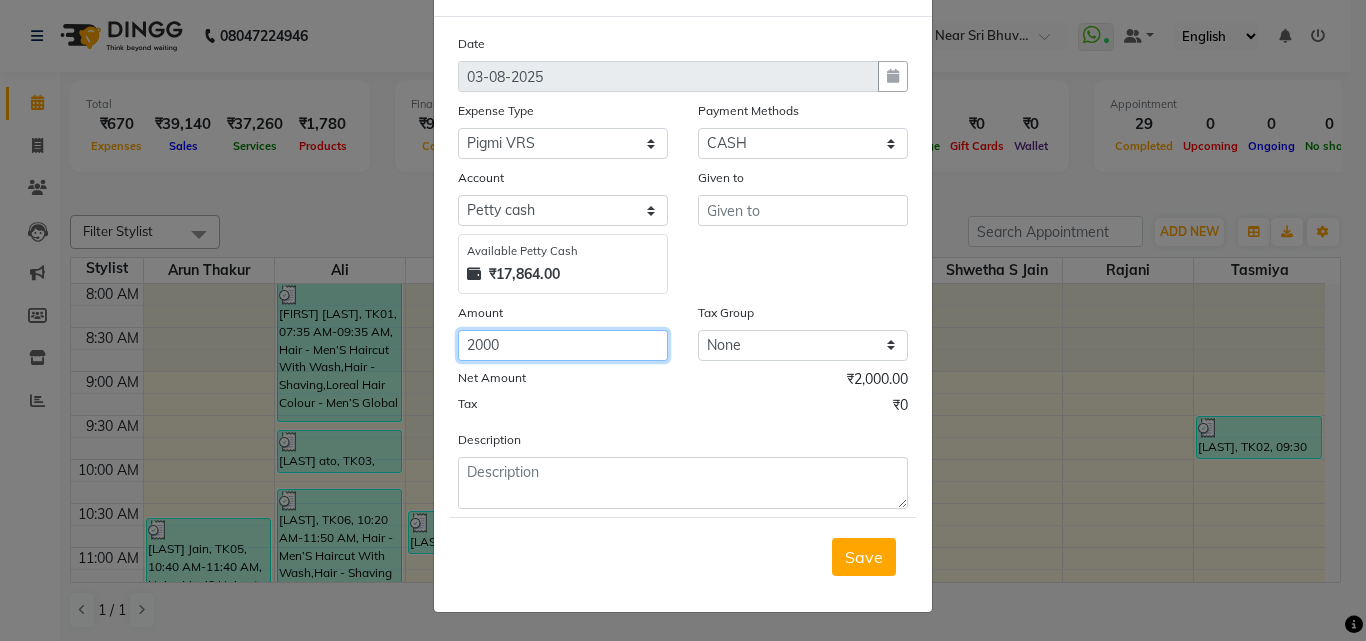 type on "2000" 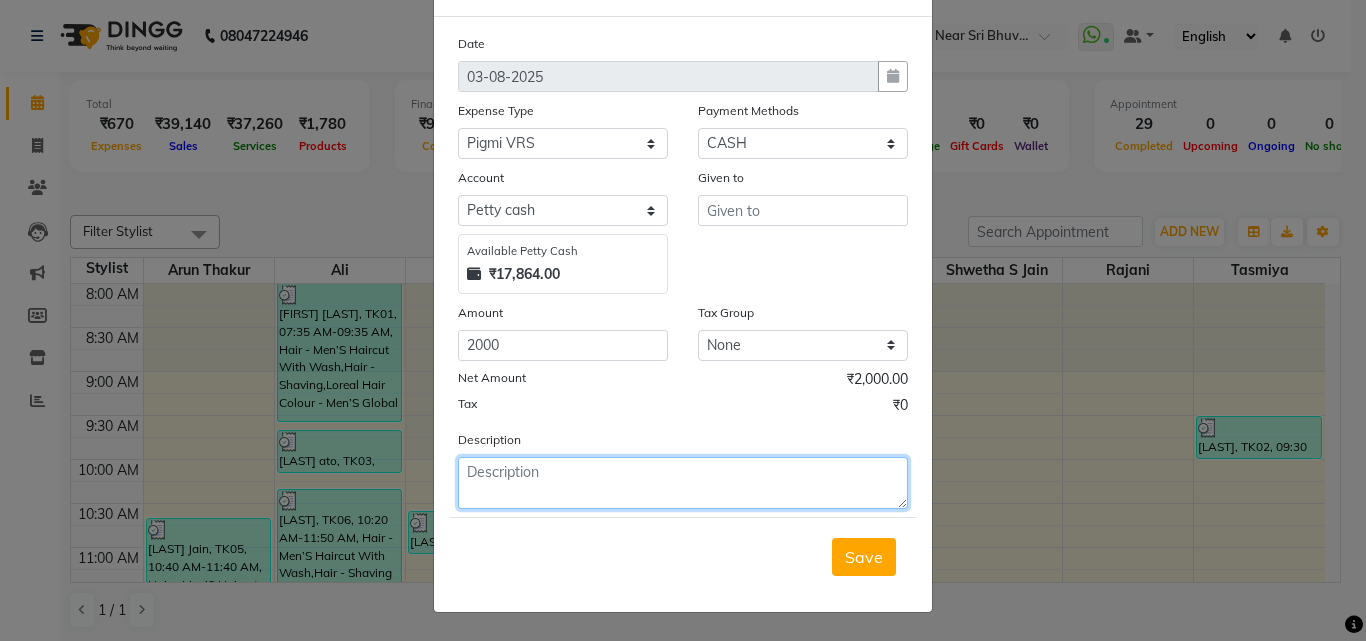 click 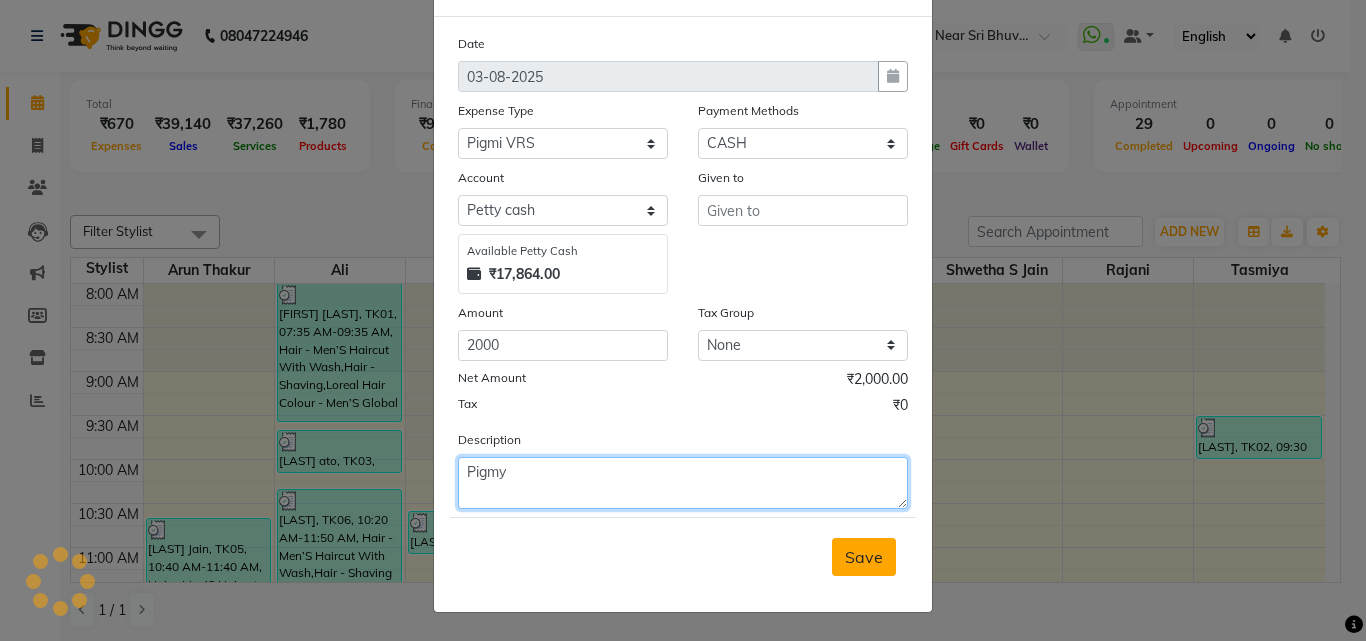 type on "Pigmy" 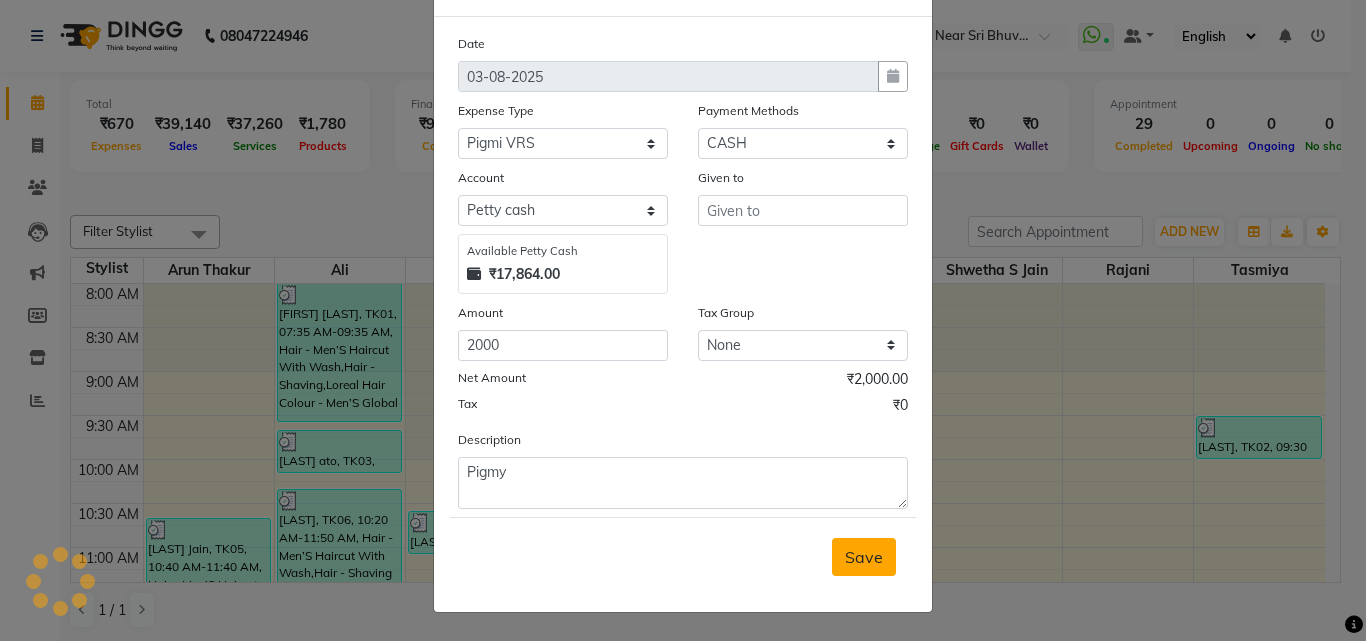 click on "Save" at bounding box center [864, 557] 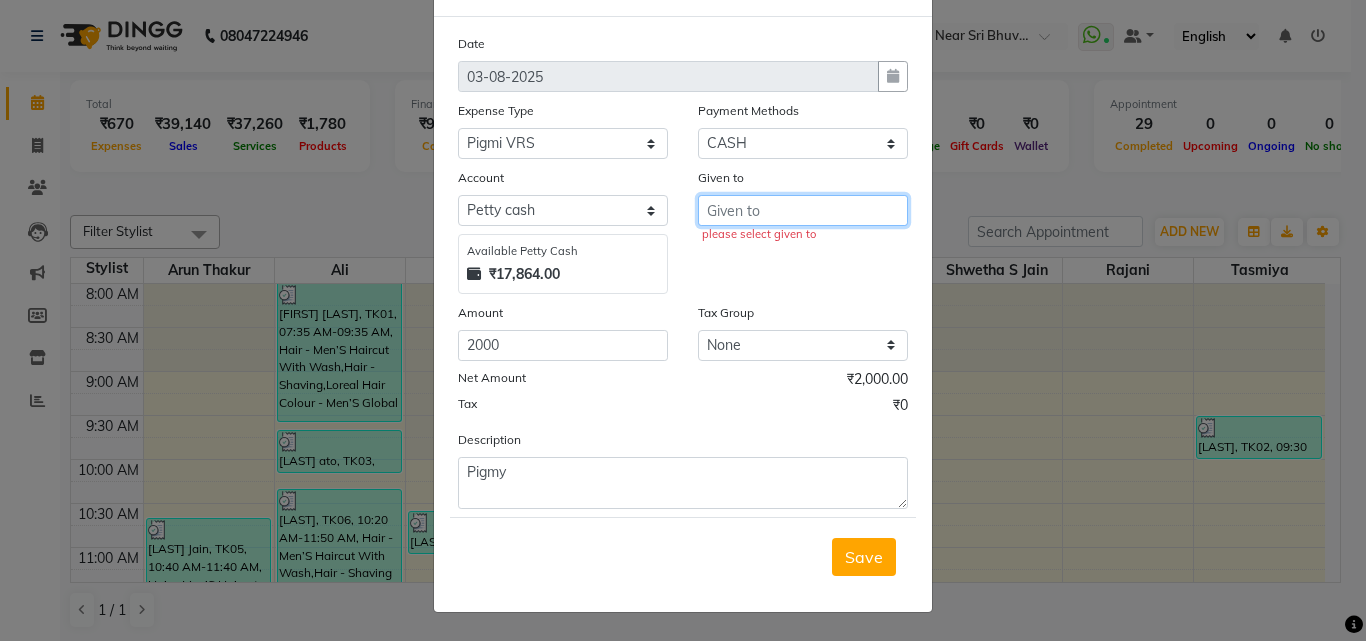 click at bounding box center (803, 210) 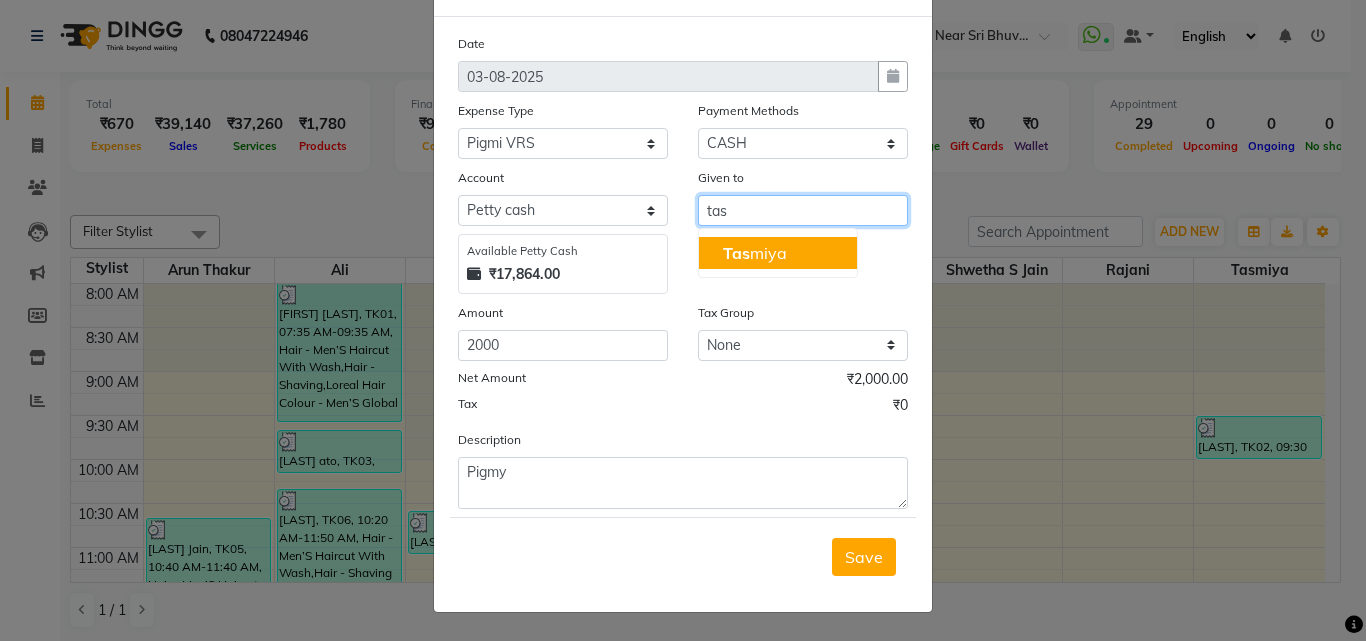 click on "Tas miya" at bounding box center (778, 253) 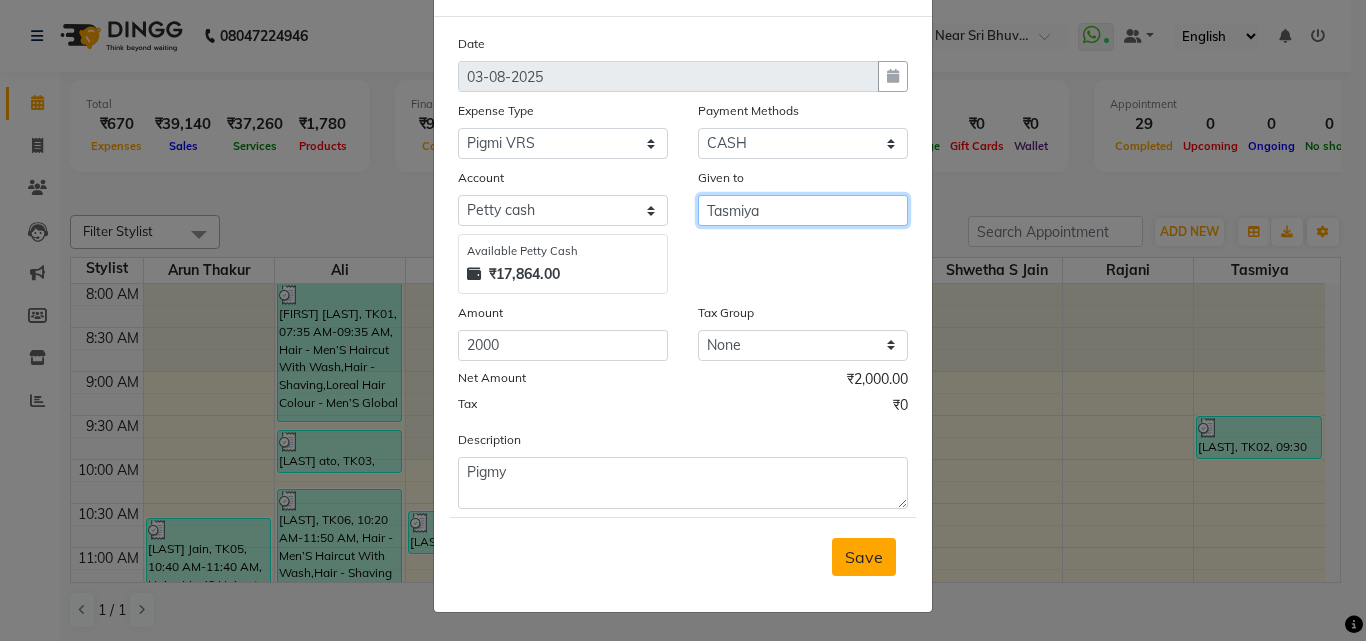 type on "Tasmiya" 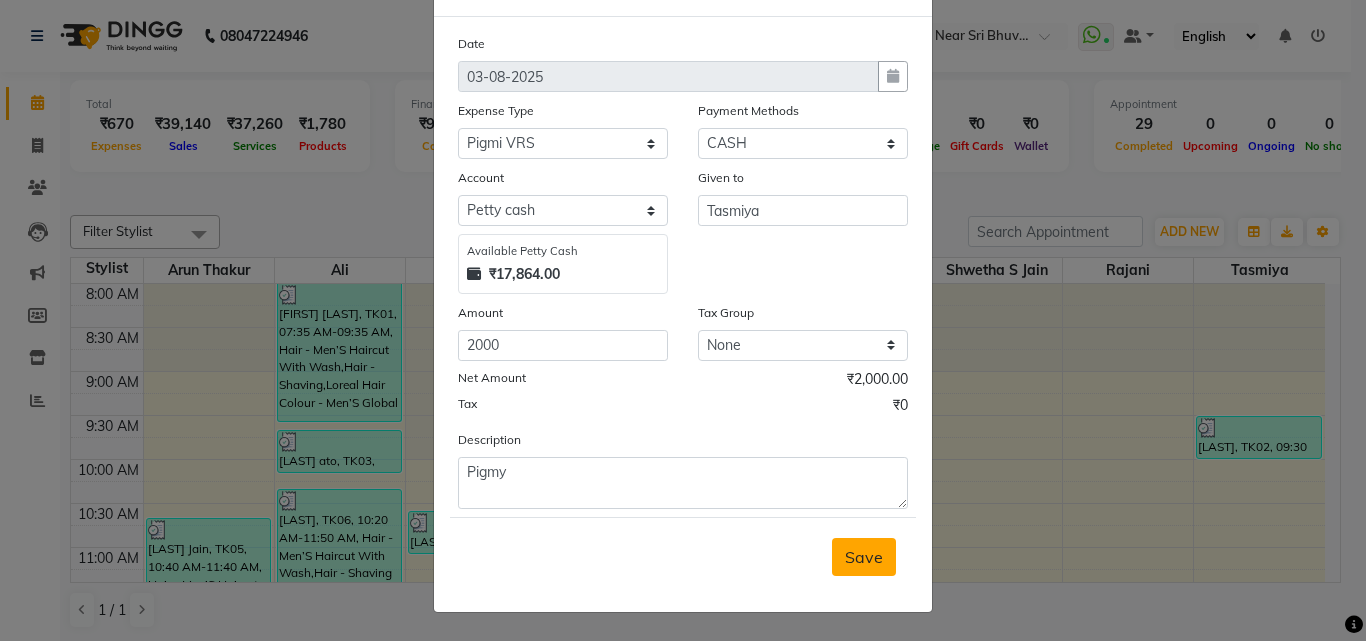 click on "Save" at bounding box center [864, 557] 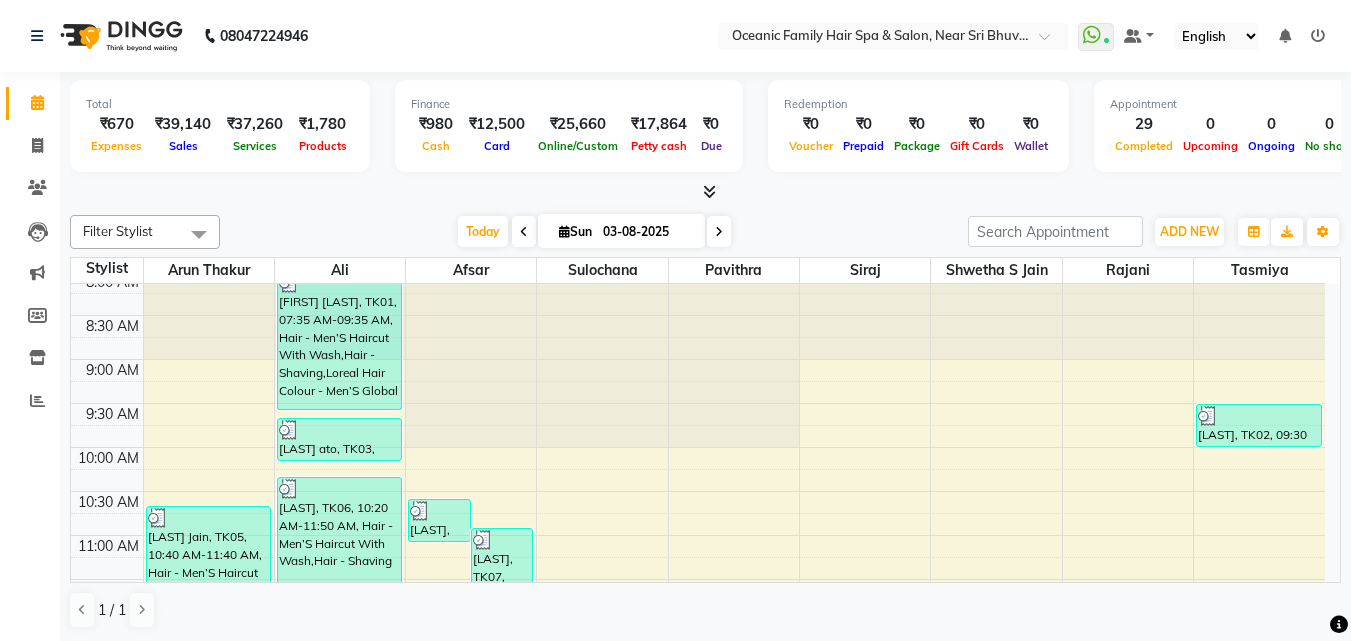scroll, scrollTop: 0, scrollLeft: 0, axis: both 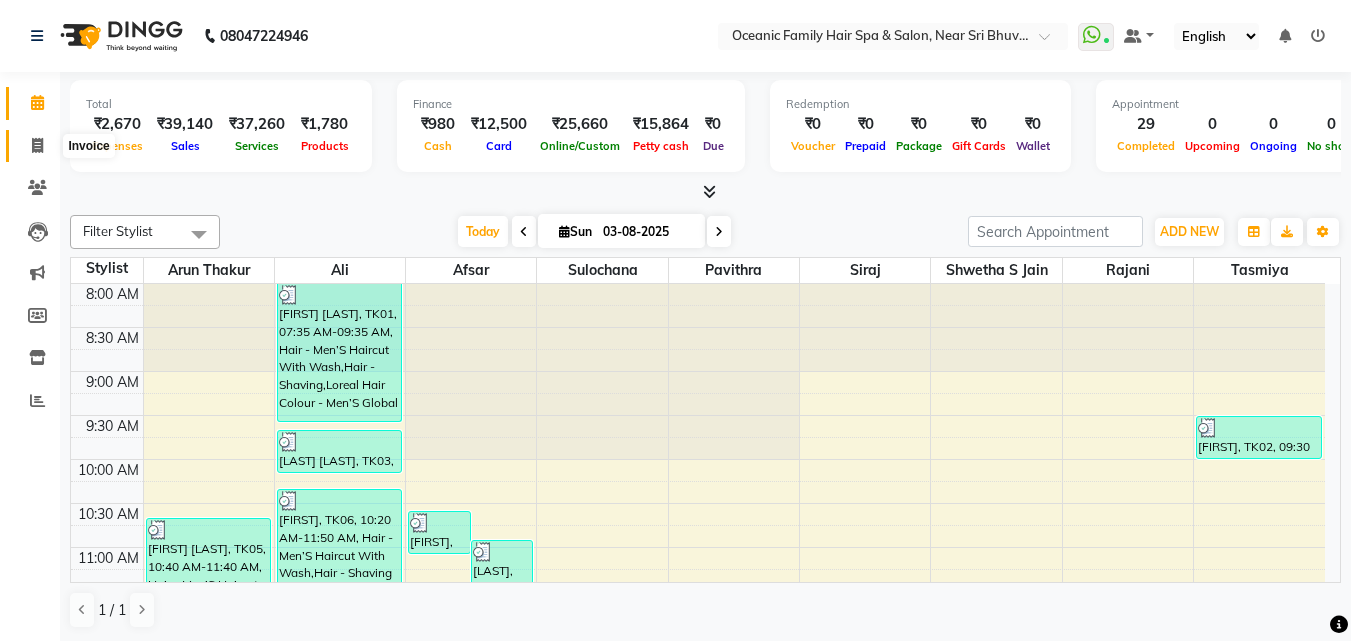 click 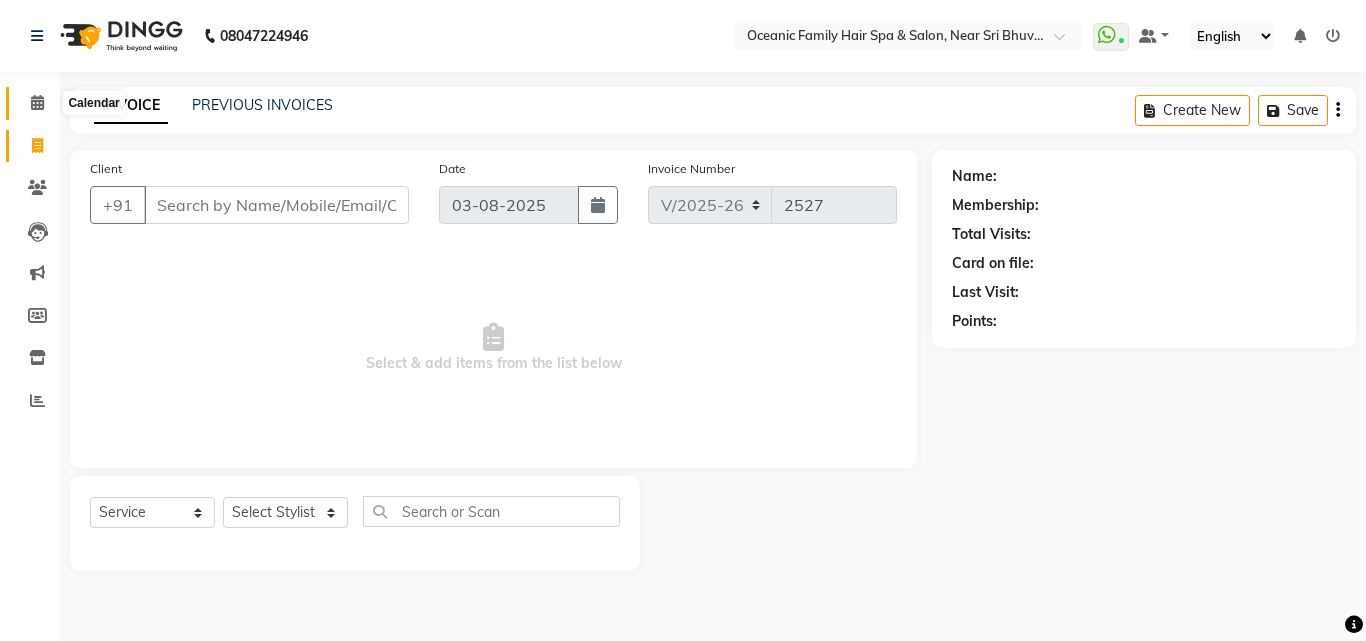 click 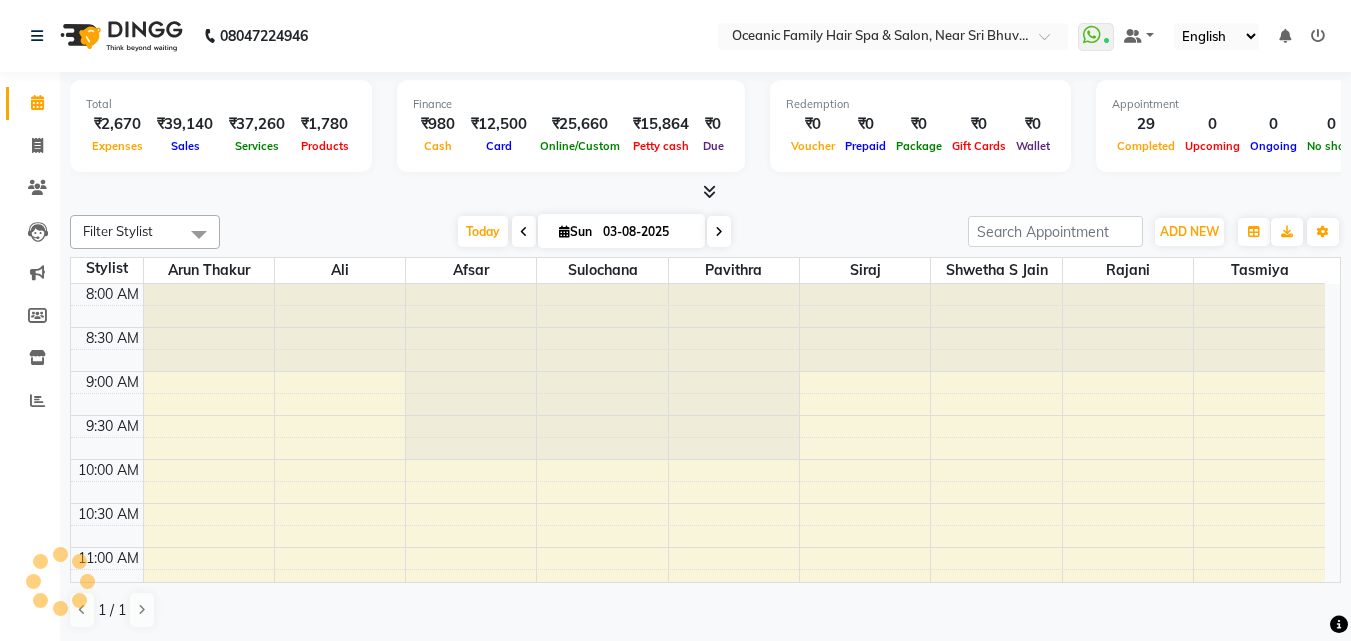 scroll, scrollTop: 0, scrollLeft: 0, axis: both 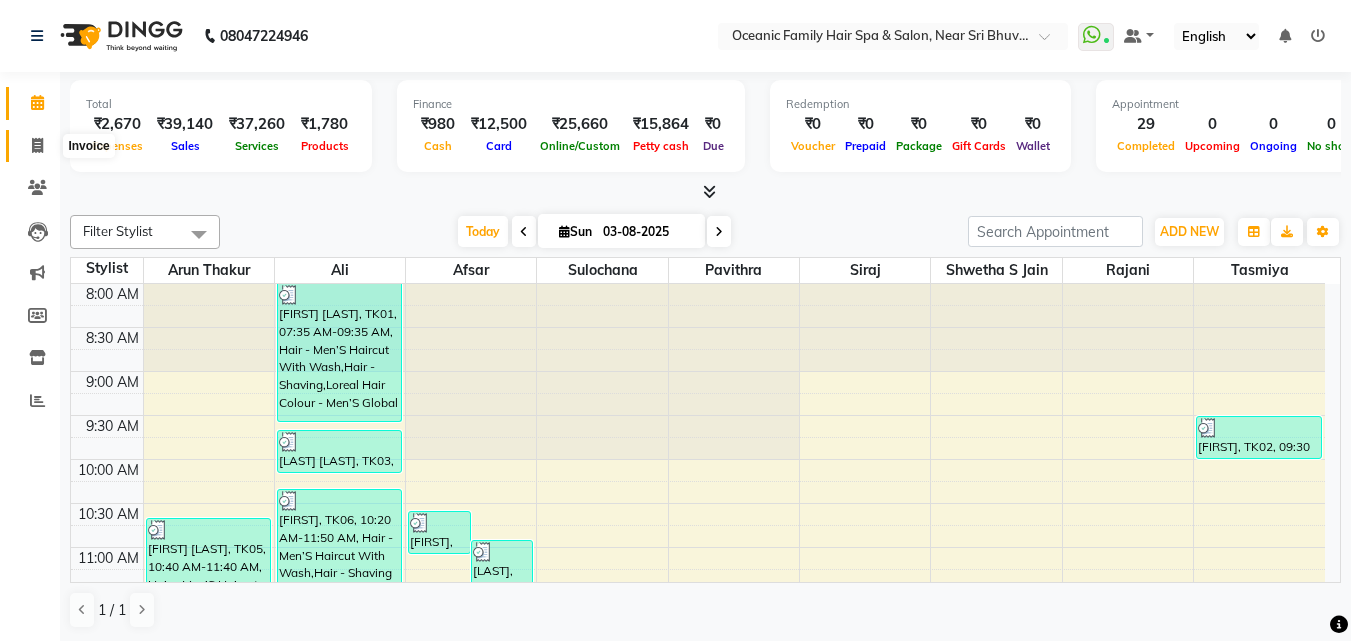 click 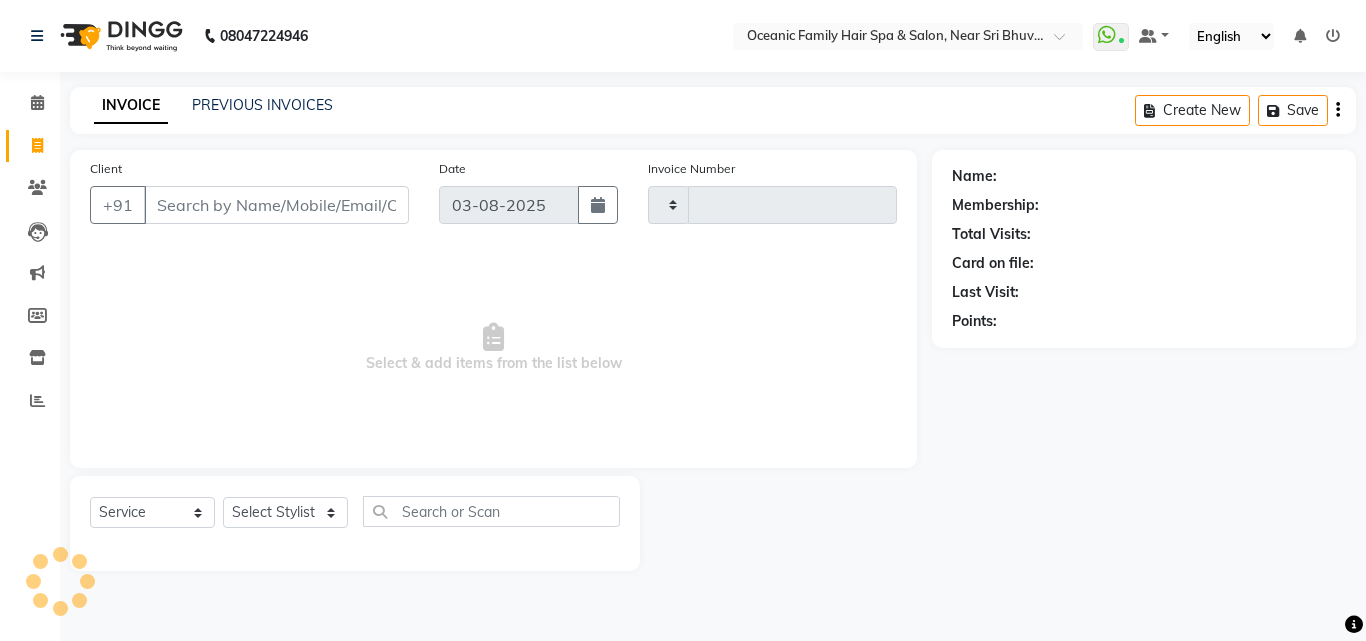 type on "2527" 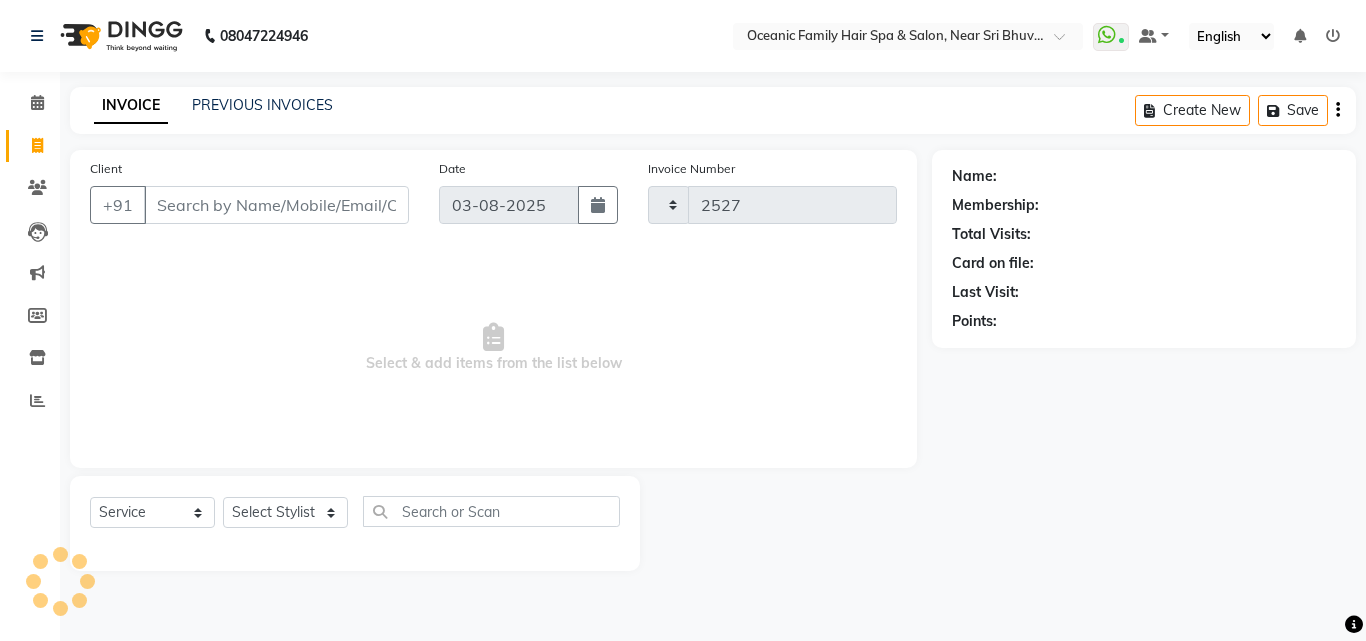 select on "4366" 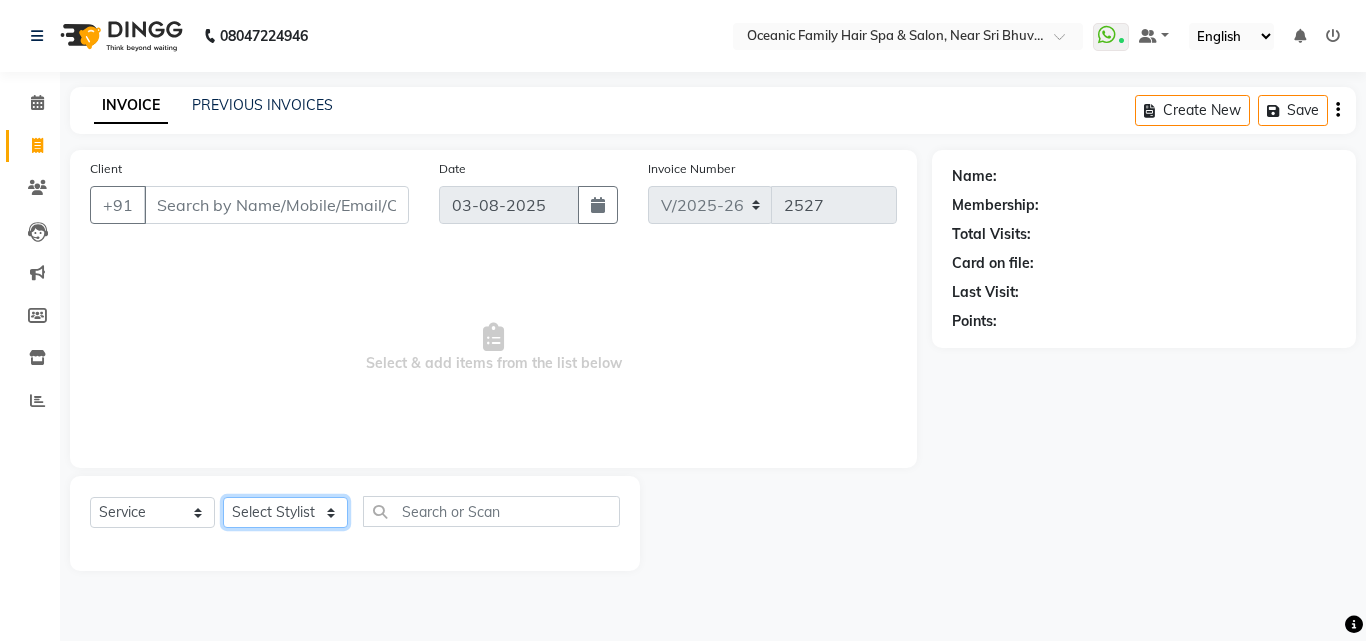 click on "Select Stylist Afsar Ali Arun Thakur Pavithra Rajani Shwetha S Jain Siraj Sulochana Tasmiya" 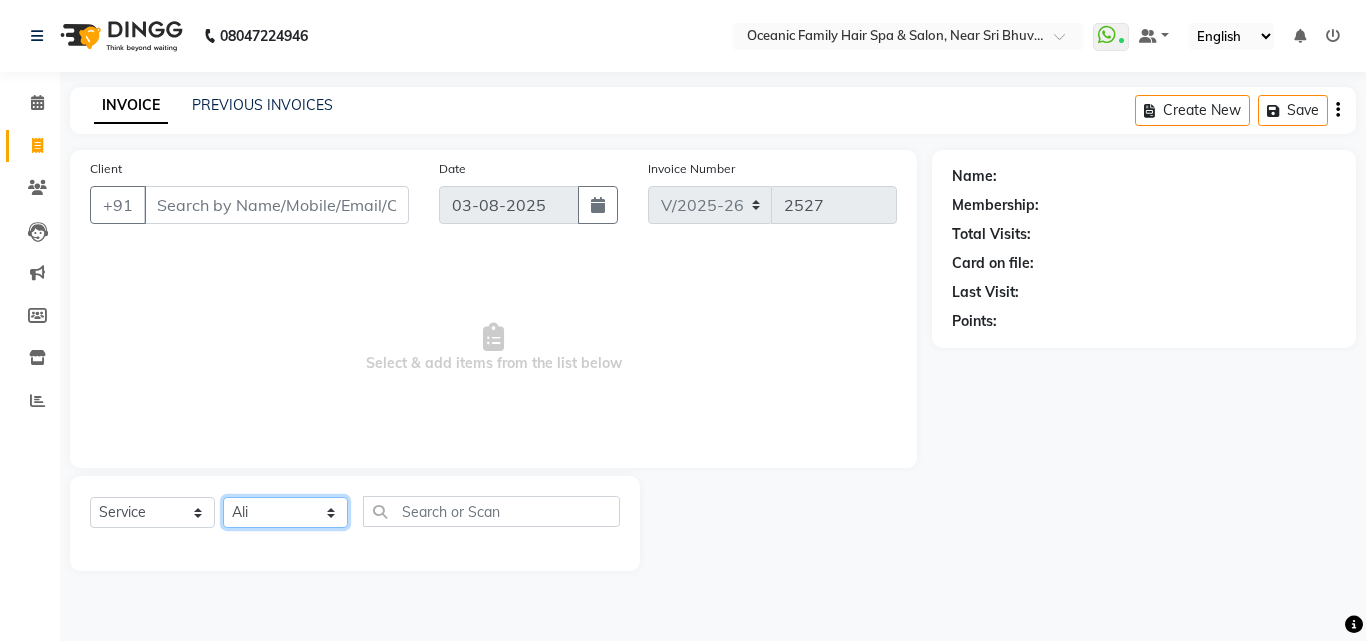 click on "Select Stylist Afsar Ali Arun Thakur Pavithra Rajani Shwetha S Jain Siraj Sulochana Tasmiya" 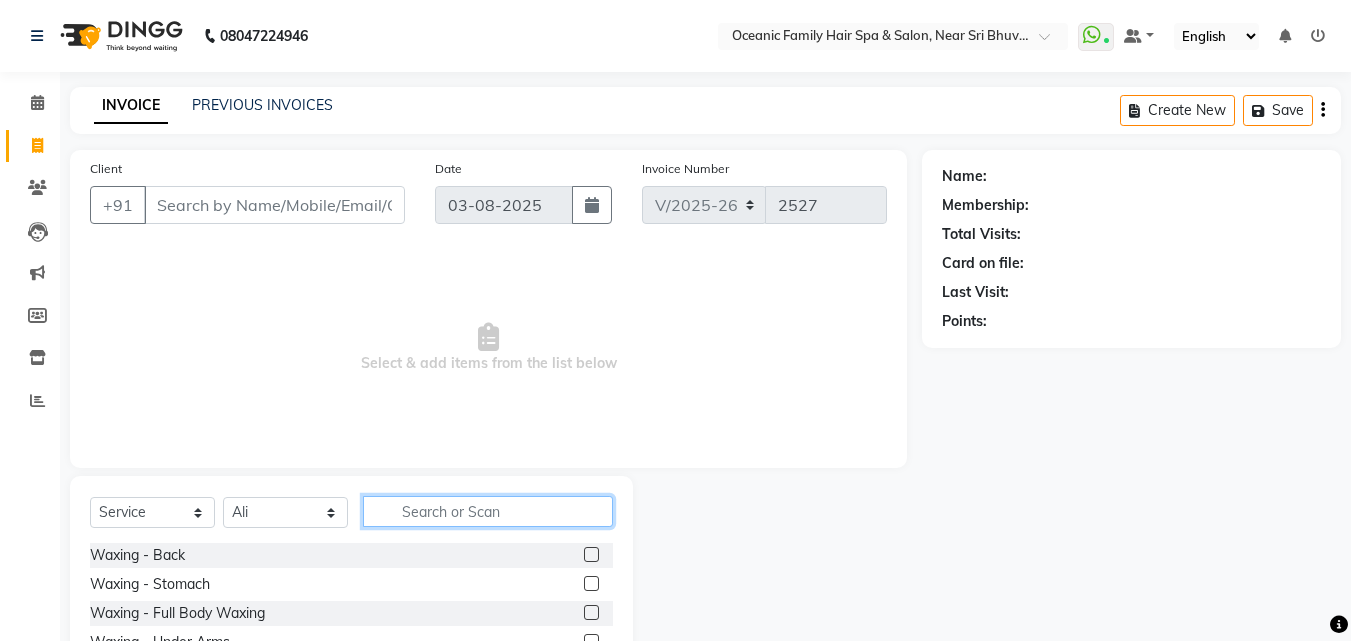click 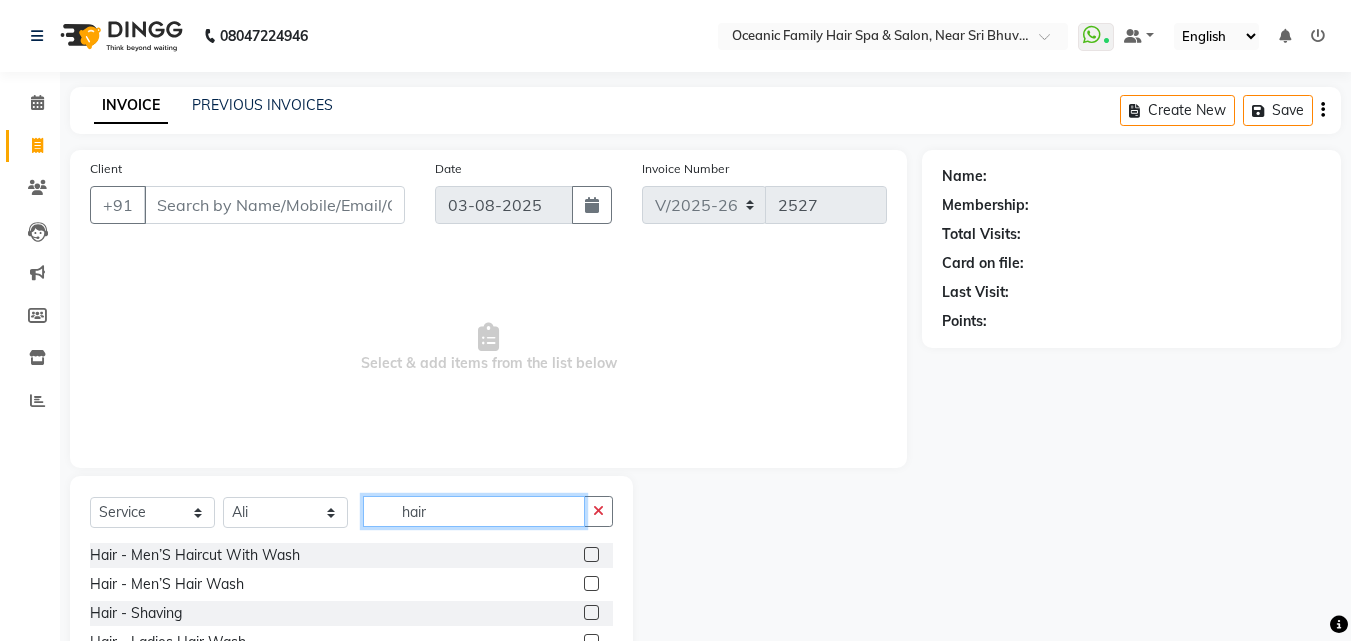 type on "hair" 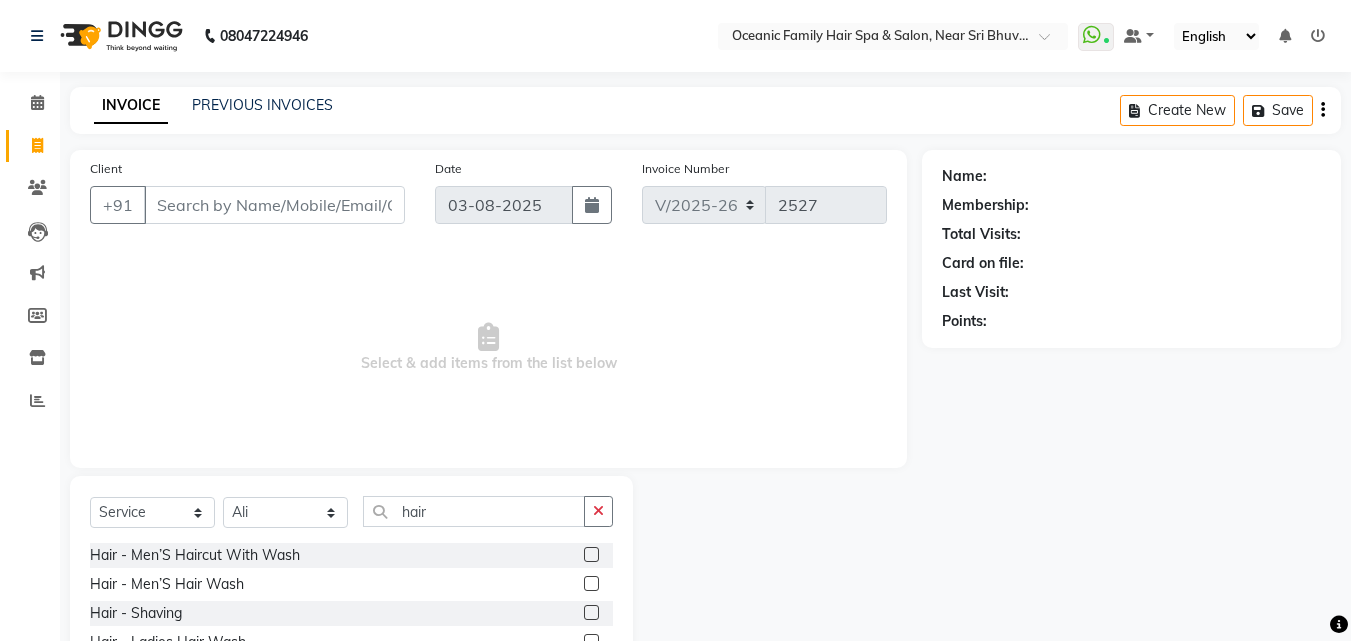 click 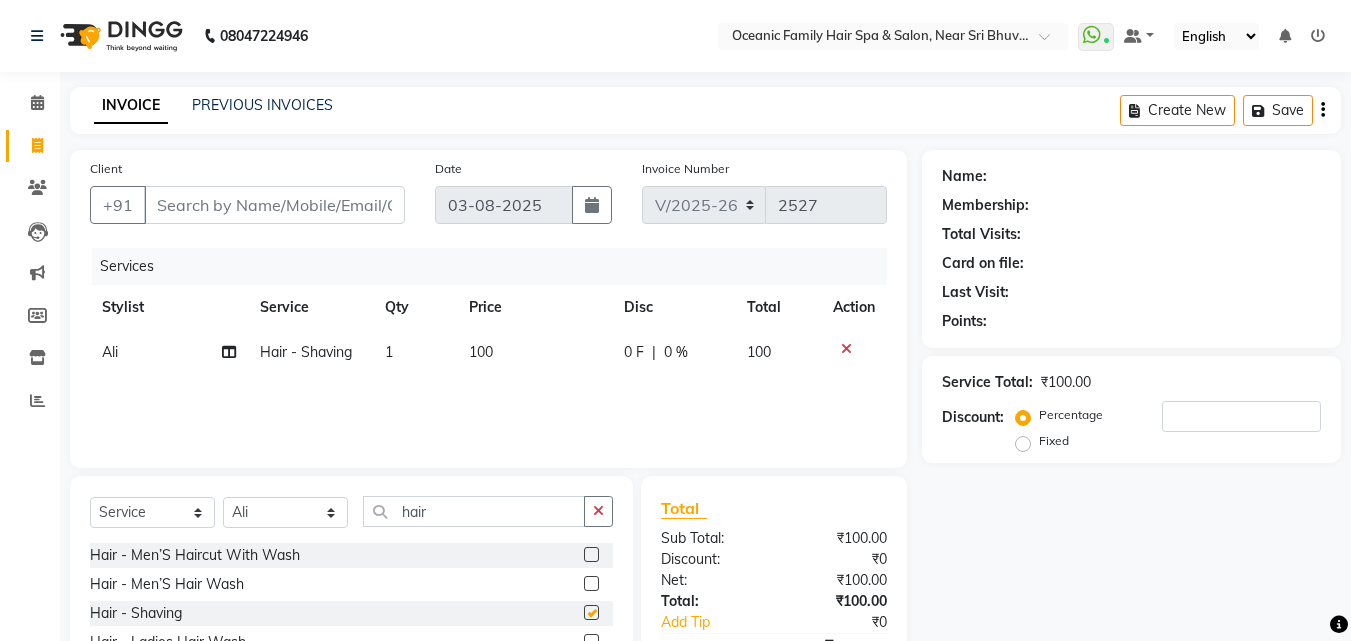 checkbox on "false" 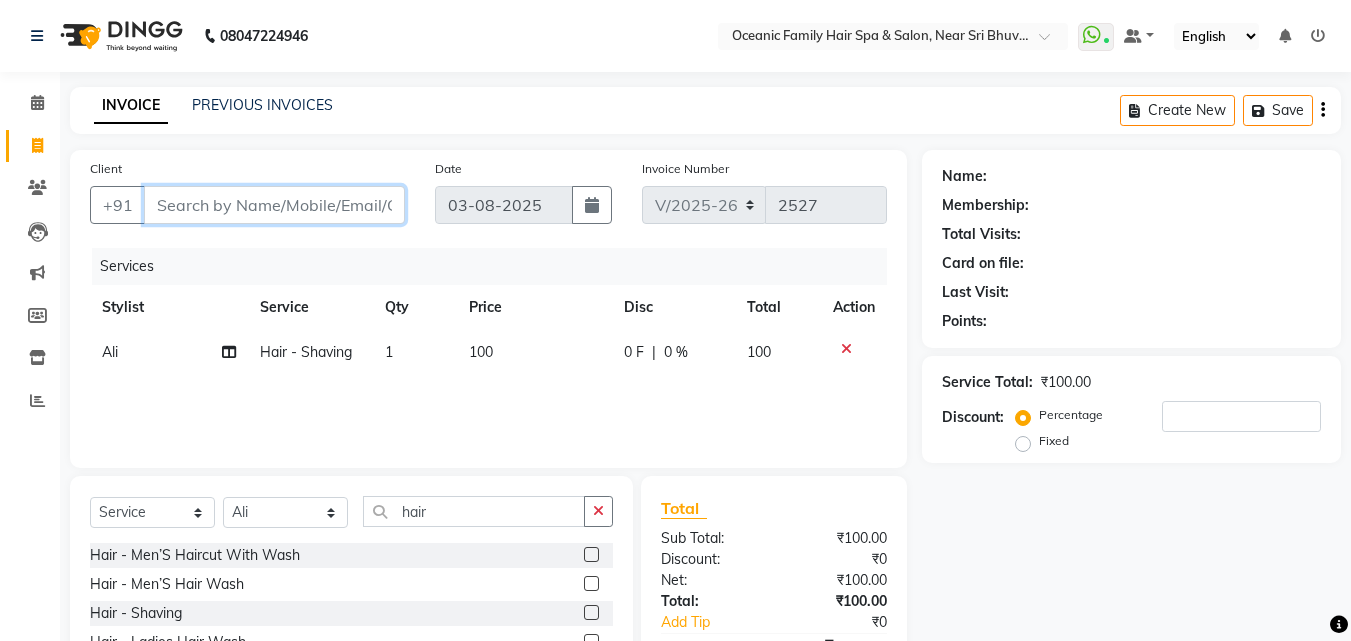 click on "Client" at bounding box center (274, 205) 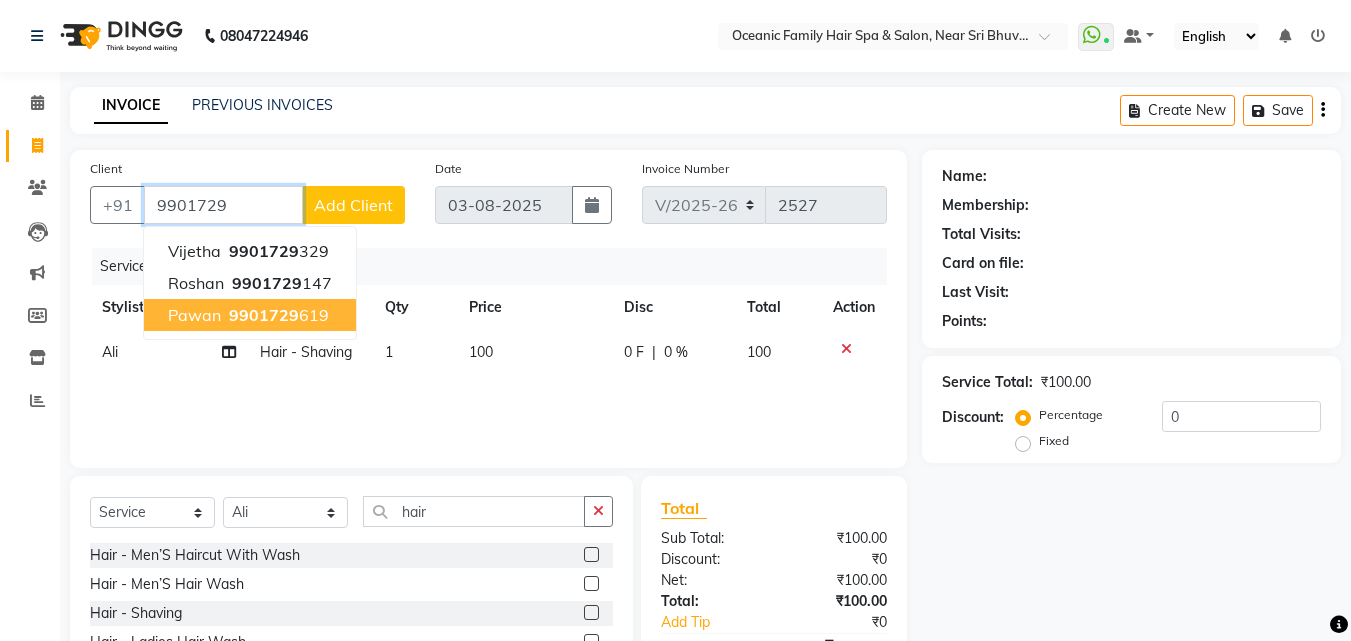 click on "[FIRST]  [PHONE]" at bounding box center [250, 315] 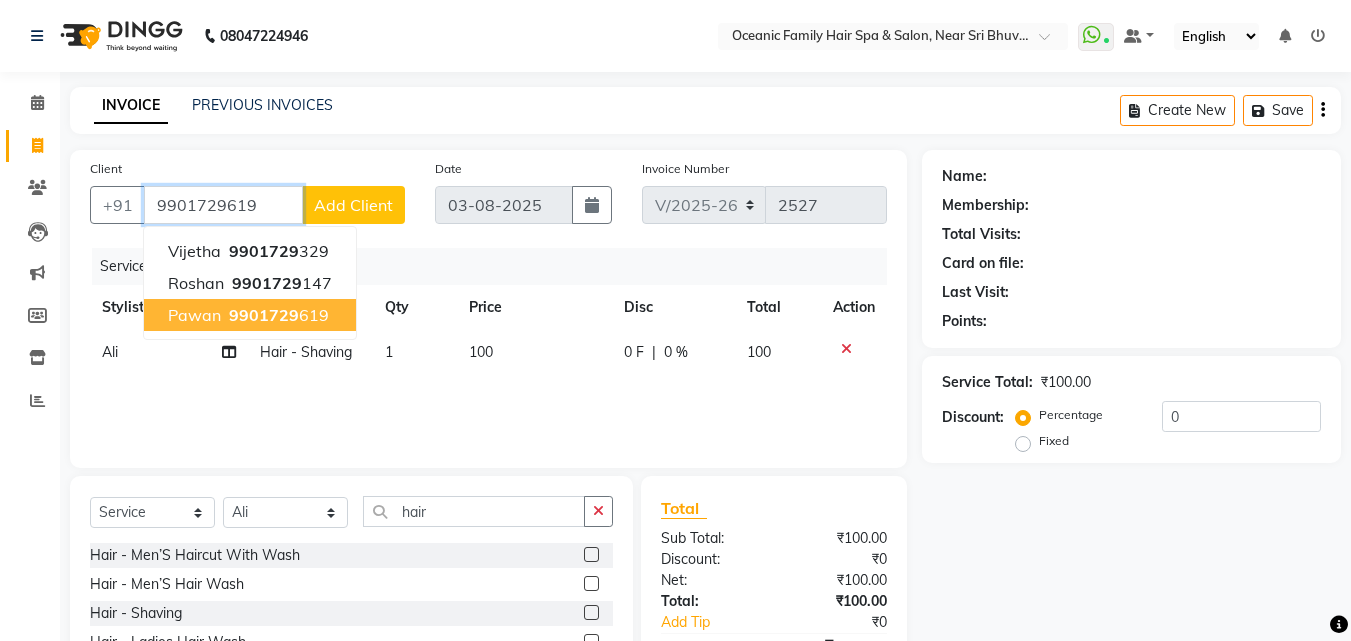 type on "9901729619" 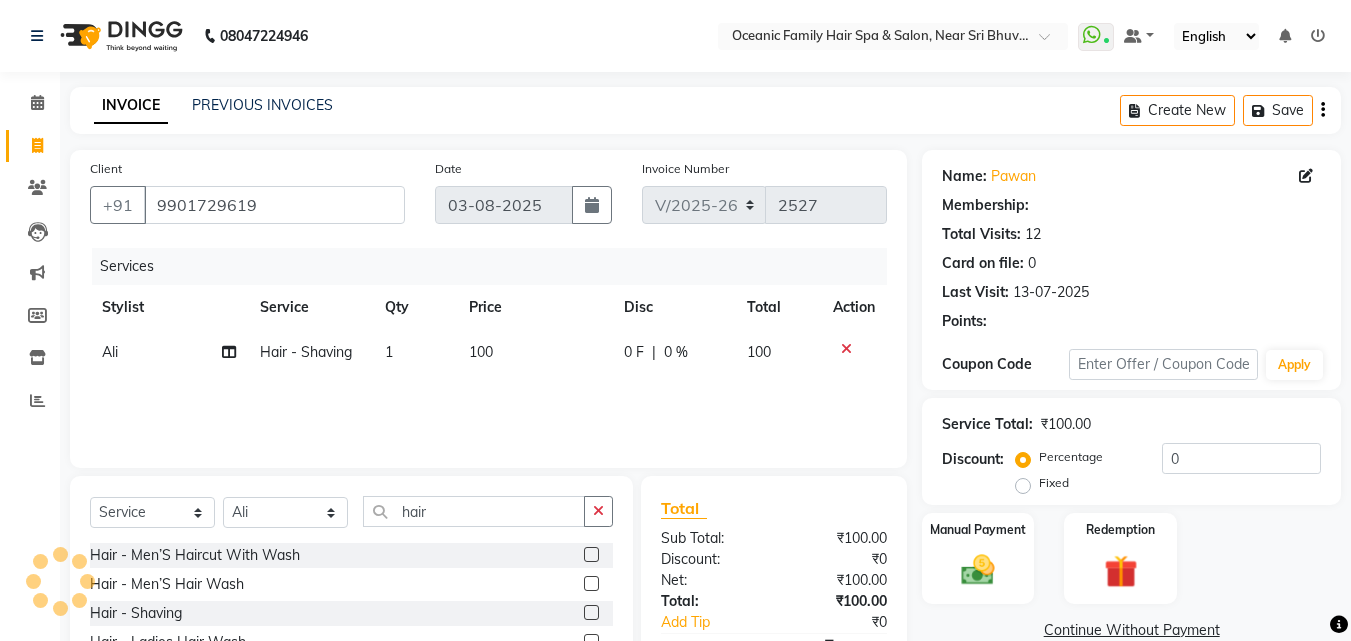 select on "1: Object" 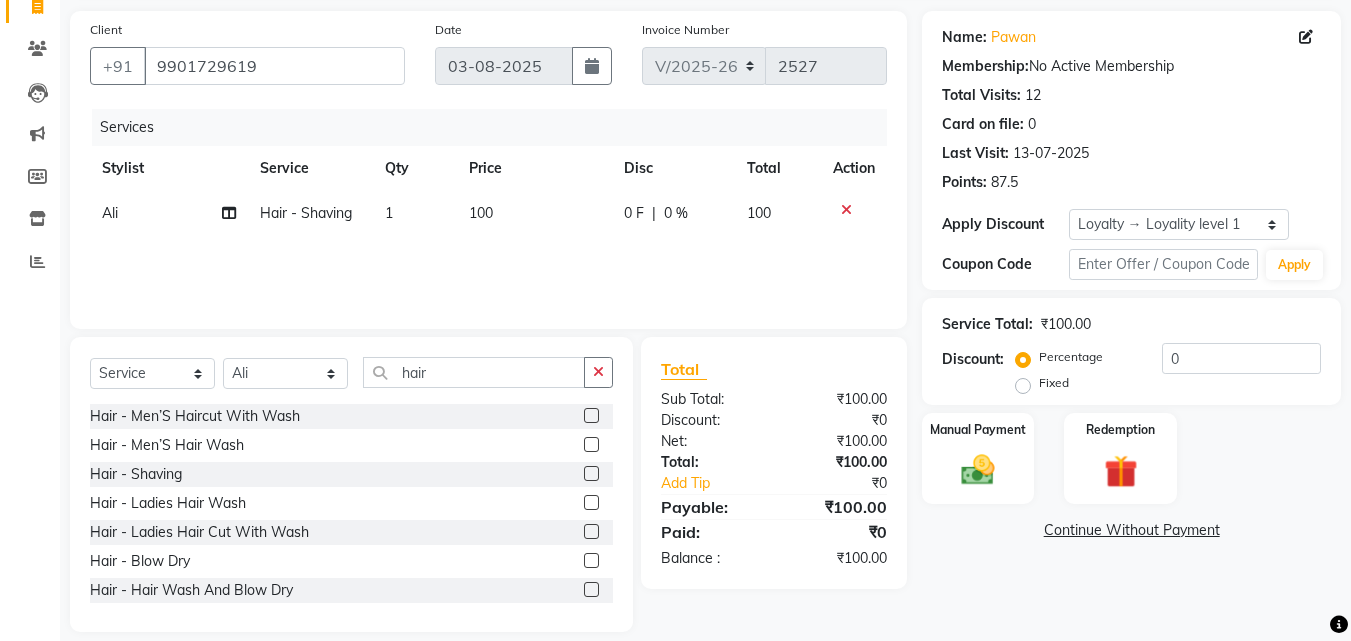 scroll, scrollTop: 160, scrollLeft: 0, axis: vertical 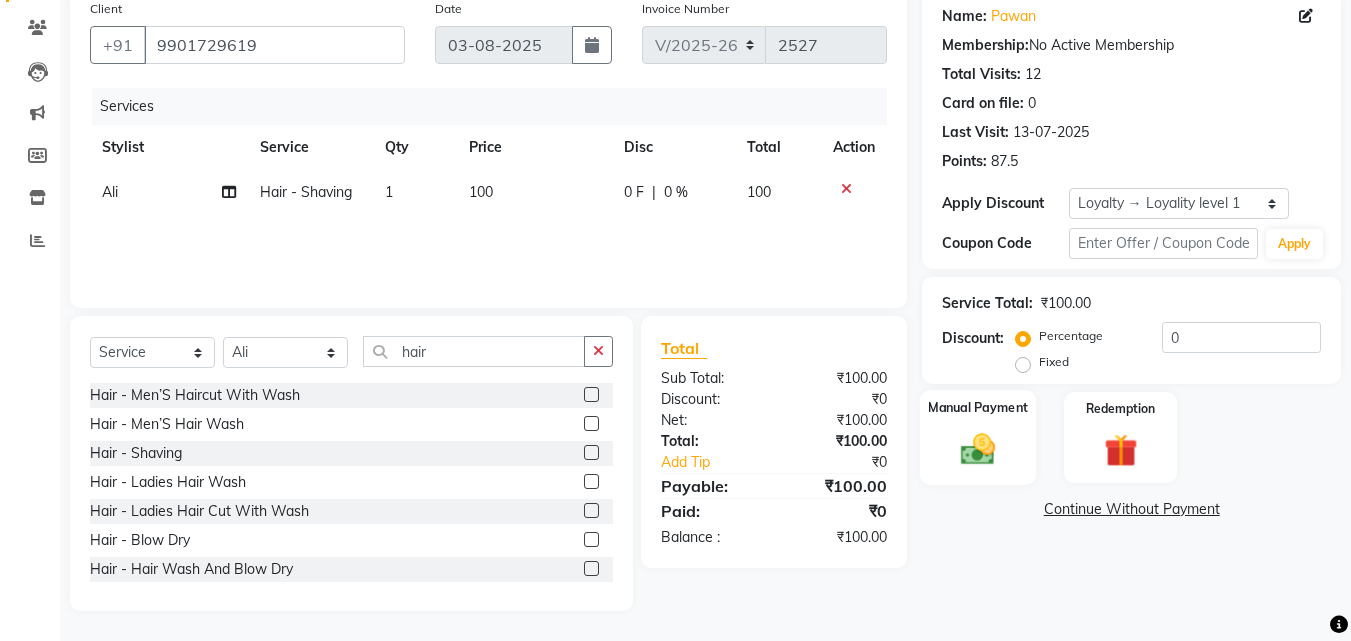 click on "Manual Payment" 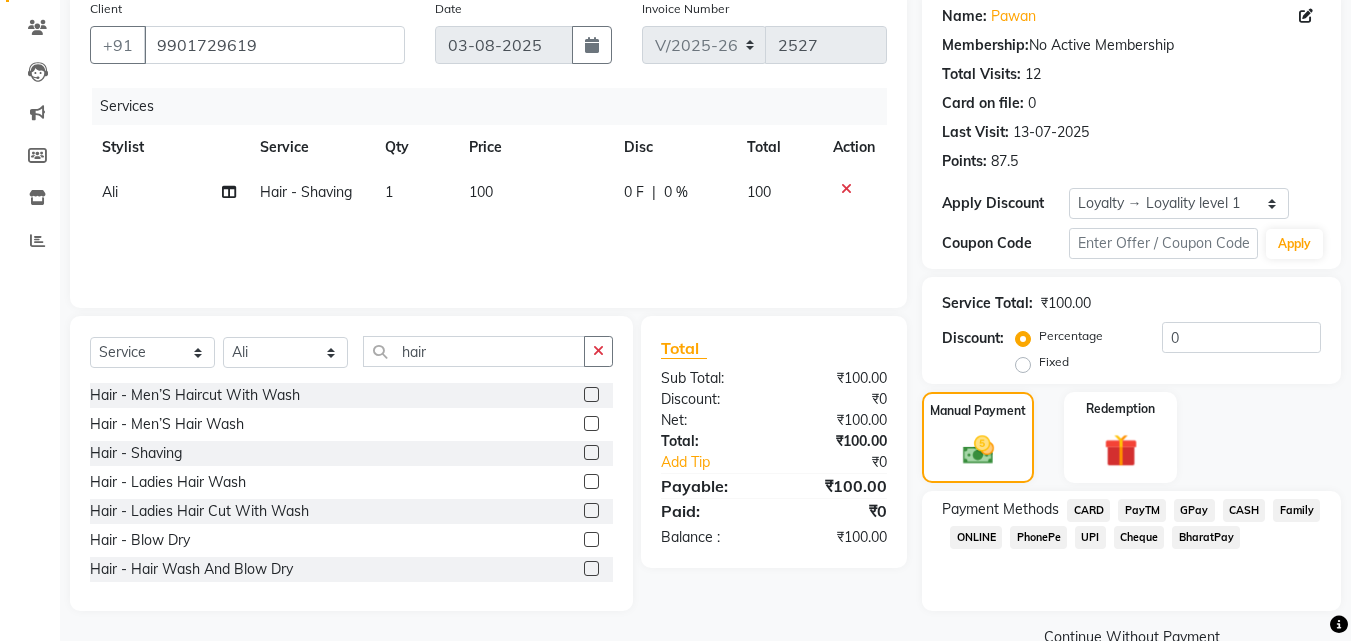 click on "CASH" 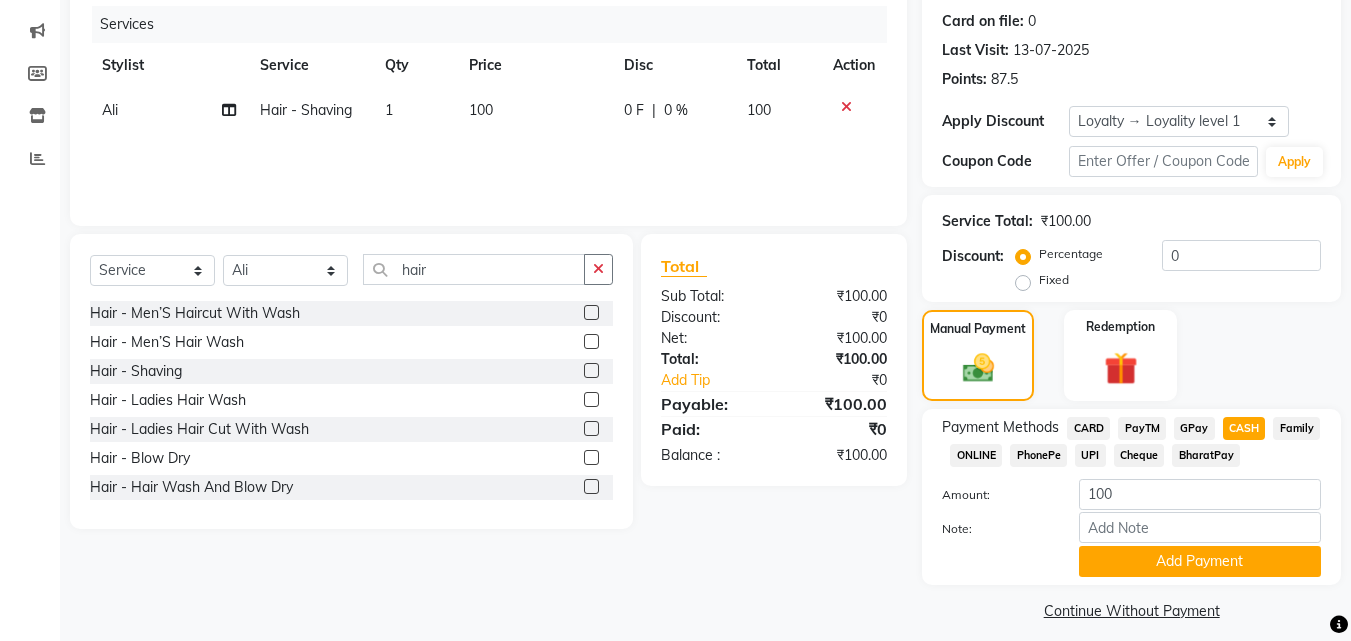 scroll, scrollTop: 257, scrollLeft: 0, axis: vertical 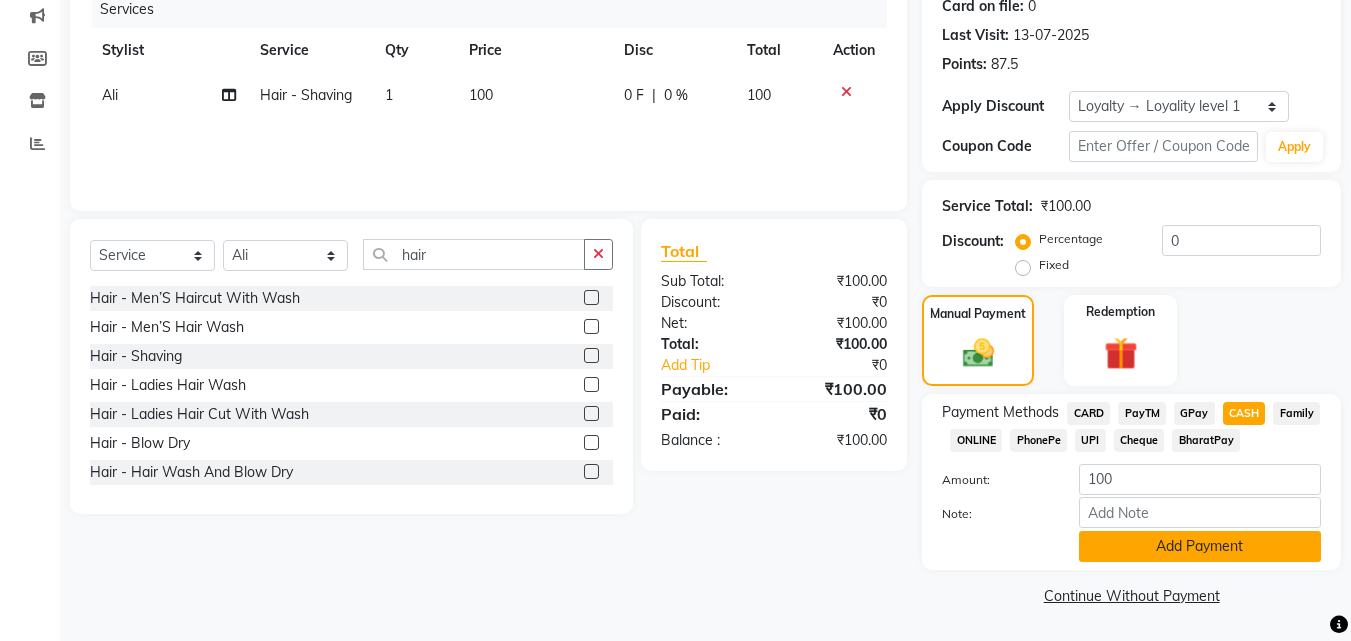 click on "Add Payment" 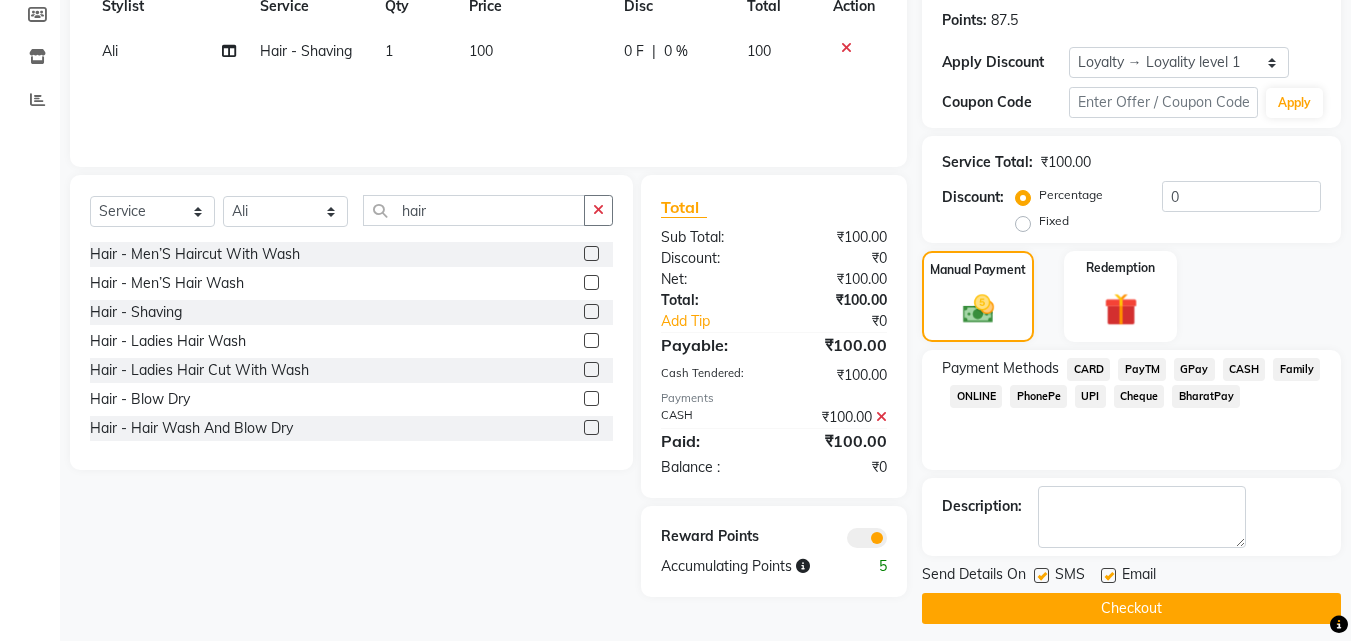 scroll, scrollTop: 314, scrollLeft: 0, axis: vertical 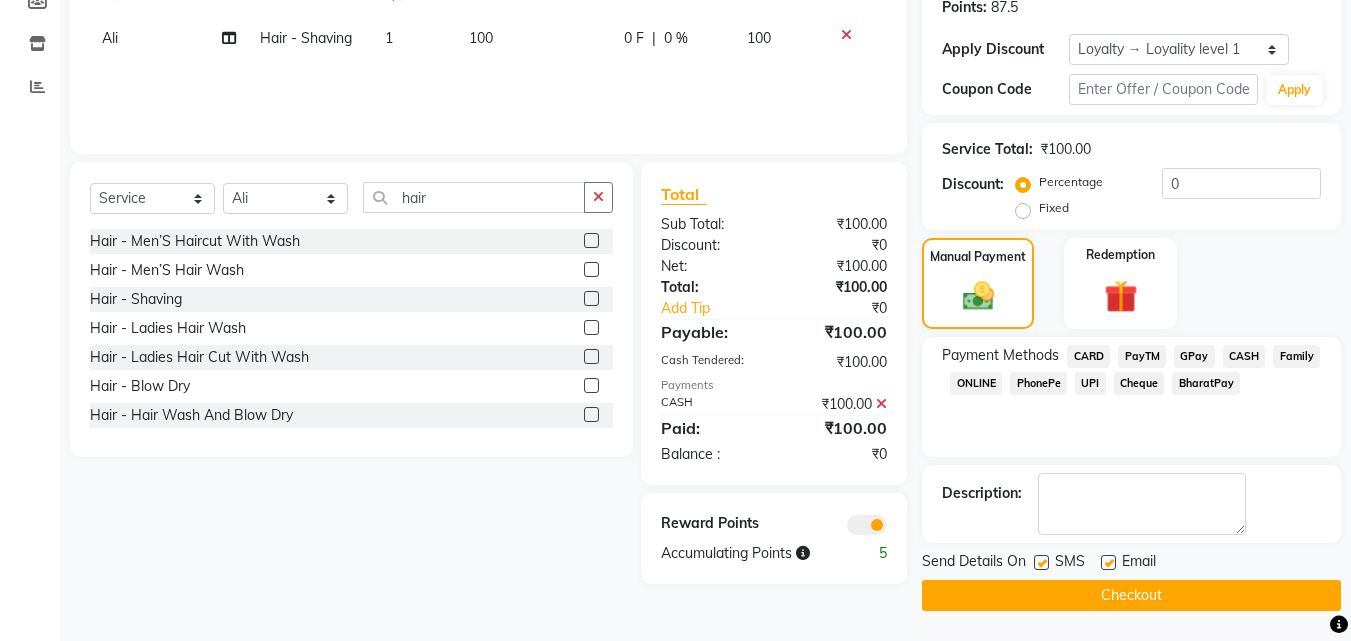 click on "Checkout" 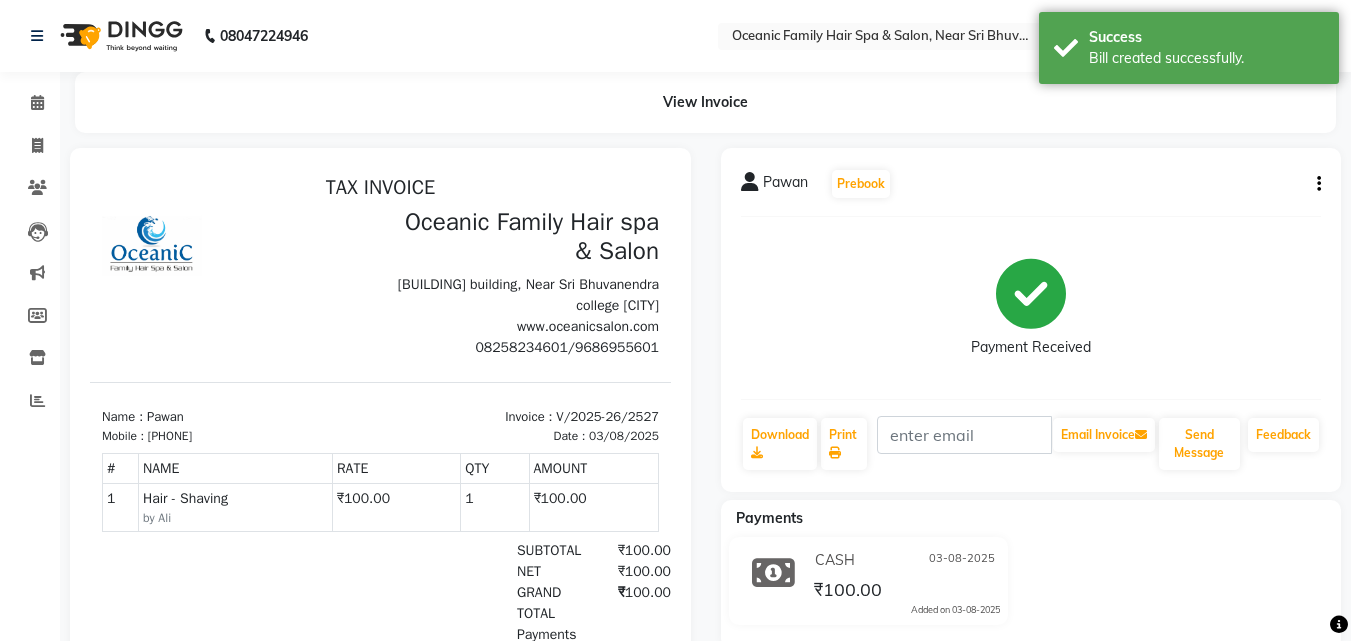 scroll, scrollTop: 0, scrollLeft: 0, axis: both 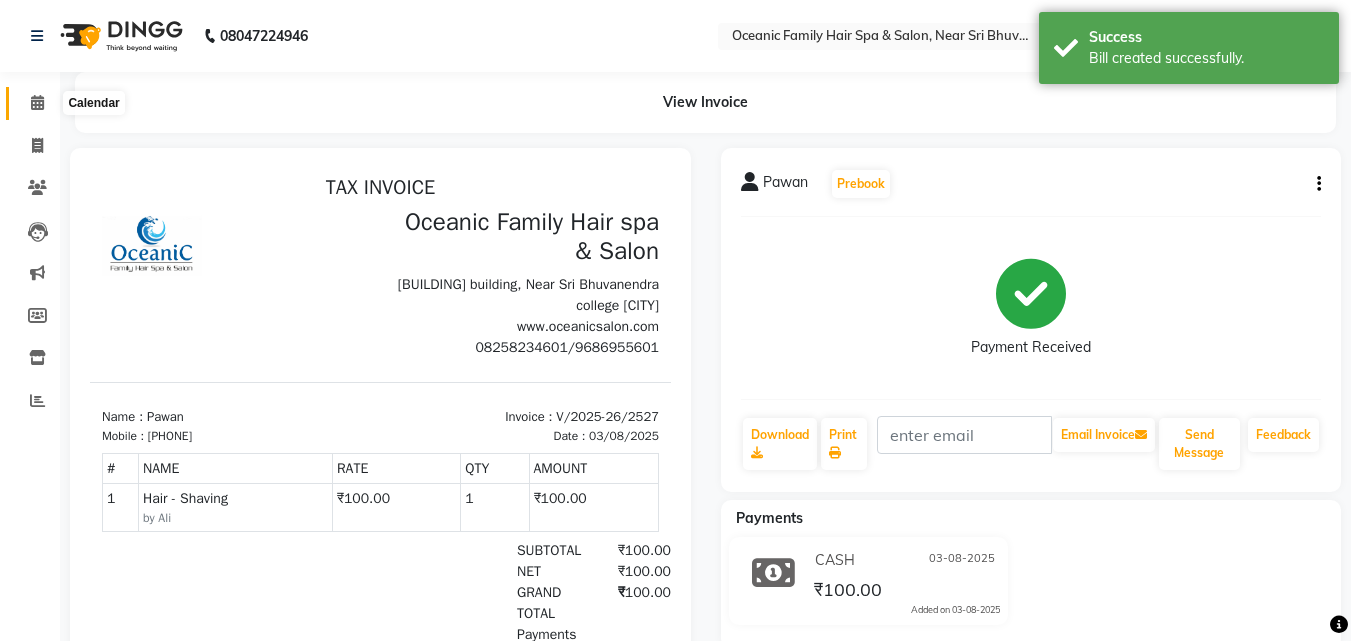 click 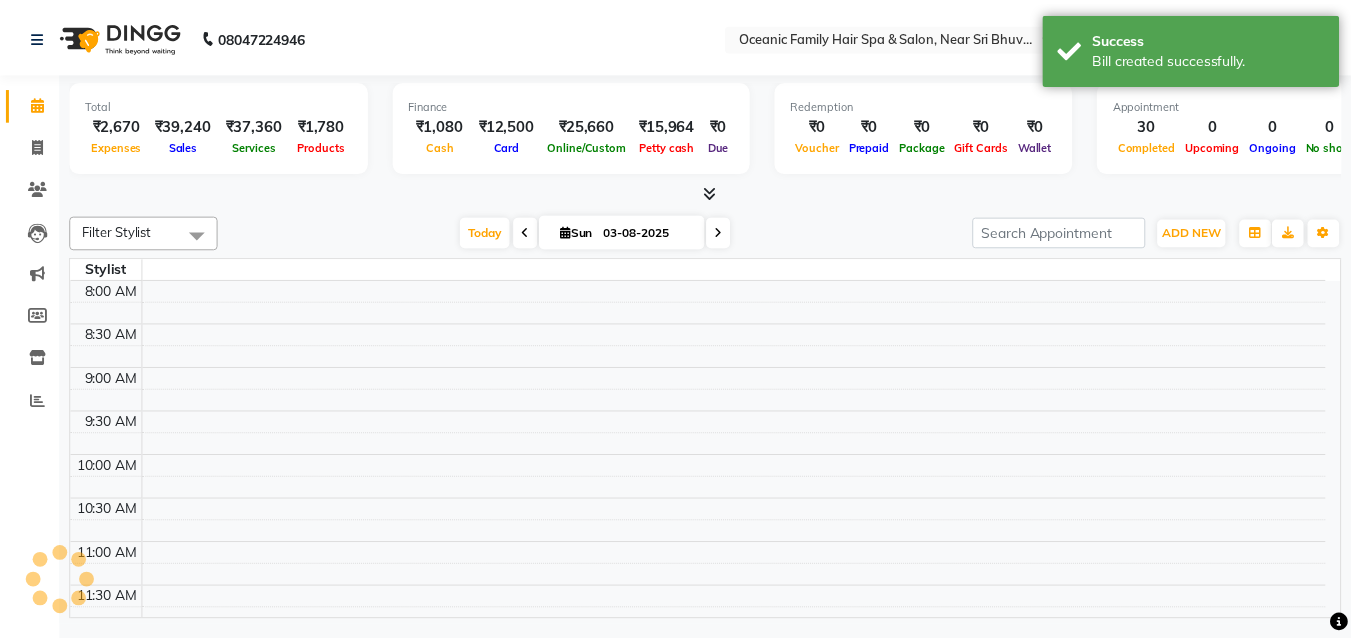scroll, scrollTop: 881, scrollLeft: 0, axis: vertical 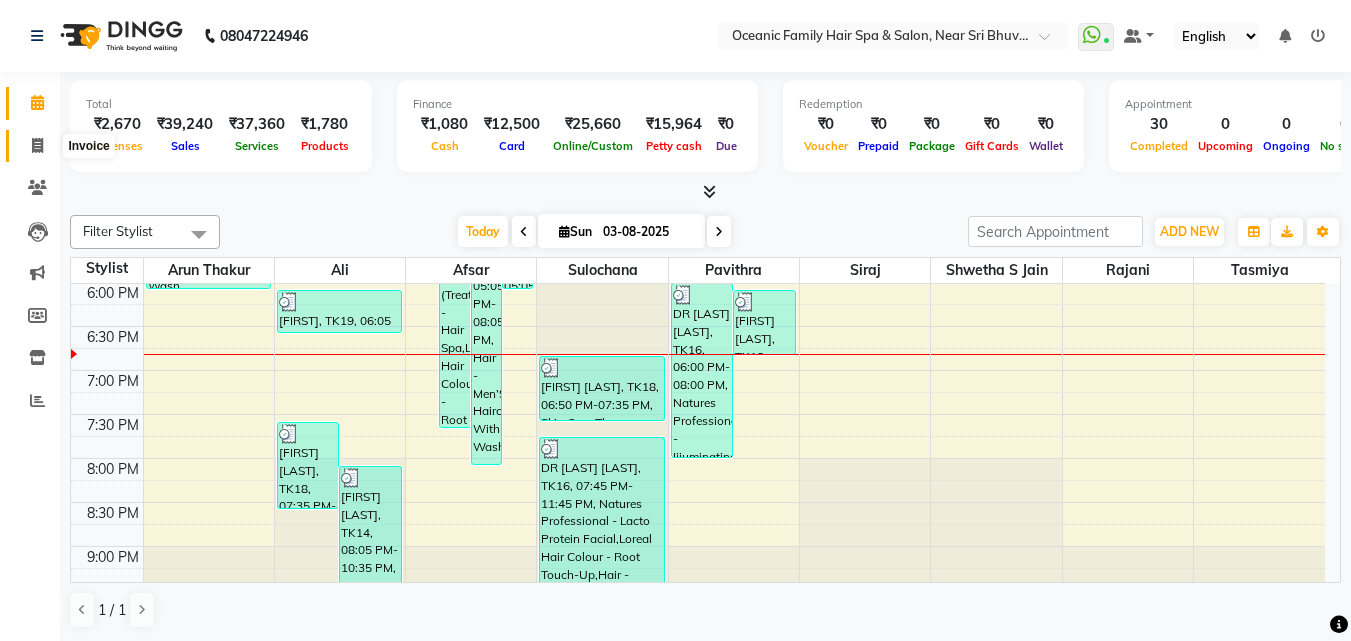 click 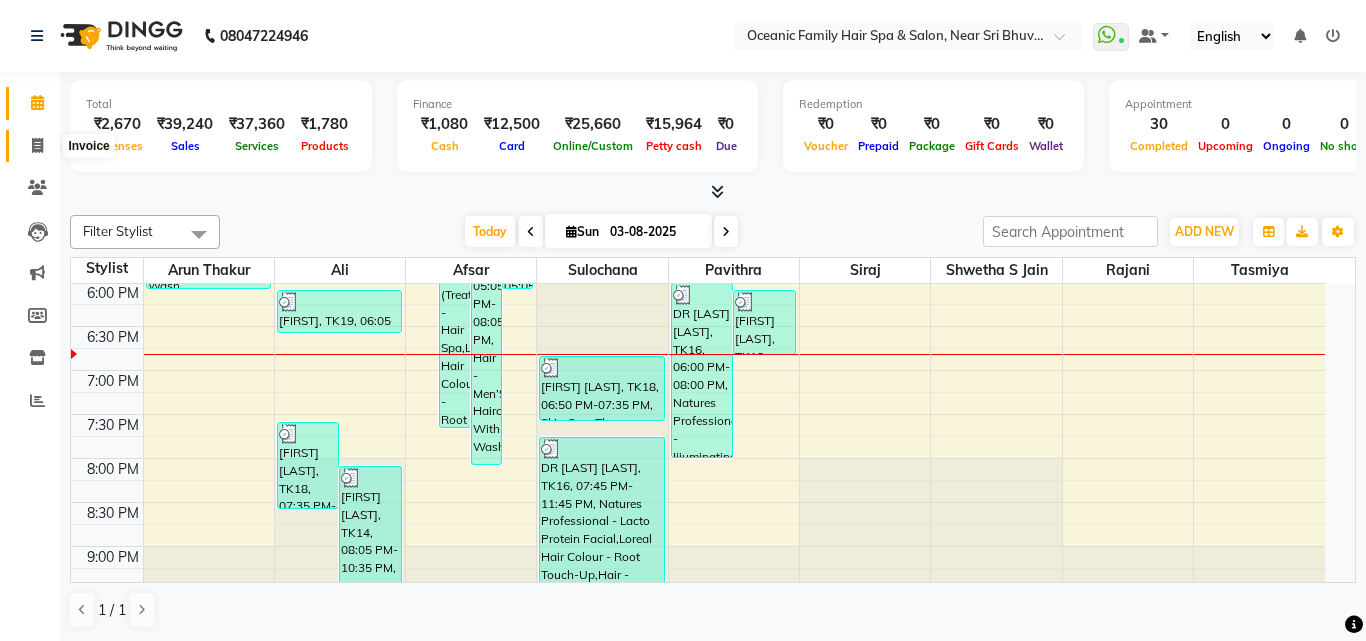 select on "service" 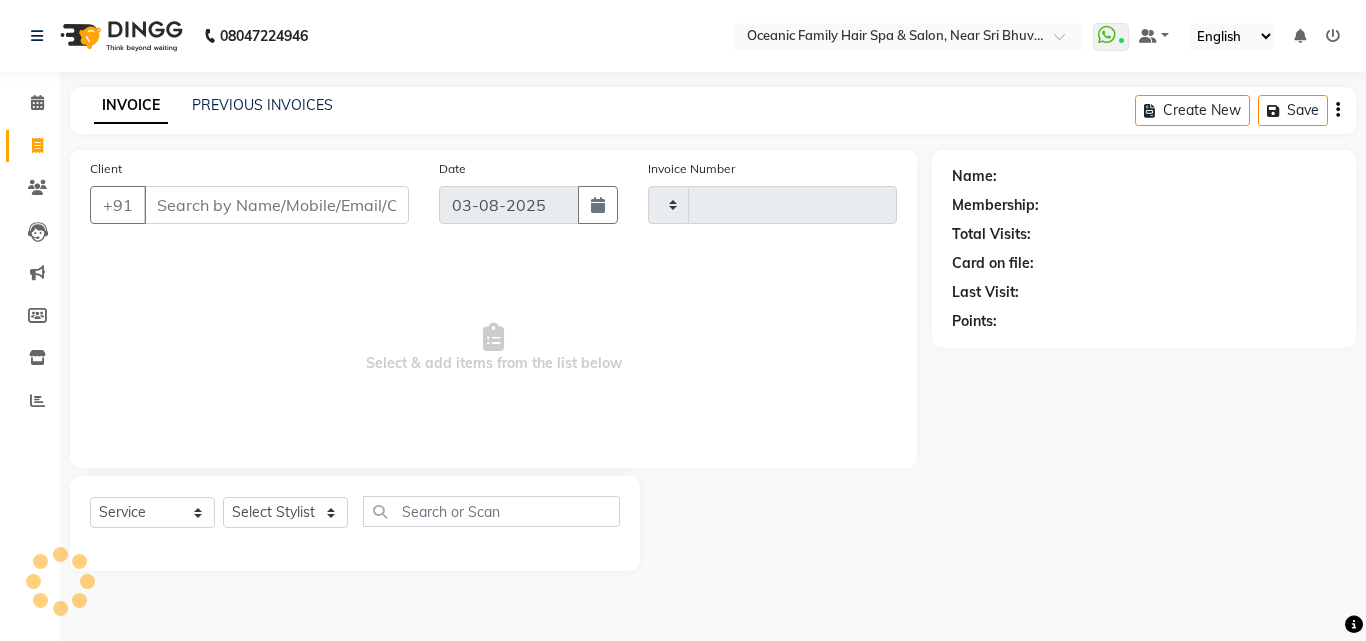 type on "2528" 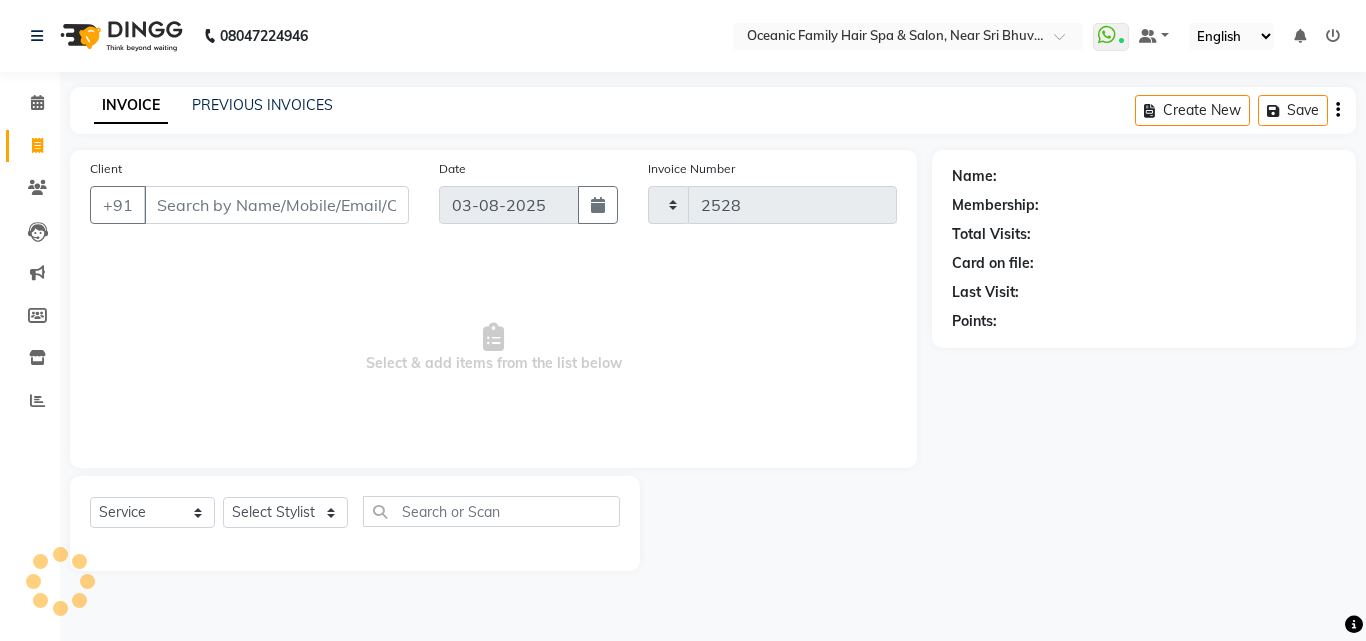 select on "4366" 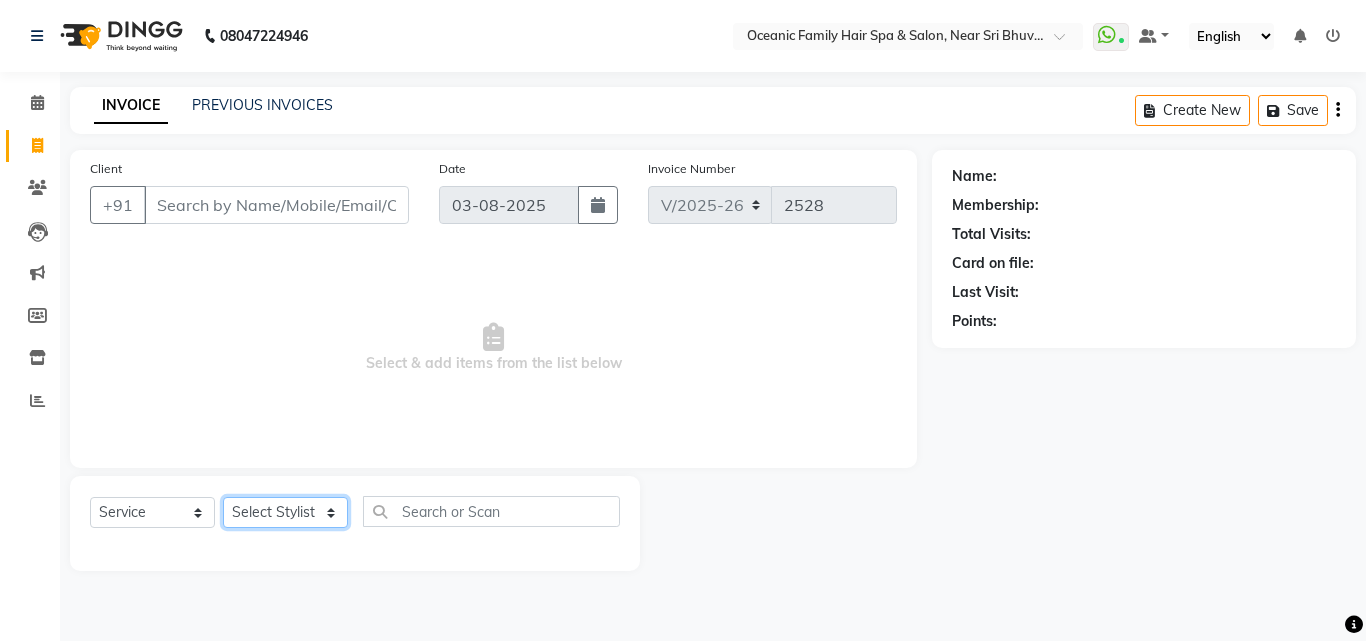 click on "Select Stylist Afsar Ali Arun Thakur Pavithra Rajani Shwetha S Jain Siraj Sulochana Tasmiya" 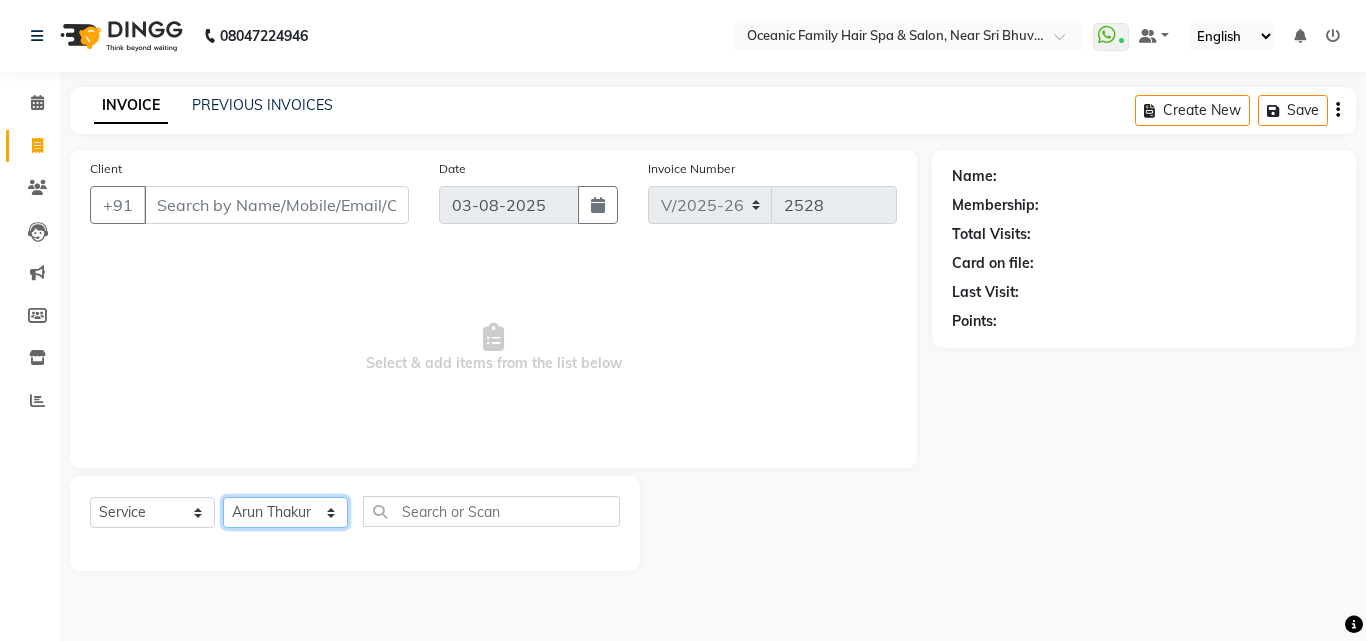 click on "Select Stylist Afsar Ali Arun Thakur Pavithra Rajani Shwetha S Jain Siraj Sulochana Tasmiya" 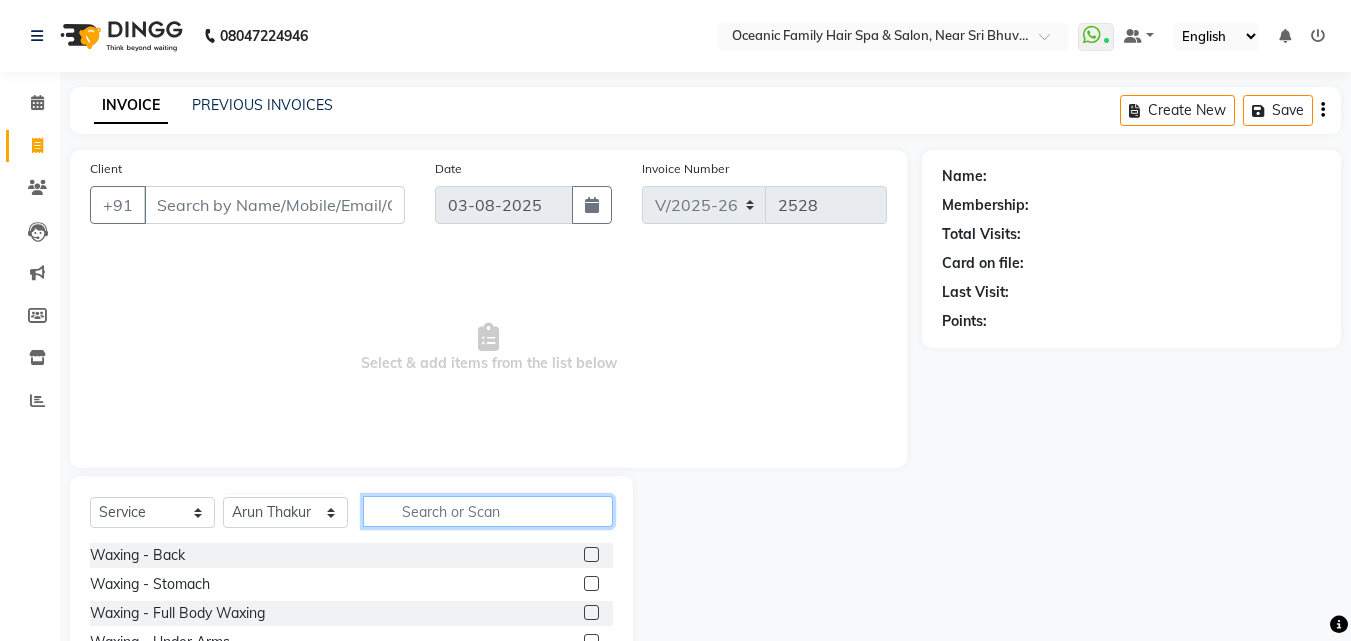 click 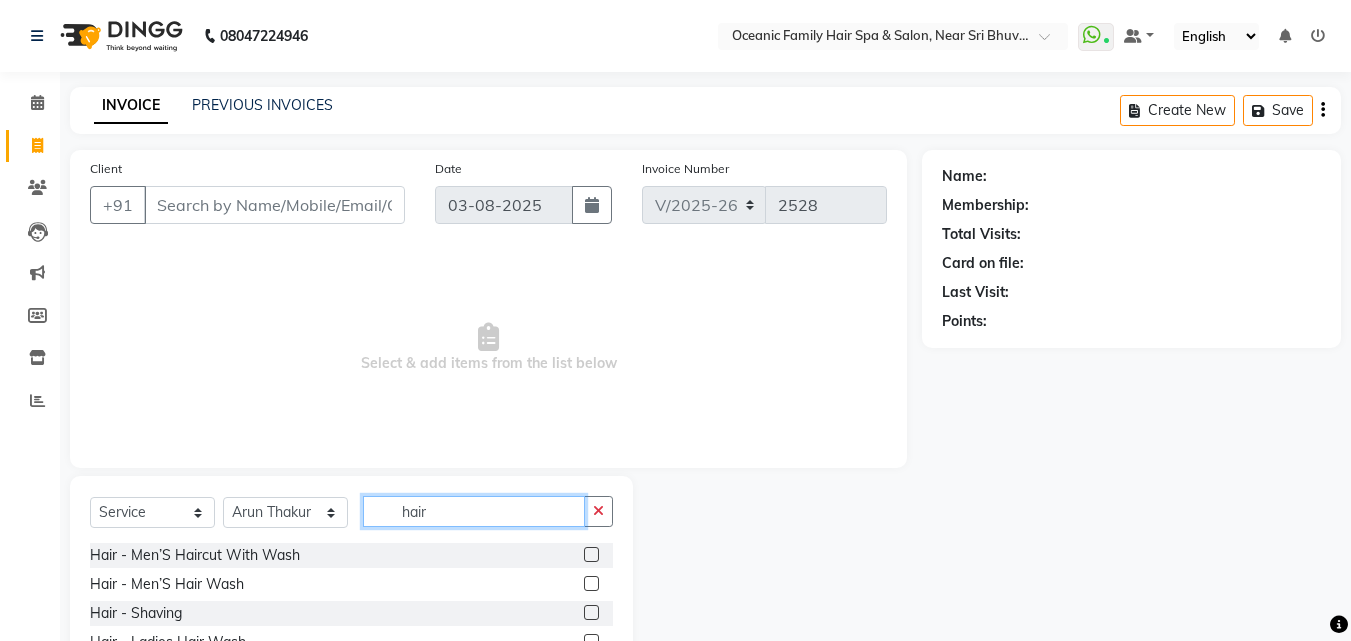 type on "hair" 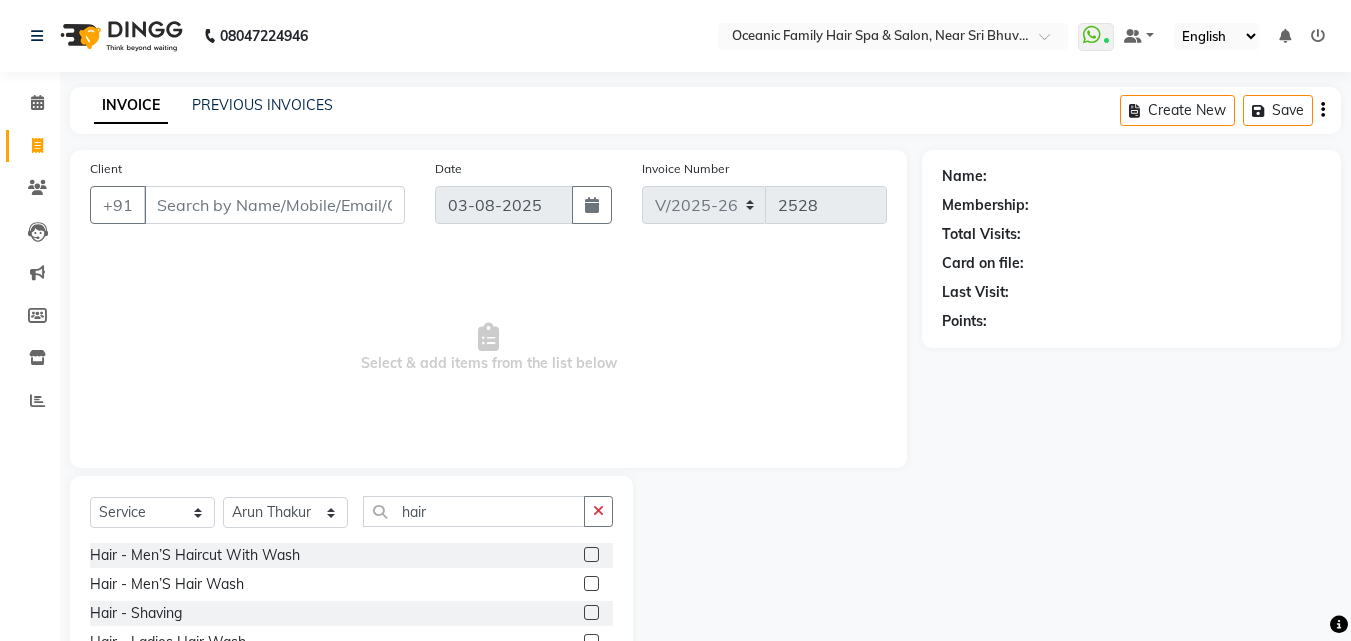 click 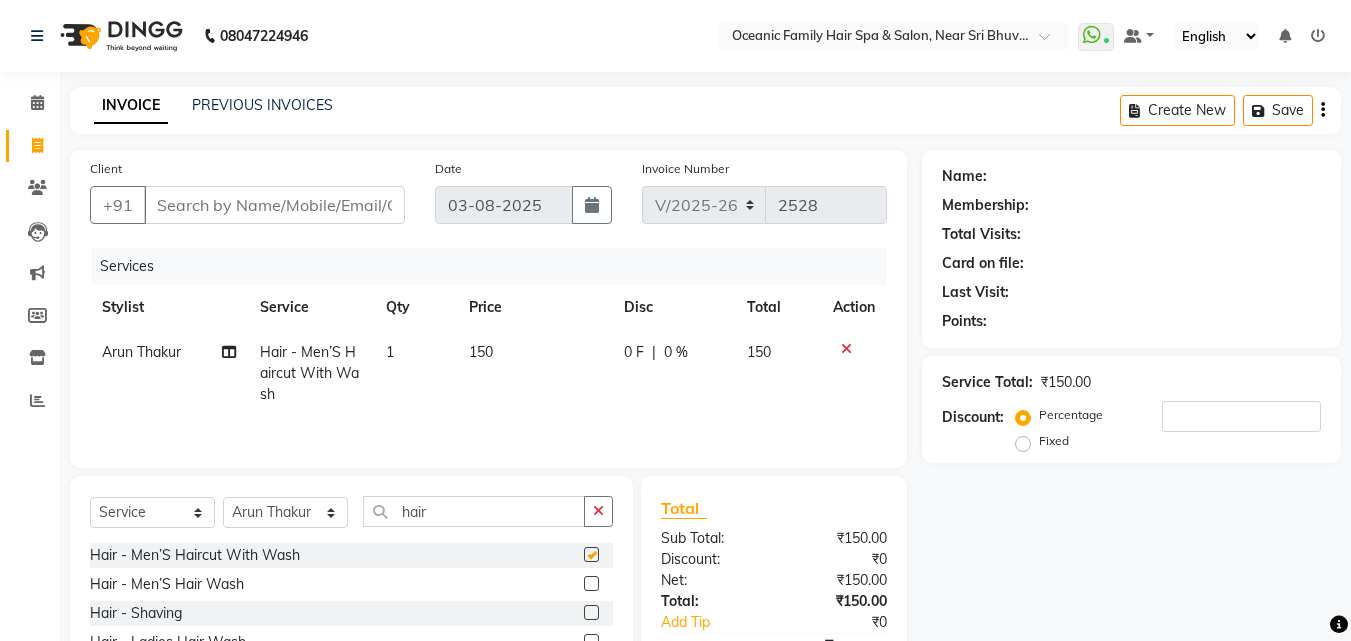 checkbox on "false" 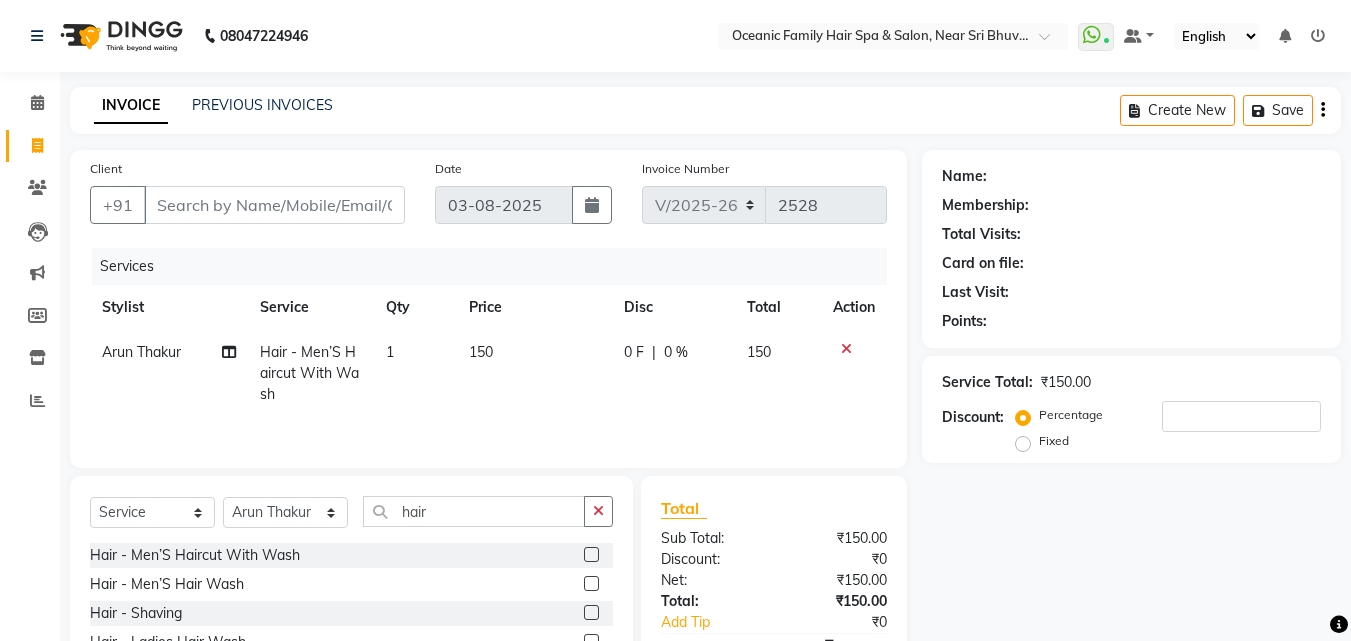 click 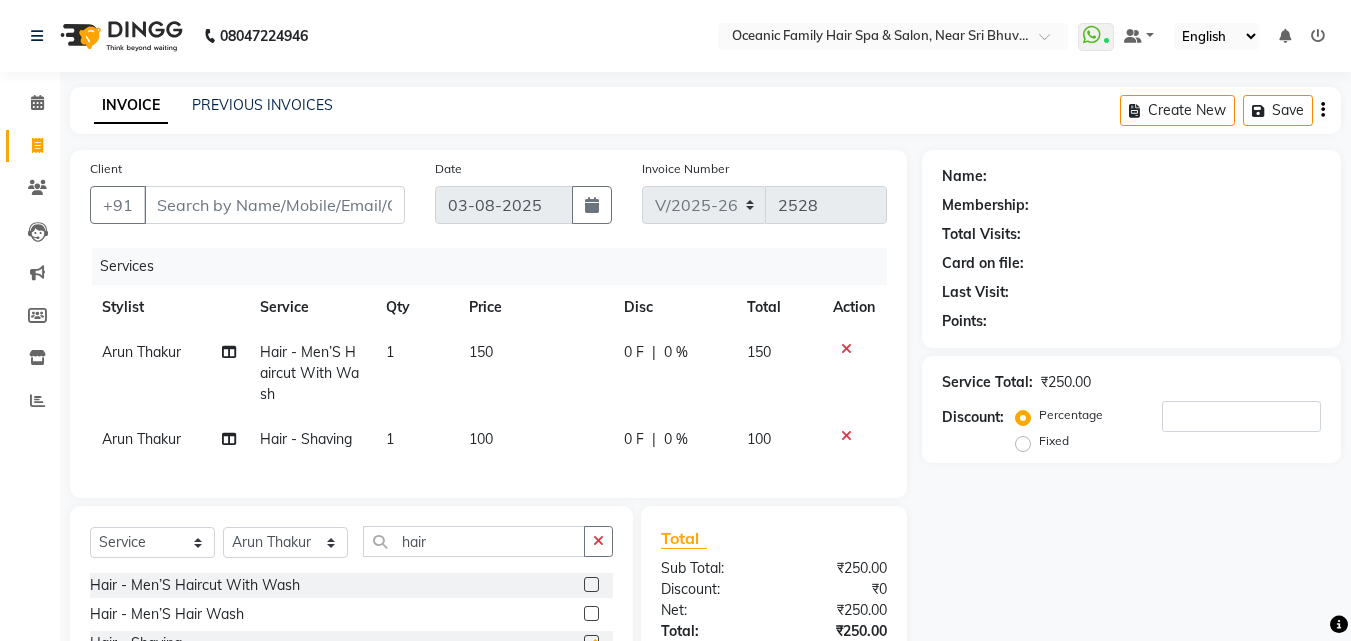 checkbox on "false" 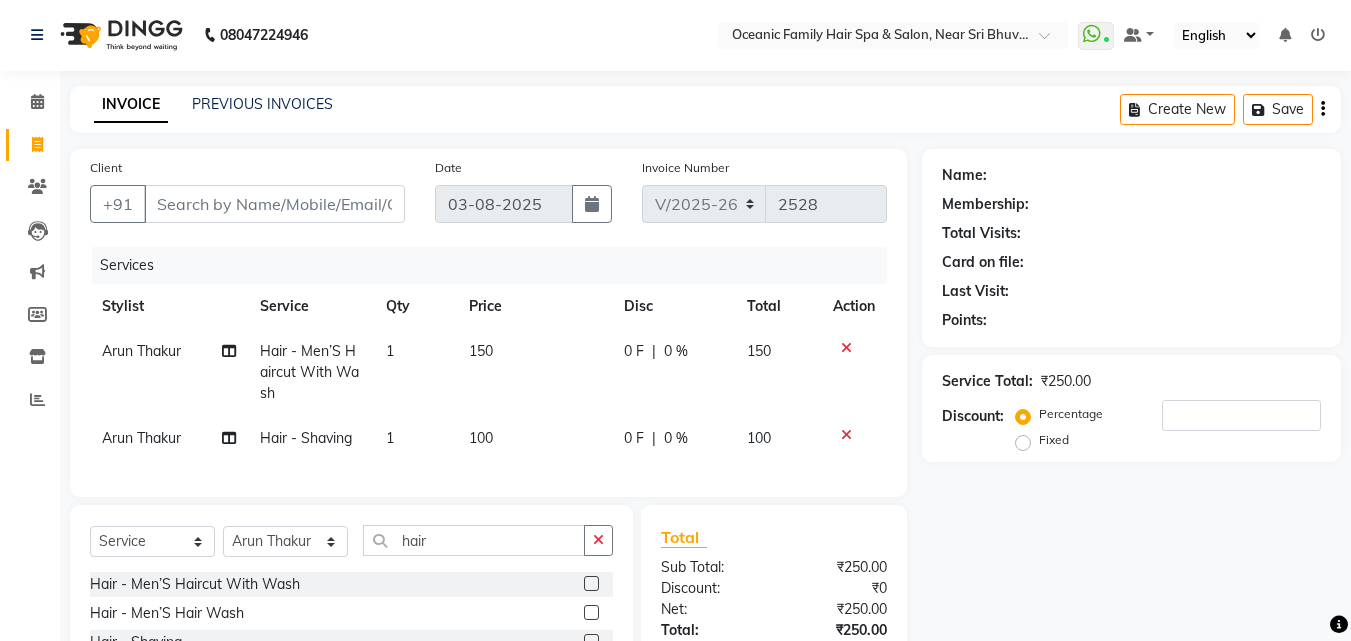 scroll, scrollTop: 0, scrollLeft: 0, axis: both 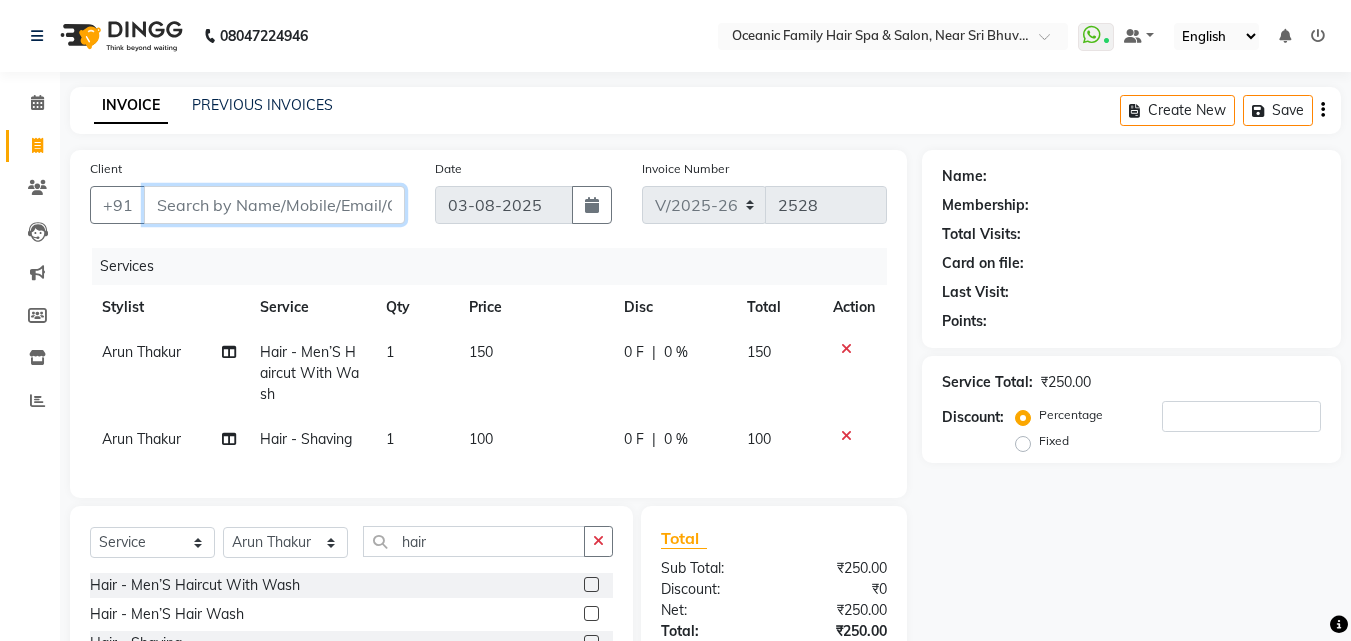 click on "Client" at bounding box center (274, 205) 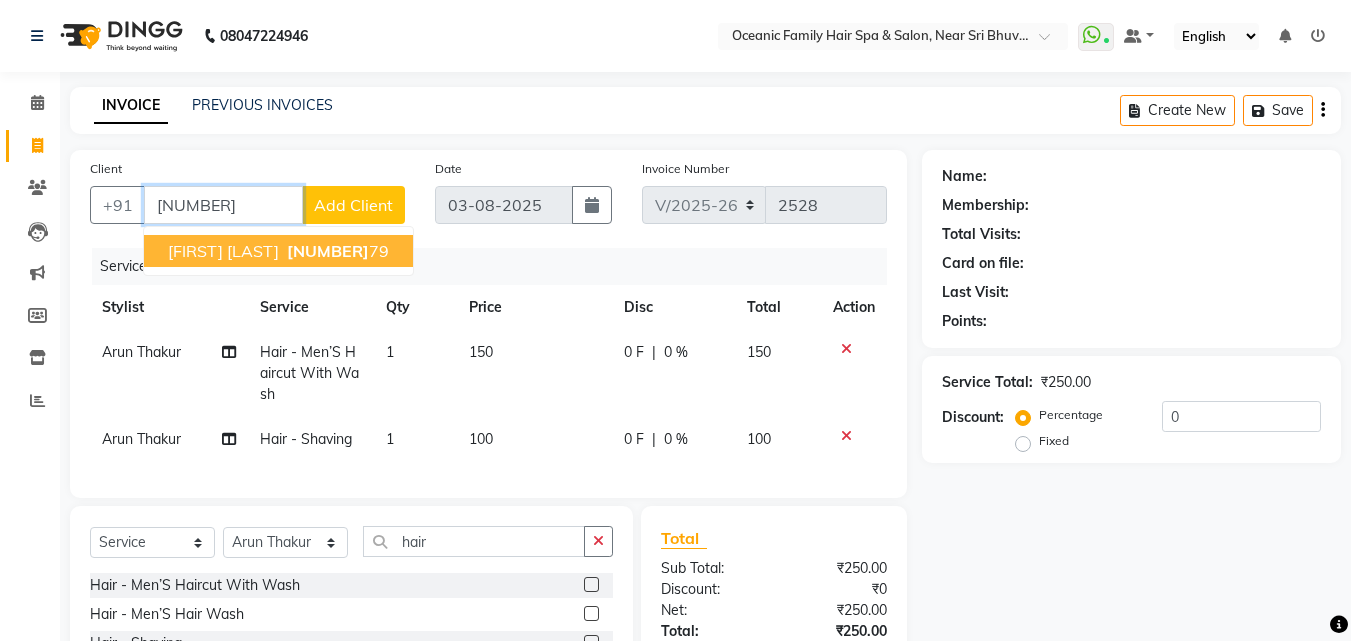 click on "98807529 79" at bounding box center (336, 251) 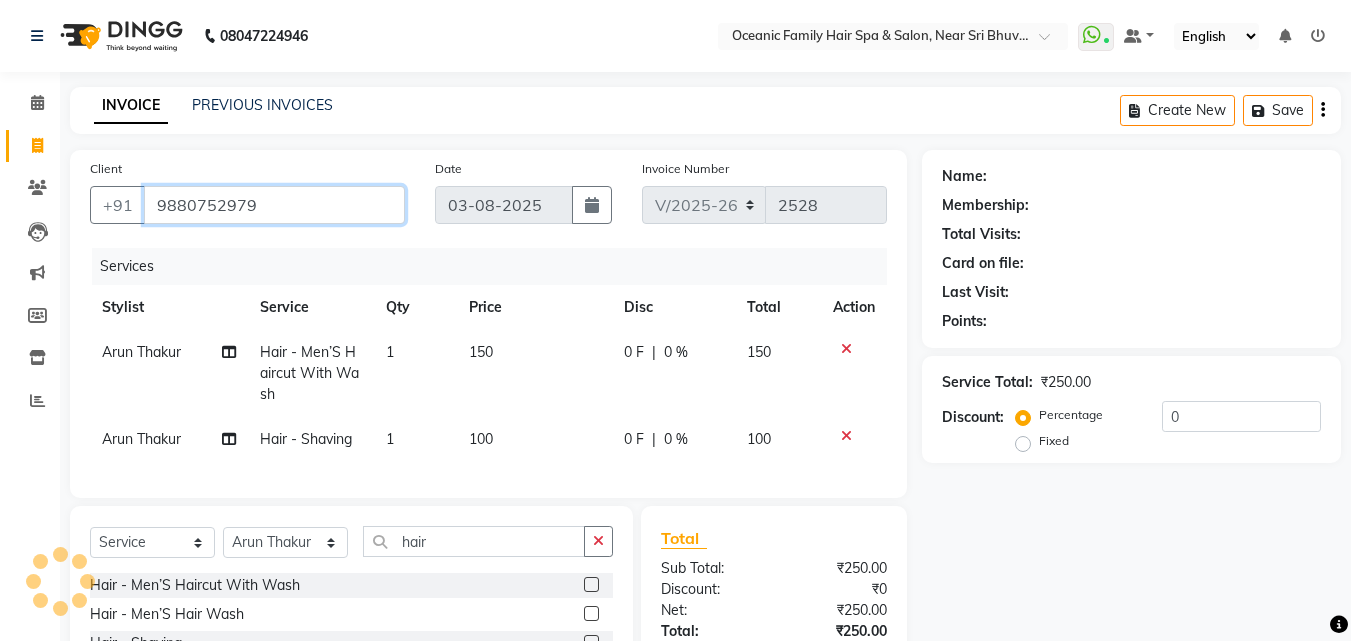 type on "9880752979" 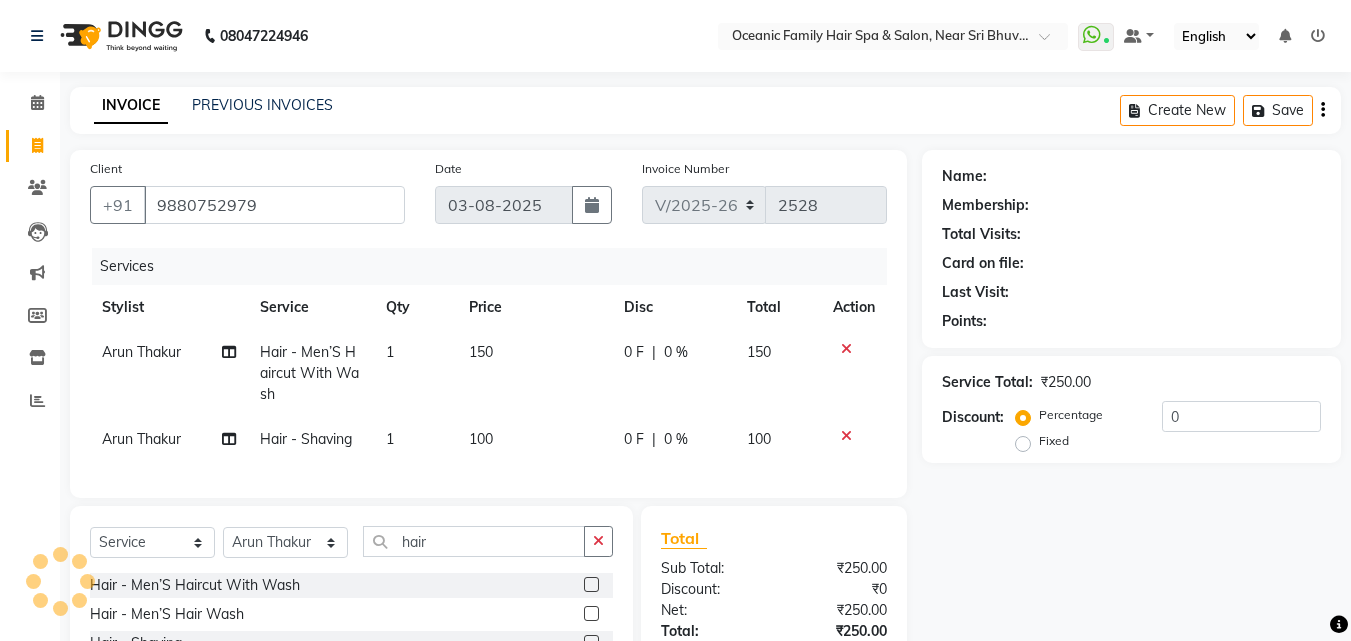 select on "1: Object" 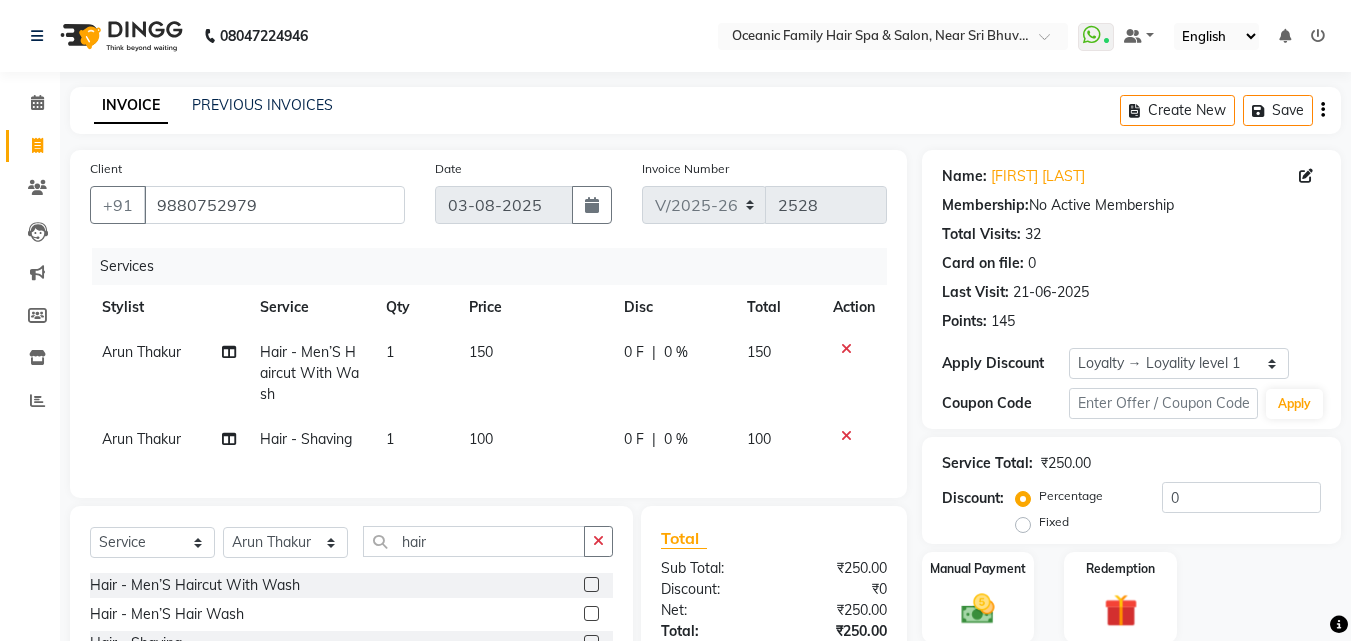scroll, scrollTop: 205, scrollLeft: 0, axis: vertical 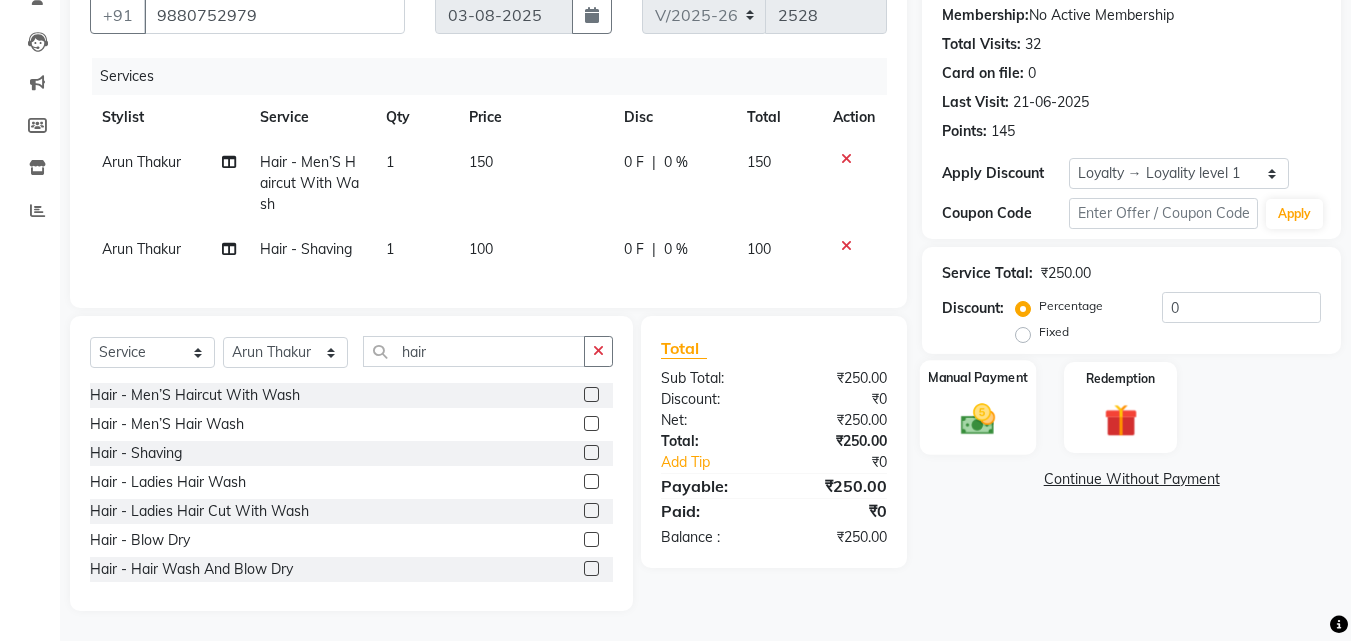 click on "Manual Payment" 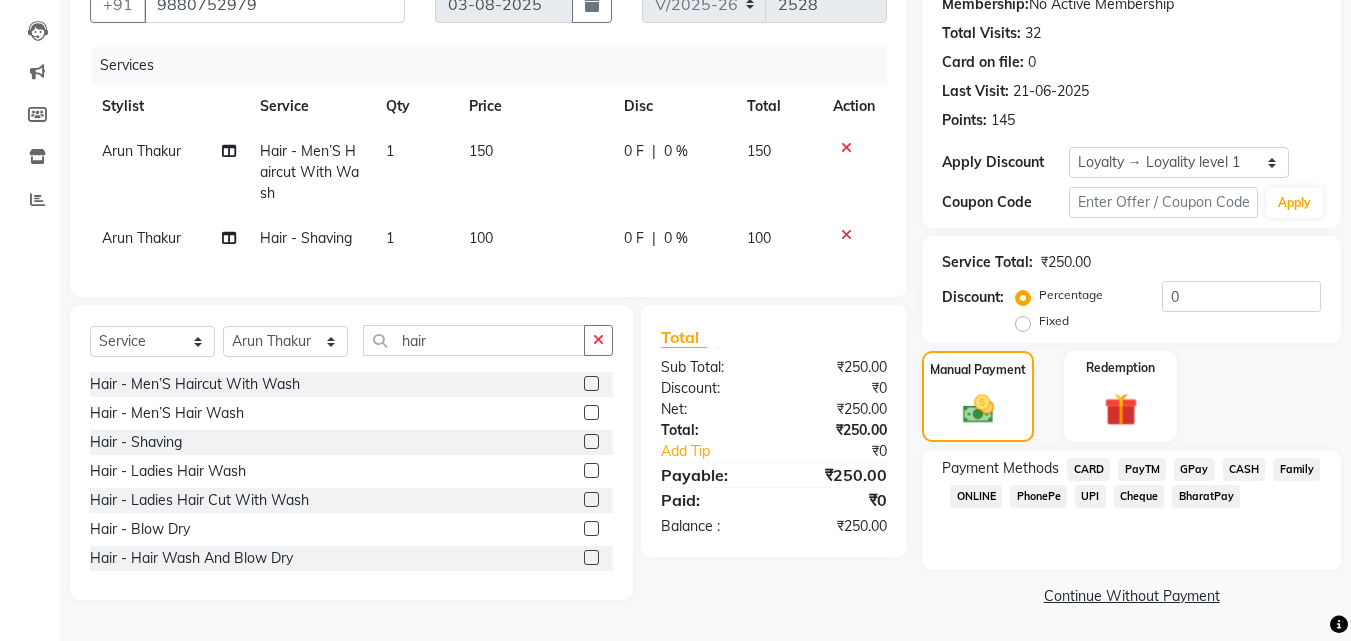 click on "PayTM" 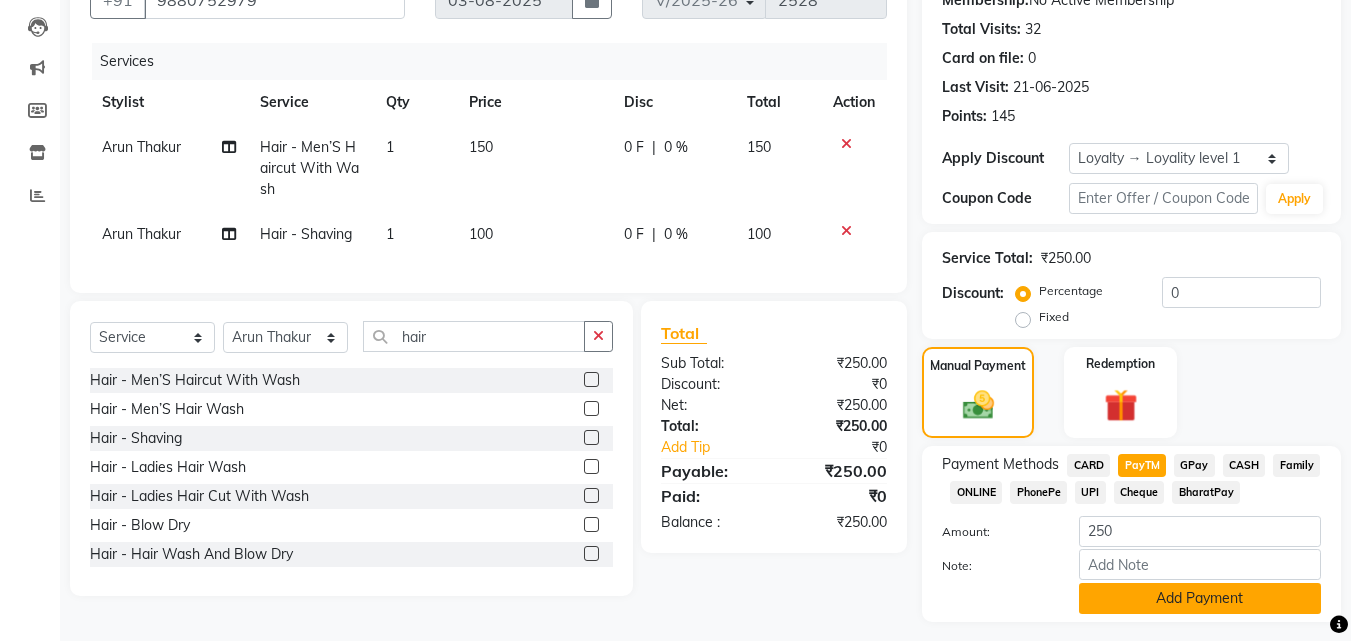 click on "Add Payment" 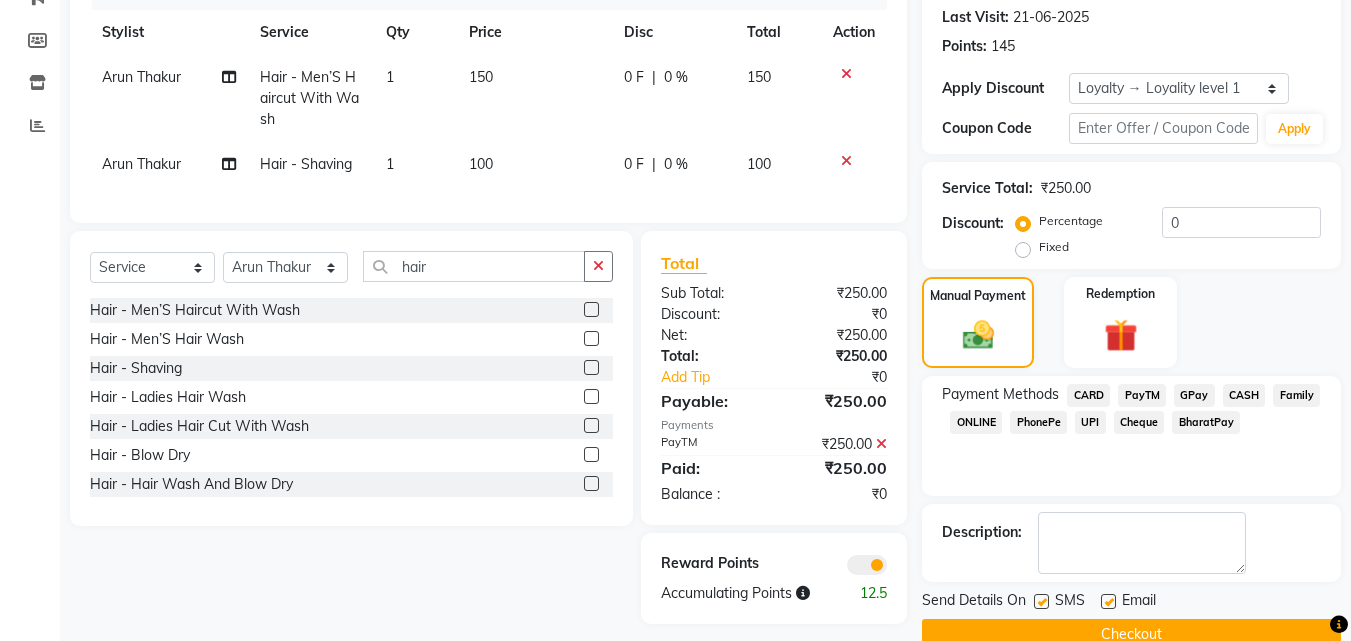 scroll, scrollTop: 314, scrollLeft: 0, axis: vertical 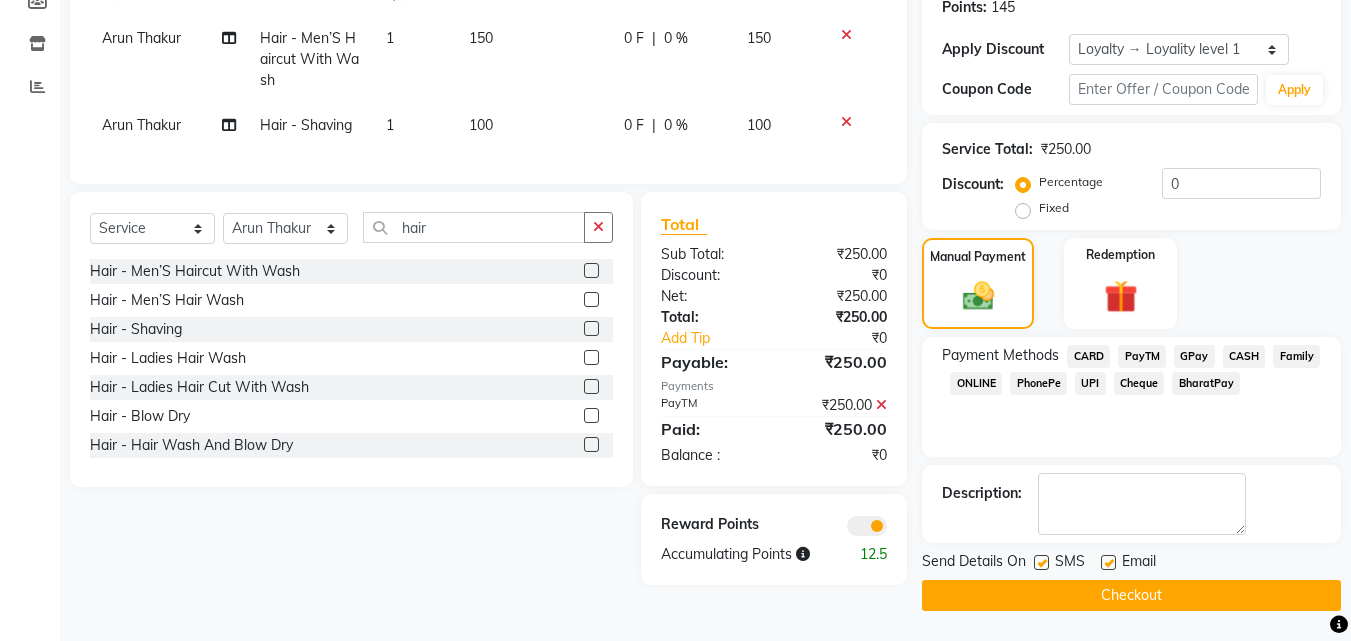 click on "Checkout" 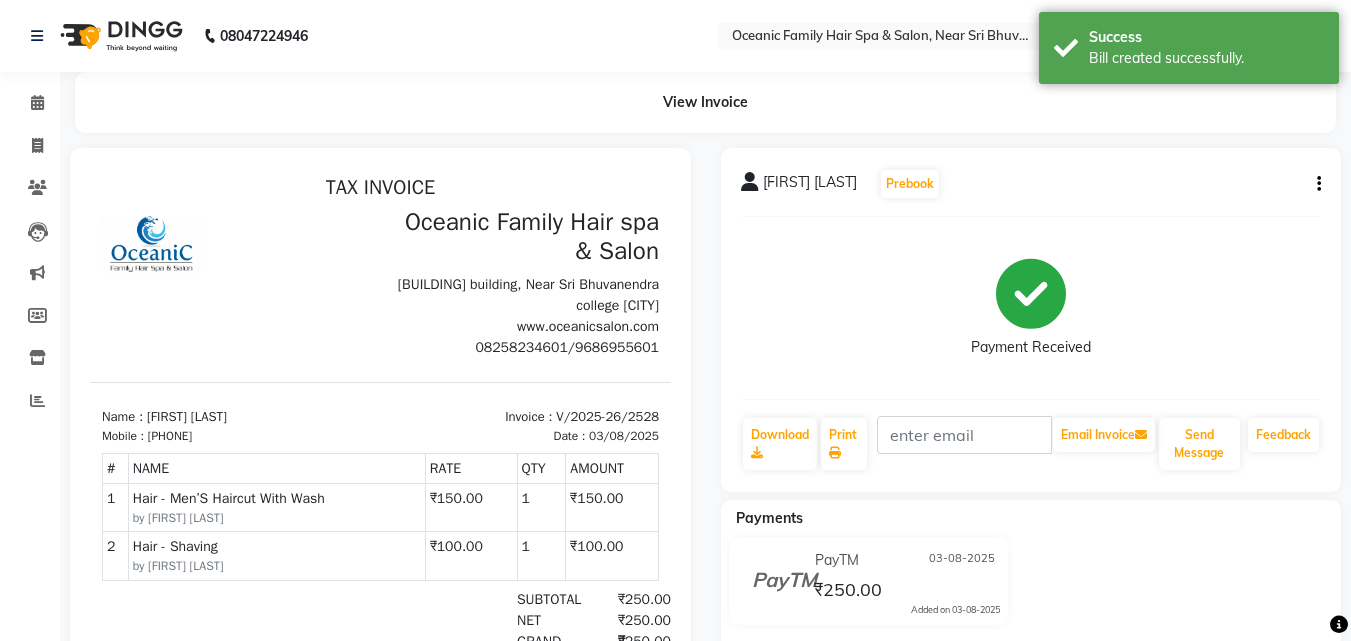 scroll, scrollTop: 0, scrollLeft: 0, axis: both 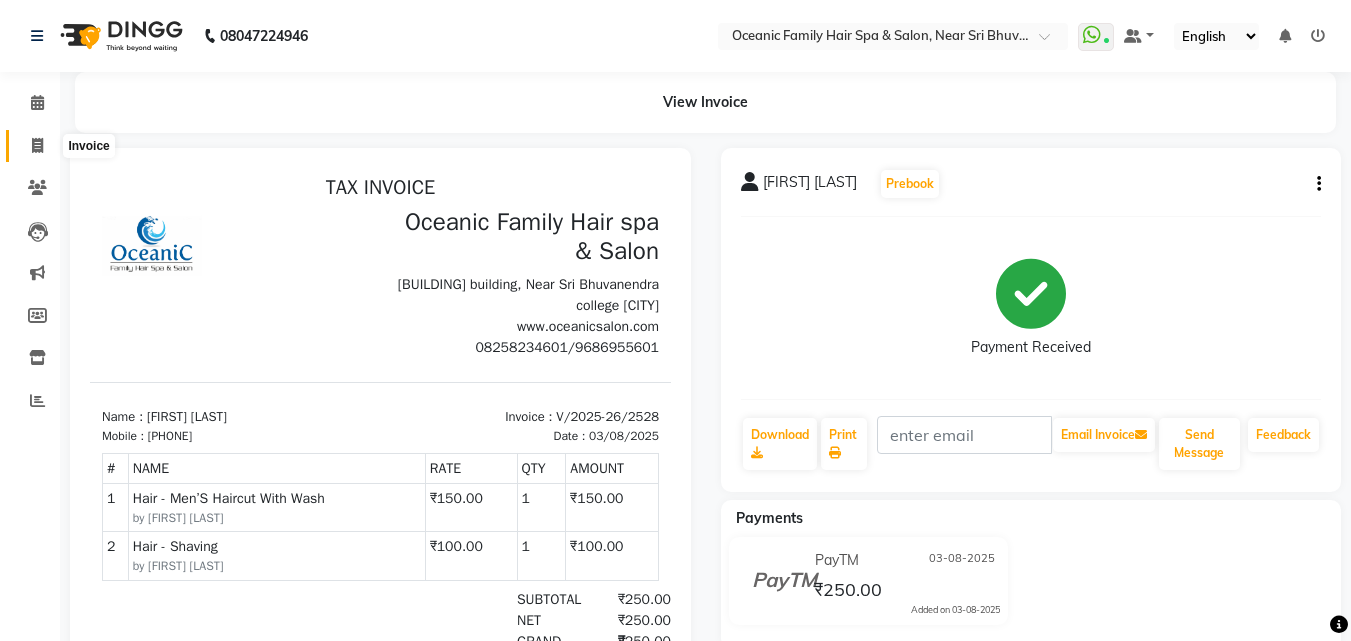 click 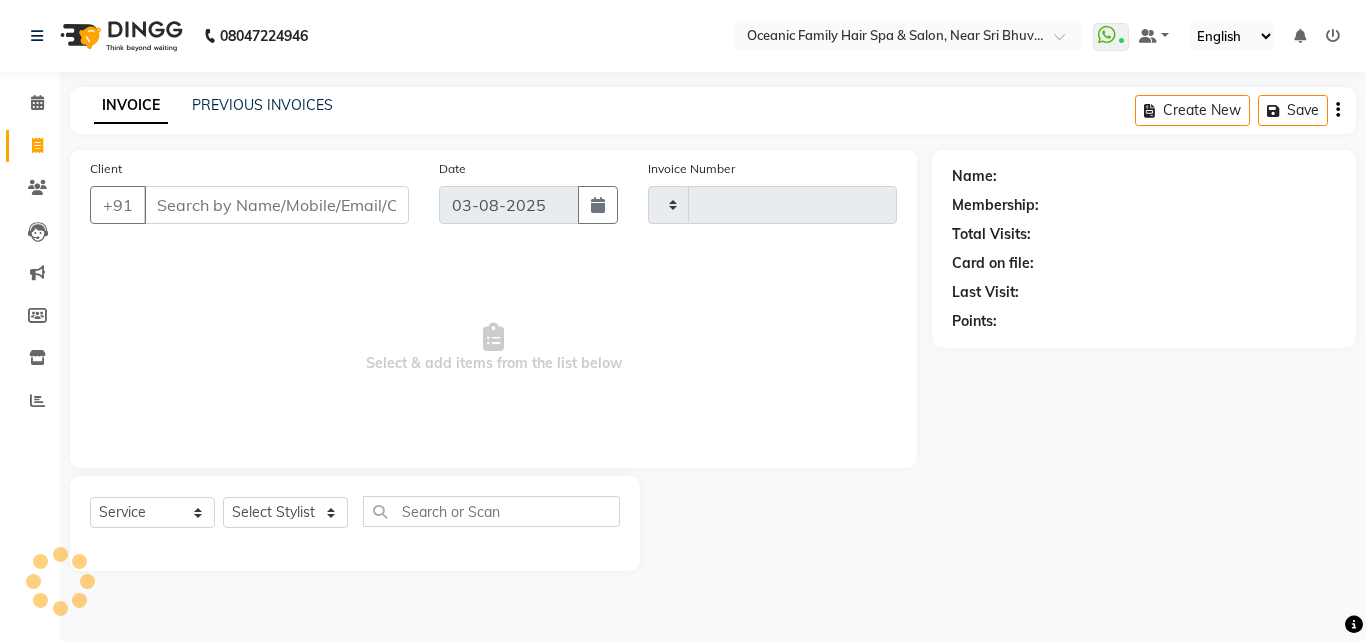 type on "2529" 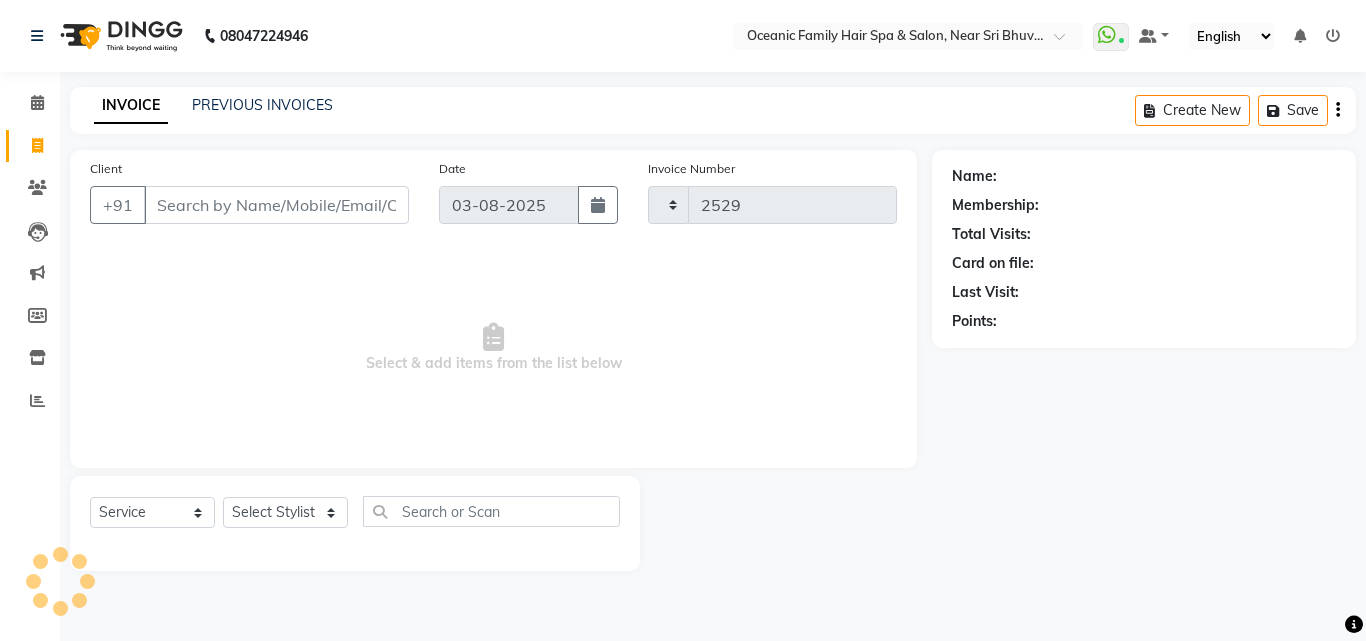 select on "4366" 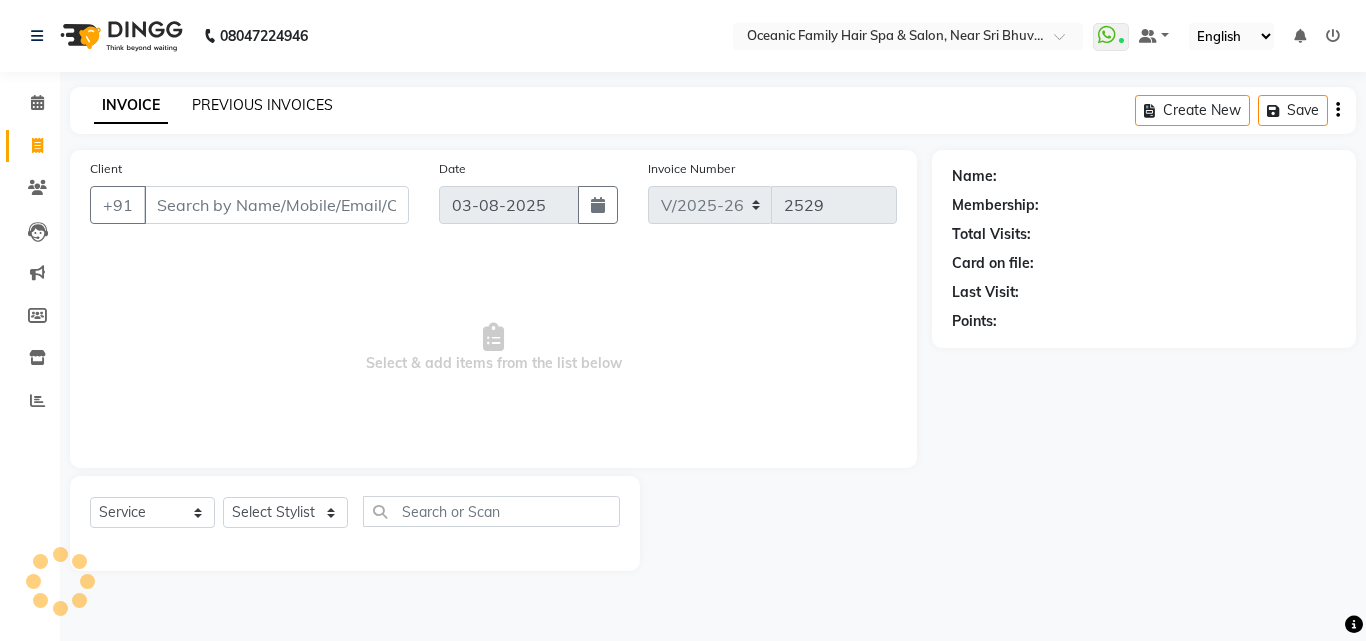 click on "PREVIOUS INVOICES" 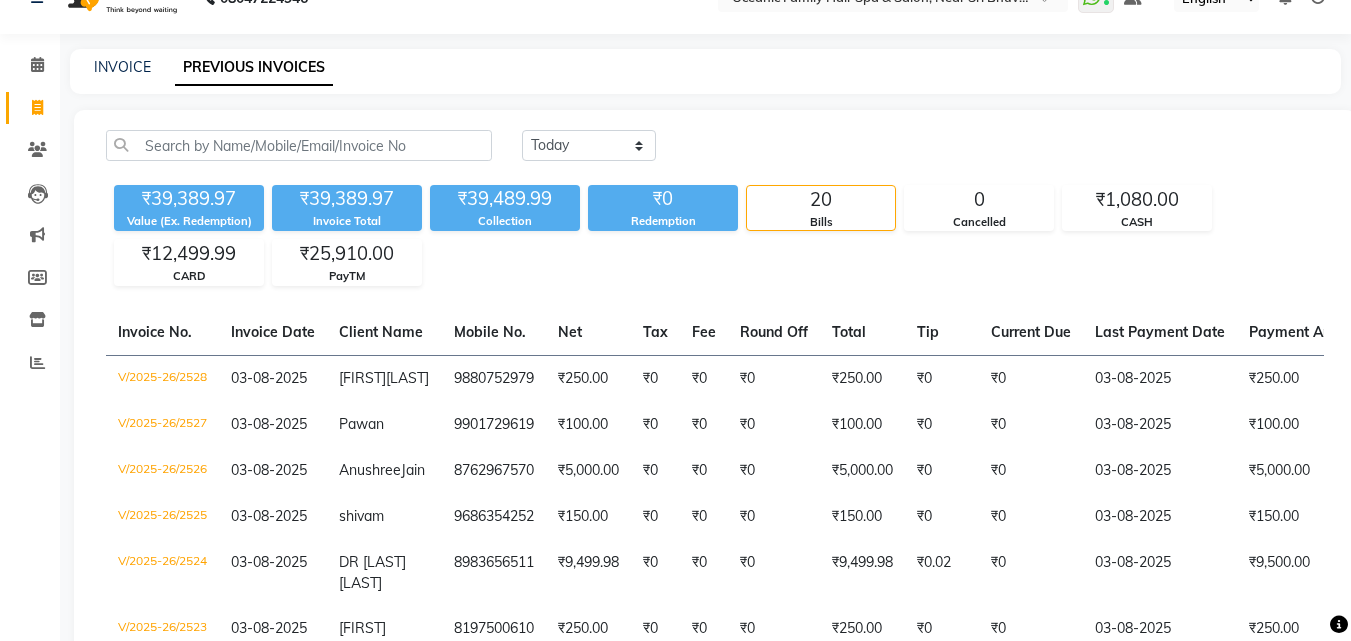 scroll, scrollTop: 0, scrollLeft: 0, axis: both 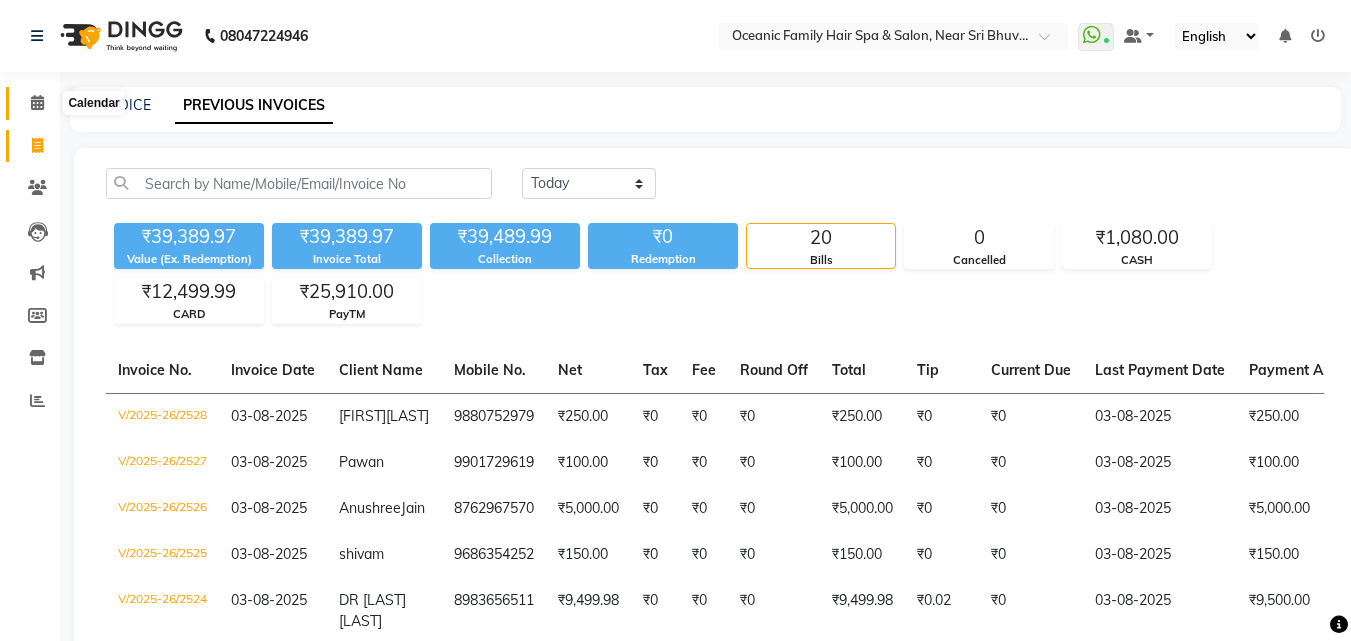 click 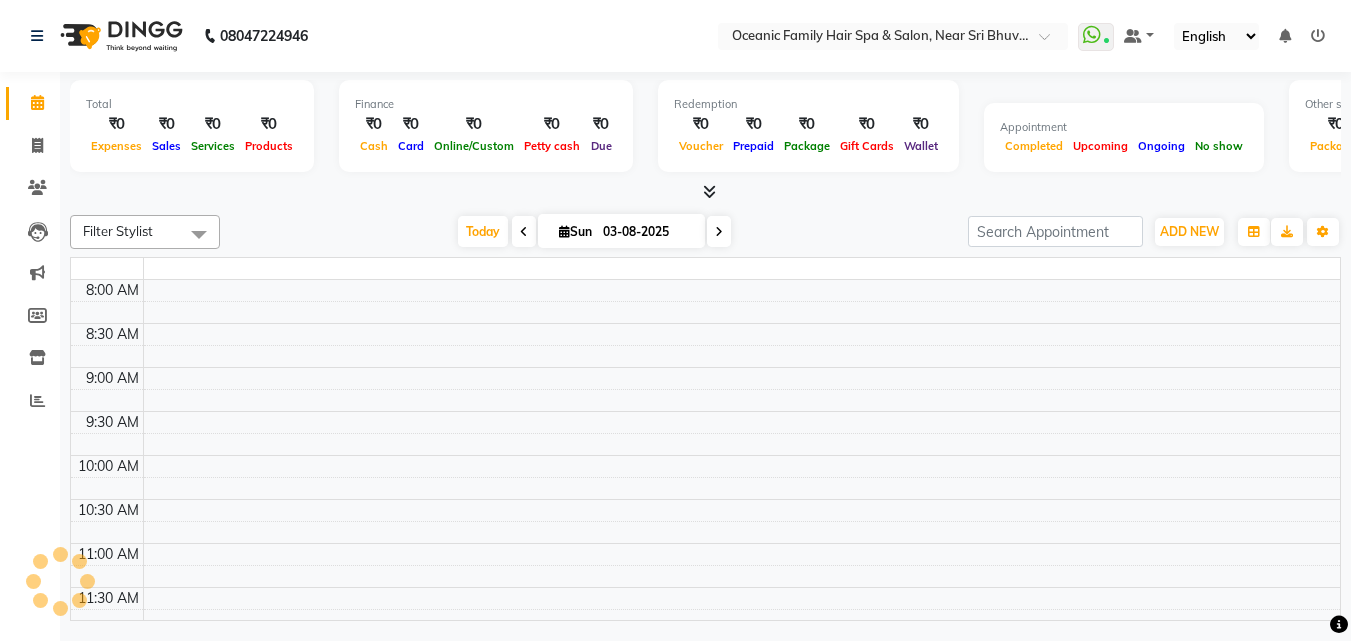 scroll, scrollTop: 0, scrollLeft: 0, axis: both 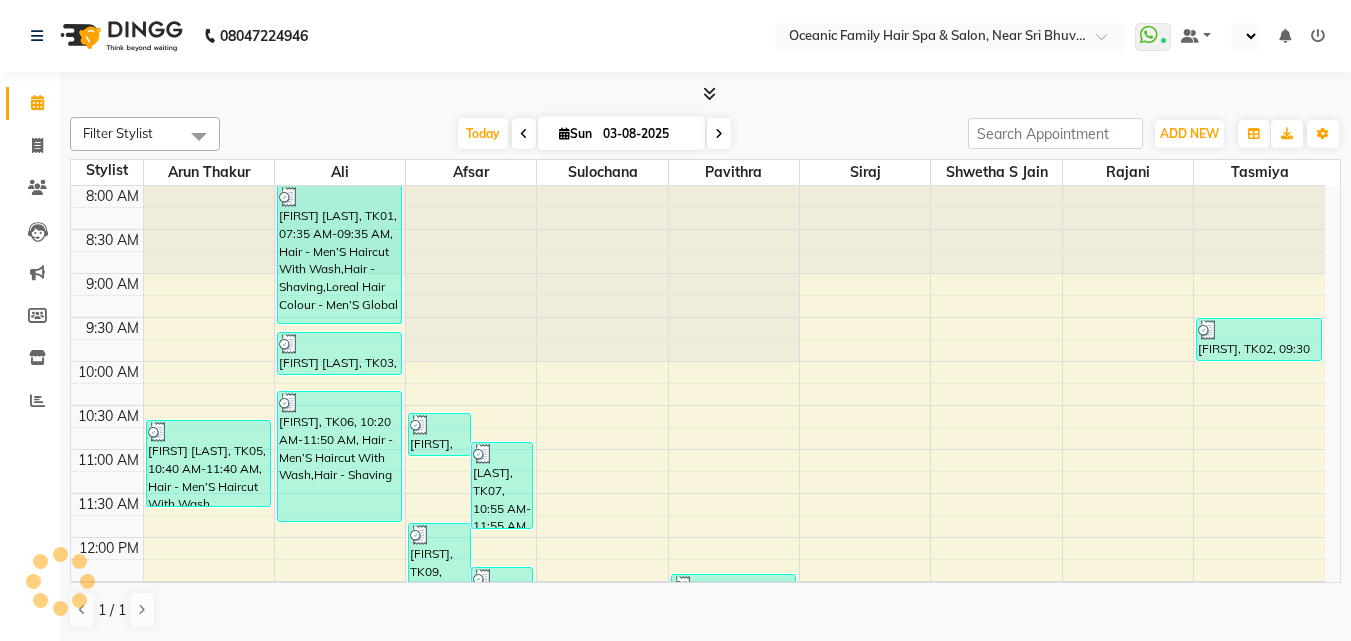select on "en" 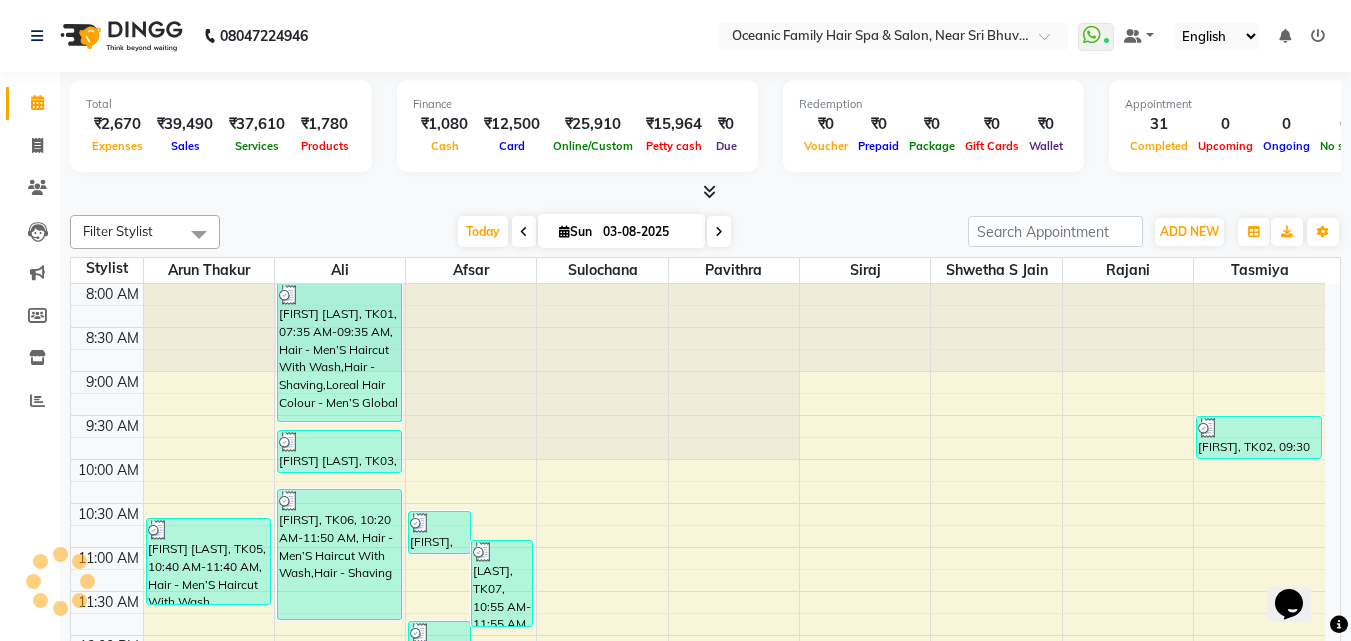 scroll, scrollTop: 0, scrollLeft: 0, axis: both 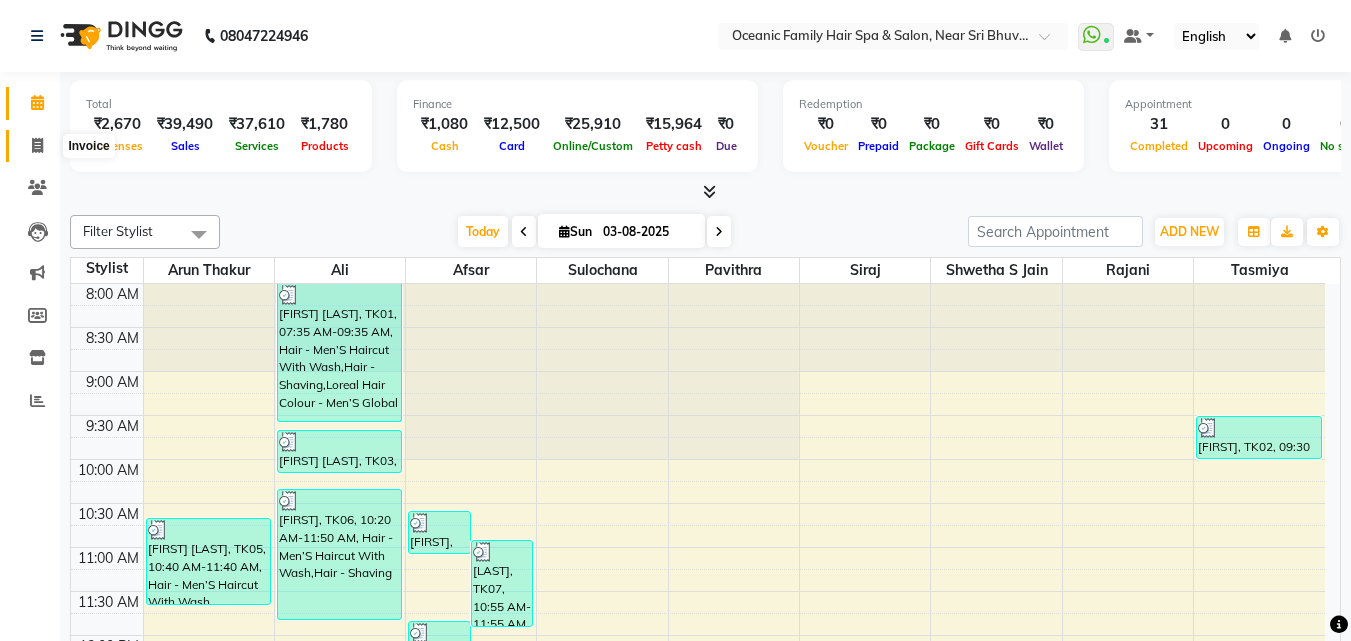 click 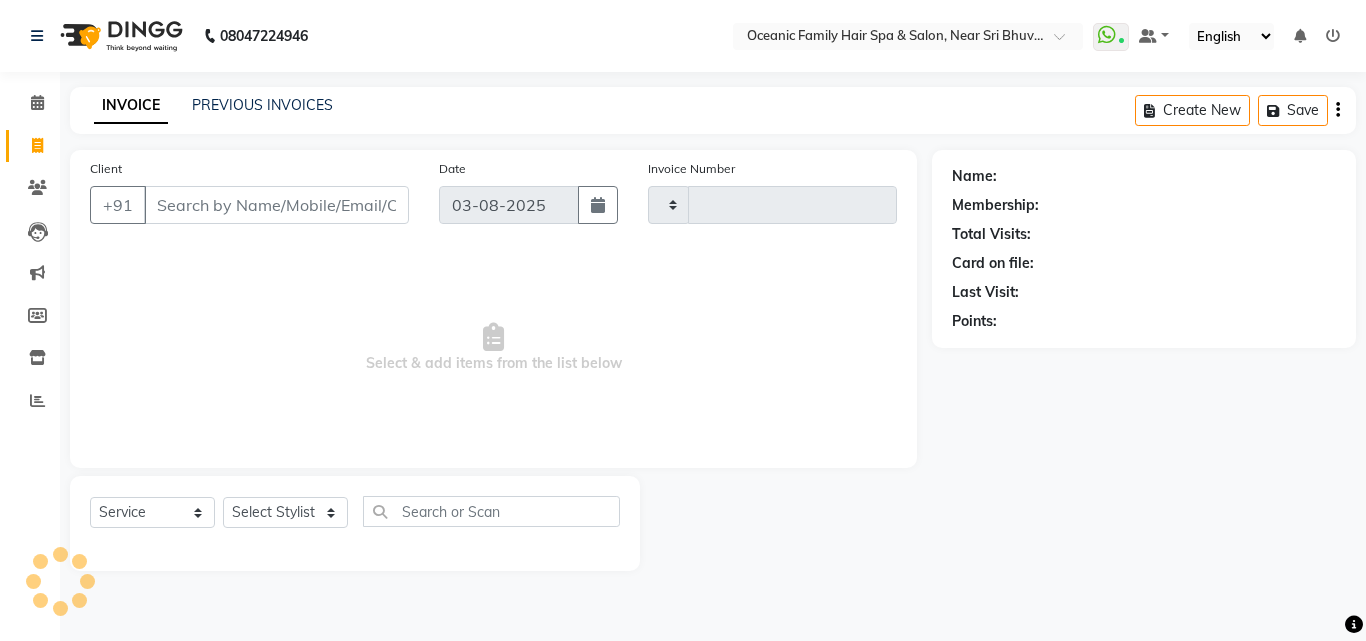 type on "2529" 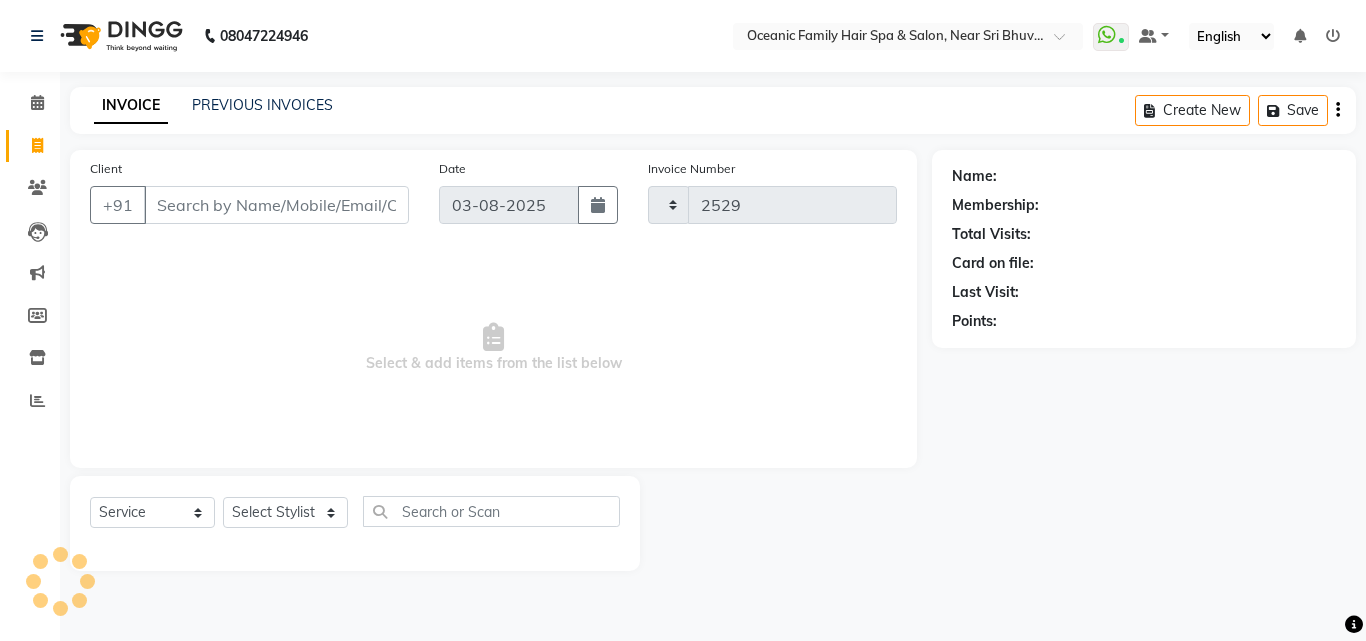 select on "4366" 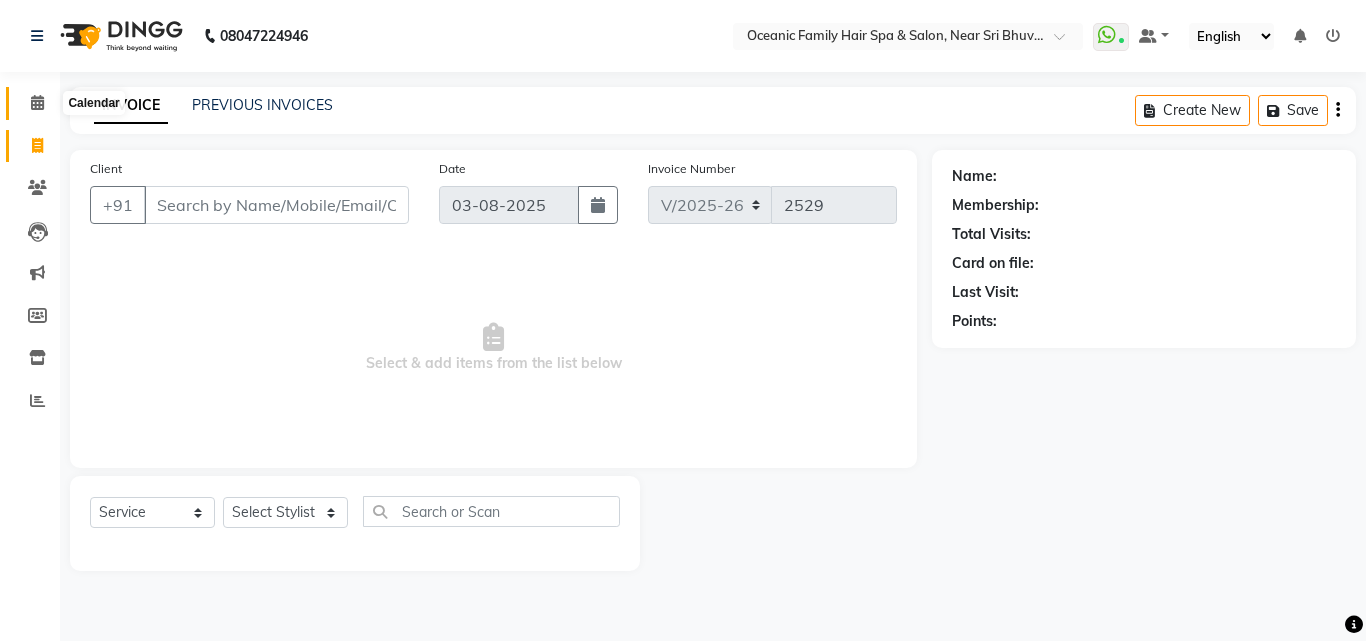 click 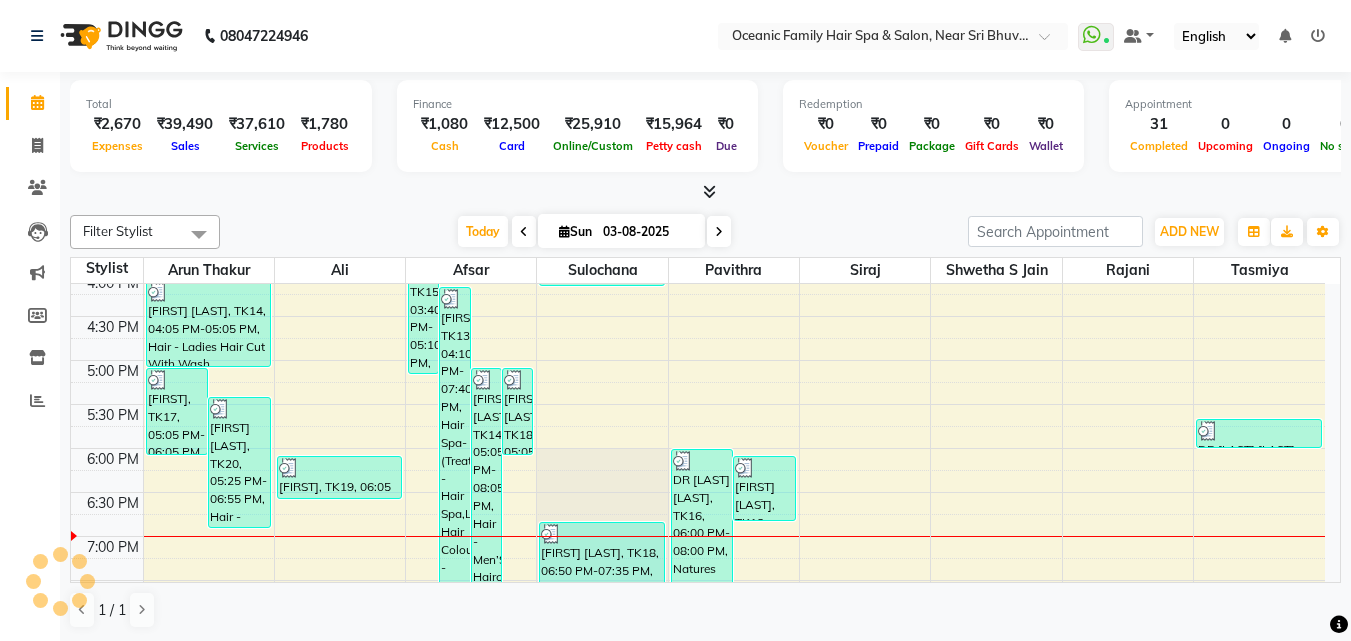 scroll, scrollTop: 0, scrollLeft: 0, axis: both 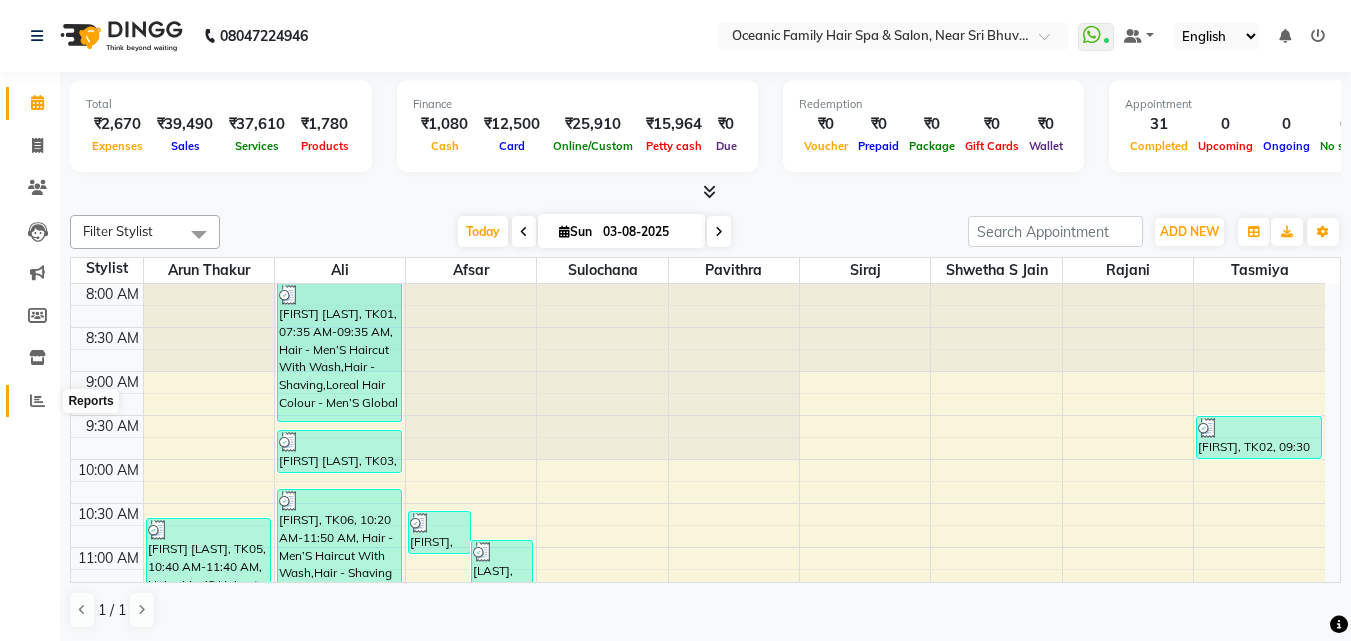 click 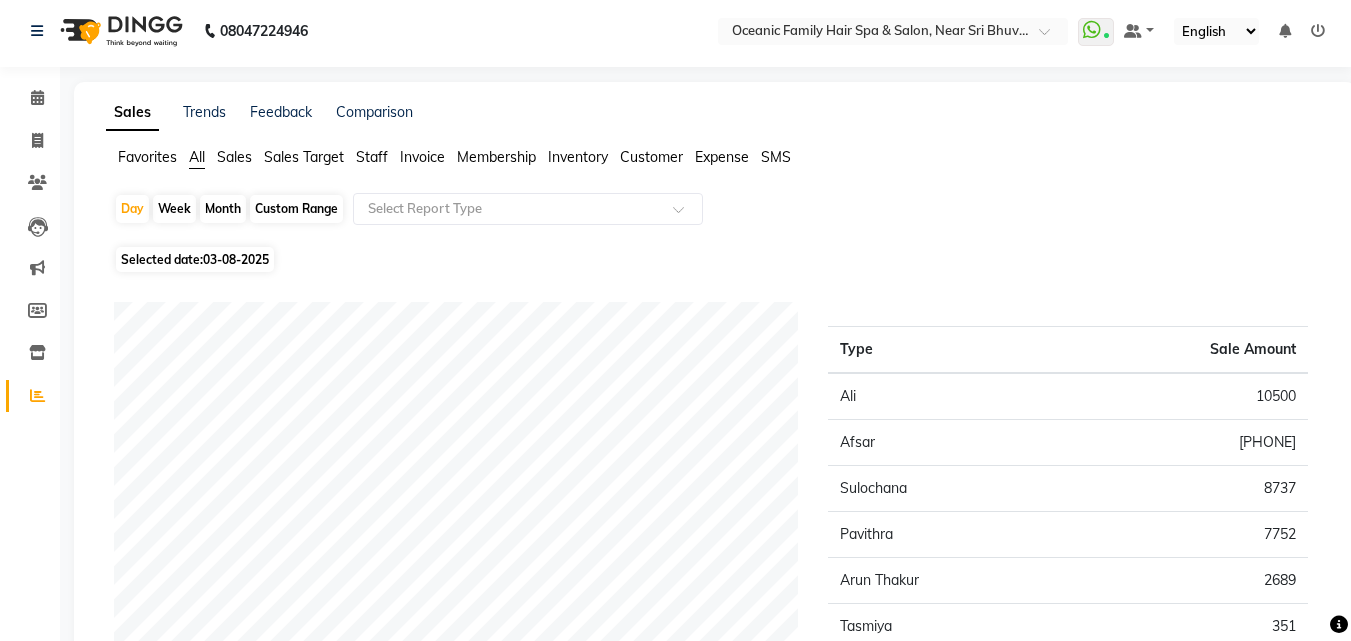 scroll, scrollTop: 0, scrollLeft: 0, axis: both 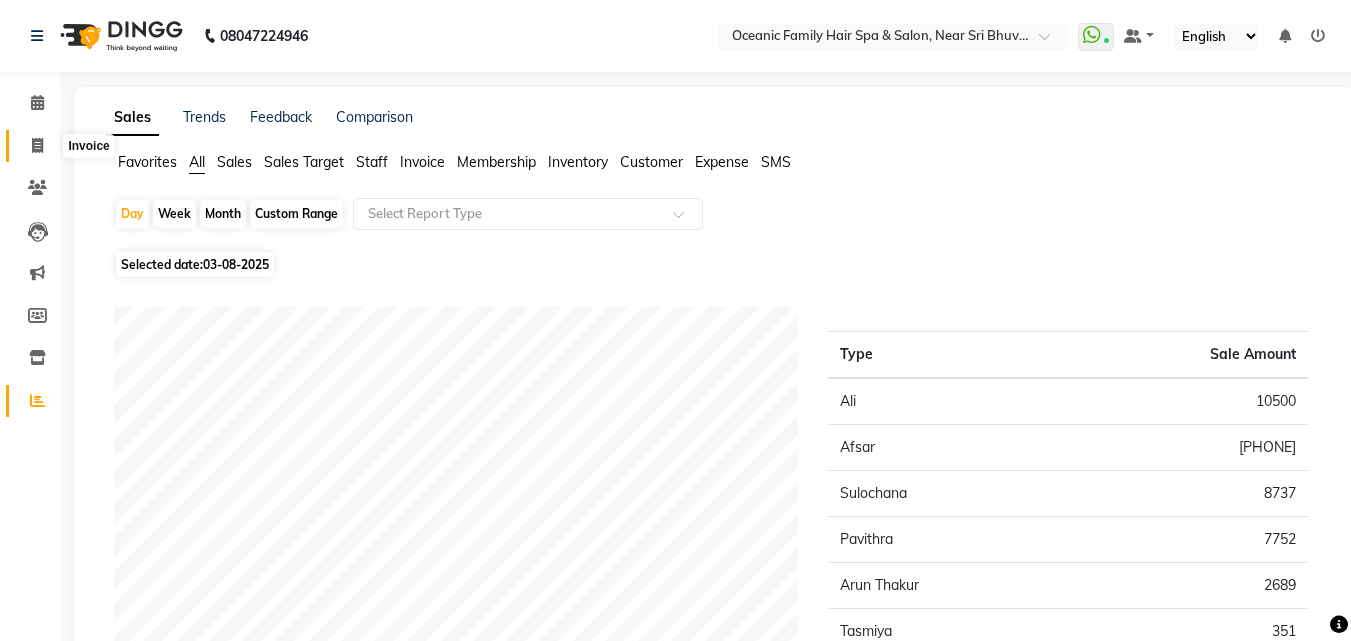 click 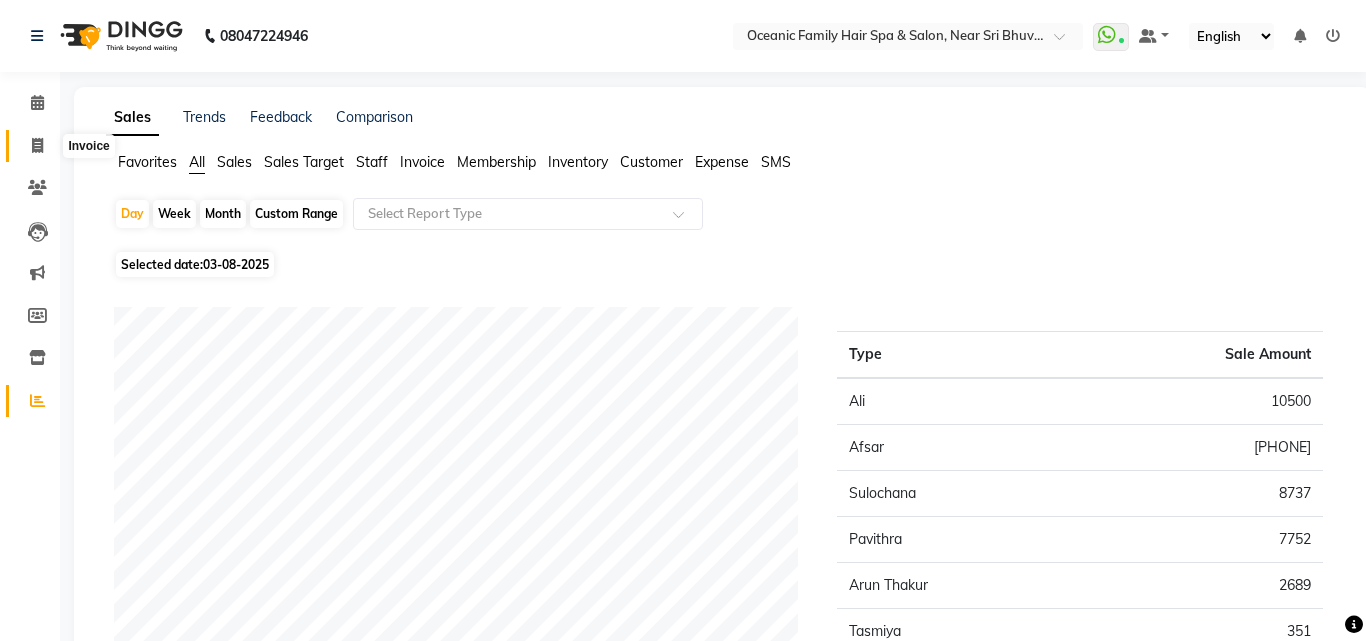 select on "4366" 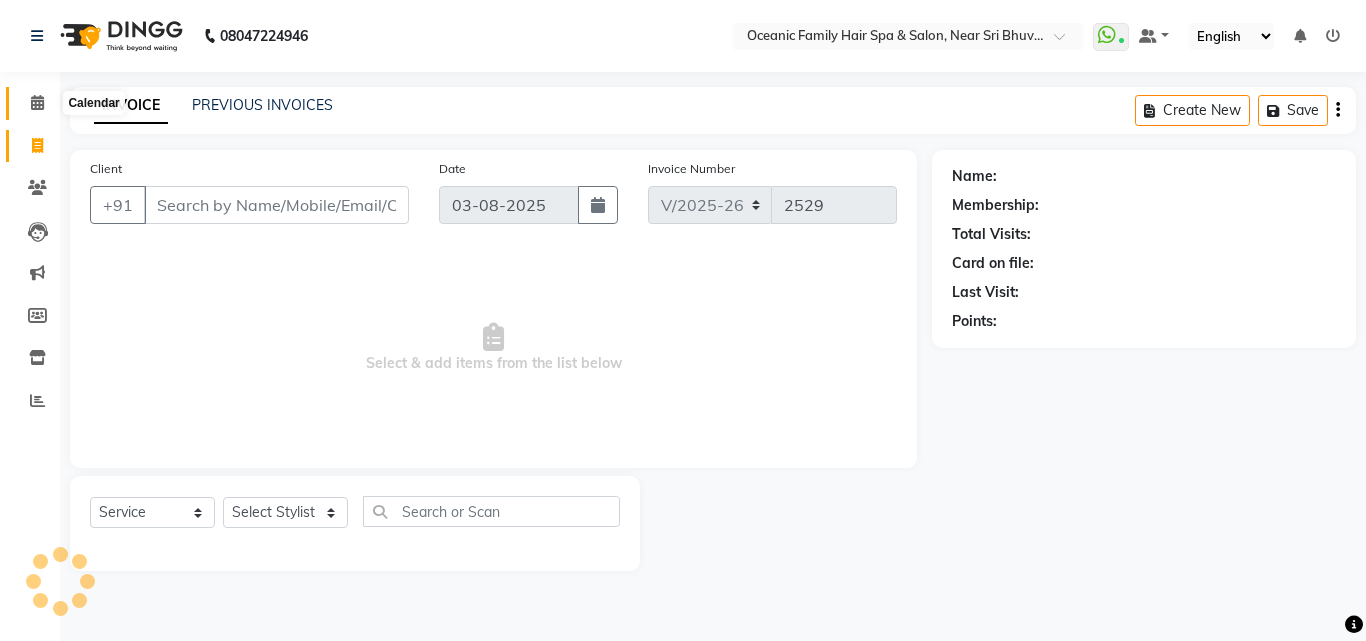 click 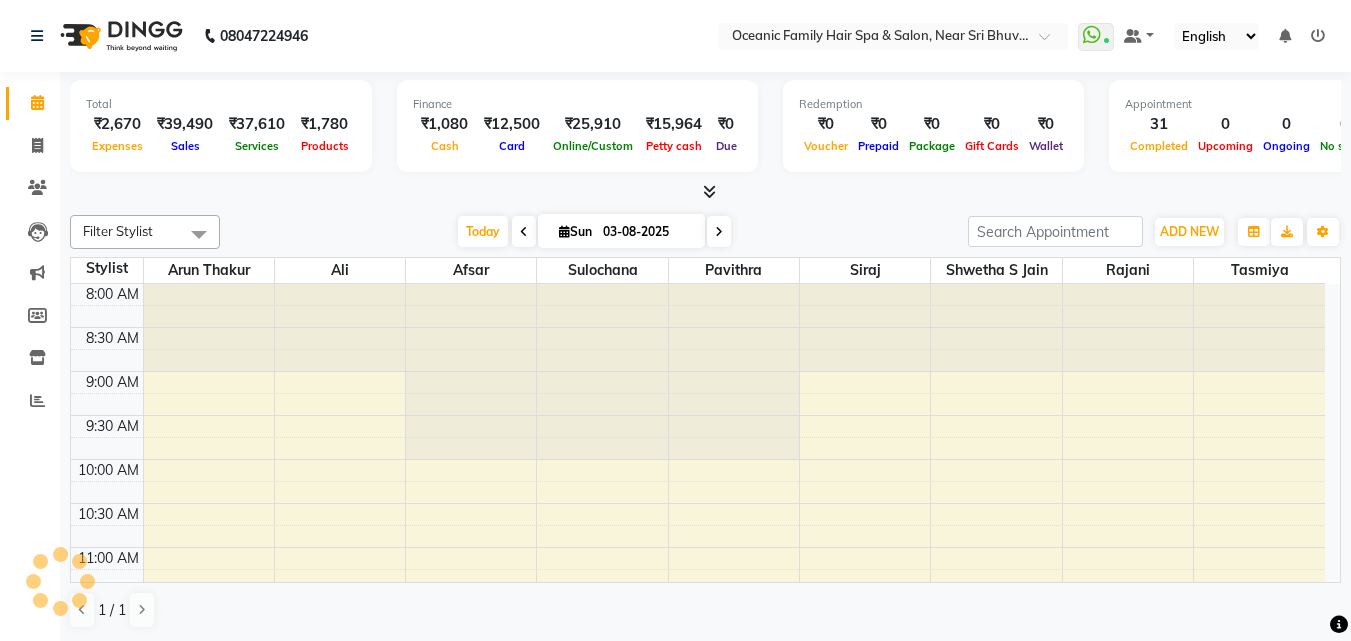 scroll, scrollTop: 895, scrollLeft: 0, axis: vertical 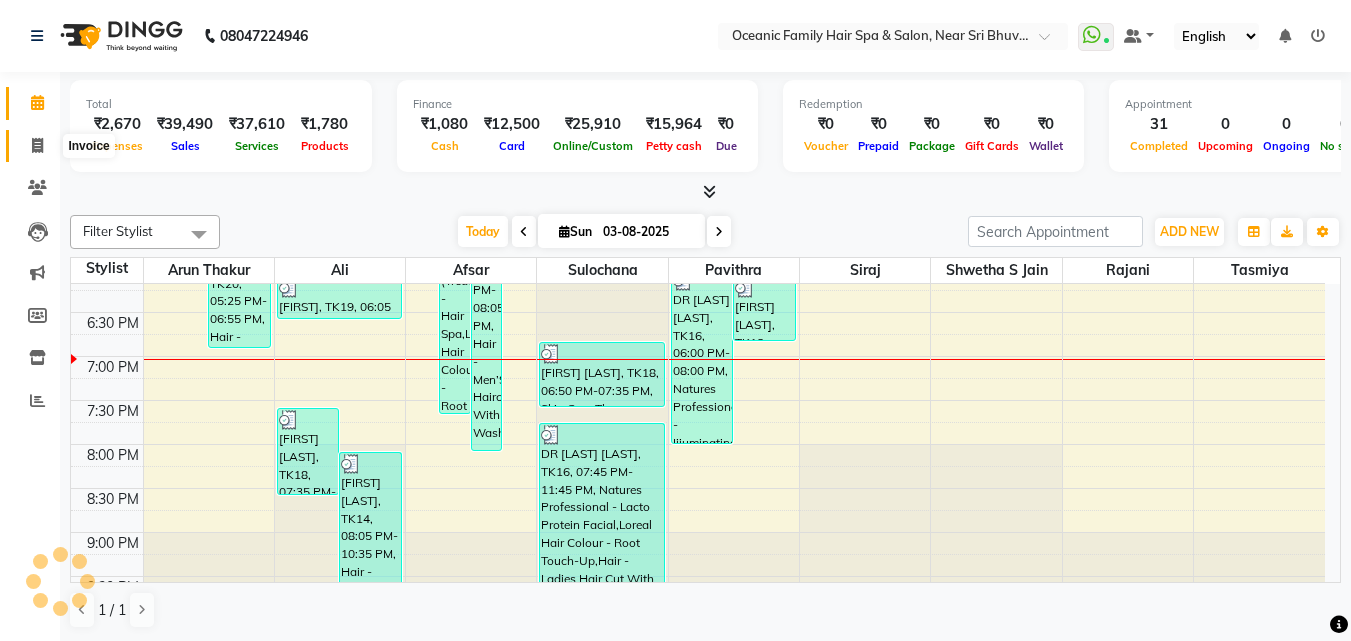 click 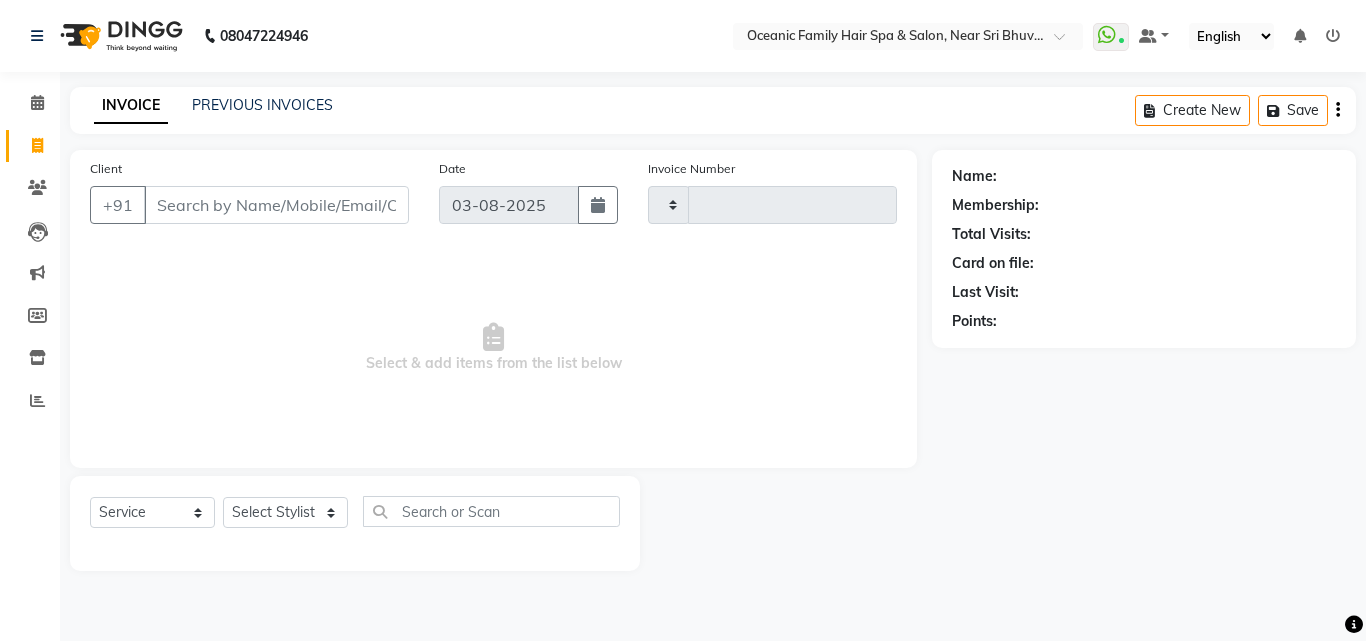 type on "2529" 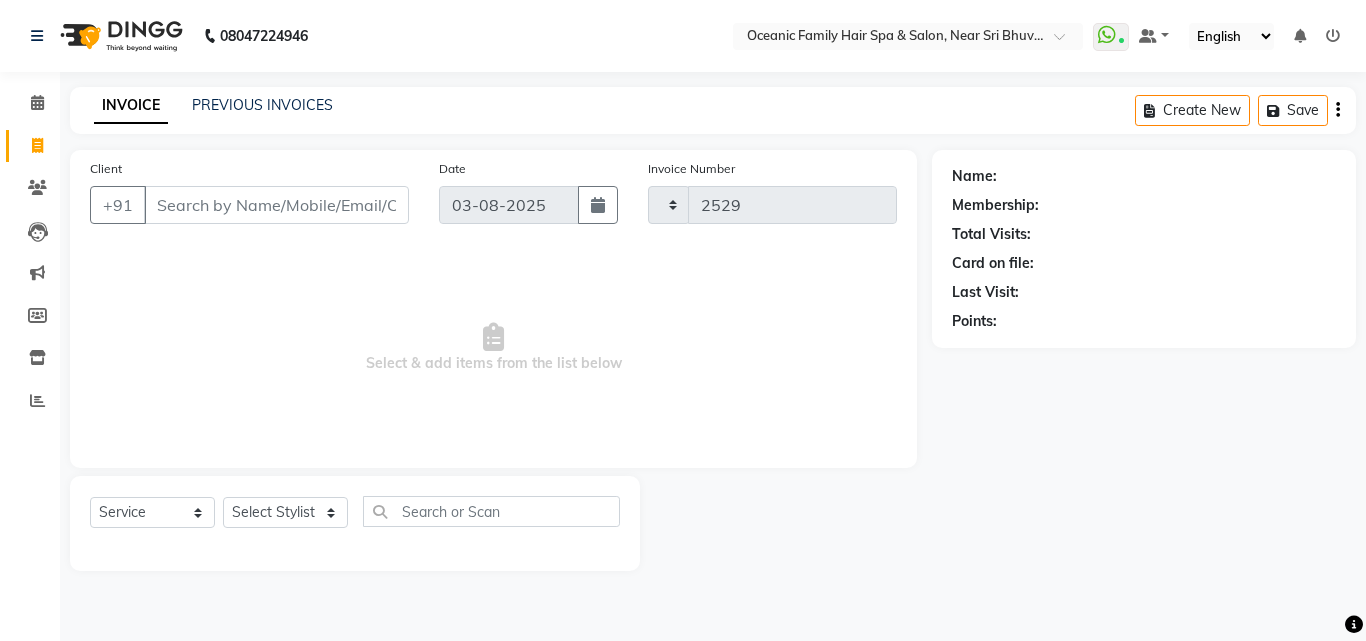 select on "4366" 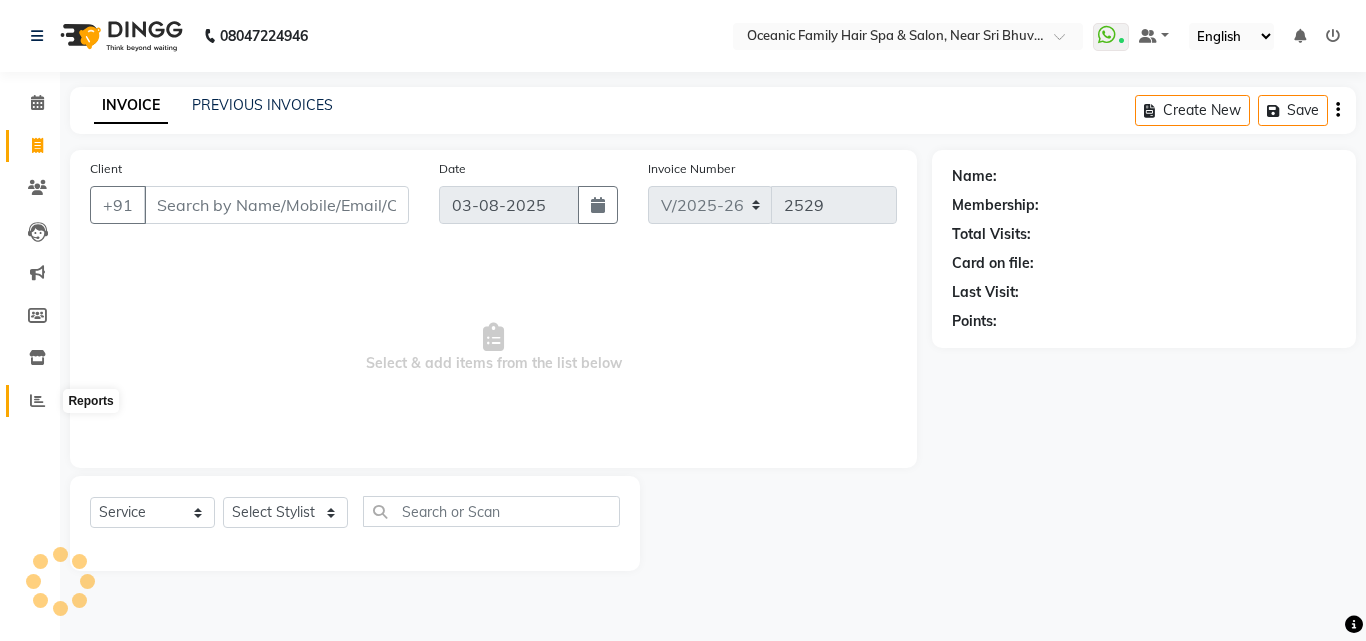 click 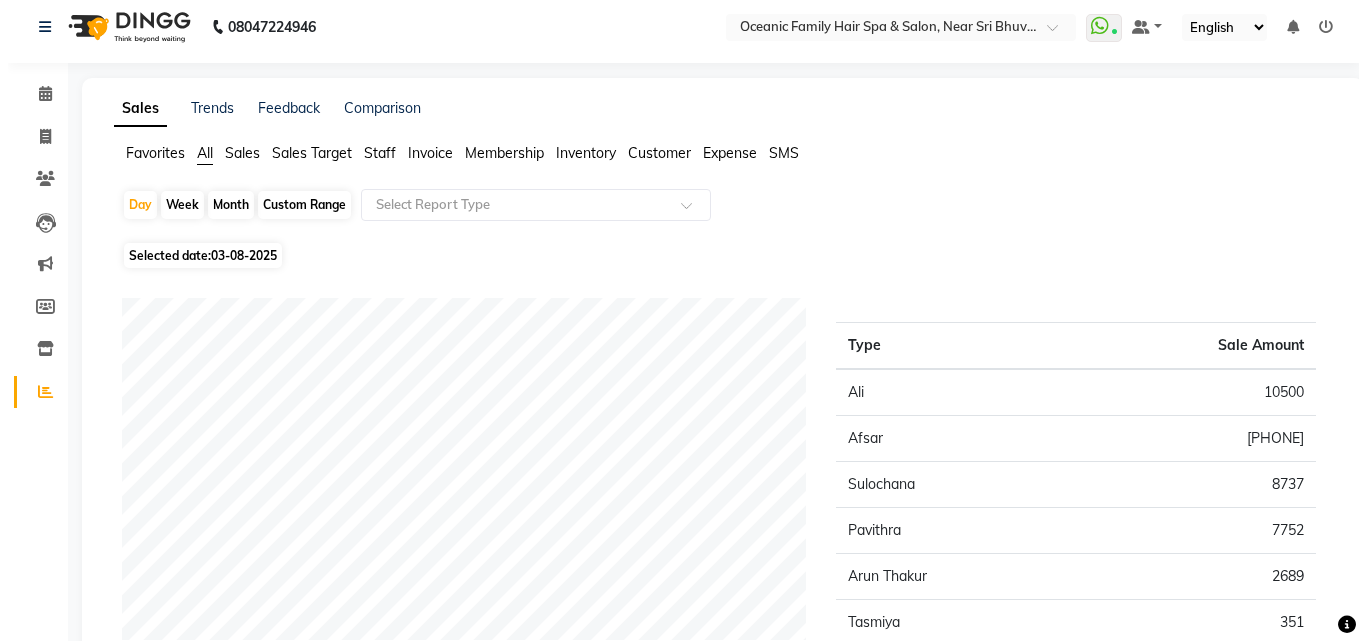 scroll, scrollTop: 0, scrollLeft: 0, axis: both 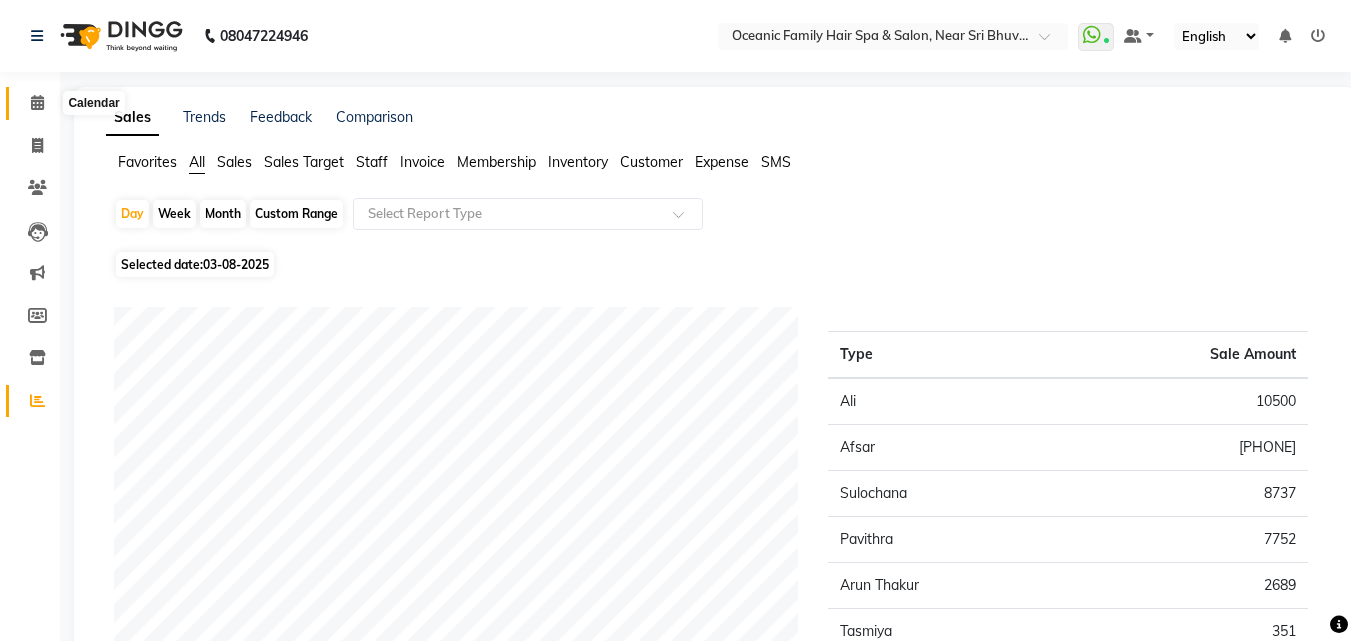 click 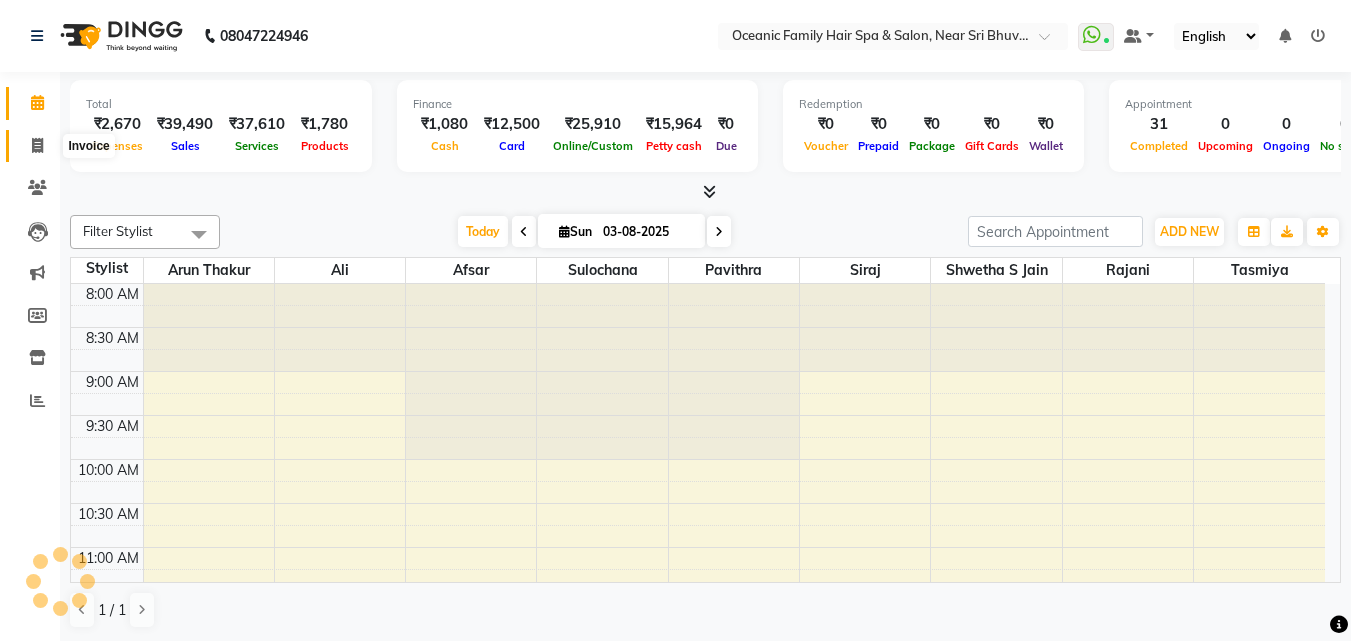 click 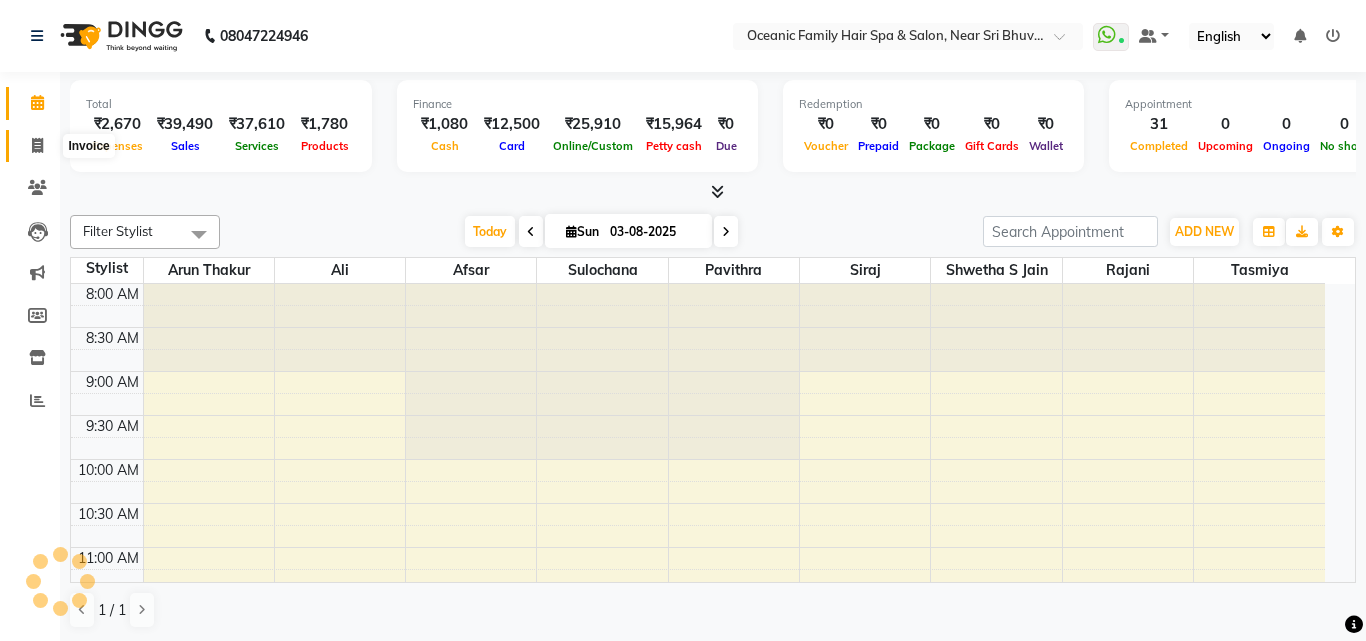 select on "4366" 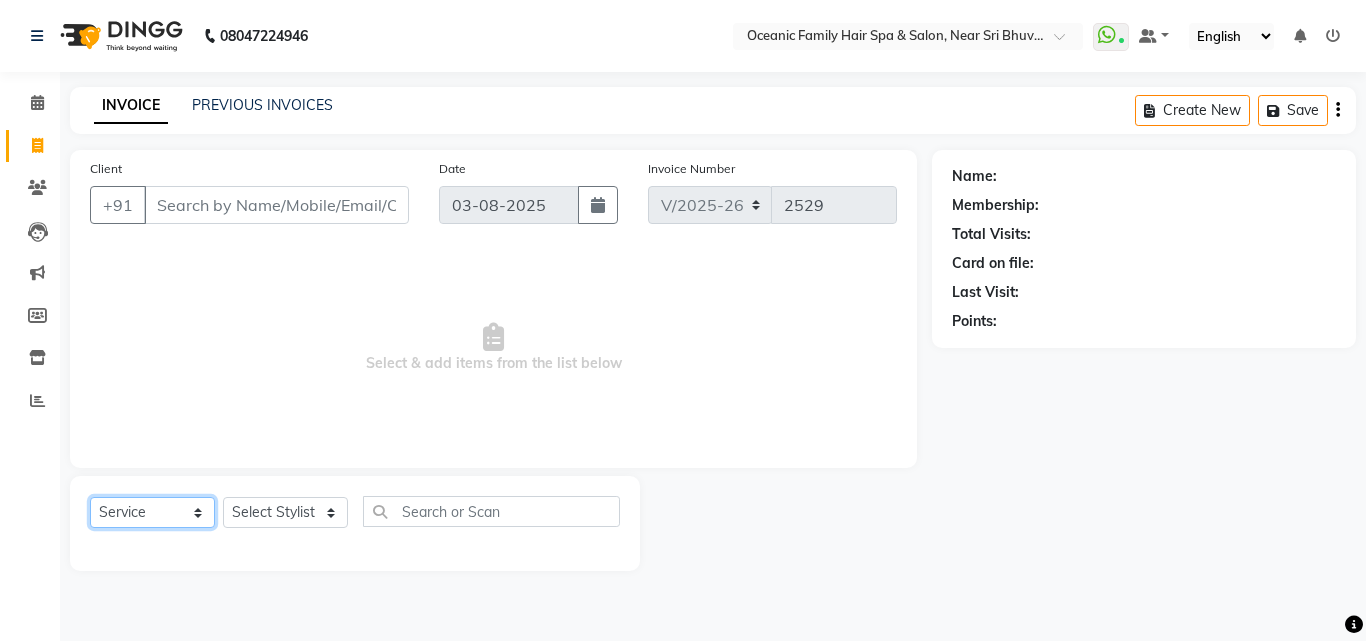 click on "Select  Service  Product  Membership  Package Voucher Prepaid Gift Card" 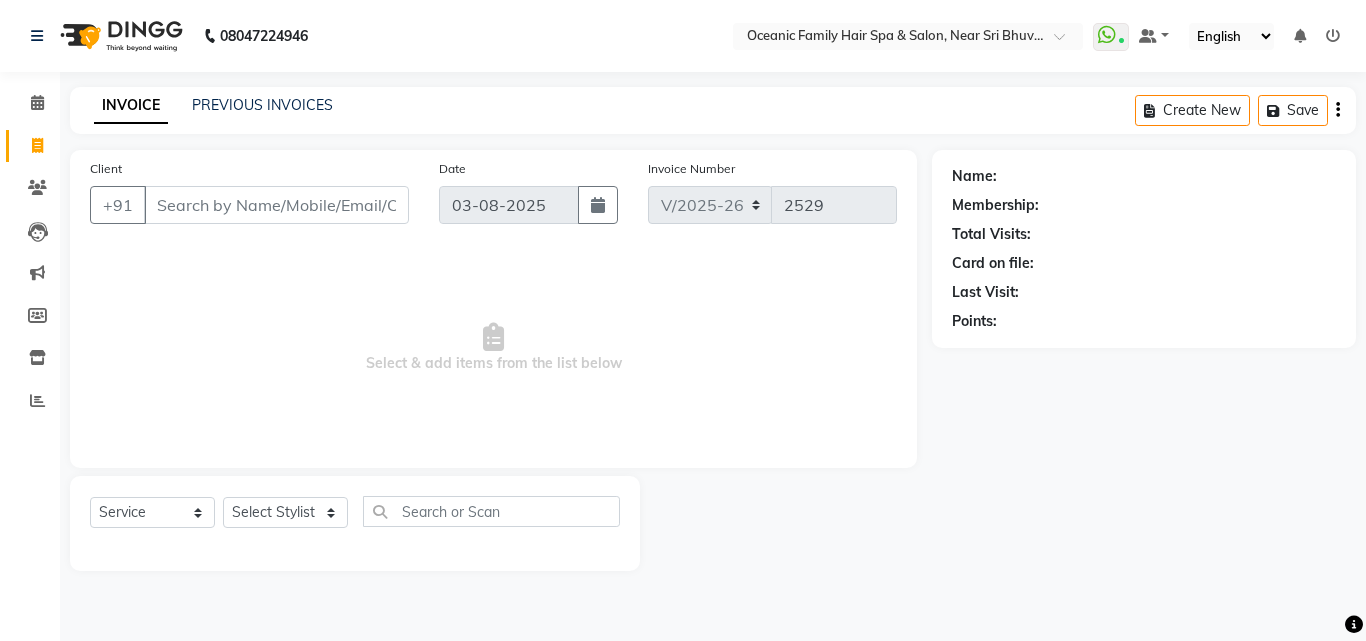 click on "Select Service Product Membership Package Voucher Prepaid Gift Card Select Stylist [FIRST] [LAST] [FIRST] [LAST] [FIRST] [LAST] [FIRST] [LAST] [FIRST] [LAST]" 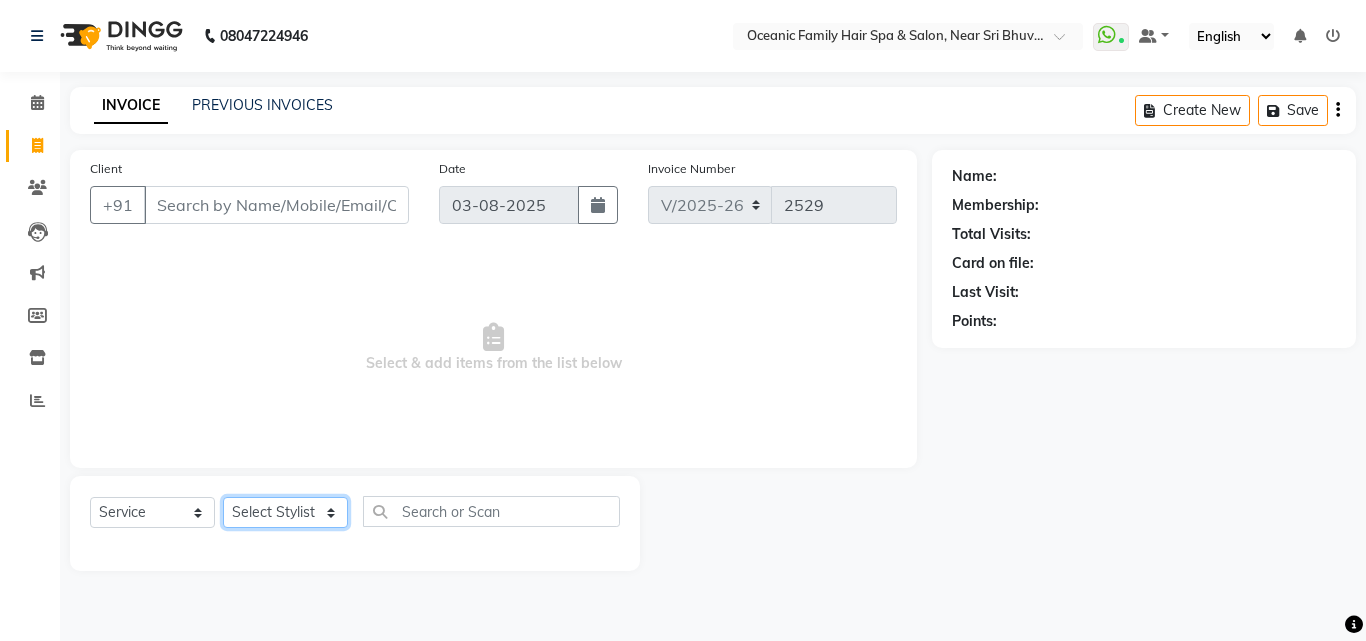 click on "Select Stylist Afsar Ali Arun Thakur Pavithra Rajani Shwetha S Jain Siraj Sulochana Tasmiya" 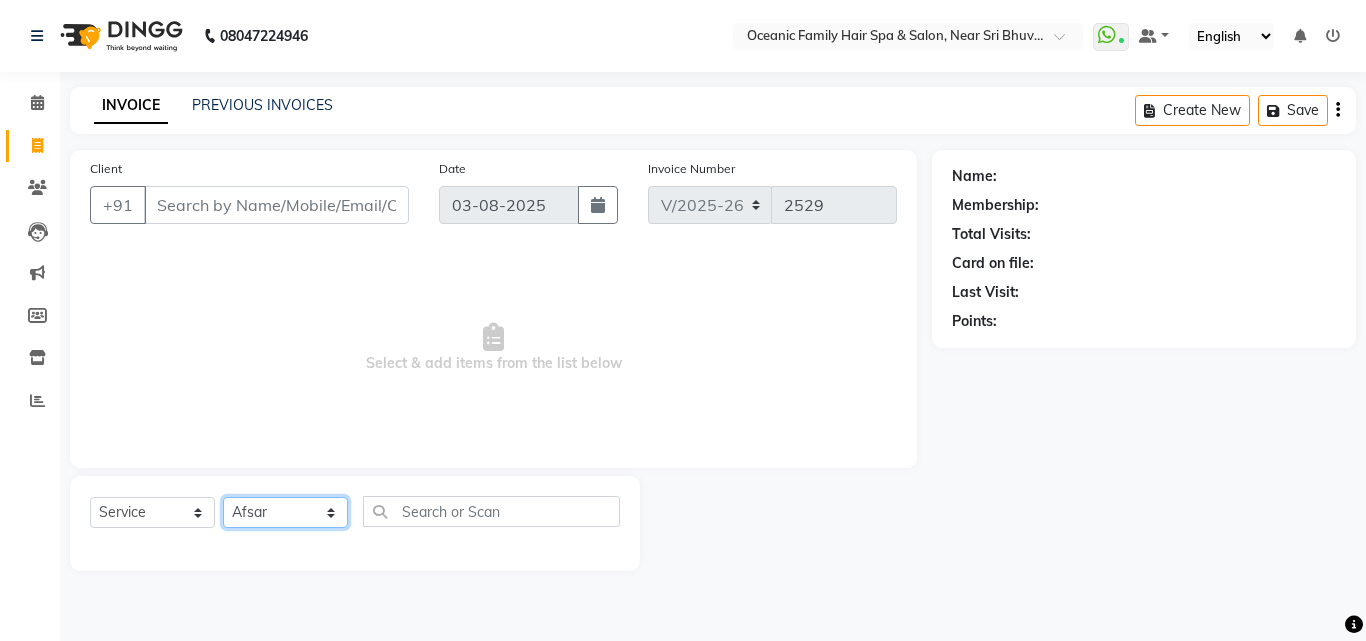 click on "Select Stylist Afsar Ali Arun Thakur Pavithra Rajani Shwetha S Jain Siraj Sulochana Tasmiya" 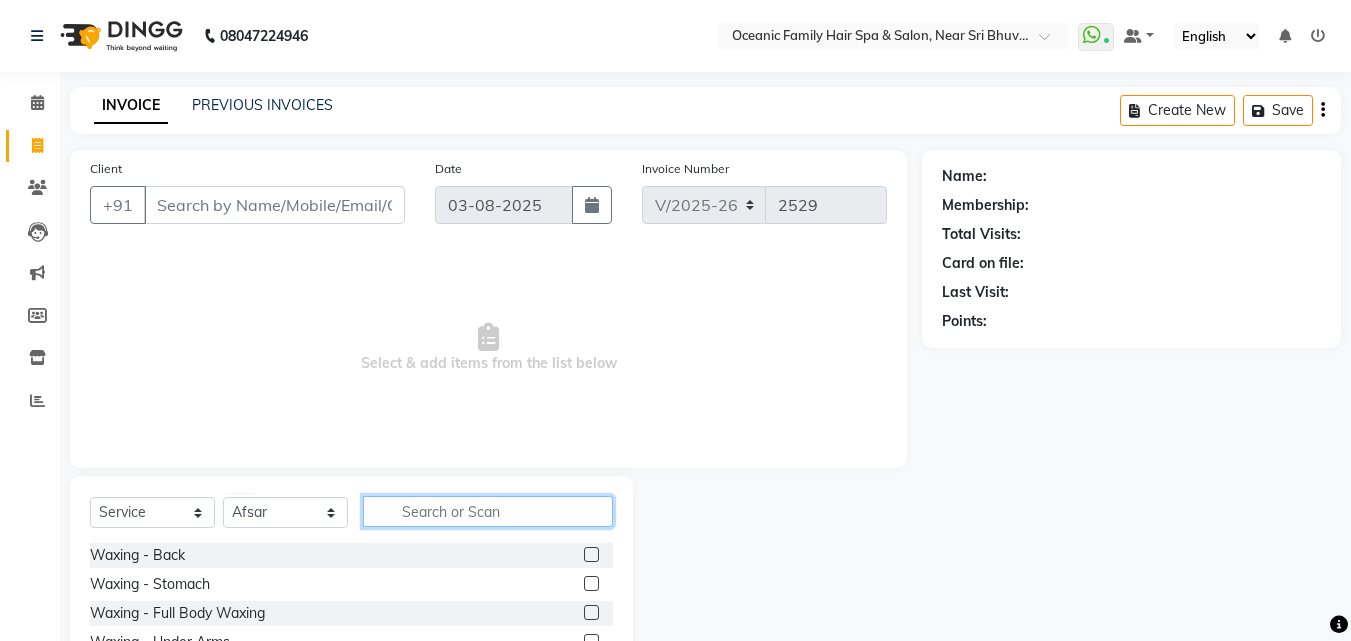click 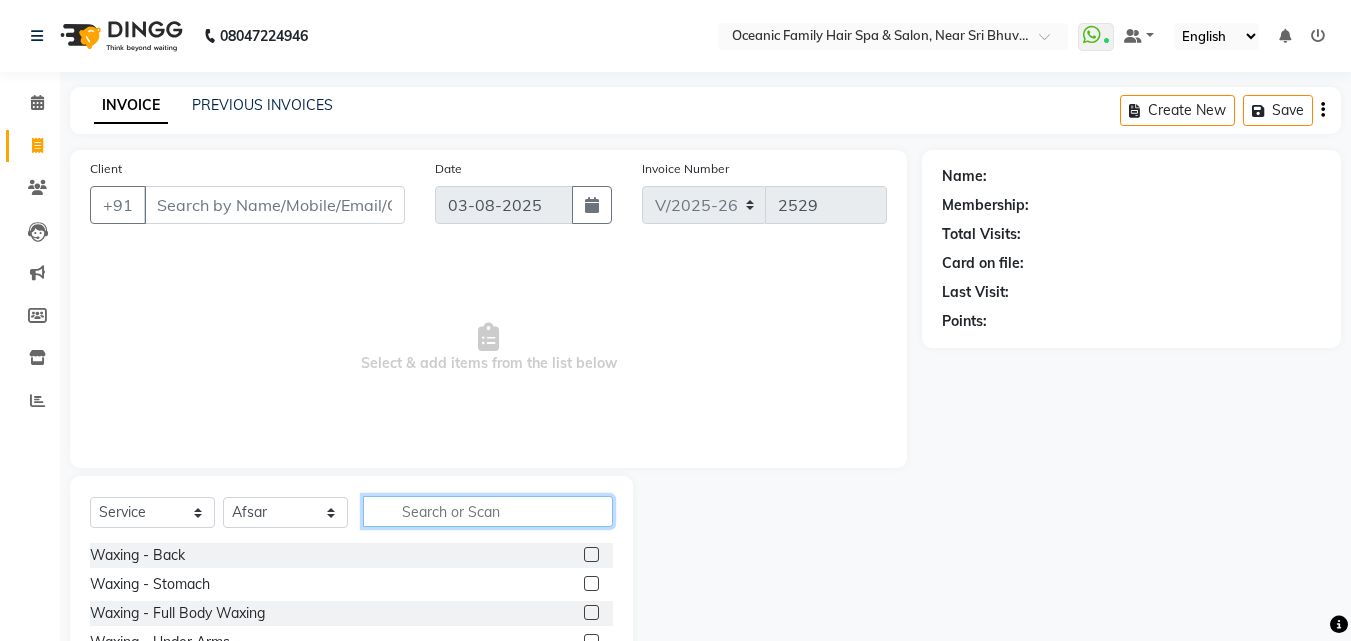 click 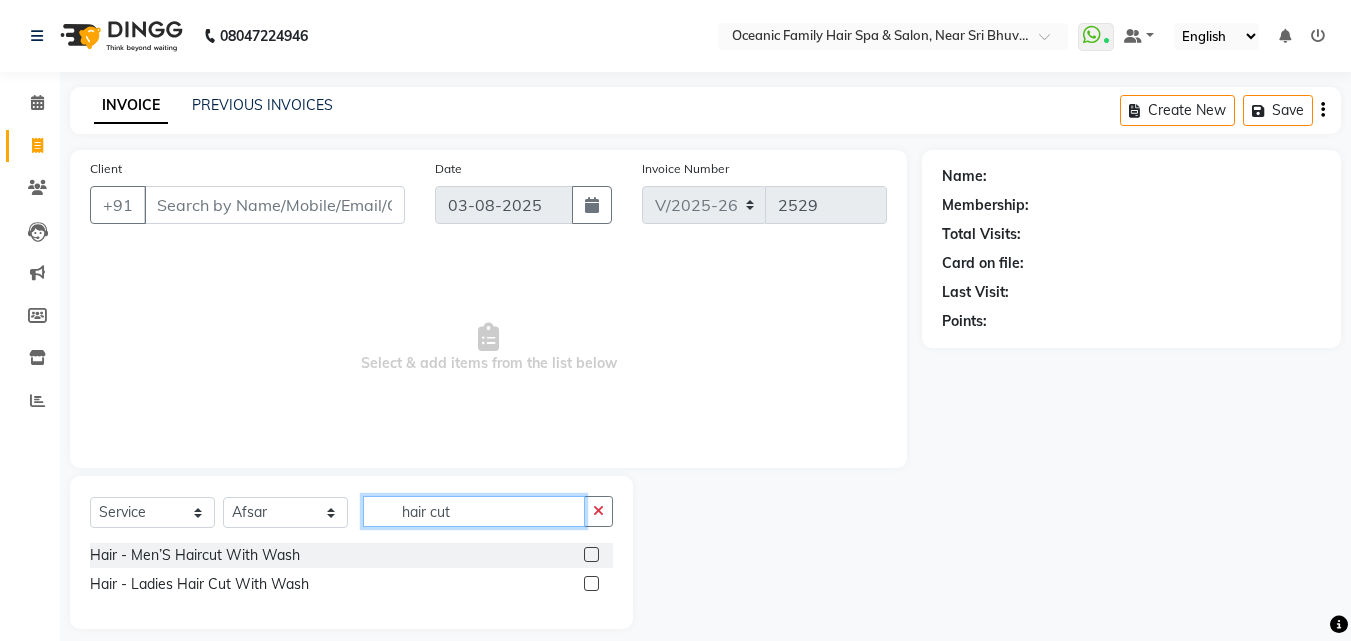 type on "hair cut" 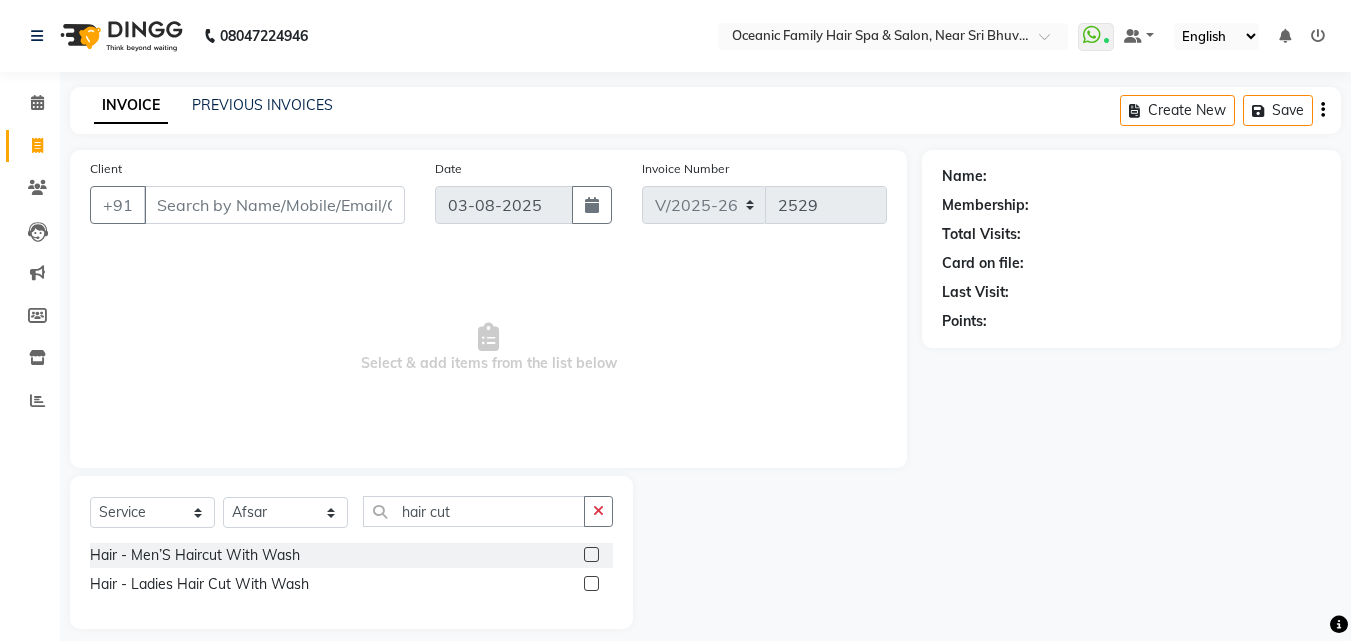 click 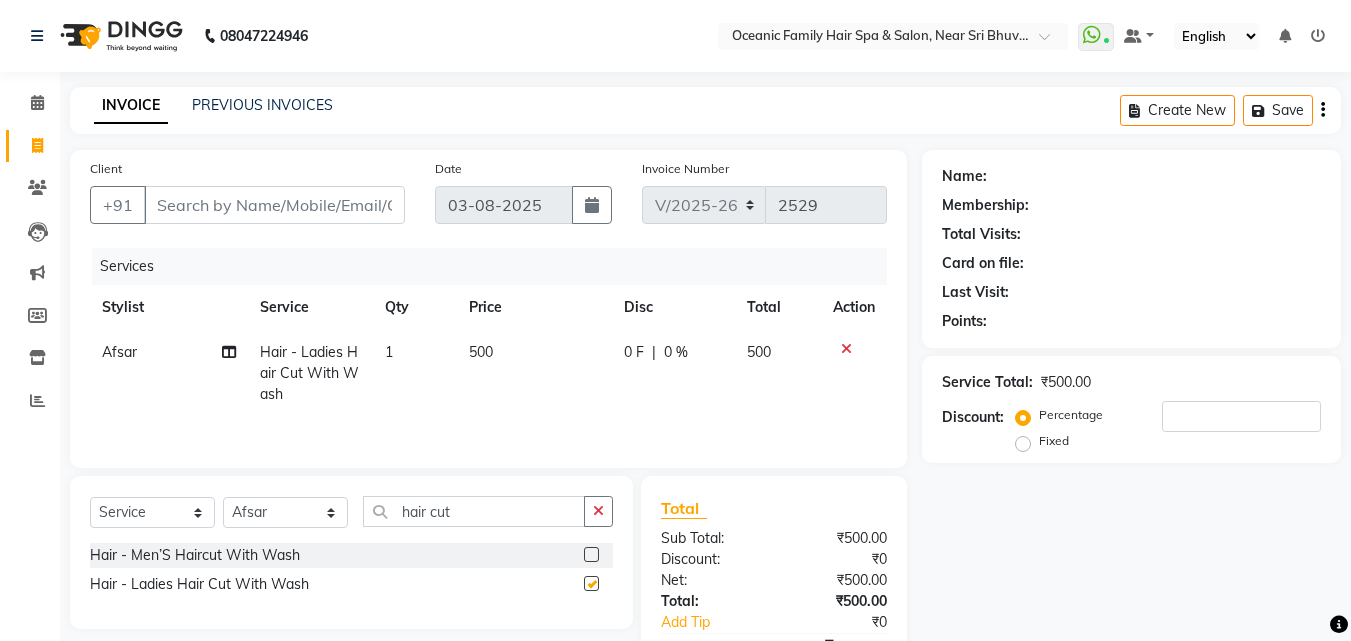 checkbox on "false" 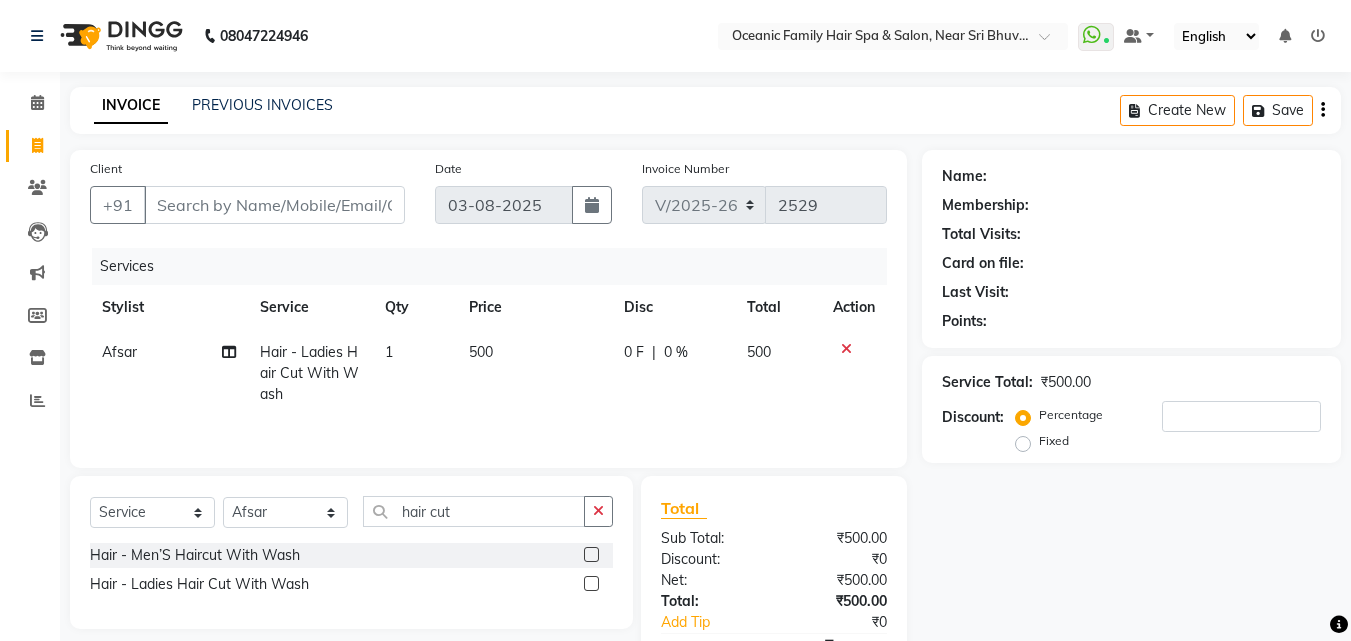 click on "500" 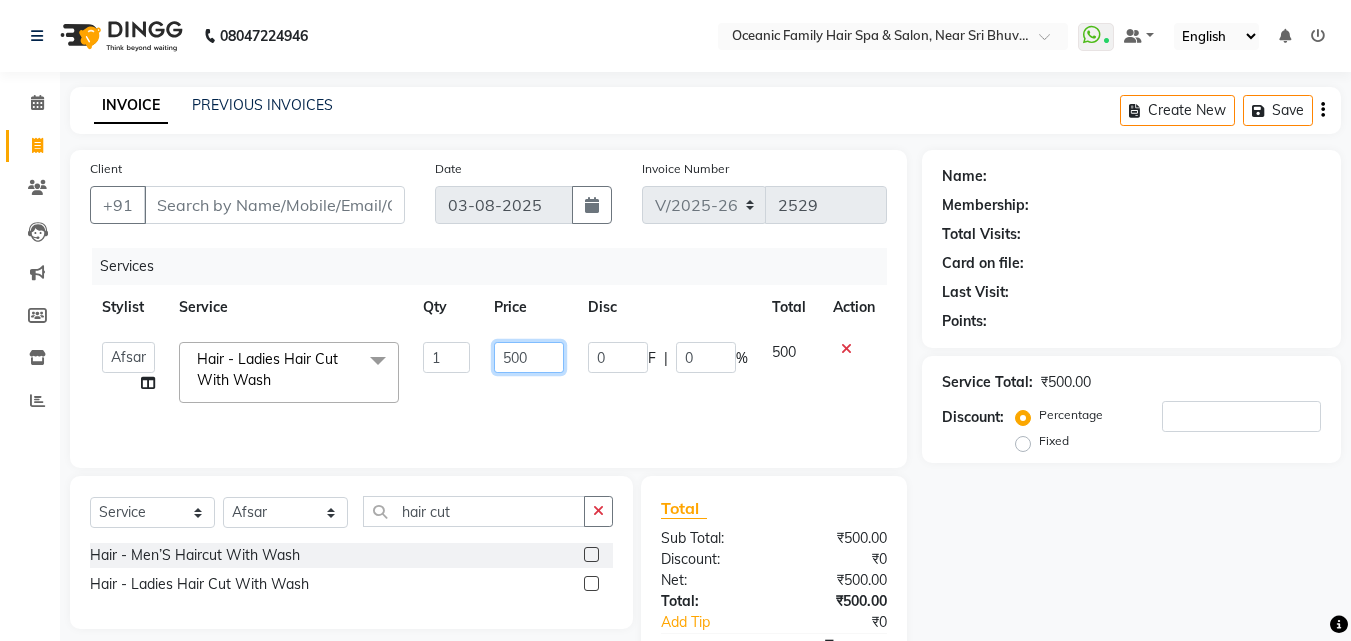 click on "500" 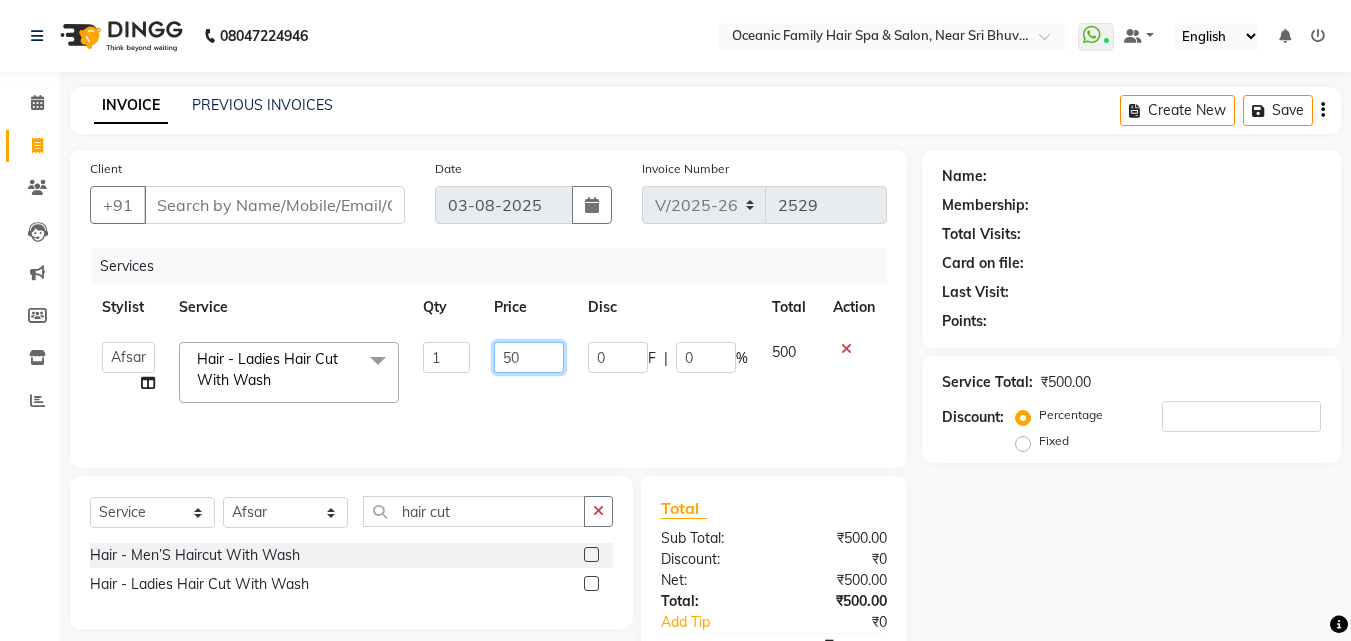 type on "5" 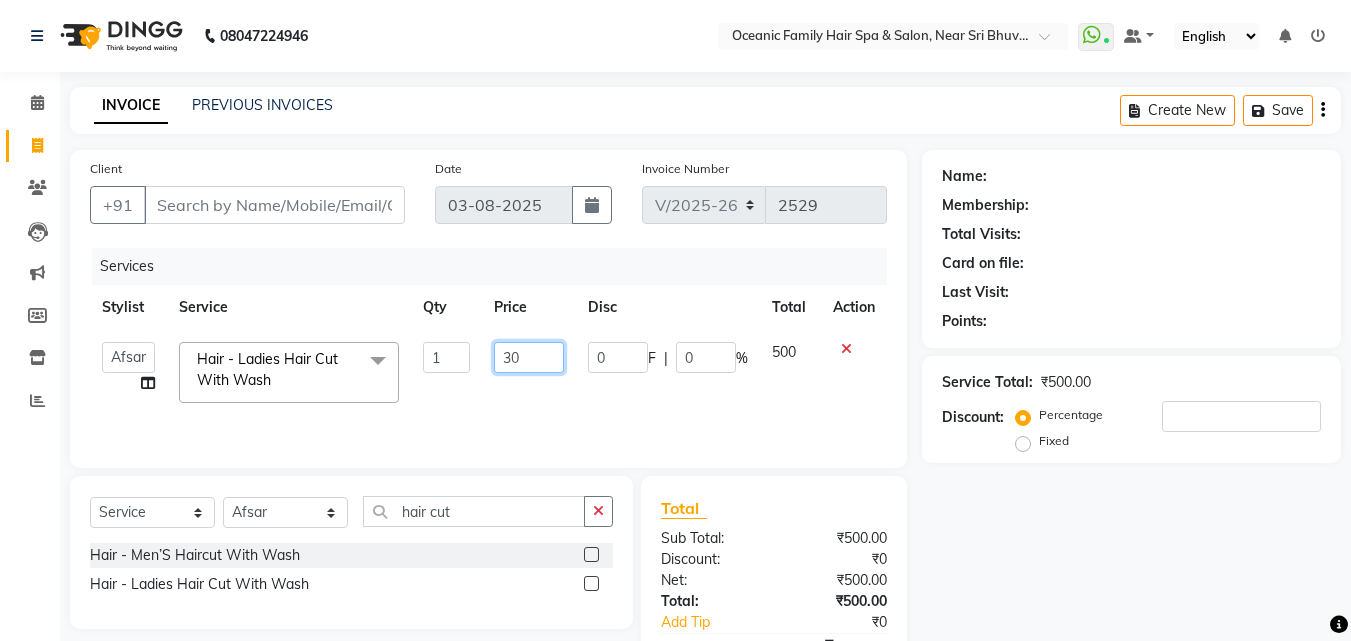 type on "300" 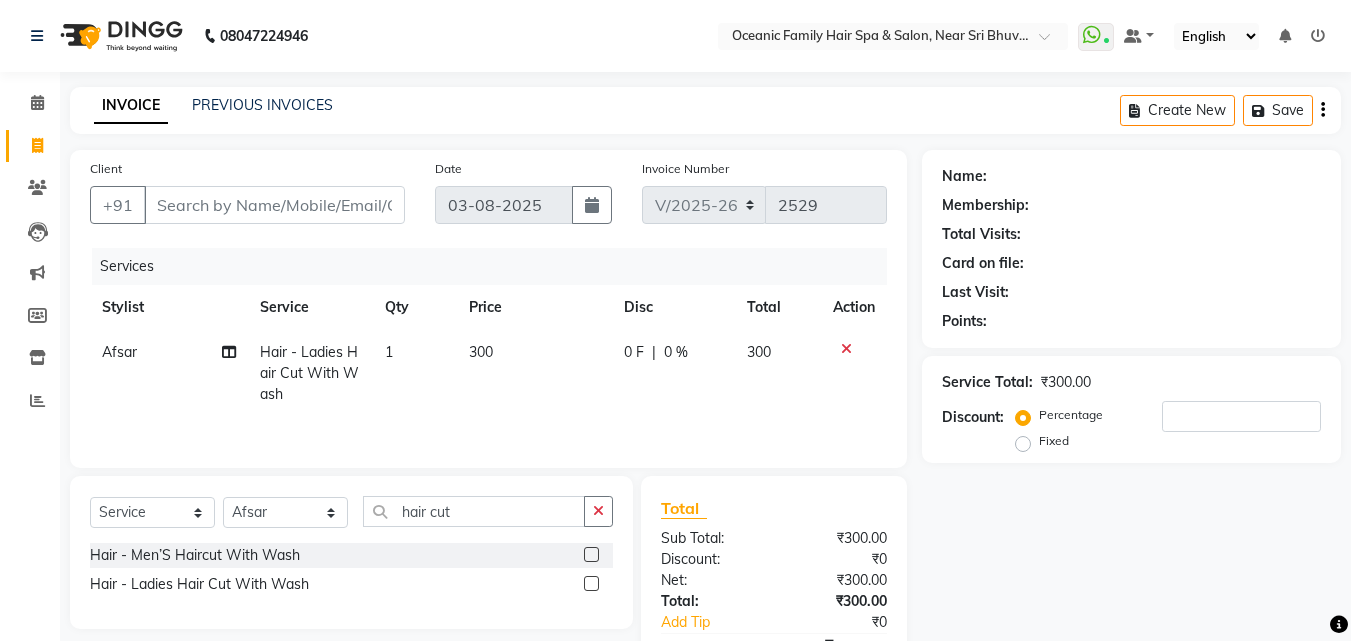 click on "Name: Membership: Total Visits: Card on file: Last Visit:  Points:  Service Total:  ₹300.00  Discount:  Percentage   Fixed" 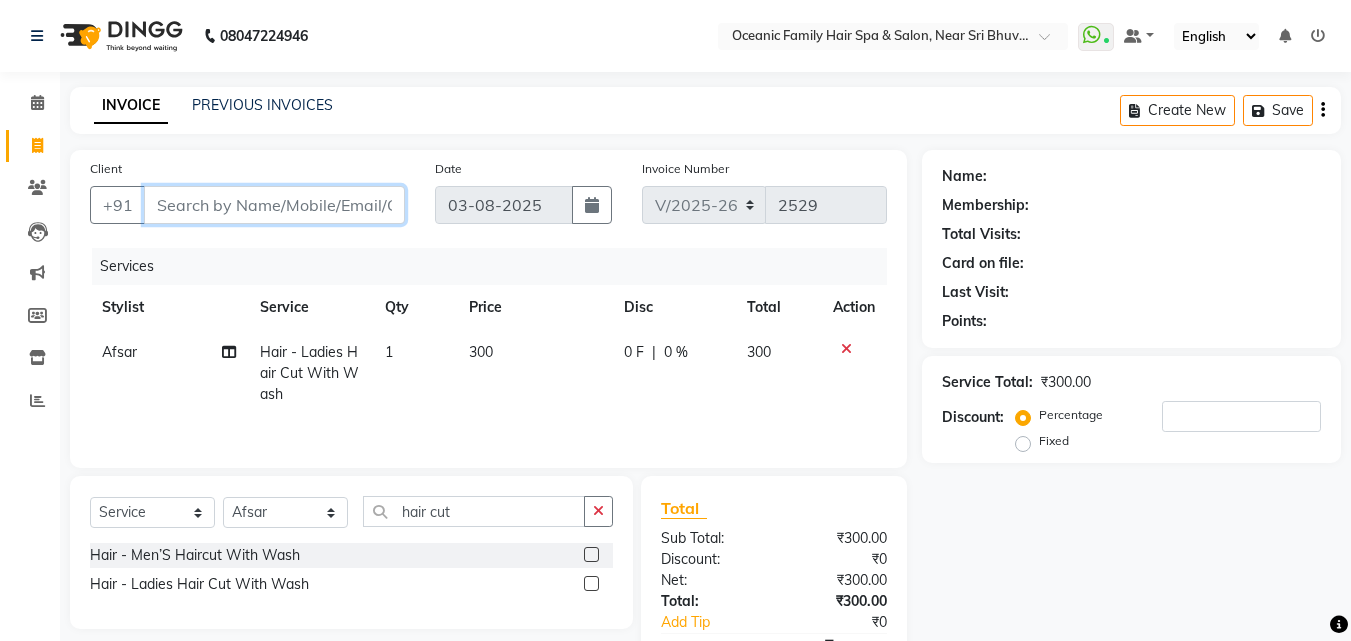 click on "Client" at bounding box center [274, 205] 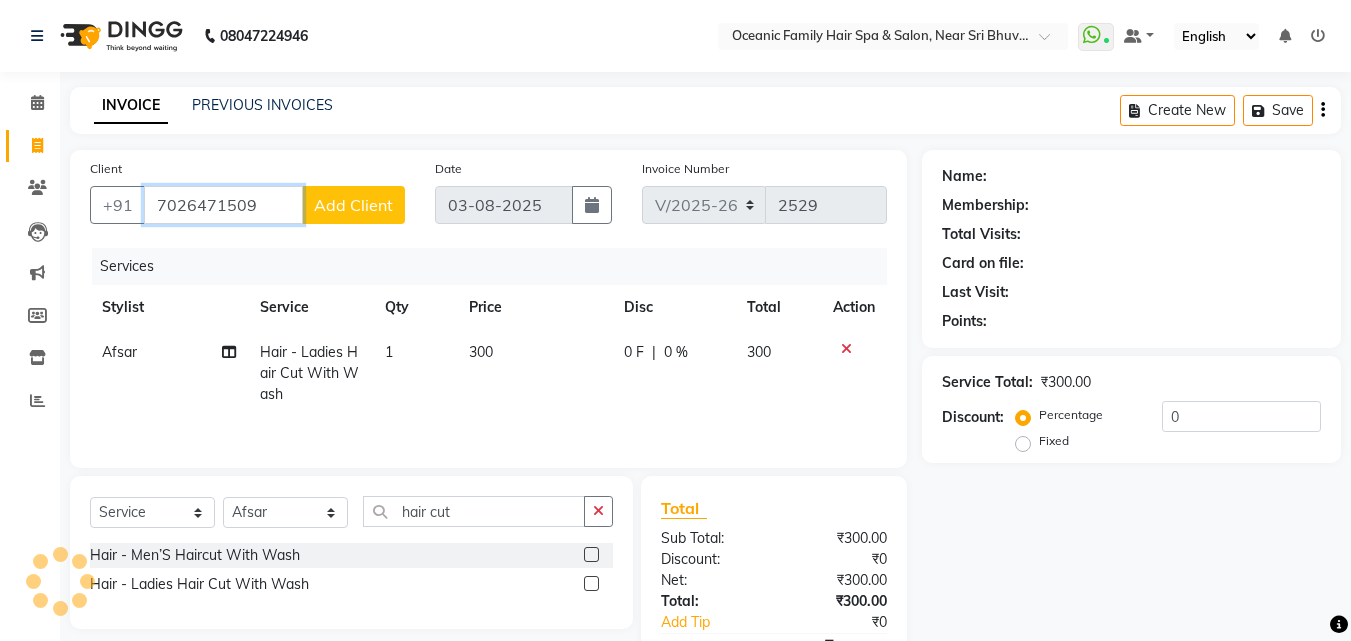 type on "7026471509" 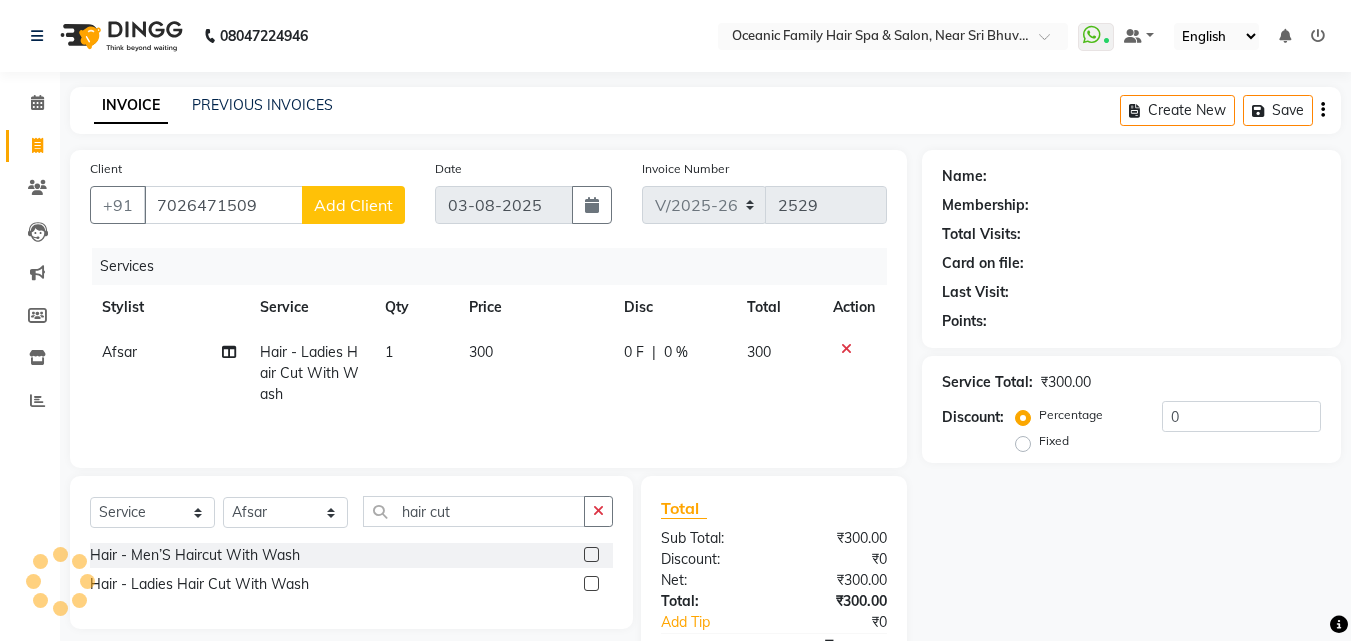 click on "Add Client" 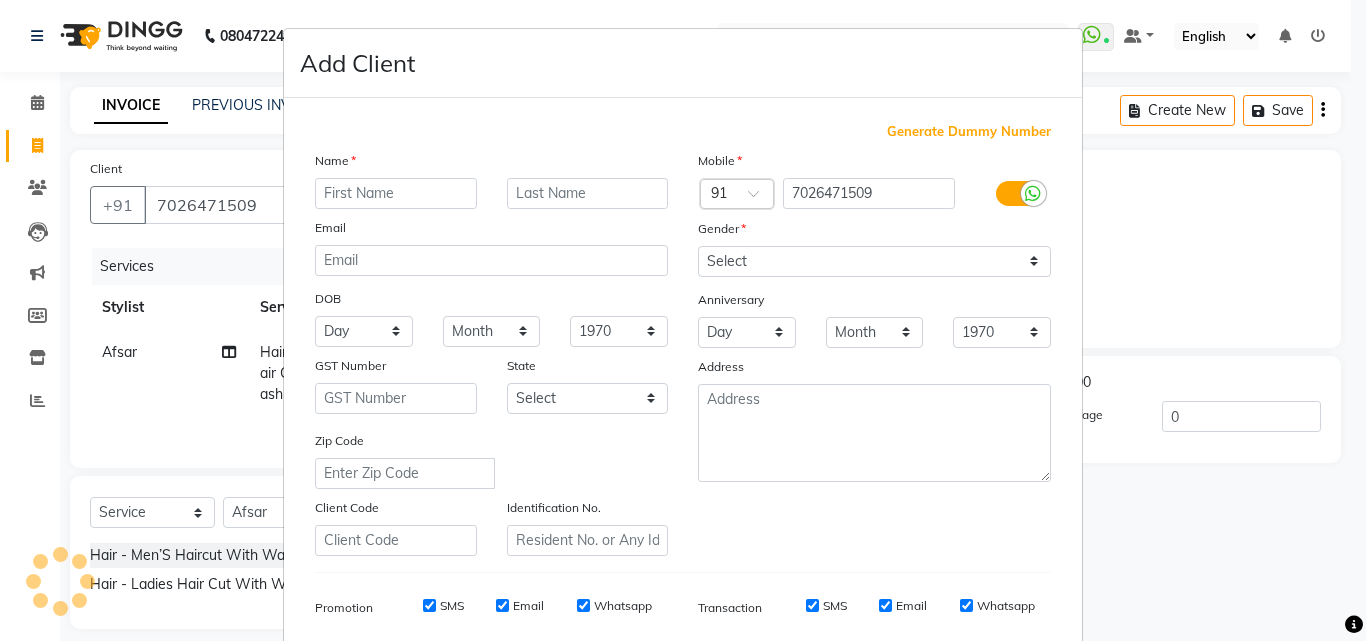 click at bounding box center (396, 193) 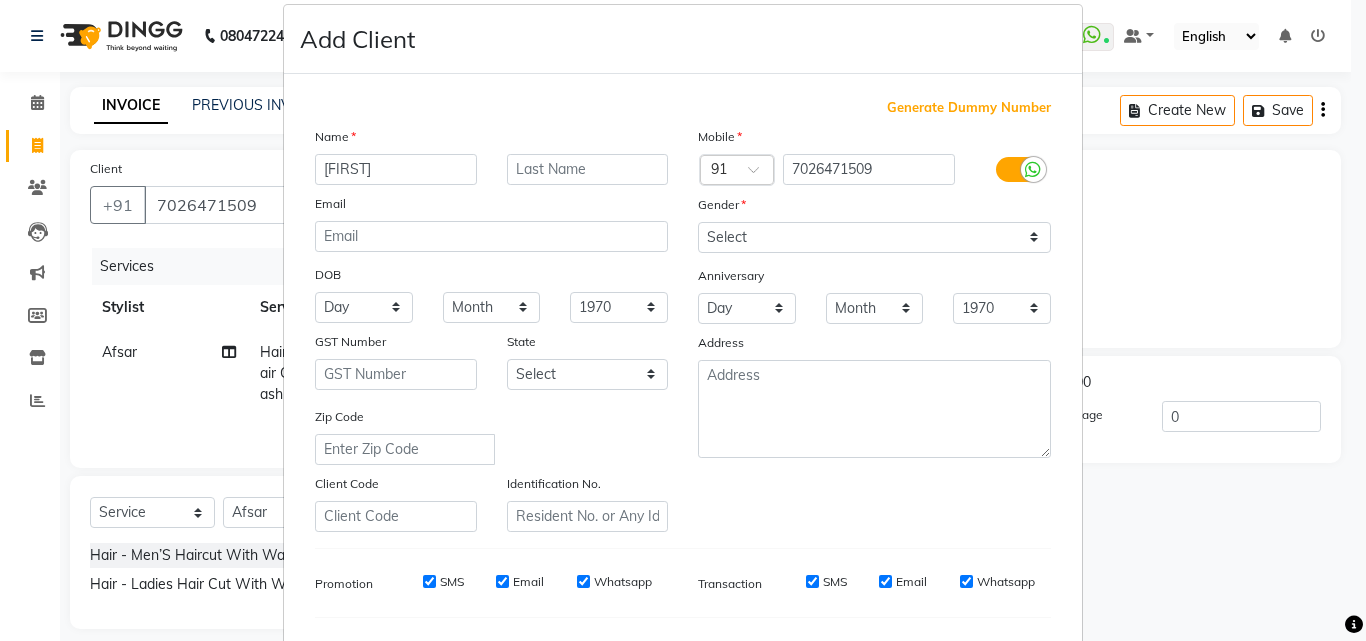 scroll, scrollTop: 0, scrollLeft: 0, axis: both 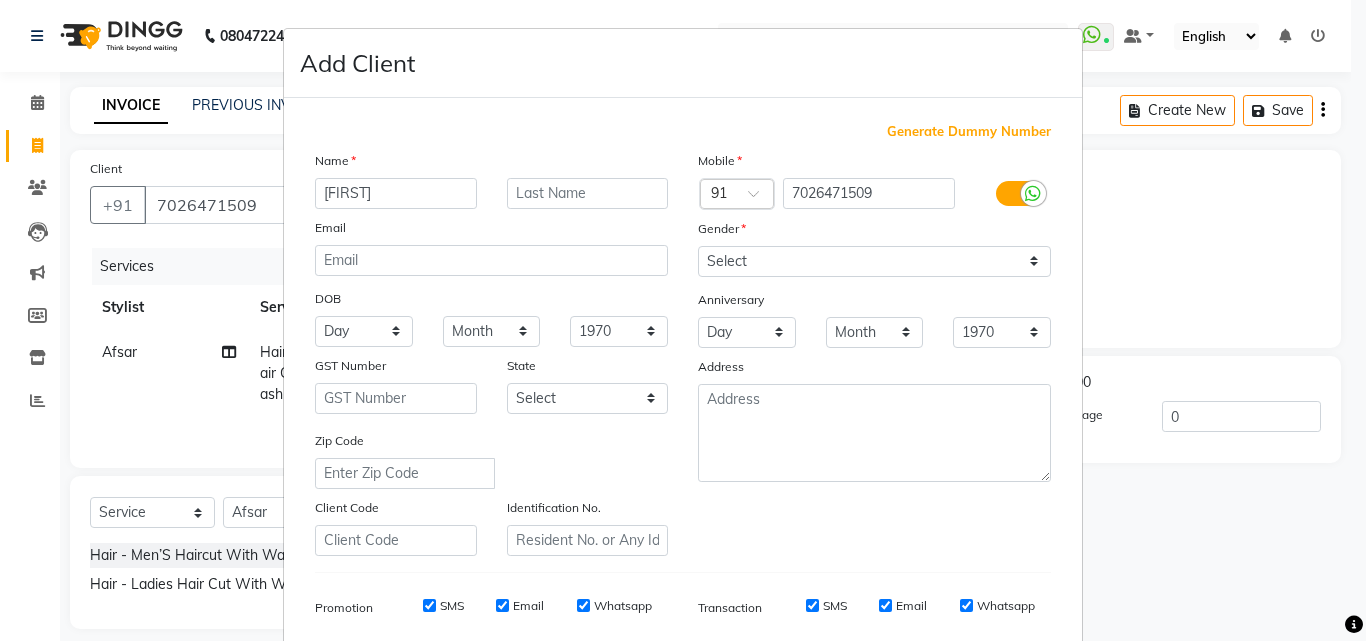type on "[FIRST]" 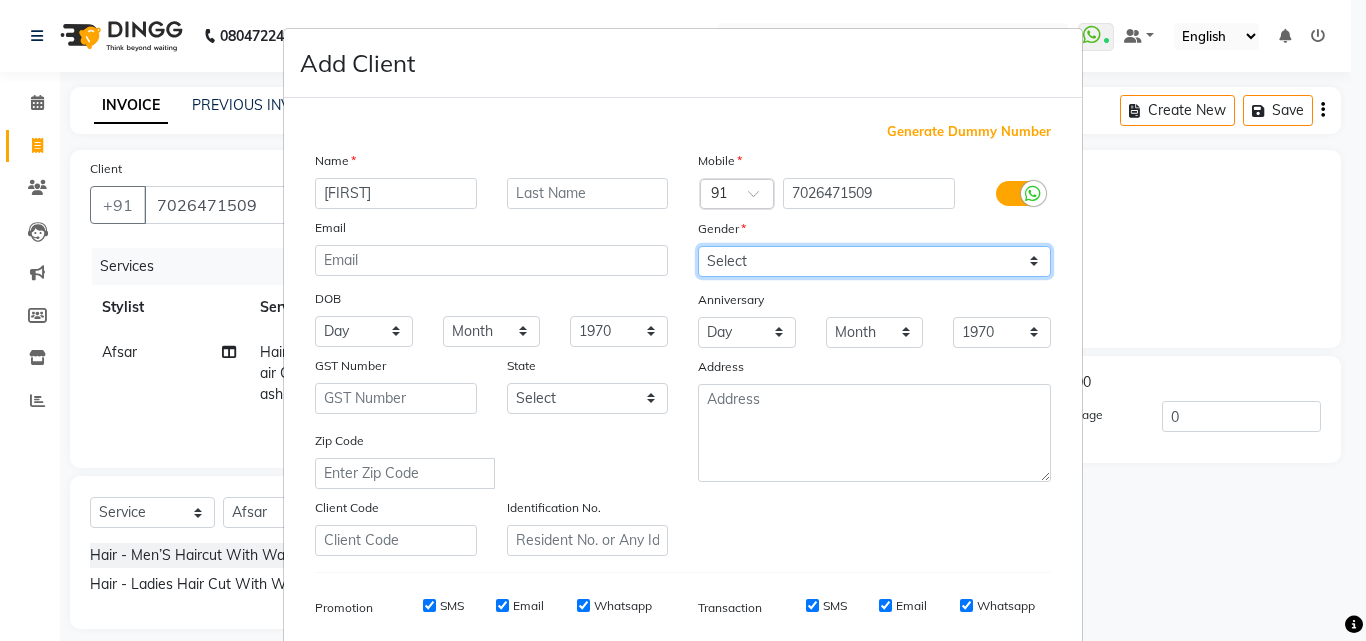click on "Select Male Female Other Prefer Not To Say" at bounding box center (874, 261) 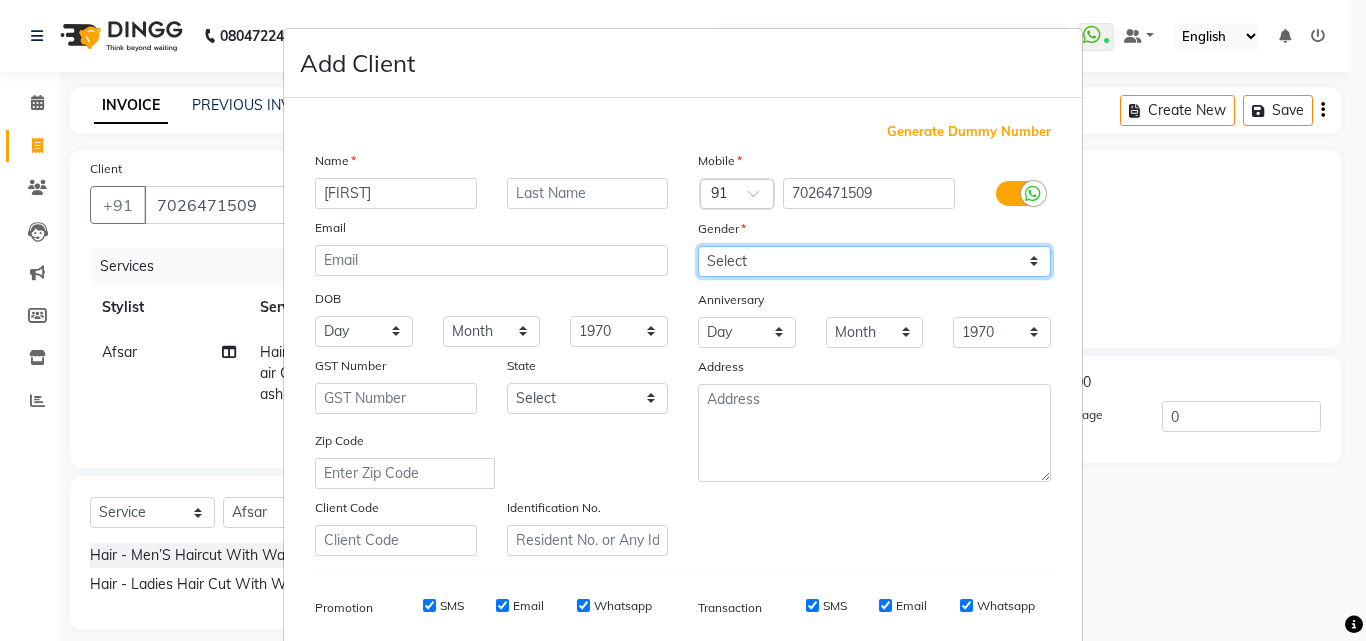 select on "female" 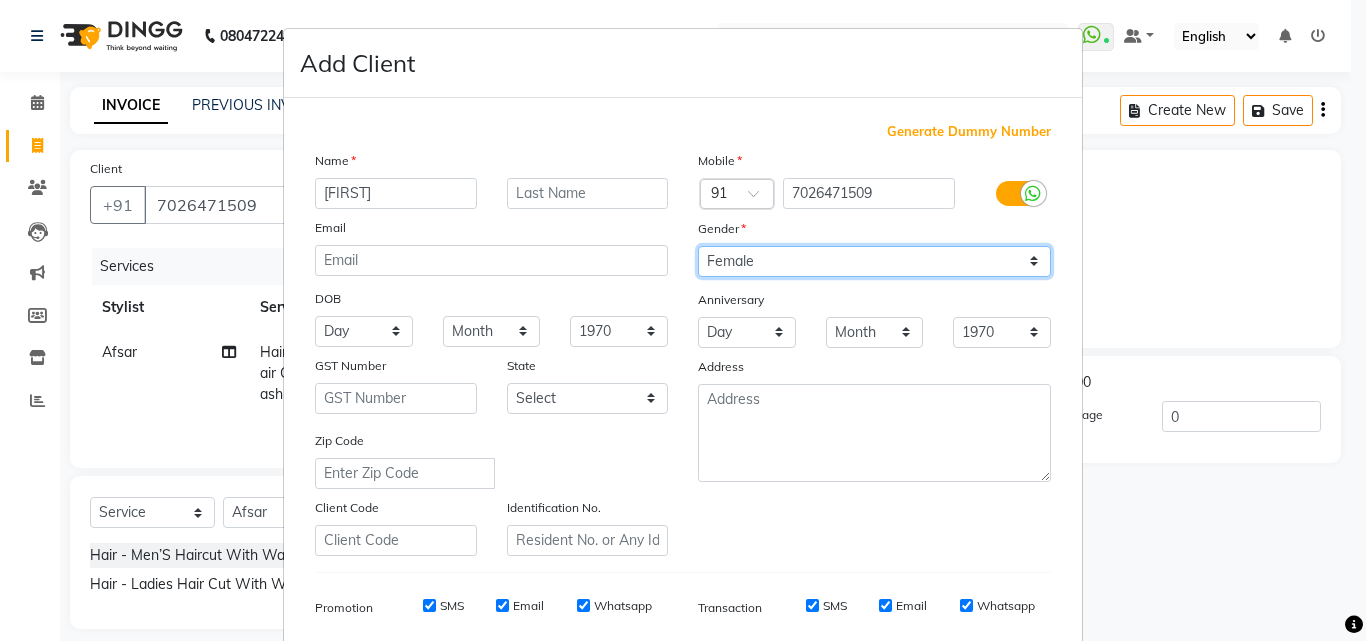 click on "Select Male Female Other Prefer Not To Say" at bounding box center (874, 261) 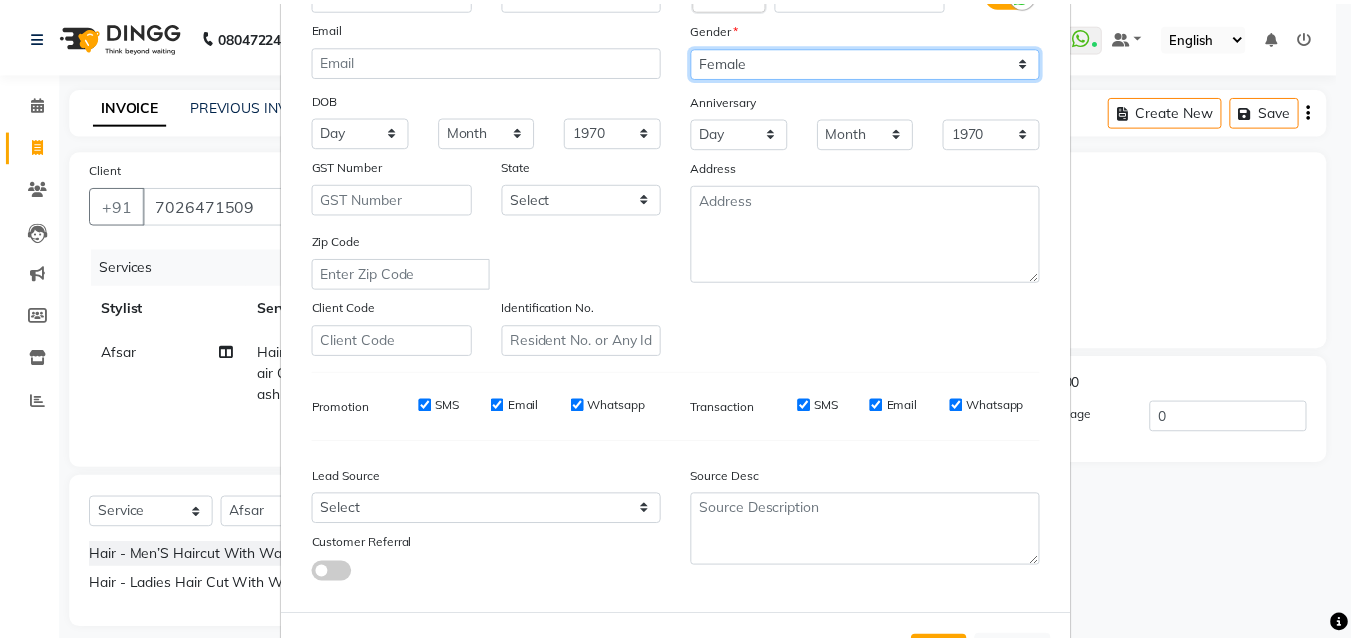 scroll, scrollTop: 282, scrollLeft: 0, axis: vertical 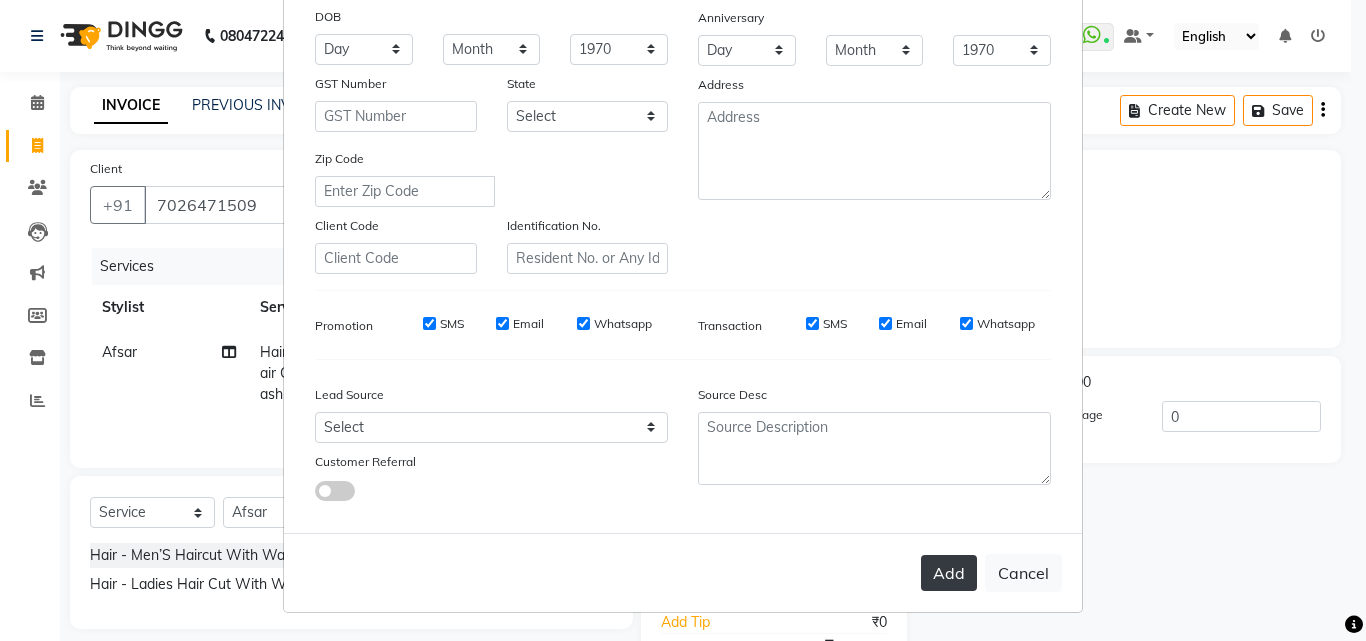 click on "Add" at bounding box center [949, 573] 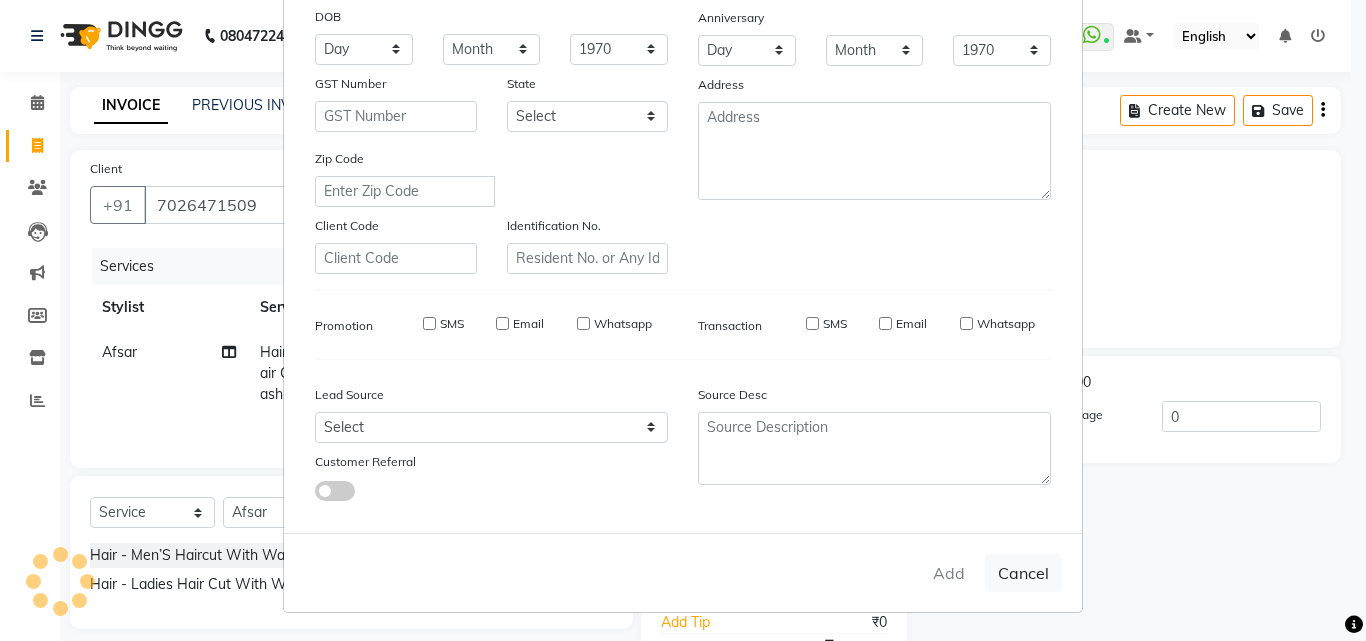 type 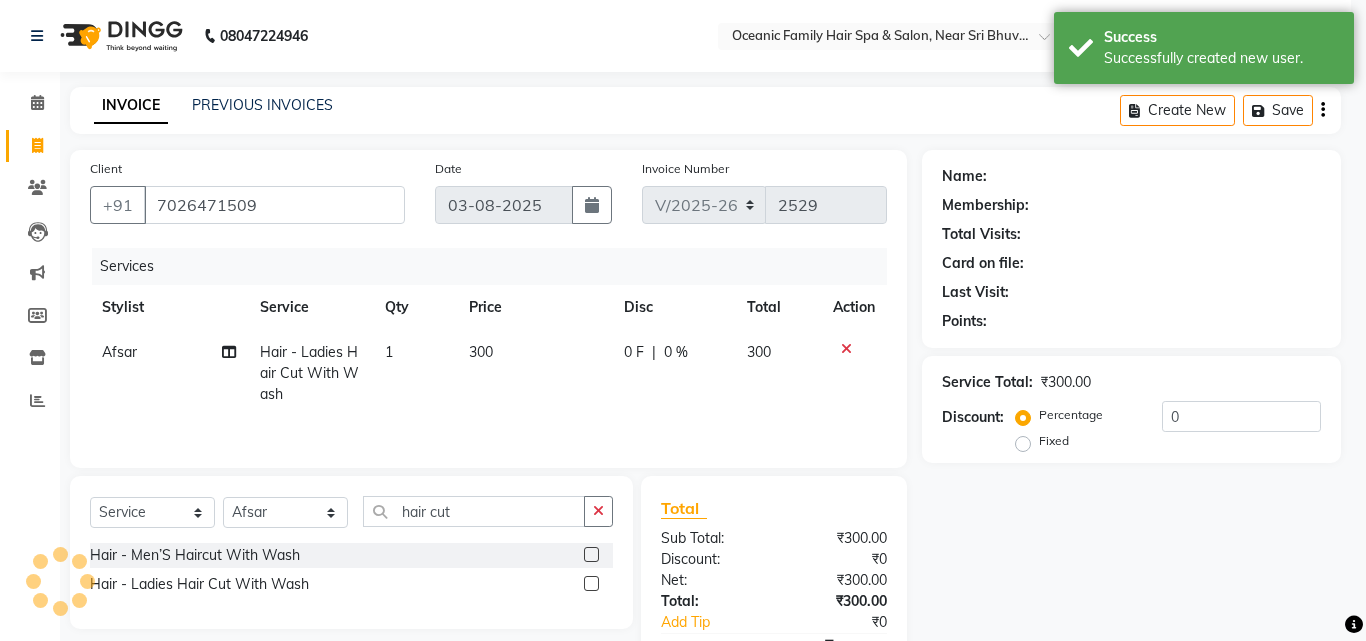 select on "1: Object" 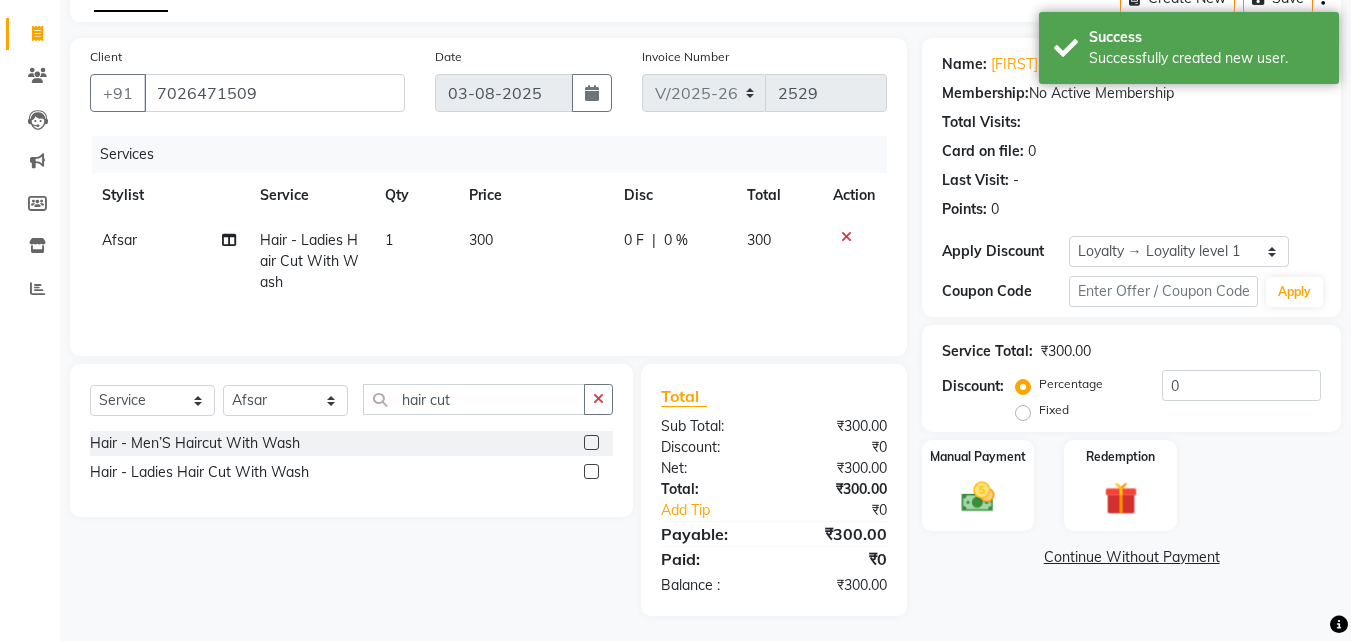 scroll, scrollTop: 117, scrollLeft: 0, axis: vertical 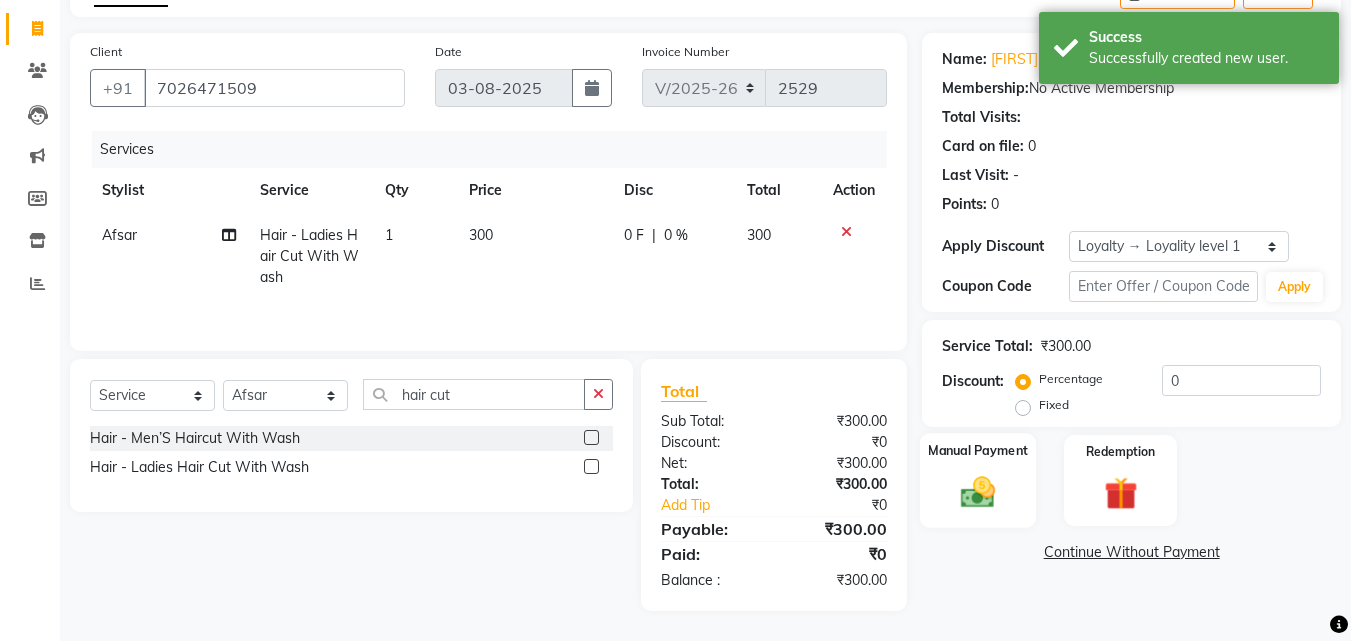 click on "Manual Payment" 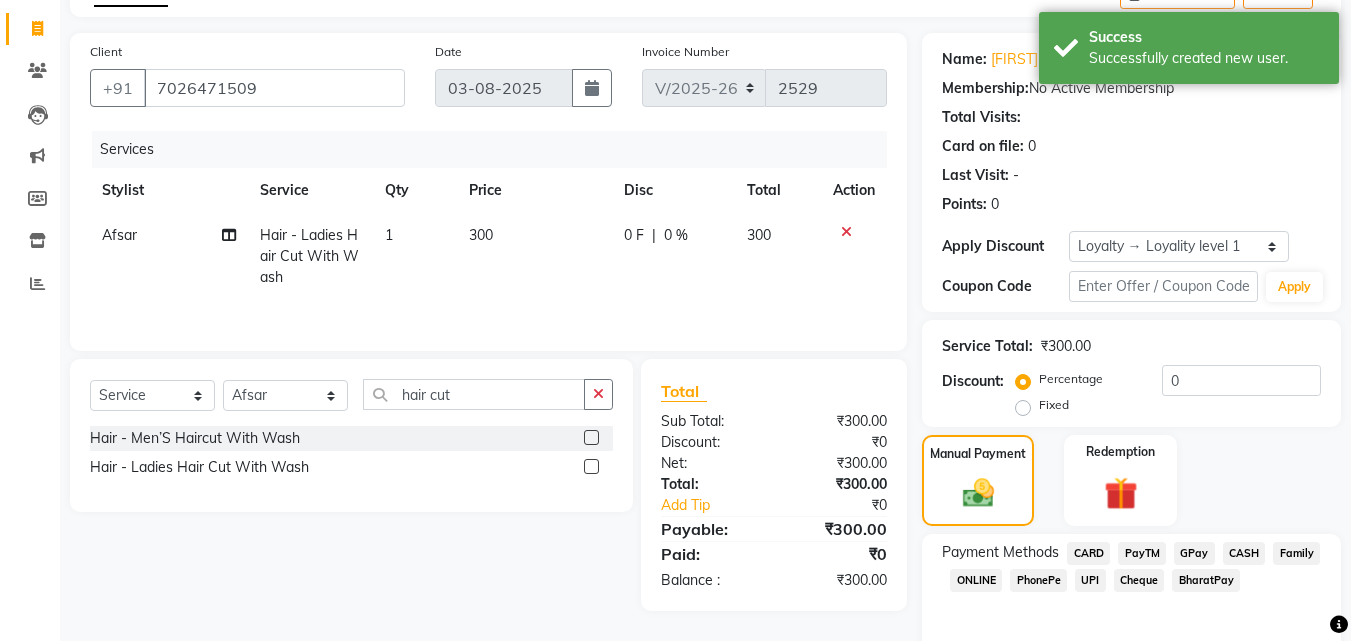 click on "PayTM" 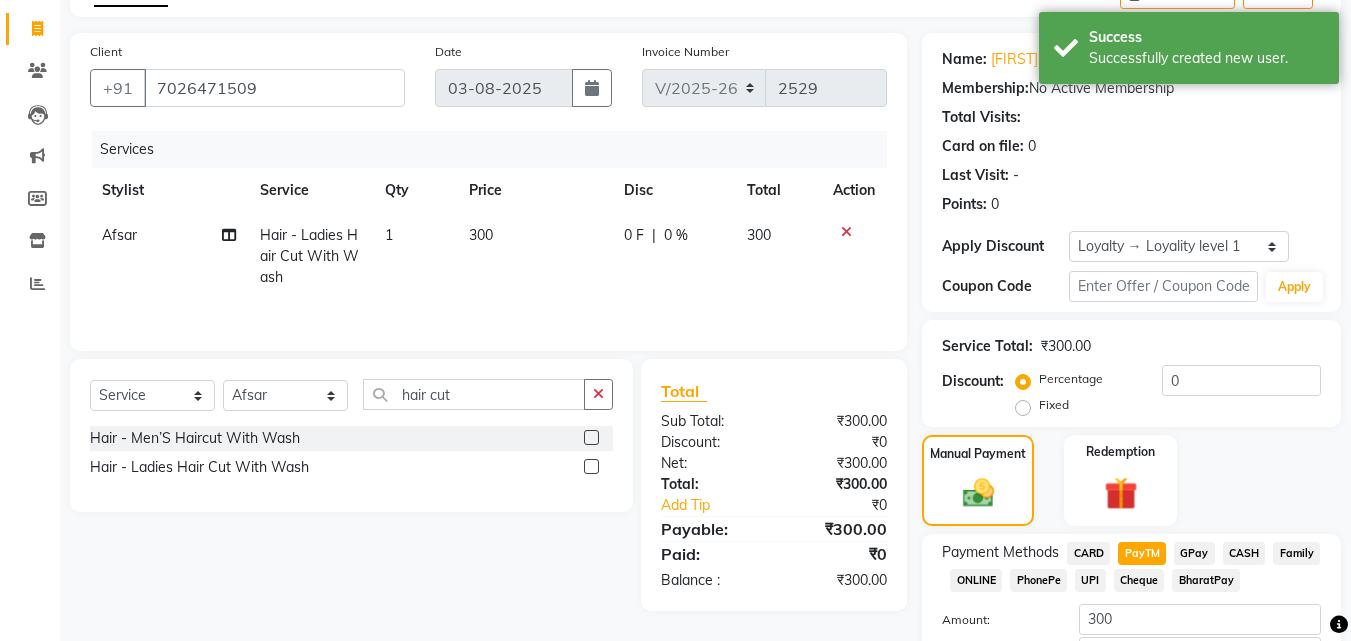 scroll, scrollTop: 257, scrollLeft: 0, axis: vertical 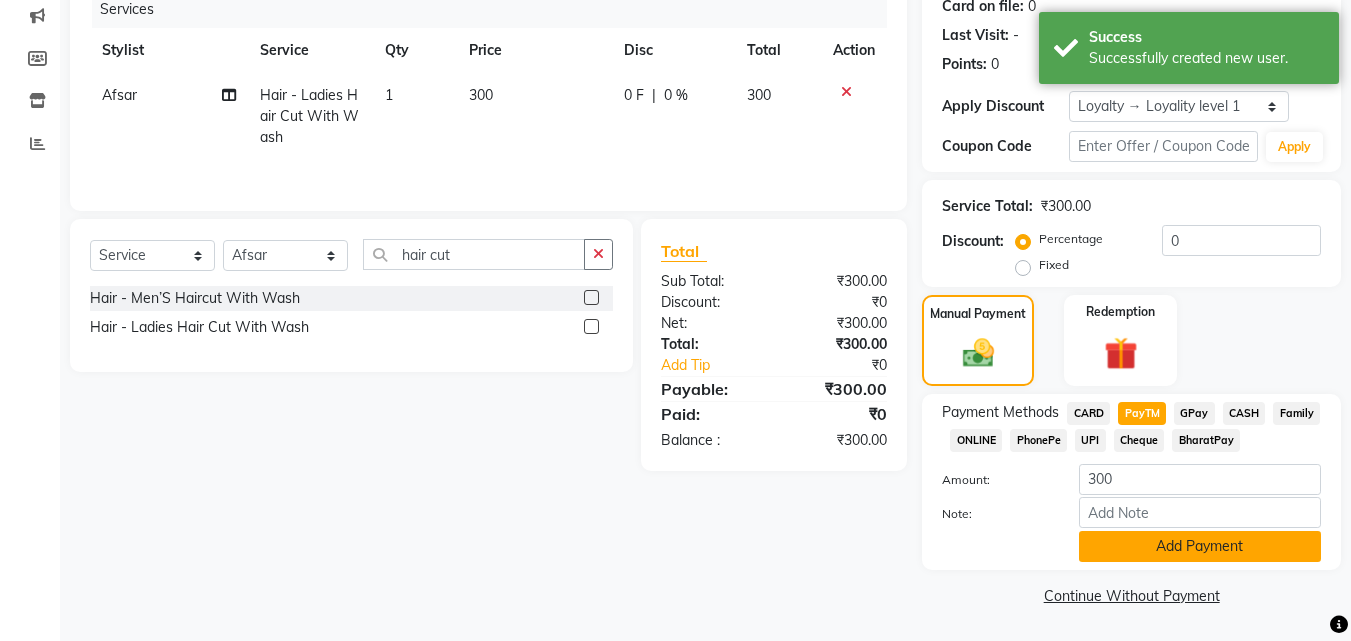 click on "Add Payment" 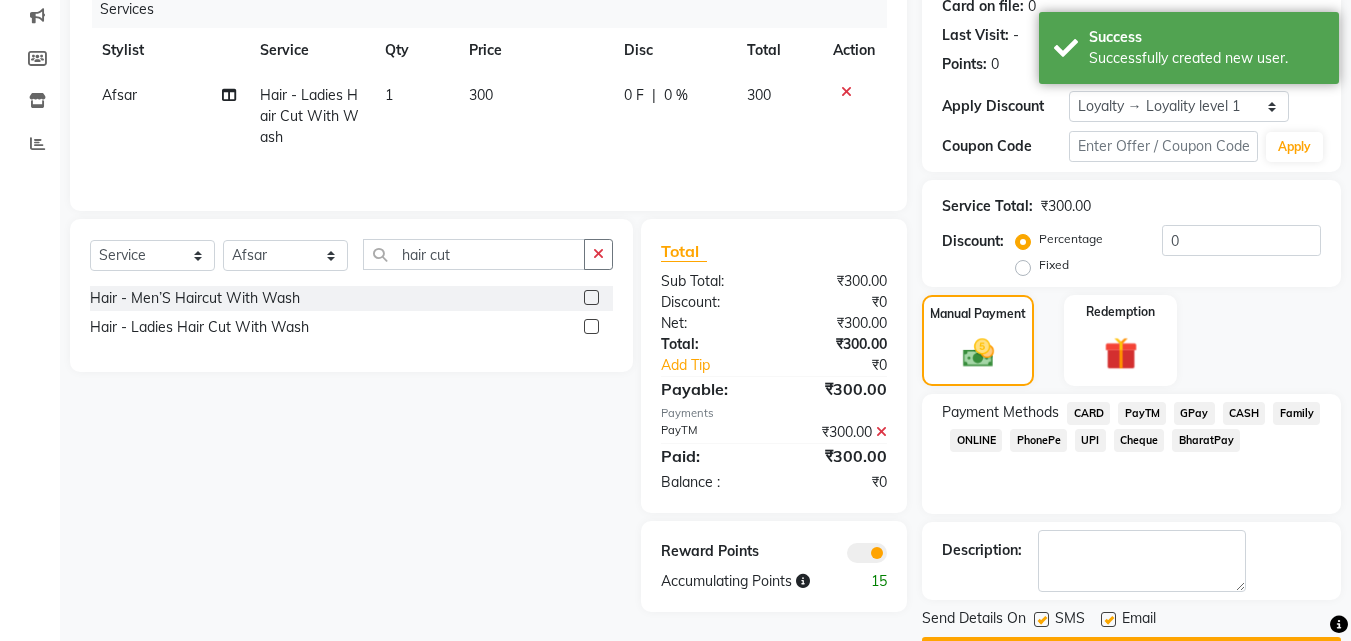 scroll, scrollTop: 314, scrollLeft: 0, axis: vertical 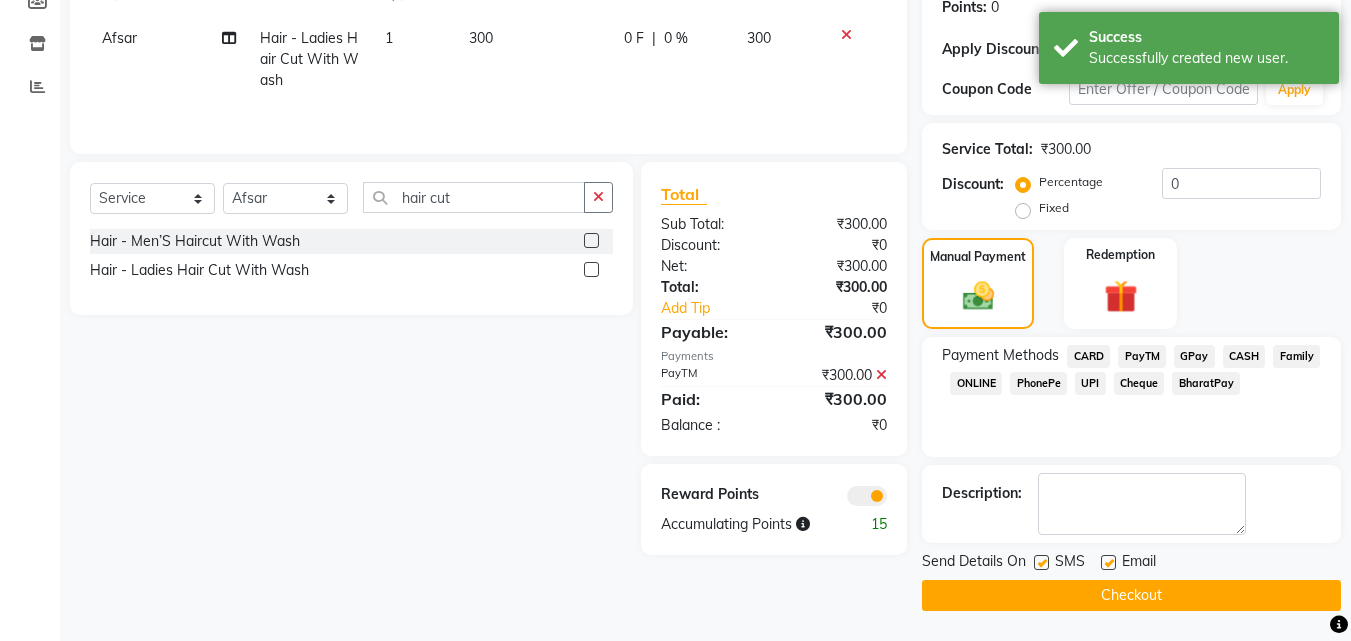 click on "Checkout" 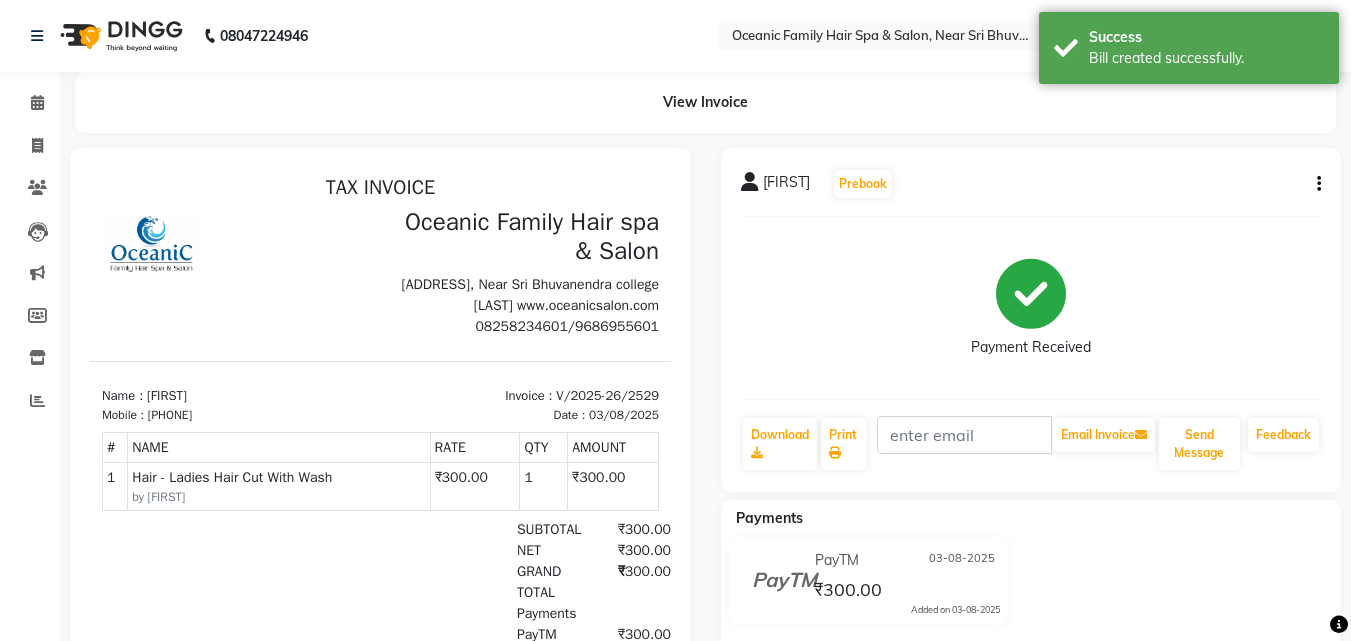scroll, scrollTop: 0, scrollLeft: 0, axis: both 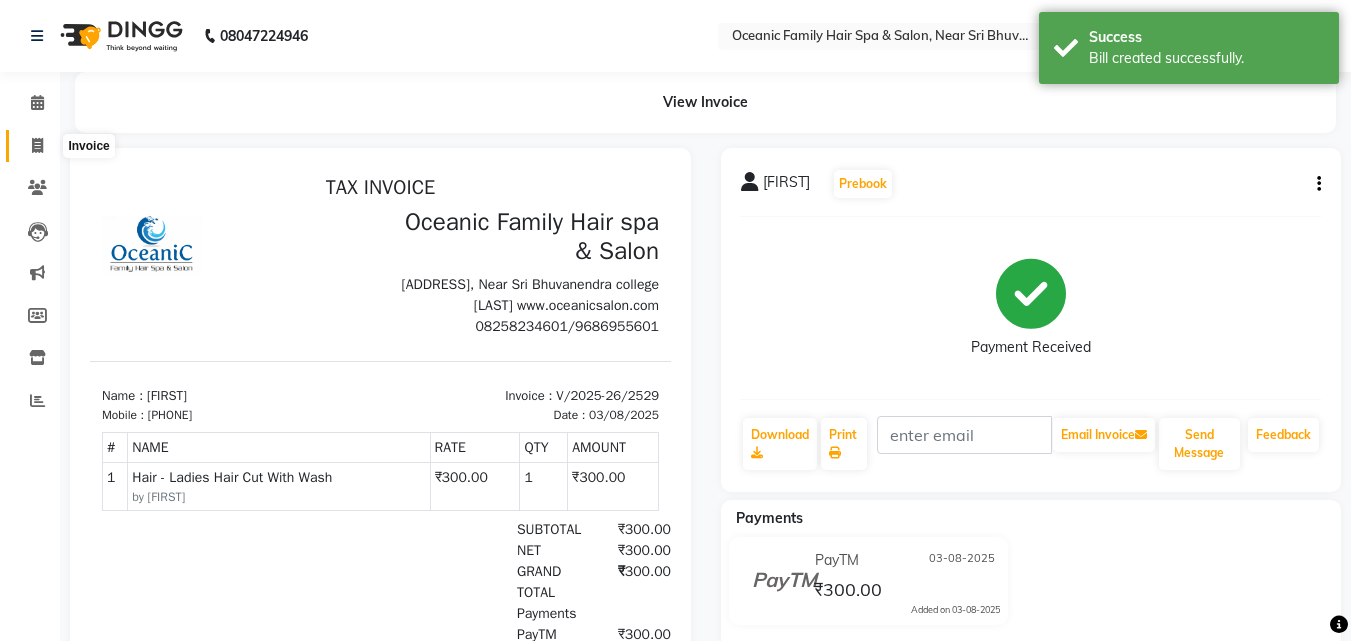 click 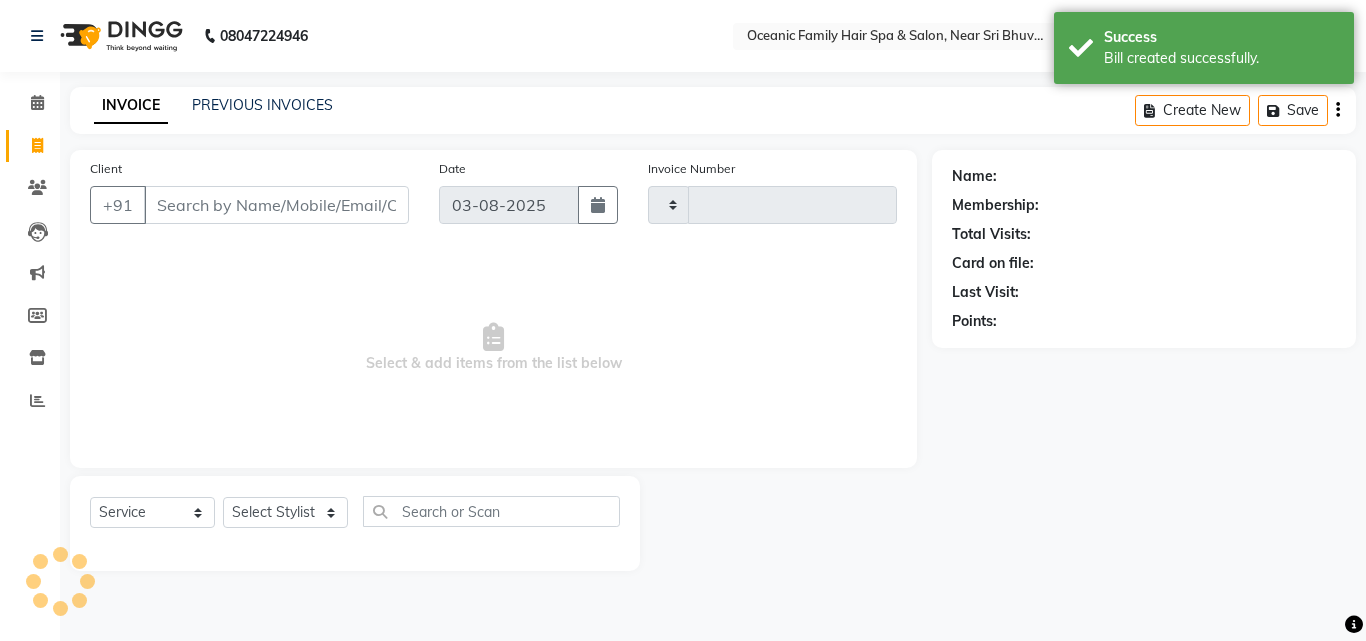 type on "2530" 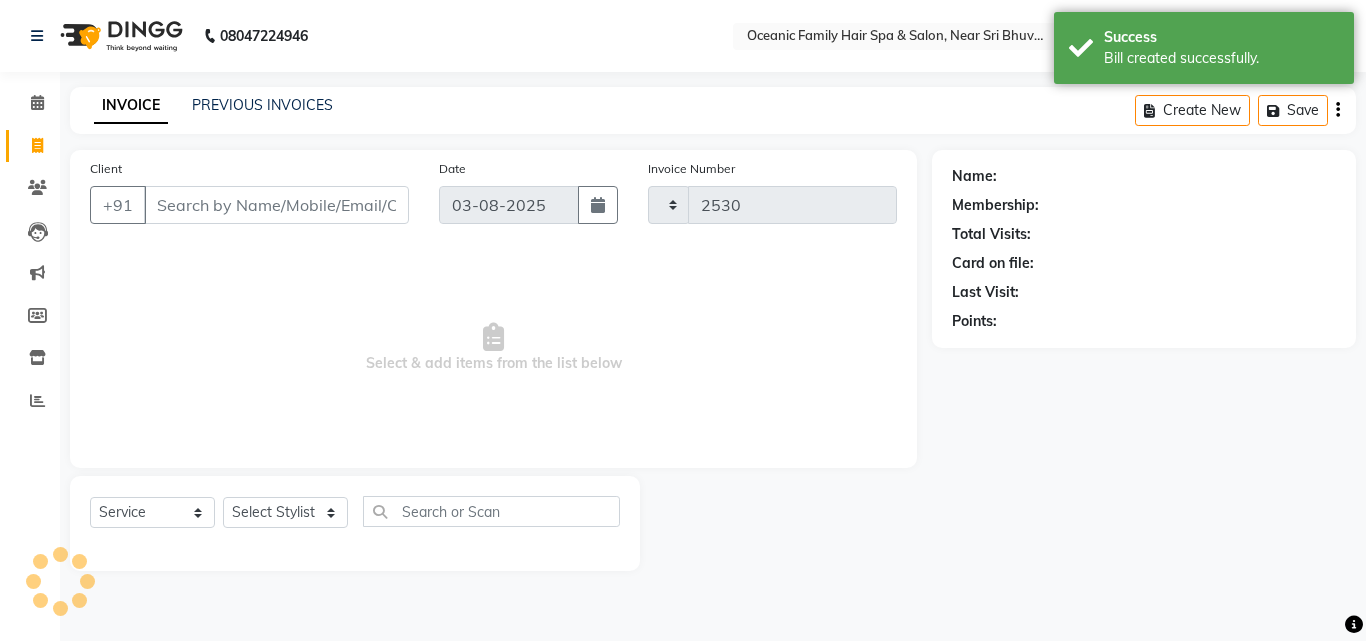 select on "4366" 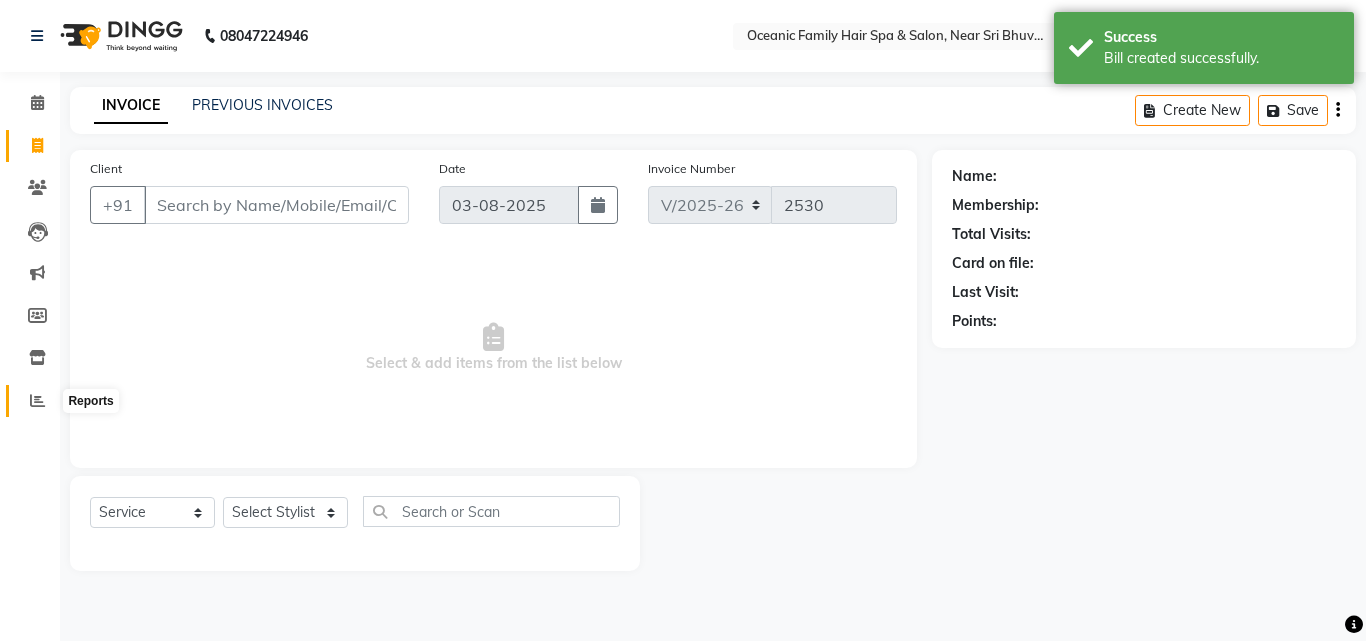 click 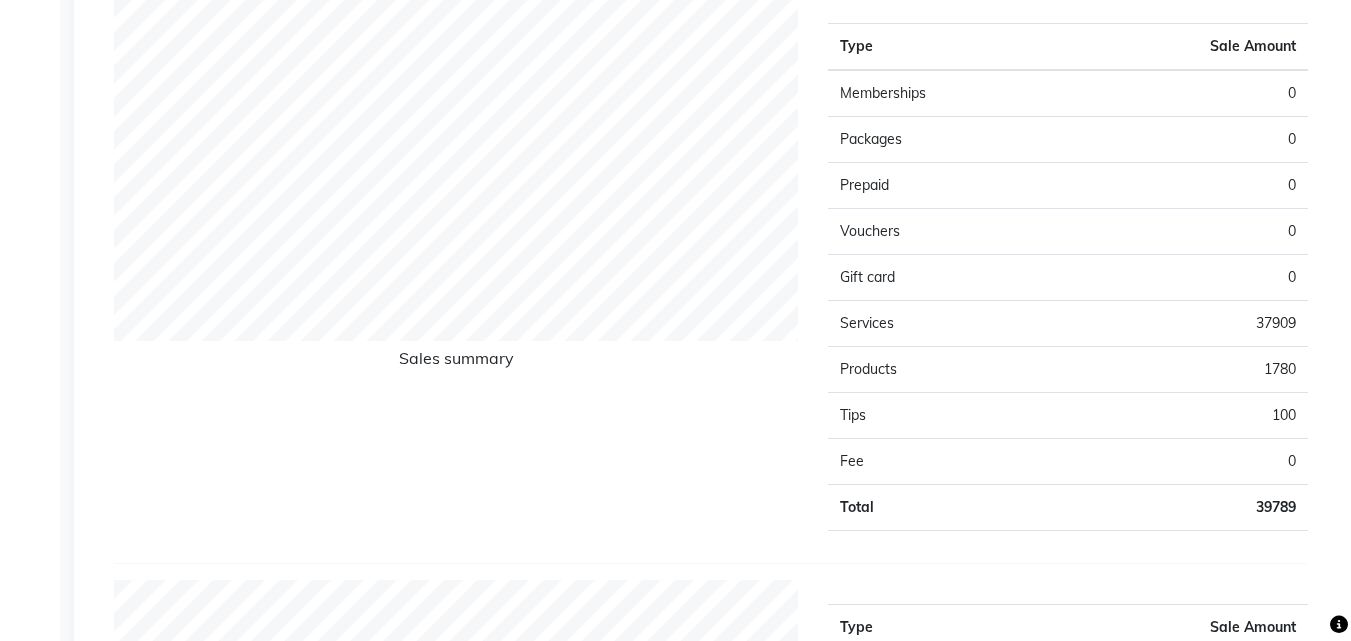 scroll, scrollTop: 800, scrollLeft: 0, axis: vertical 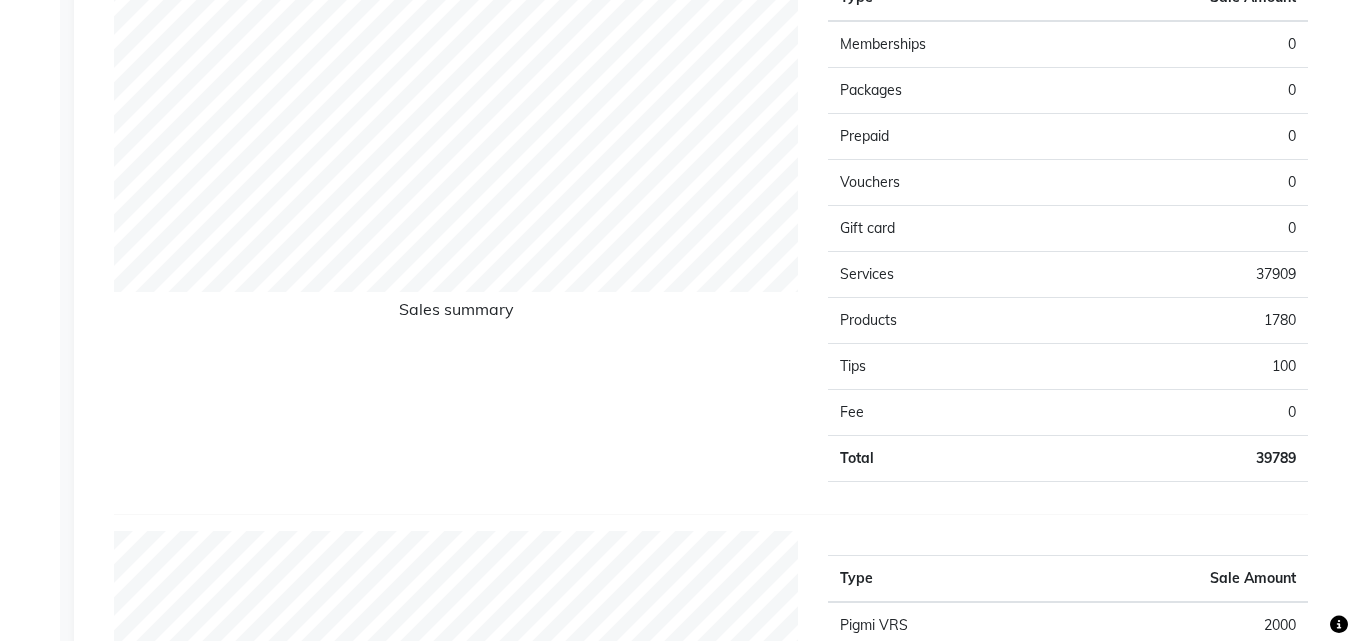 click on "1780" 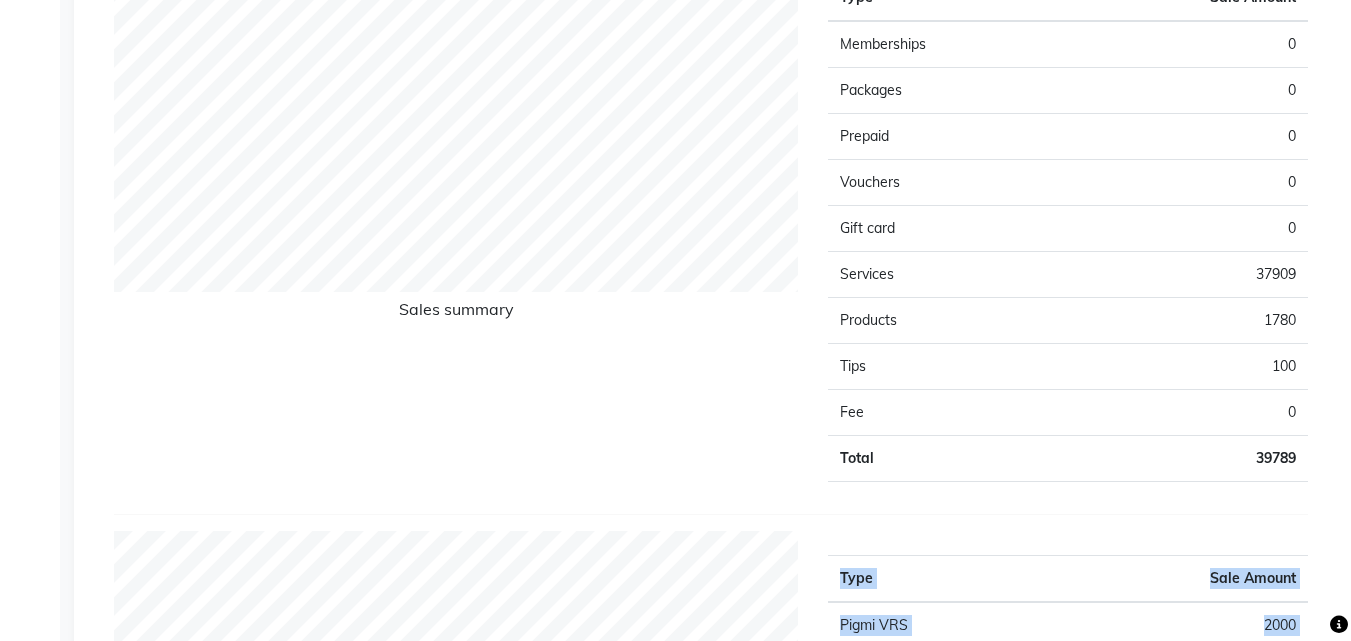click on "Type Sale Amount Pigmi VRS 2000 Maintenance 570 Staff Tip 100 Total 2670" 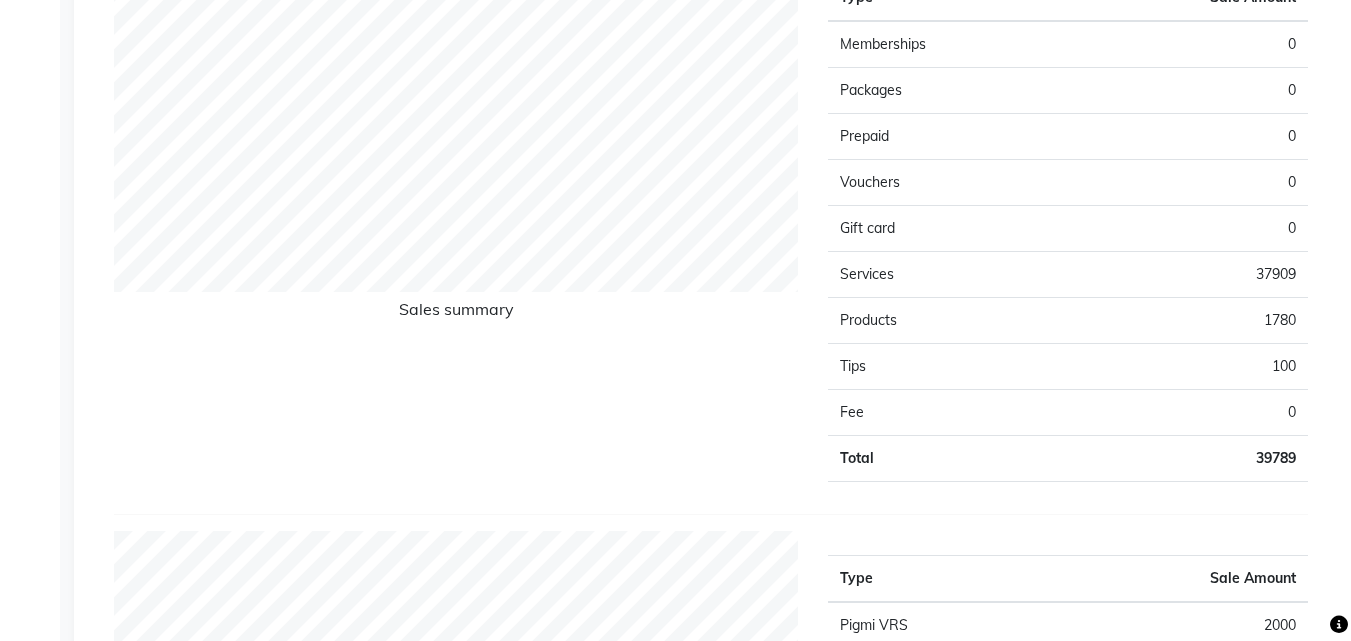 click on "1780" 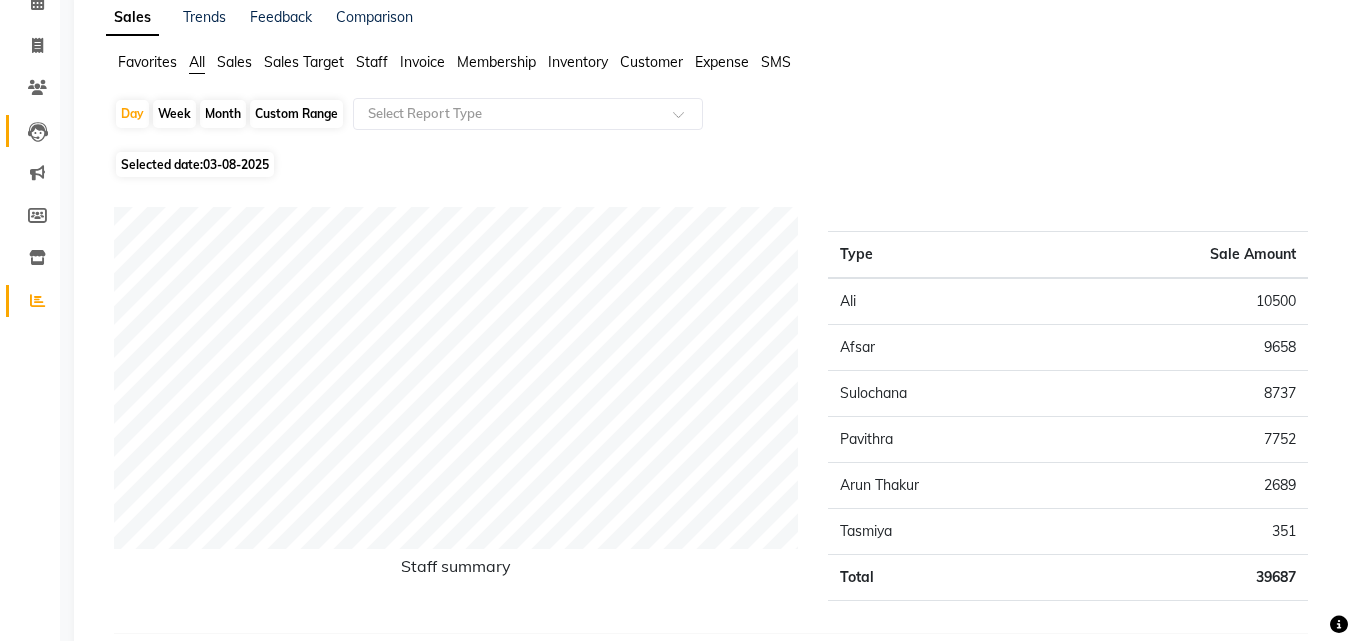 scroll, scrollTop: 0, scrollLeft: 0, axis: both 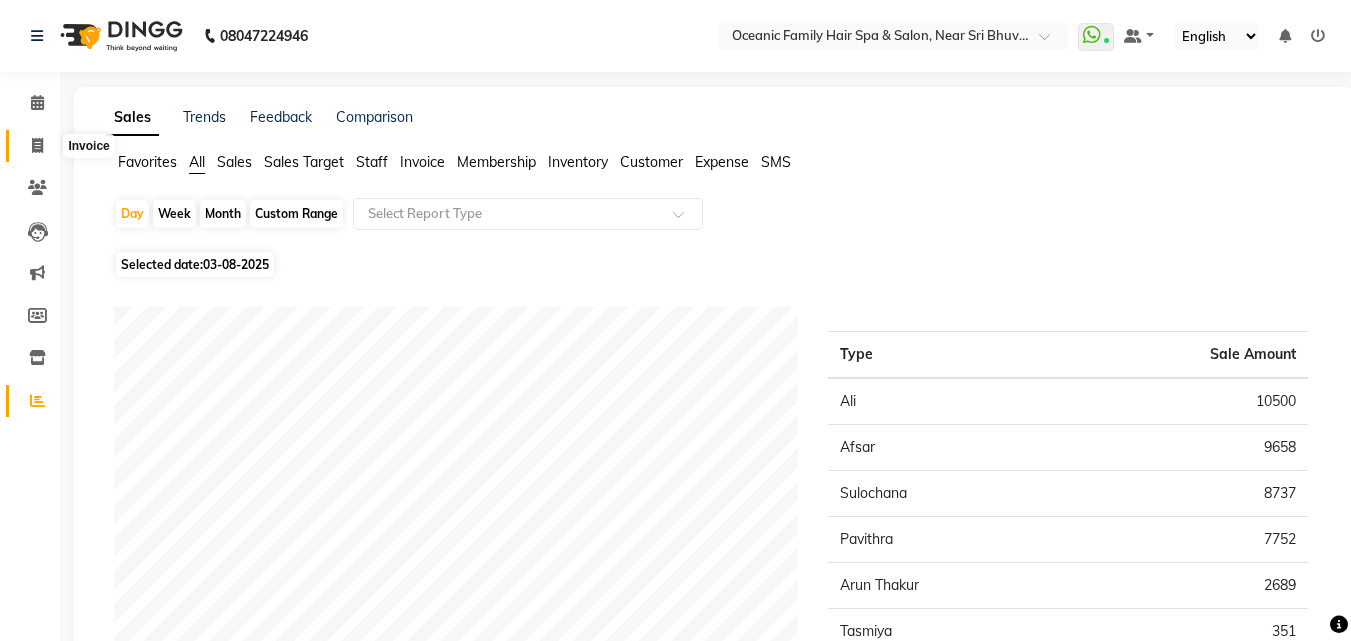 click 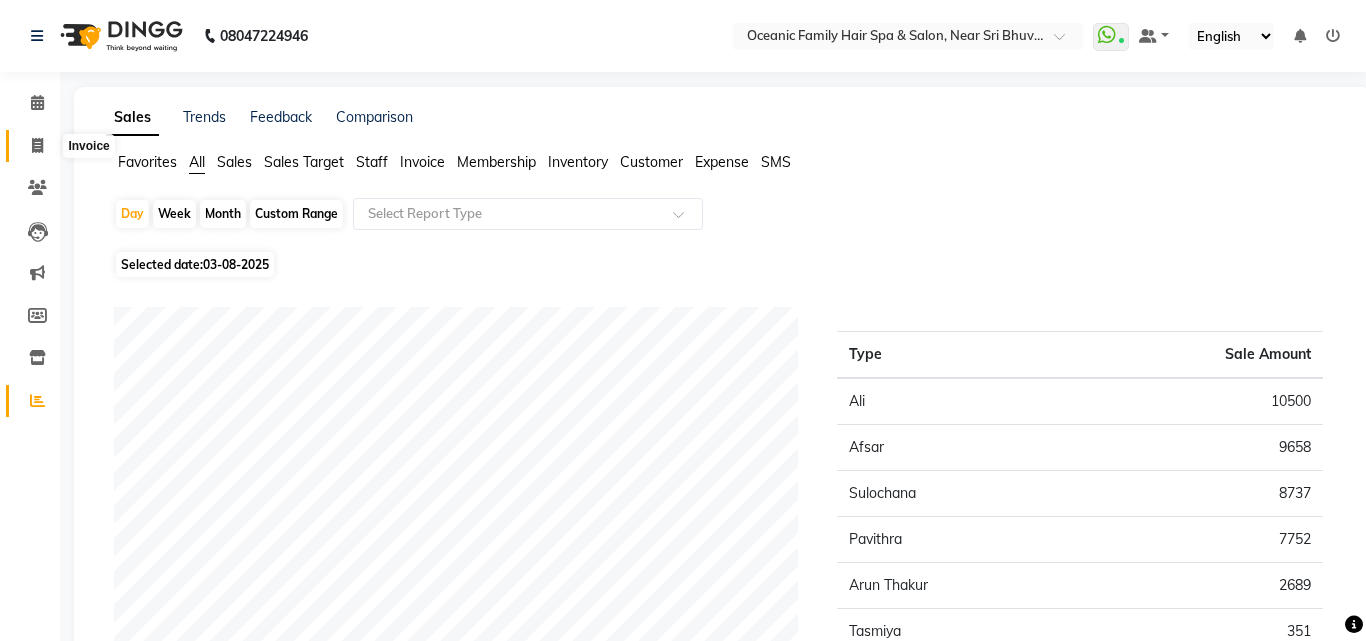 select on "service" 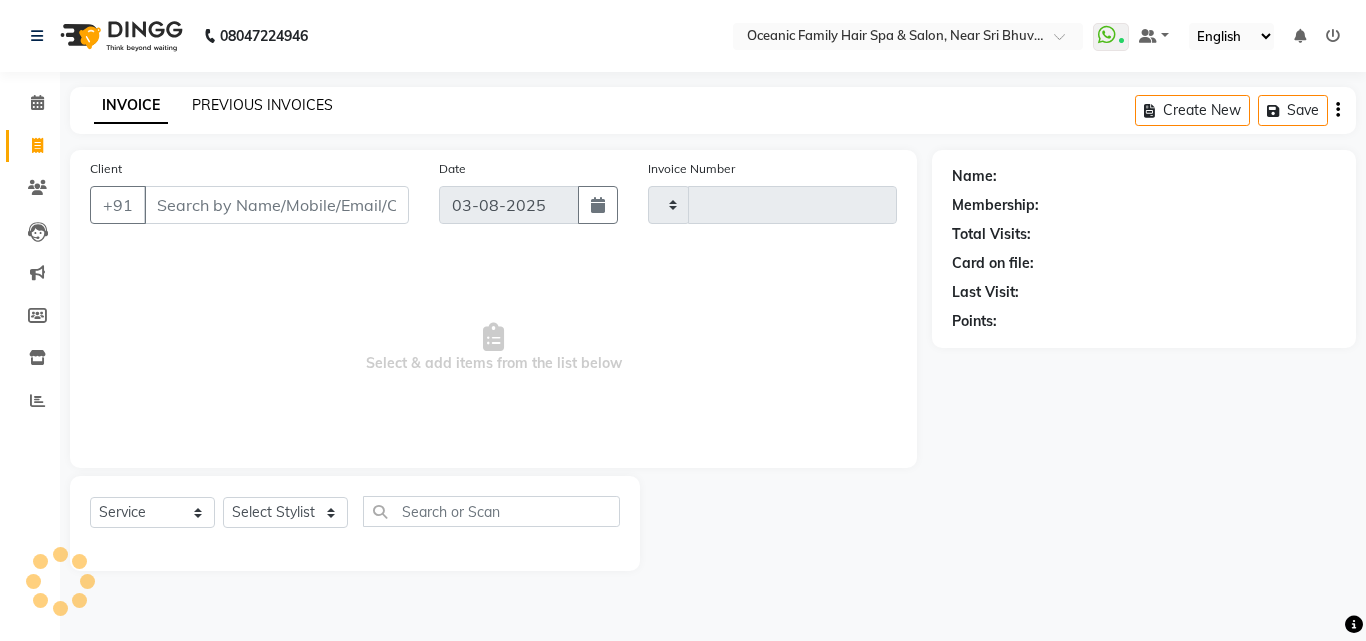 click on "PREVIOUS INVOICES" 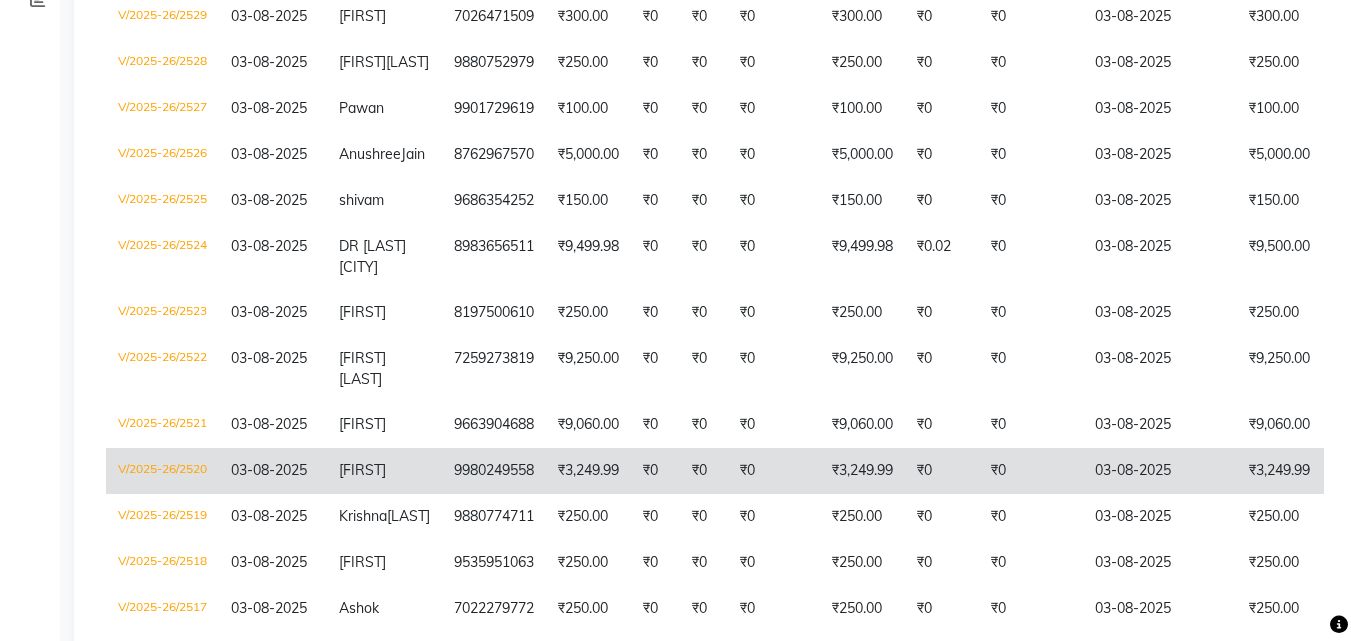 scroll, scrollTop: 500, scrollLeft: 0, axis: vertical 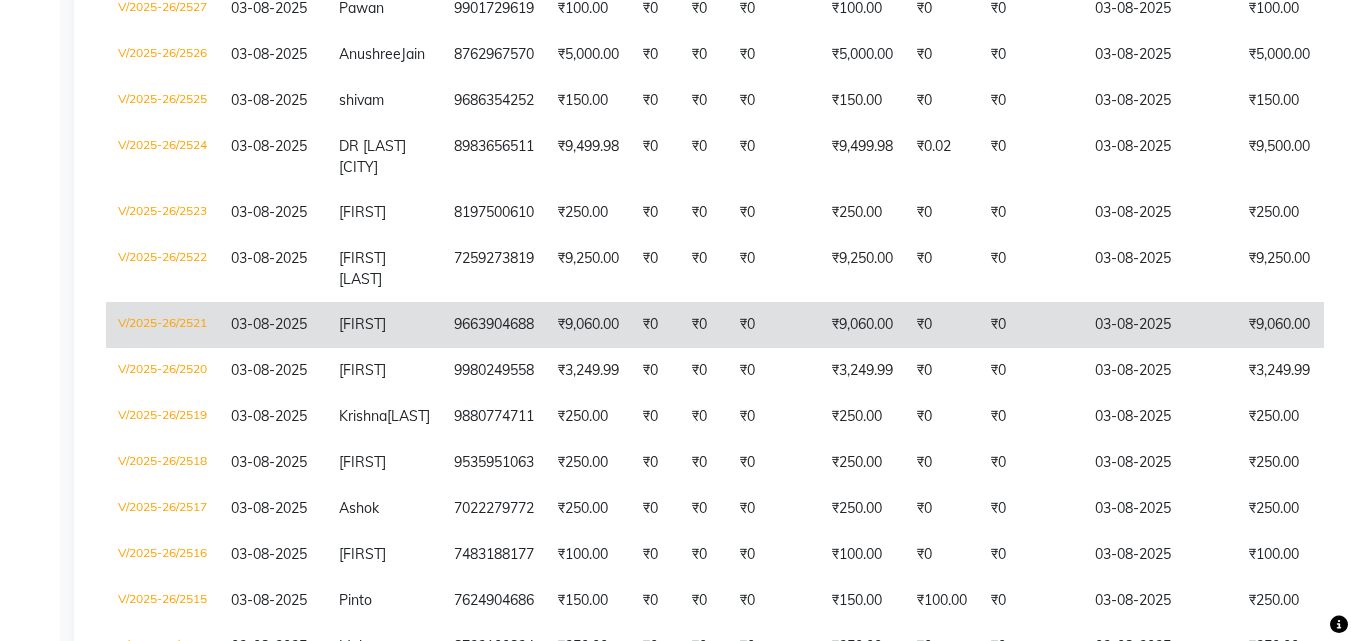 click on "₹9,060.00" 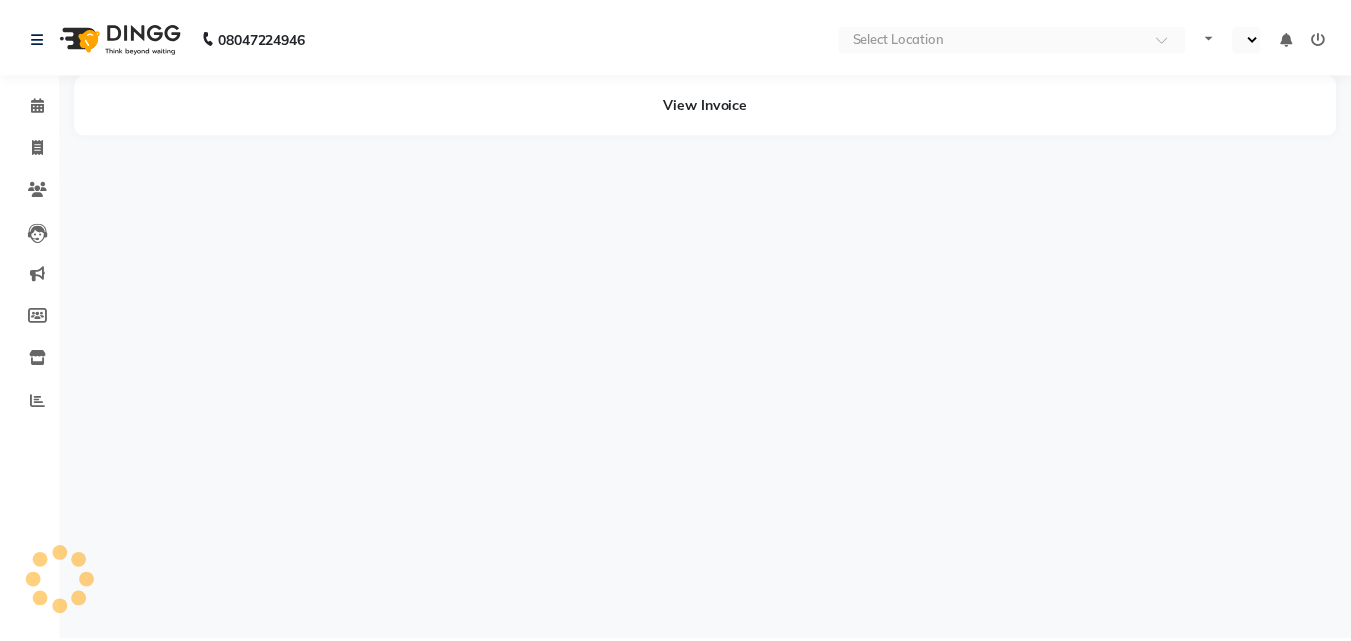 scroll, scrollTop: 0, scrollLeft: 0, axis: both 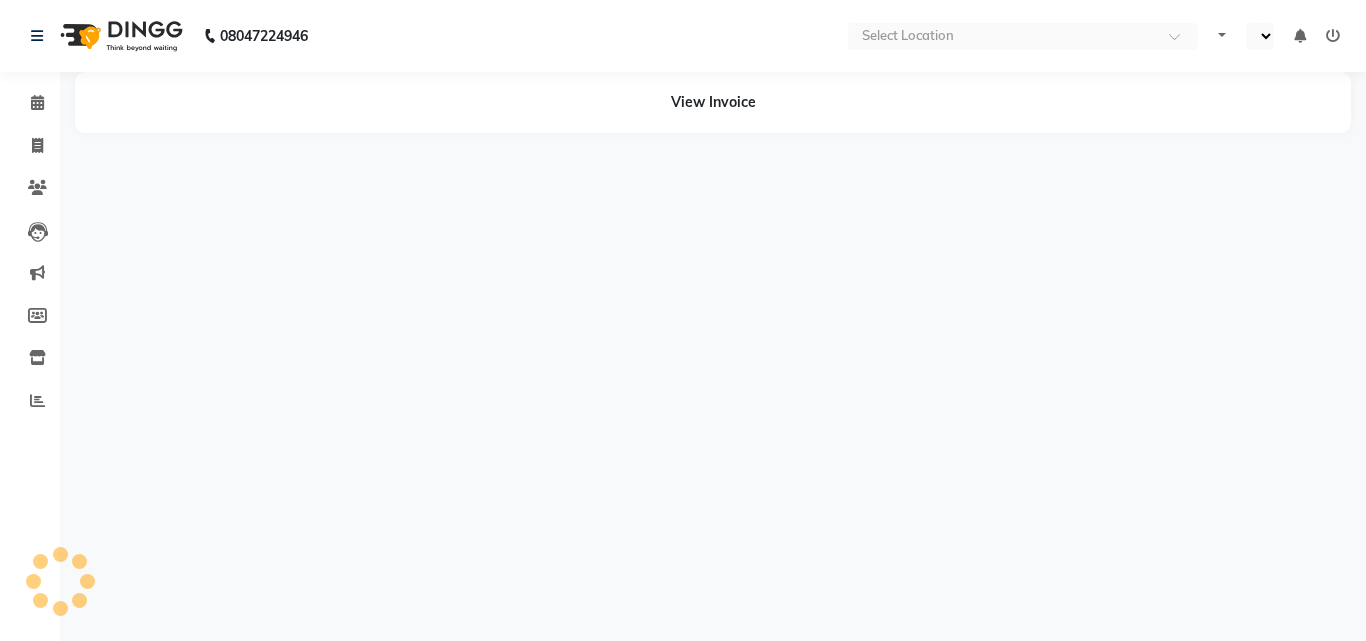 select on "en" 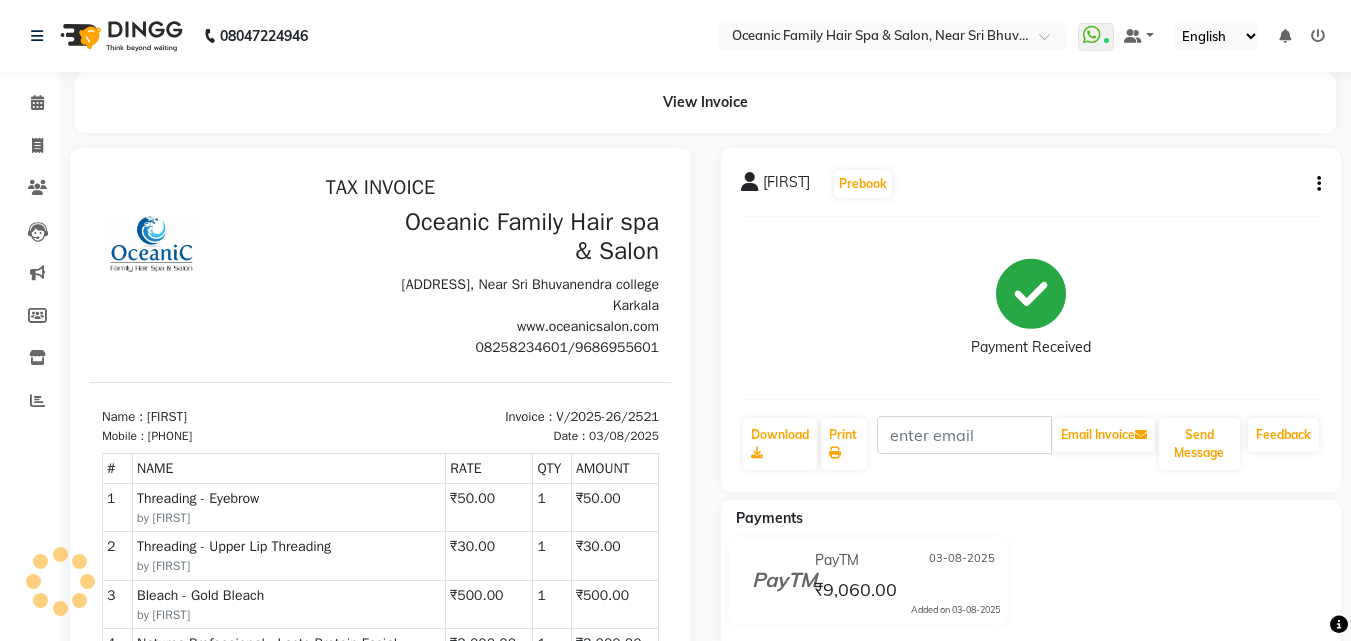 scroll, scrollTop: 0, scrollLeft: 0, axis: both 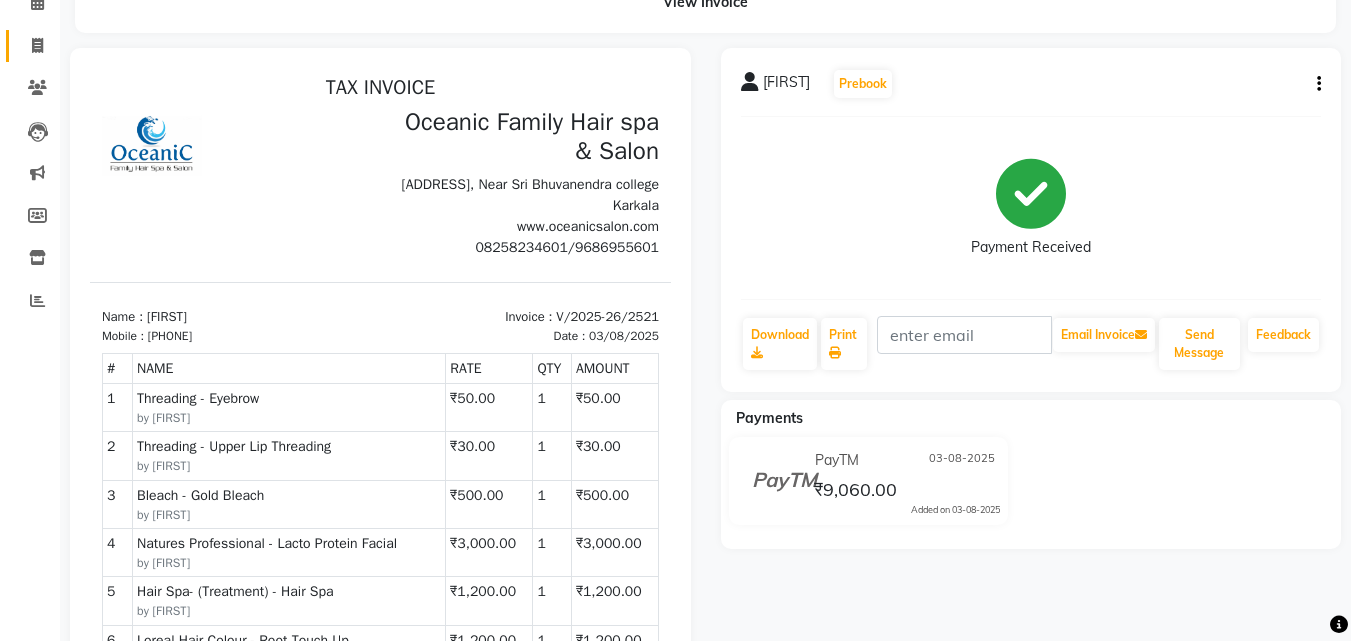click 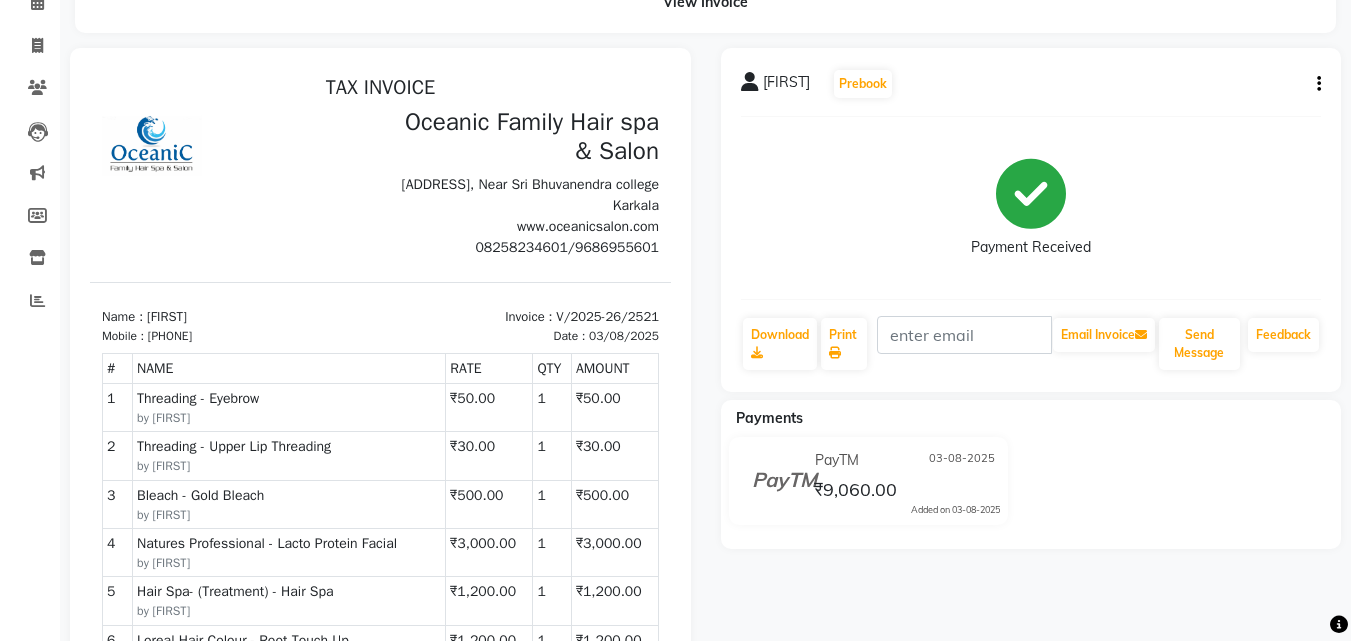 select on "4366" 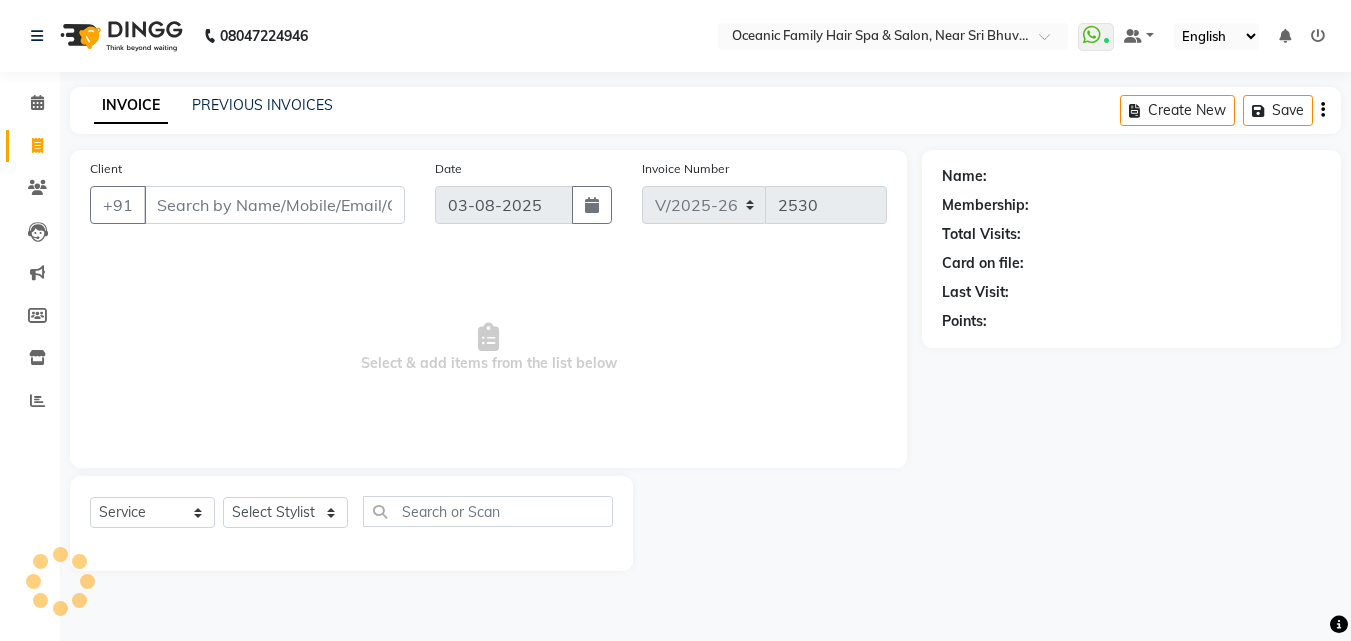 scroll, scrollTop: 0, scrollLeft: 0, axis: both 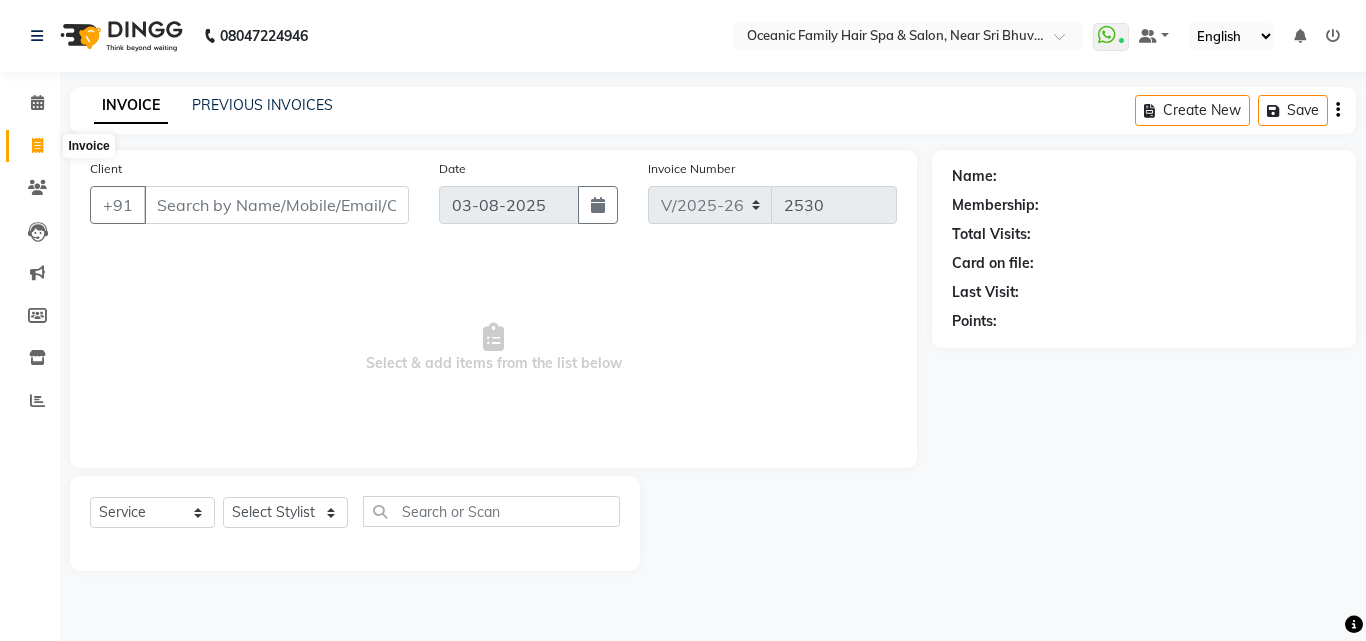 click 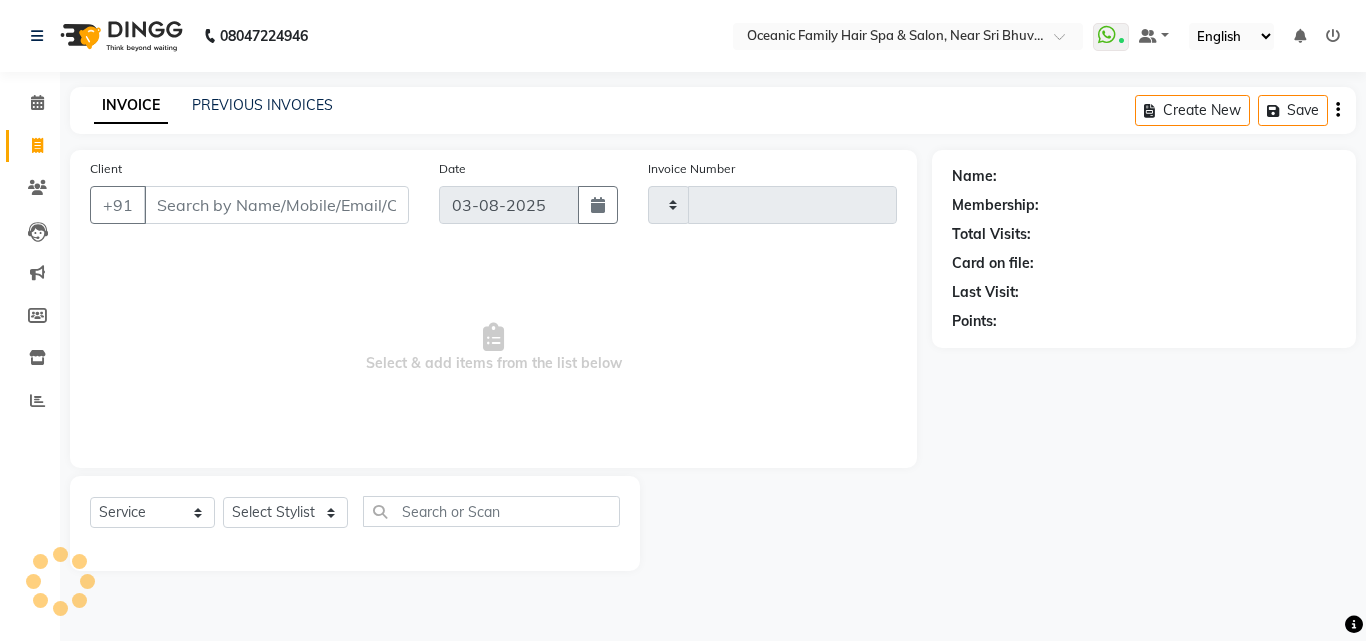 type on "2530" 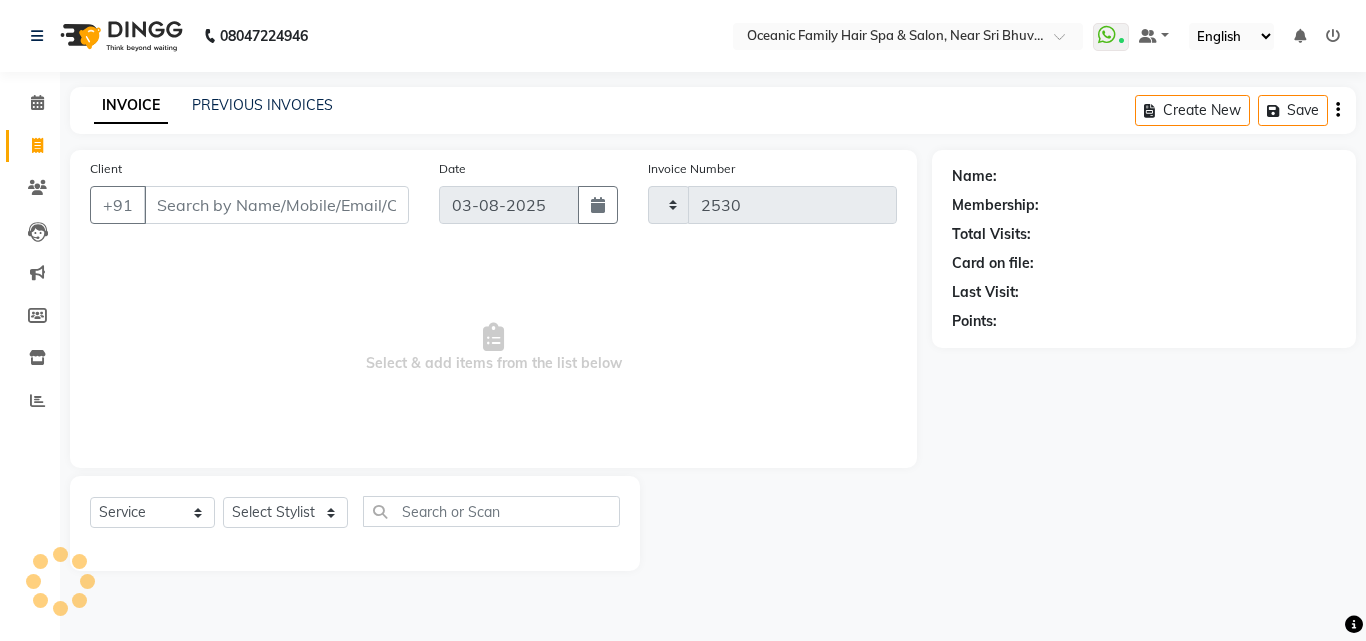 select on "4366" 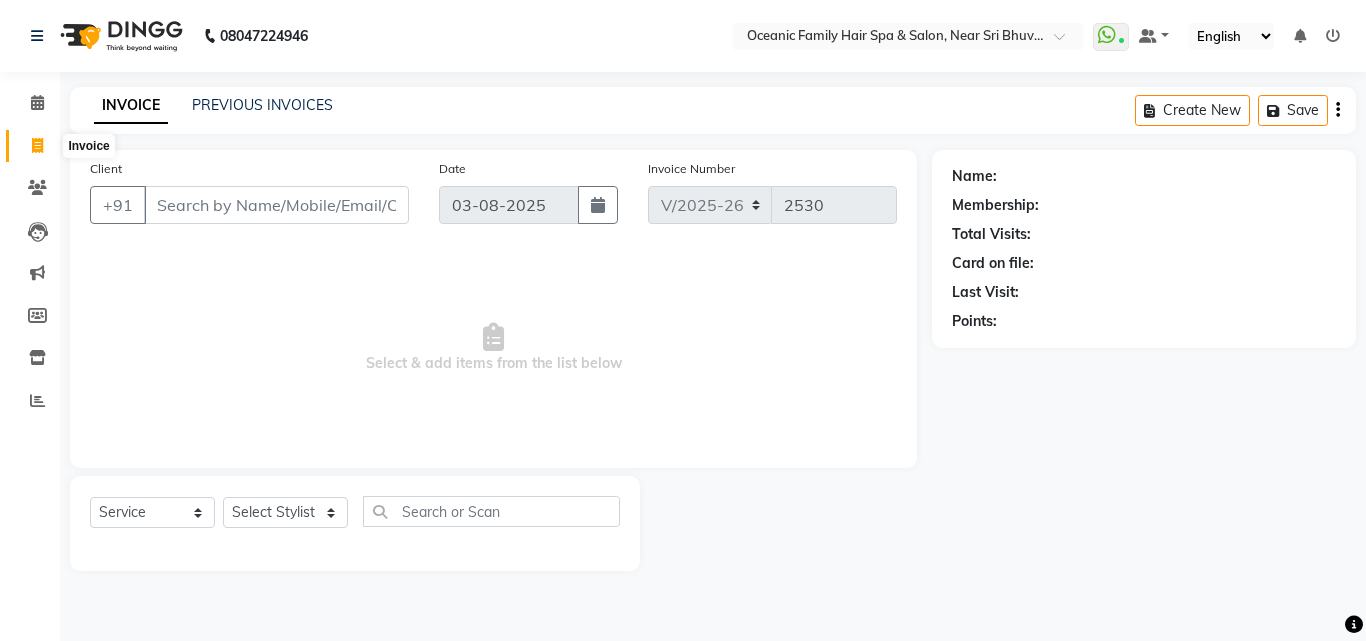 click 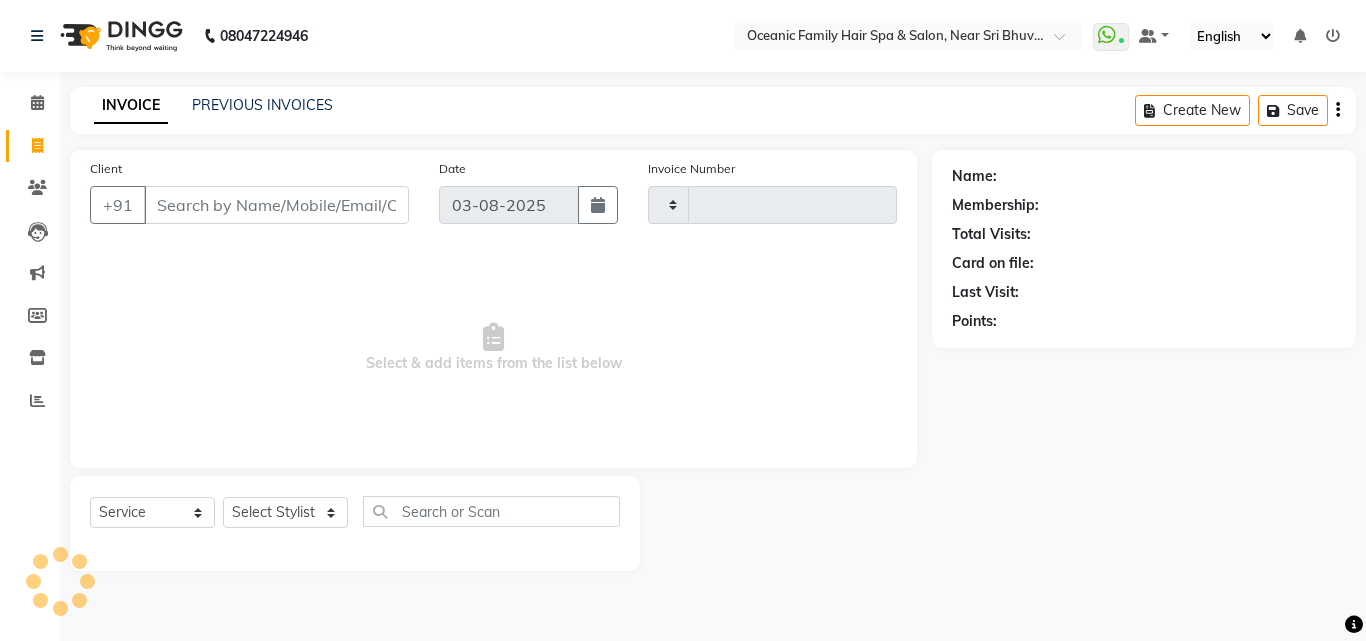type on "2530" 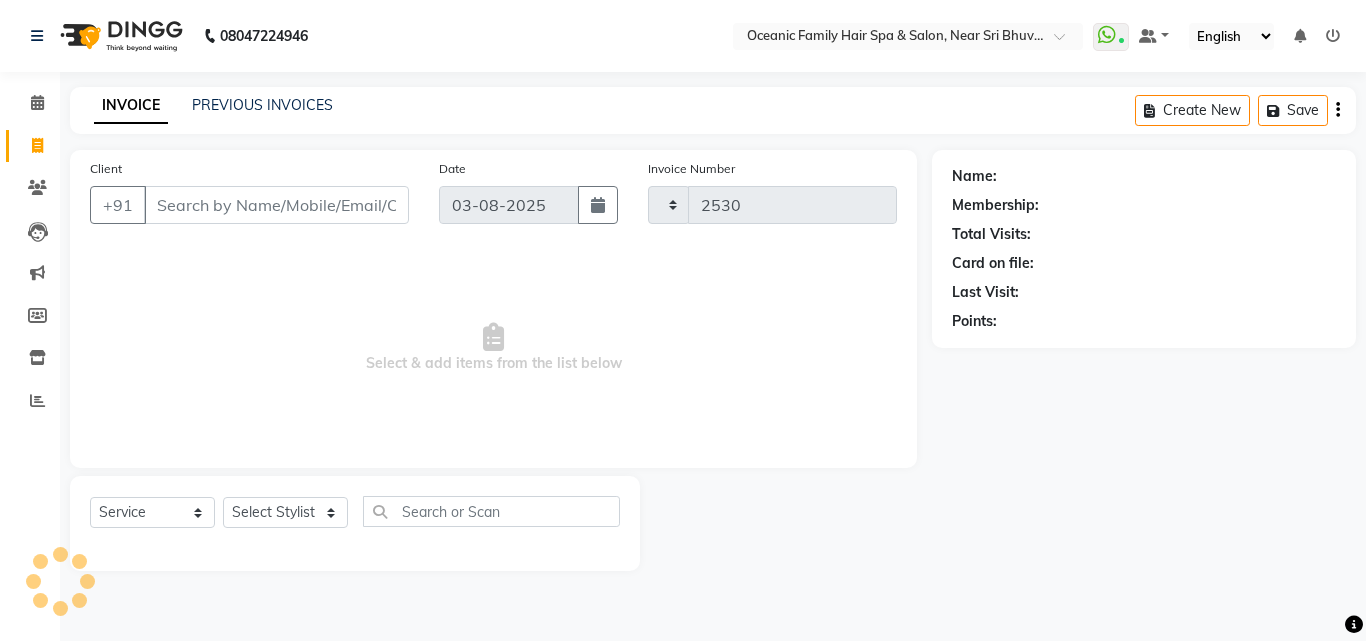 select on "4366" 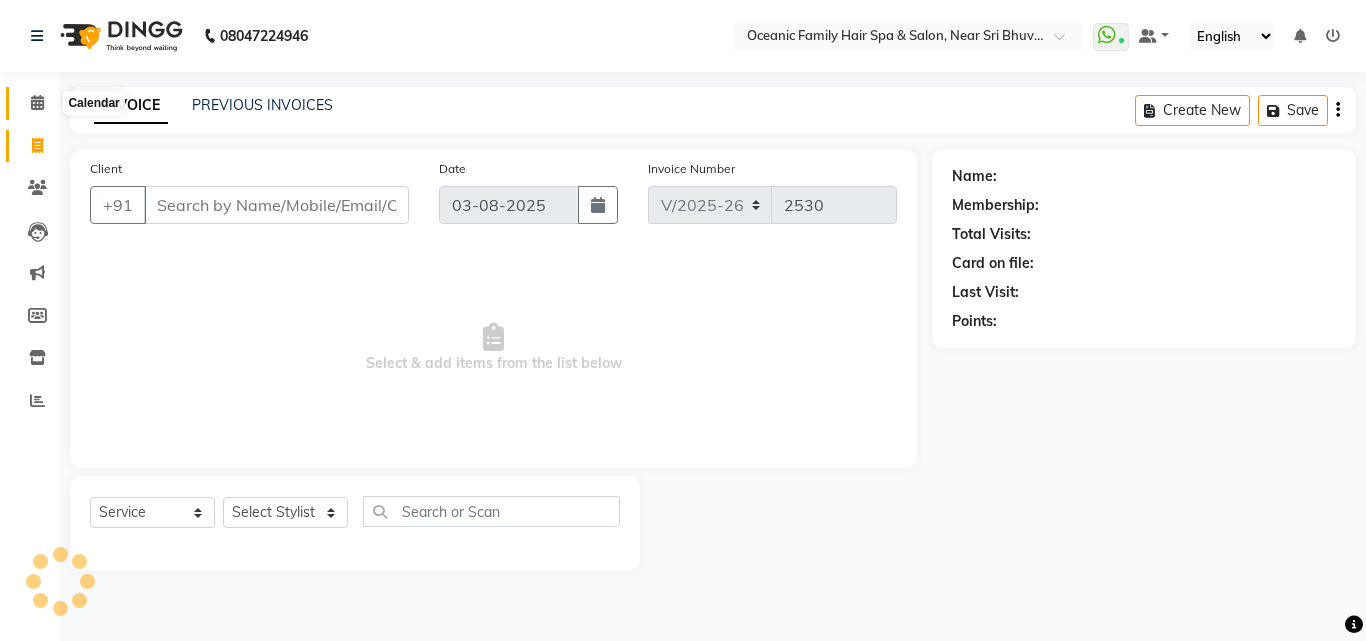 click 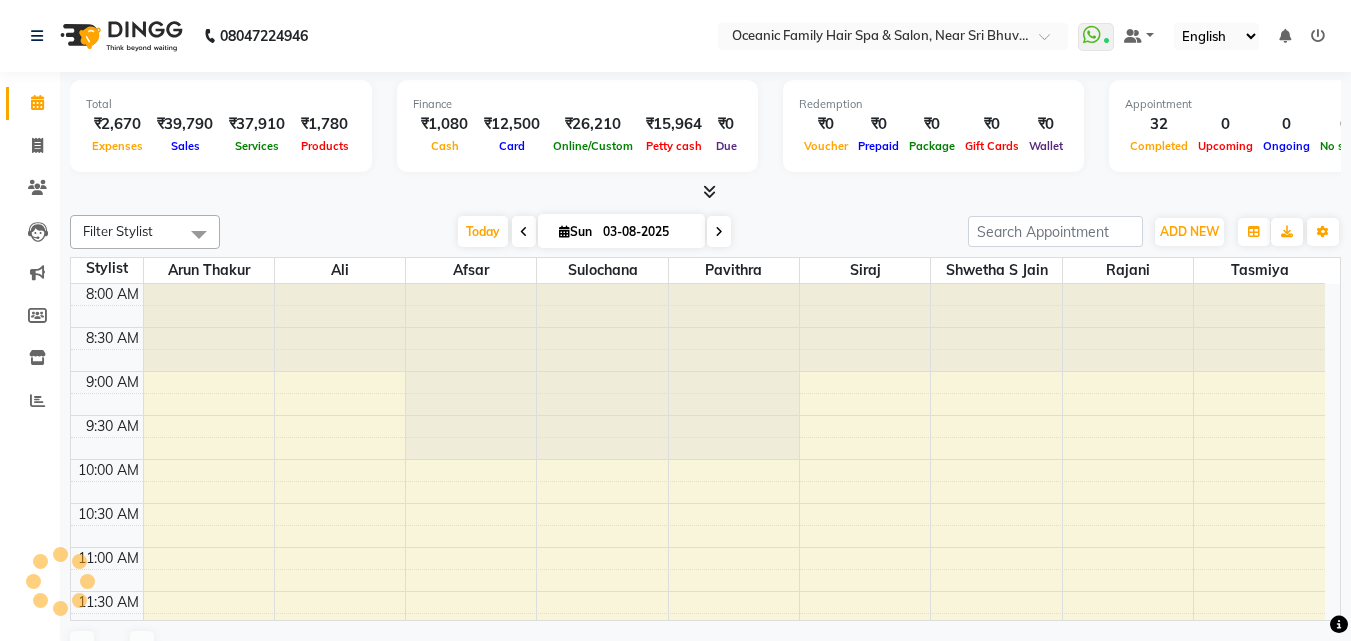 scroll, scrollTop: 0, scrollLeft: 0, axis: both 